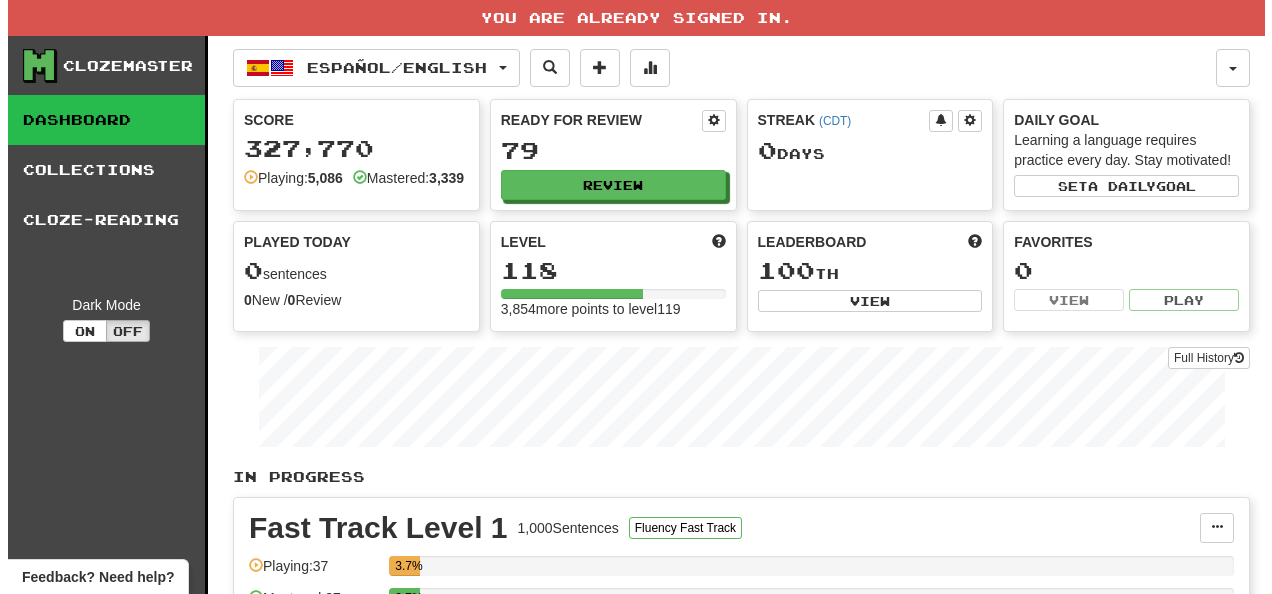 scroll, scrollTop: 0, scrollLeft: 0, axis: both 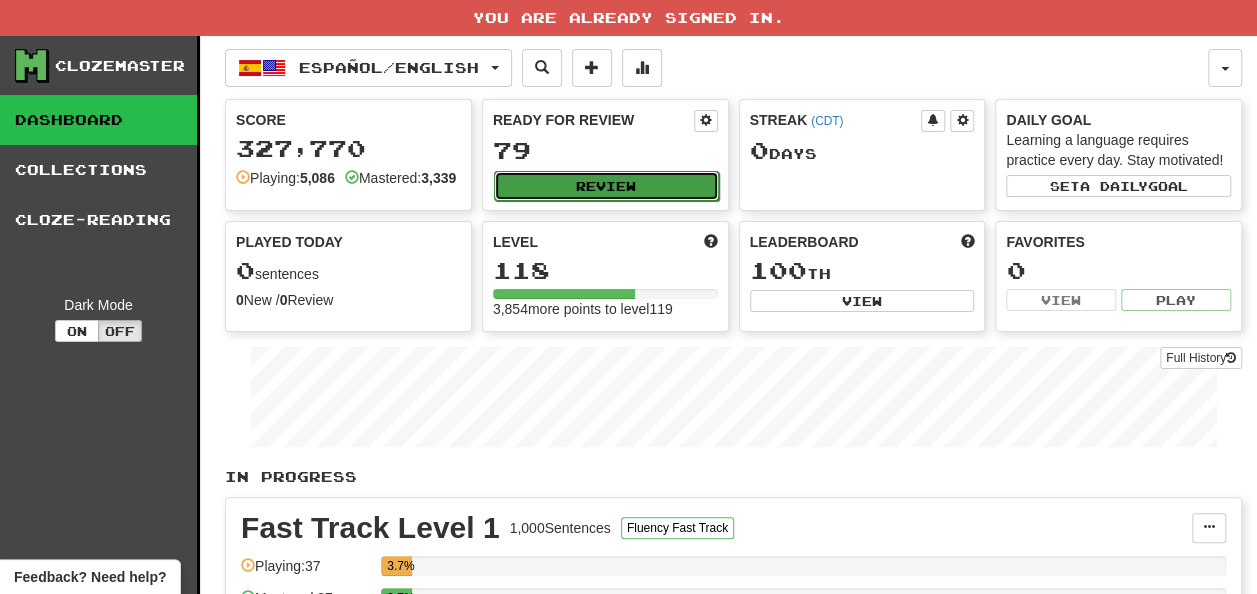 click on "Review" at bounding box center (606, 186) 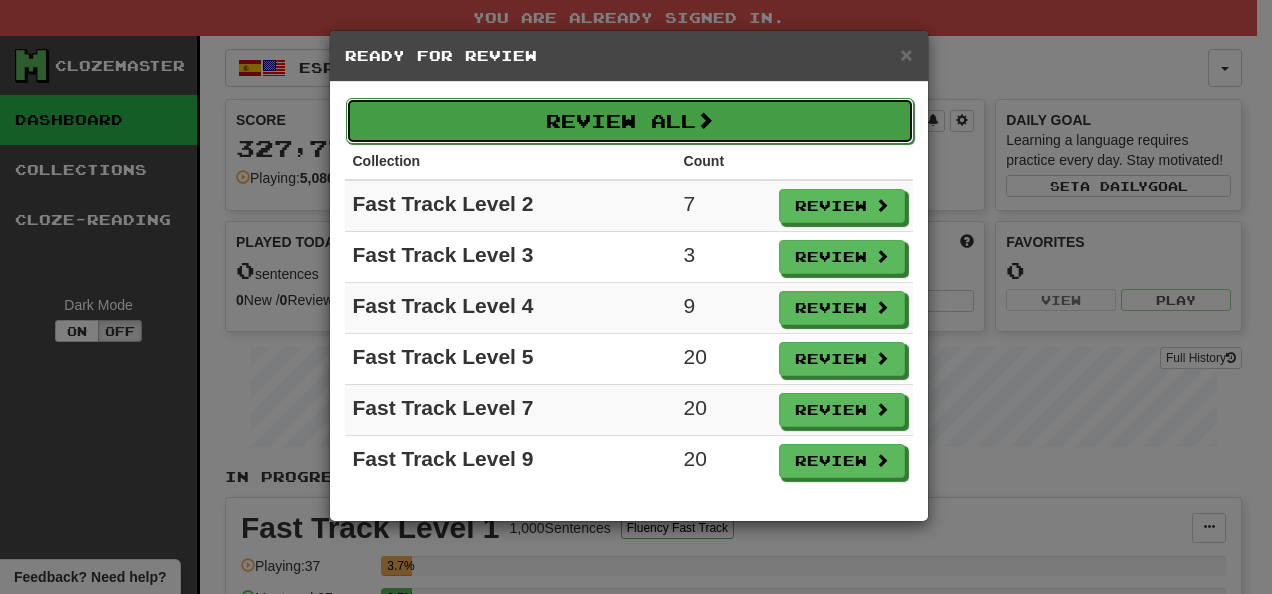 click on "Review All" at bounding box center [630, 121] 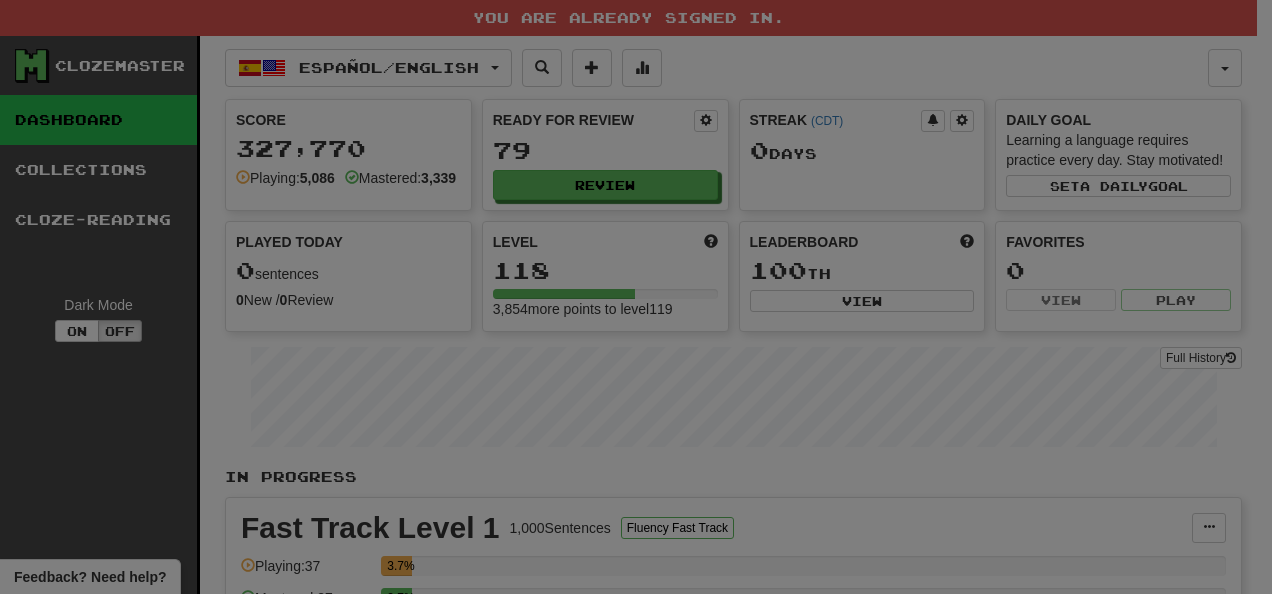 select on "**" 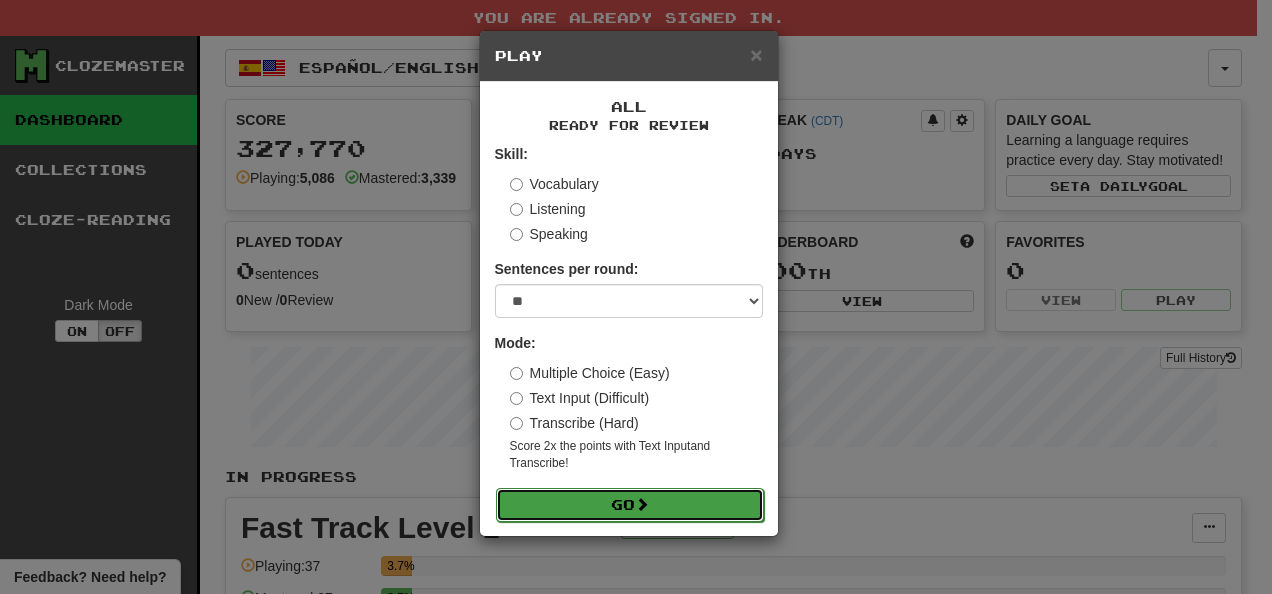 click on "Go" at bounding box center [630, 505] 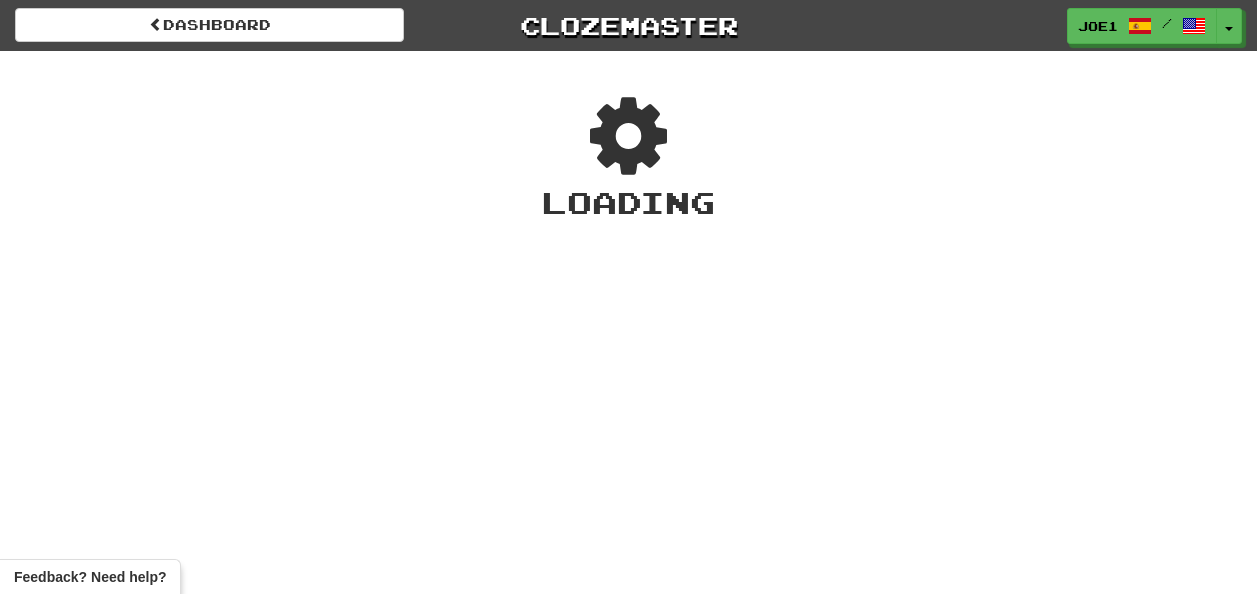 scroll, scrollTop: 0, scrollLeft: 0, axis: both 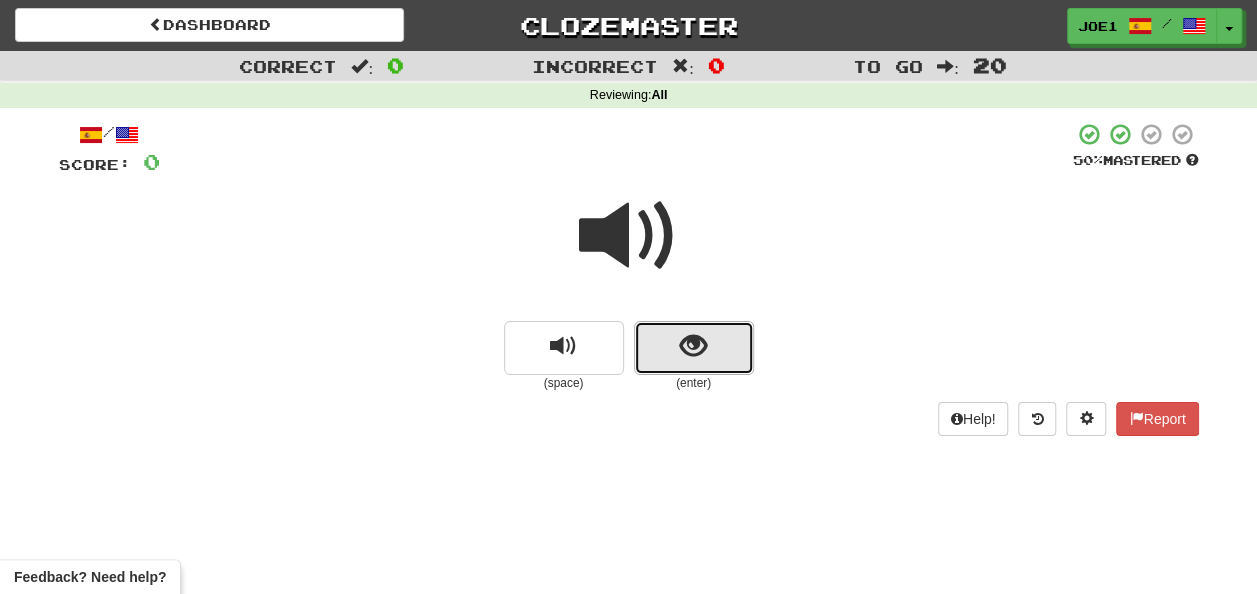 drag, startPoint x: 683, startPoint y: 336, endPoint x: 694, endPoint y: 338, distance: 11.18034 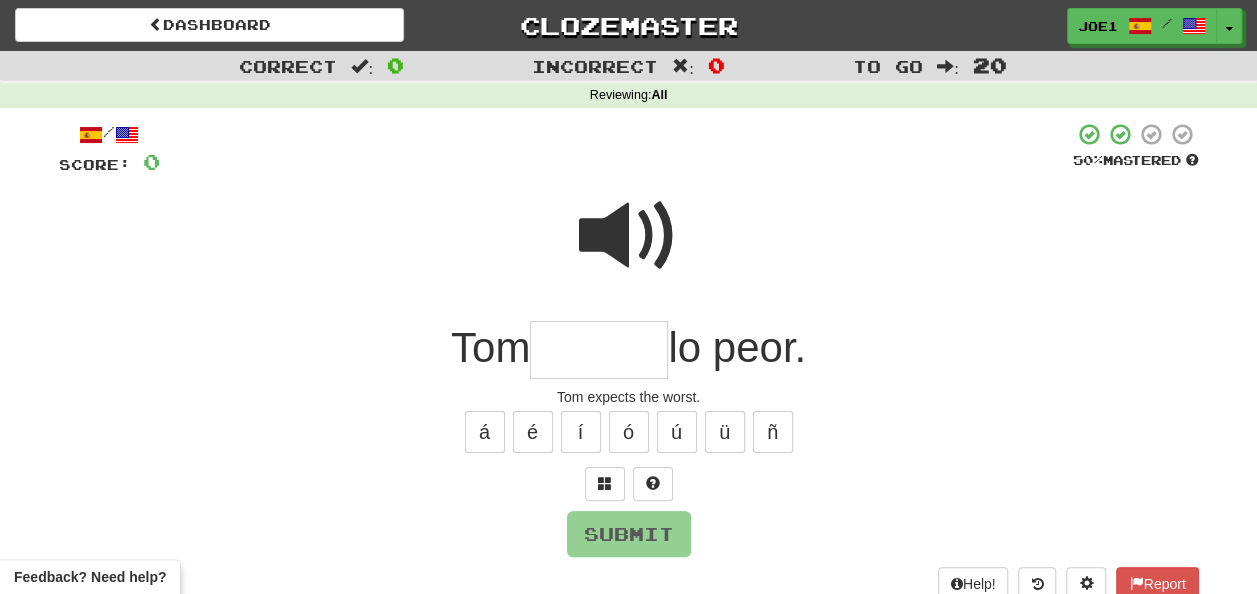 click at bounding box center [599, 350] 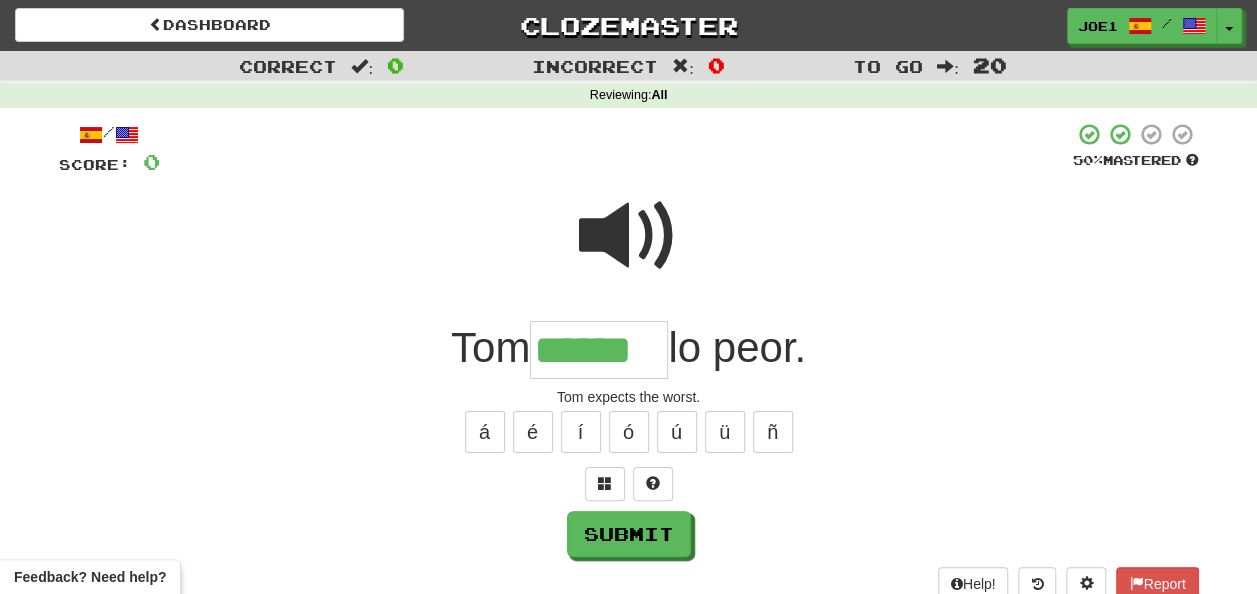 type on "******" 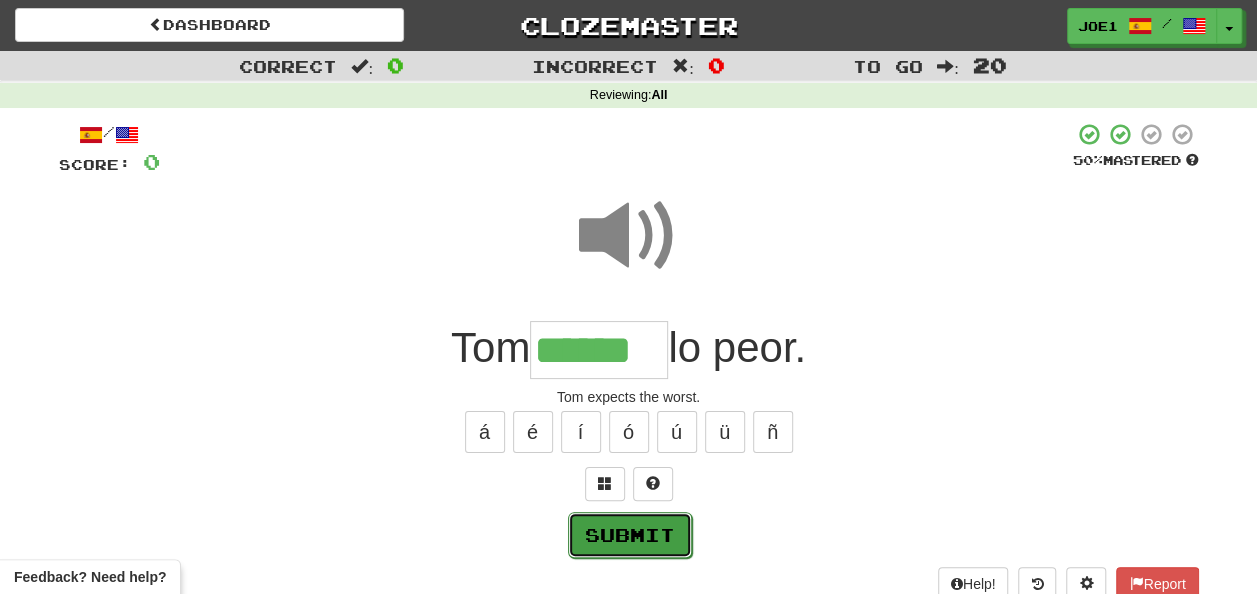 click on "Submit" at bounding box center (630, 535) 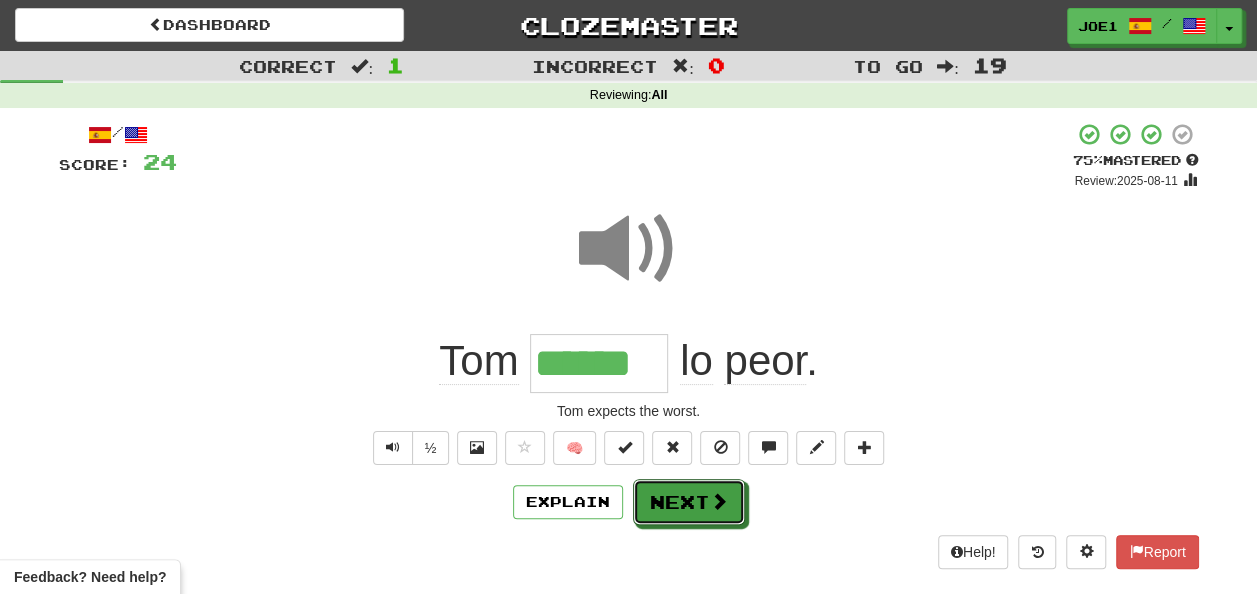 click on "Next" at bounding box center (689, 502) 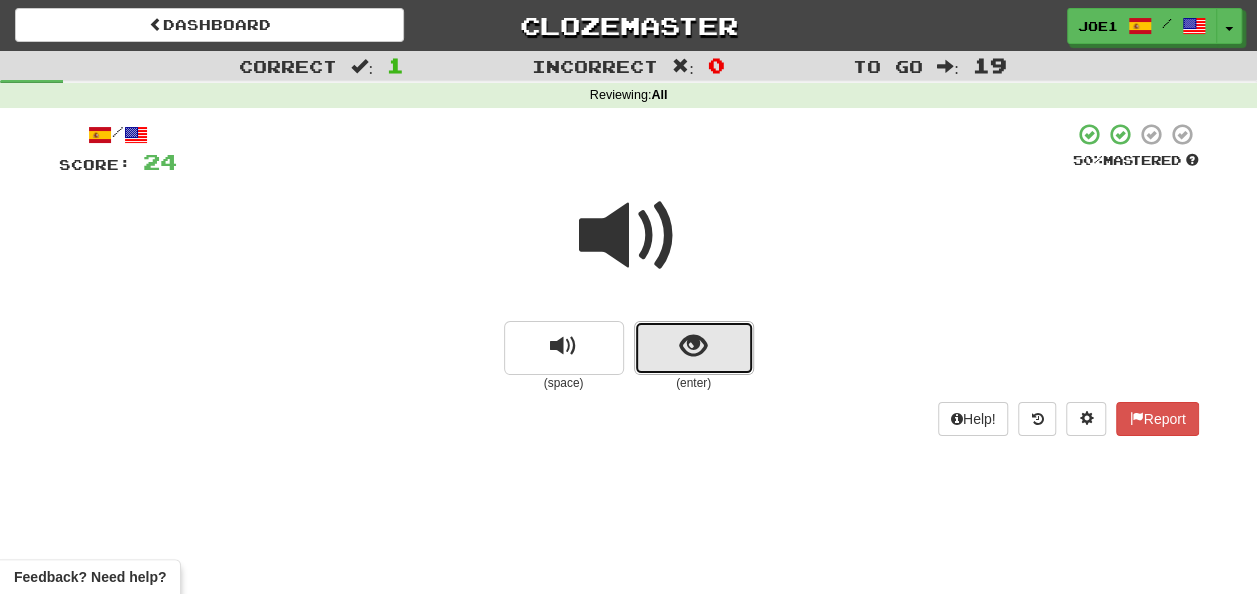 click at bounding box center [694, 348] 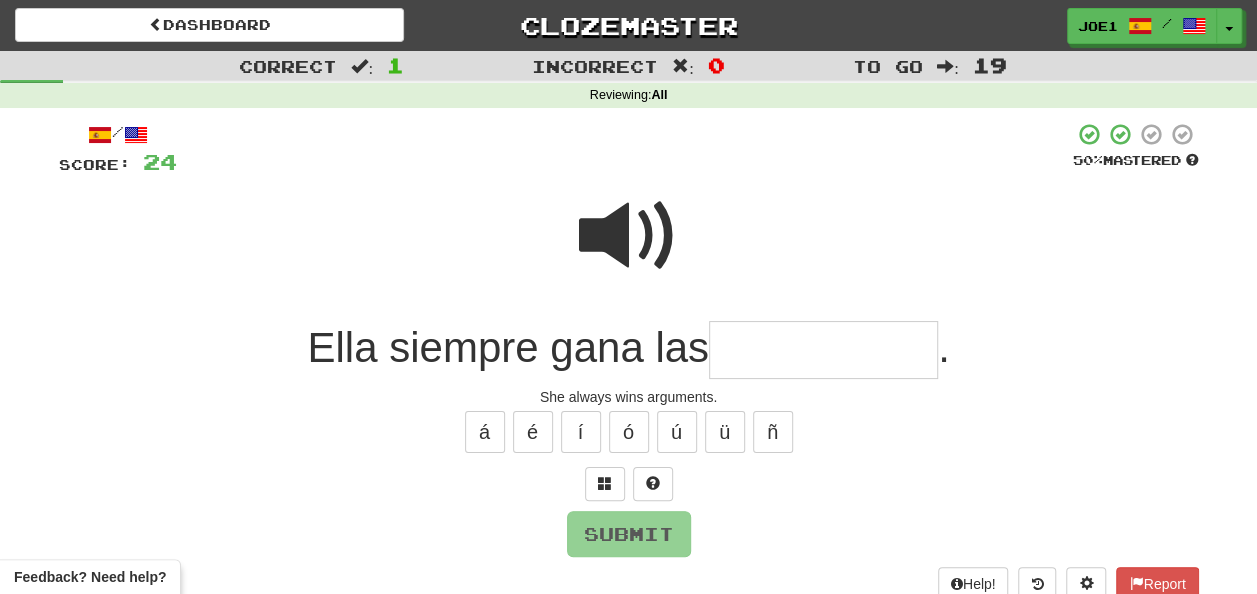 click at bounding box center [823, 350] 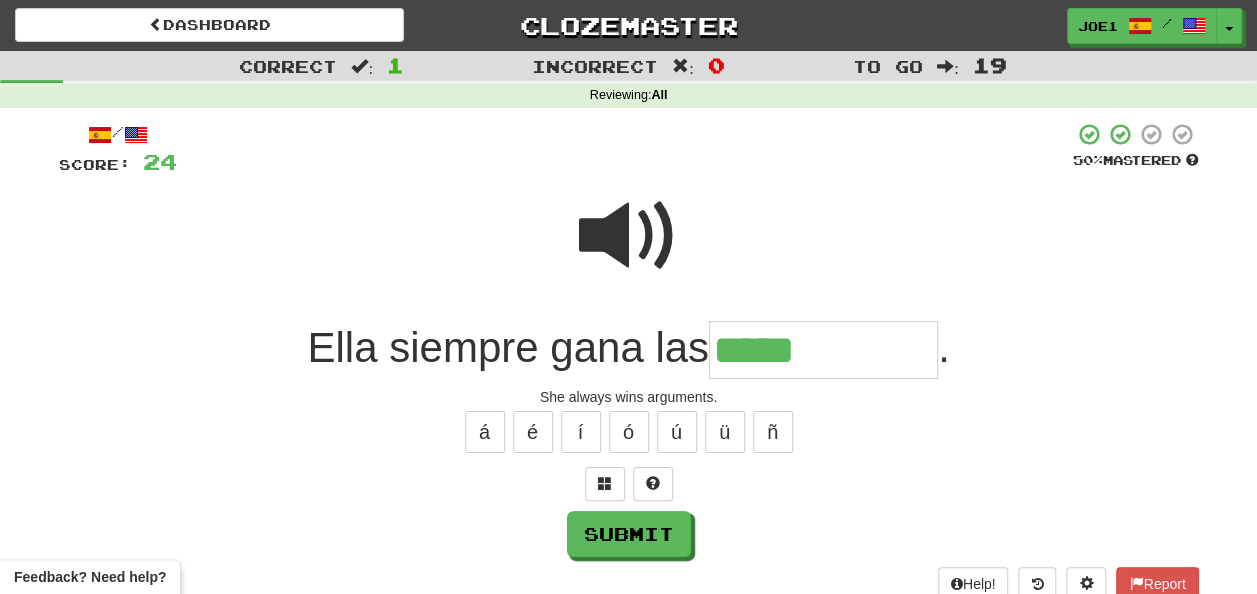 click at bounding box center (629, 236) 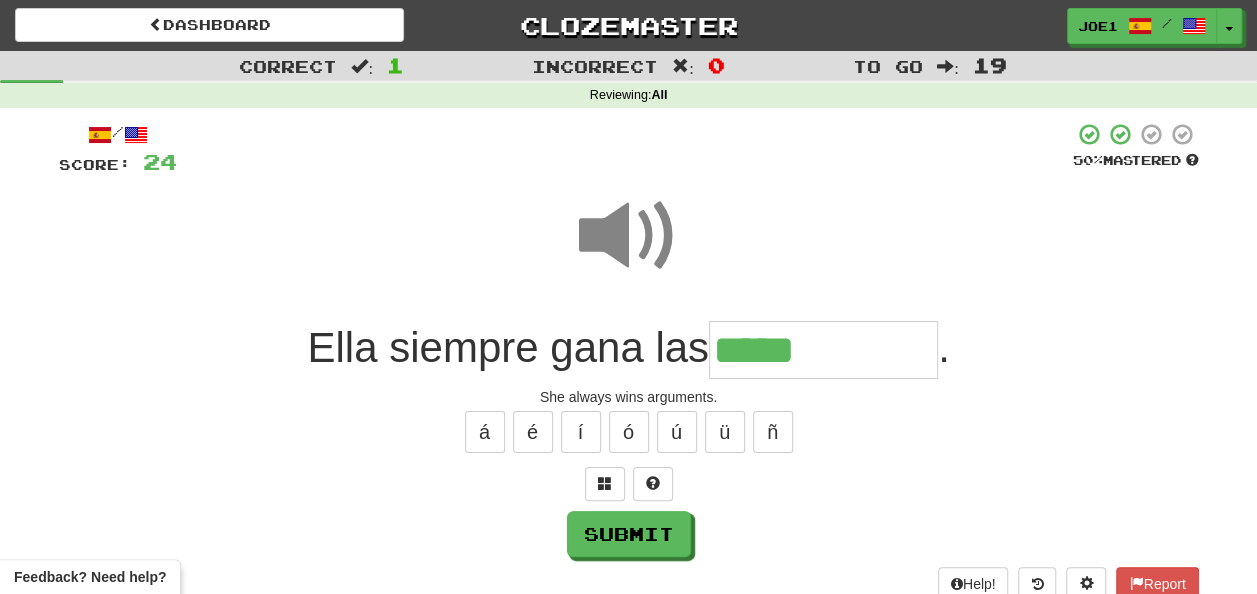 click on "*****" at bounding box center [823, 350] 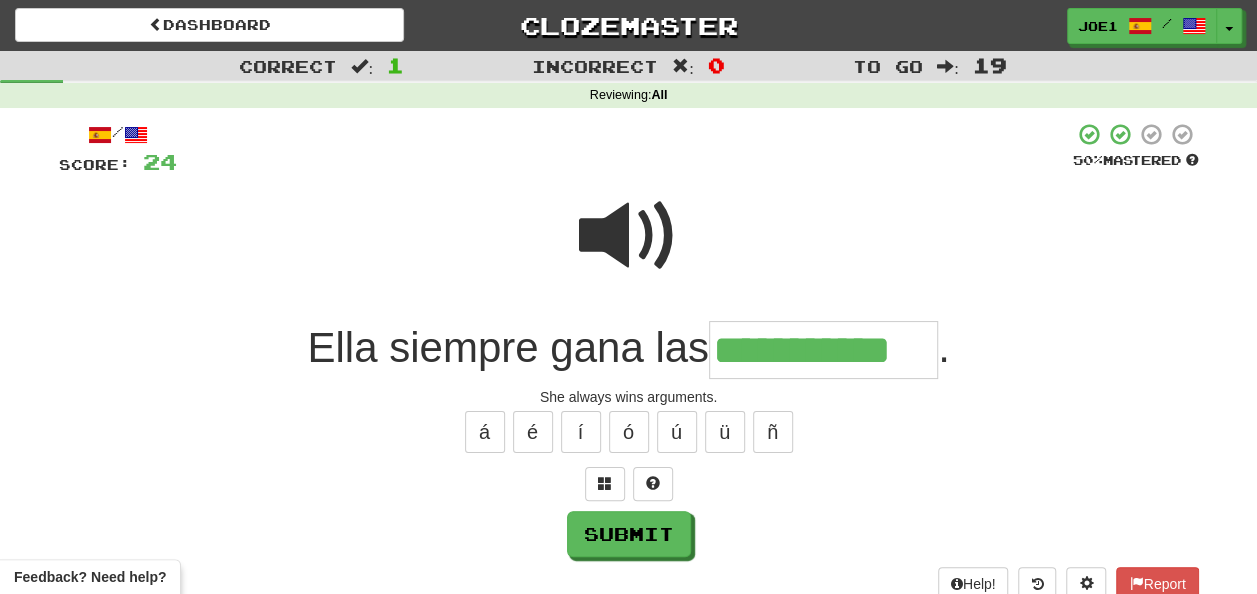 type on "**********" 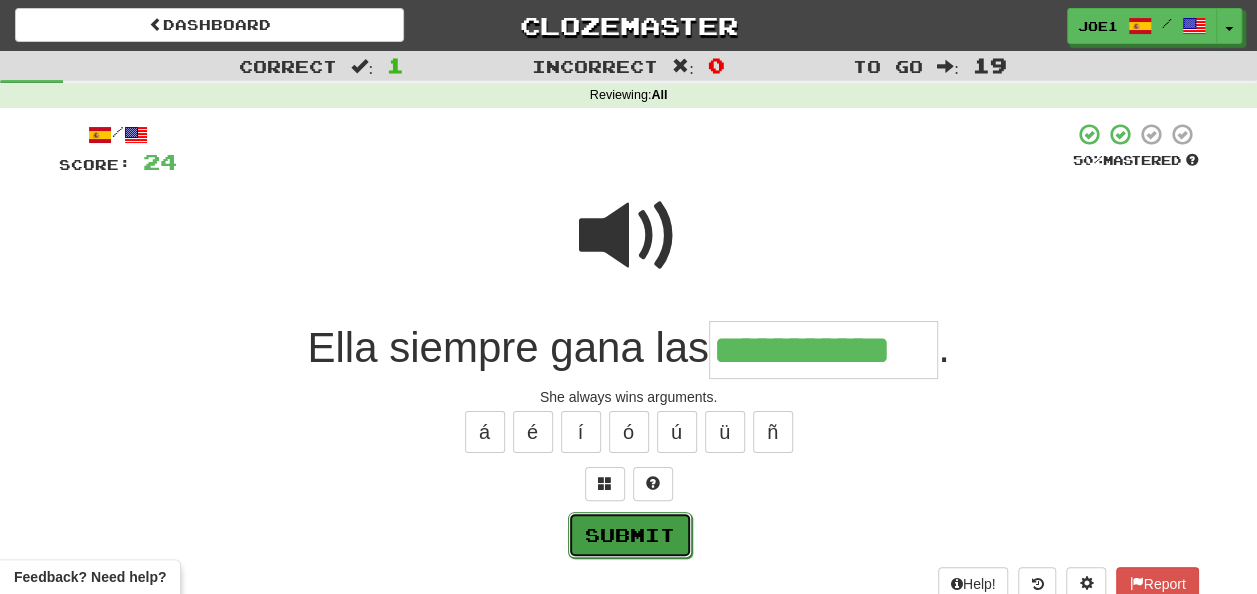 click on "Submit" at bounding box center [630, 535] 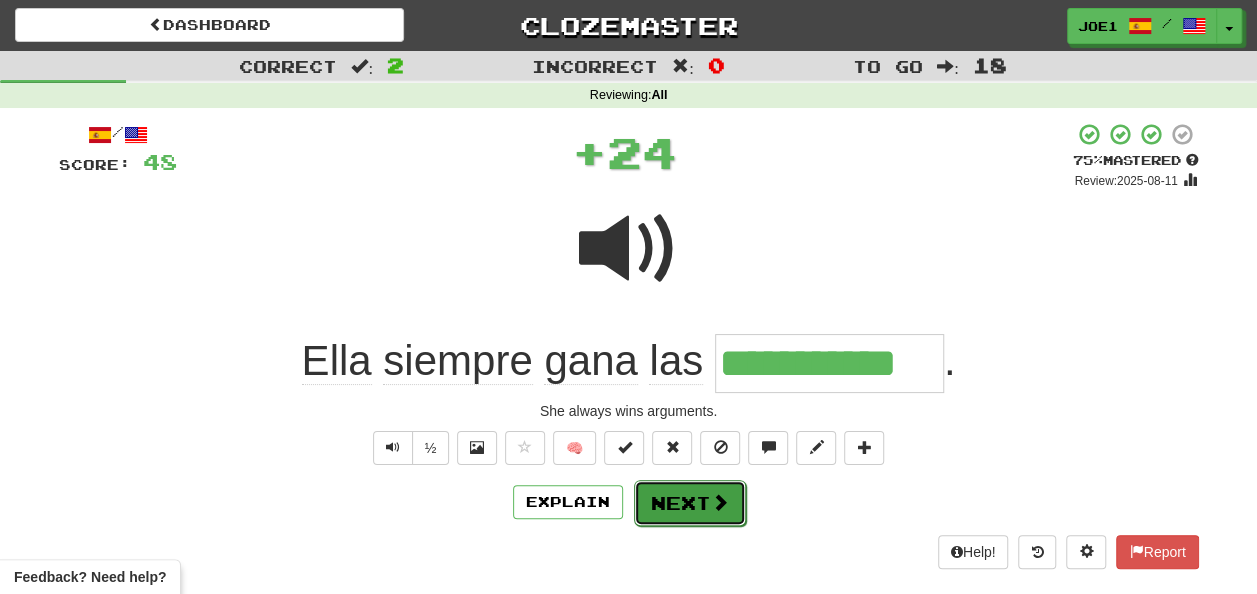 click on "Next" at bounding box center [690, 503] 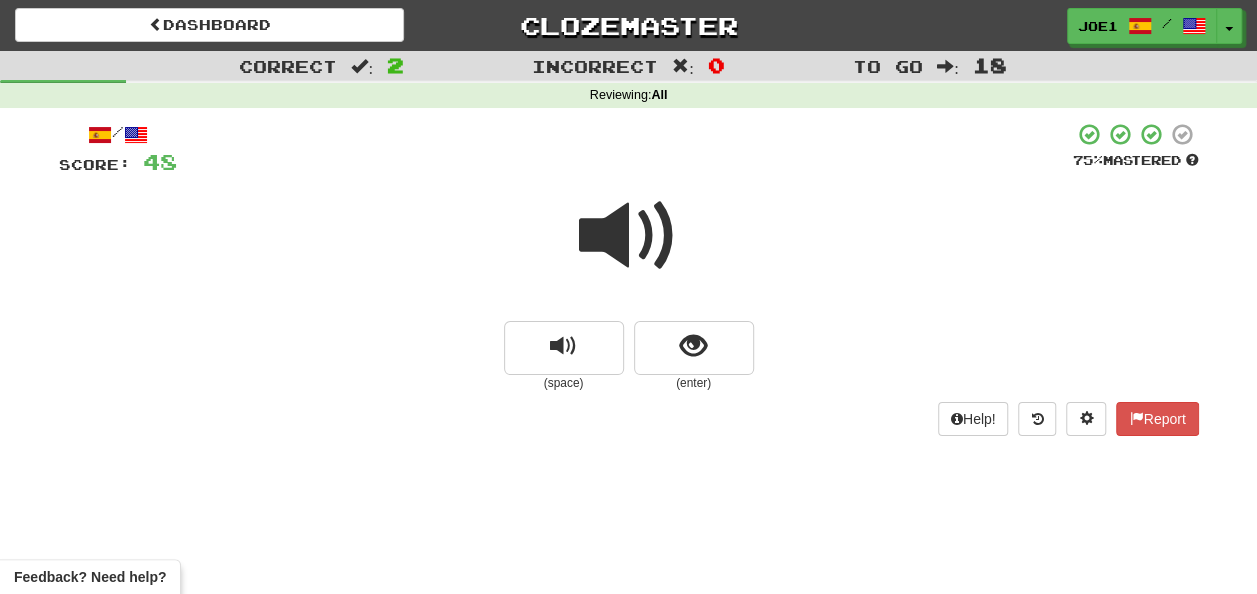click at bounding box center [629, 236] 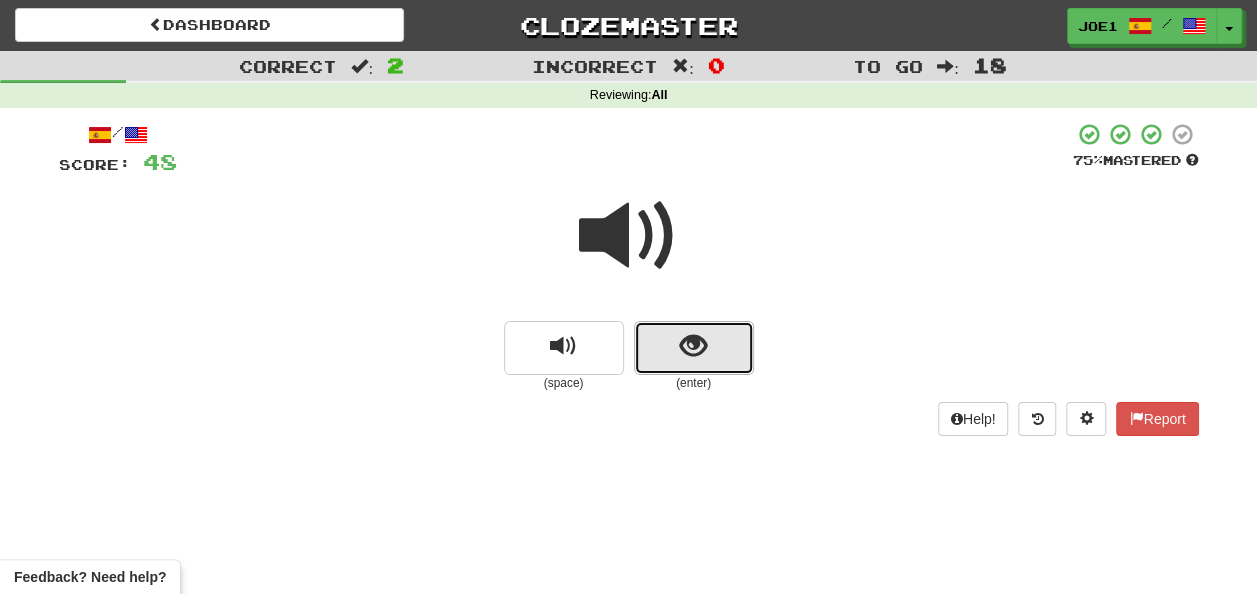 click at bounding box center (693, 346) 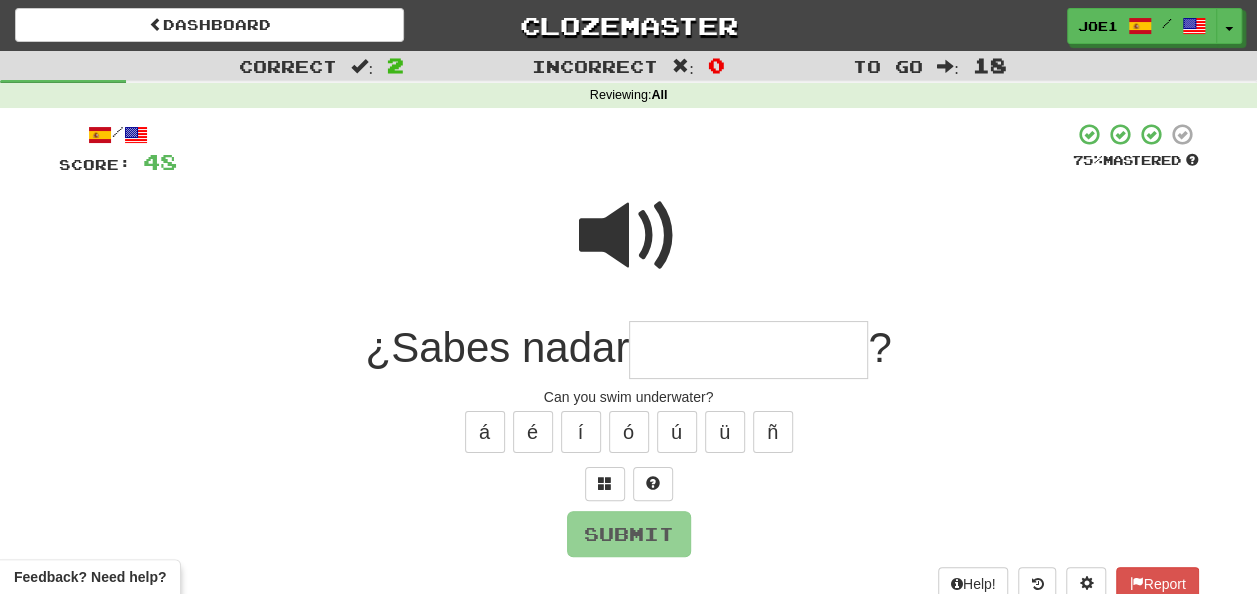click at bounding box center [748, 350] 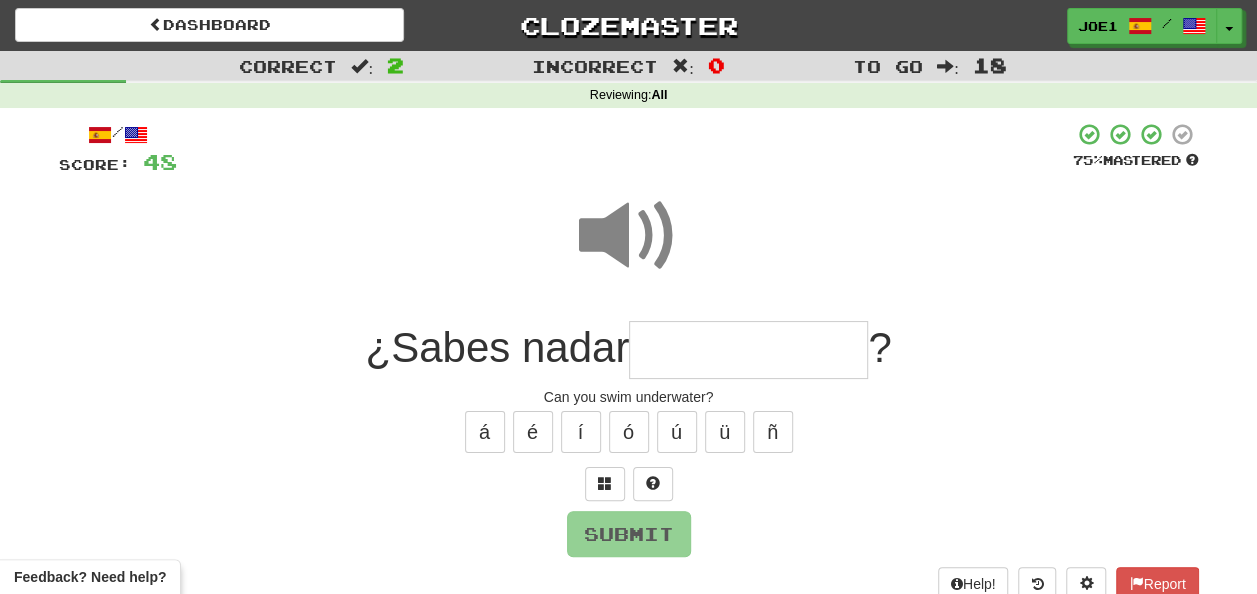 click at bounding box center [748, 350] 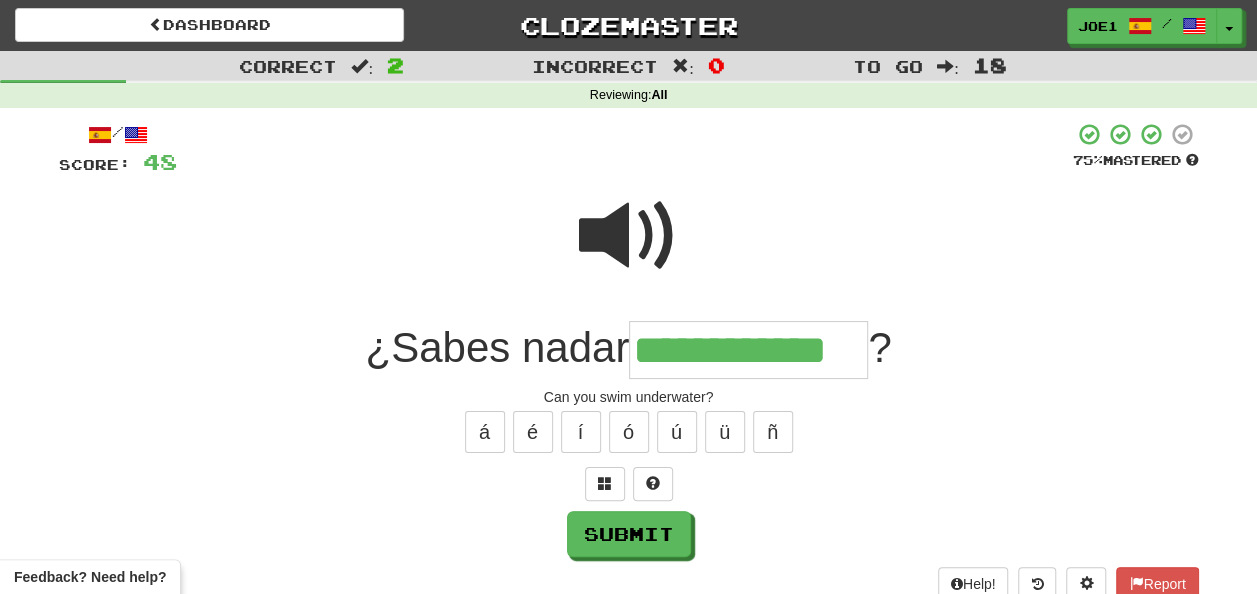 type on "**********" 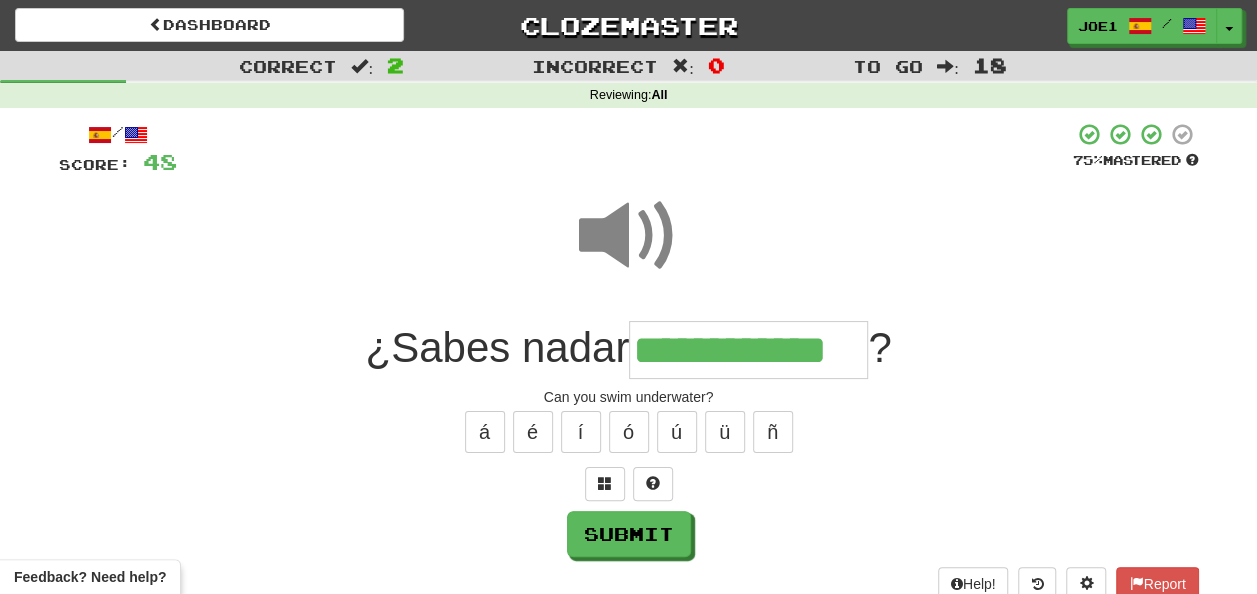 click at bounding box center (629, 236) 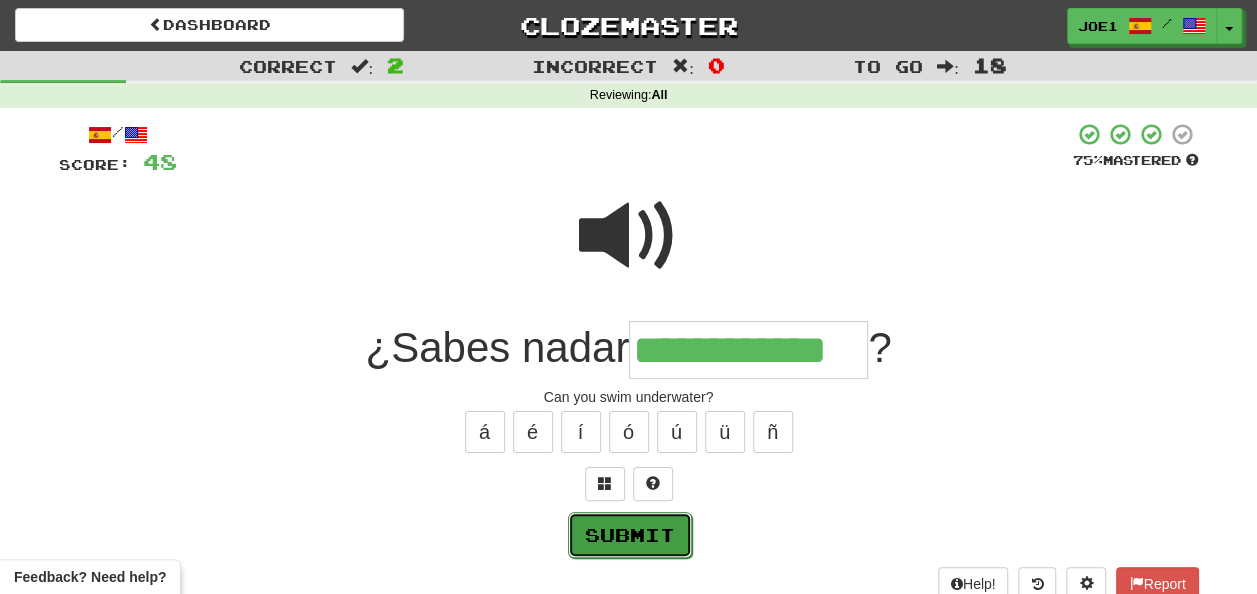 click on "Submit" at bounding box center [630, 535] 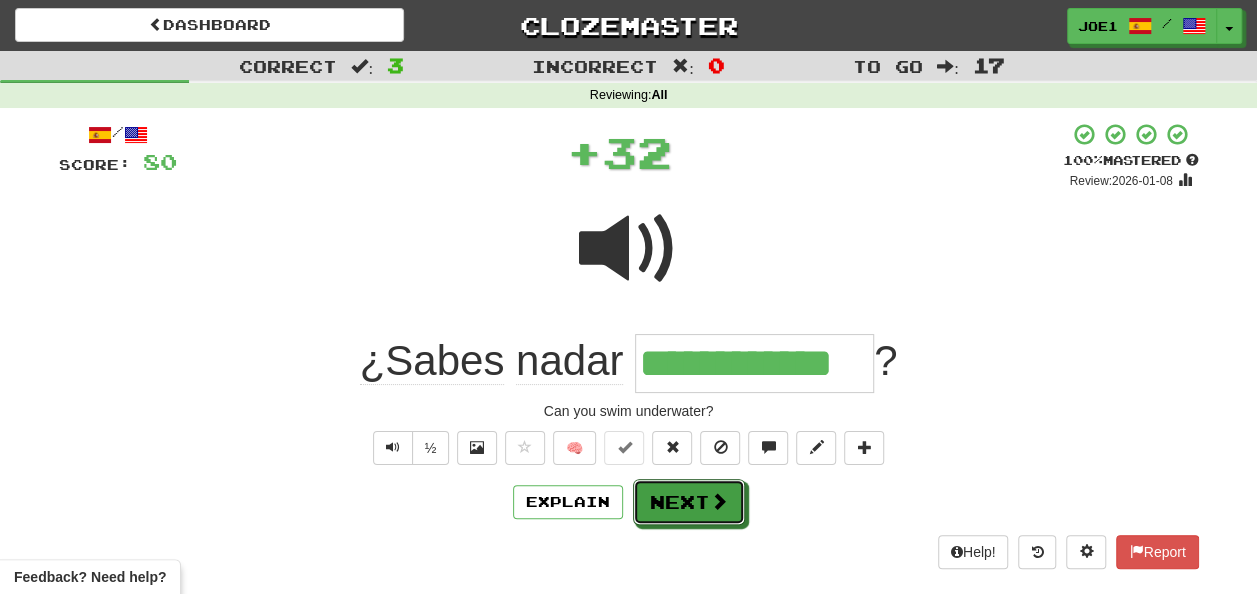 click on "Next" at bounding box center (689, 502) 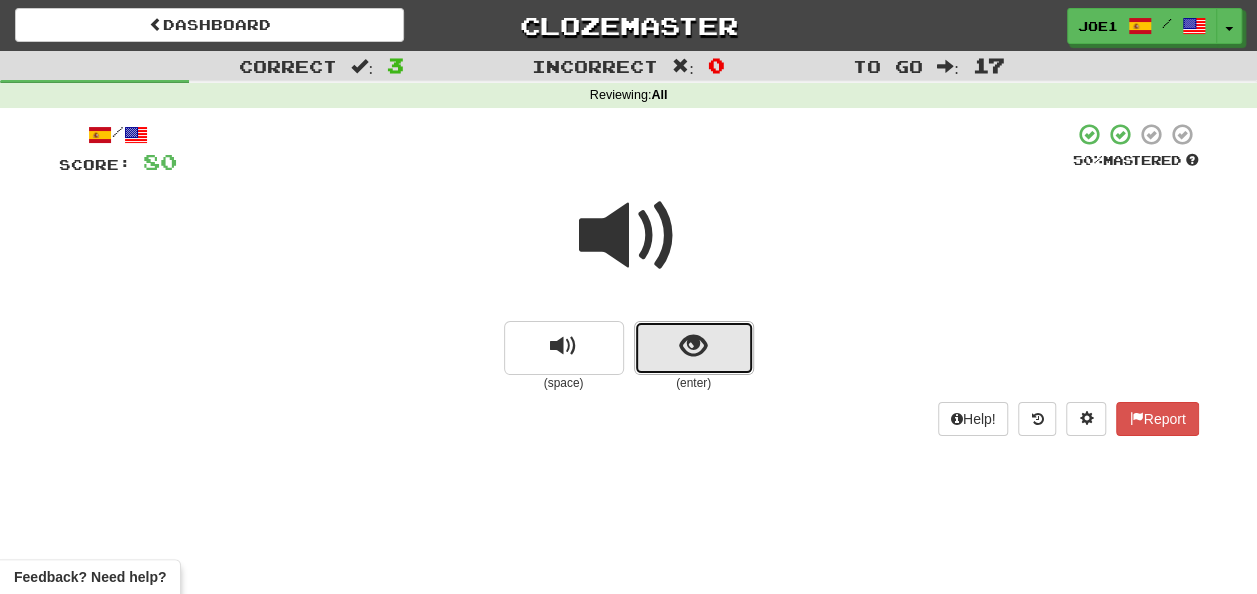 click at bounding box center (694, 348) 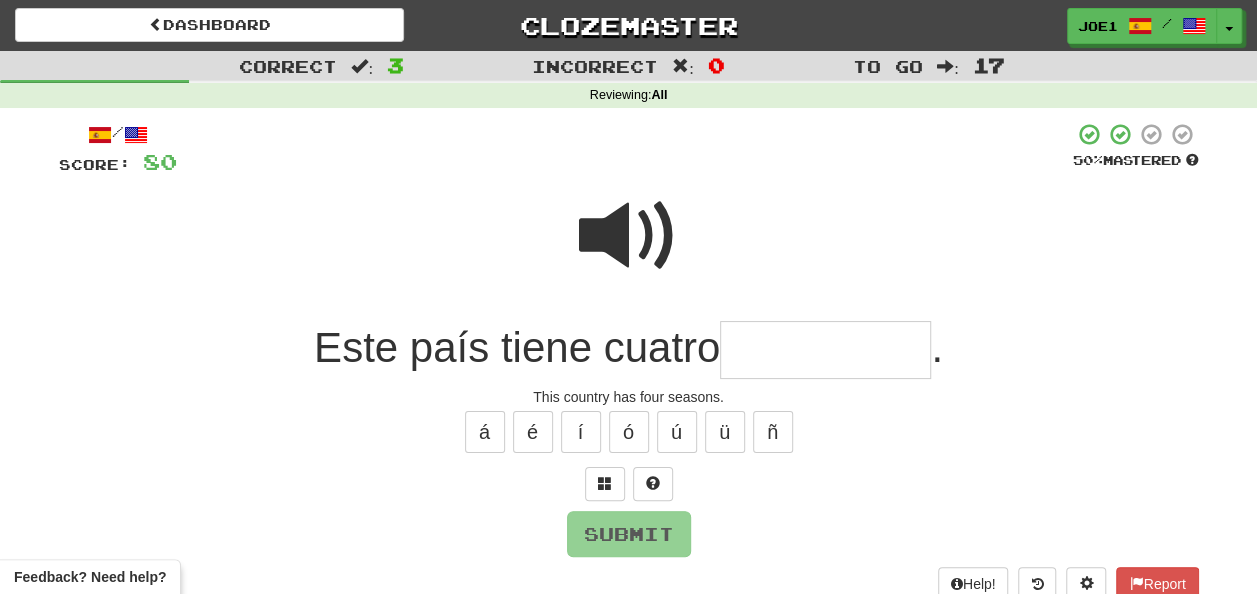 click at bounding box center (825, 350) 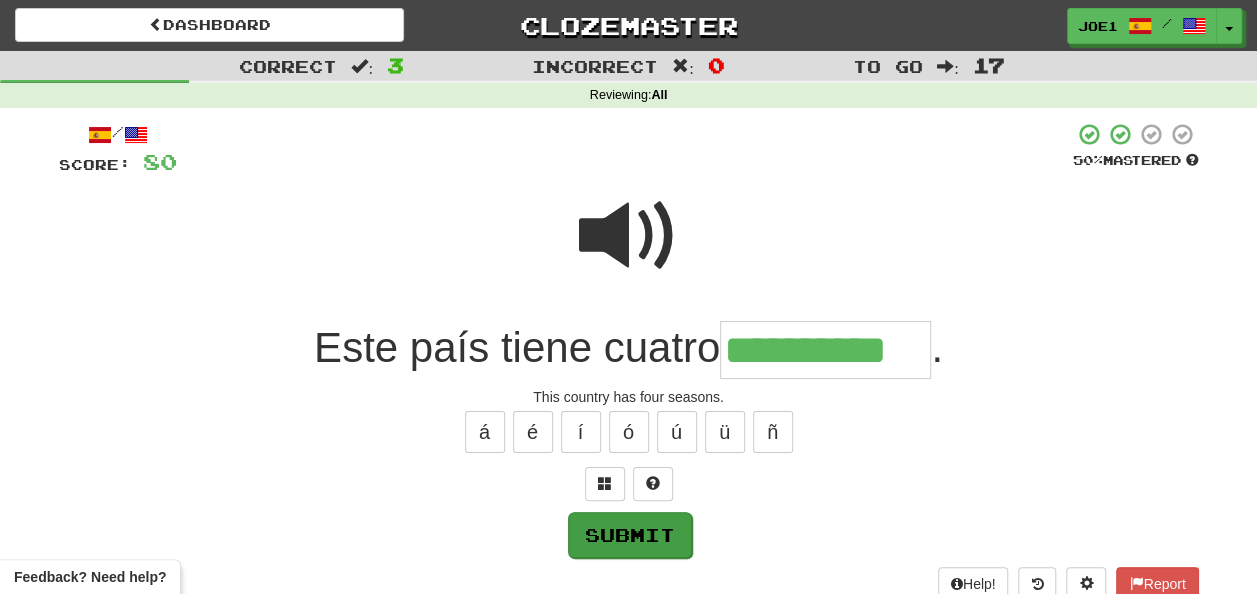 type on "**********" 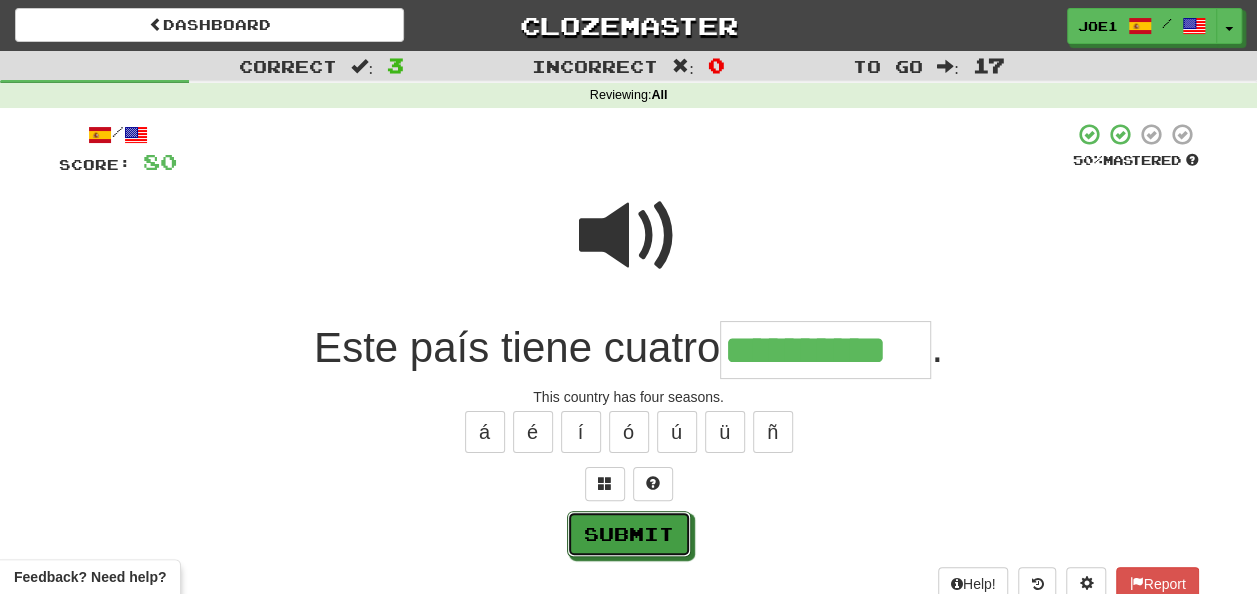 click on "Submit" at bounding box center [629, 534] 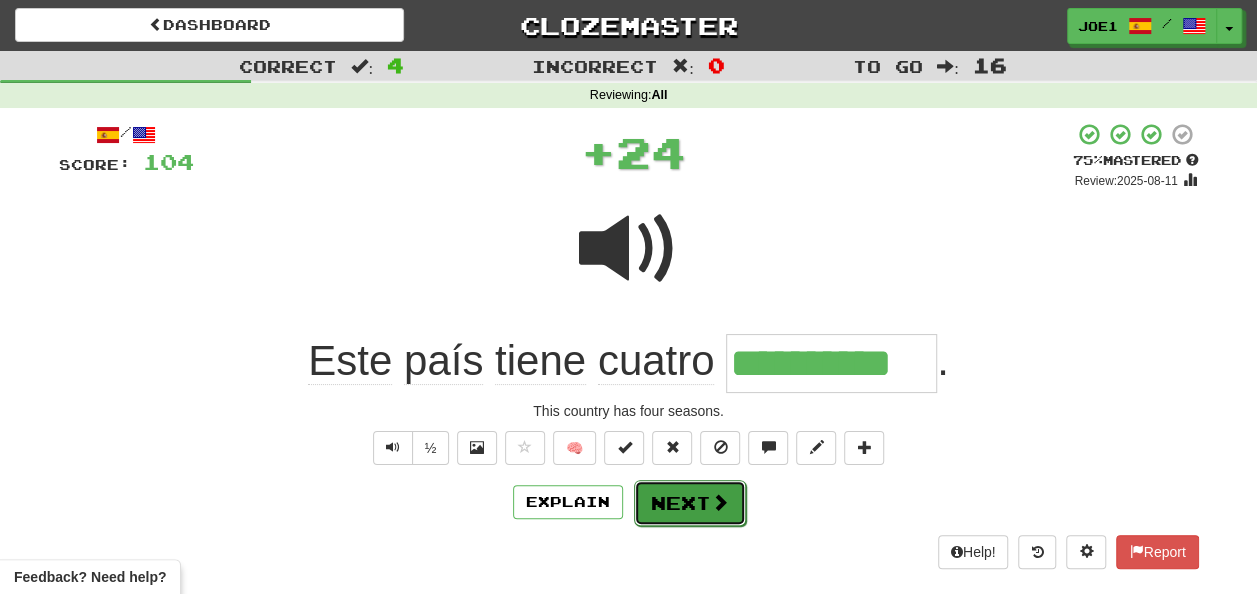 click on "Next" at bounding box center (690, 503) 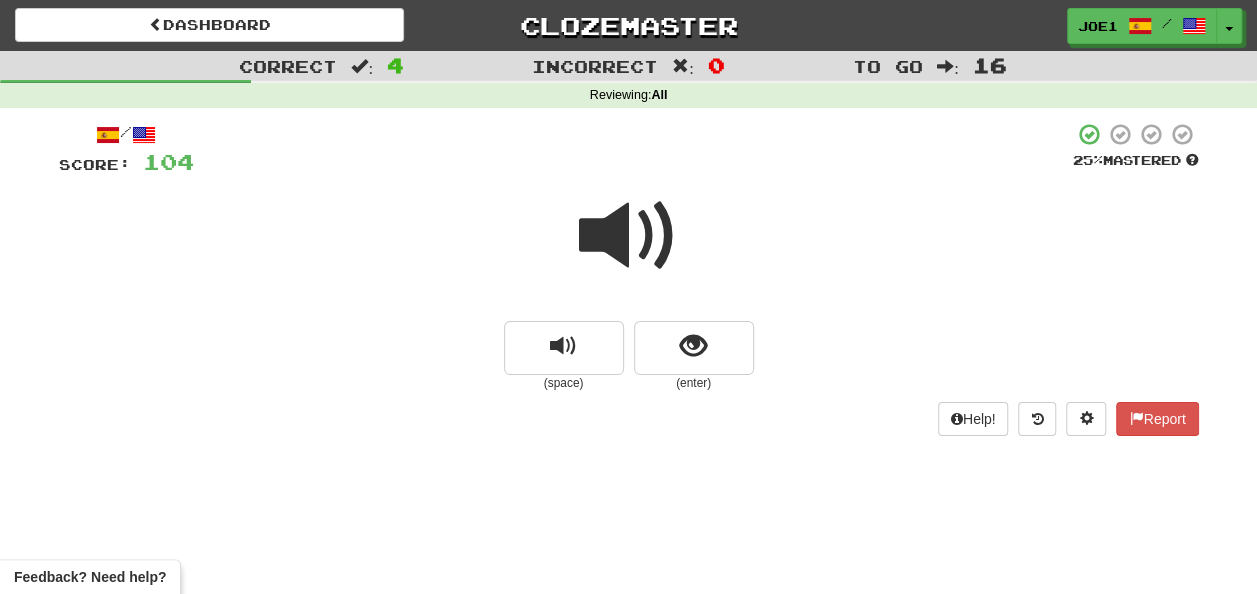 click at bounding box center (629, 236) 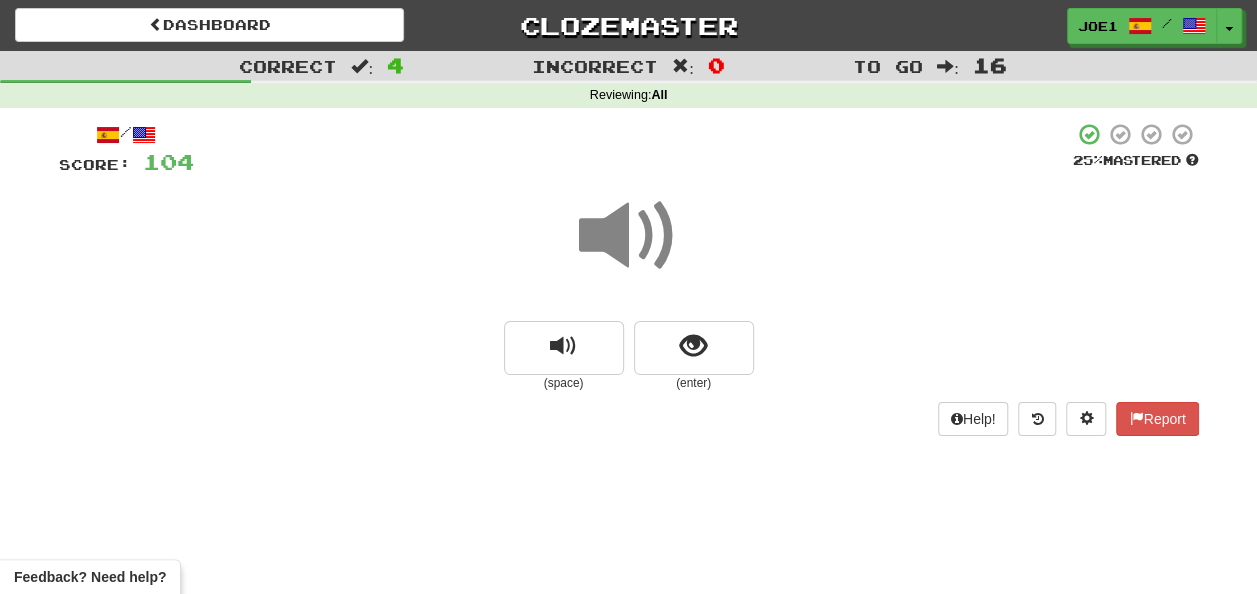 click at bounding box center (629, 236) 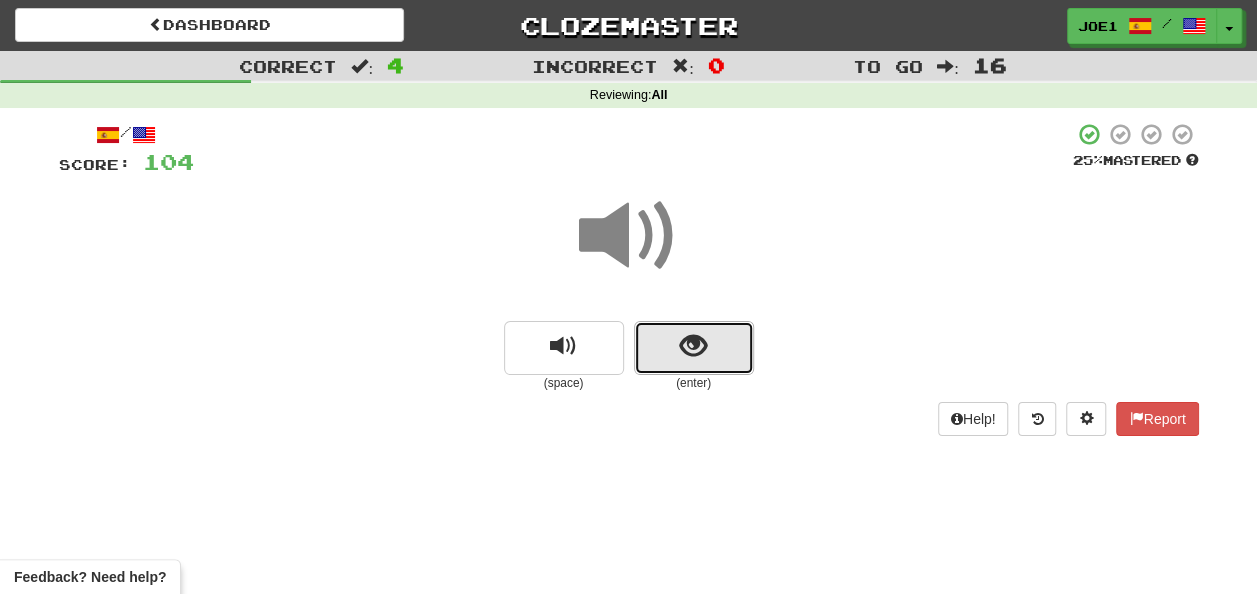 click at bounding box center [694, 348] 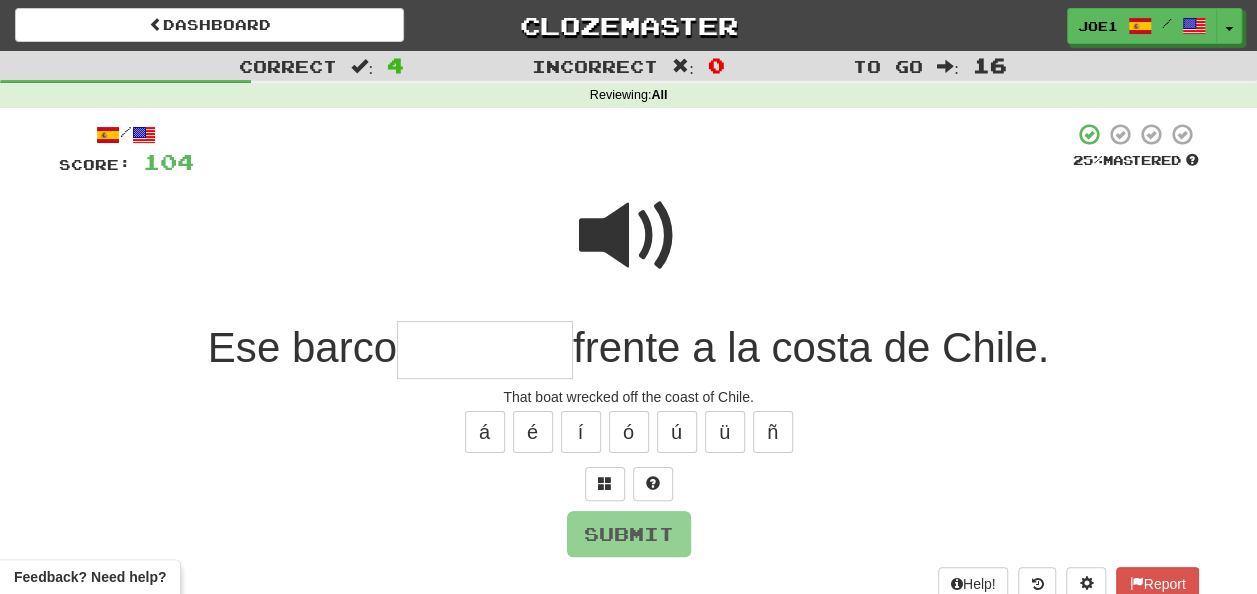 click at bounding box center (629, 236) 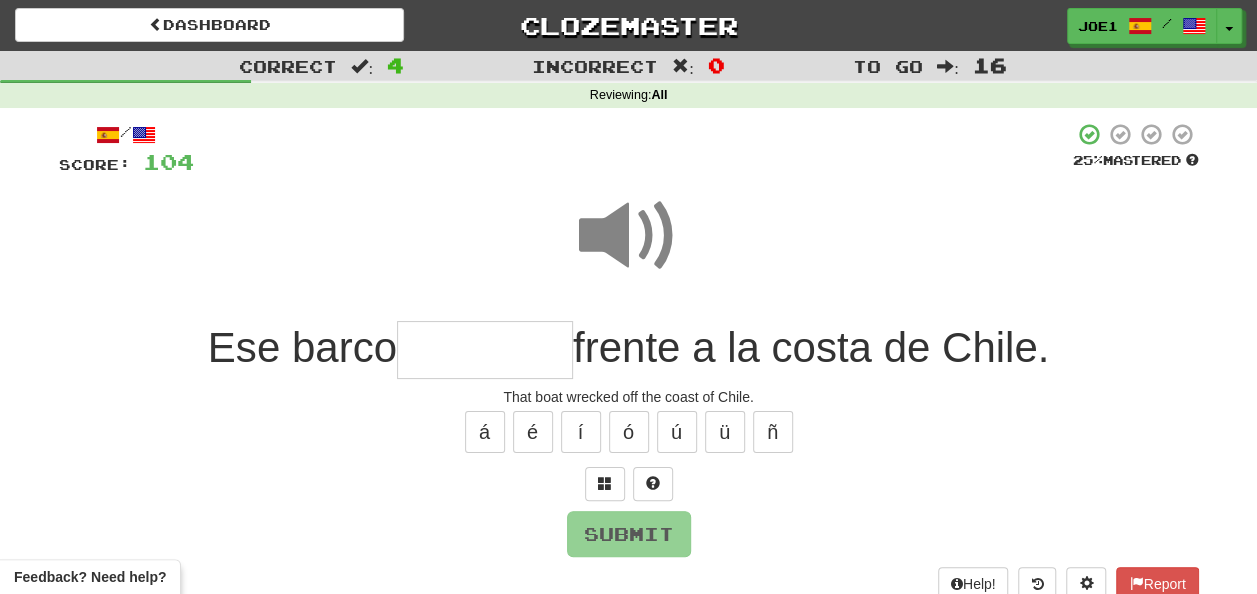 click at bounding box center [485, 350] 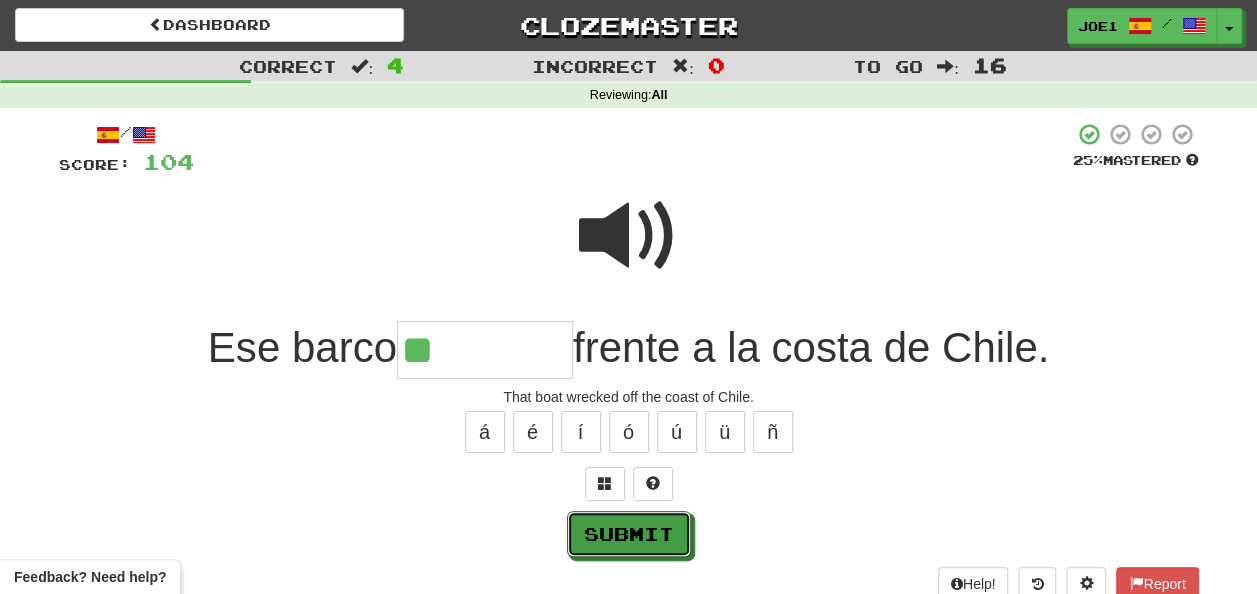 click on "Submit" at bounding box center (629, 534) 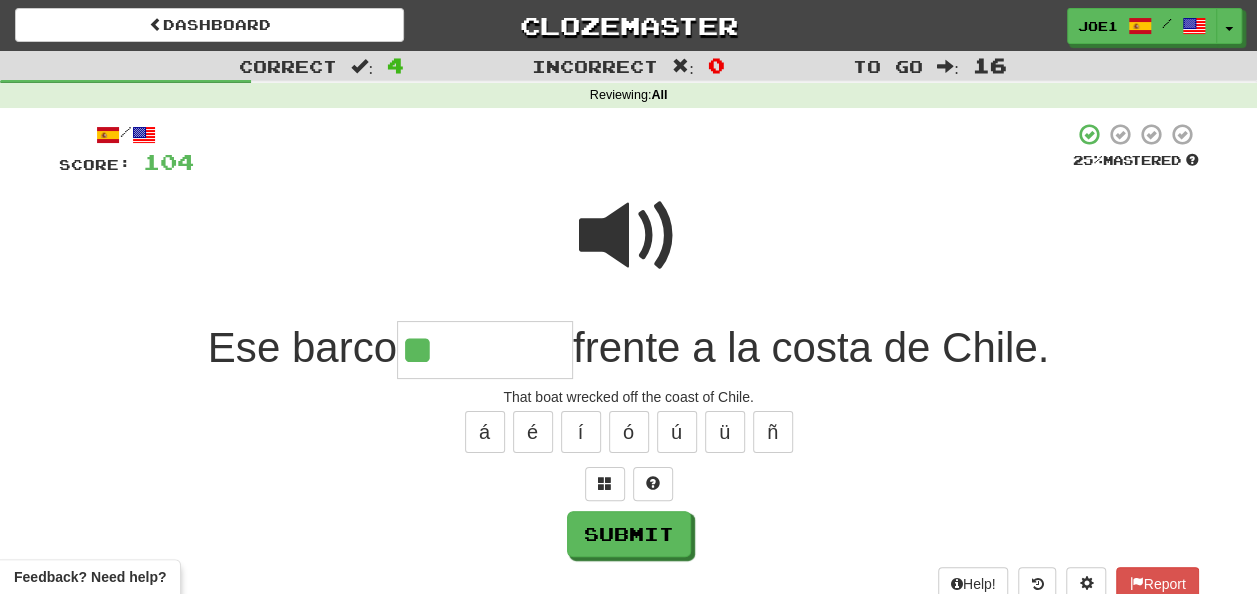 type on "********" 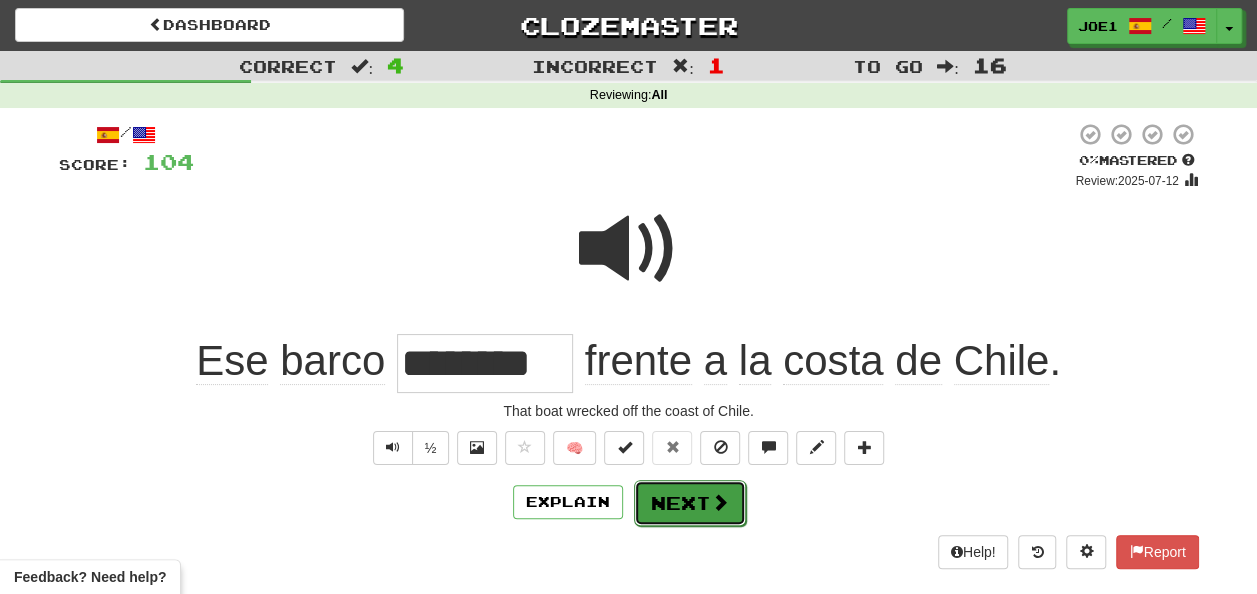 click on "Next" at bounding box center (690, 503) 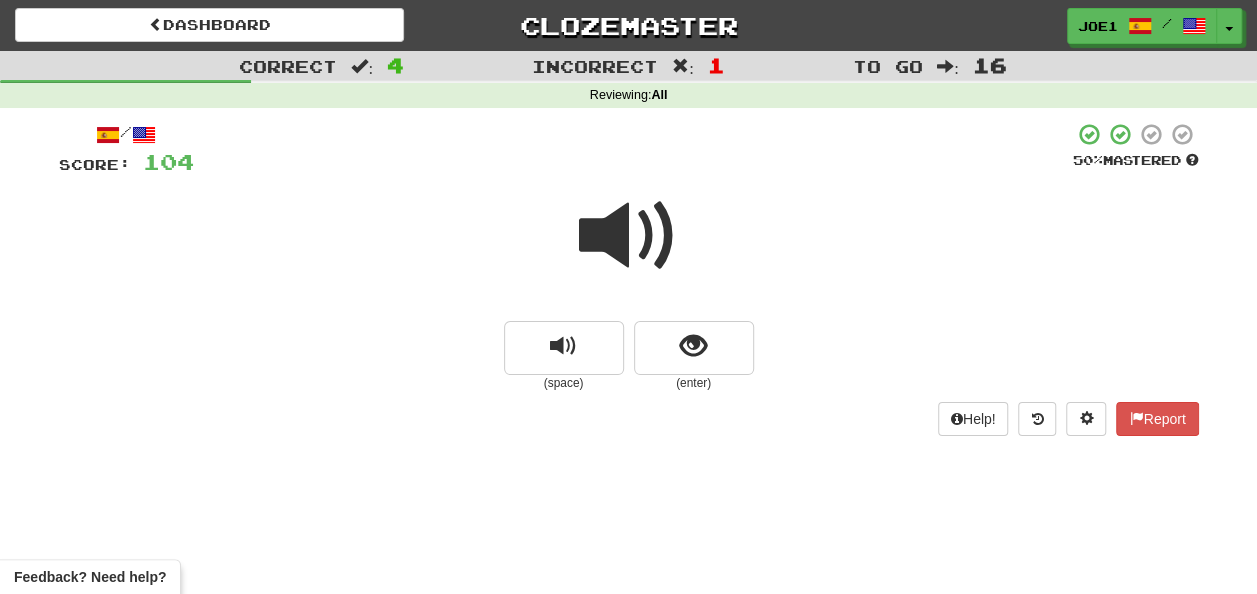 click at bounding box center [629, 236] 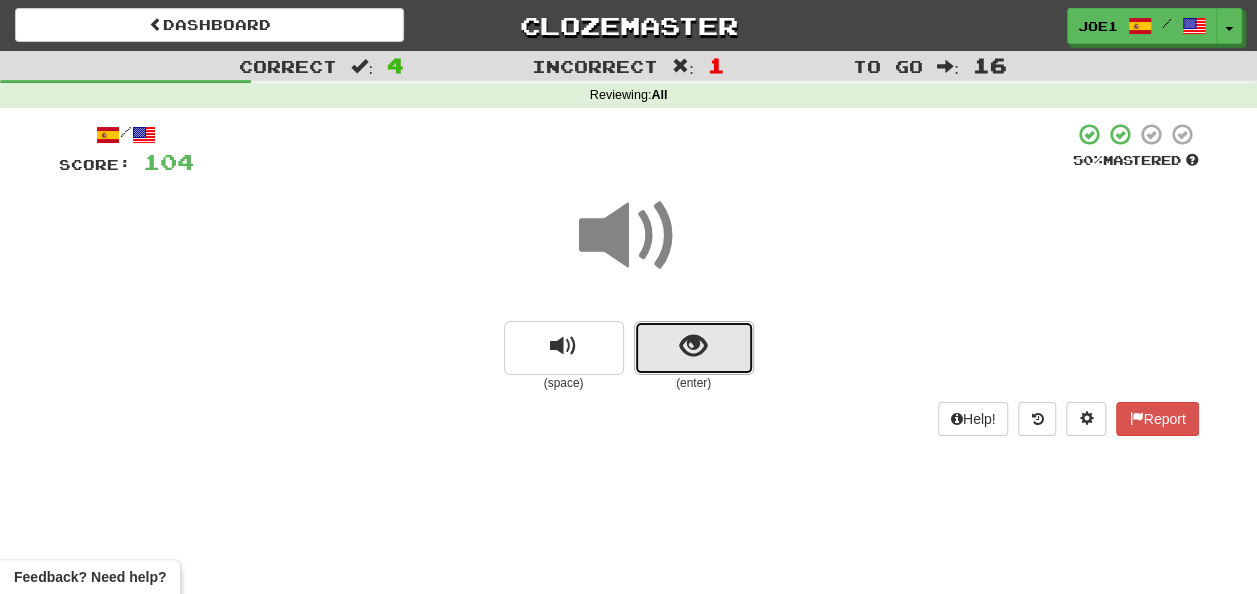 click at bounding box center (693, 346) 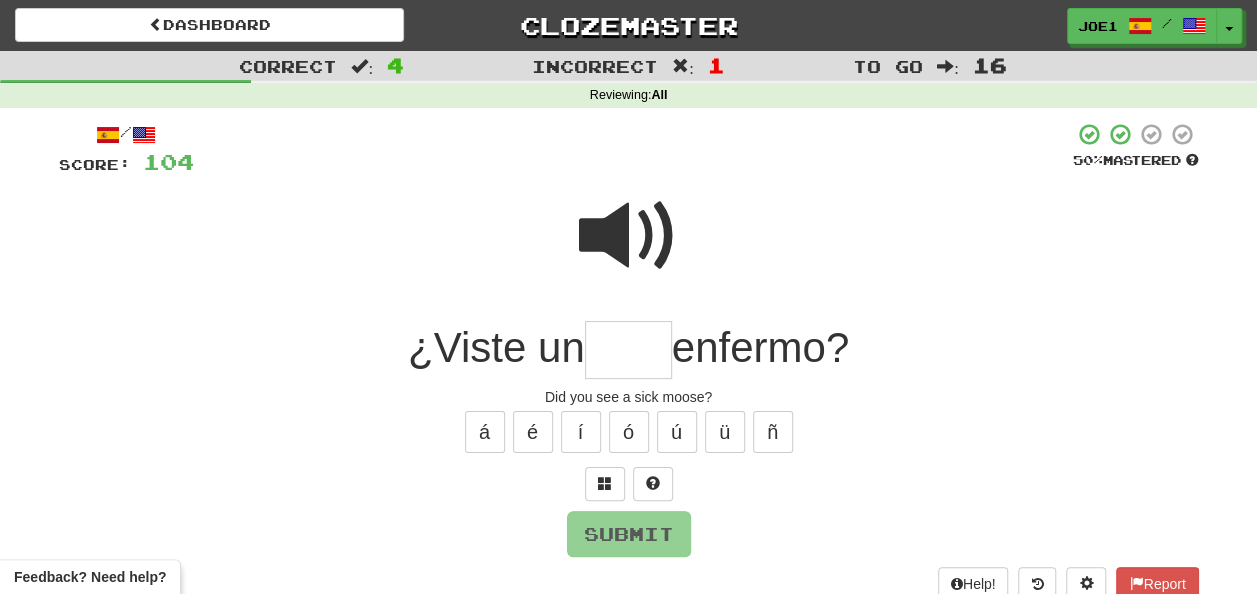 click at bounding box center [628, 350] 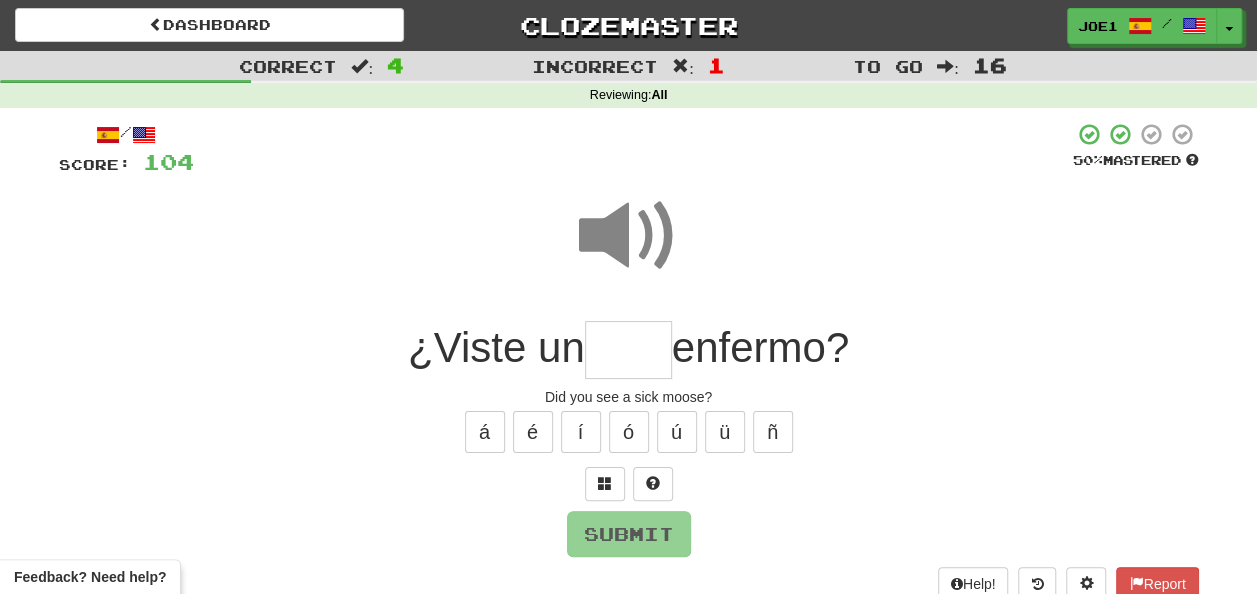 click at bounding box center (628, 350) 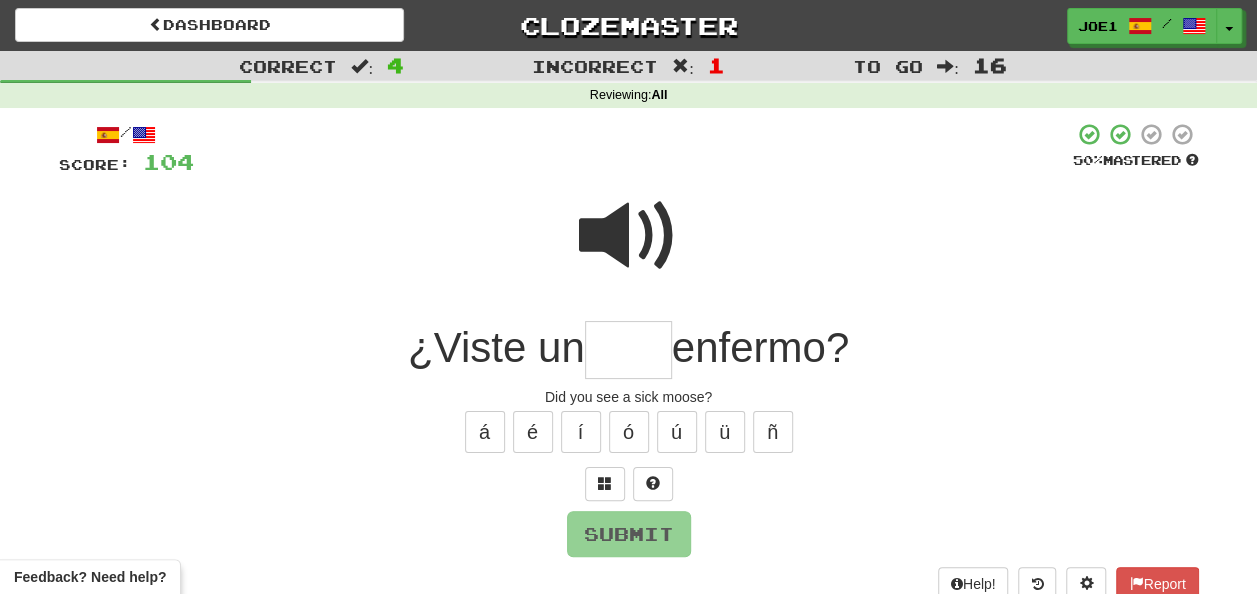 type on "*" 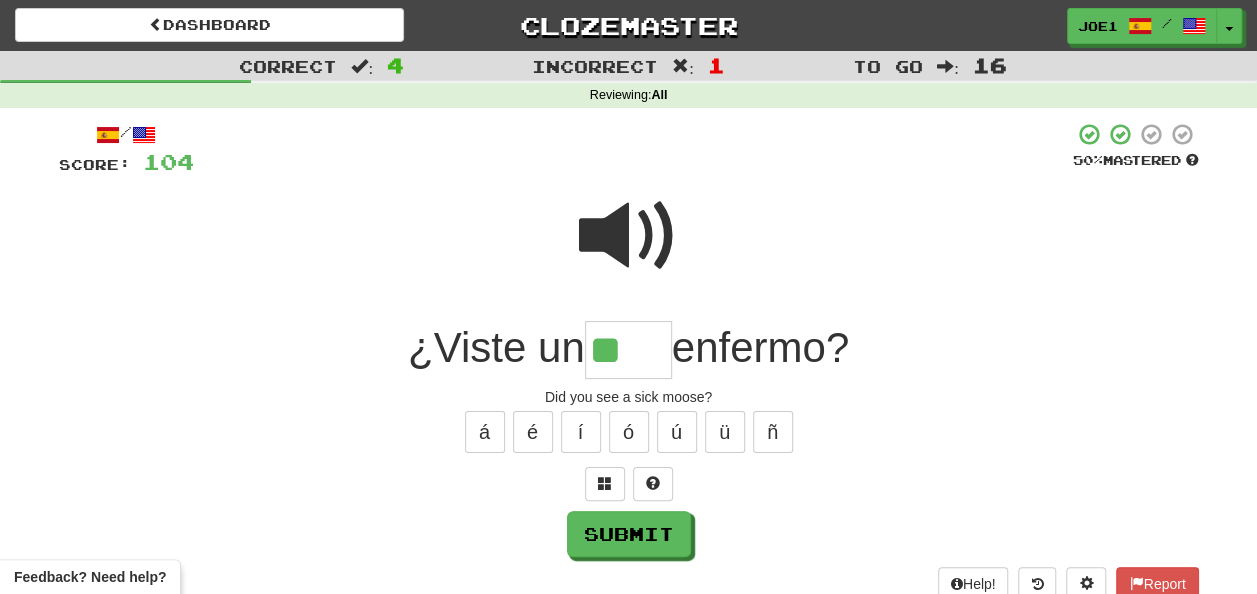 click at bounding box center (629, 236) 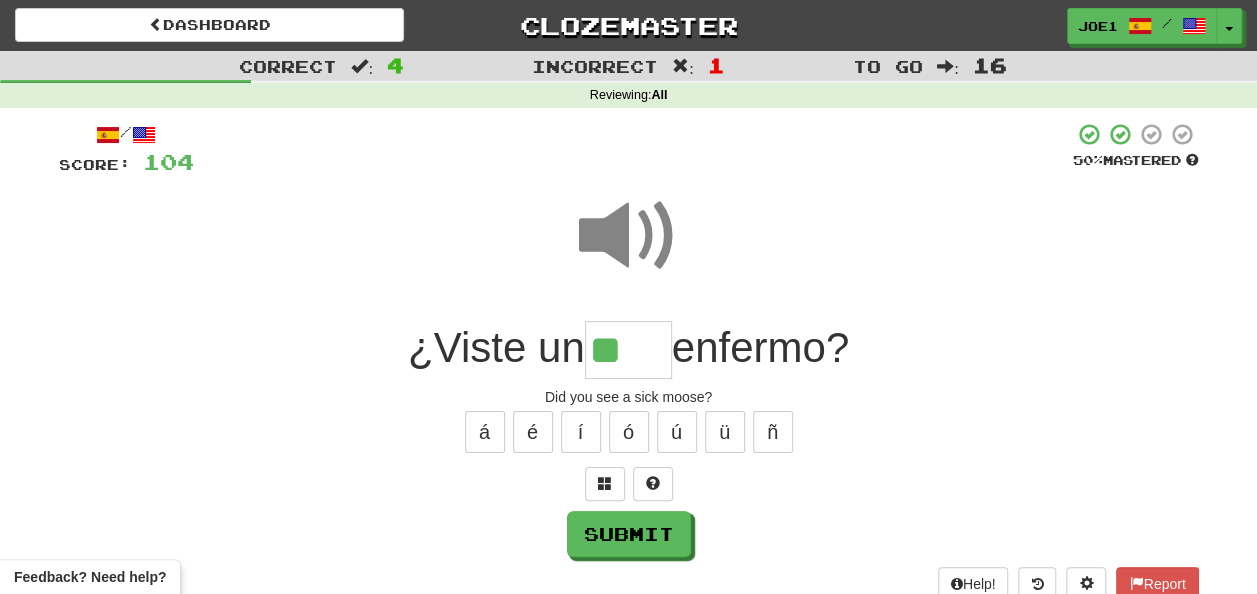 click on "**" at bounding box center (628, 350) 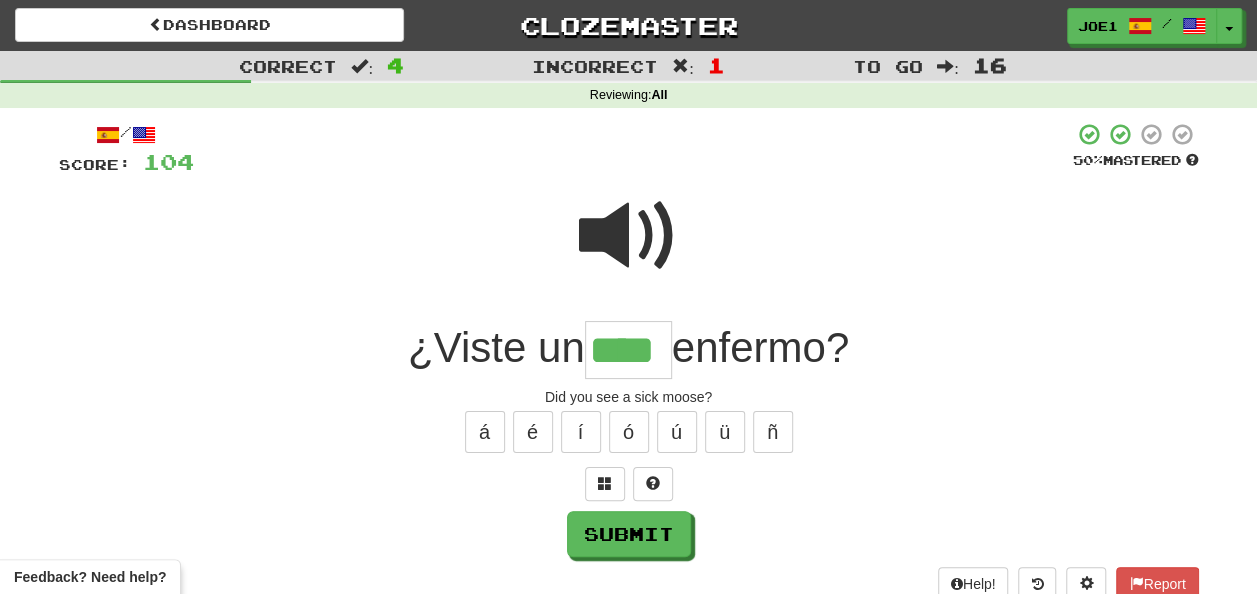 type on "****" 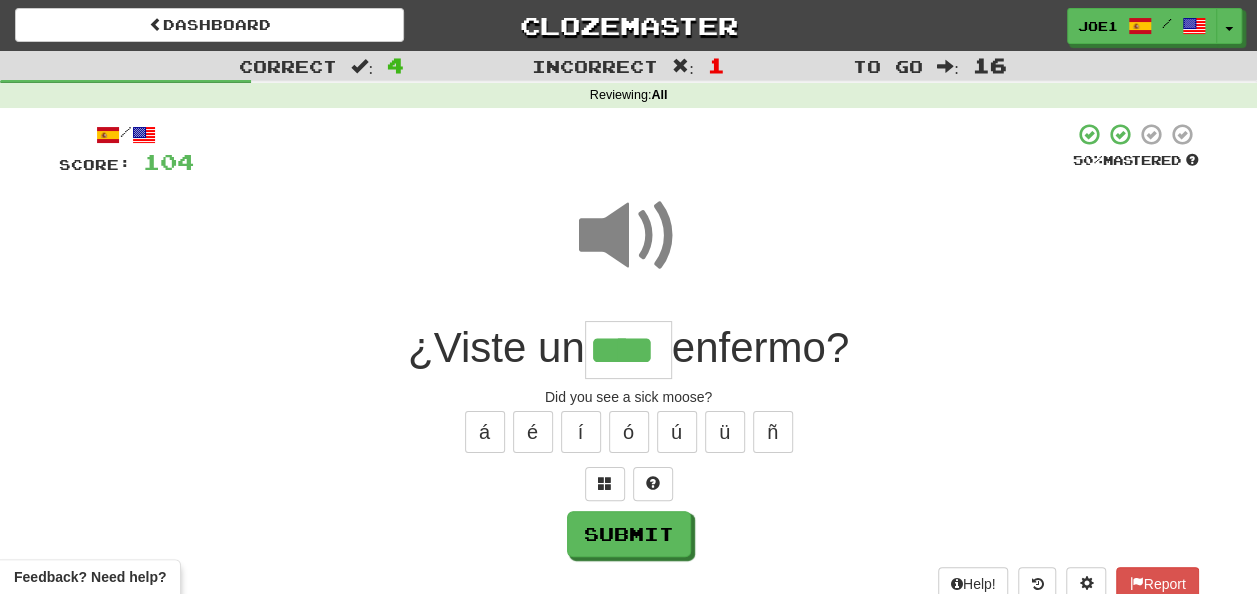 click at bounding box center [629, 236] 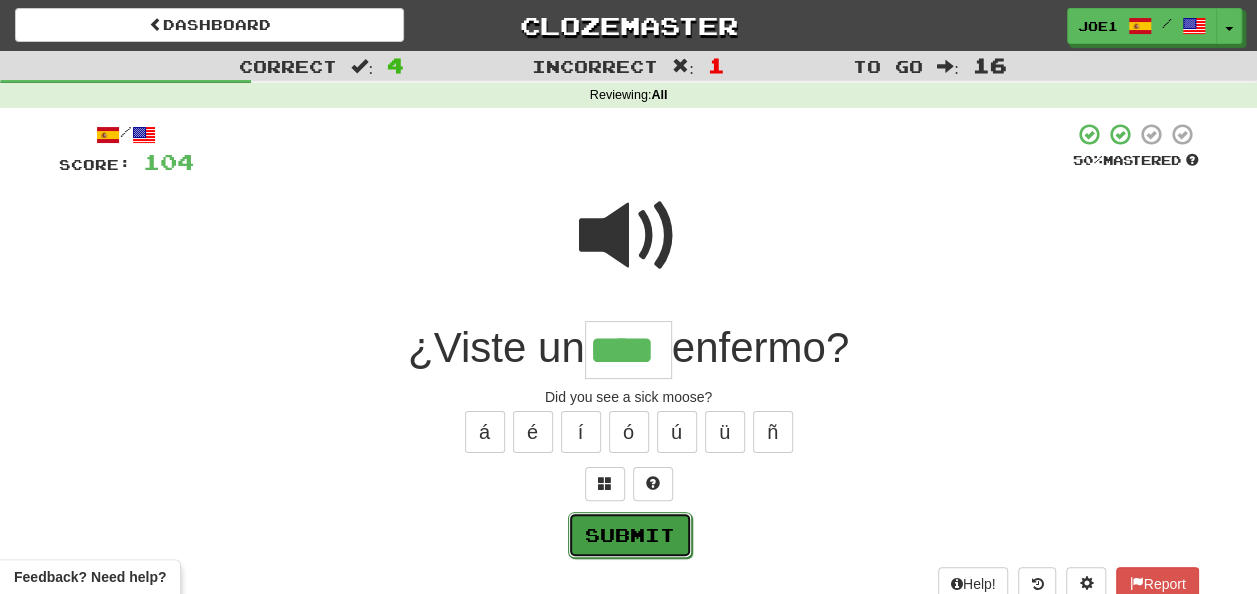 click on "Submit" at bounding box center [630, 535] 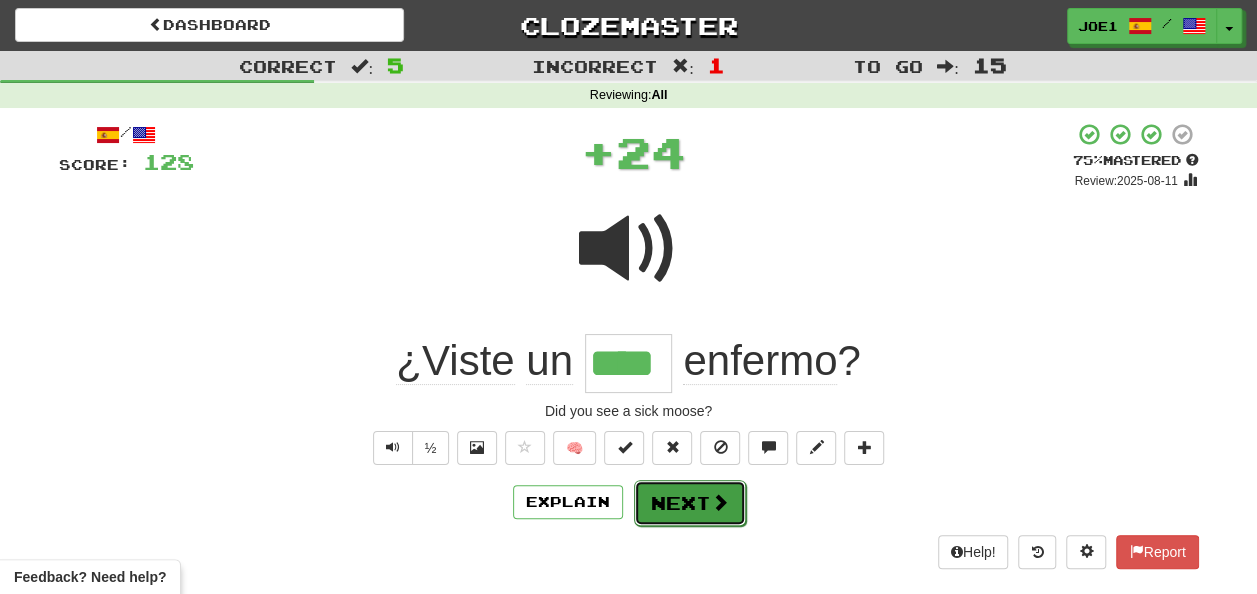 click on "Next" at bounding box center [690, 503] 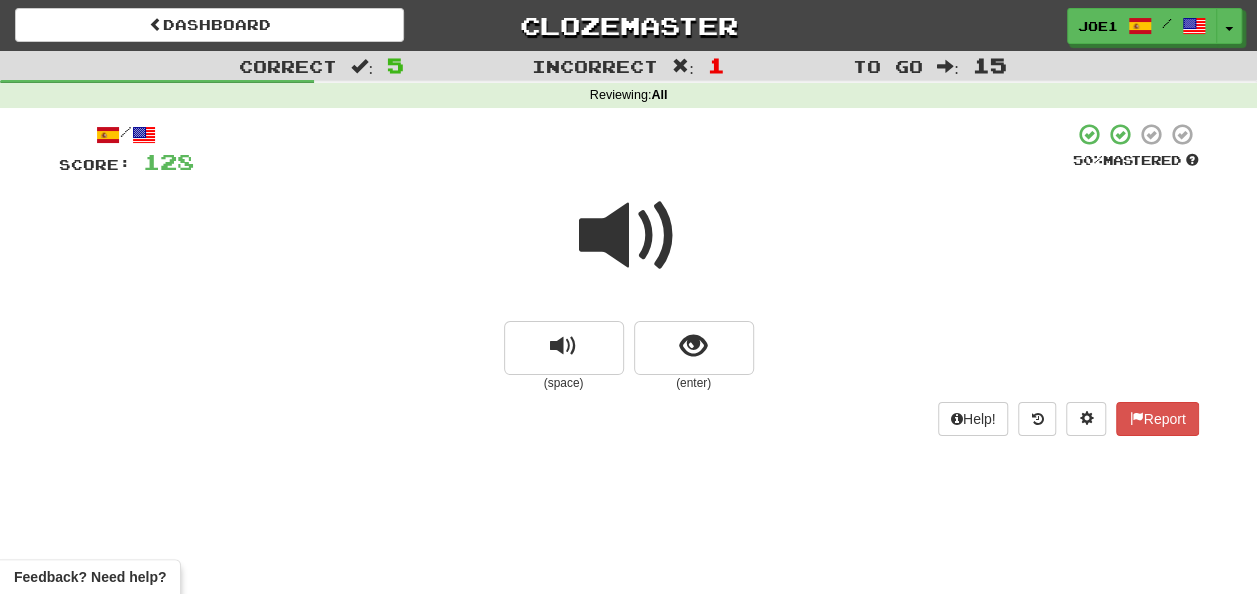 click at bounding box center [629, 236] 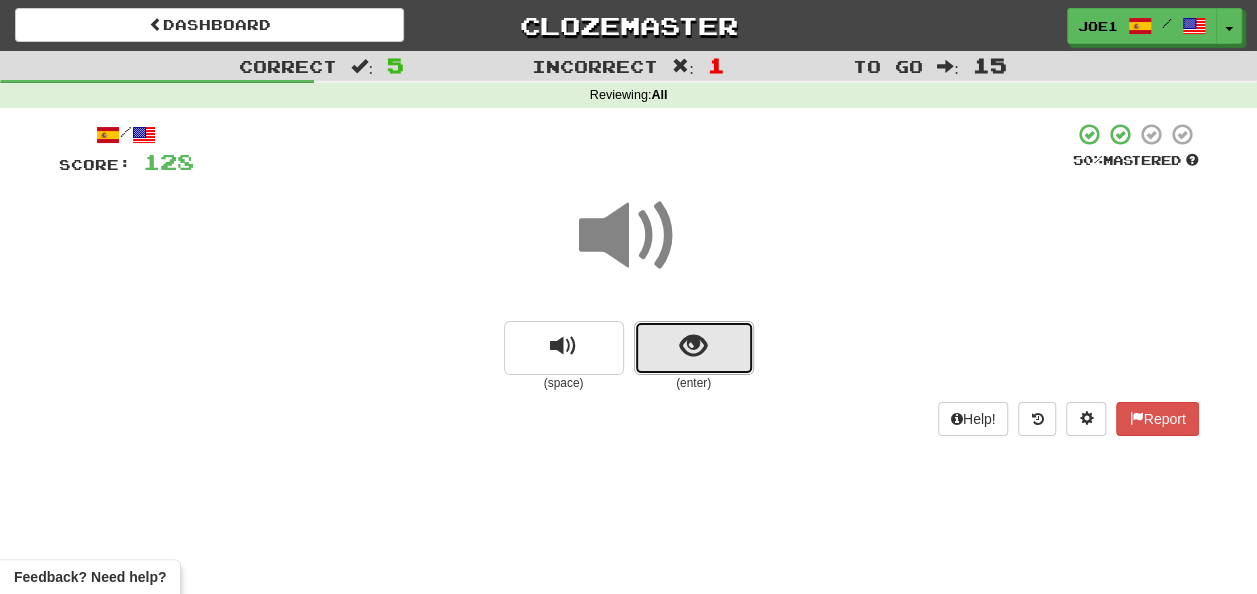 click at bounding box center (694, 348) 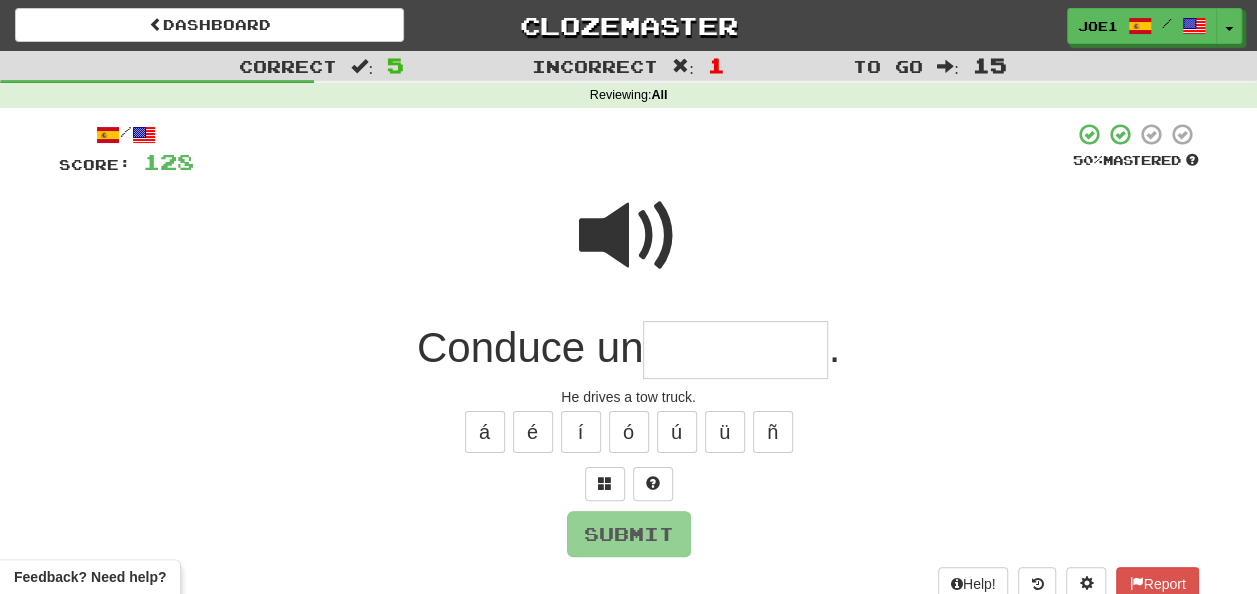 click at bounding box center [735, 350] 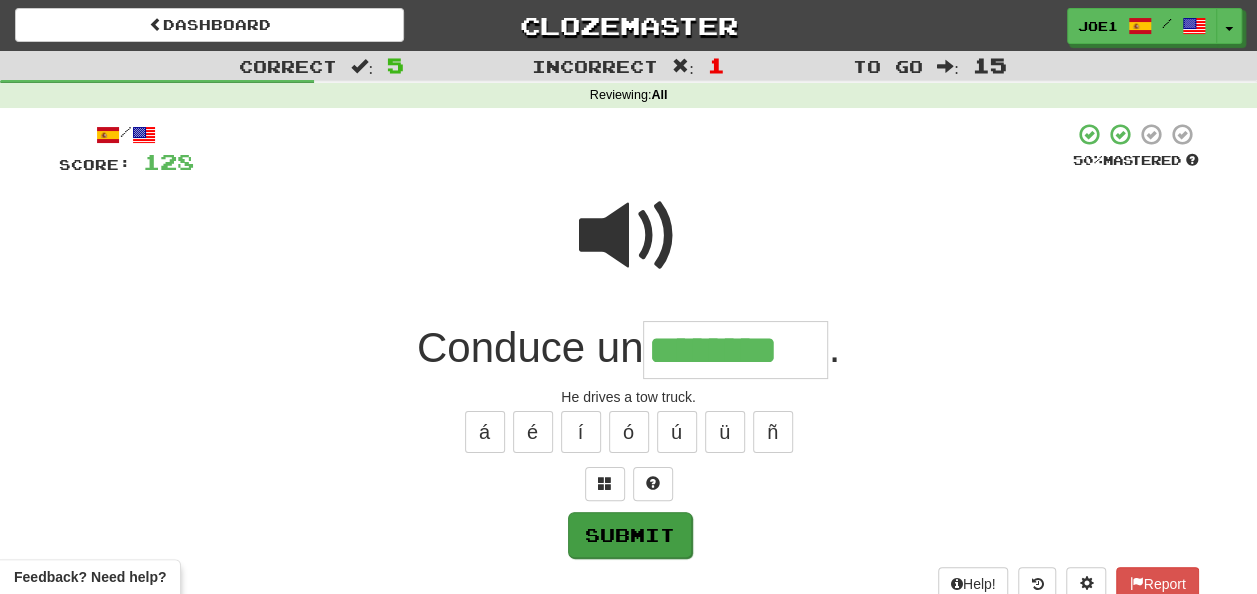 type on "********" 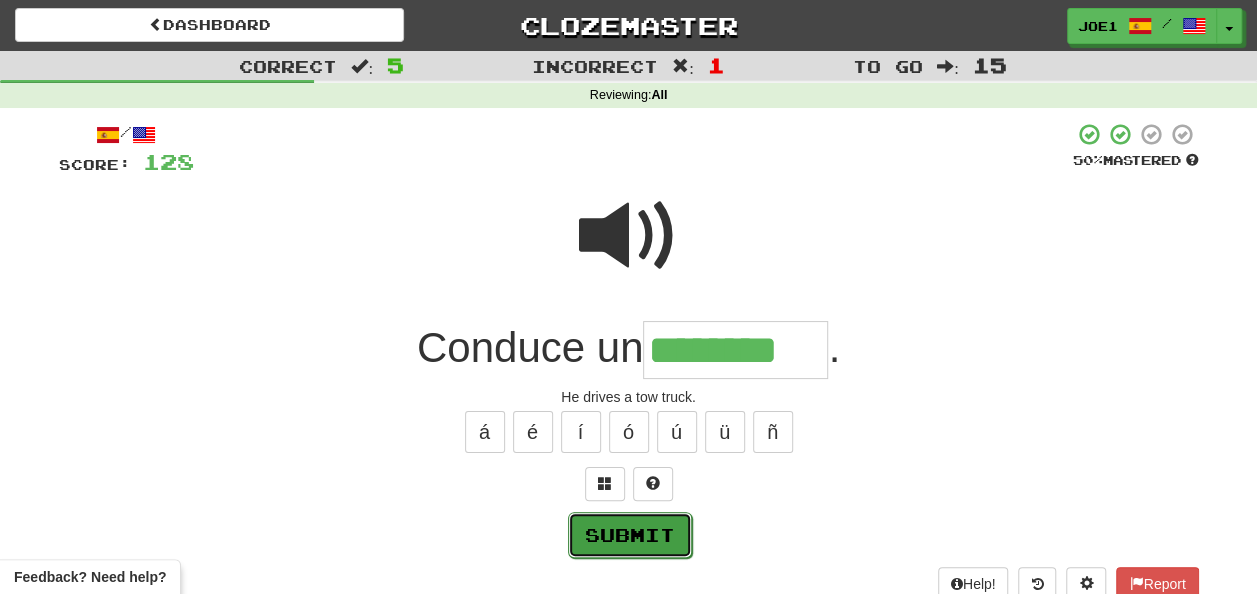 click on "Submit" at bounding box center [630, 535] 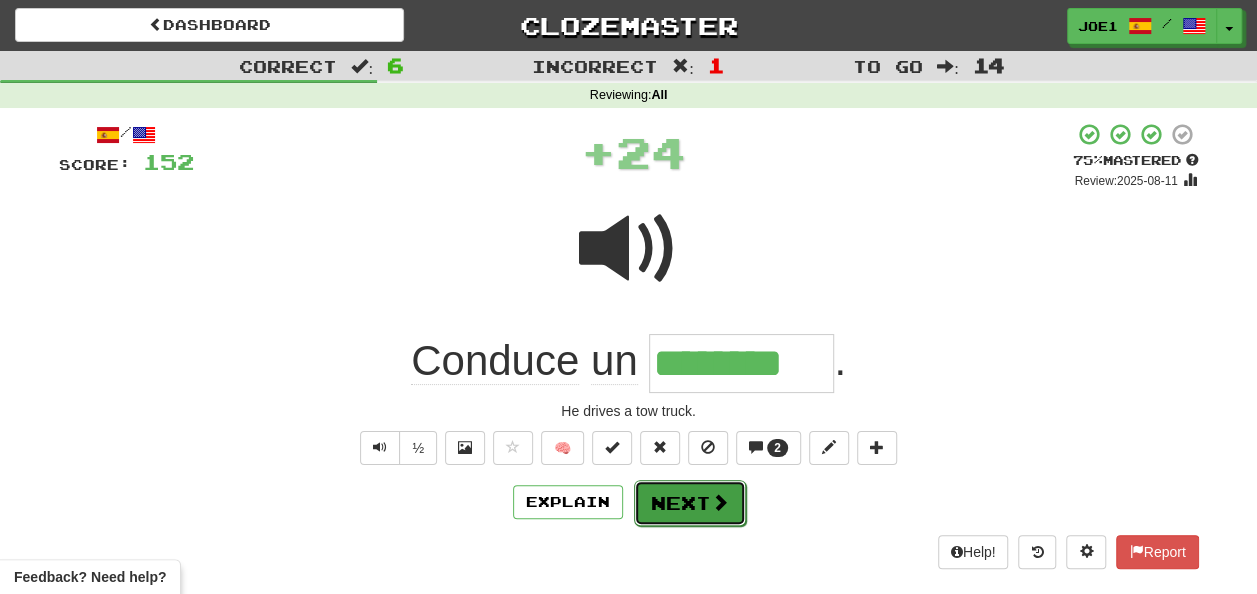 click on "Next" at bounding box center [690, 503] 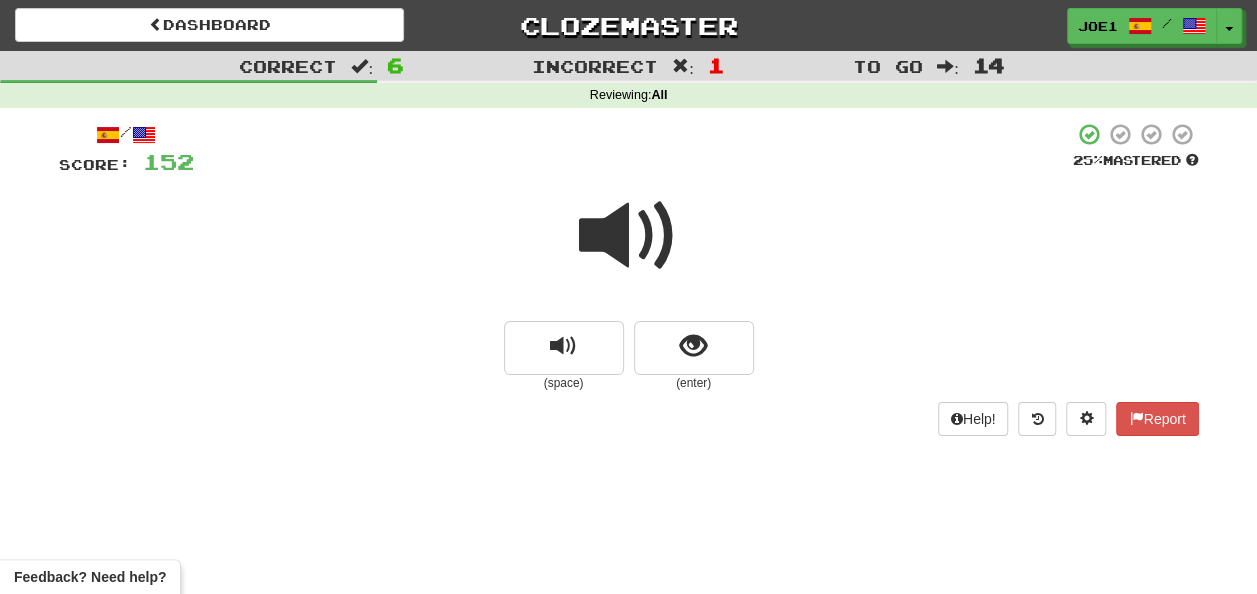 click at bounding box center [629, 236] 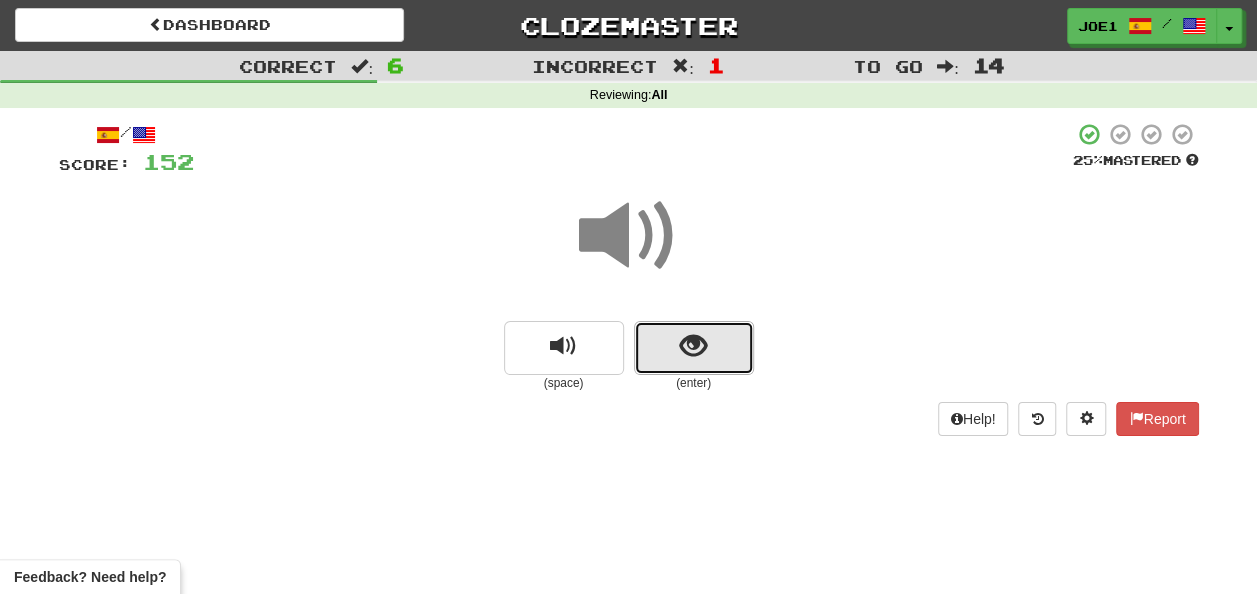 click at bounding box center [694, 348] 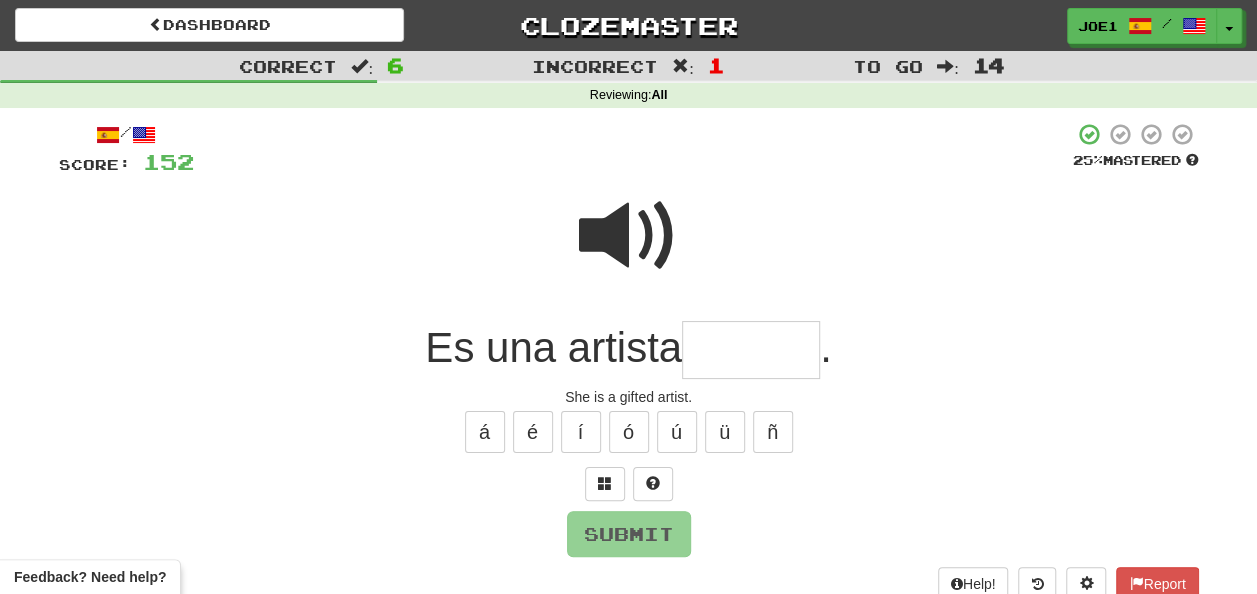 click at bounding box center (751, 350) 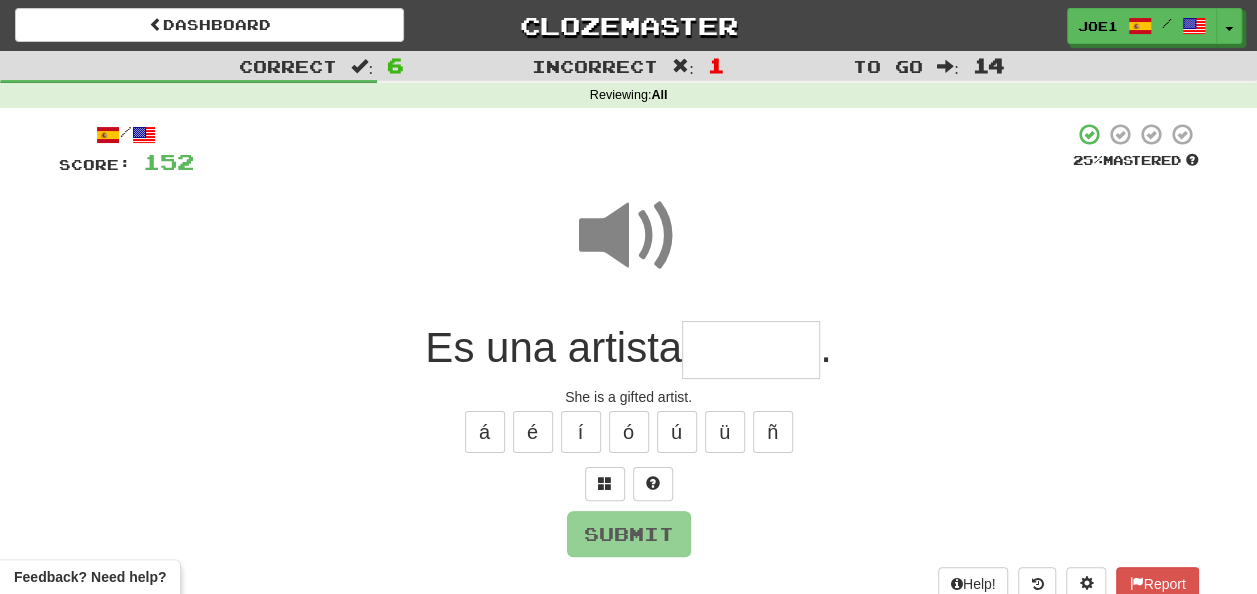 click at bounding box center (751, 350) 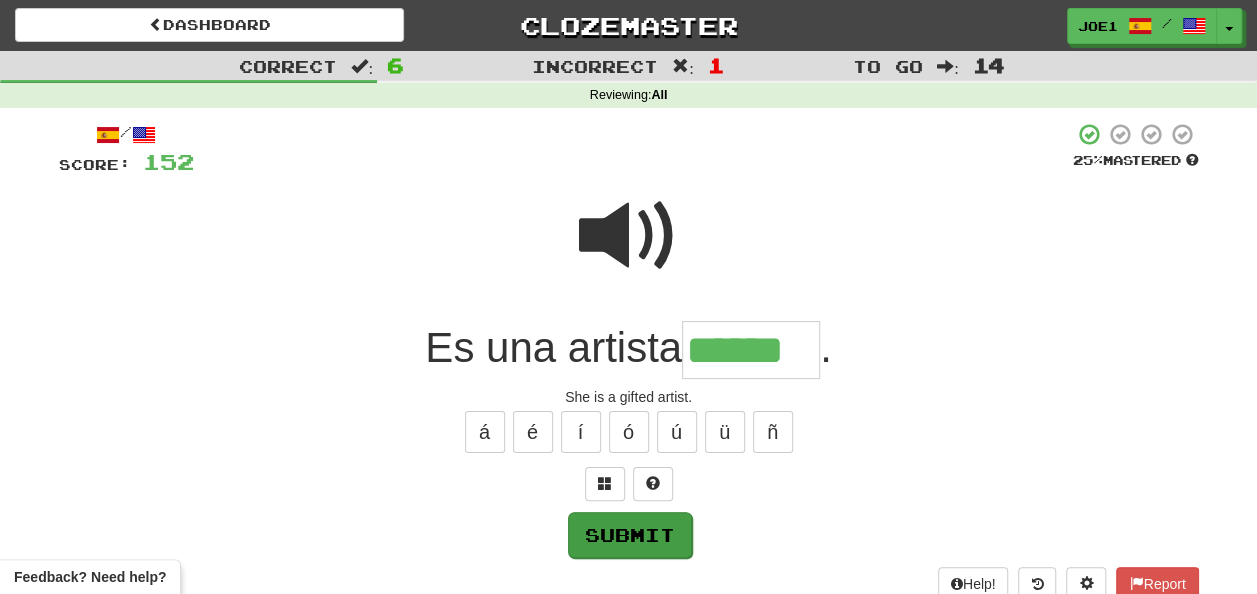 type on "******" 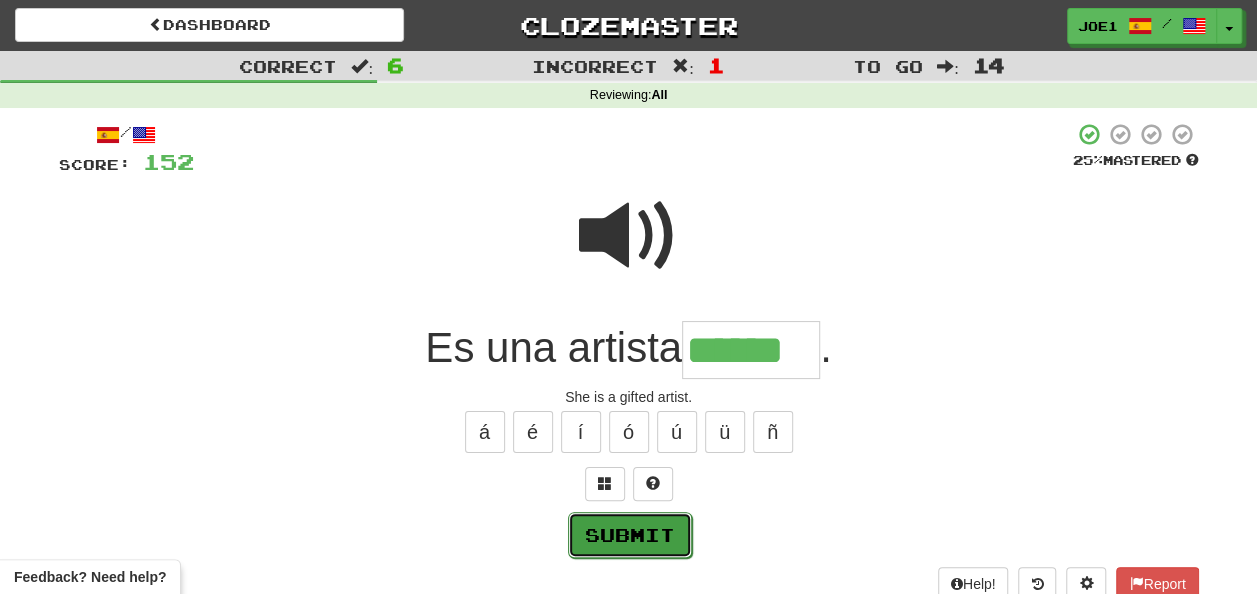 click on "Submit" at bounding box center [630, 535] 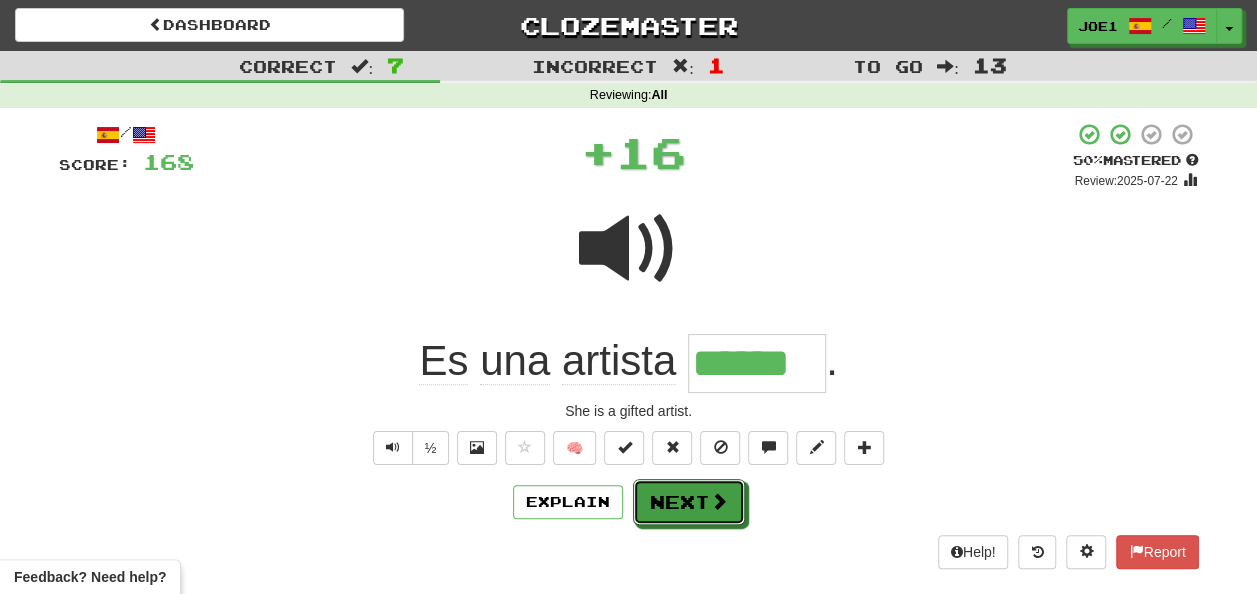 click on "Next" at bounding box center [689, 502] 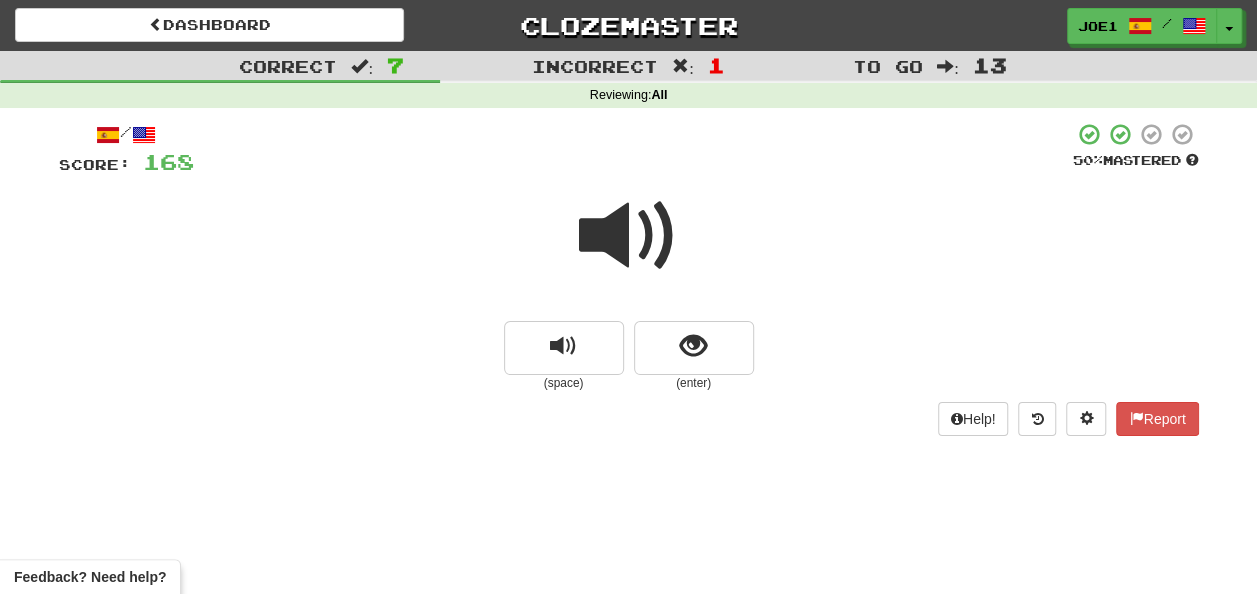 click at bounding box center [629, 236] 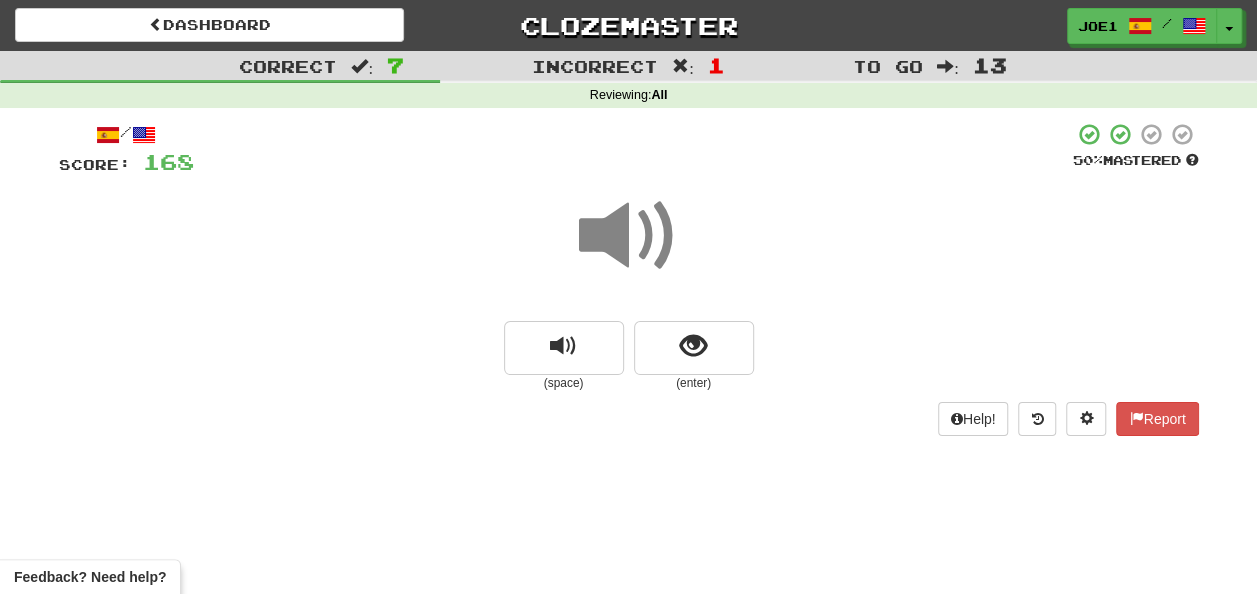 click at bounding box center [629, 236] 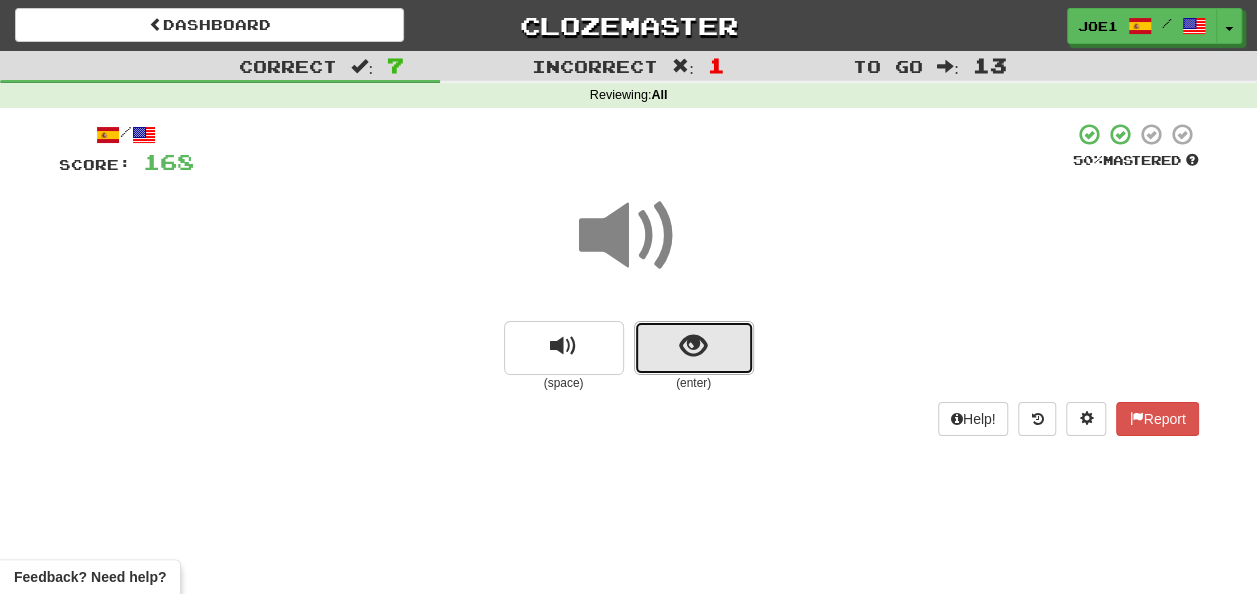 click at bounding box center [693, 346] 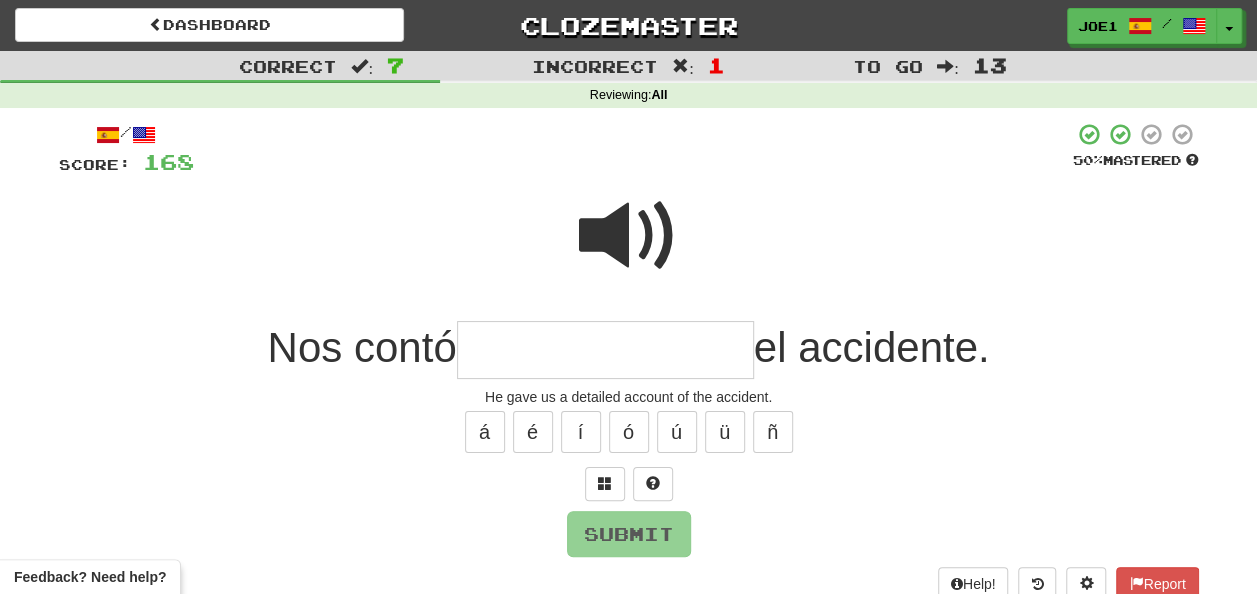 click at bounding box center [629, 236] 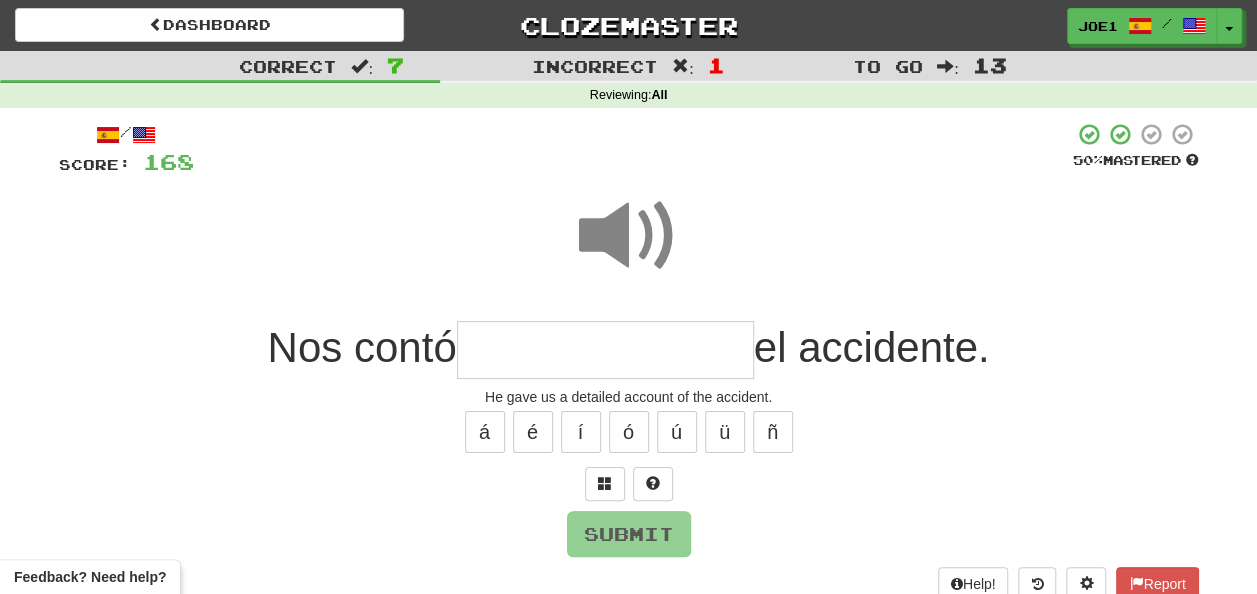 click at bounding box center [605, 350] 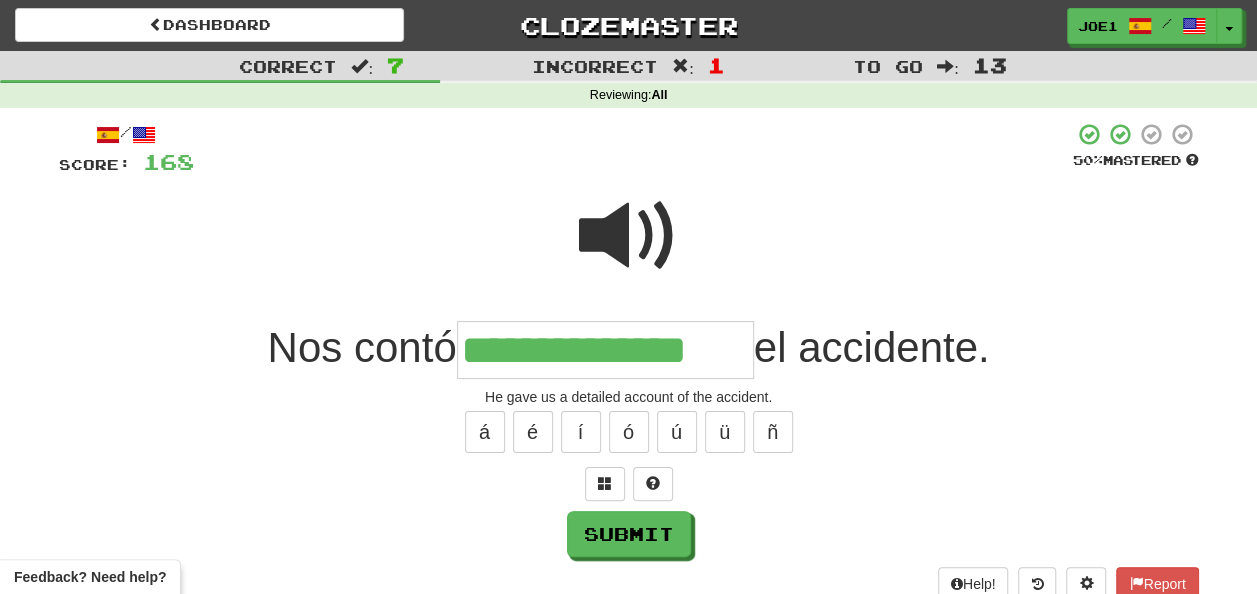 type on "**********" 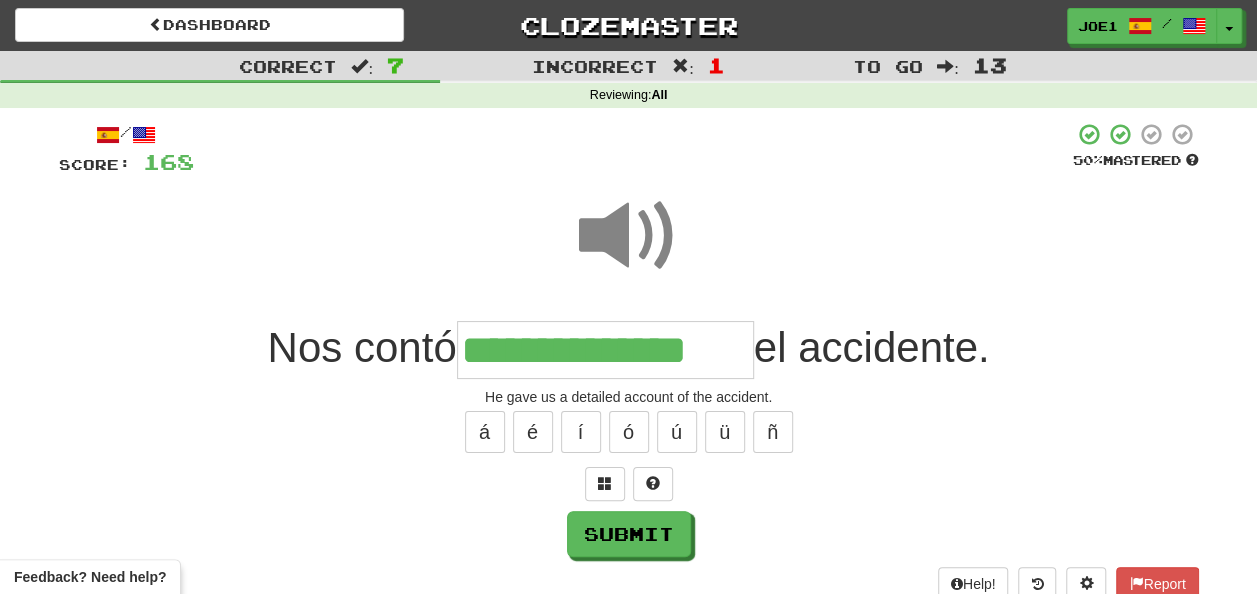 click at bounding box center (629, 236) 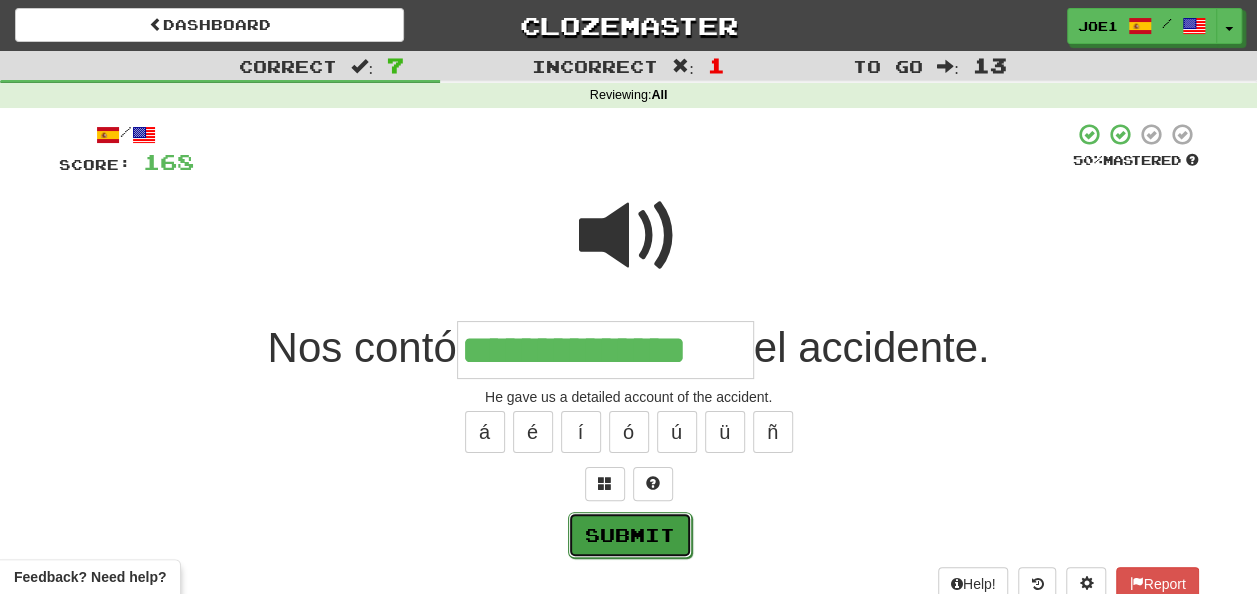 click on "Submit" at bounding box center (630, 535) 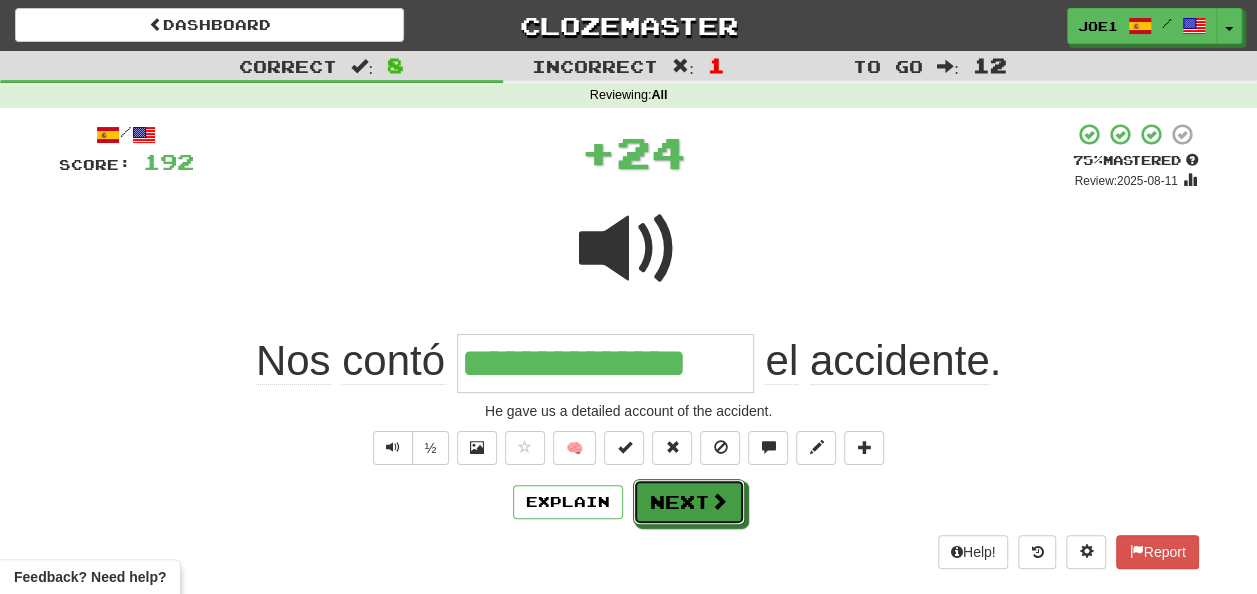 click on "Next" at bounding box center [689, 502] 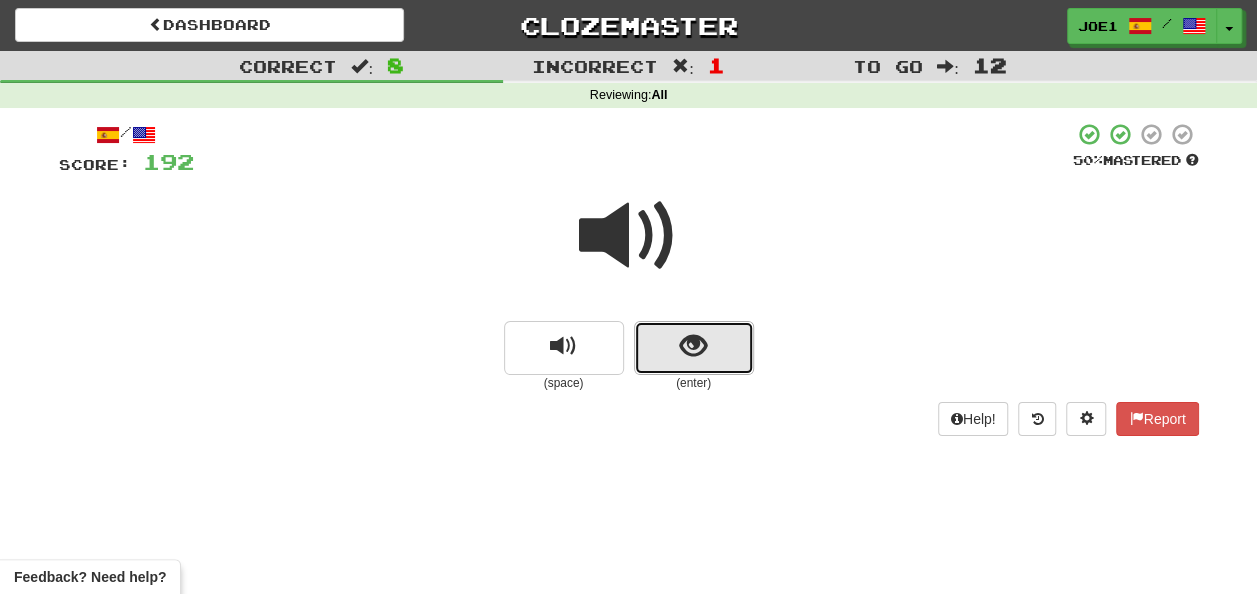 click at bounding box center [694, 348] 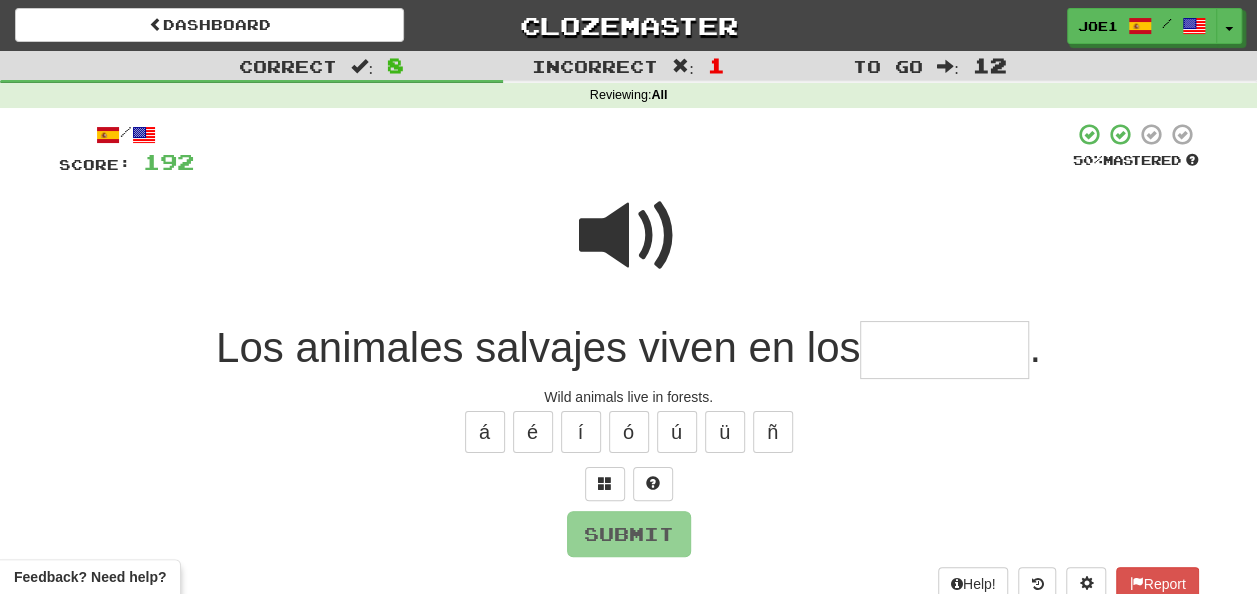 click at bounding box center [944, 350] 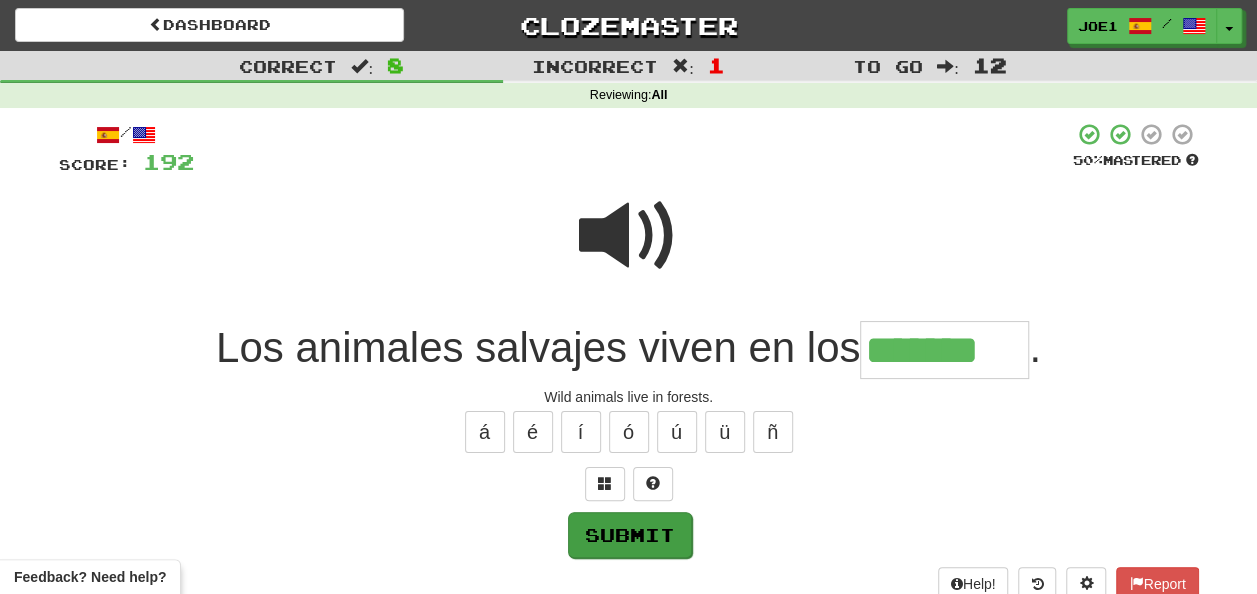 type on "*******" 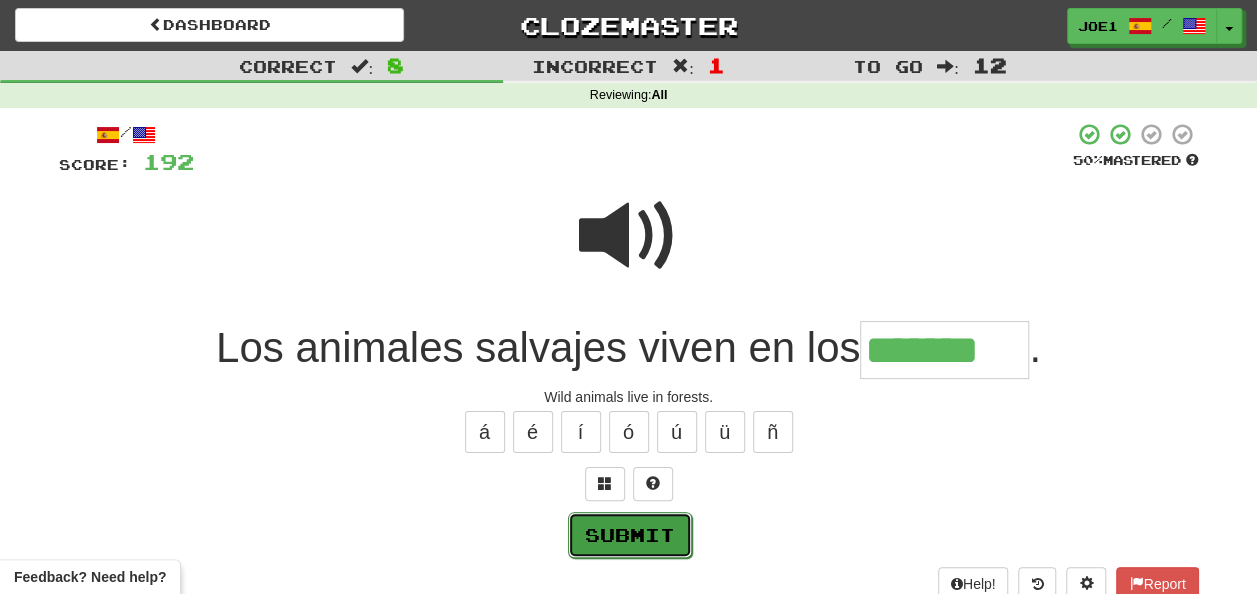 click on "Submit" at bounding box center (630, 535) 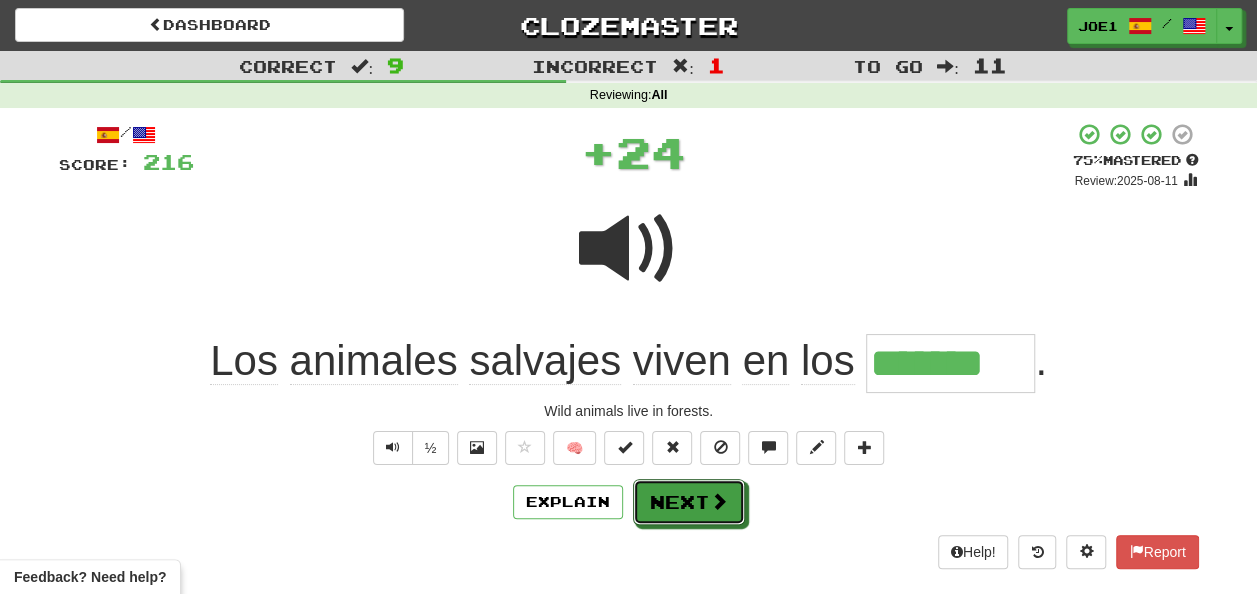 click on "Next" at bounding box center (689, 502) 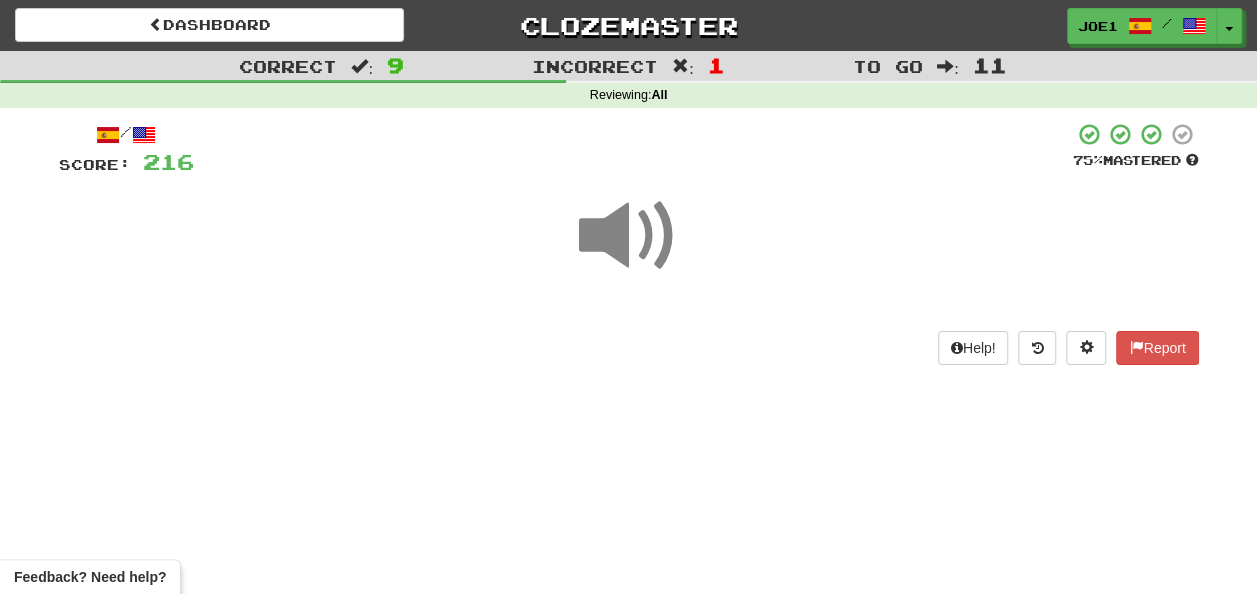 click at bounding box center [629, 236] 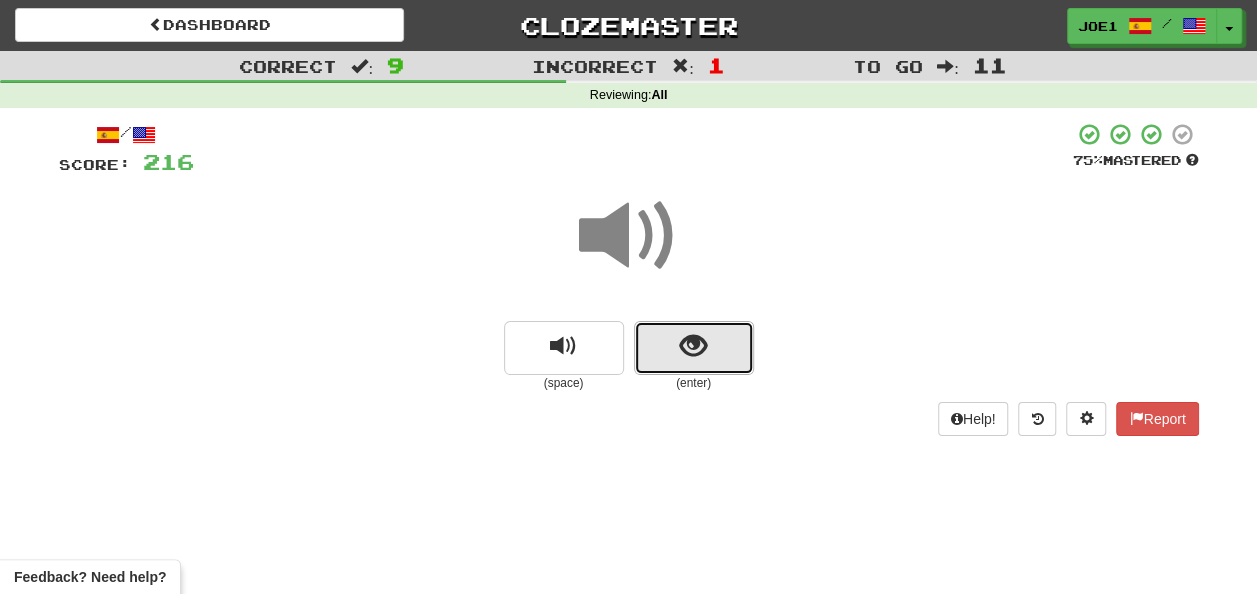 click at bounding box center [693, 346] 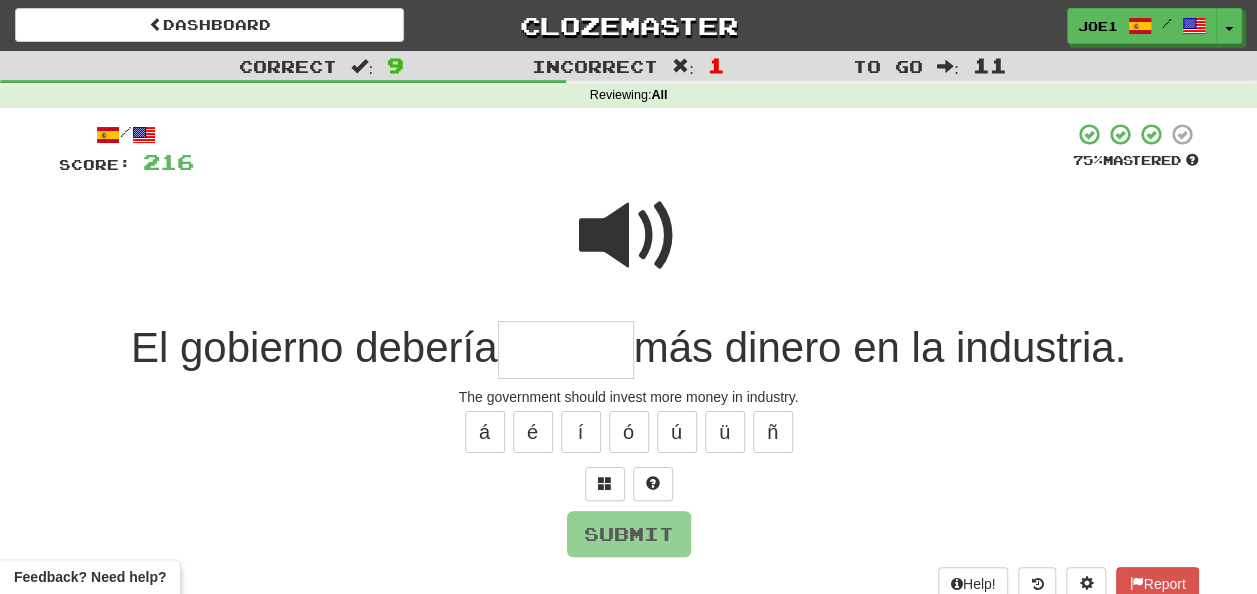 click at bounding box center (629, 236) 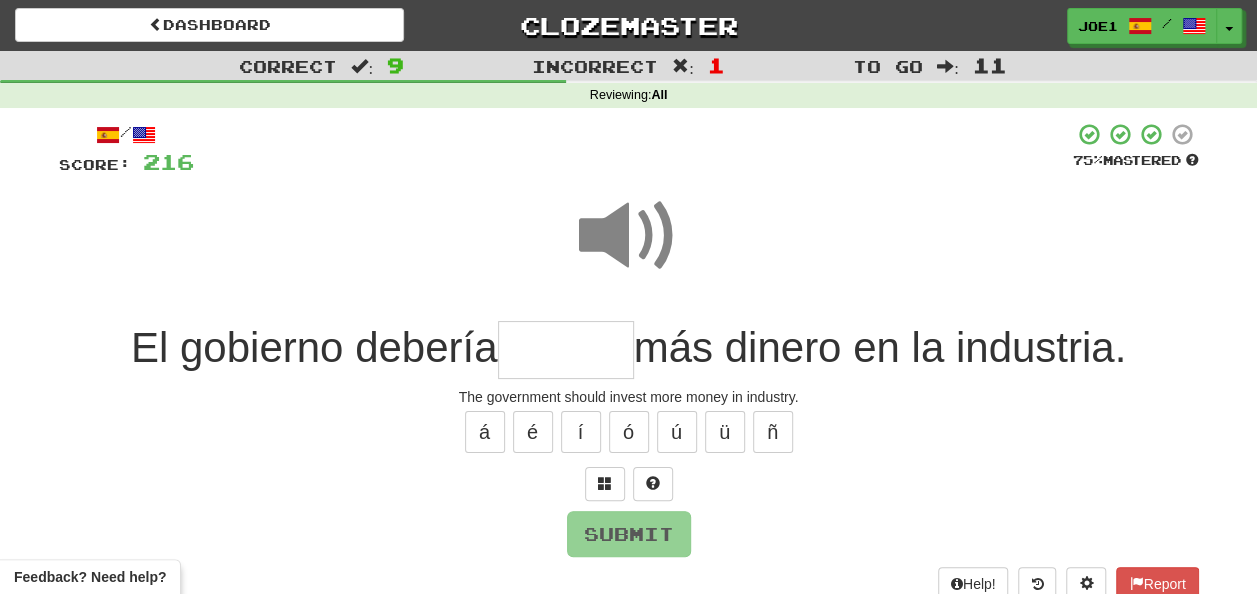 click at bounding box center (566, 350) 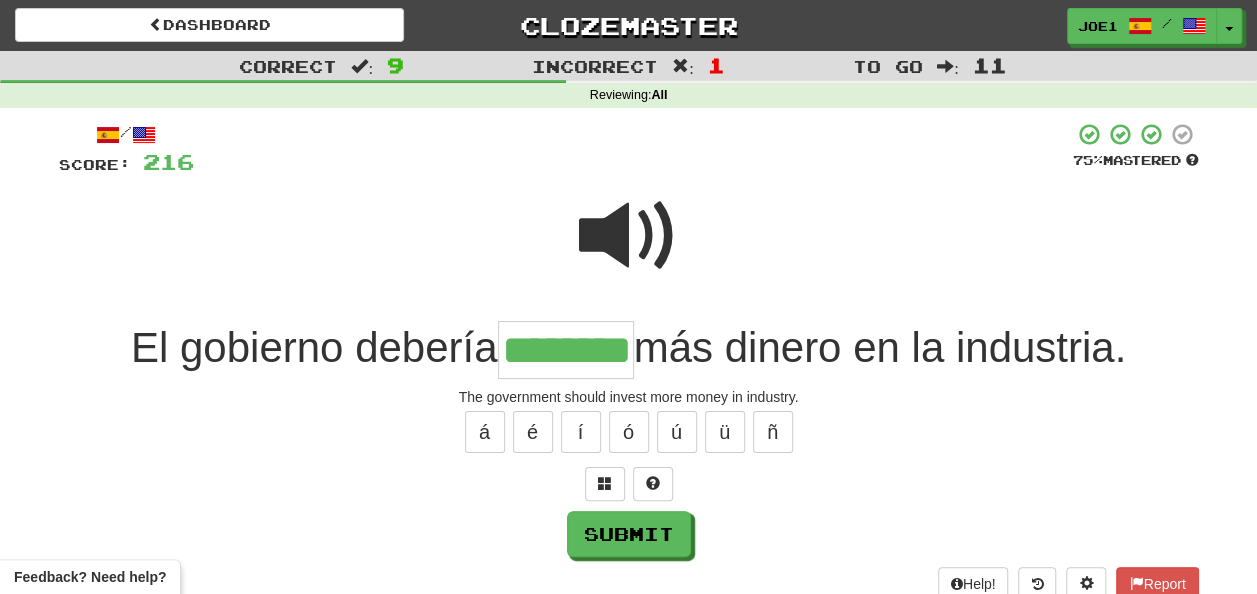 type on "********" 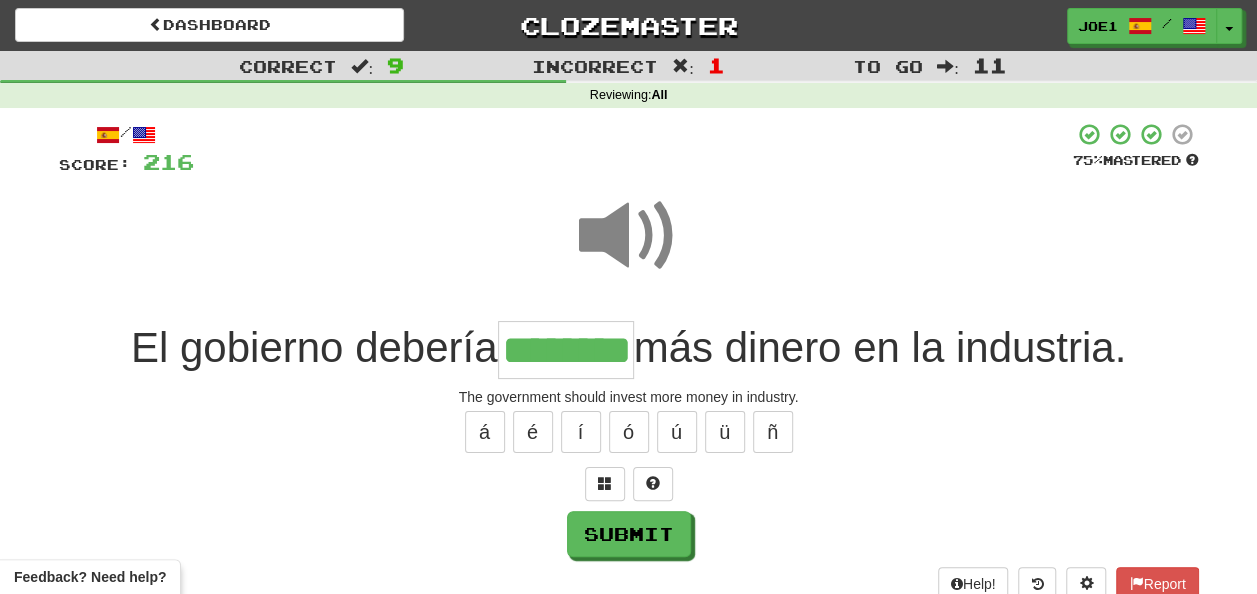 click at bounding box center (629, 236) 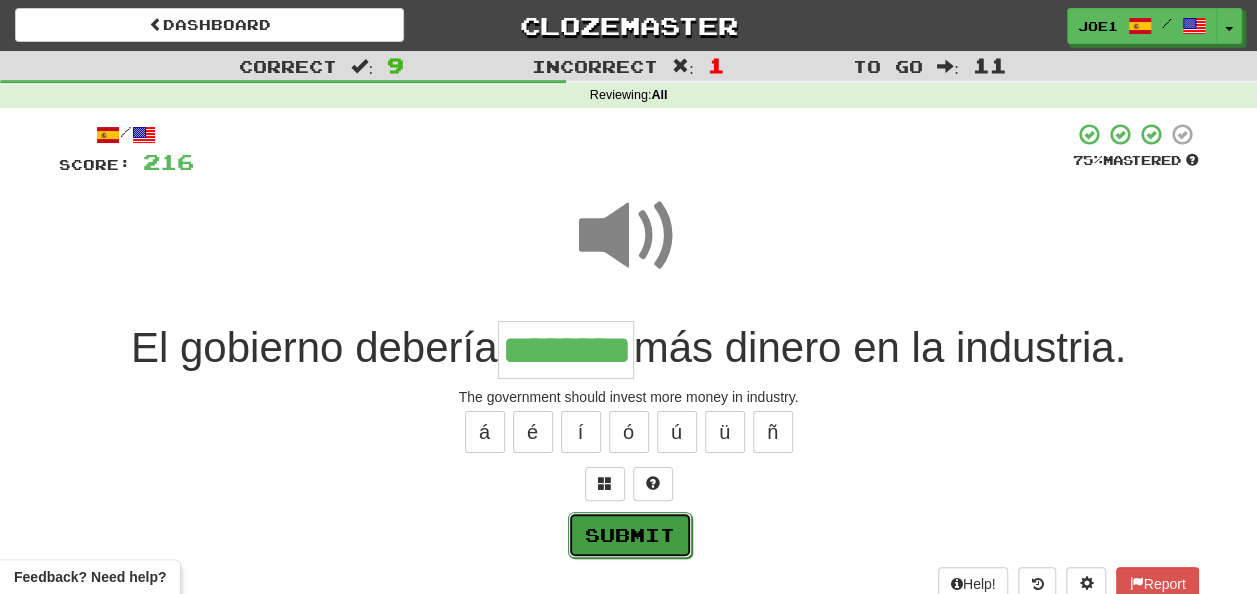 click on "Submit" at bounding box center [630, 535] 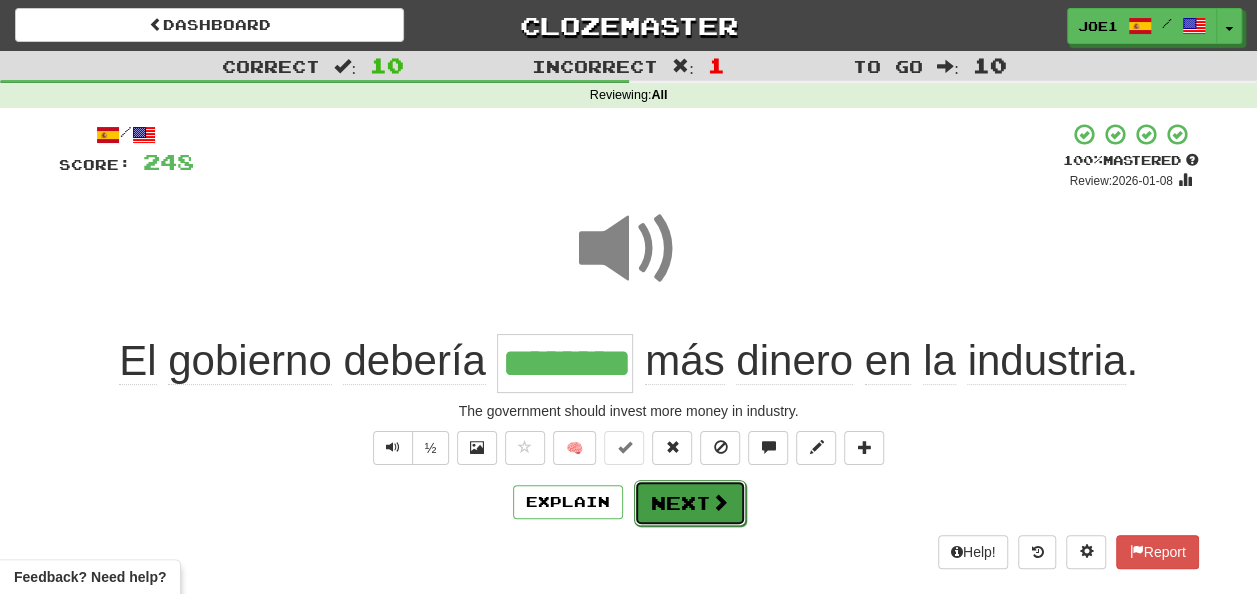 click on "Next" at bounding box center [690, 503] 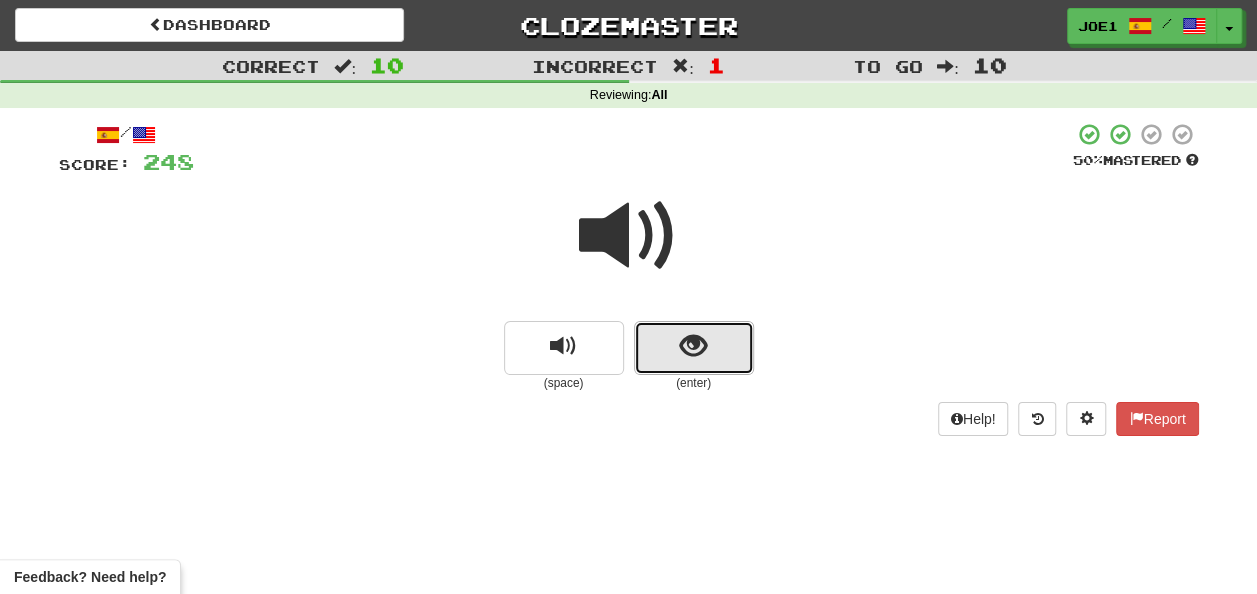 click at bounding box center (694, 348) 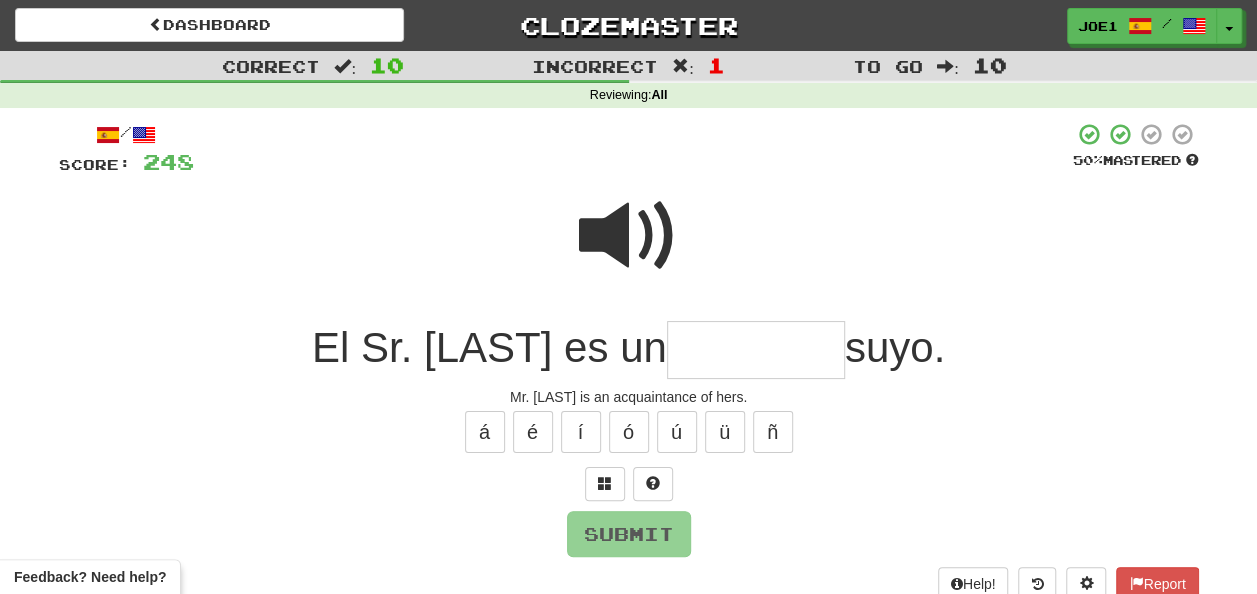 drag, startPoint x: 682, startPoint y: 354, endPoint x: 692, endPoint y: 353, distance: 10.049875 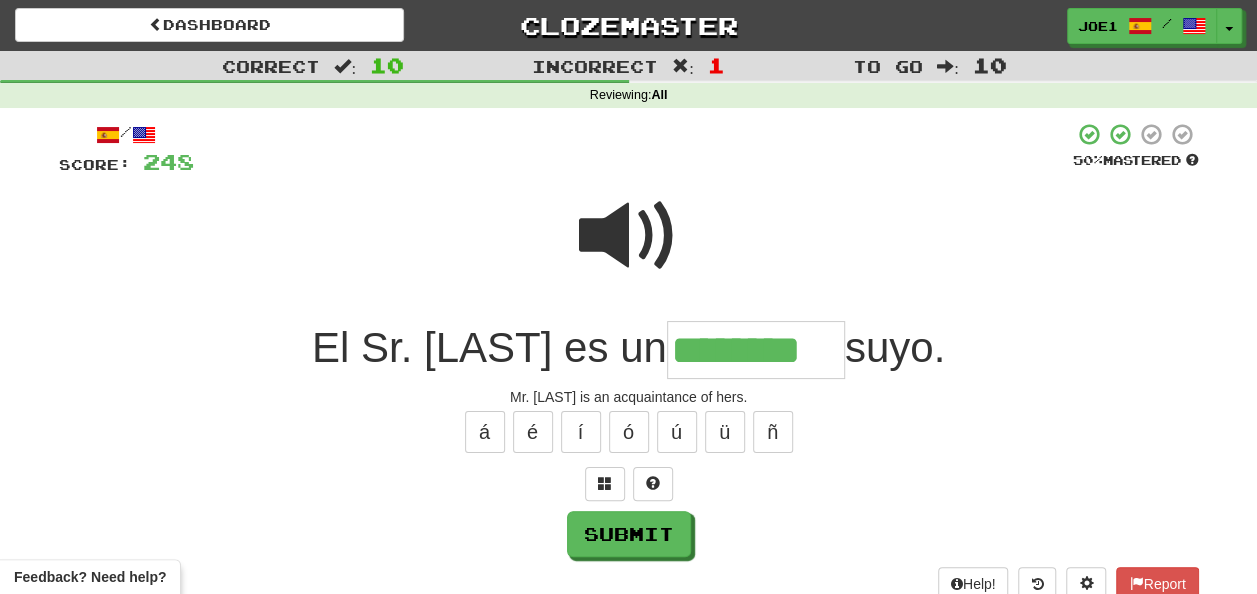 type on "********" 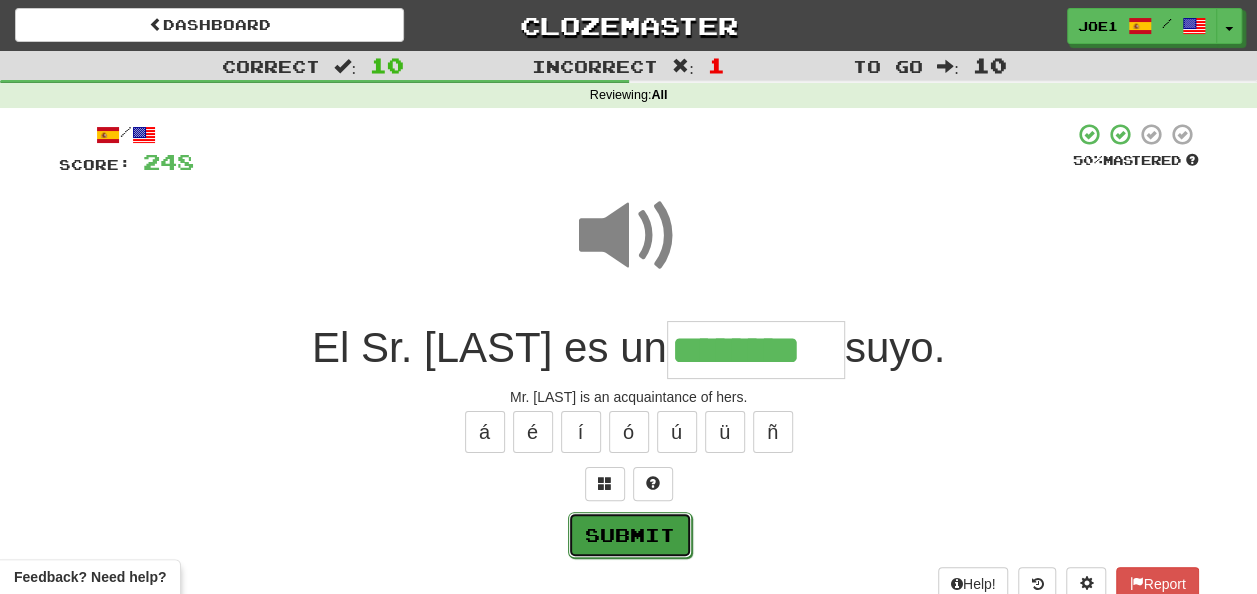 click on "Submit" at bounding box center [630, 535] 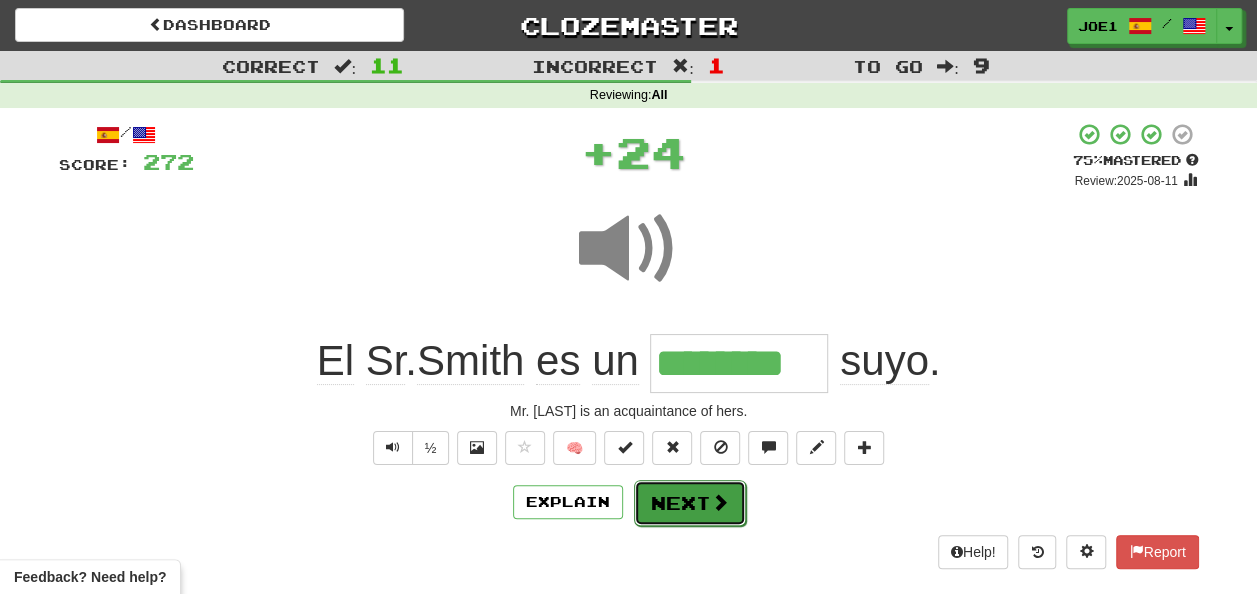click on "Next" at bounding box center (690, 503) 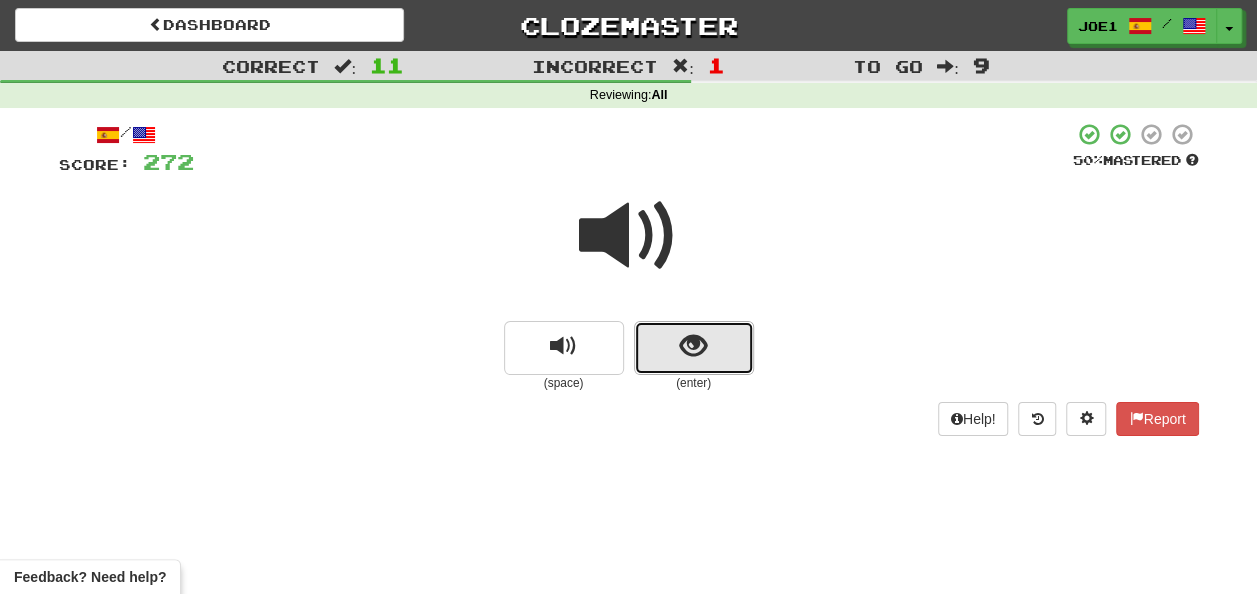 click at bounding box center (694, 348) 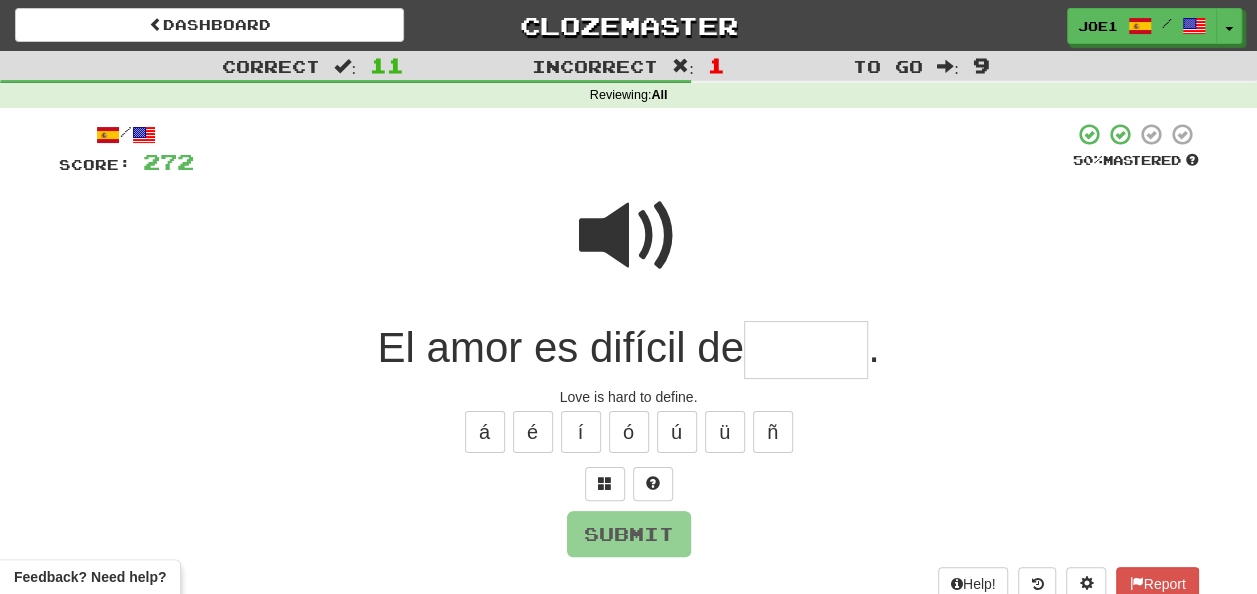 click at bounding box center [806, 350] 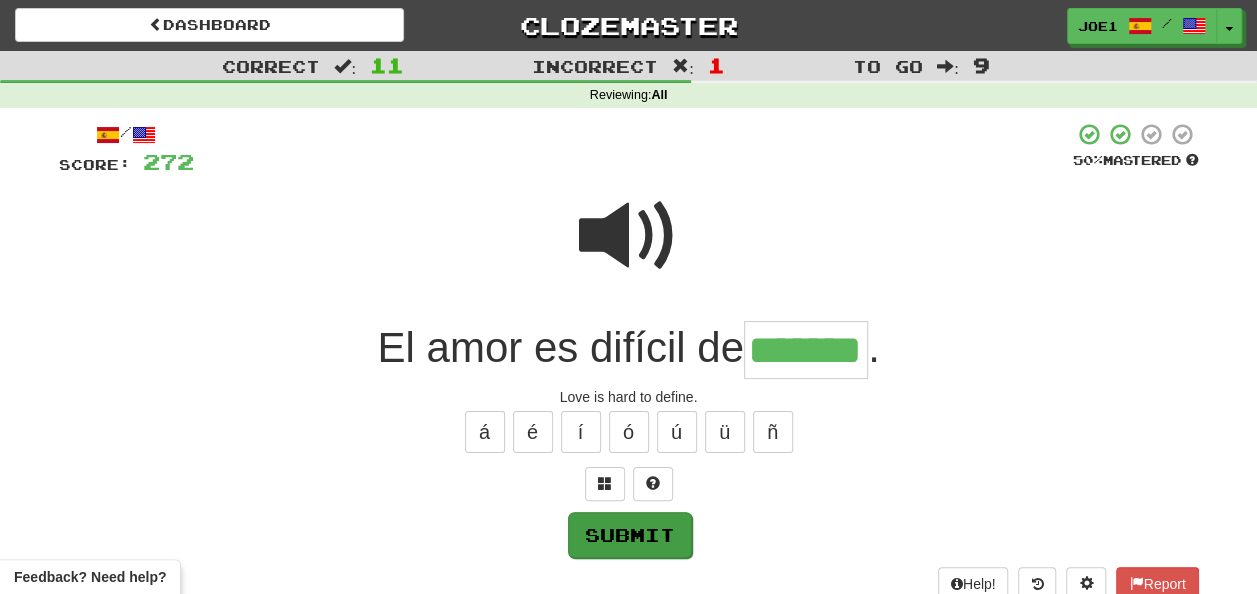 type on "*******" 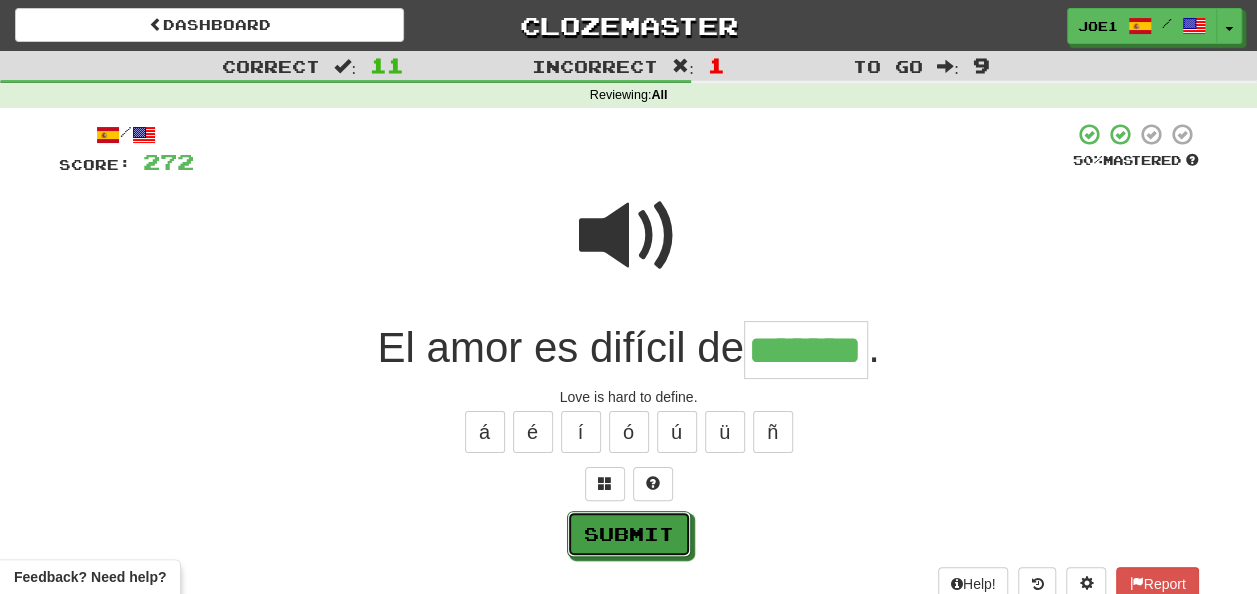 click on "Submit" at bounding box center (629, 534) 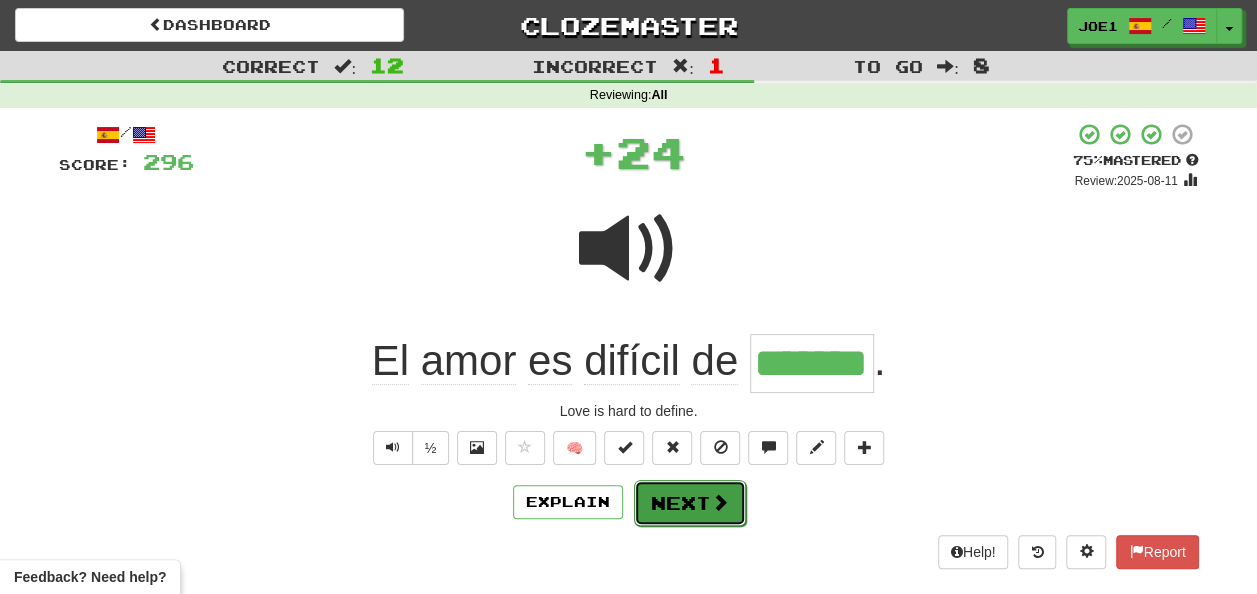click on "Next" at bounding box center [690, 503] 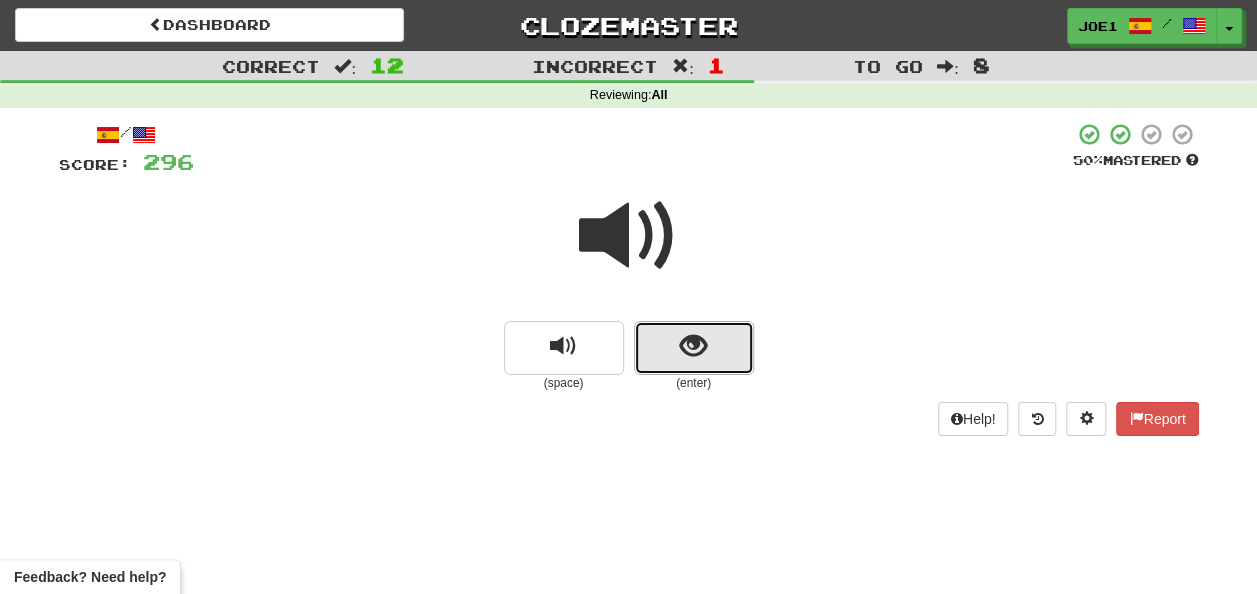 click at bounding box center [693, 346] 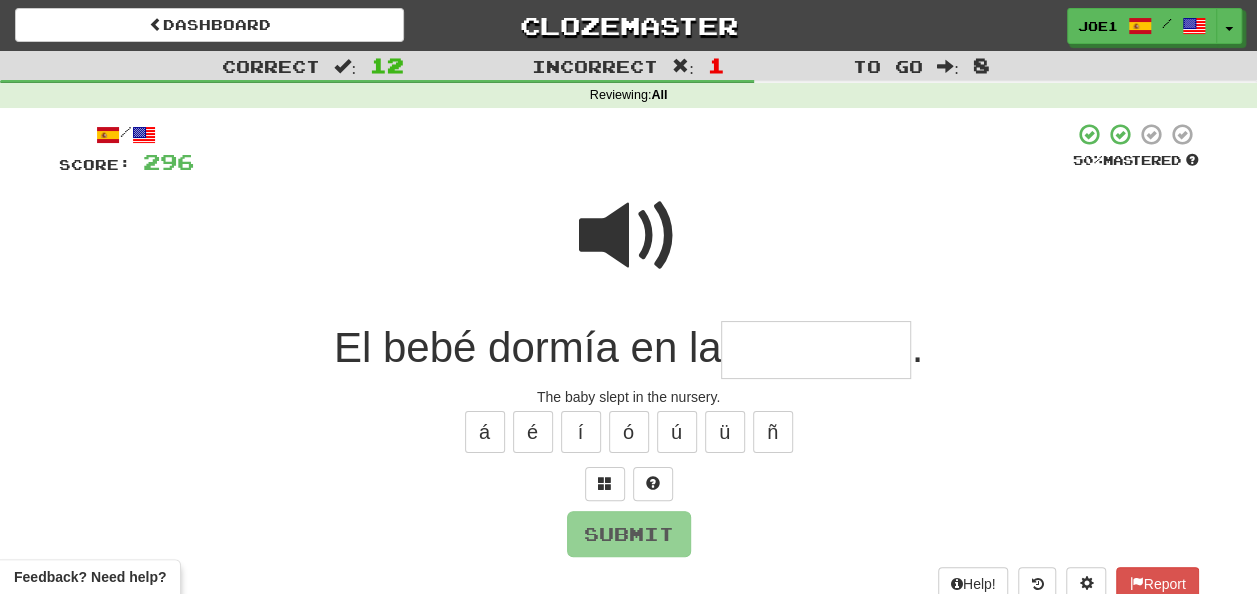 click at bounding box center [816, 350] 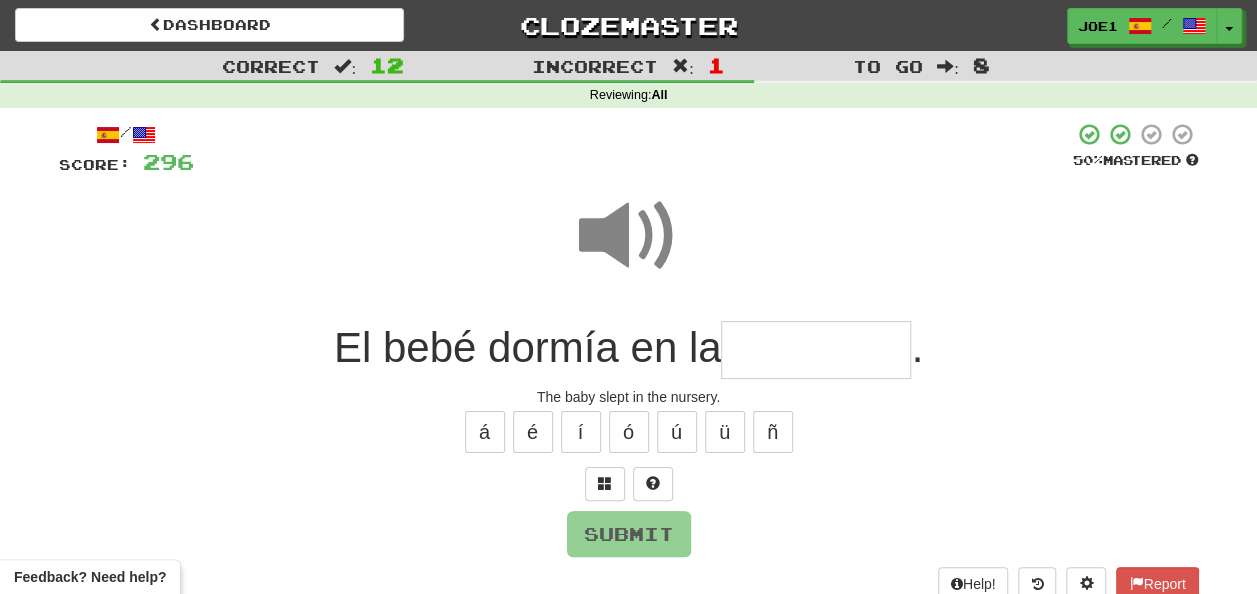 click at bounding box center [816, 350] 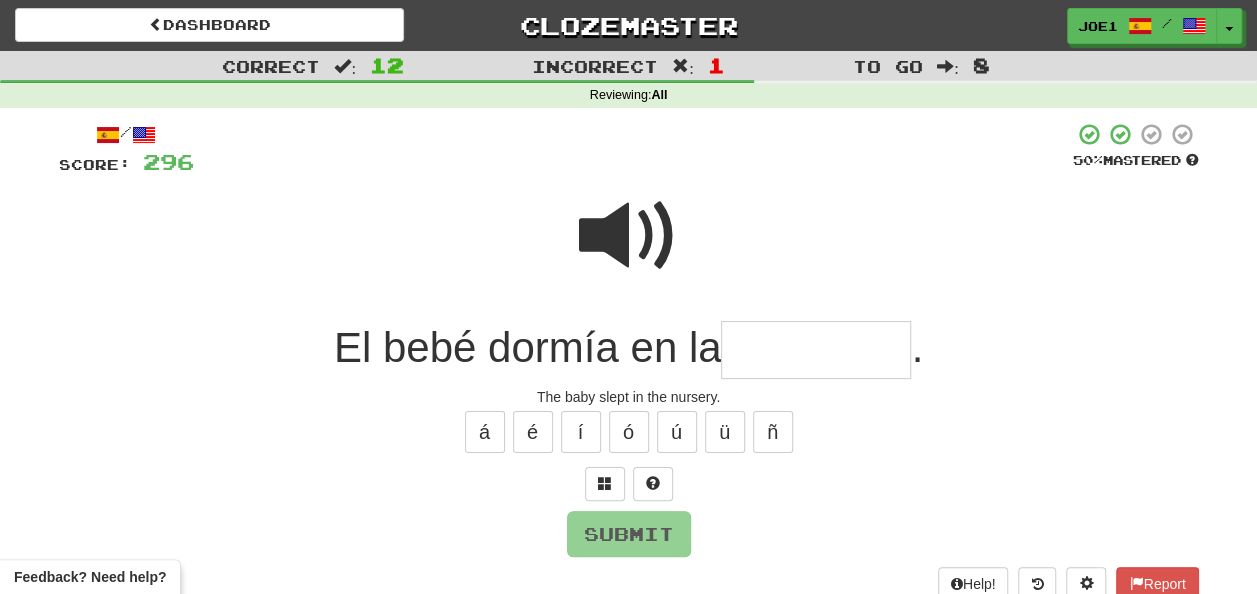 type on "*" 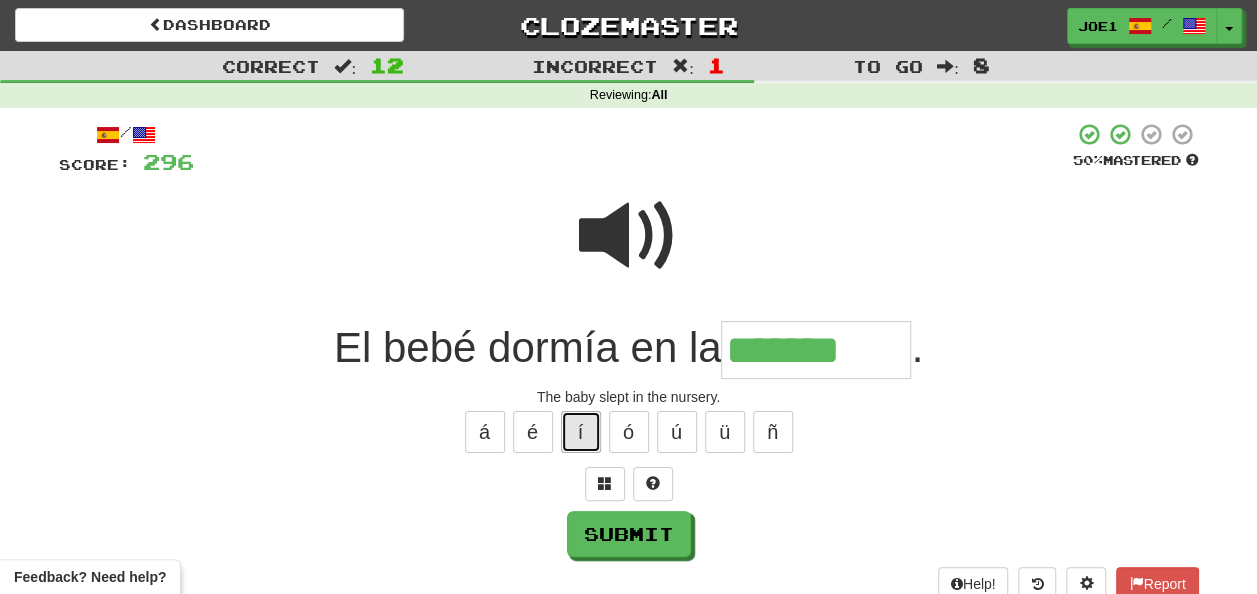 click on "í" at bounding box center (581, 432) 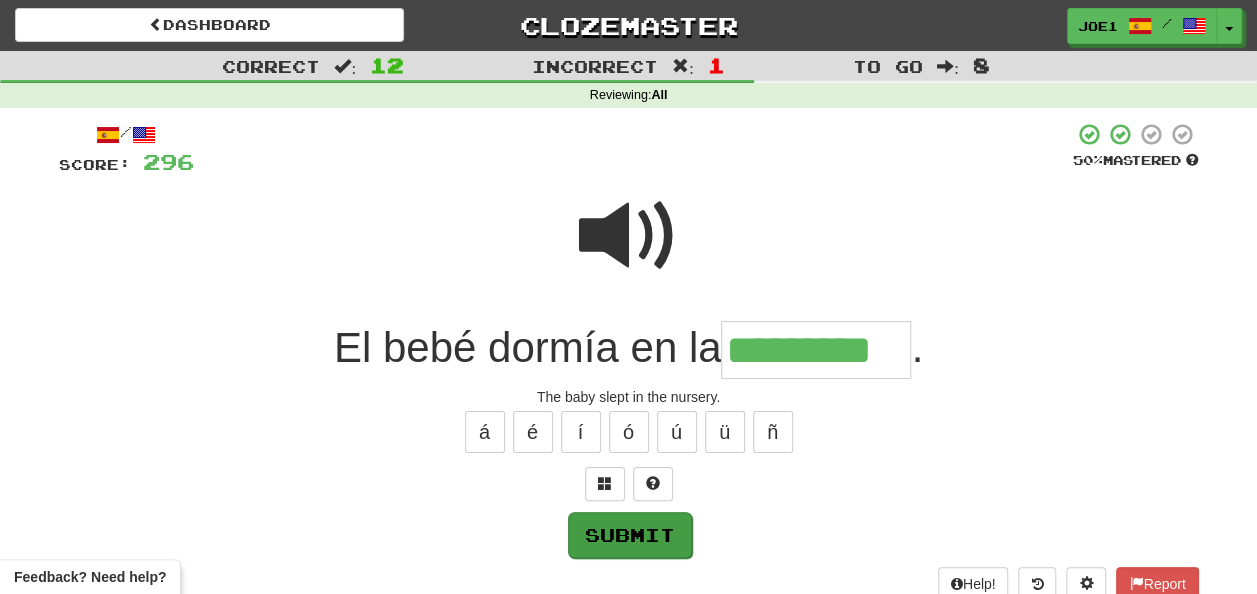 type on "*********" 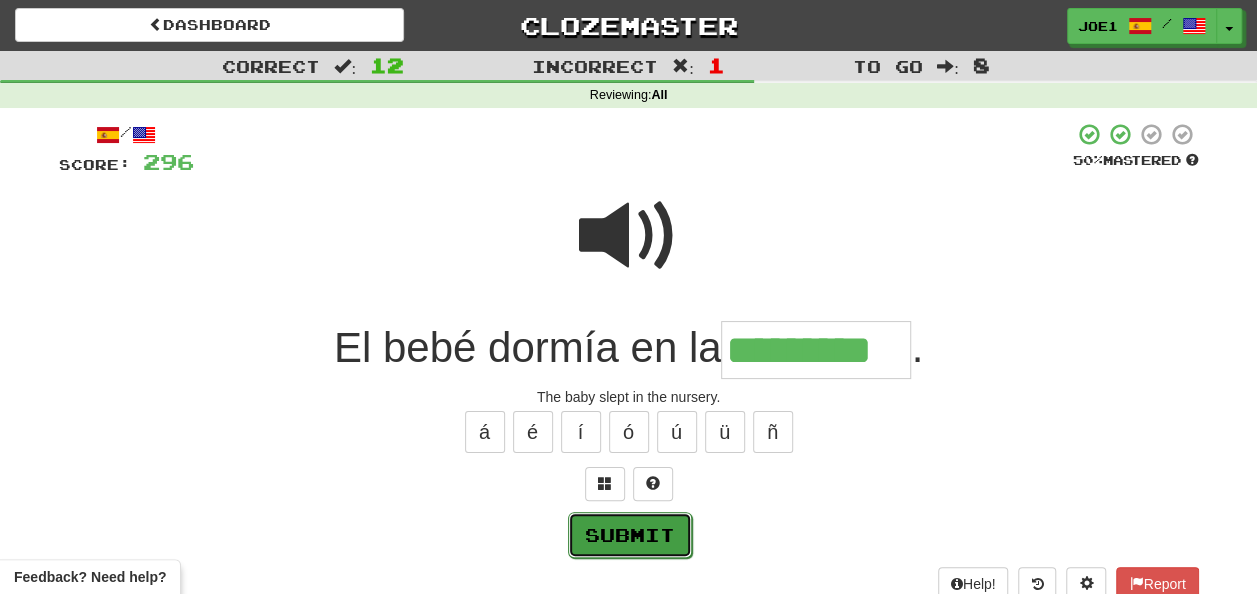 click on "Submit" at bounding box center [630, 535] 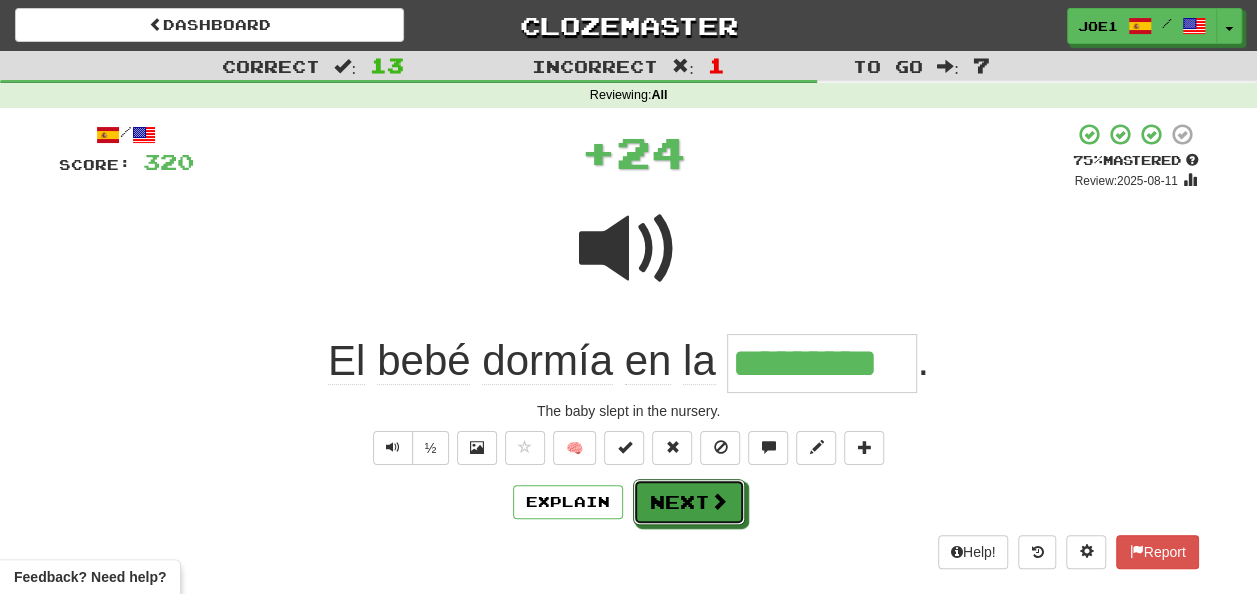 click on "Next" at bounding box center (689, 502) 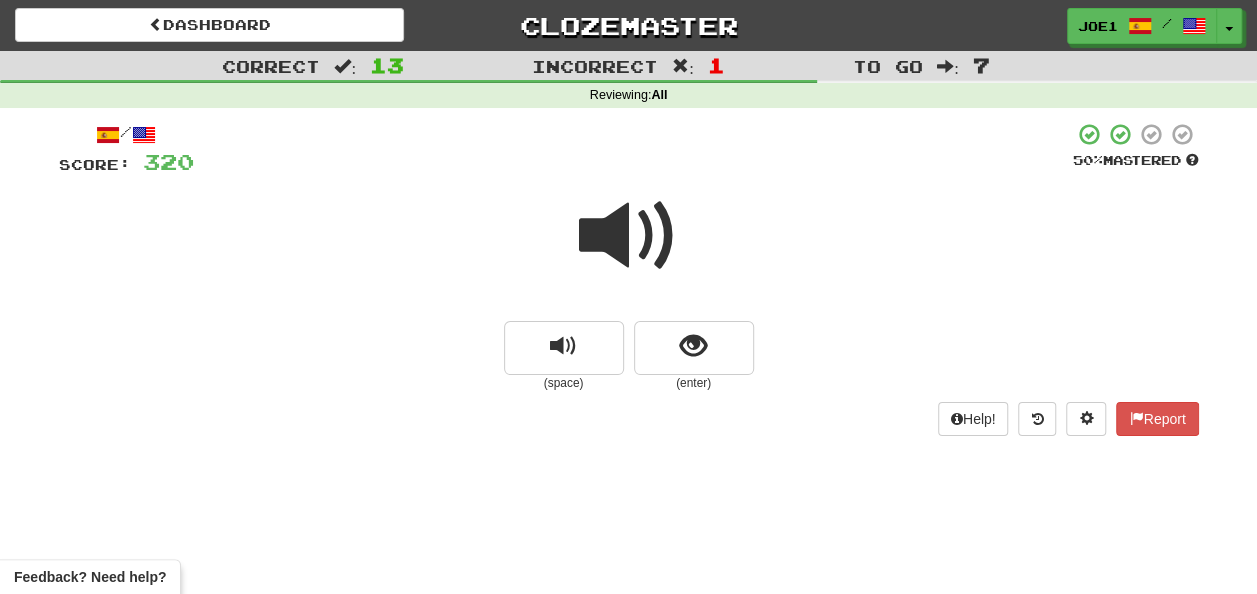 click at bounding box center (629, 236) 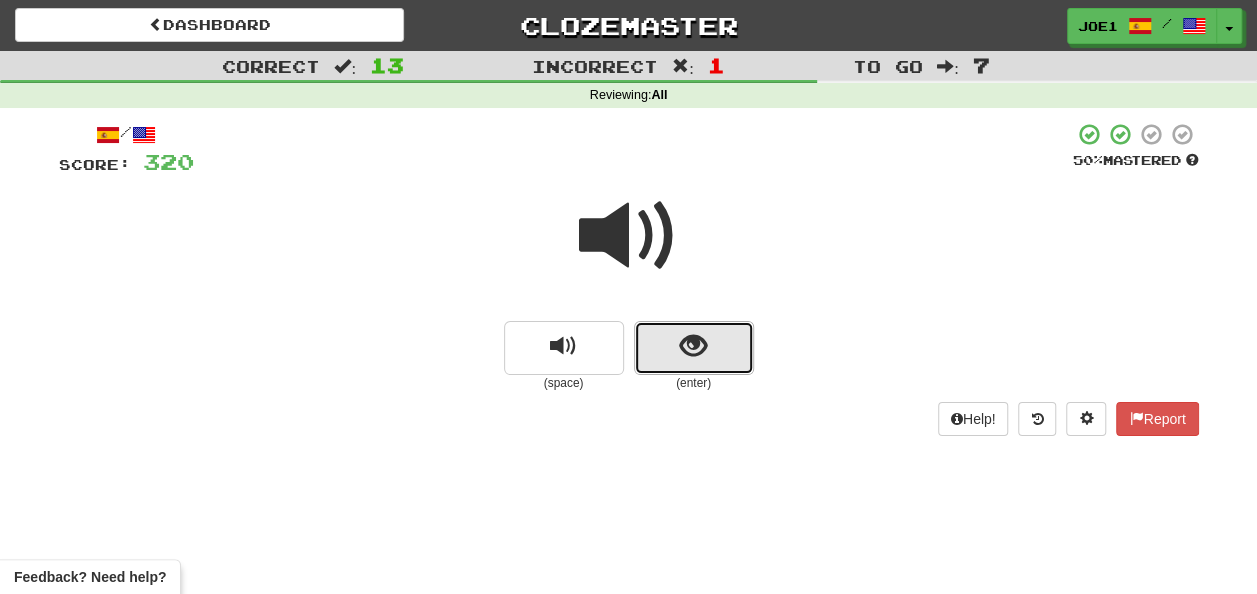 click at bounding box center (694, 348) 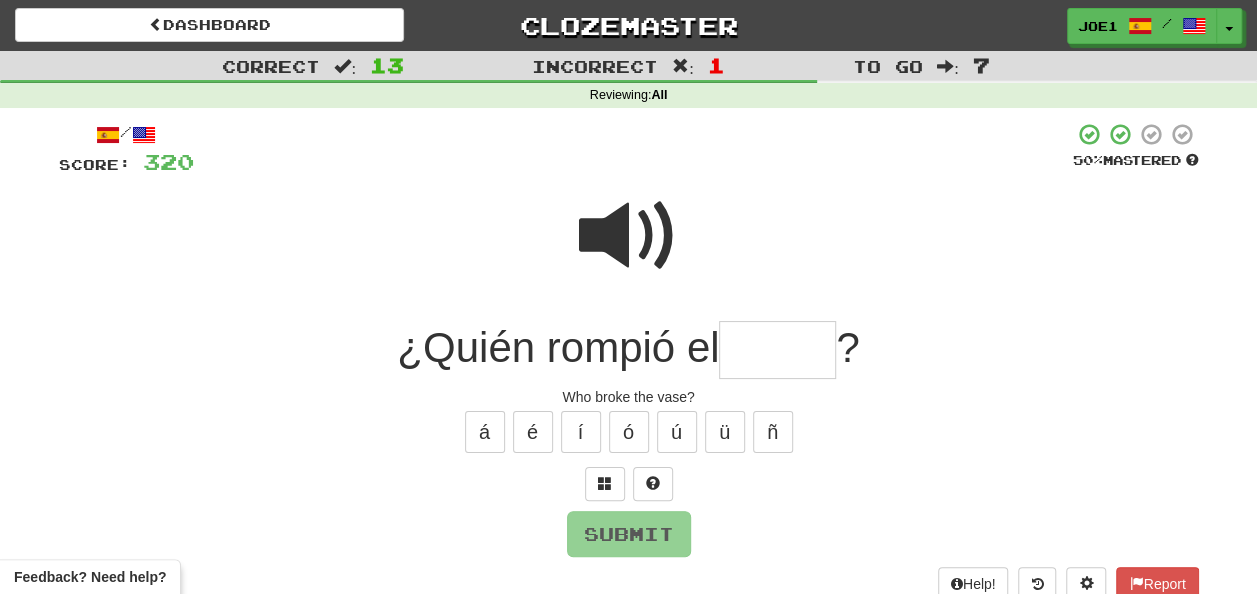 click at bounding box center [777, 350] 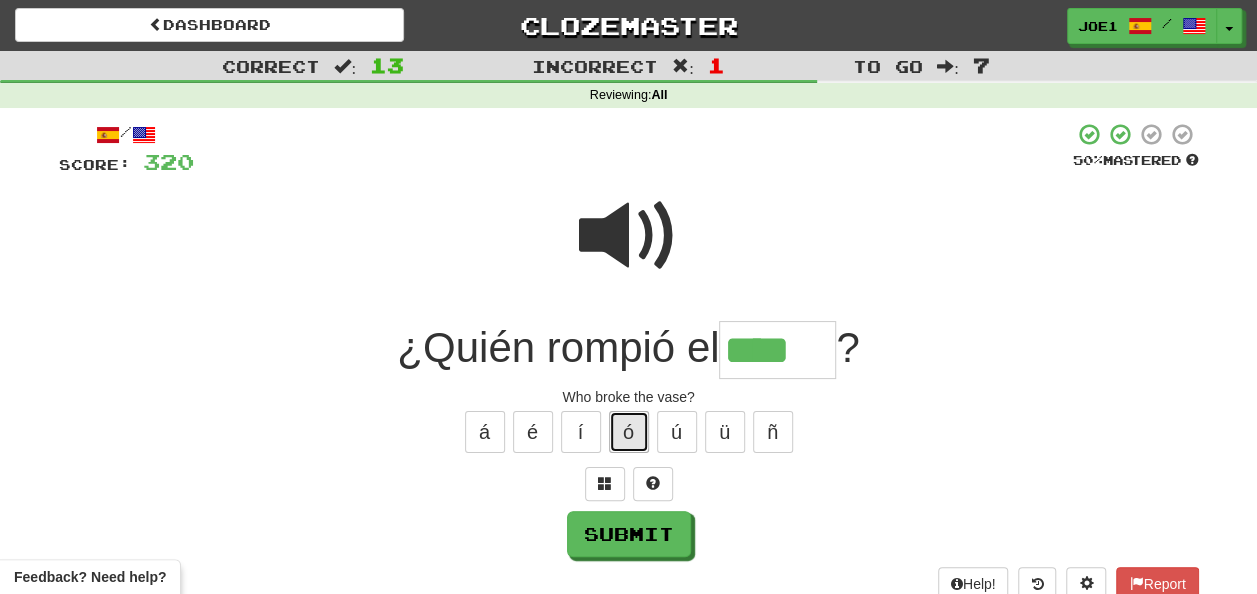 click on "ó" at bounding box center (629, 432) 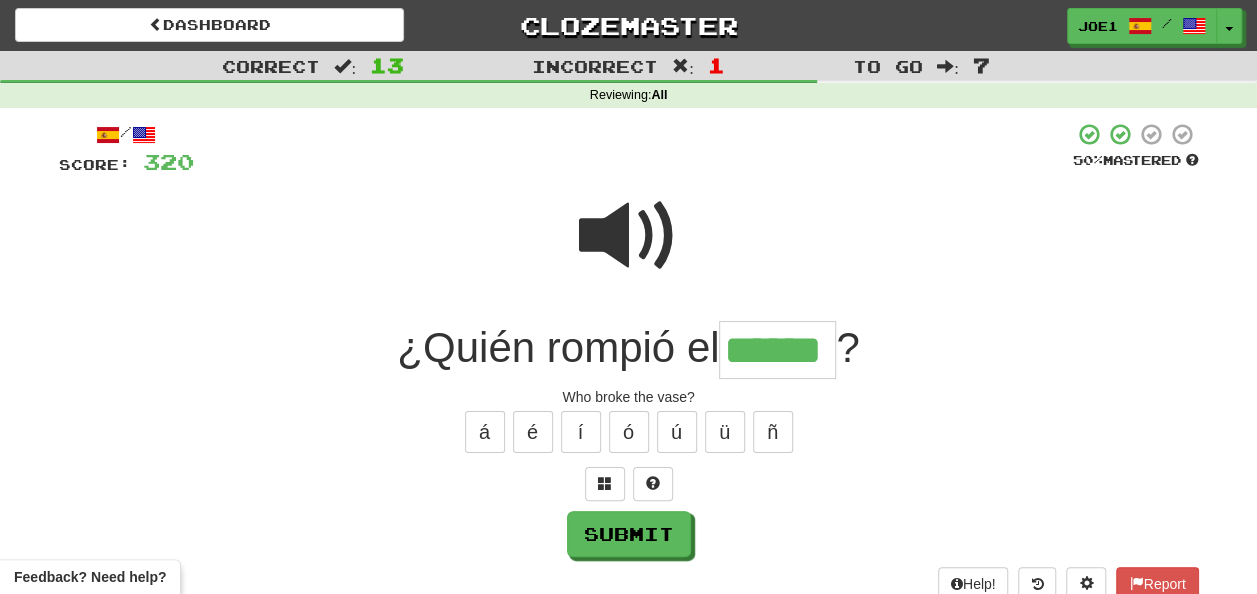 type on "******" 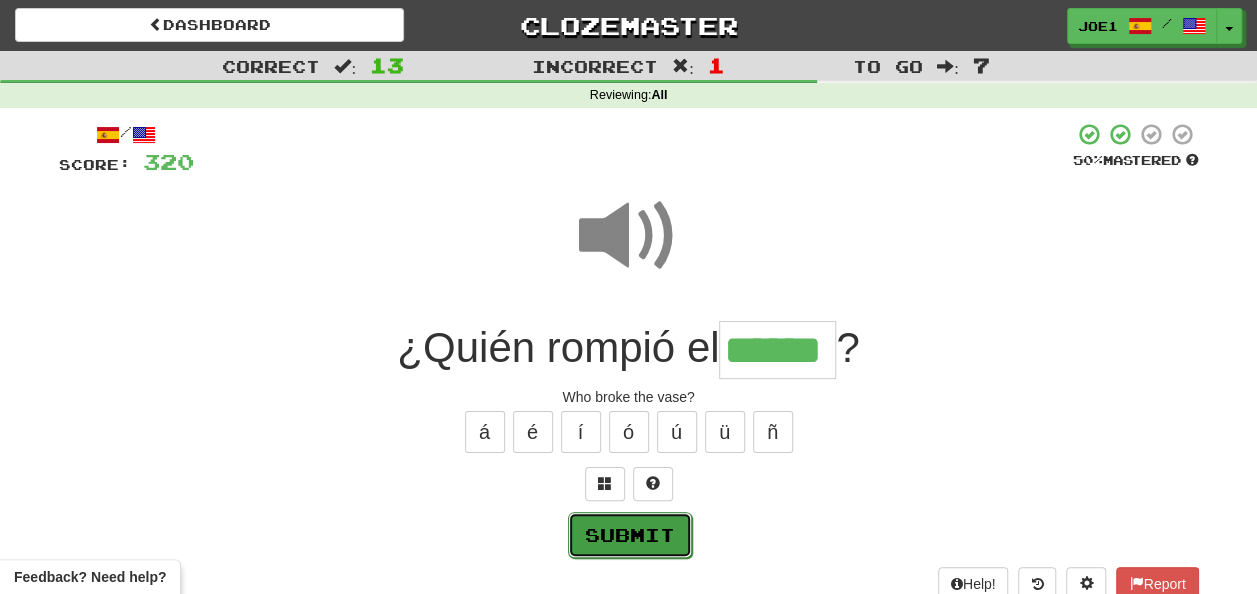 click on "Submit" at bounding box center [630, 535] 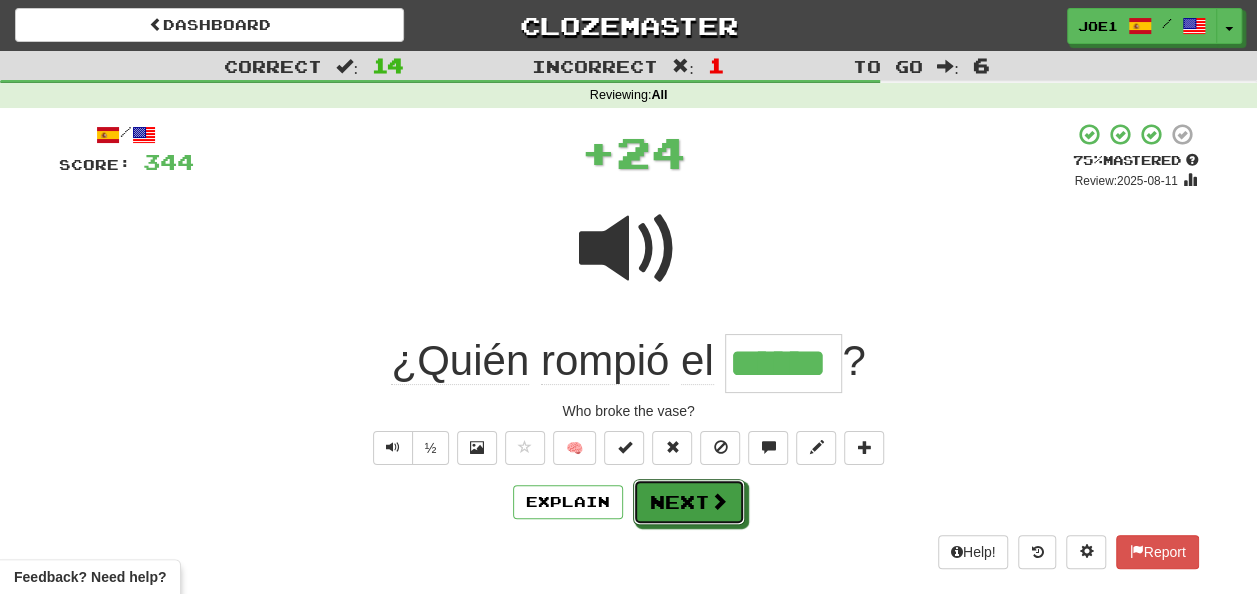 click on "Next" at bounding box center [689, 502] 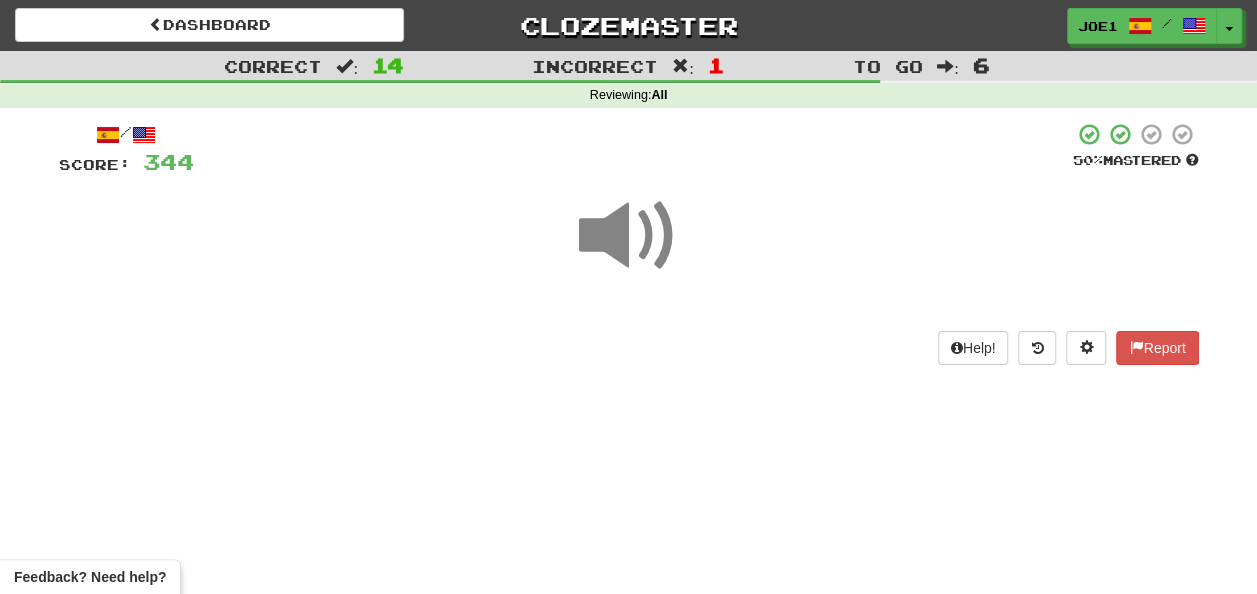 click at bounding box center (629, 236) 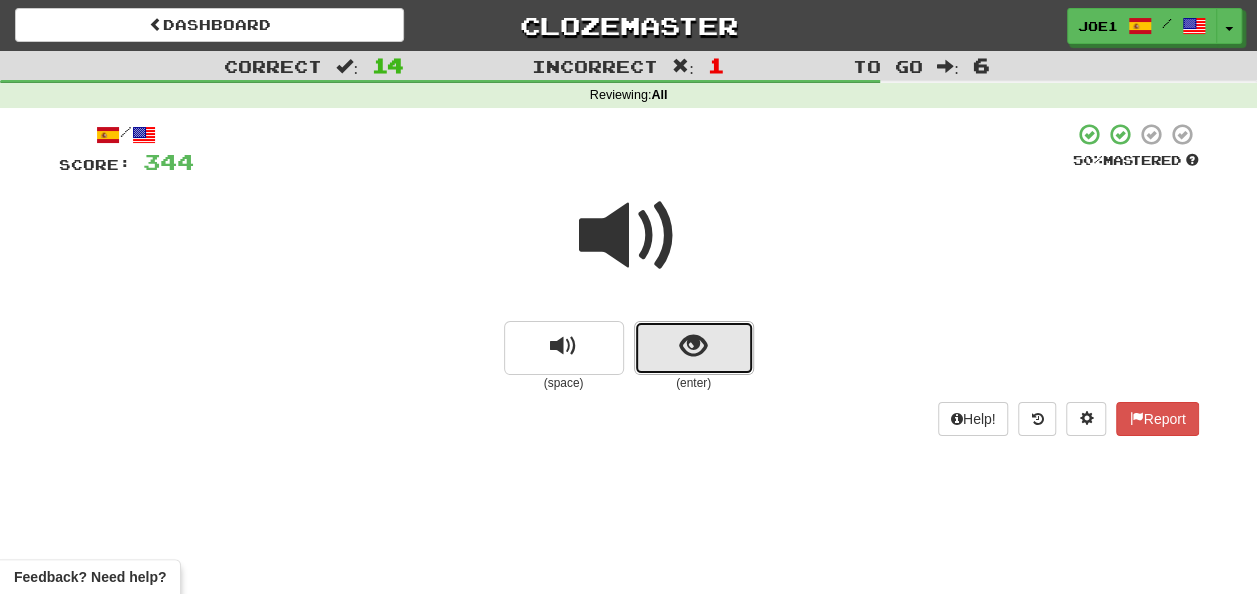 click at bounding box center [694, 348] 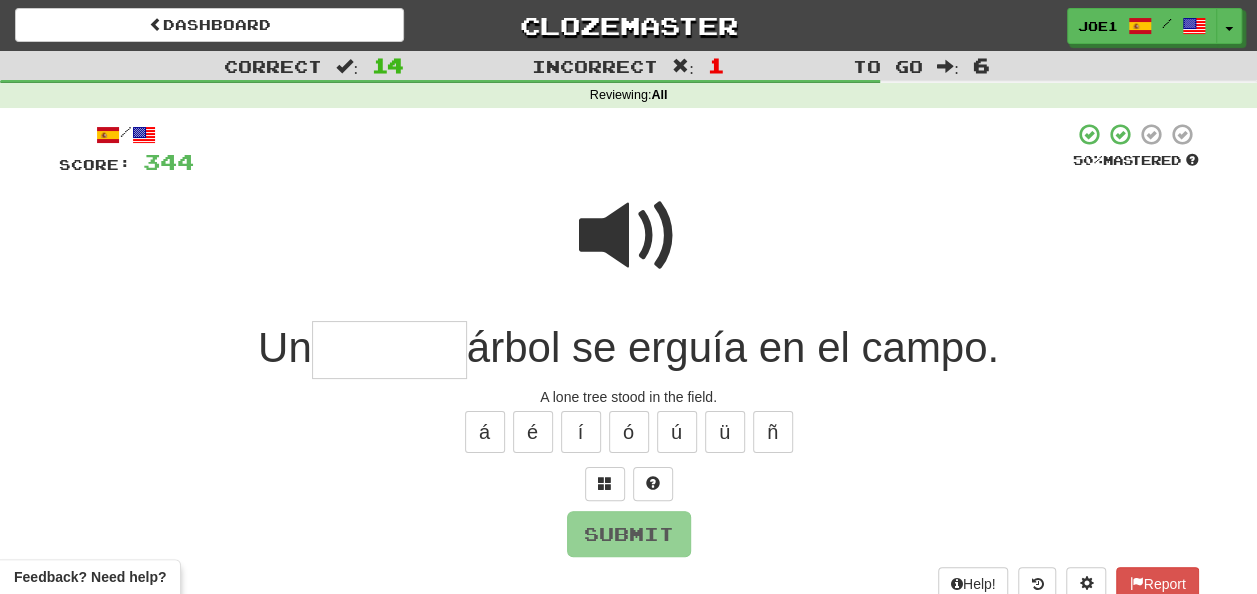 click at bounding box center (389, 350) 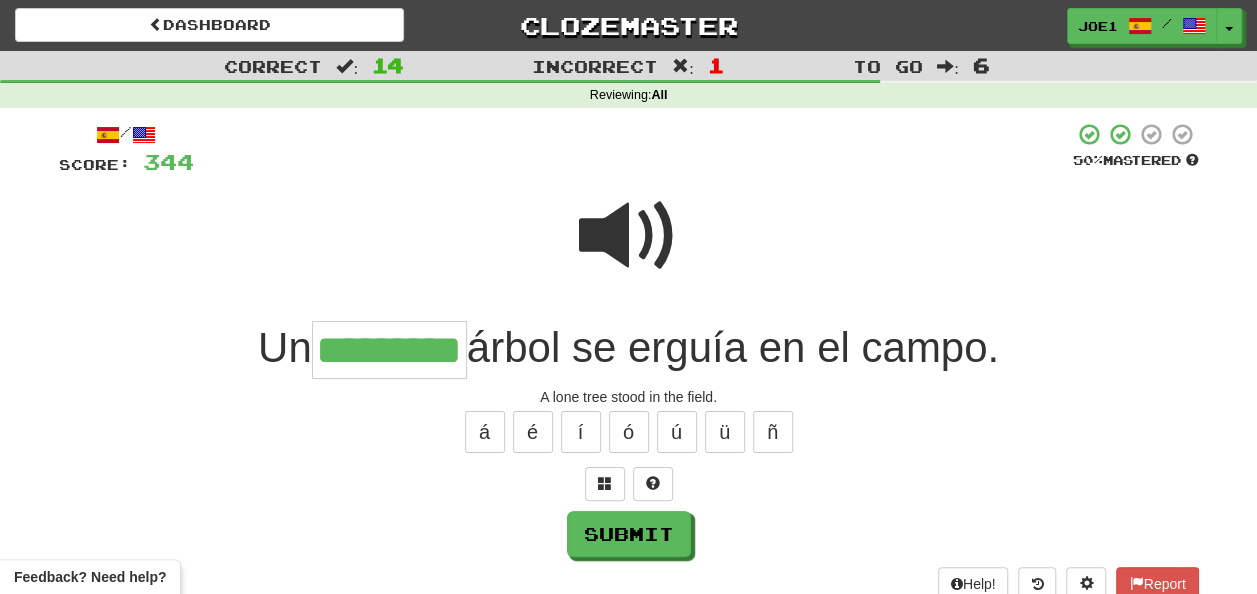 type on "*********" 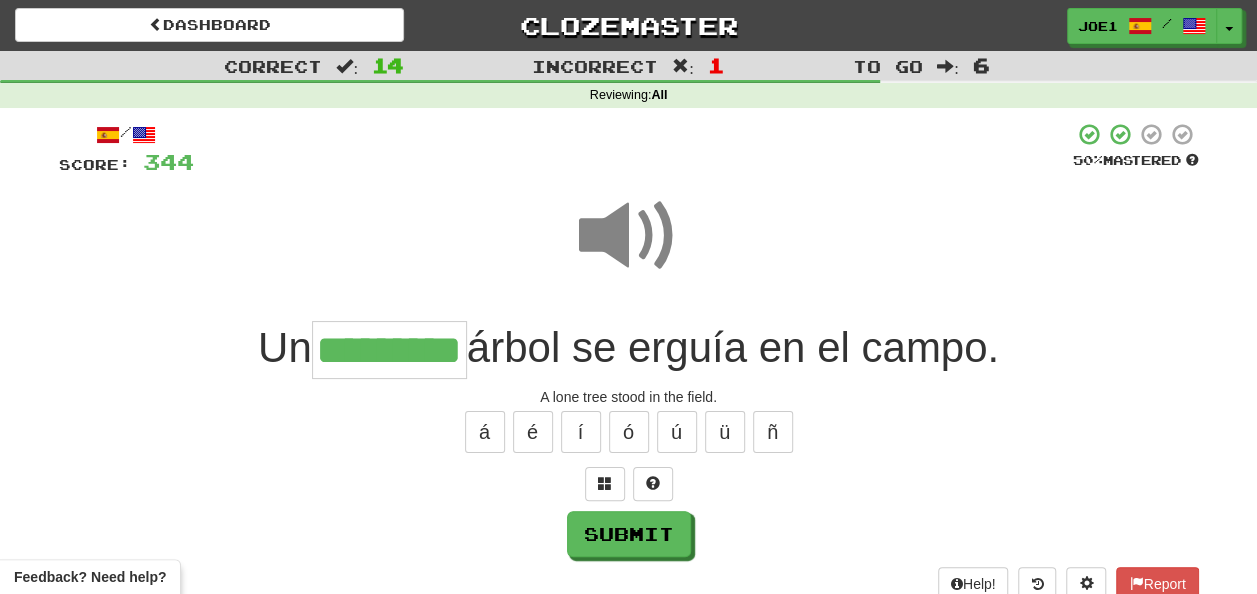 click at bounding box center [629, 236] 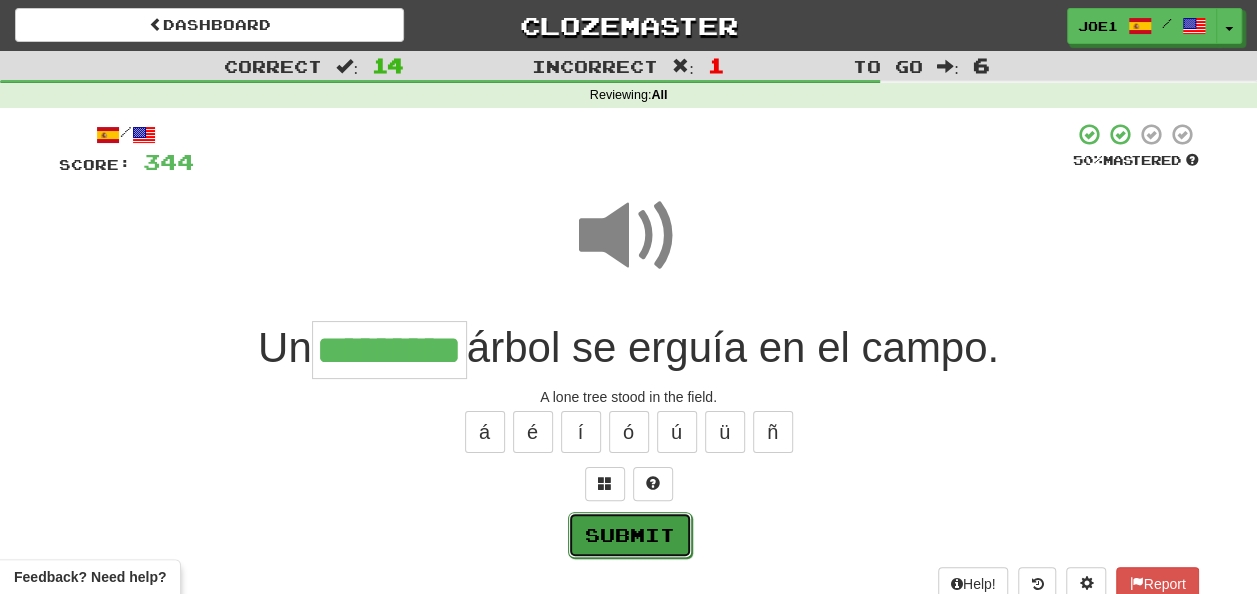 click on "Submit" at bounding box center (630, 535) 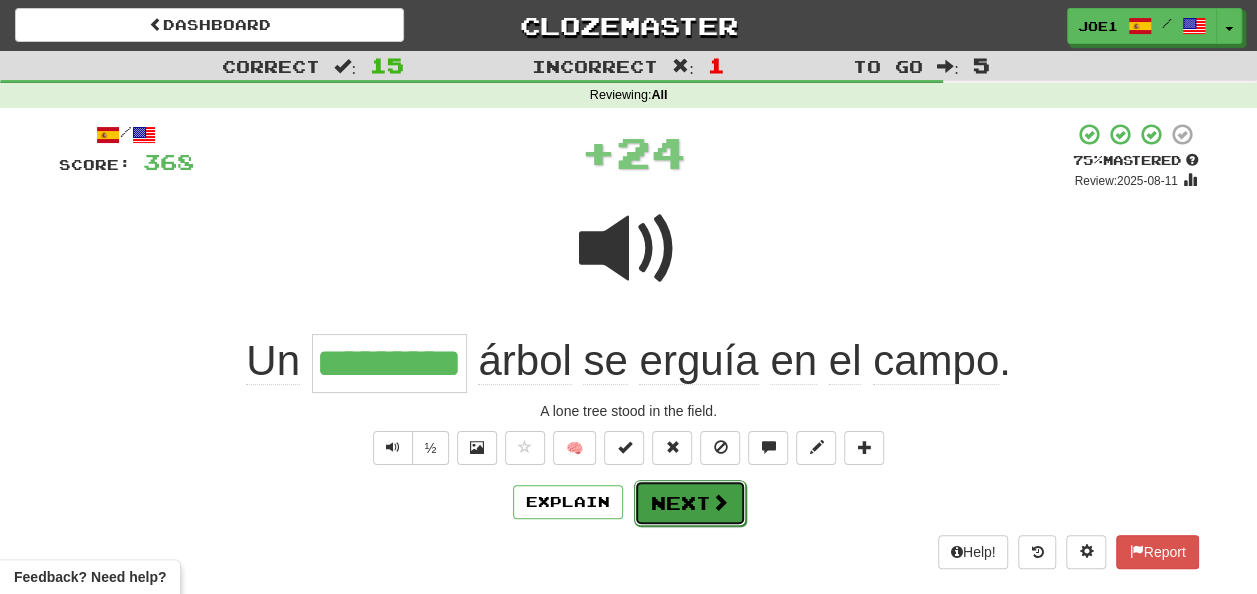 click on "Next" at bounding box center [690, 503] 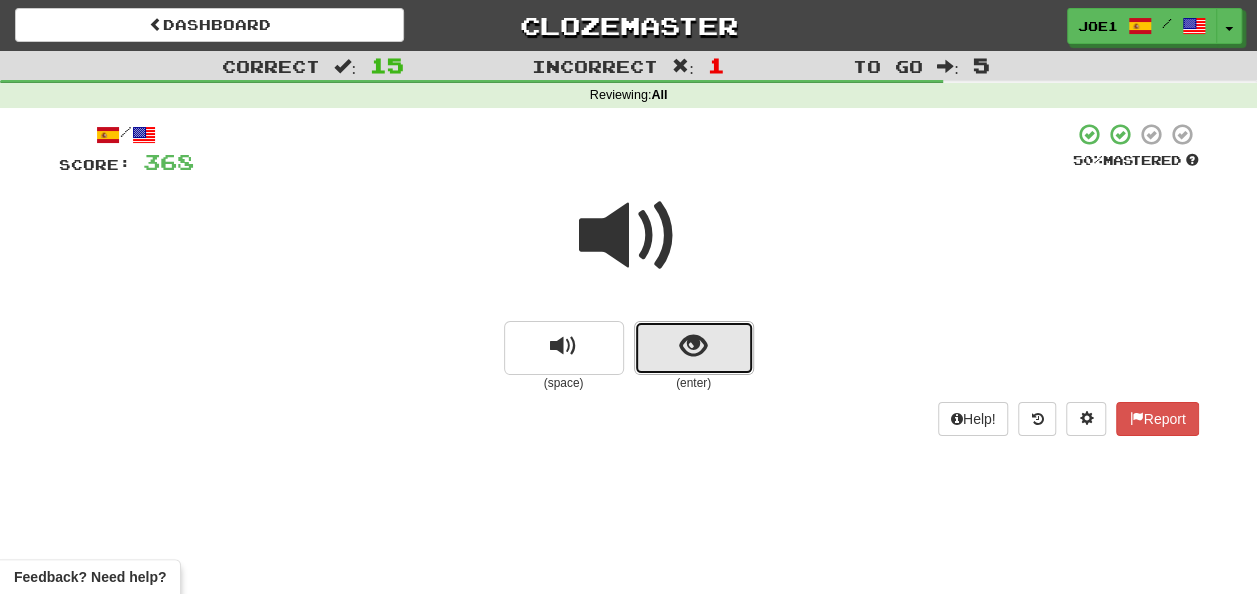 click at bounding box center [694, 348] 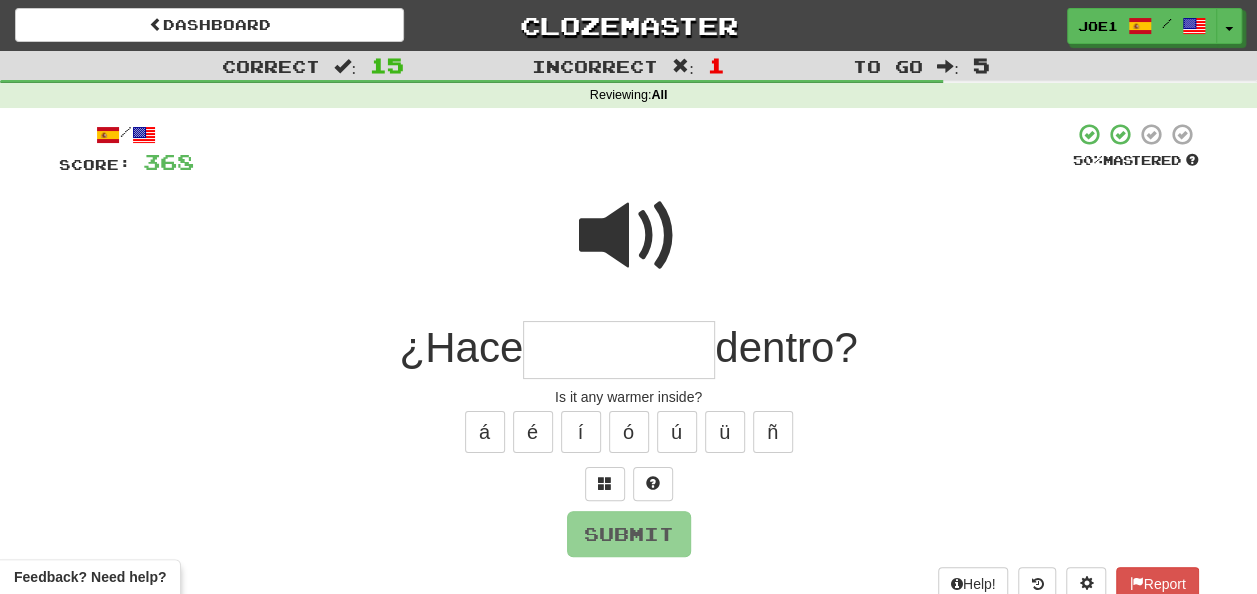click at bounding box center (619, 350) 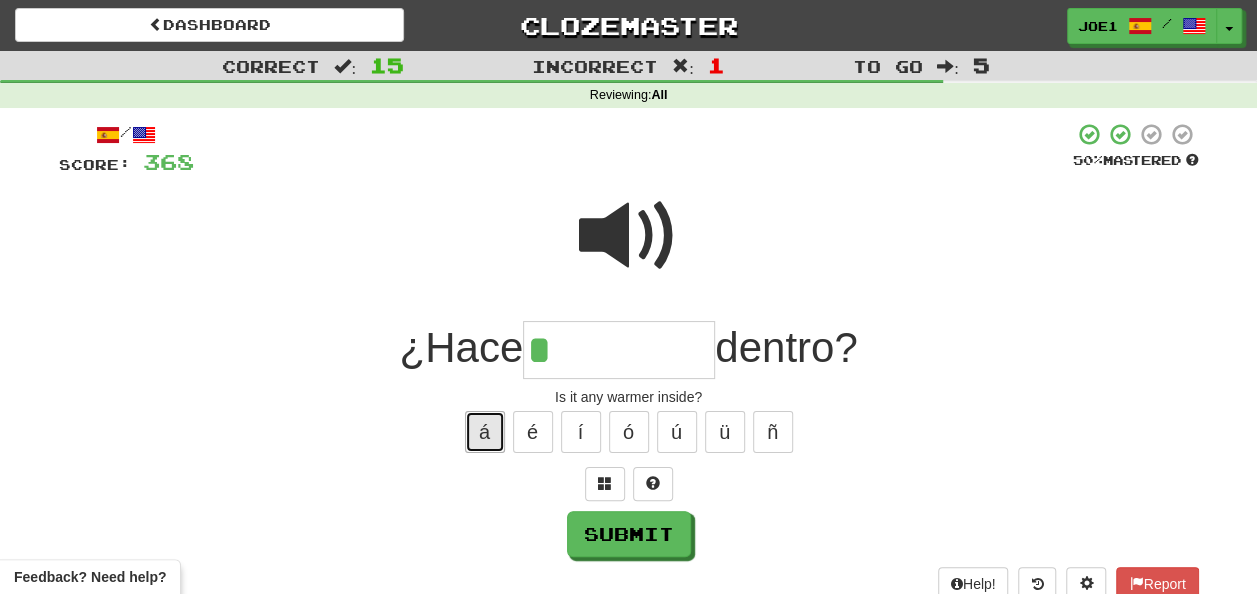 click on "á" at bounding box center [485, 432] 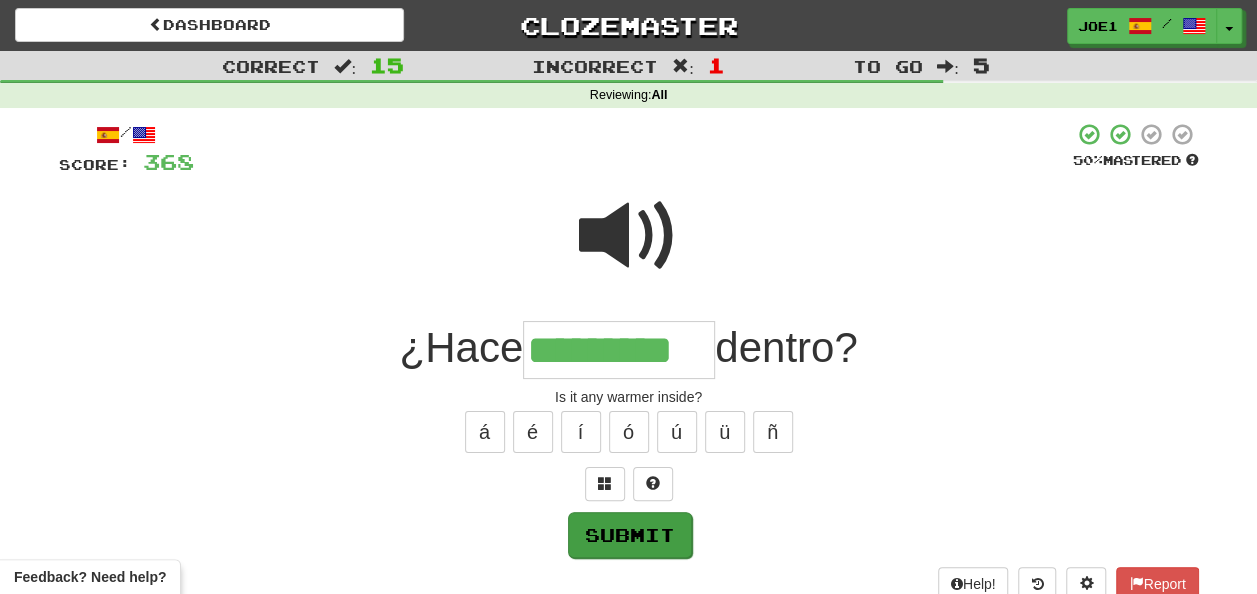 type on "*********" 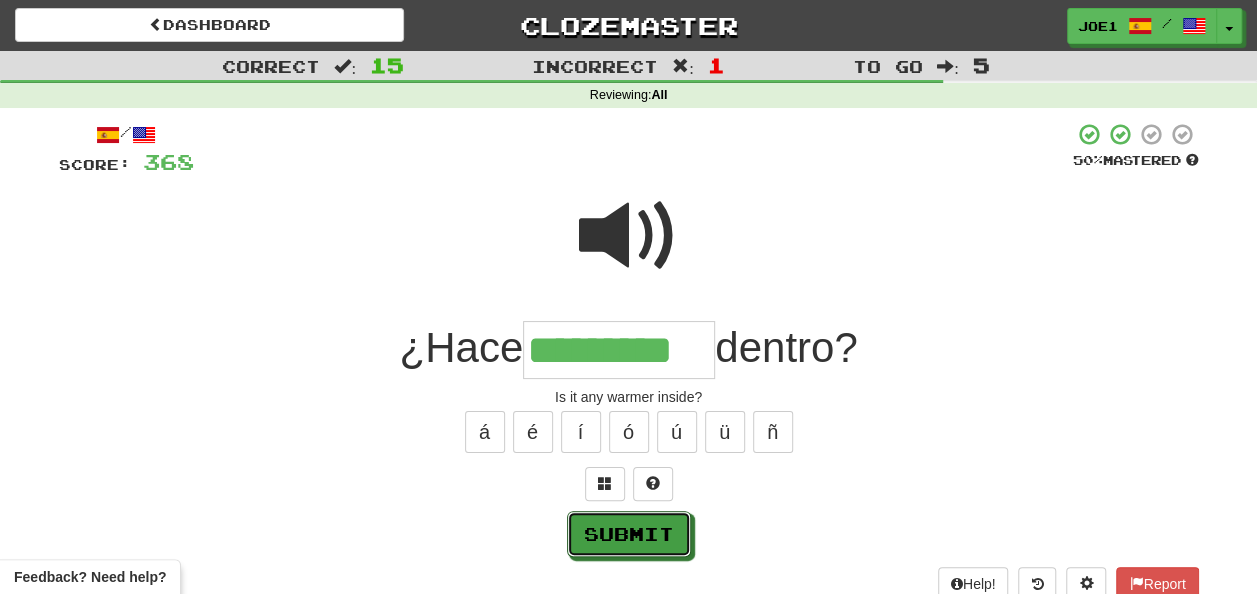 click on "Submit" at bounding box center [629, 534] 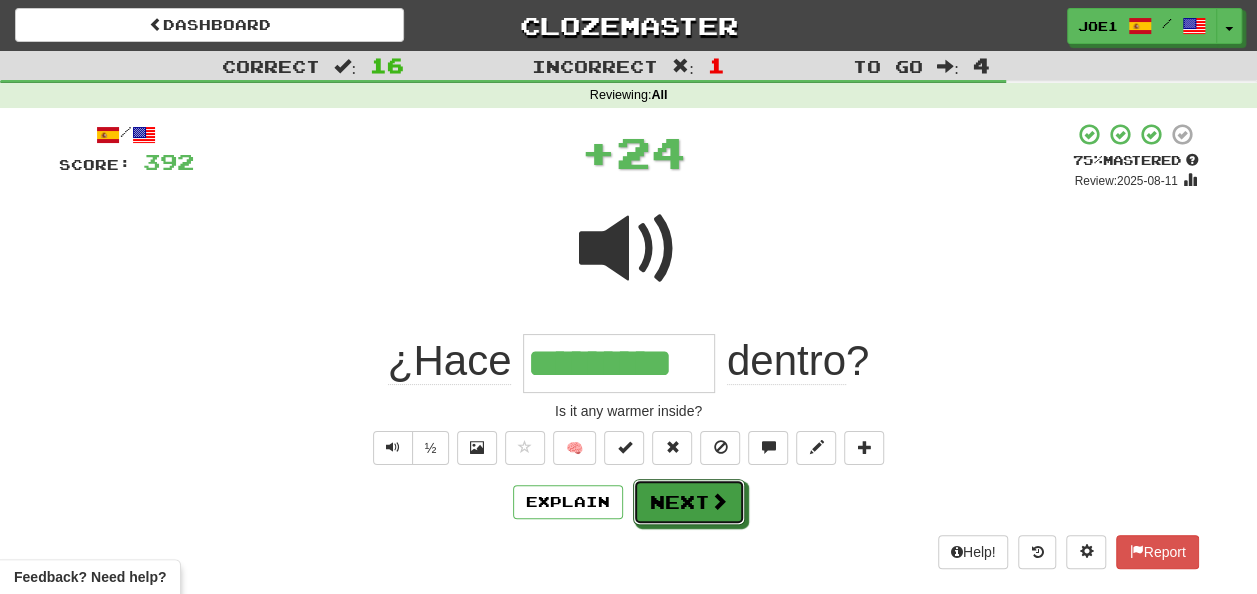 click on "Next" at bounding box center (689, 502) 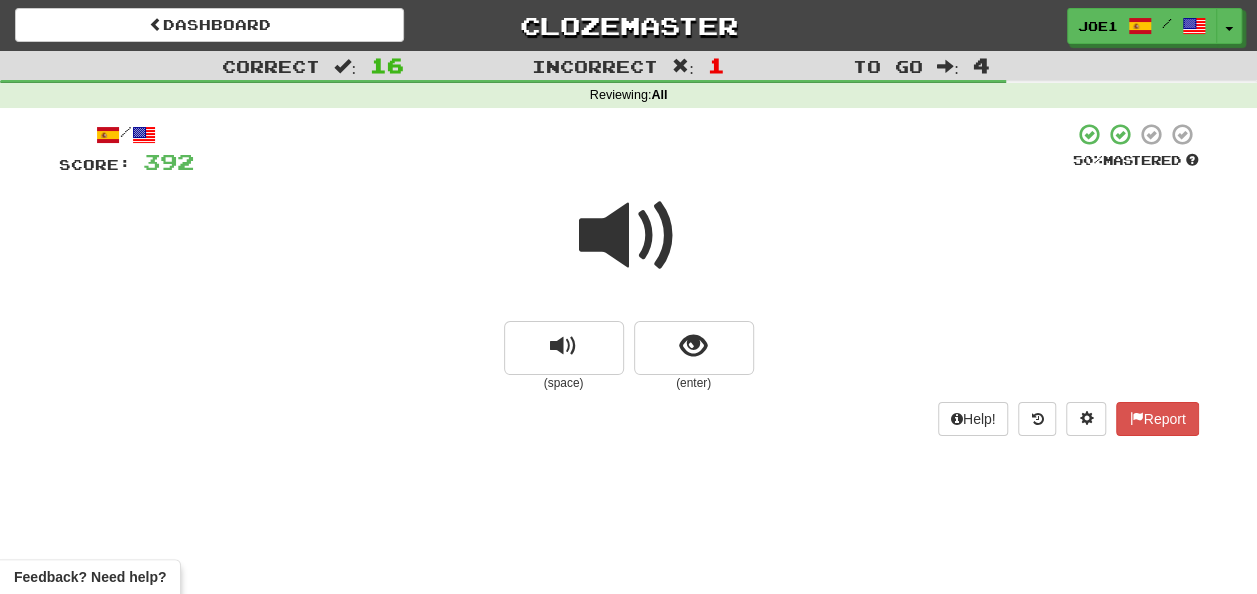 click at bounding box center (629, 236) 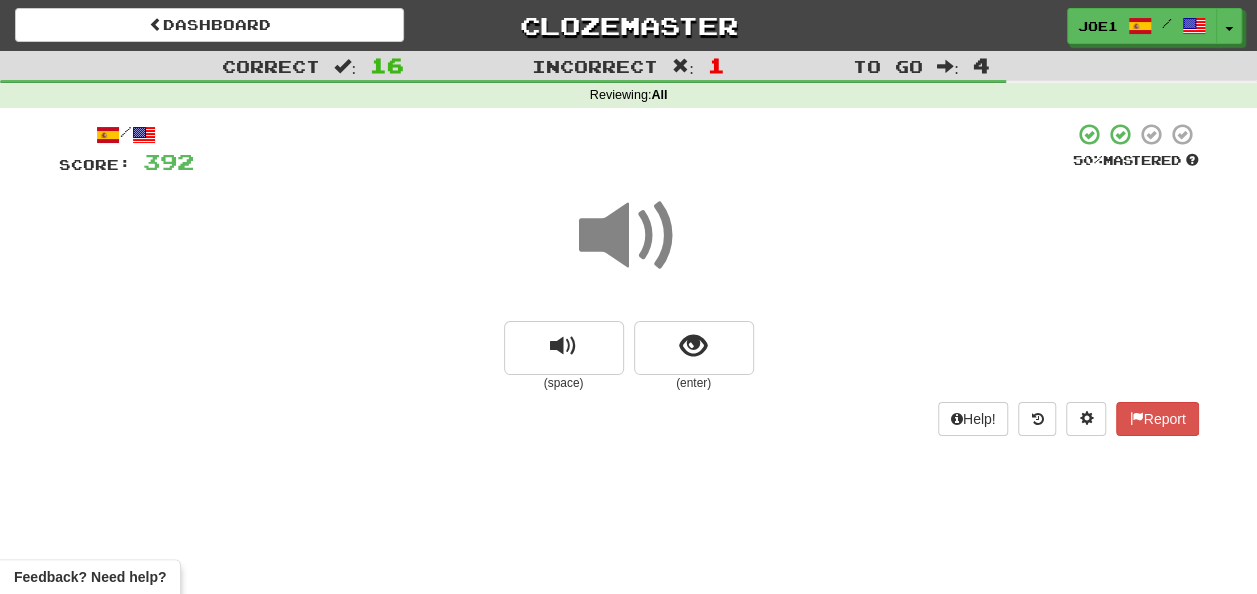 click at bounding box center [629, 236] 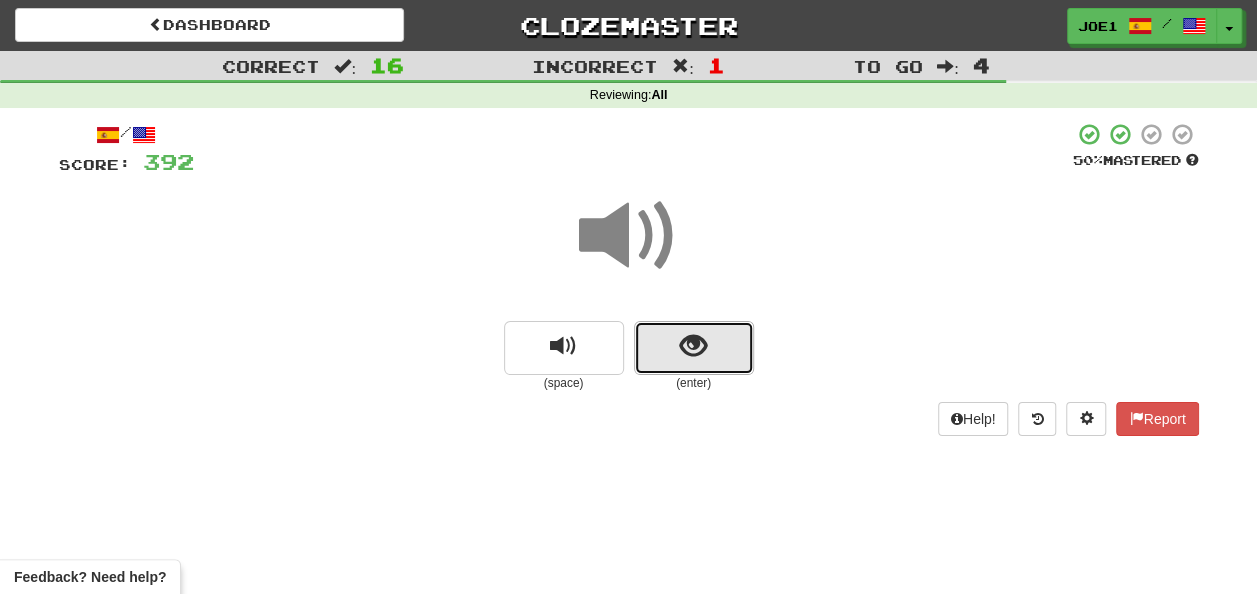 click at bounding box center [694, 348] 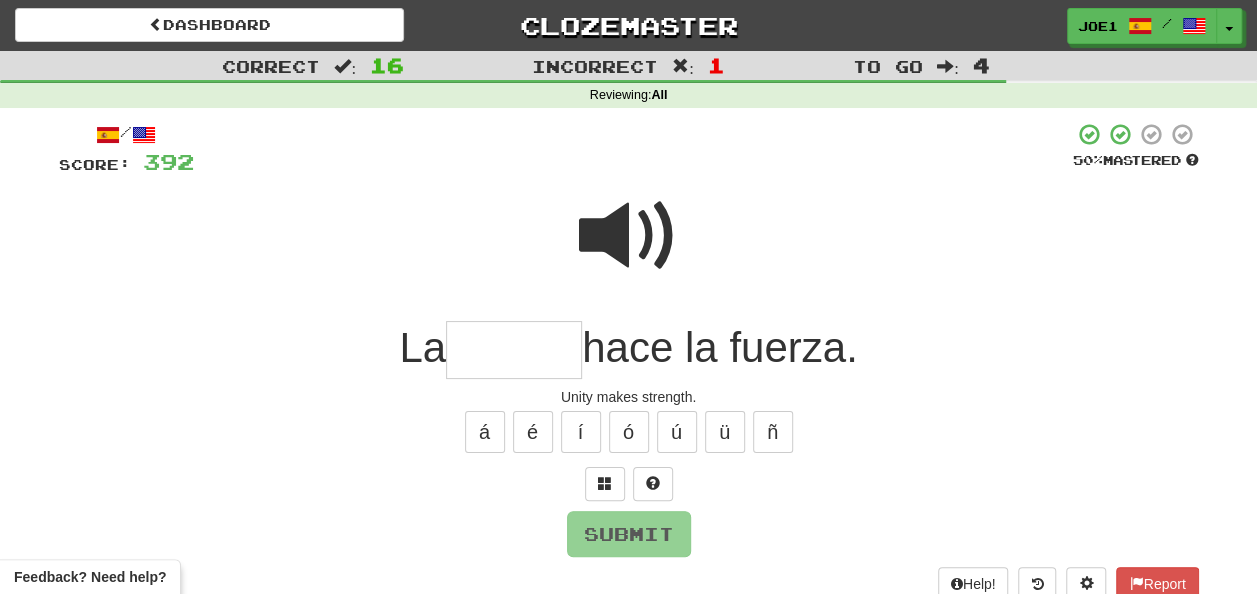 click at bounding box center [629, 236] 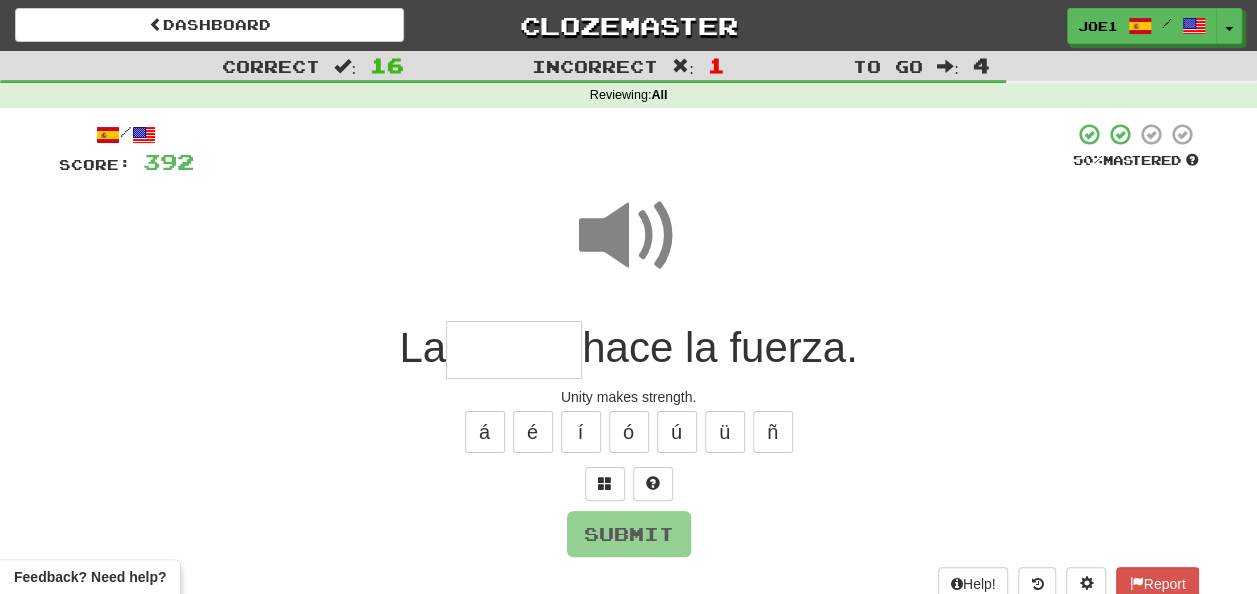 click at bounding box center (514, 350) 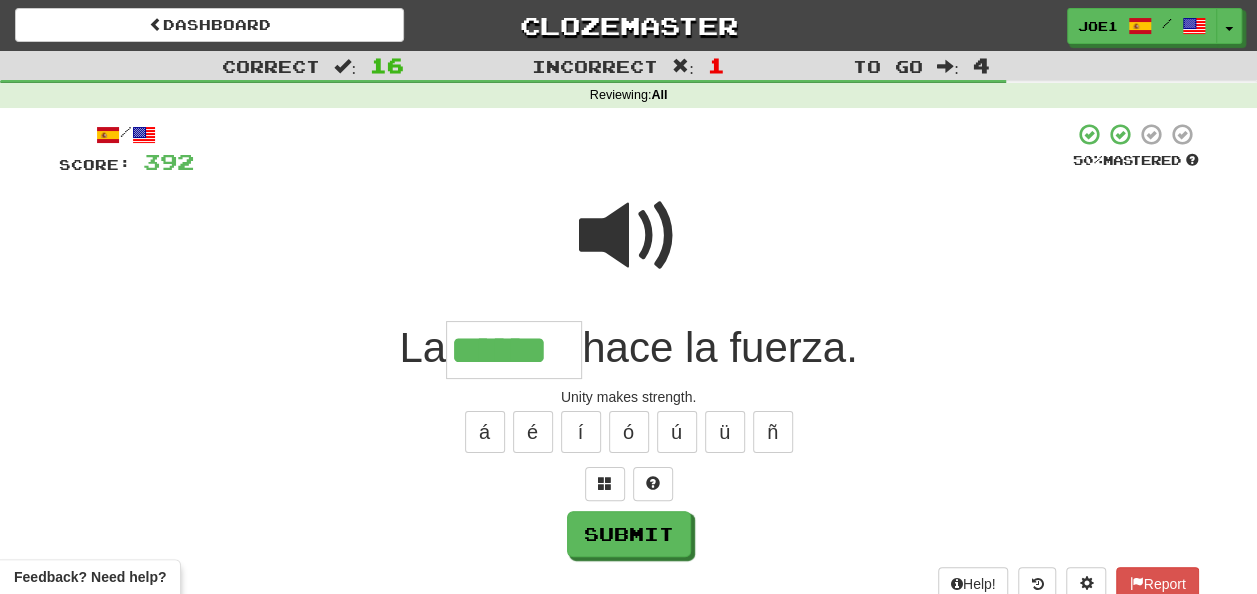 type on "******" 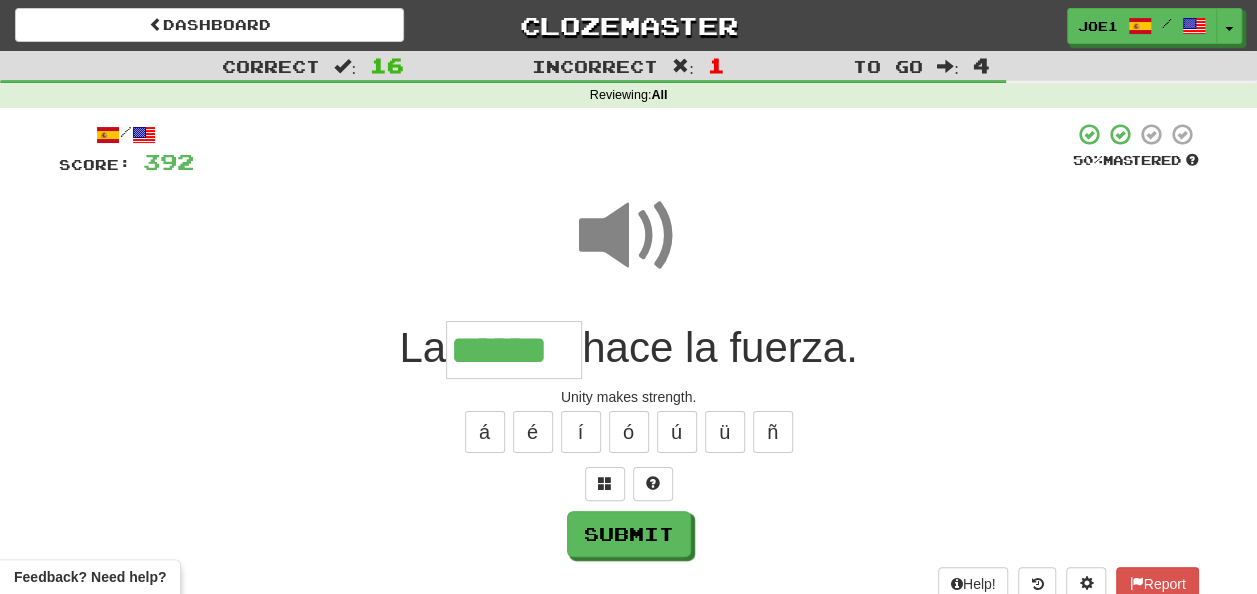 click at bounding box center [629, 236] 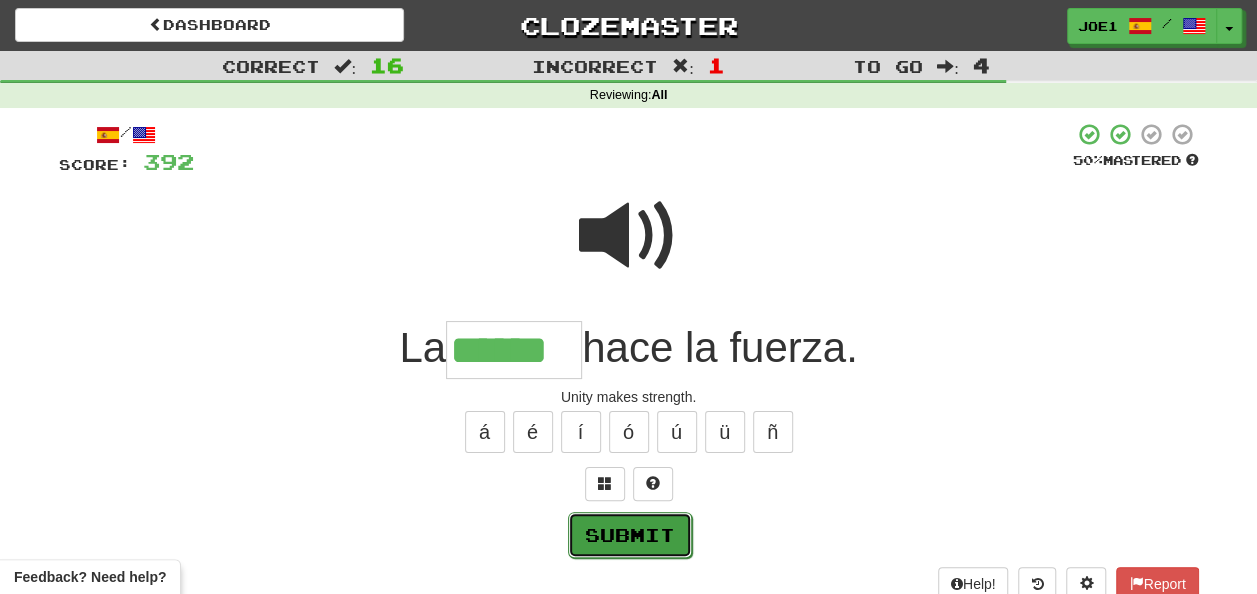 click on "Submit" at bounding box center (630, 535) 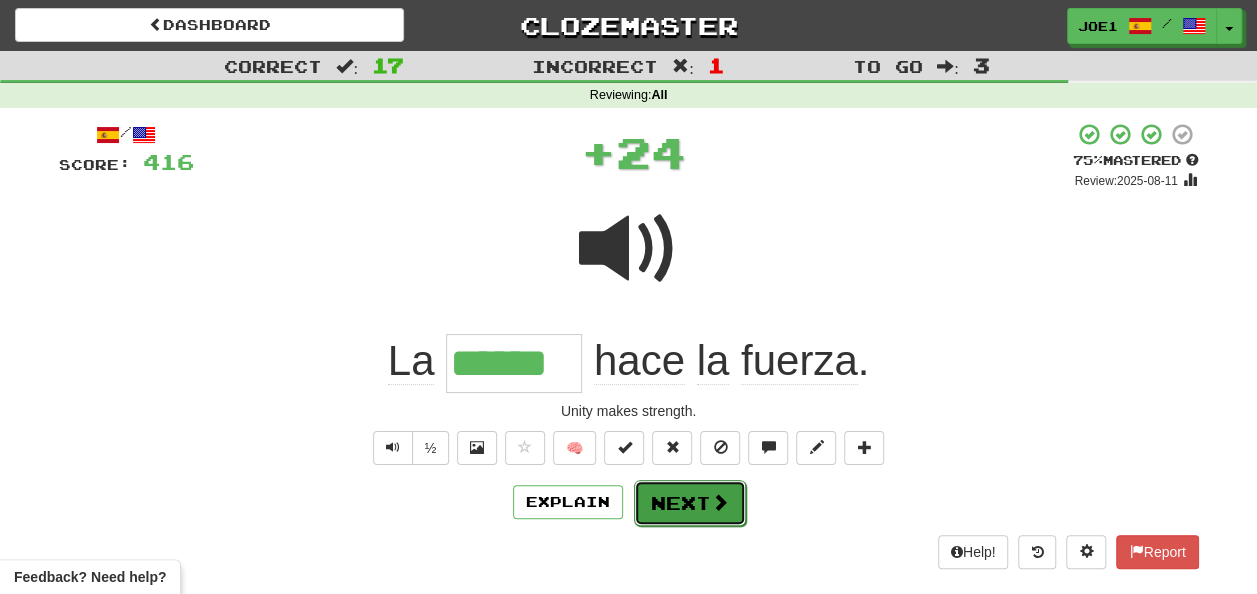 click on "Next" at bounding box center [690, 503] 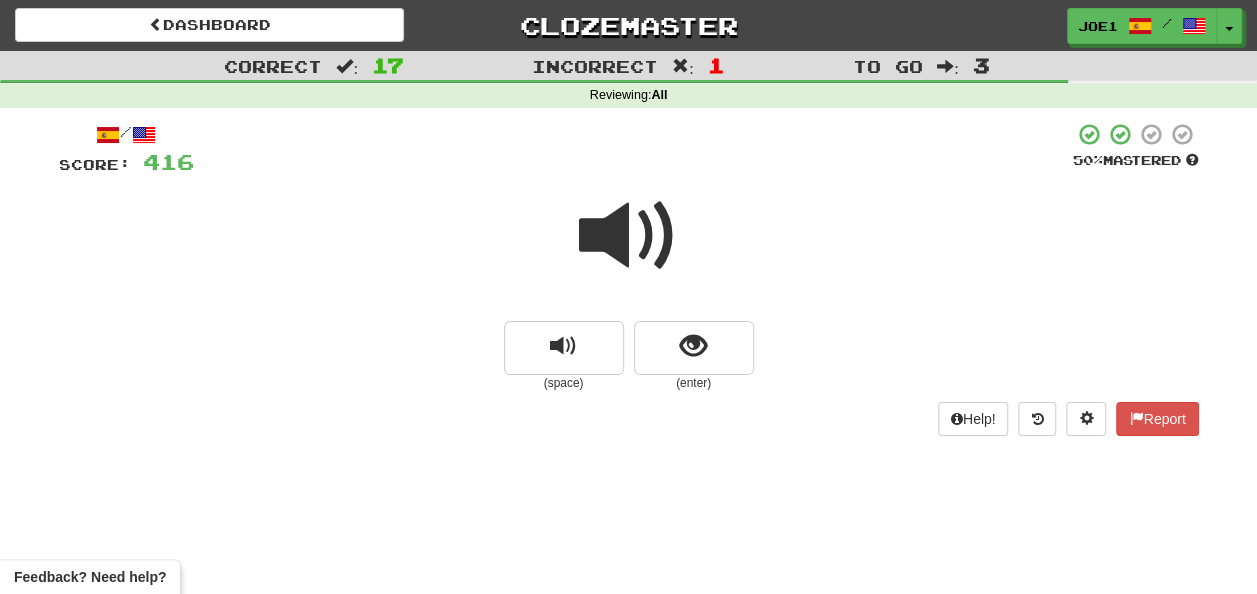 click at bounding box center (629, 236) 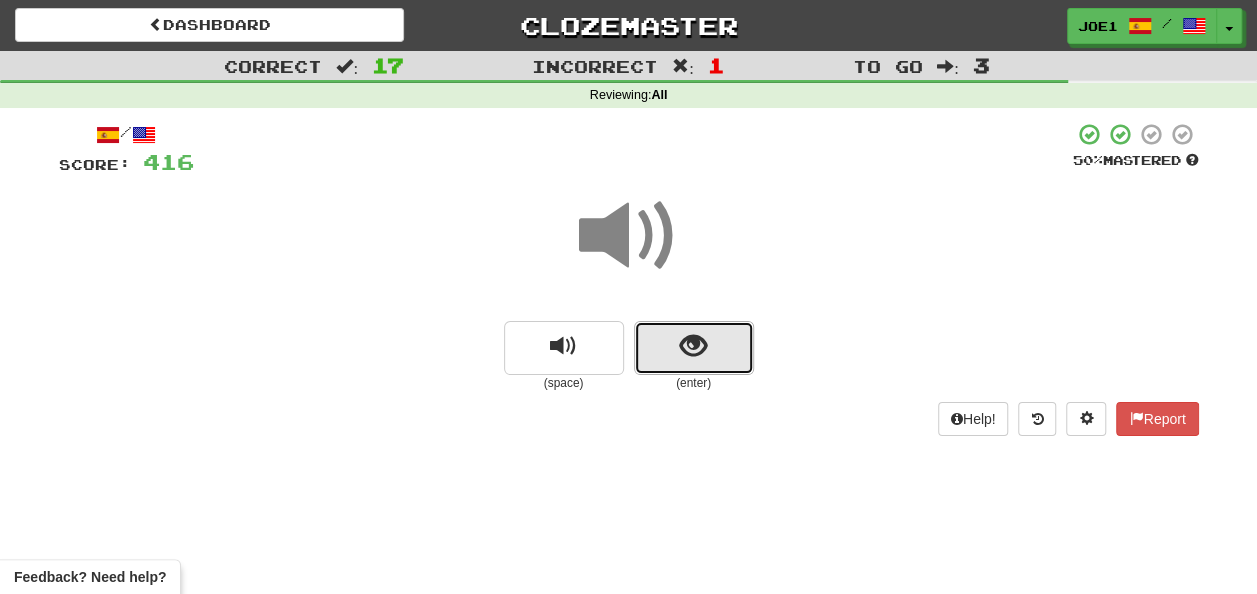 click at bounding box center (693, 346) 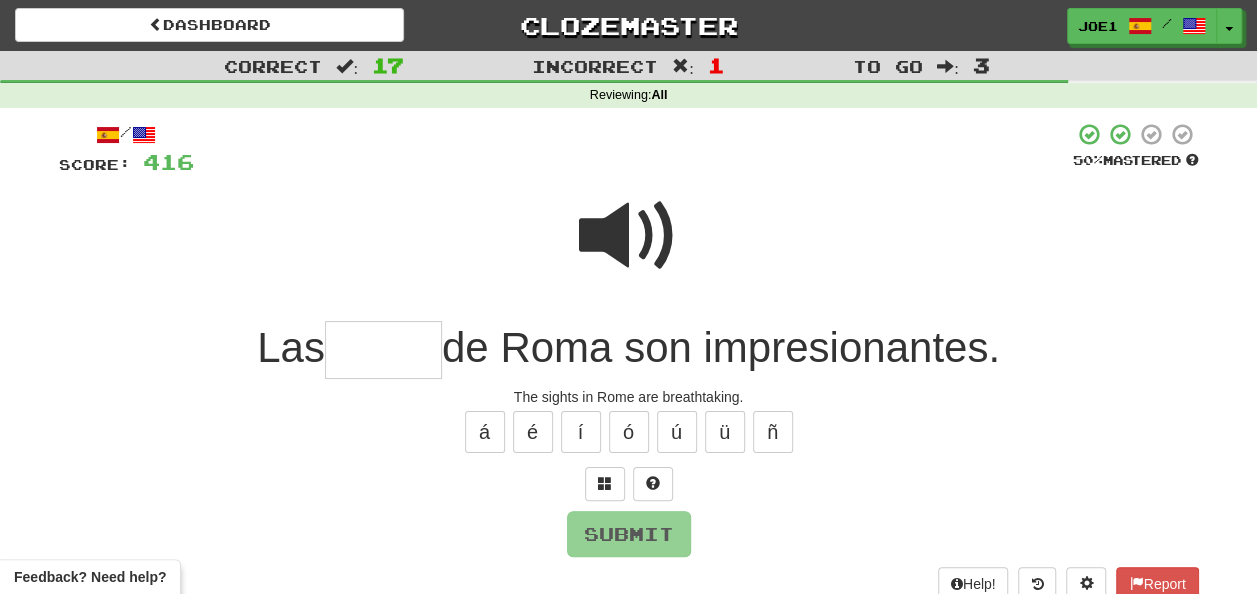 click at bounding box center [383, 350] 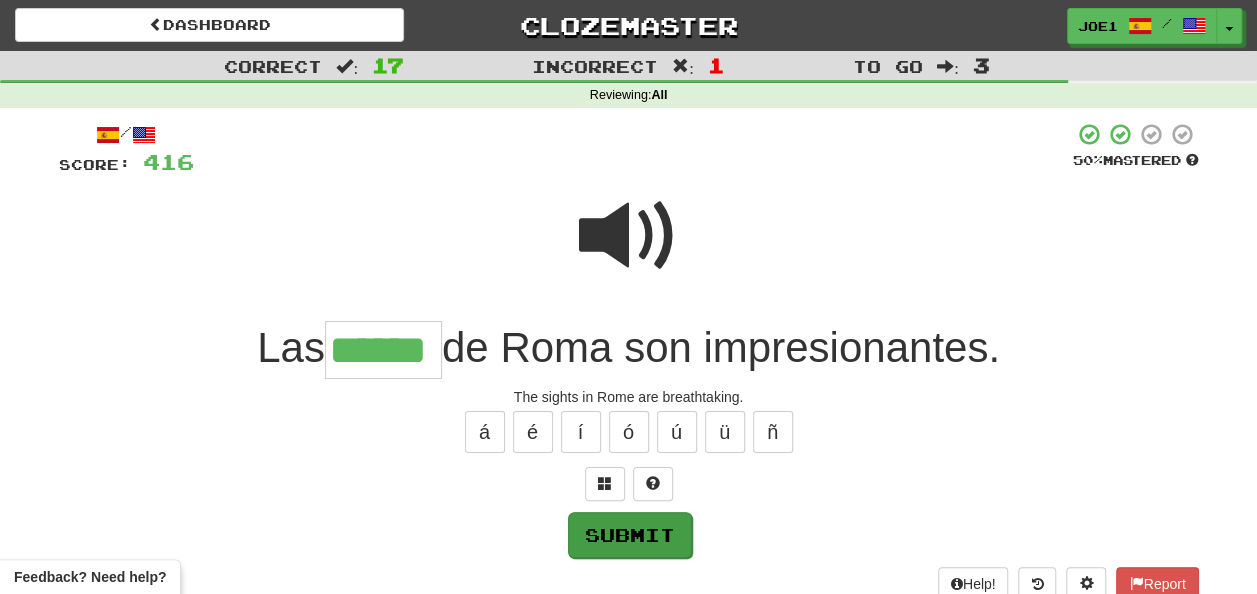 type on "******" 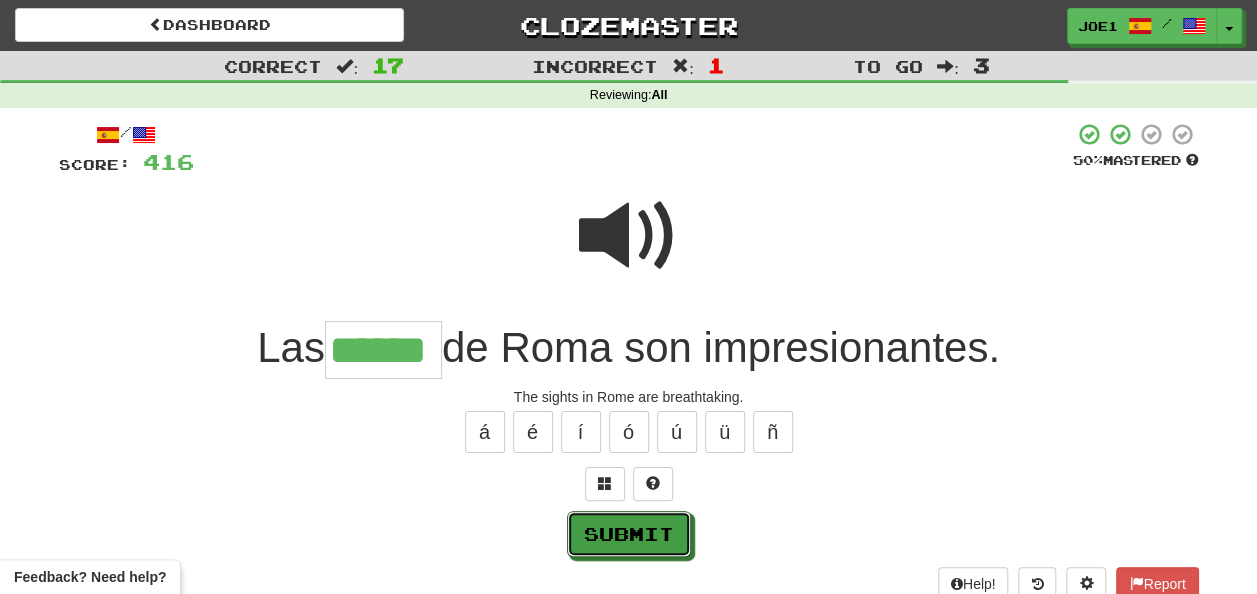 click on "Submit" at bounding box center [629, 534] 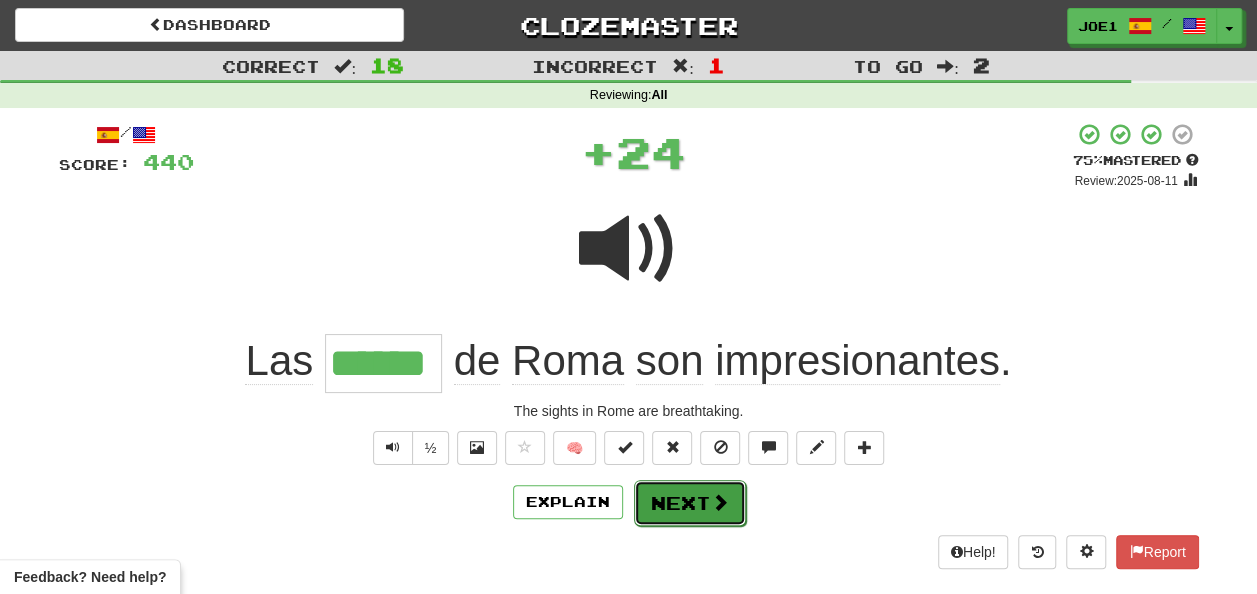 click on "Next" at bounding box center (690, 503) 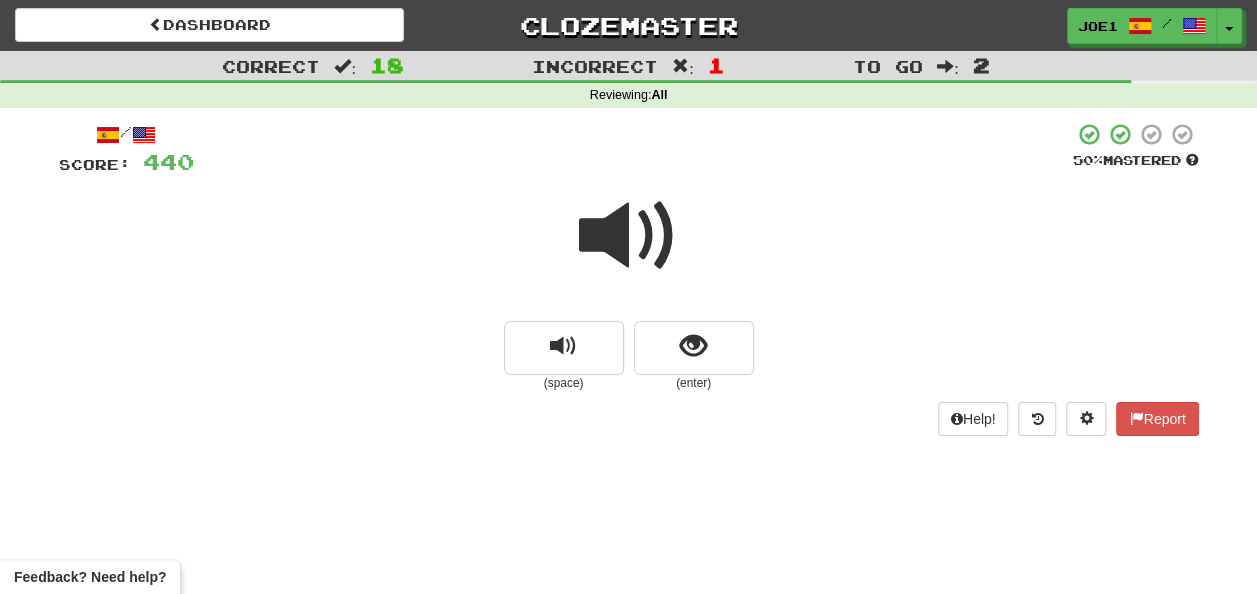 click at bounding box center (629, 236) 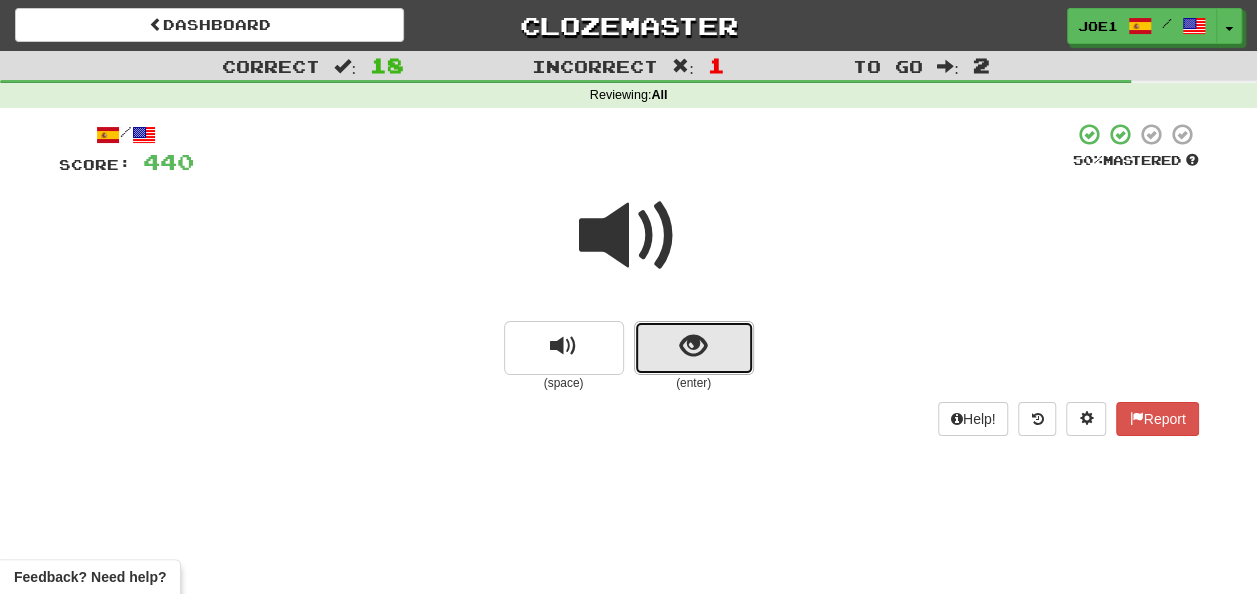 click at bounding box center [694, 348] 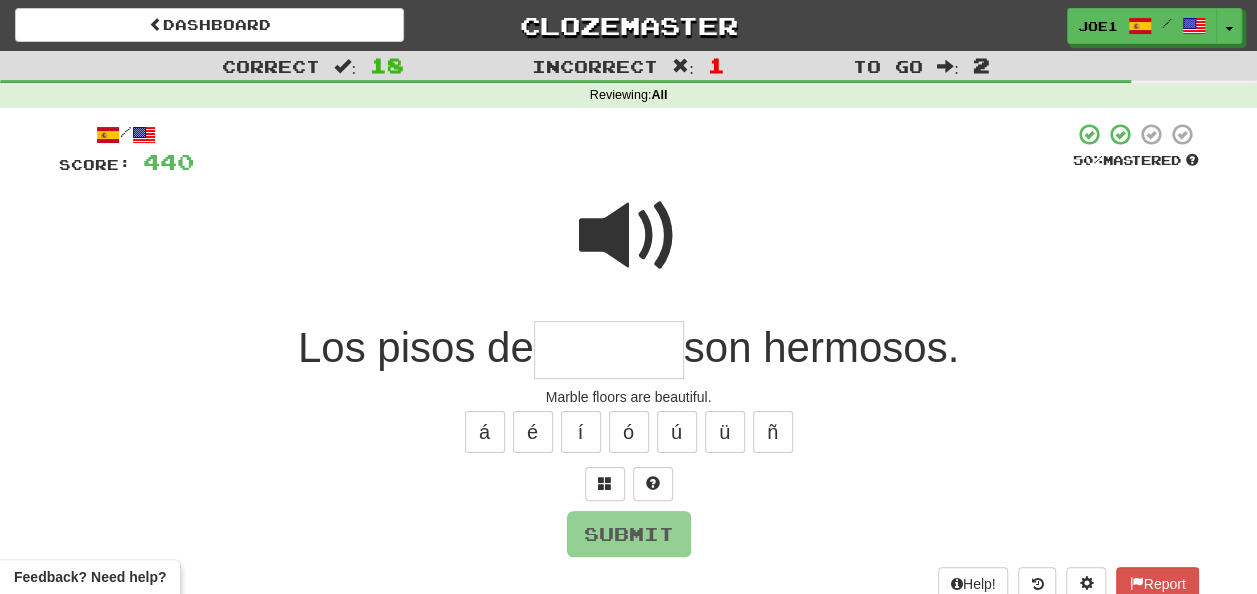 click at bounding box center [609, 350] 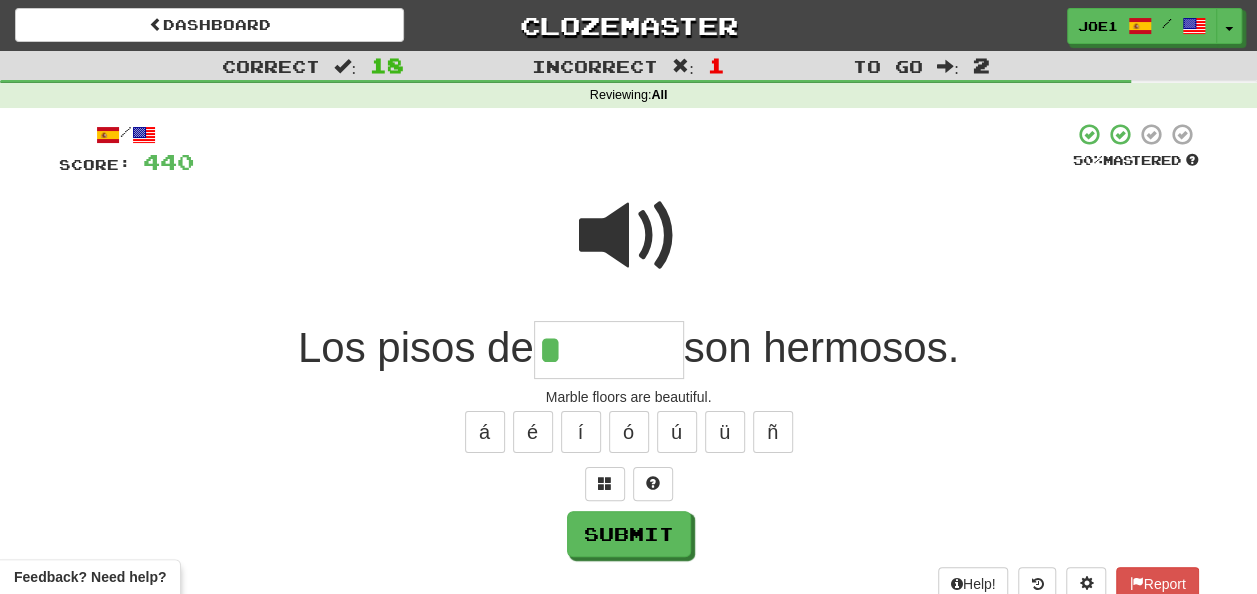 click at bounding box center [629, 236] 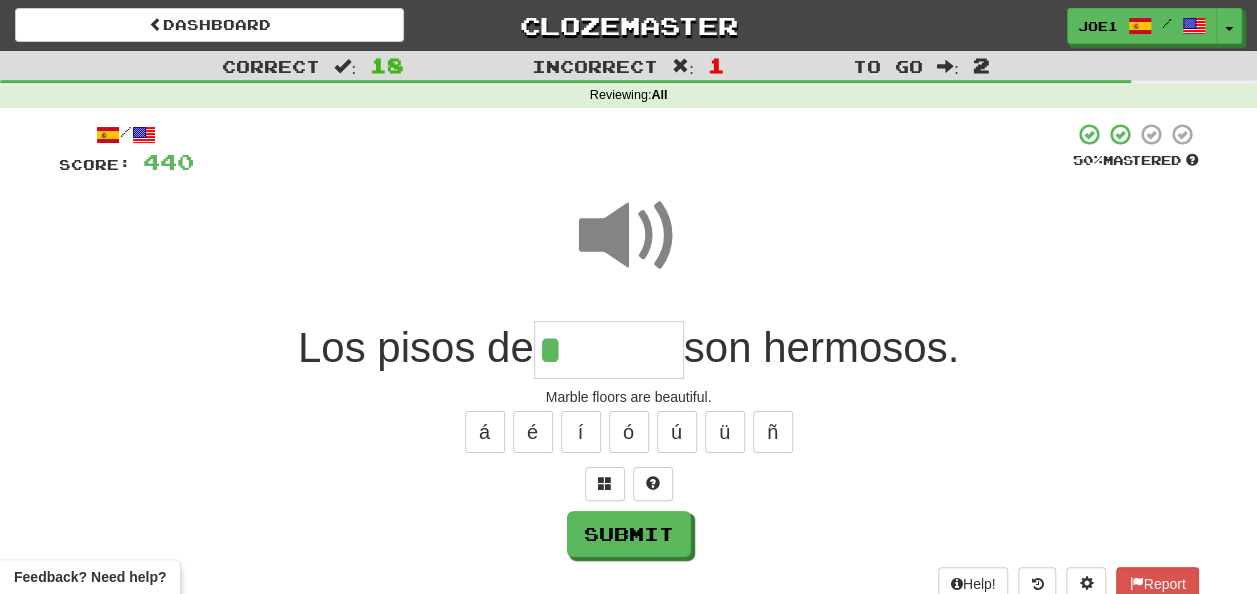 click on "*" at bounding box center (609, 350) 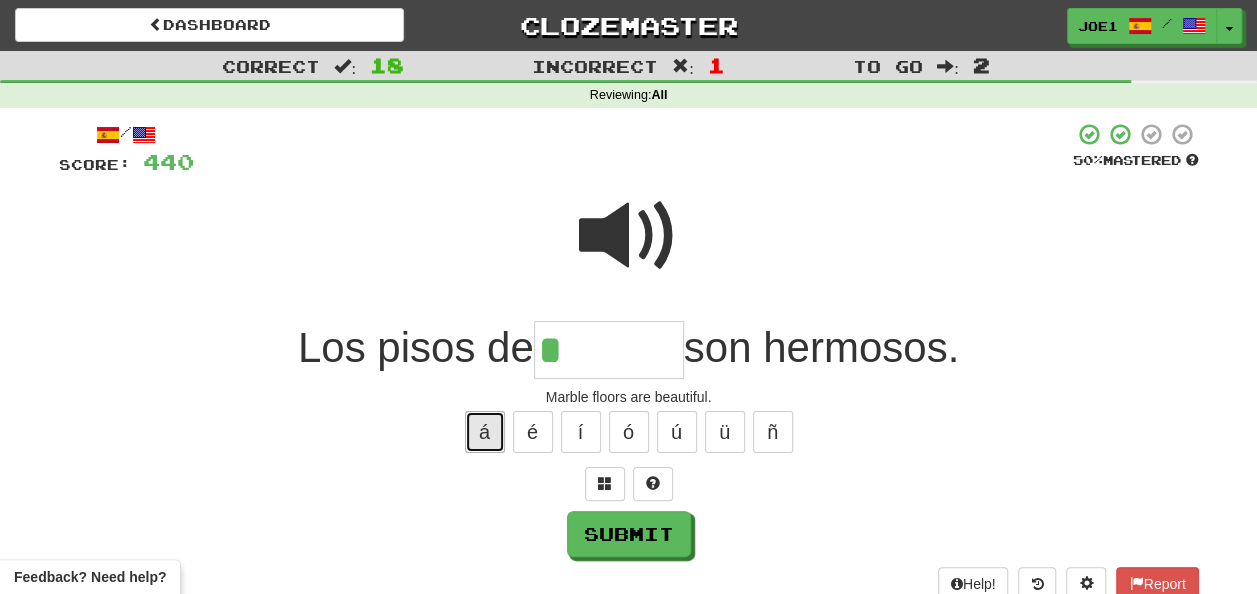 click on "á" at bounding box center [485, 432] 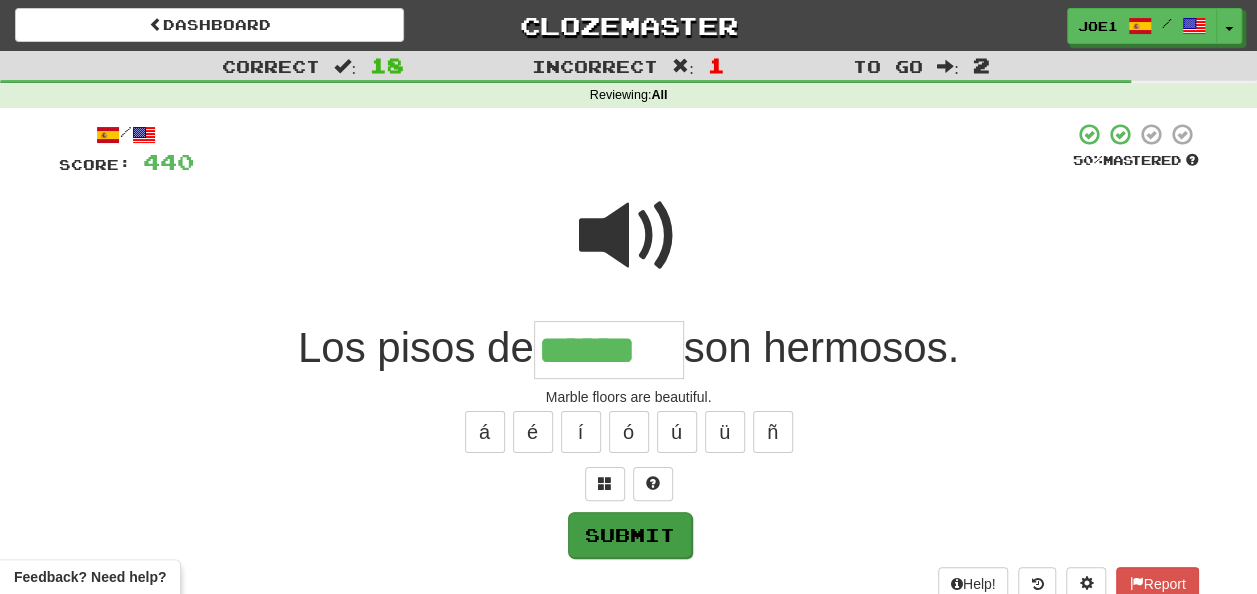 type on "******" 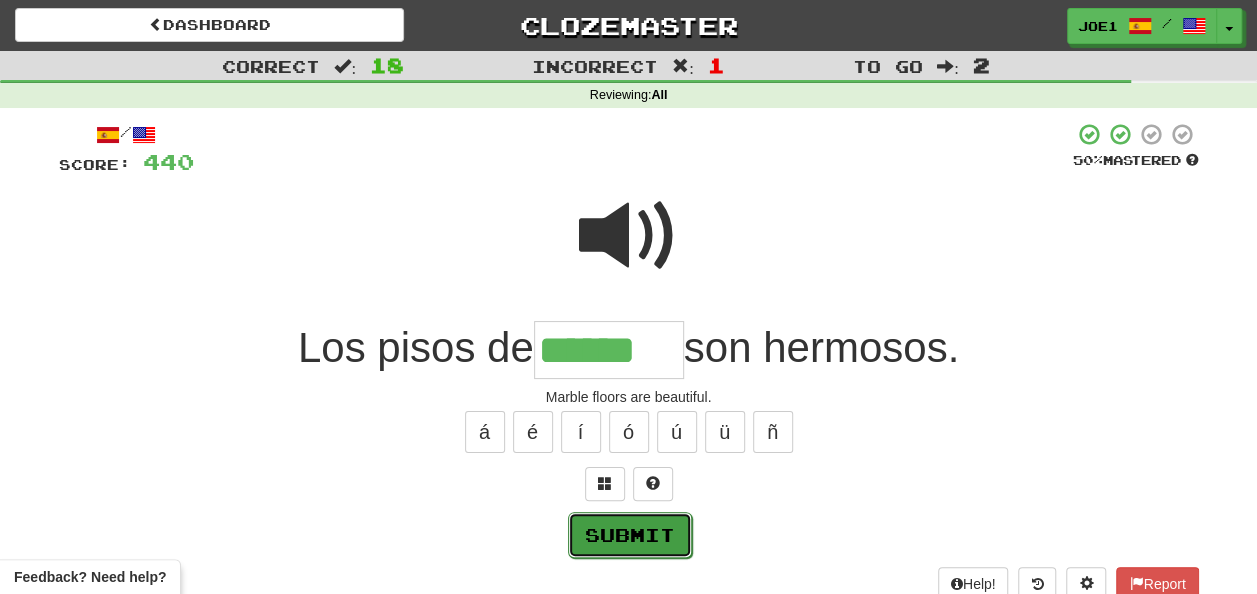 click on "Submit" at bounding box center (630, 535) 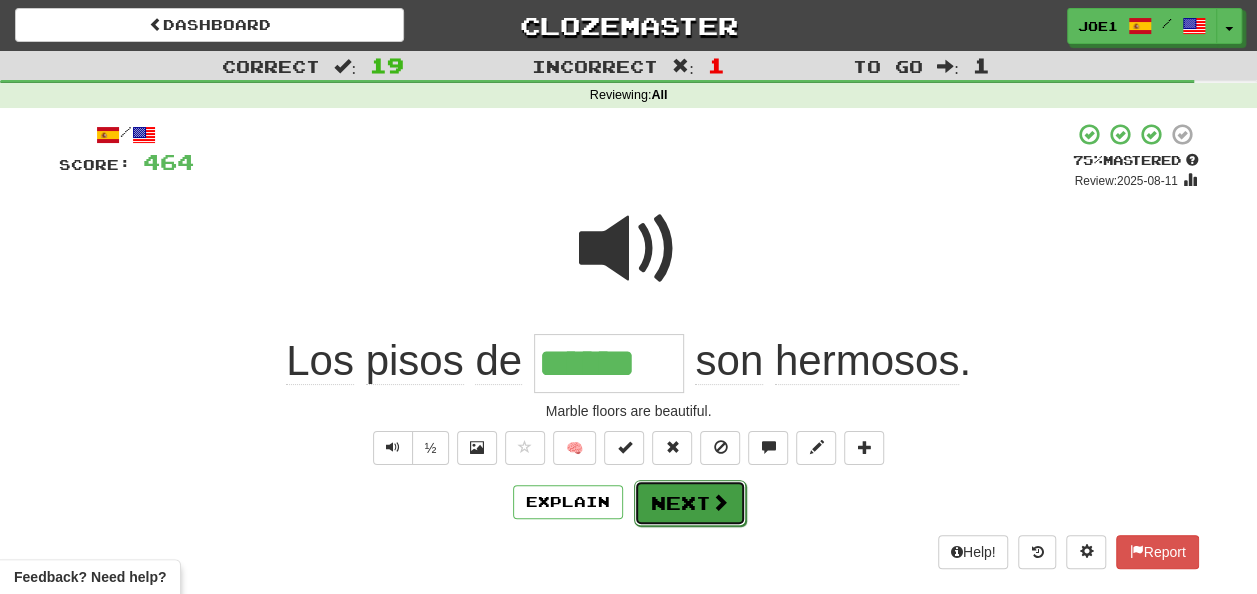 click on "Next" at bounding box center [690, 503] 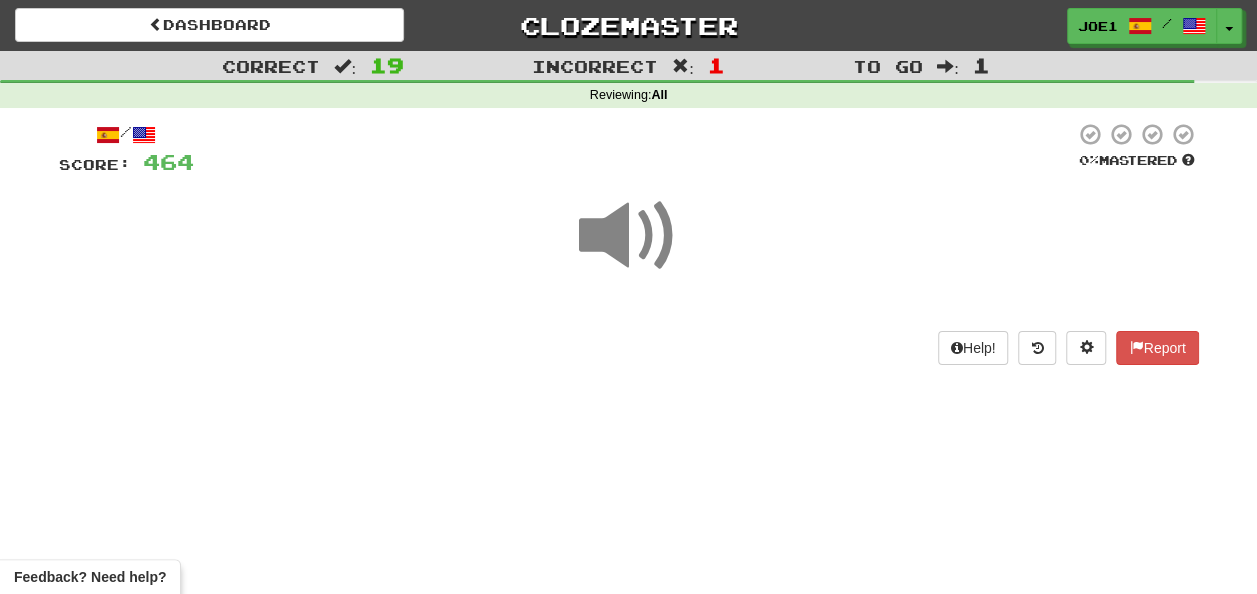 click at bounding box center [629, 236] 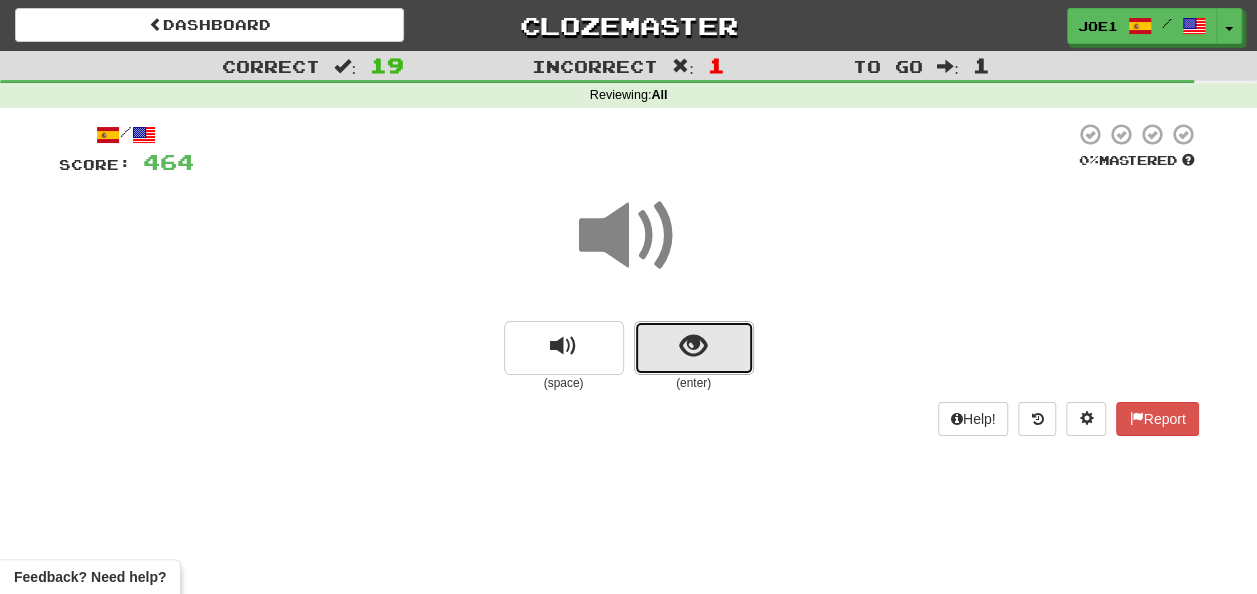 click at bounding box center (694, 348) 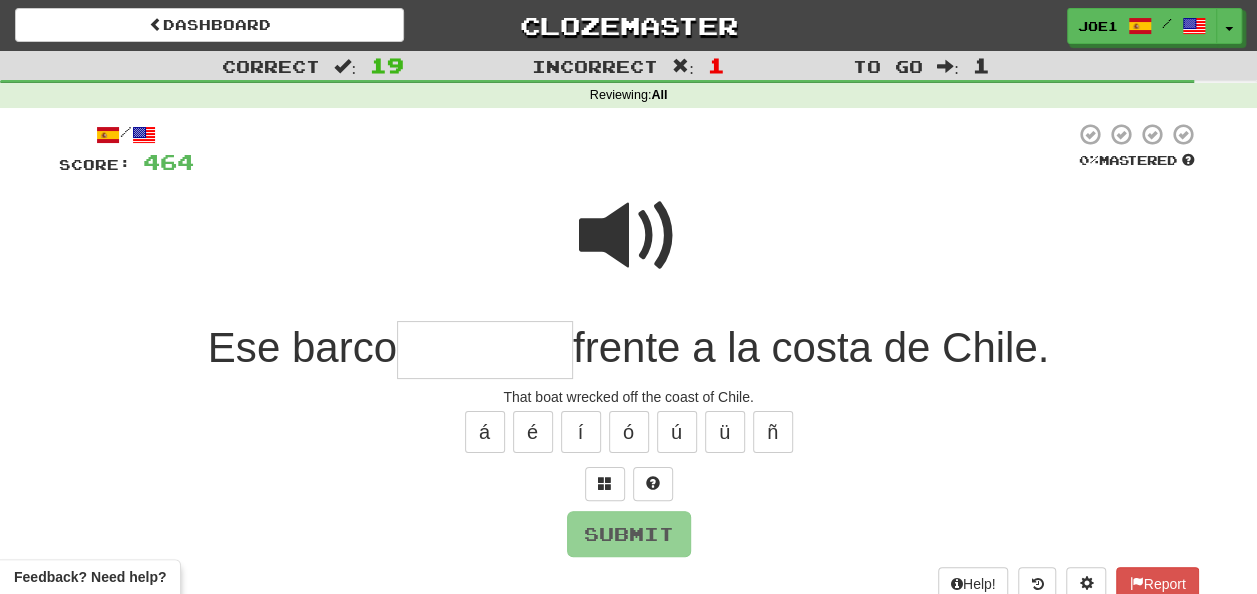 click at bounding box center [485, 350] 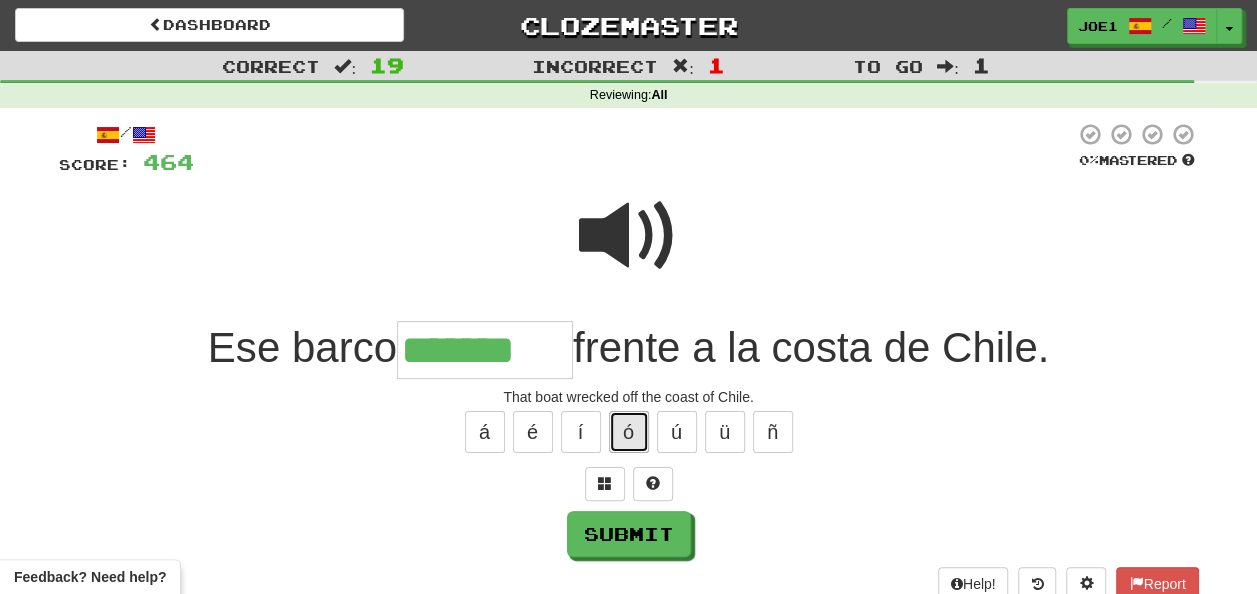 click on "ó" at bounding box center (629, 432) 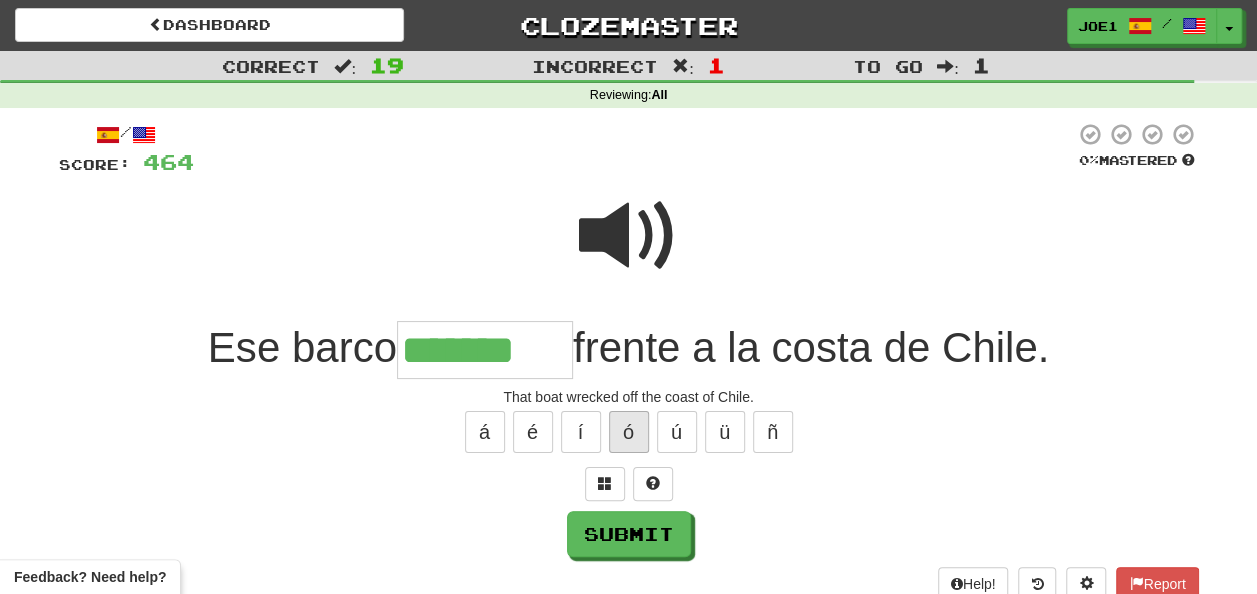 type on "********" 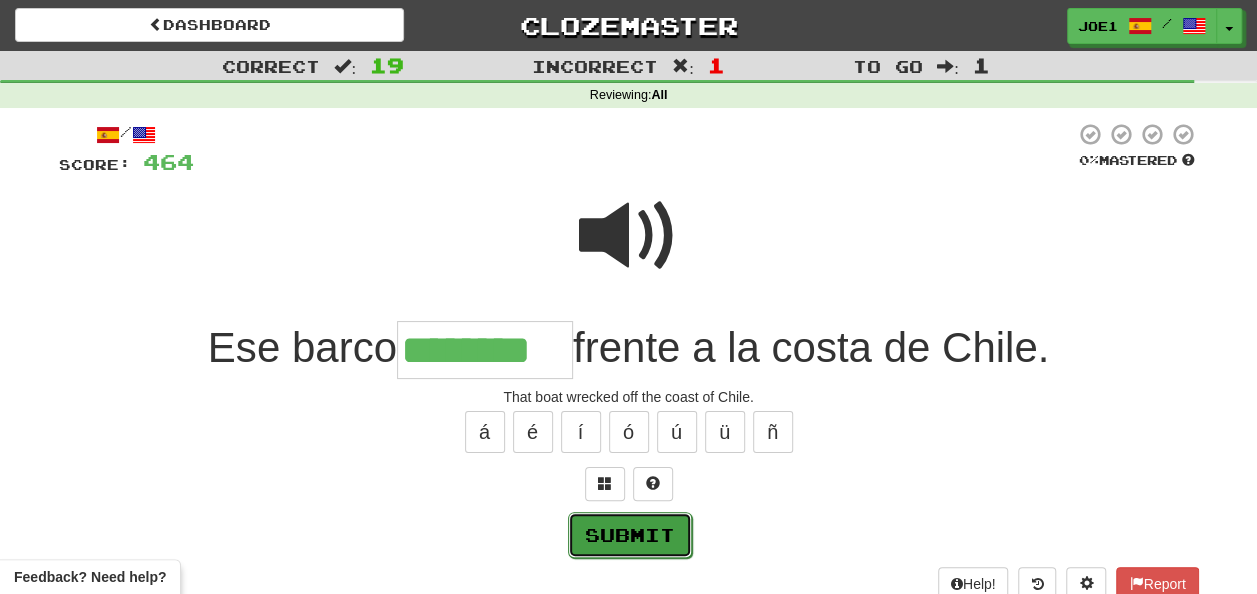 click on "Submit" at bounding box center (630, 535) 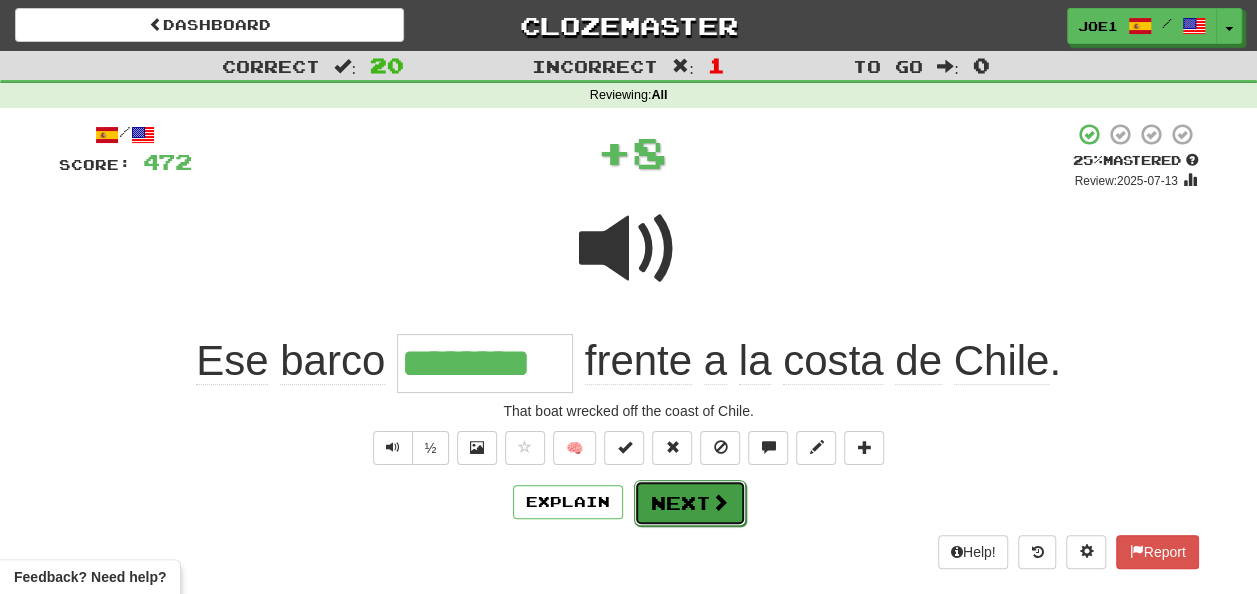 click on "Next" at bounding box center (690, 503) 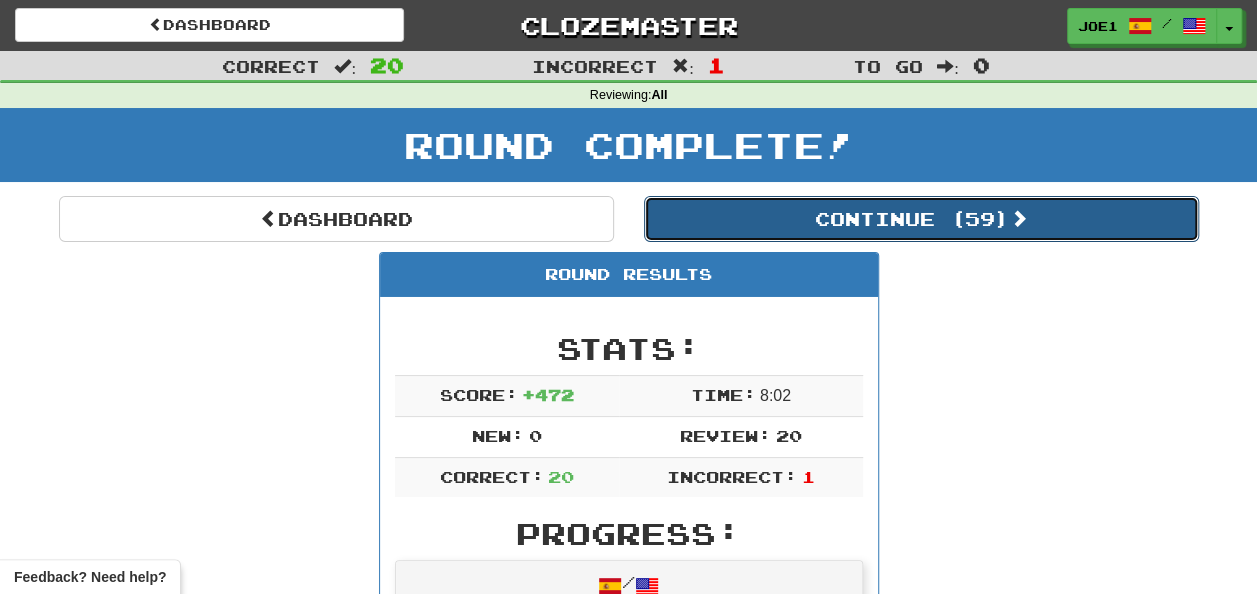 click on "Continue ( 59 )" at bounding box center (921, 219) 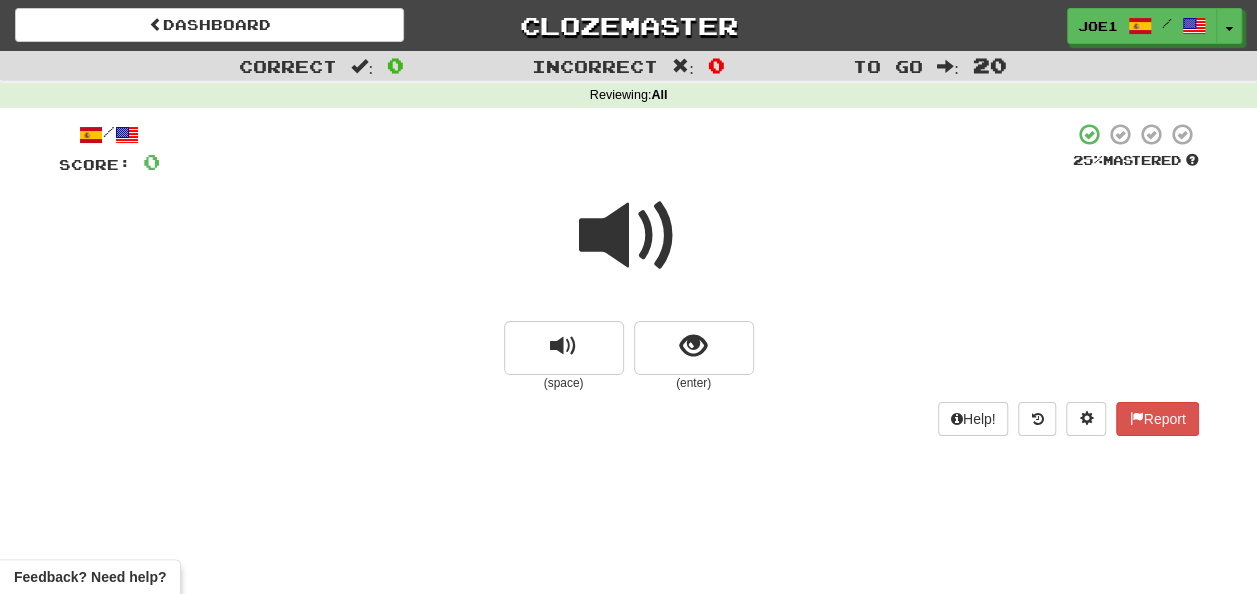 click at bounding box center (629, 236) 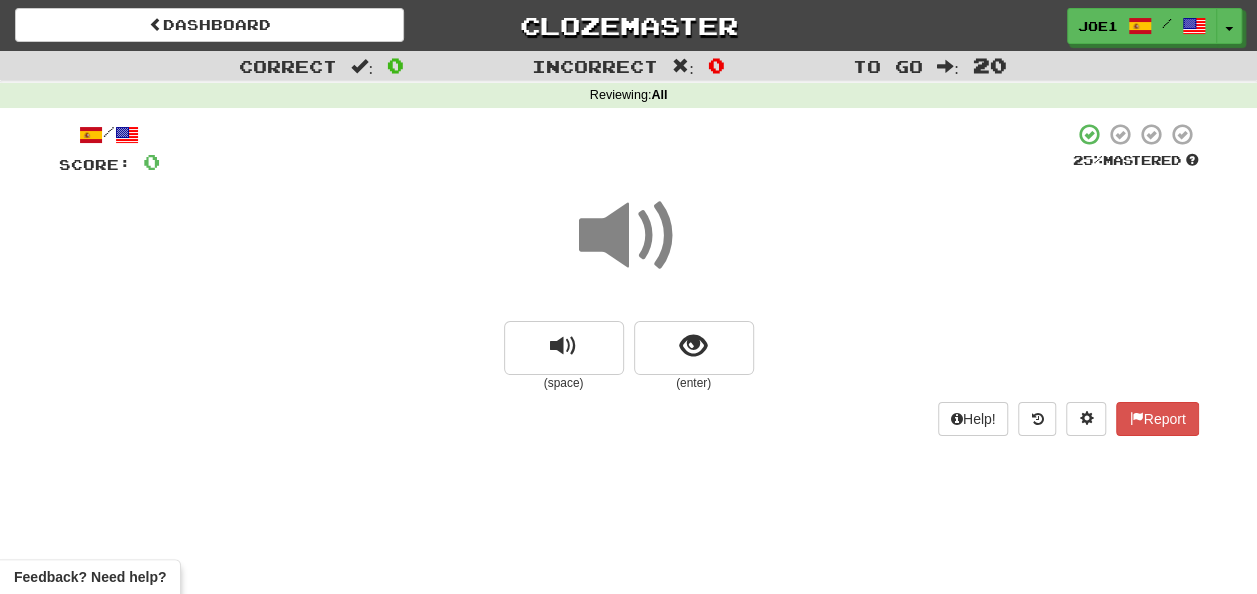 click at bounding box center (629, 236) 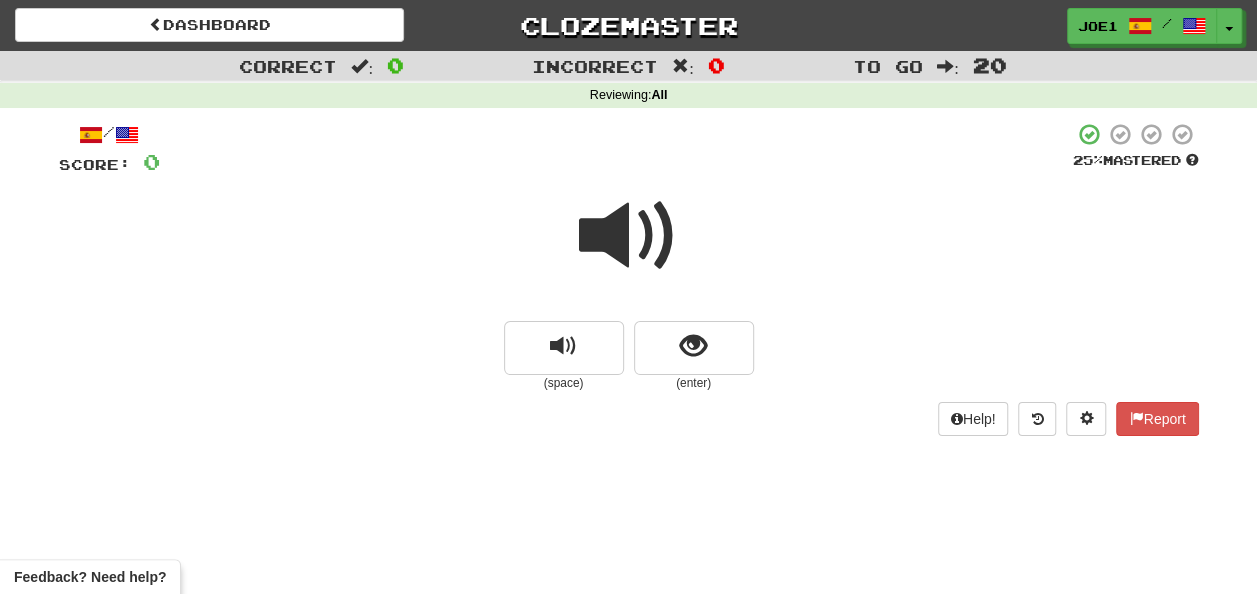 click at bounding box center (629, 236) 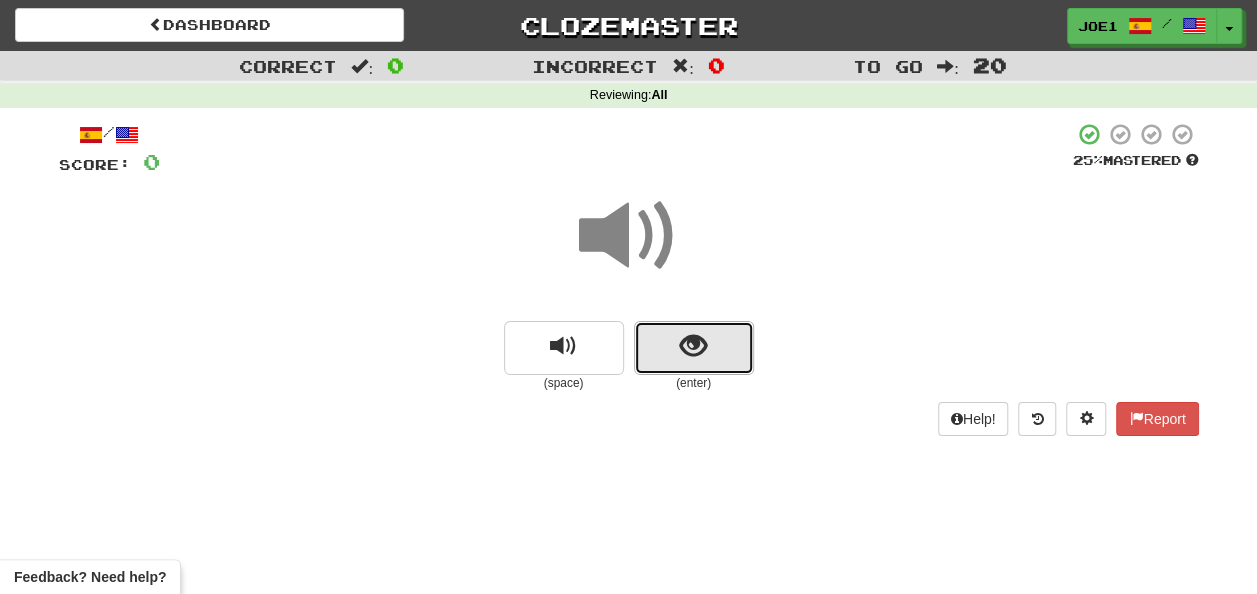 click at bounding box center (694, 348) 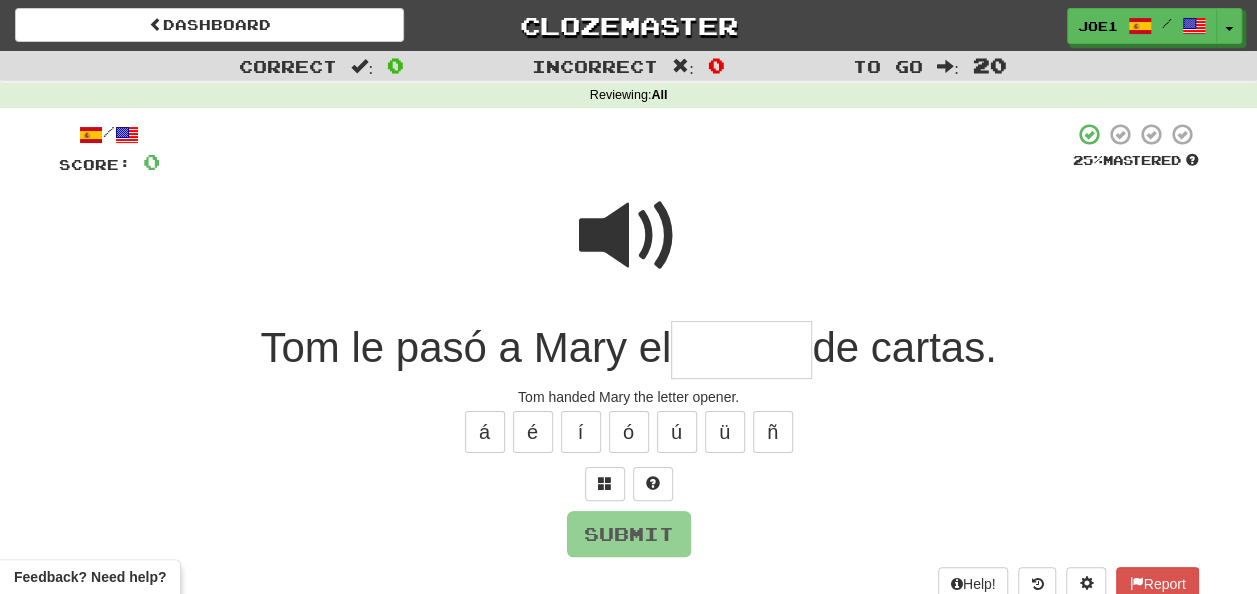 click at bounding box center [629, 236] 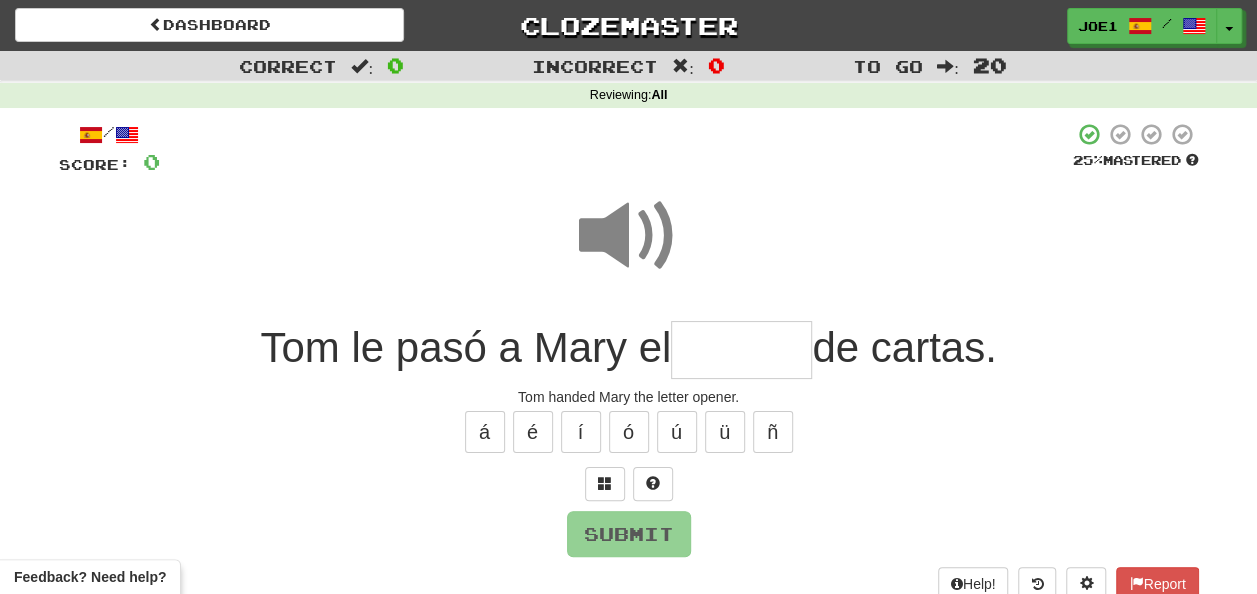 click at bounding box center [629, 236] 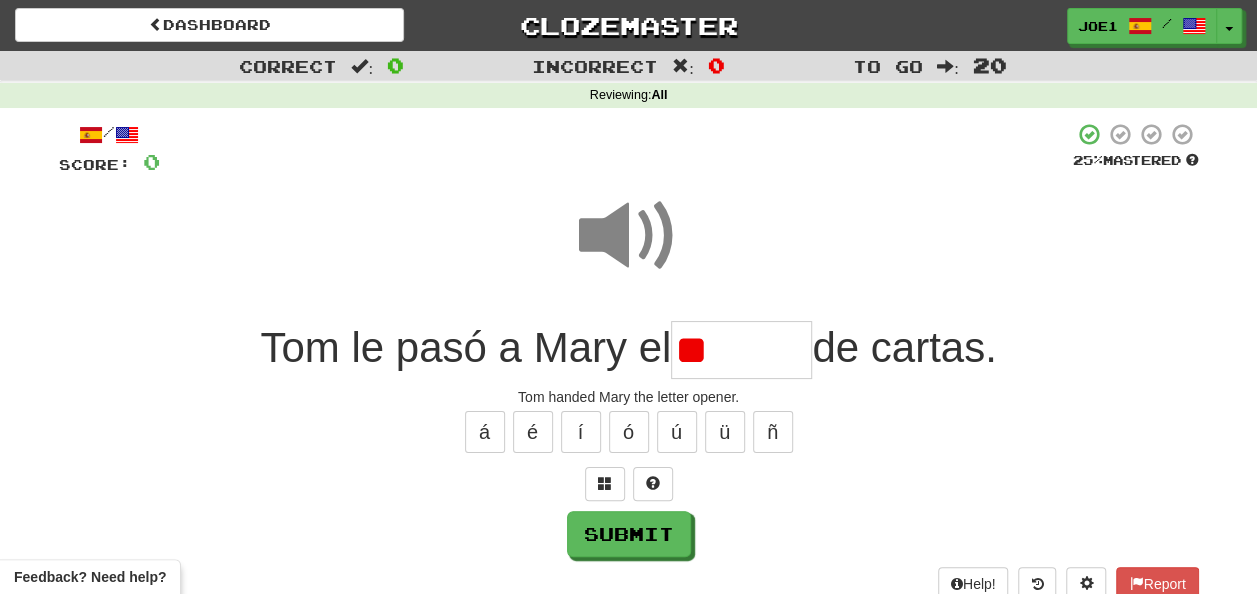 type on "*" 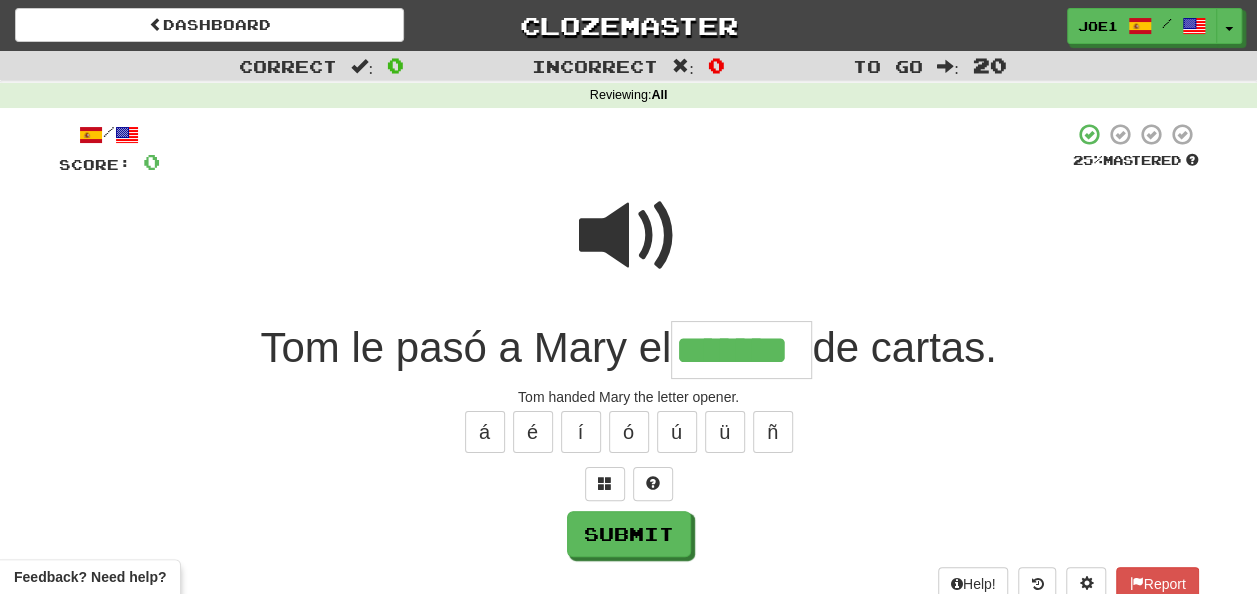 type on "*******" 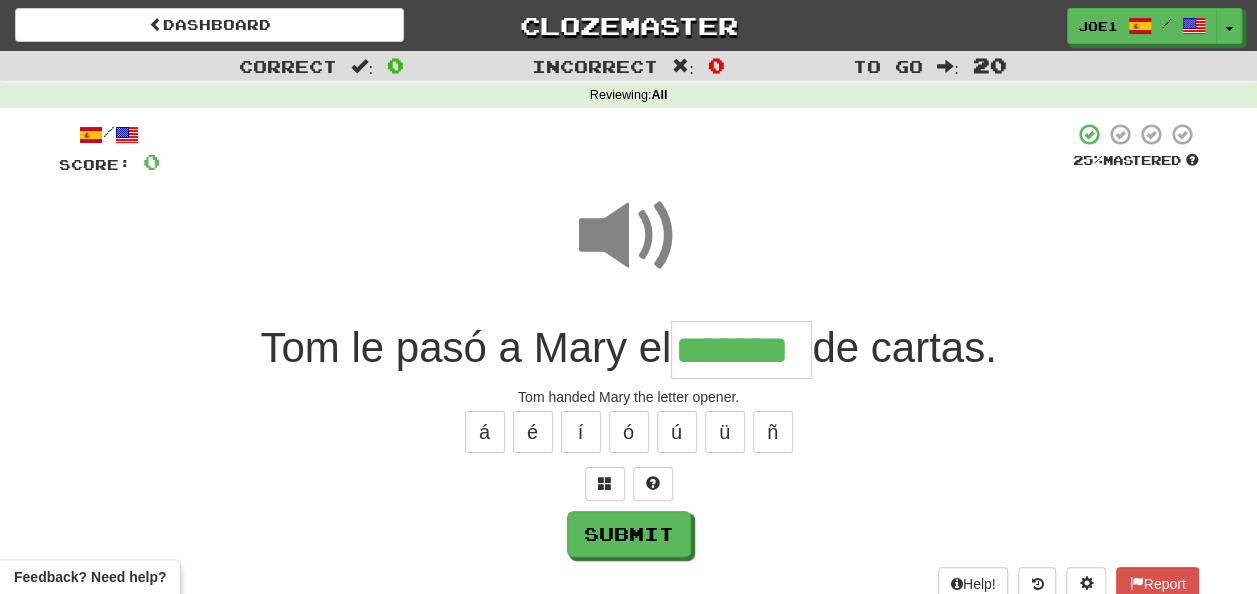 click at bounding box center [629, 236] 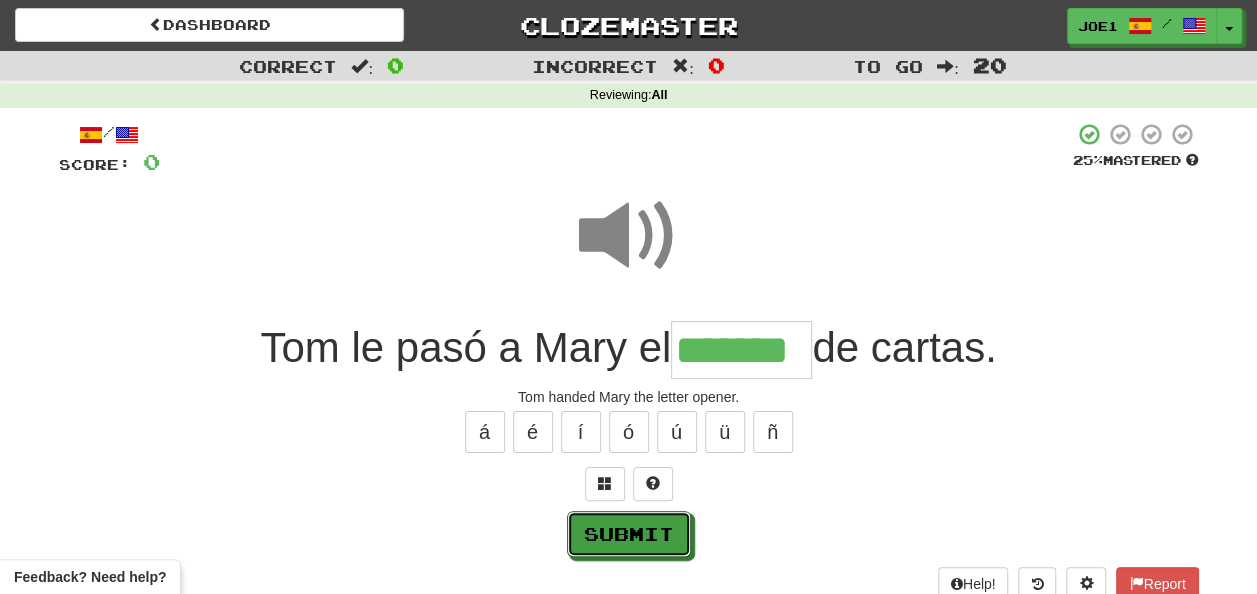 click on "Submit" at bounding box center [629, 534] 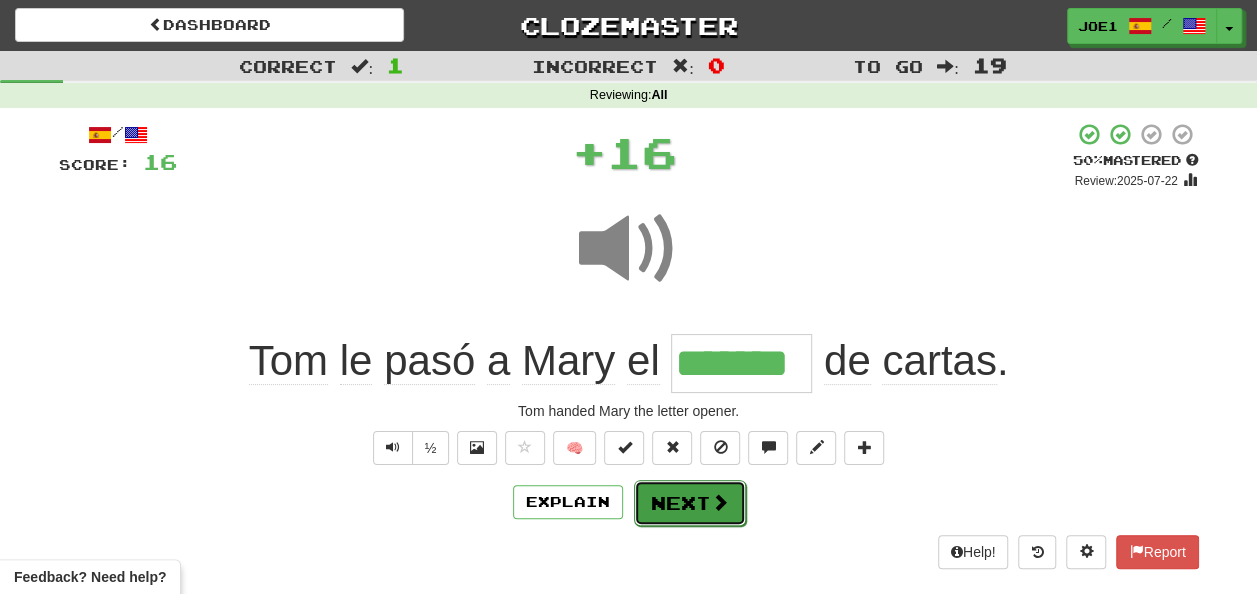click on "Next" at bounding box center (690, 503) 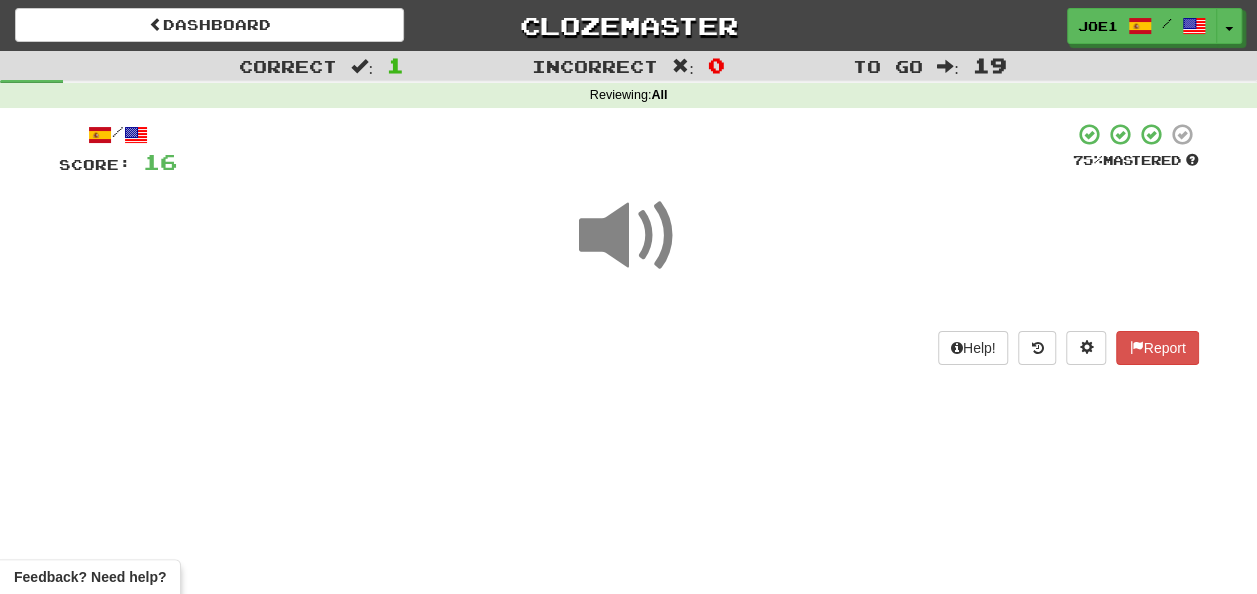 click at bounding box center (629, 236) 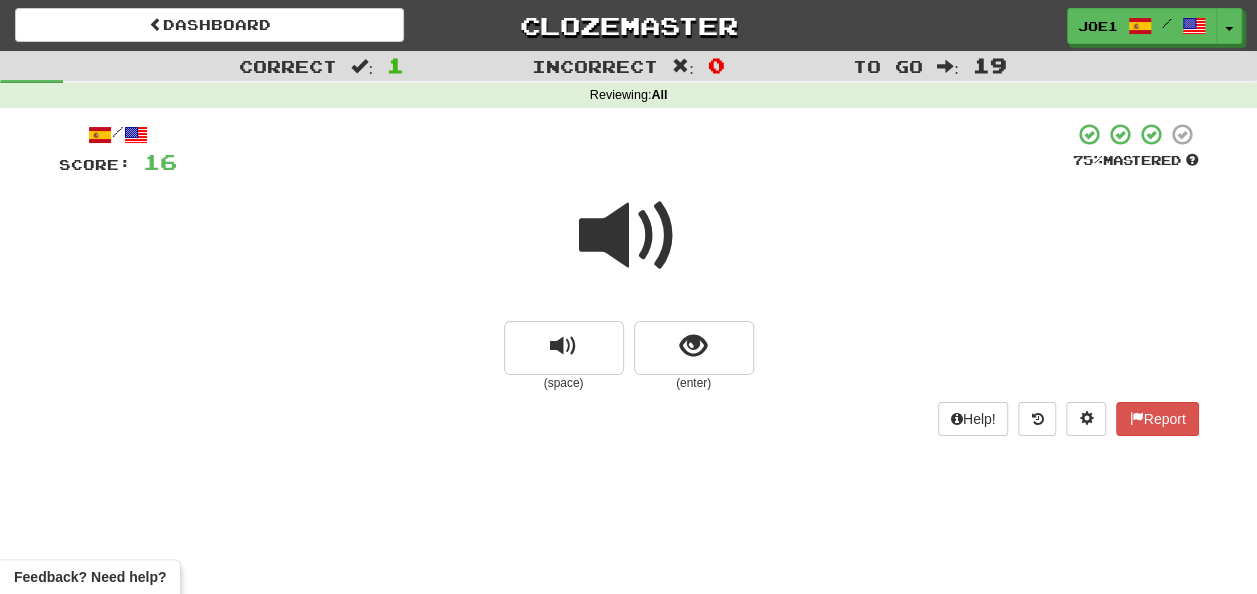 click at bounding box center (629, 236) 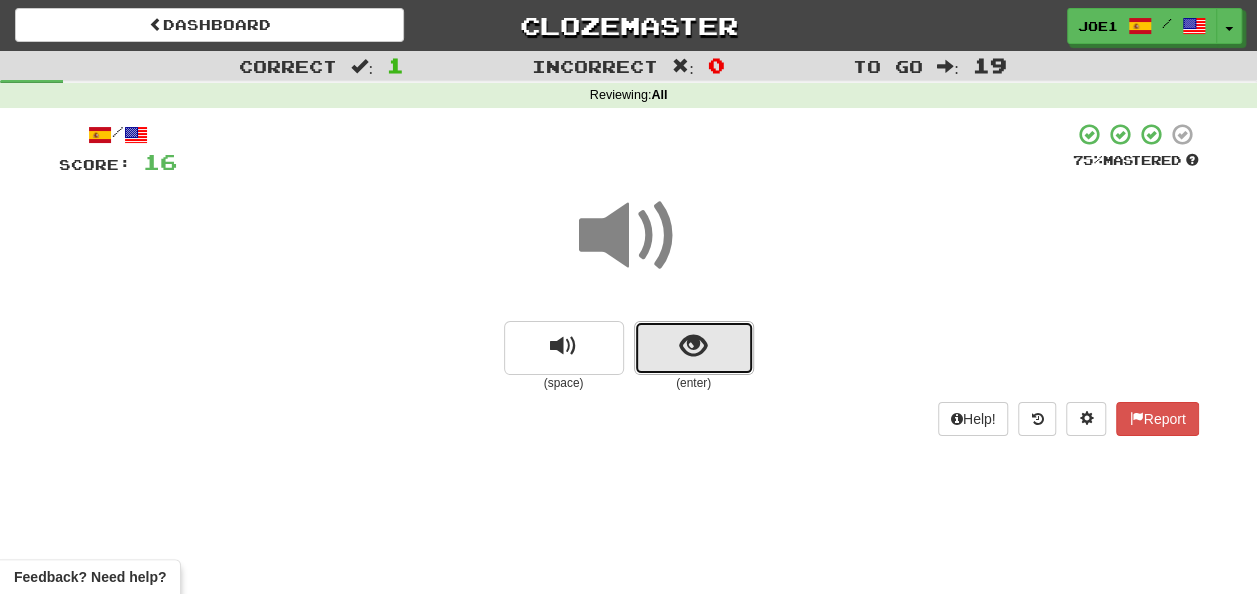 click at bounding box center (694, 348) 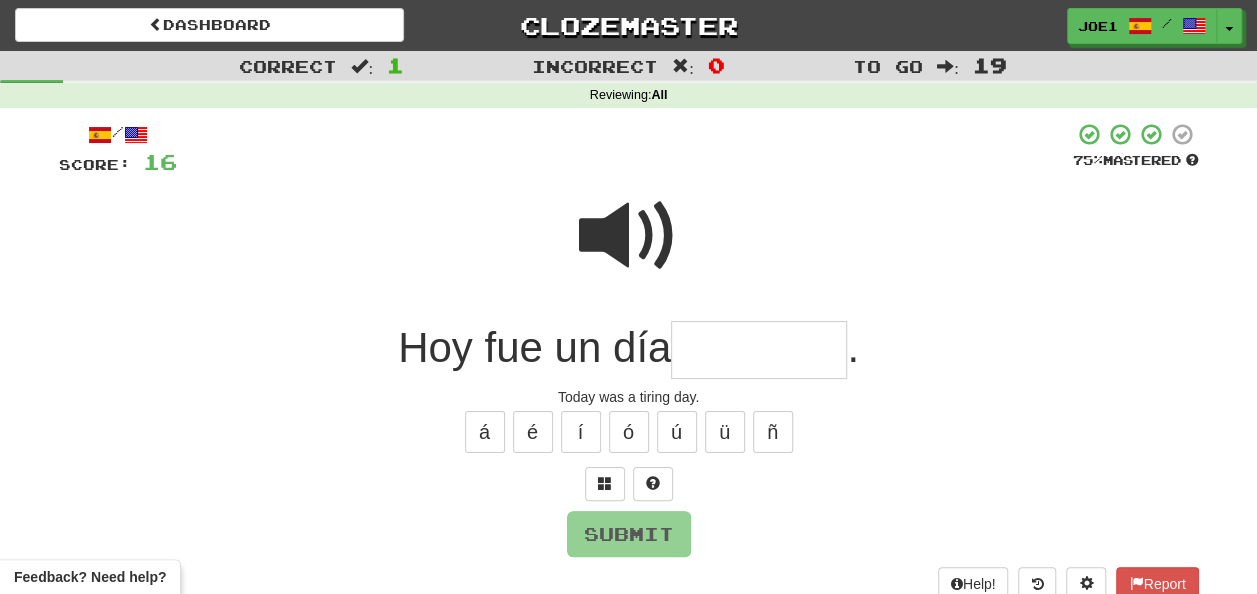 click at bounding box center (629, 236) 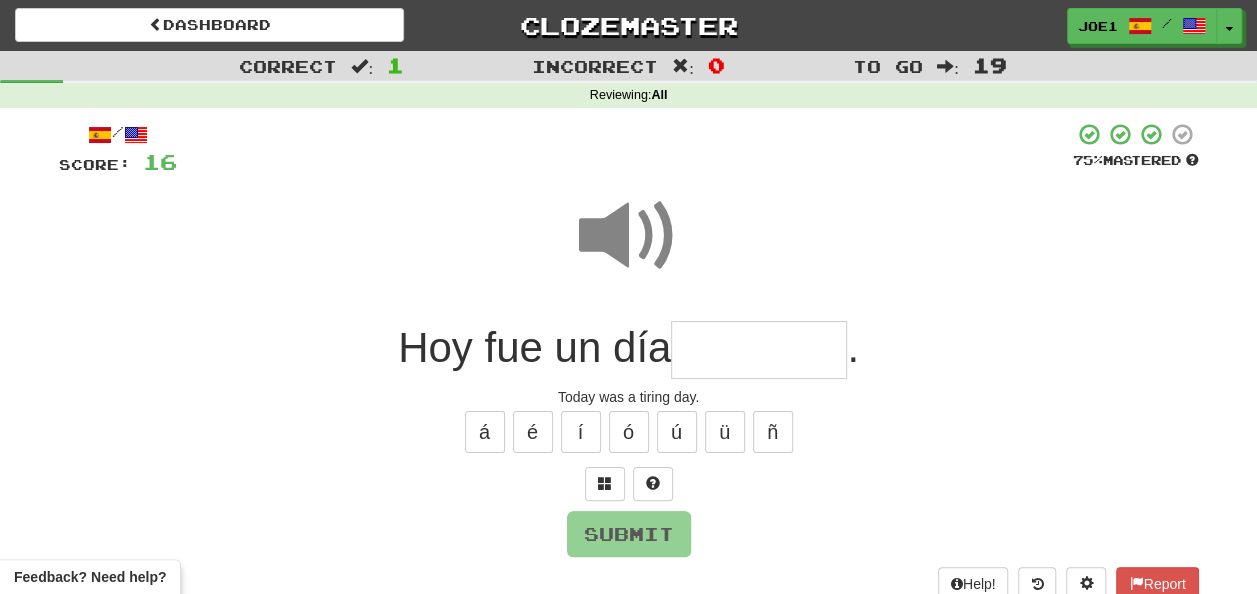 click at bounding box center [759, 350] 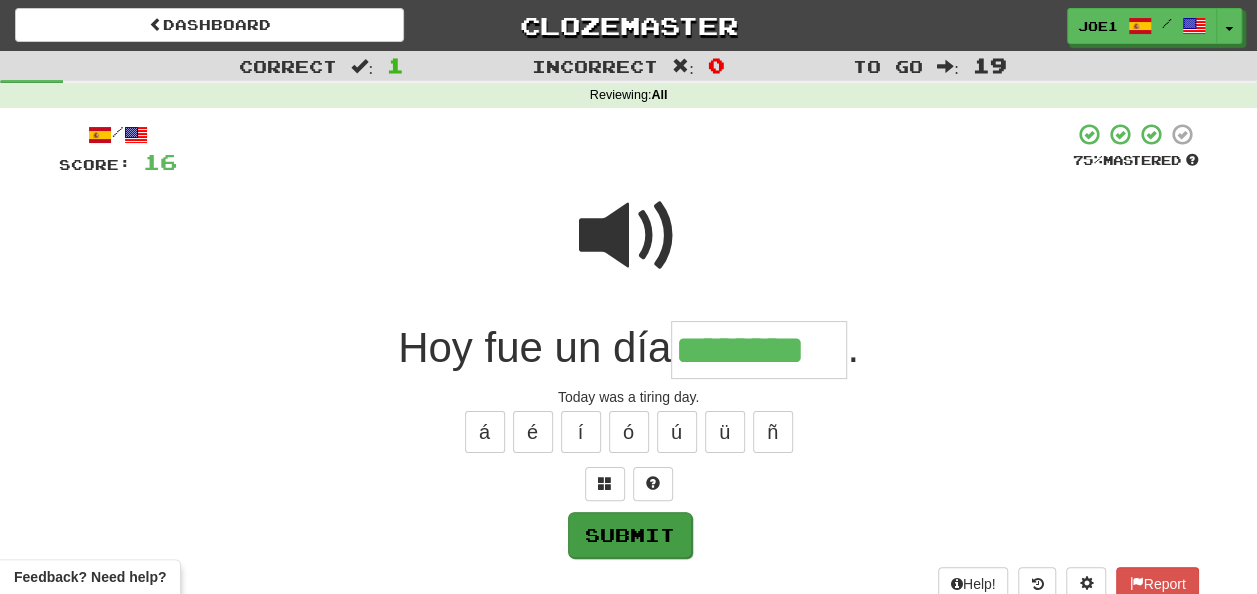 type on "********" 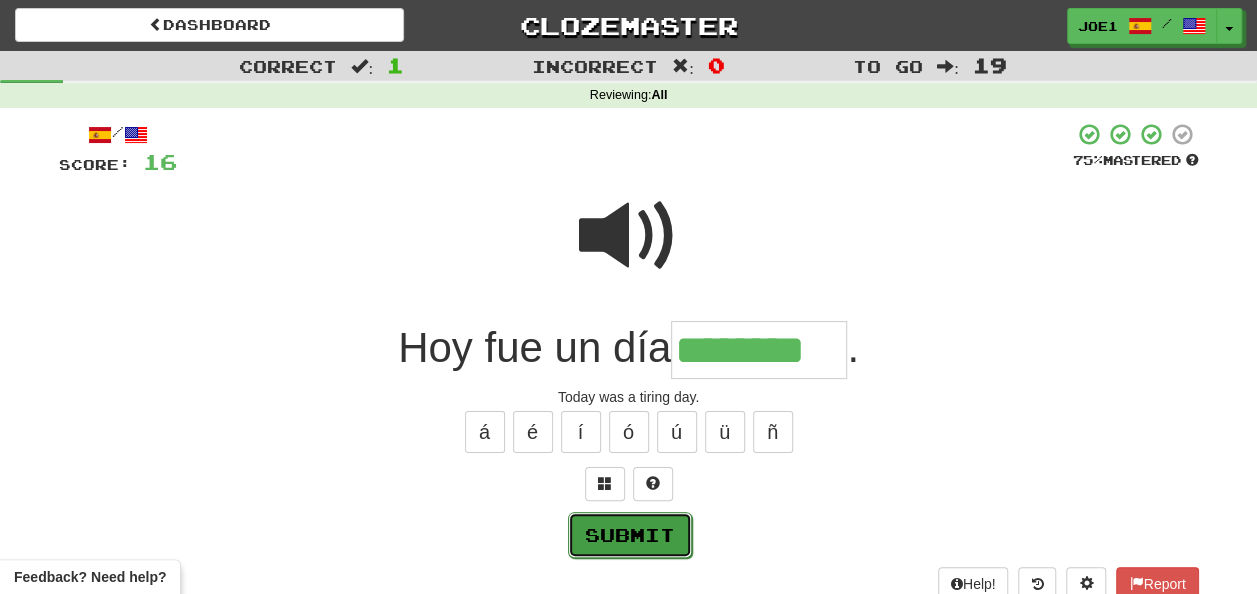 click on "Submit" at bounding box center [630, 535] 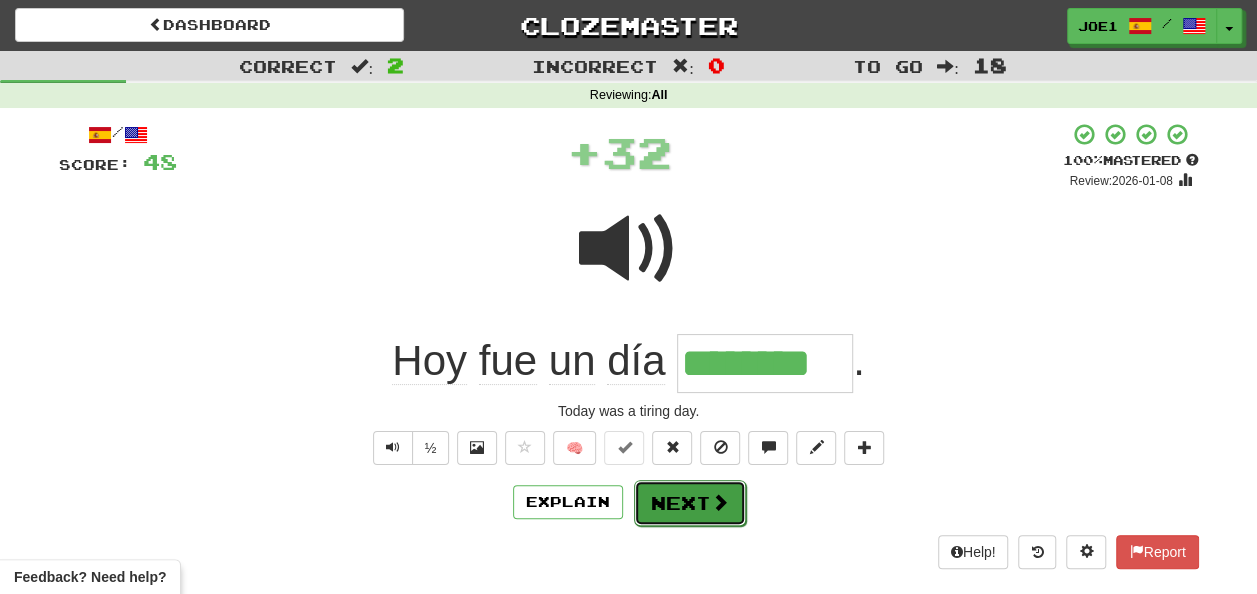 click on "Next" at bounding box center (690, 503) 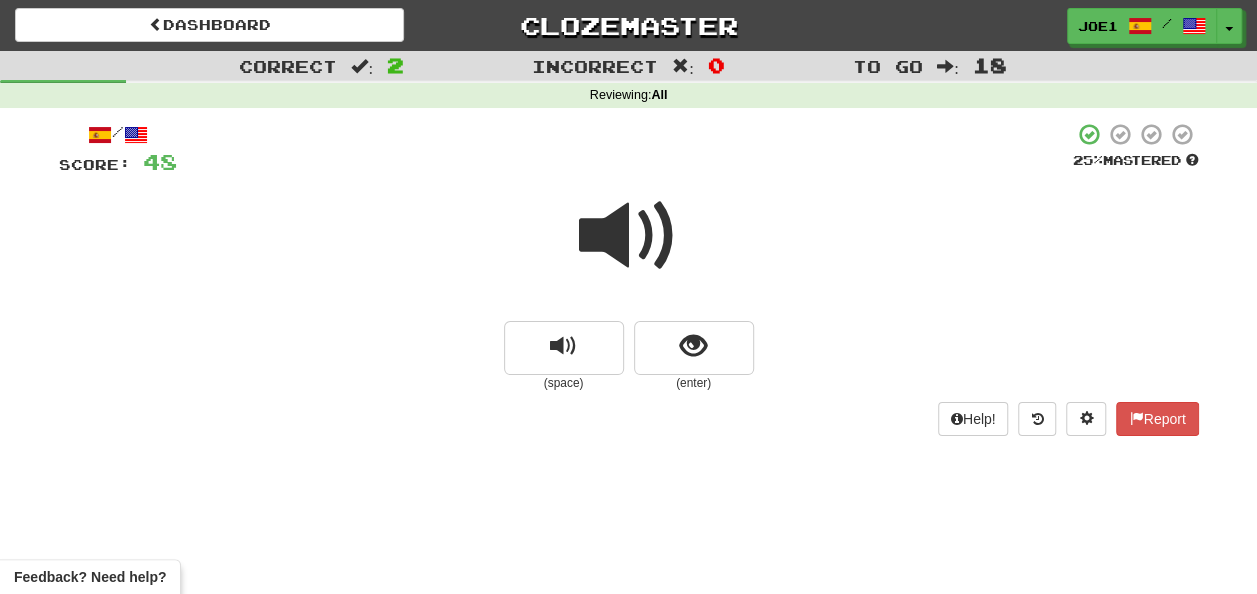 click at bounding box center (629, 236) 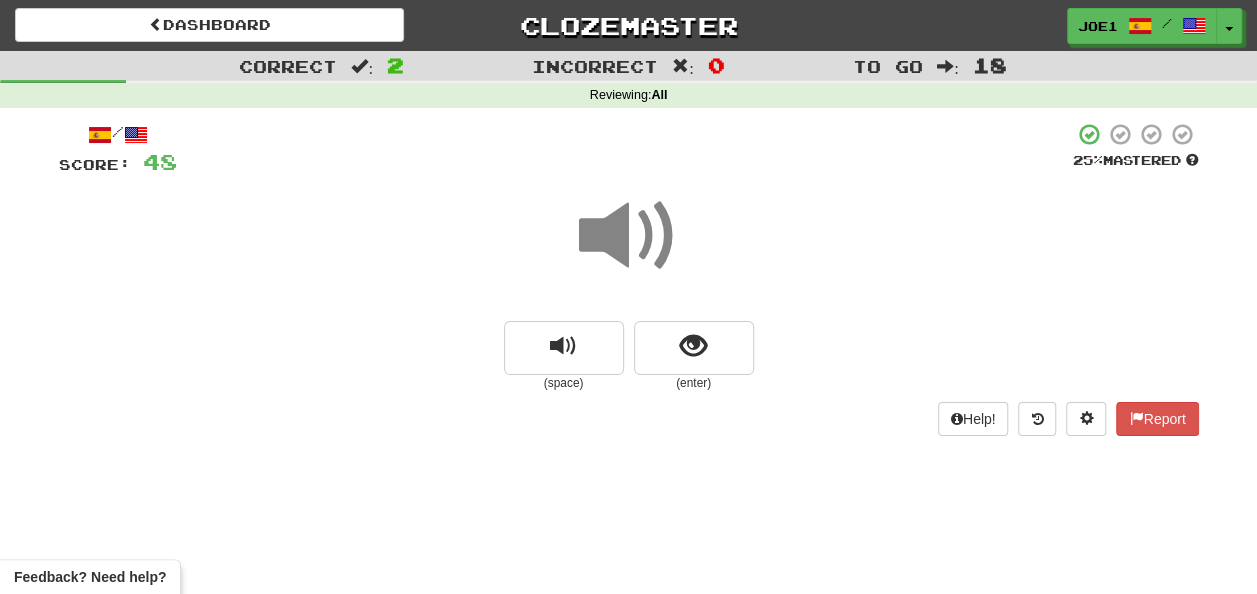 click at bounding box center (629, 236) 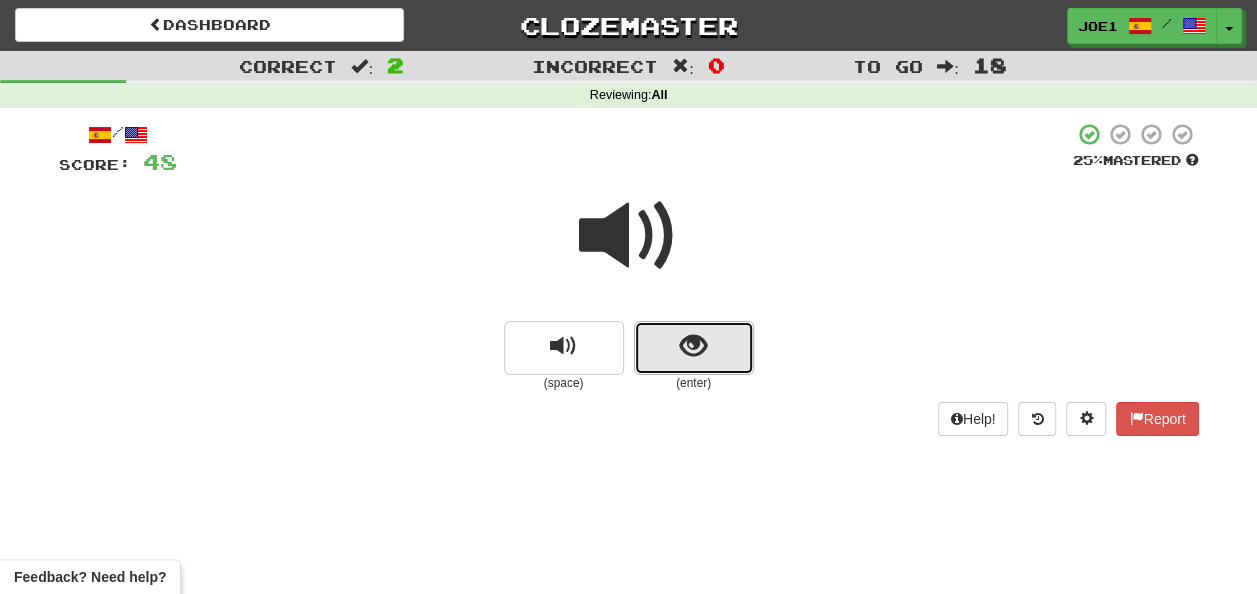 click at bounding box center (694, 348) 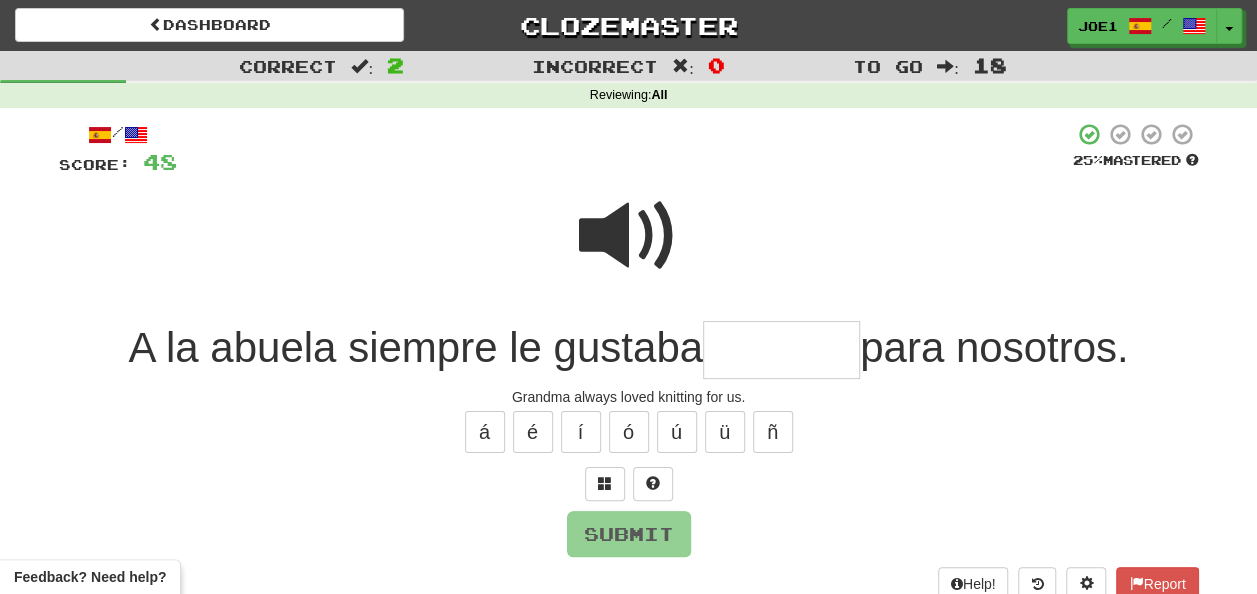 click at bounding box center [629, 236] 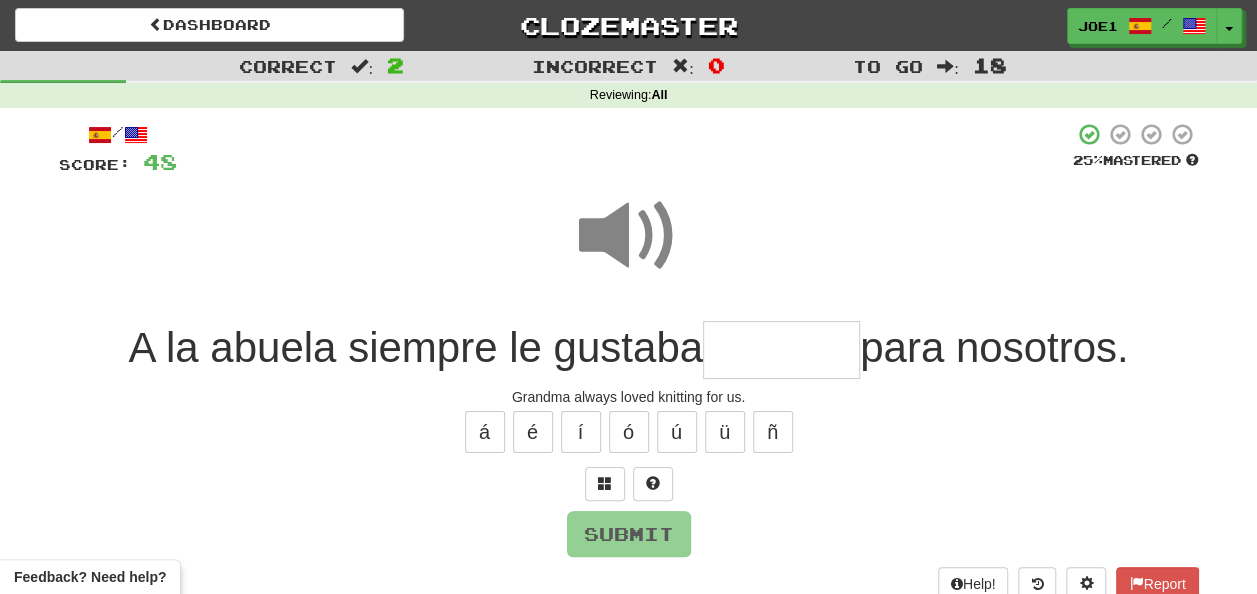 click at bounding box center [781, 350] 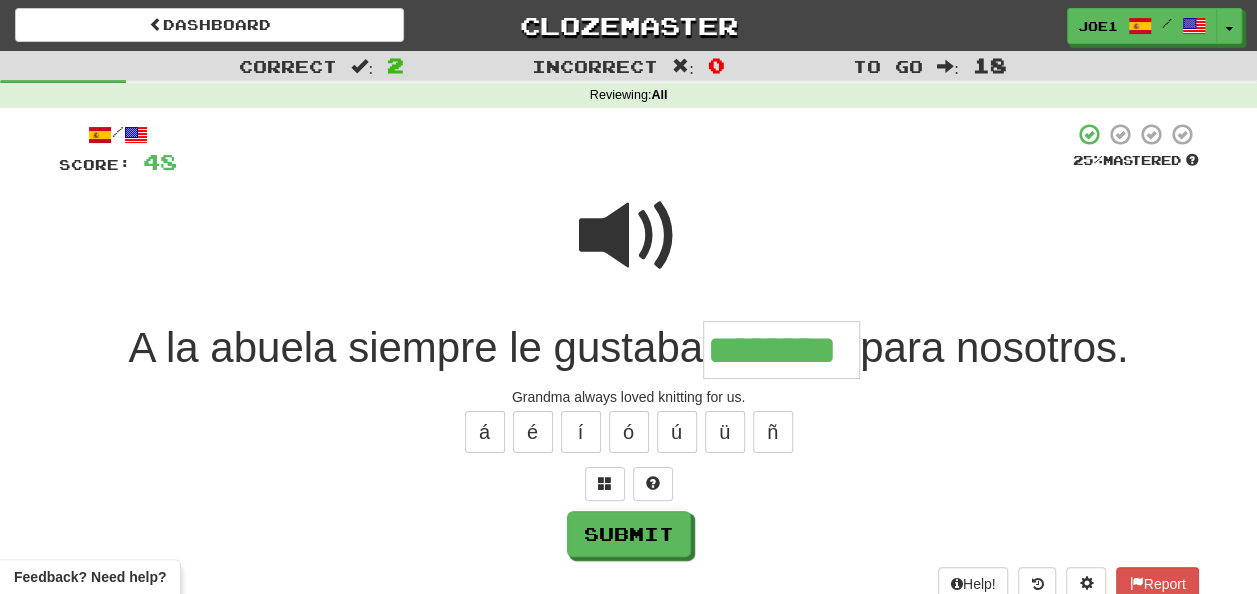 type on "********" 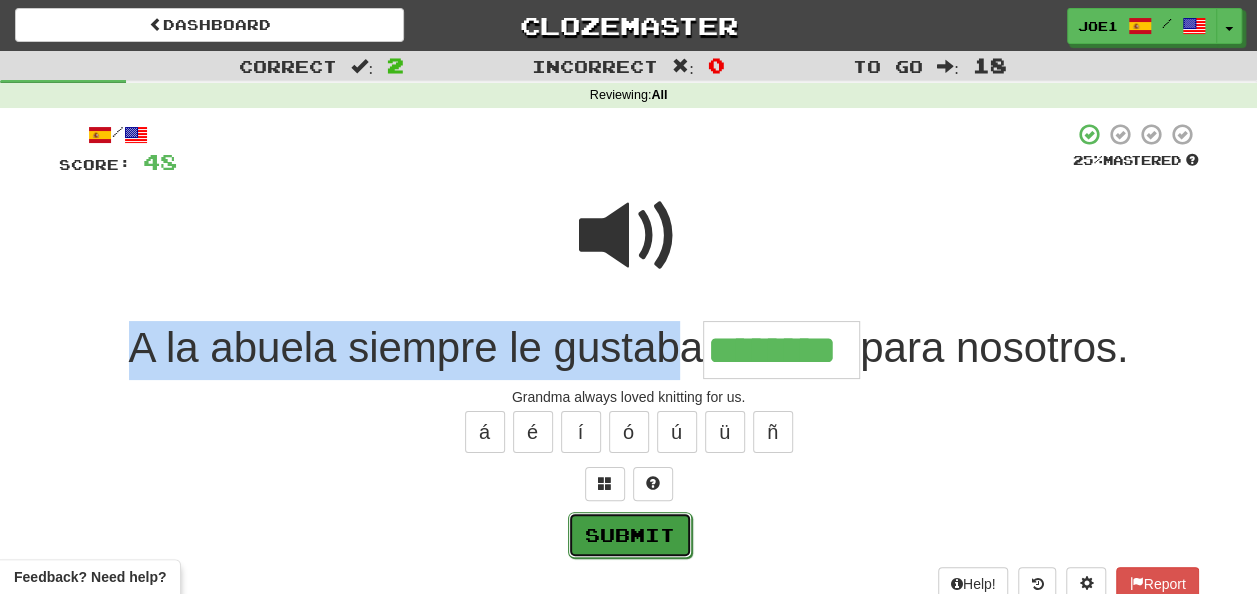 click on "Submit" at bounding box center [630, 535] 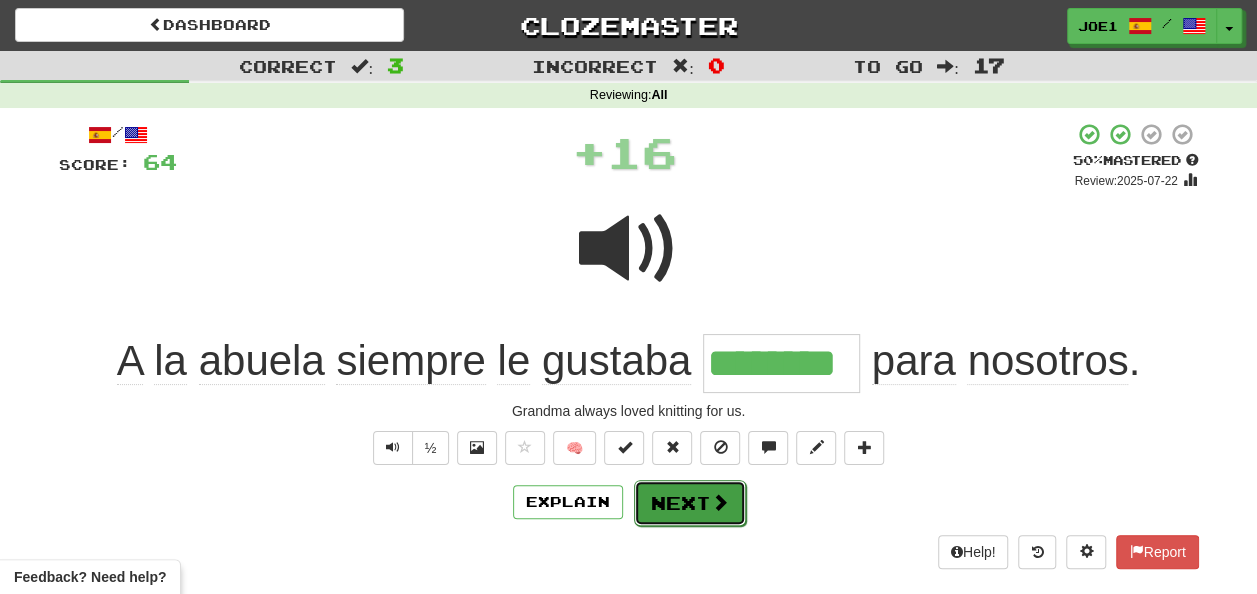 click on "Next" at bounding box center (690, 503) 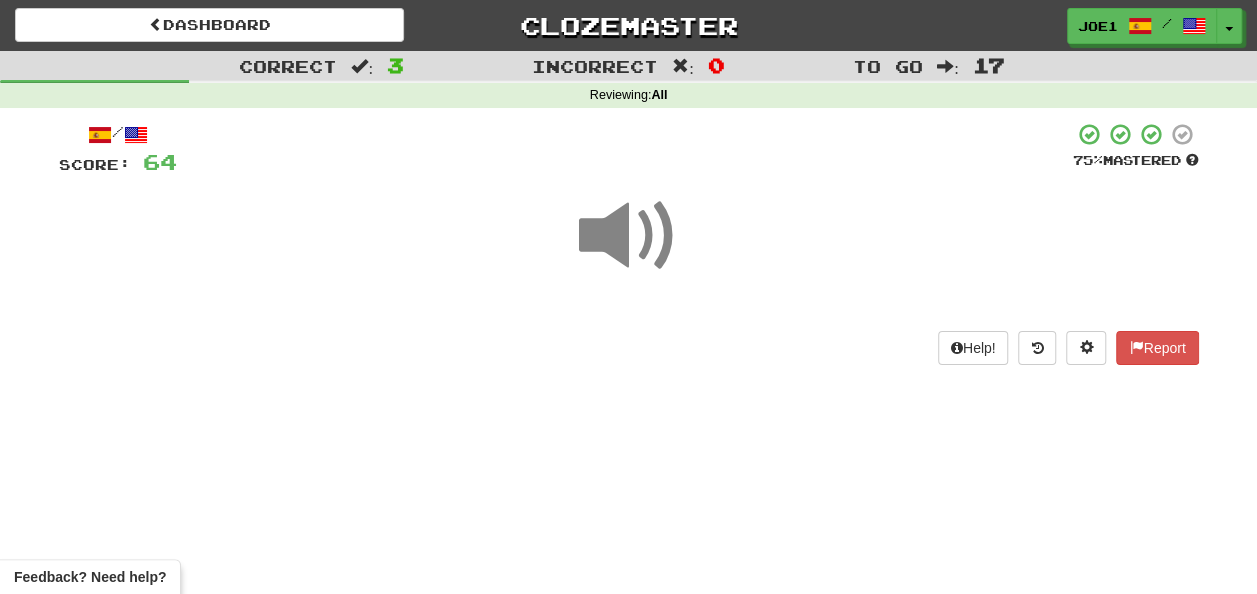 click at bounding box center [629, 236] 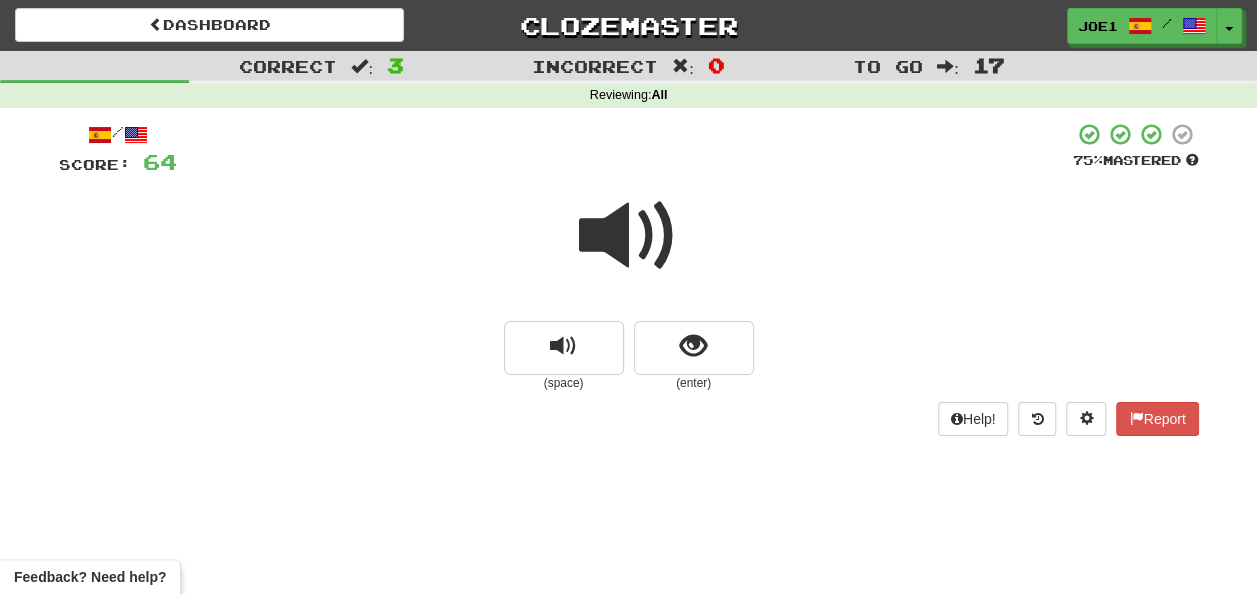 click at bounding box center [629, 236] 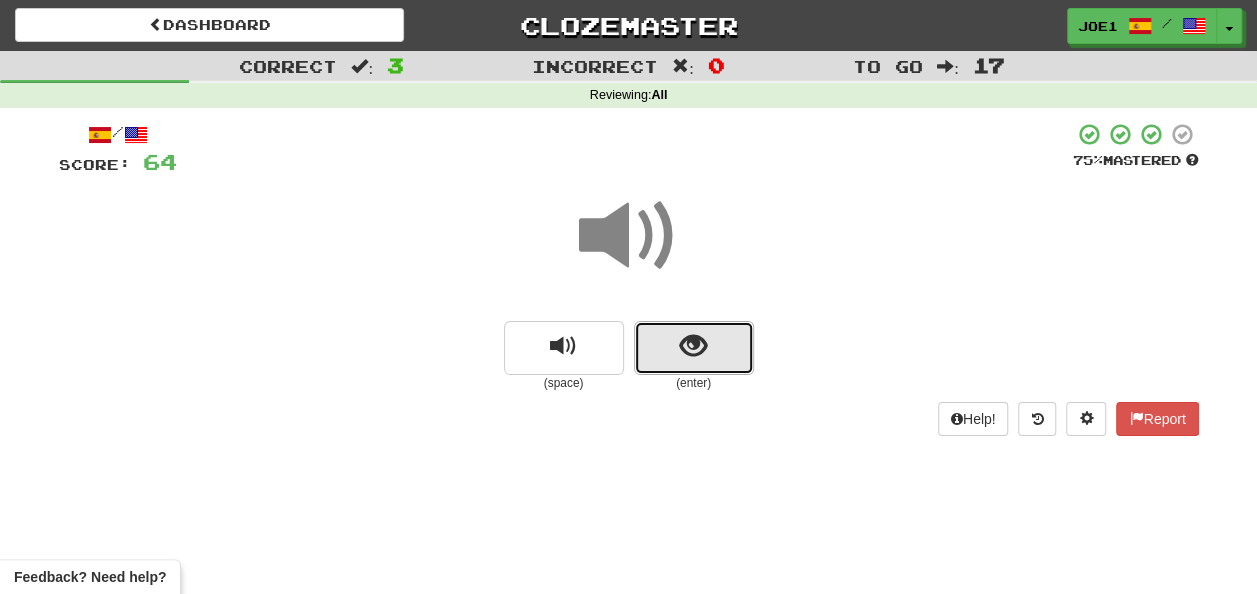click at bounding box center [693, 346] 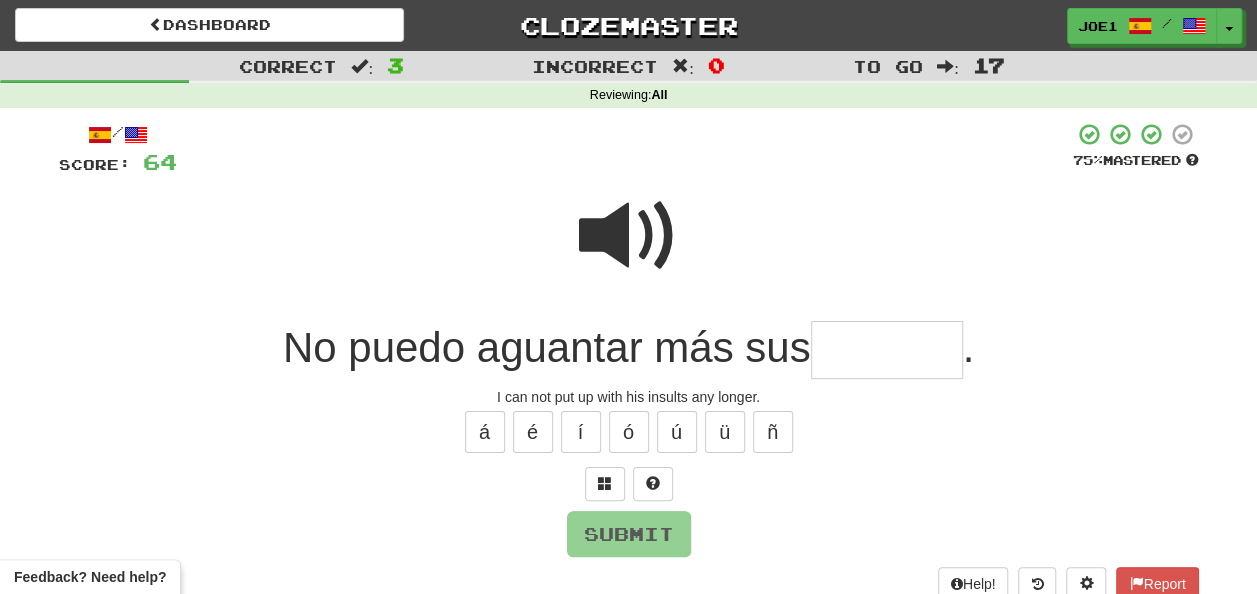 click at bounding box center (887, 350) 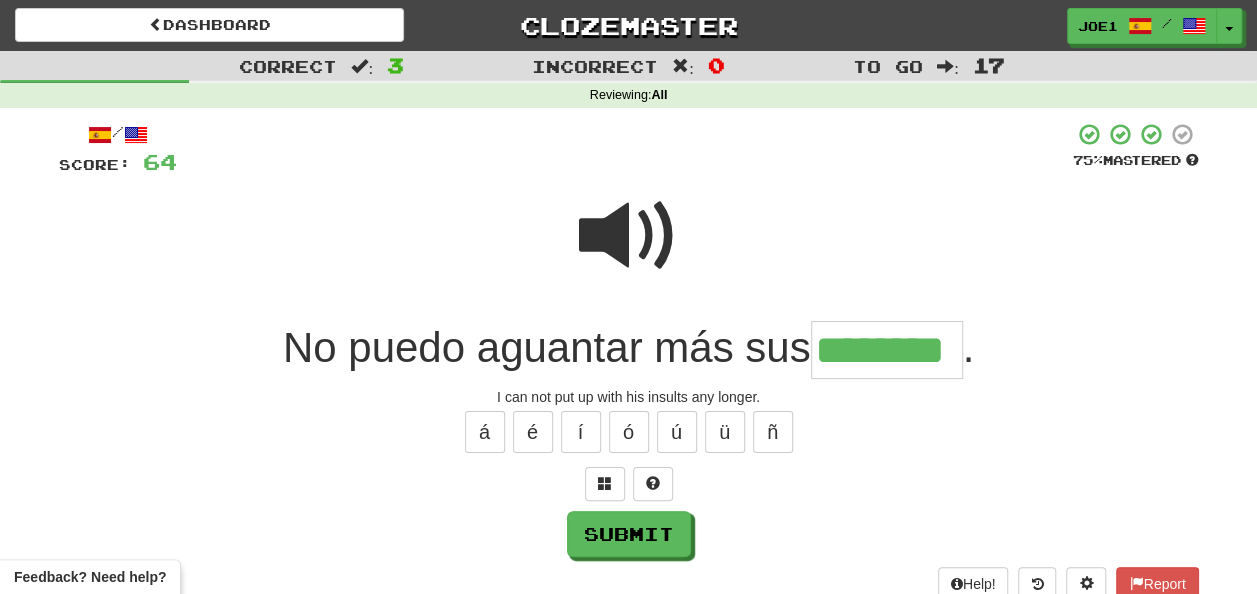 type on "********" 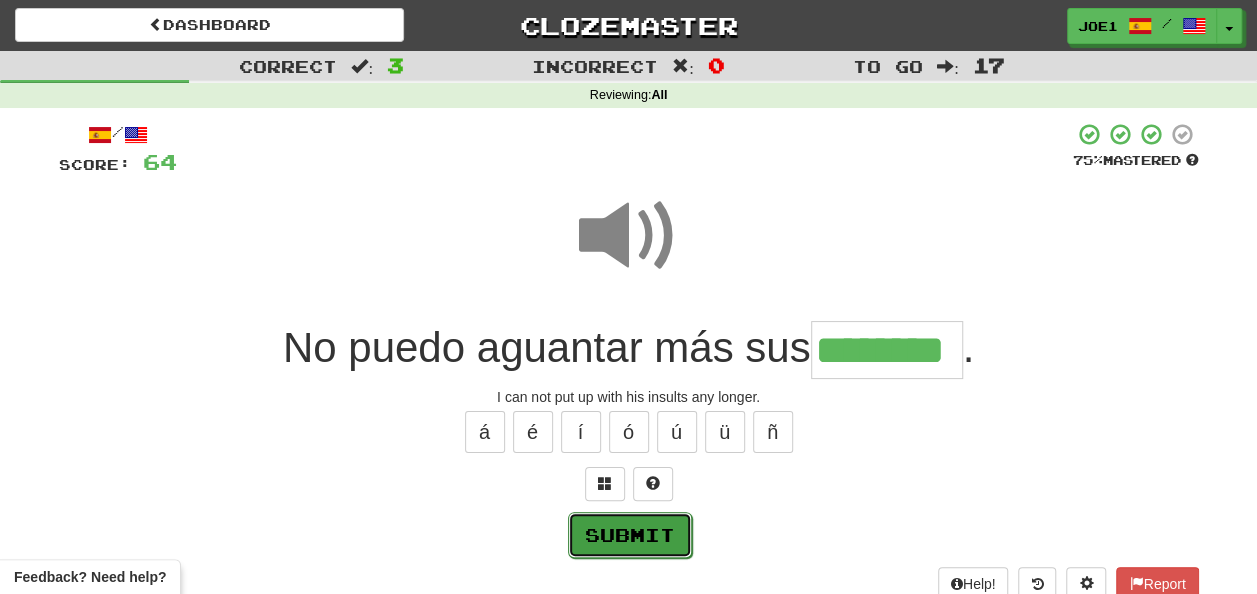 click on "Submit" at bounding box center [630, 535] 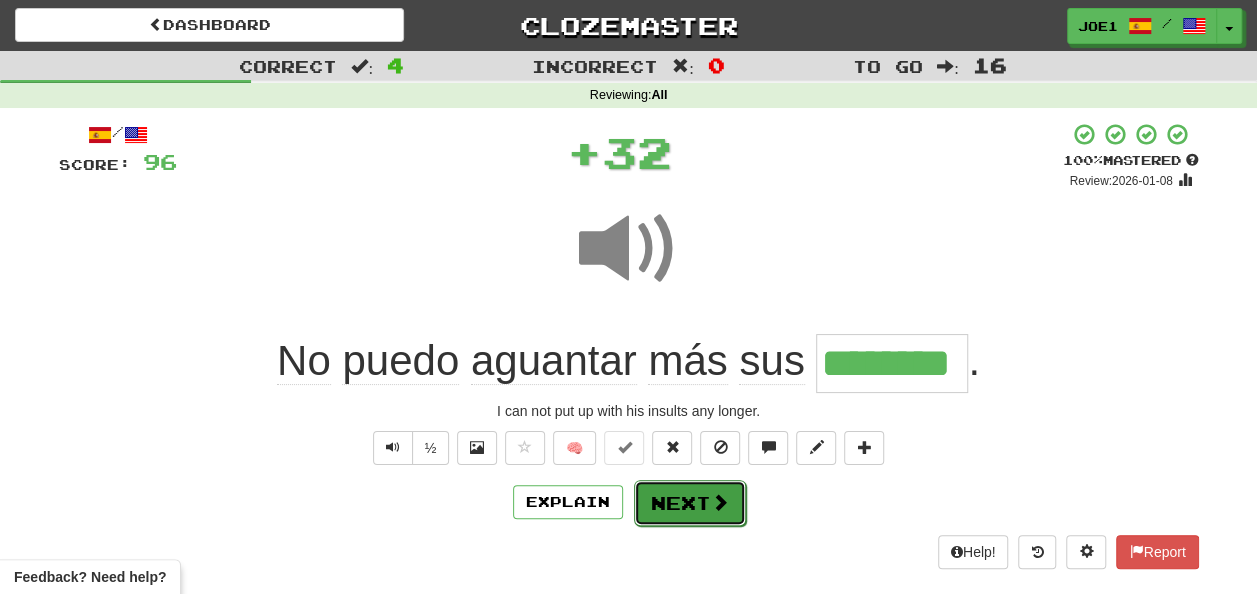 click on "Next" at bounding box center [690, 503] 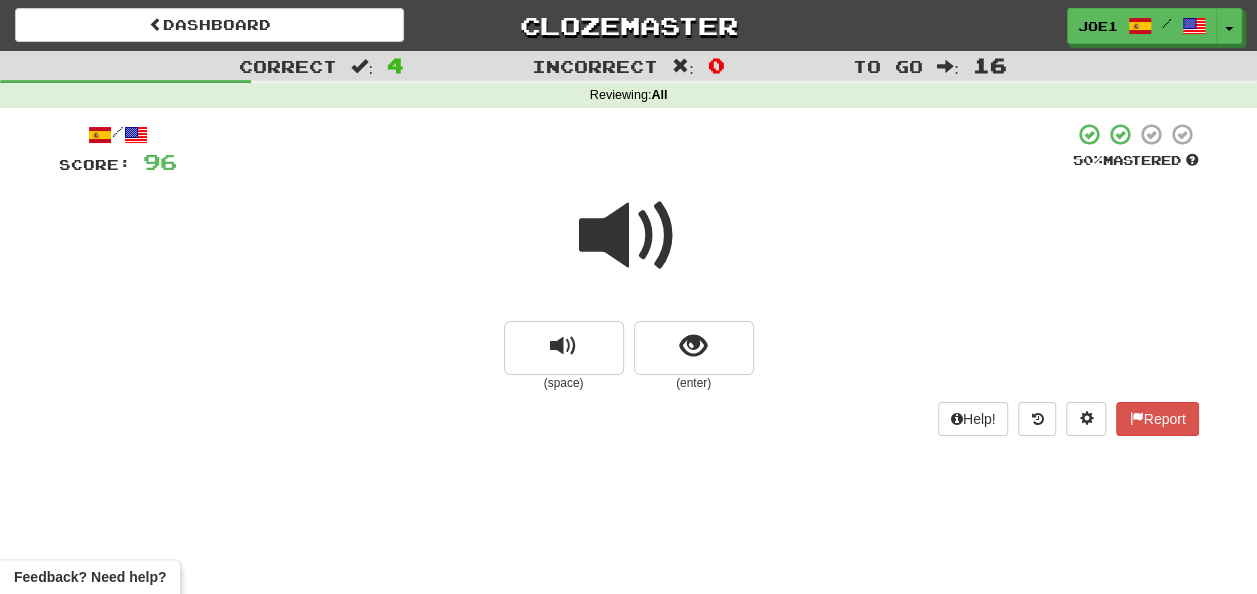 click at bounding box center [629, 236] 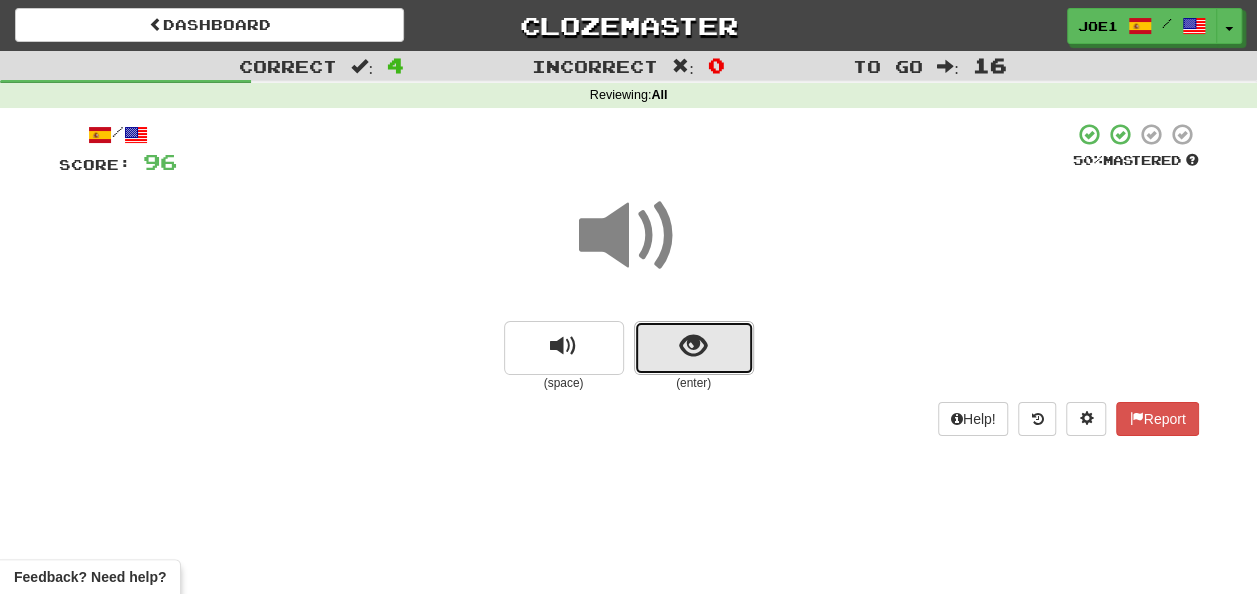 click at bounding box center (693, 346) 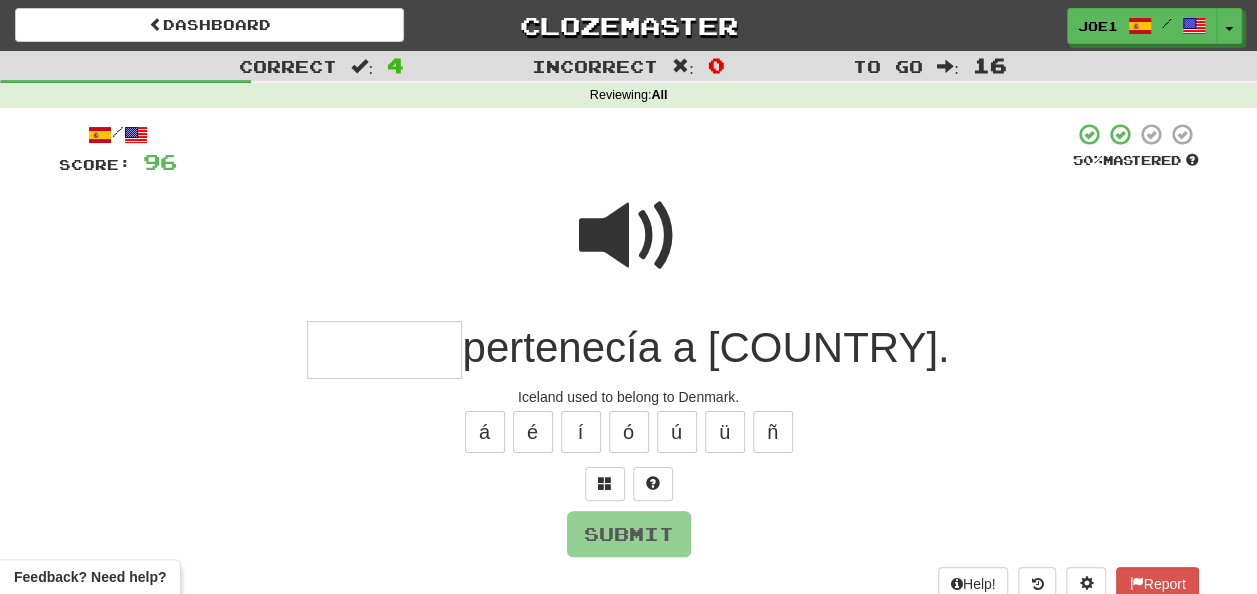click at bounding box center [384, 350] 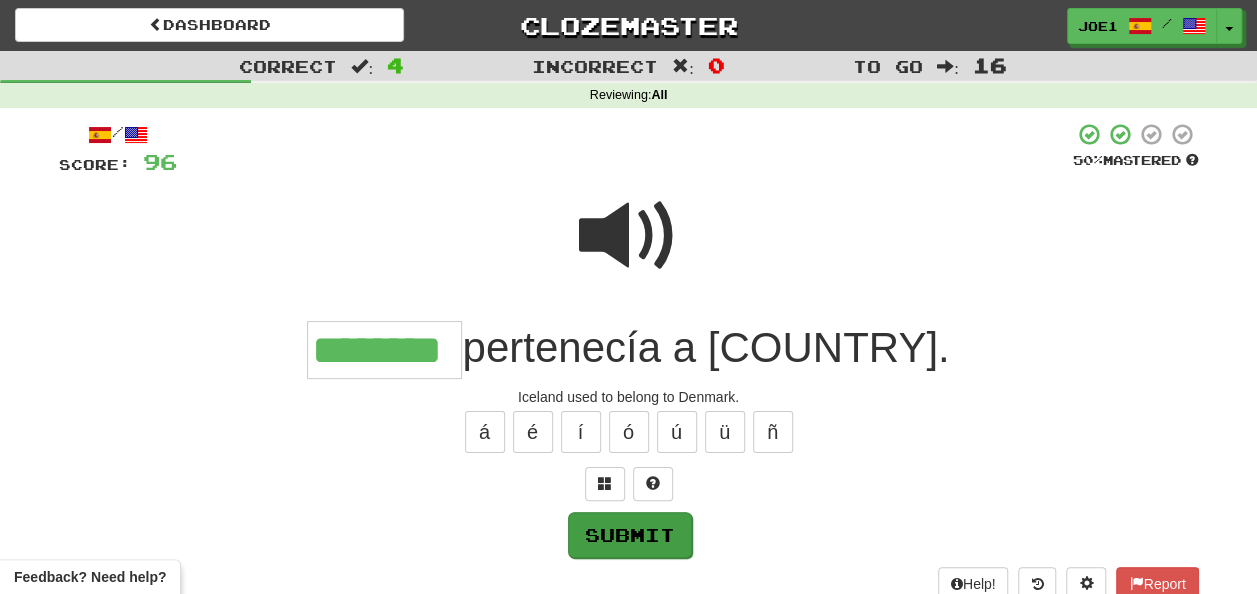 type on "********" 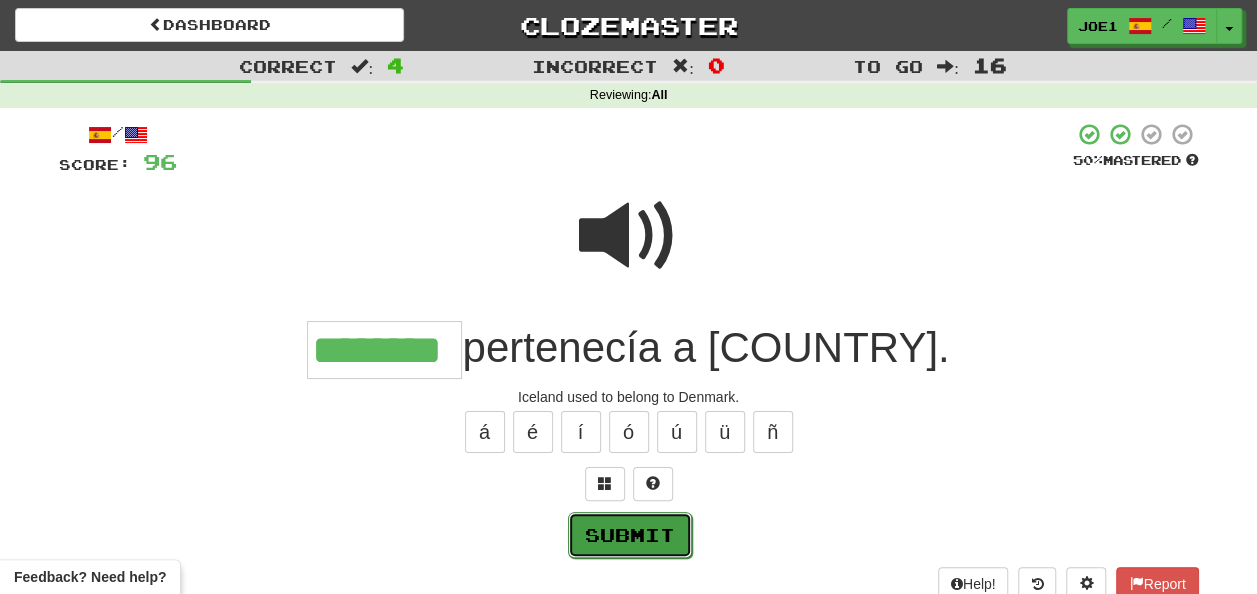 click on "Submit" at bounding box center (630, 535) 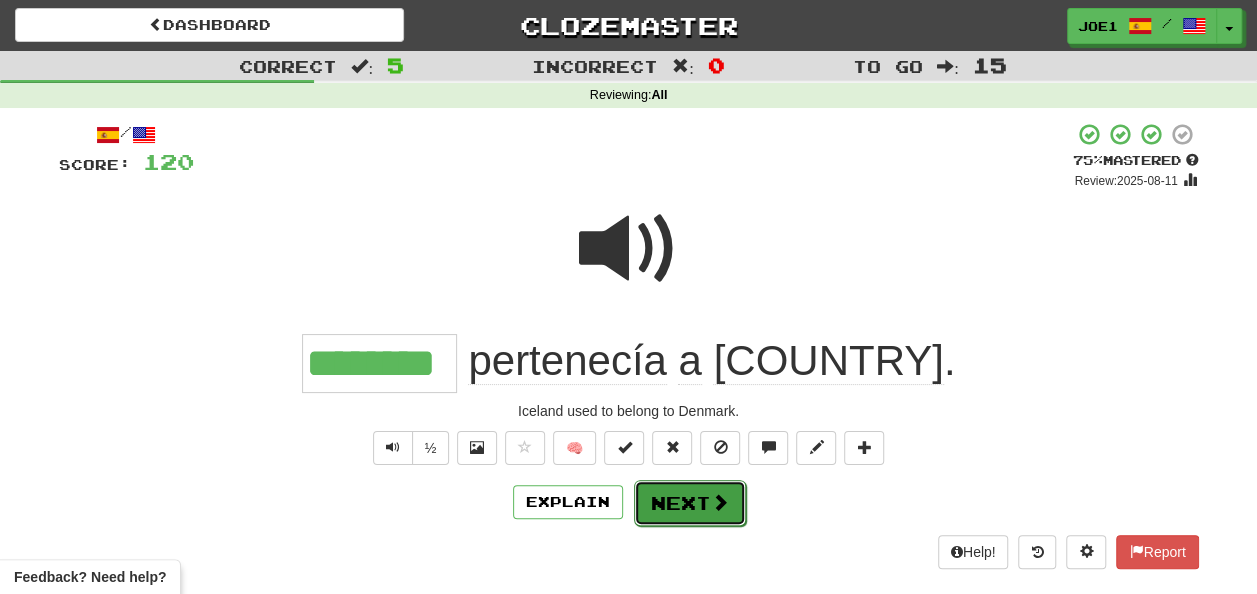 click on "Next" at bounding box center (690, 503) 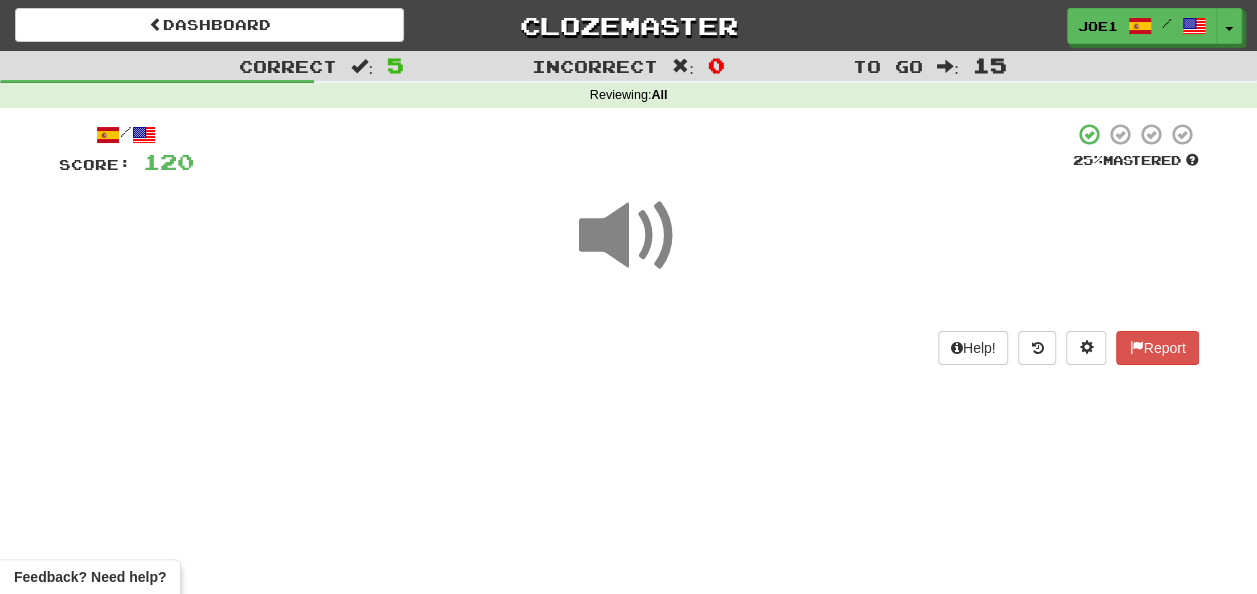 click at bounding box center [629, 236] 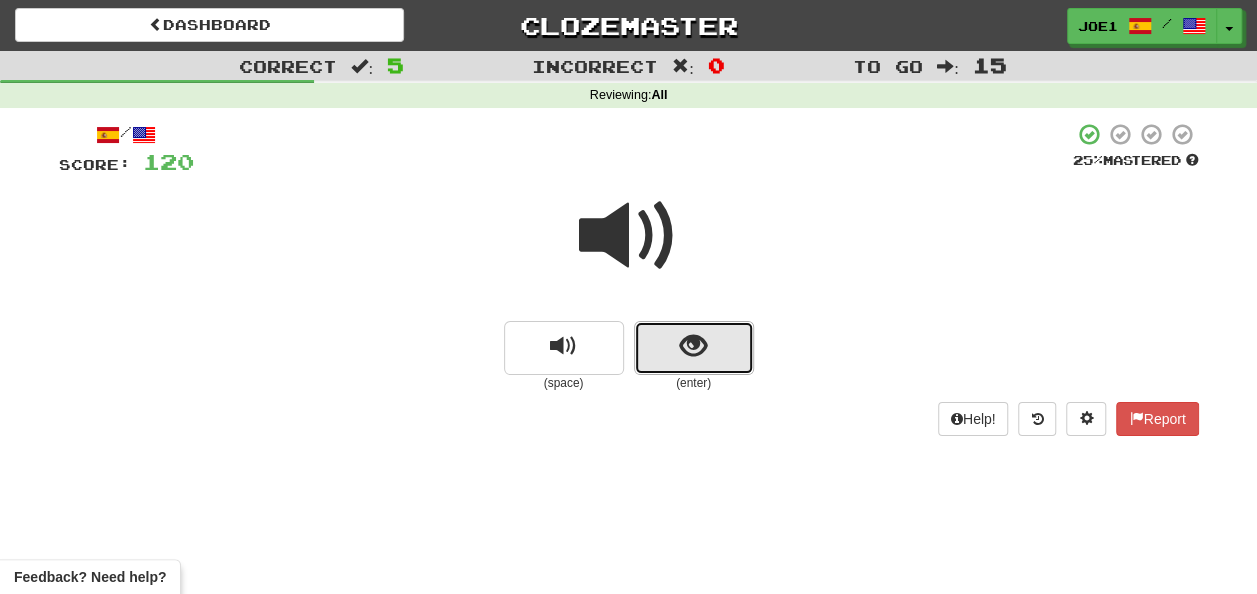click at bounding box center (694, 348) 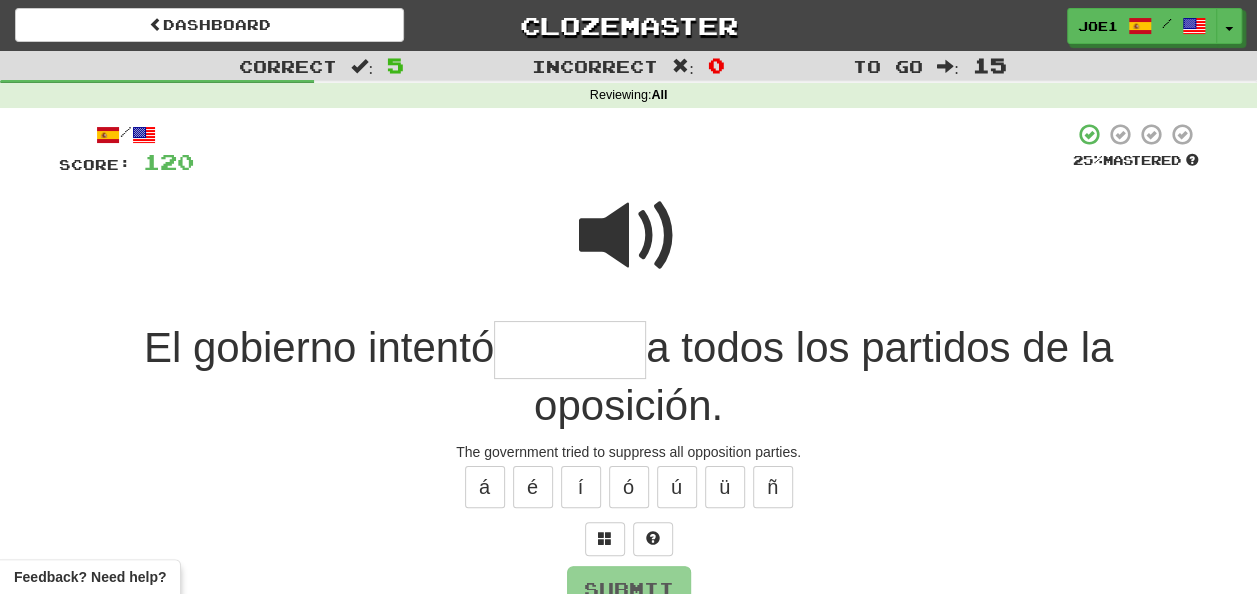 click at bounding box center [629, 236] 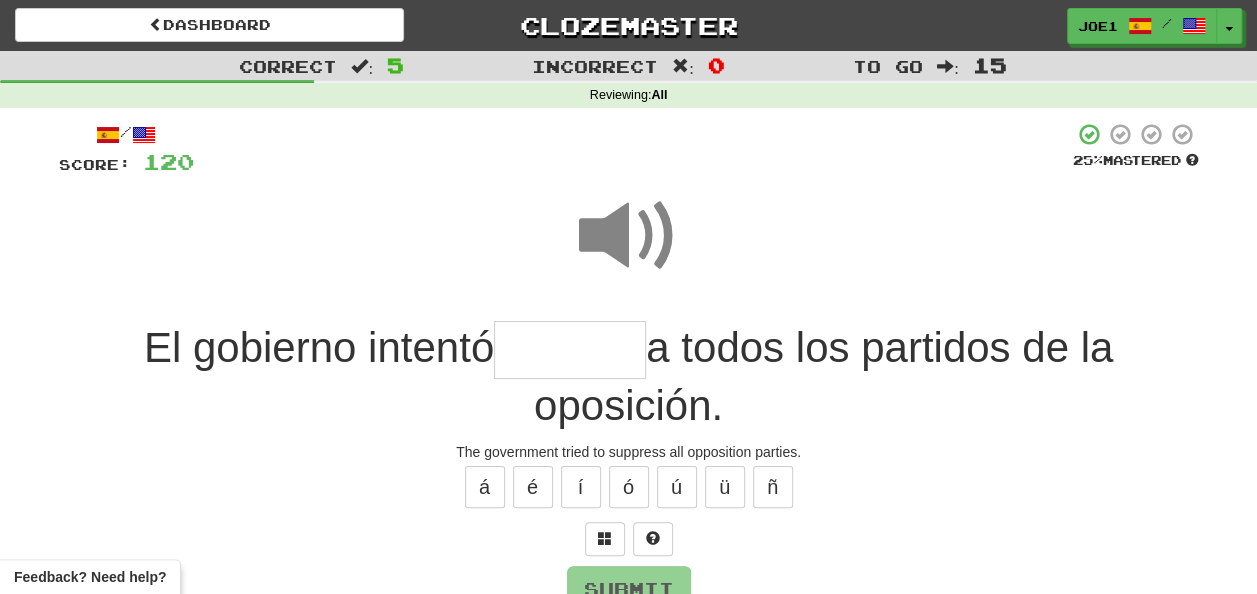 click at bounding box center [570, 350] 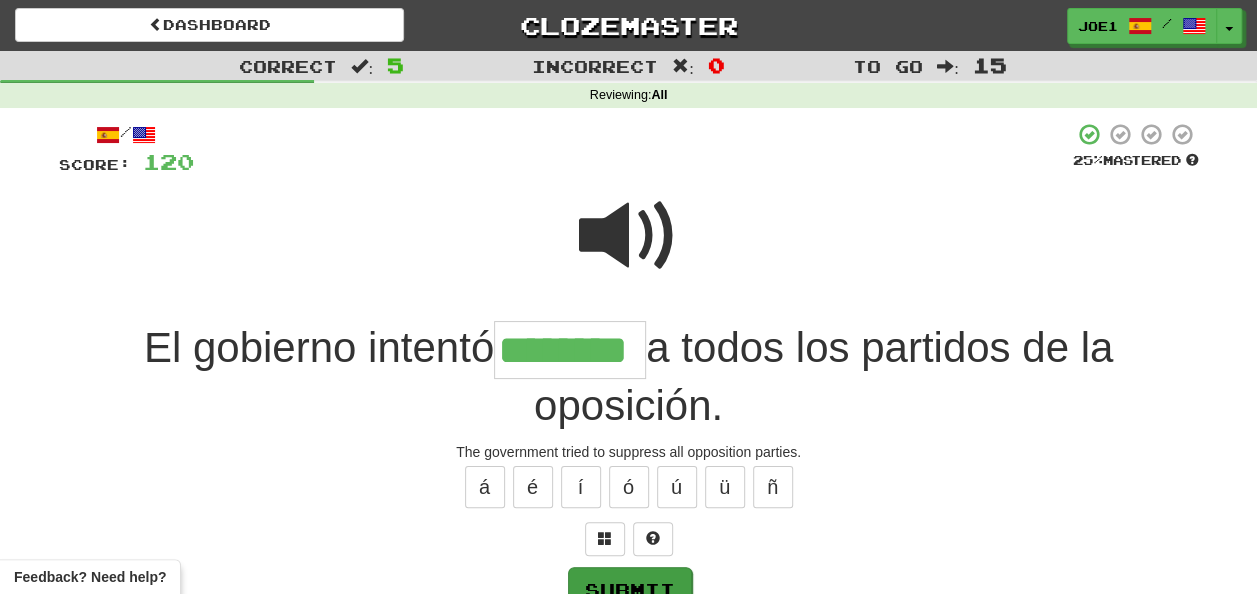 type on "********" 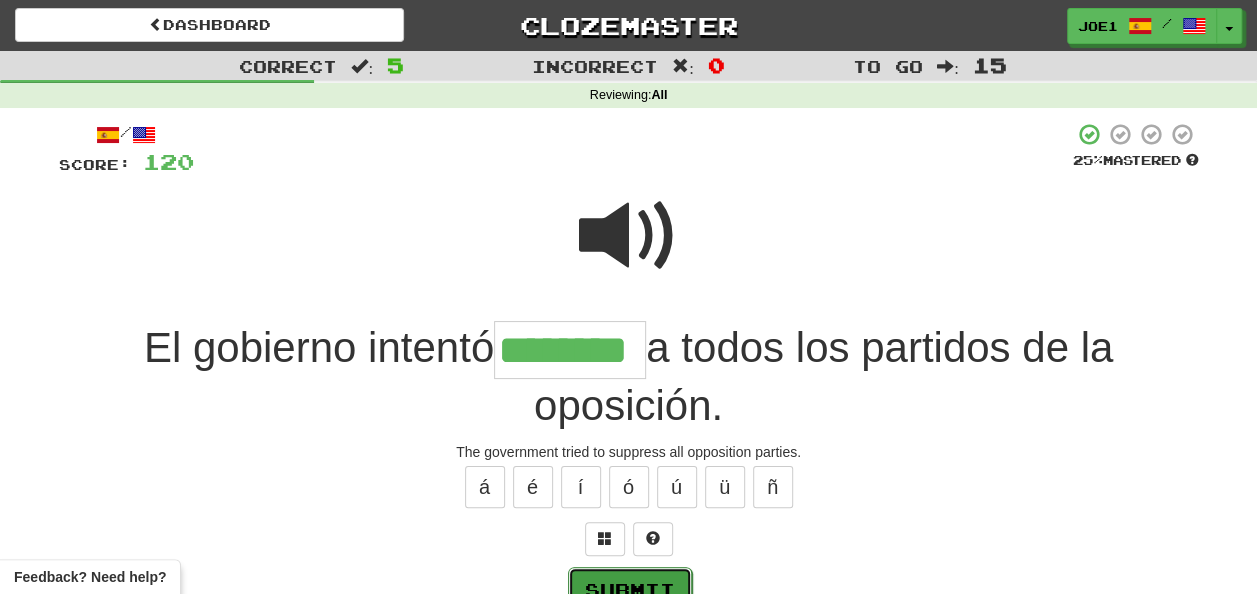 click on "Submit" at bounding box center (630, 590) 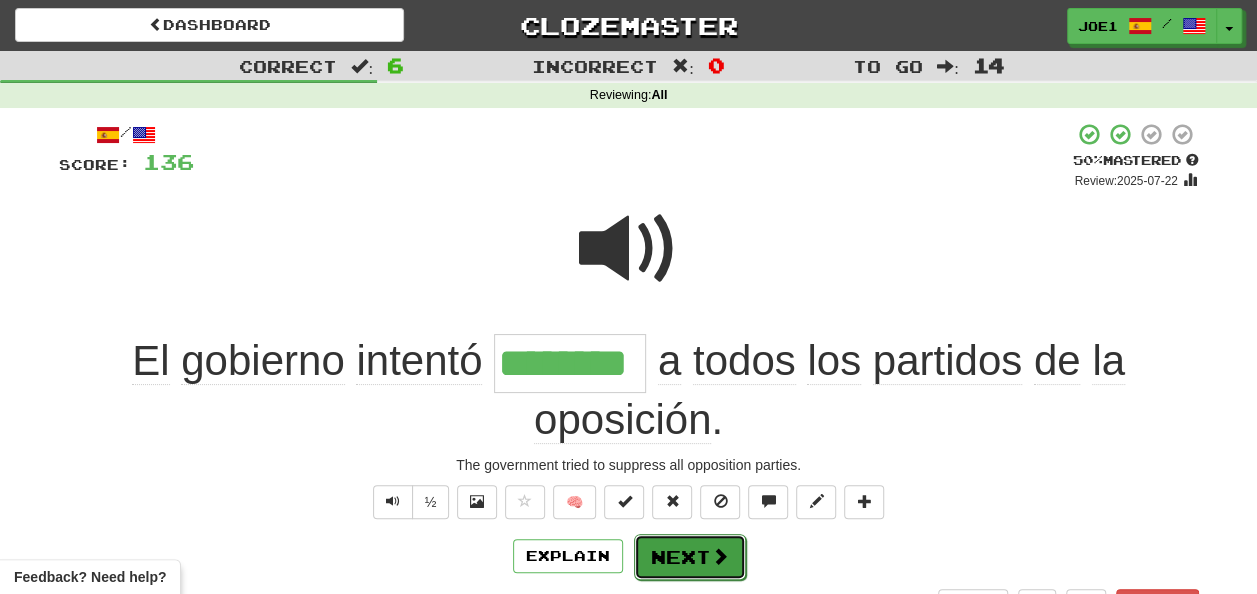 click on "Next" at bounding box center [690, 557] 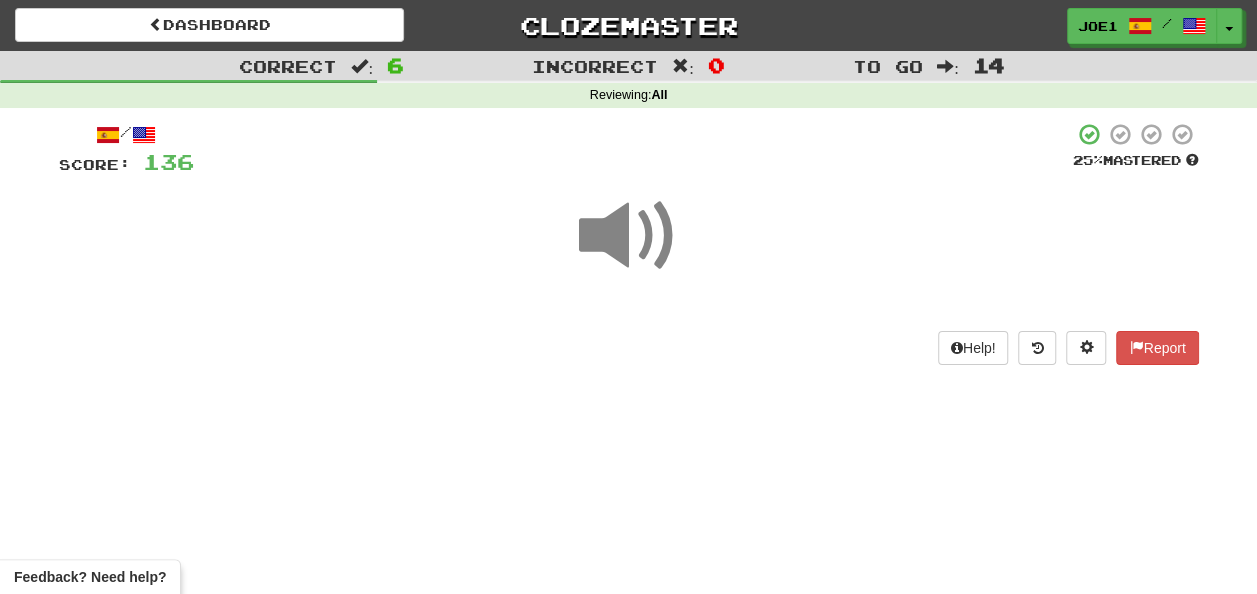 click at bounding box center (629, 236) 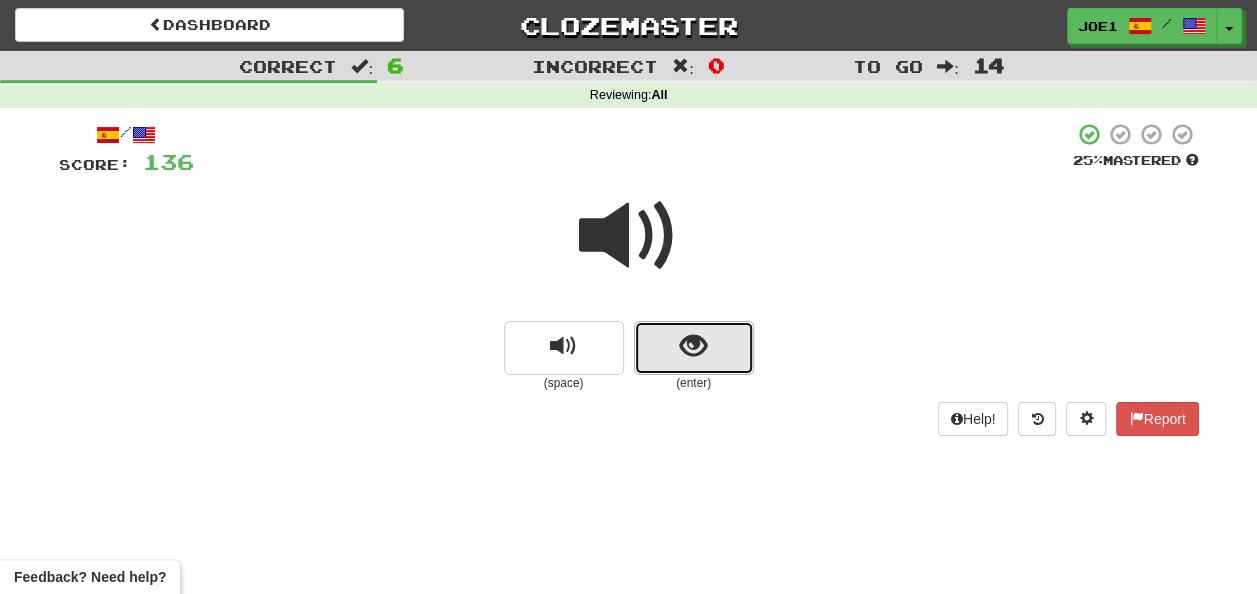 click at bounding box center [694, 348] 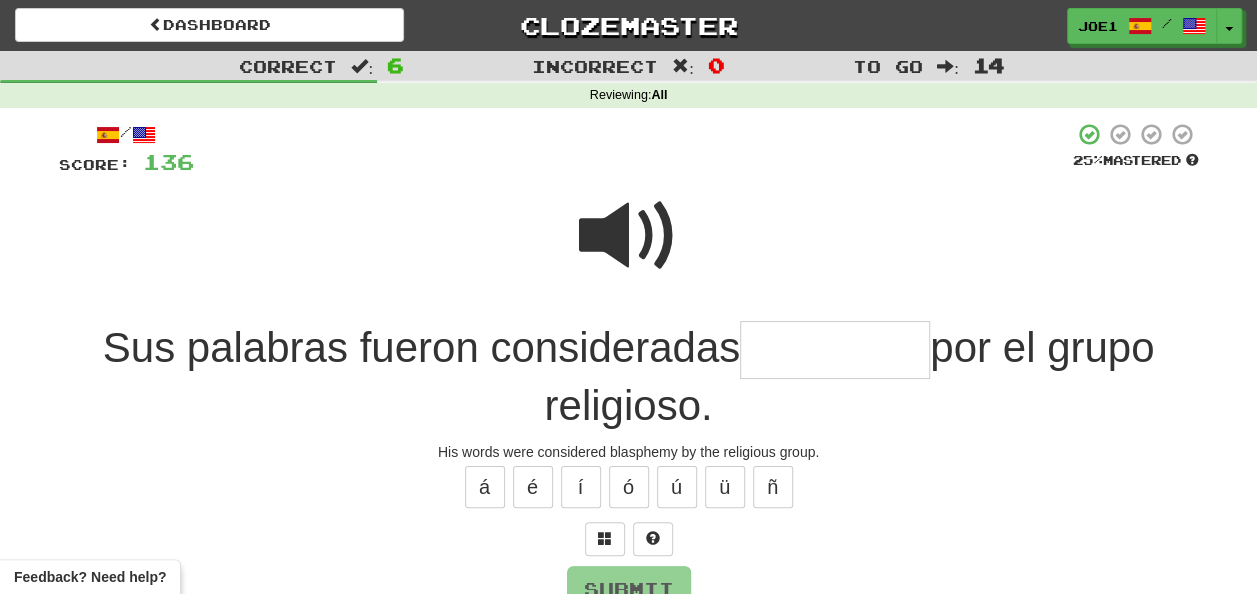 click at bounding box center [835, 350] 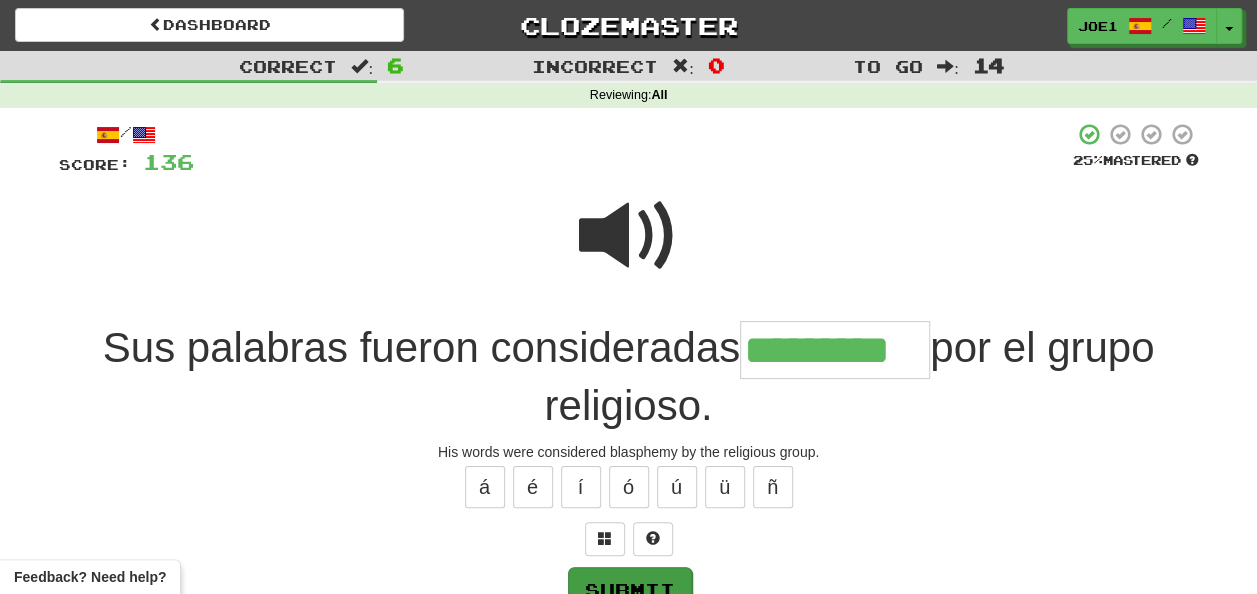 type on "*********" 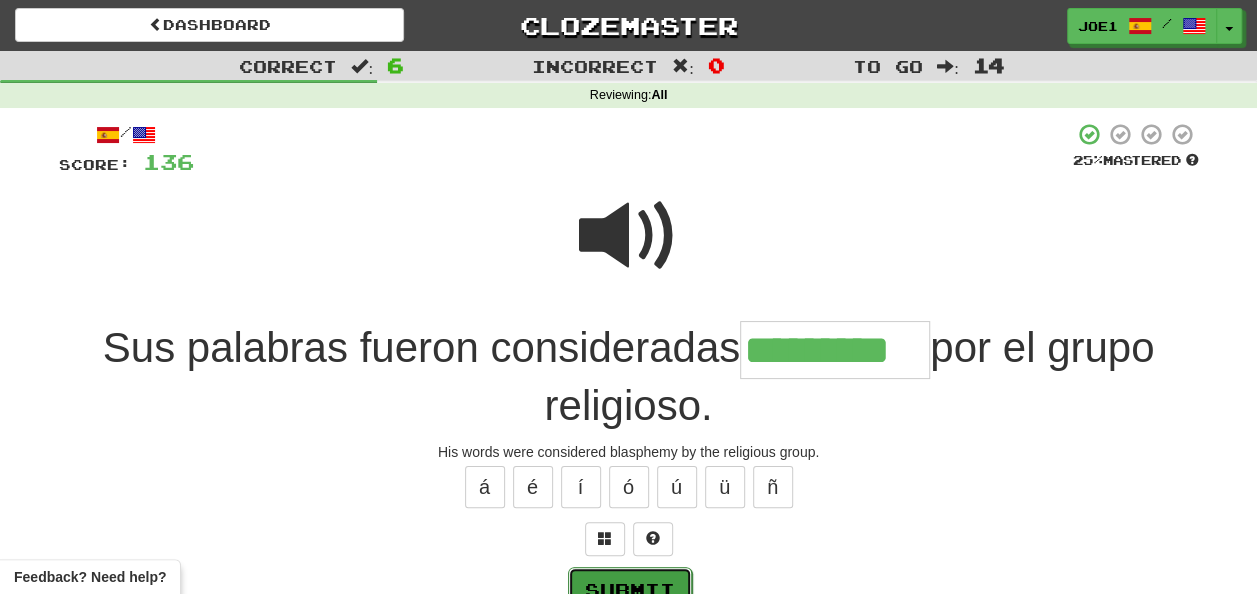 click on "Submit" at bounding box center [630, 590] 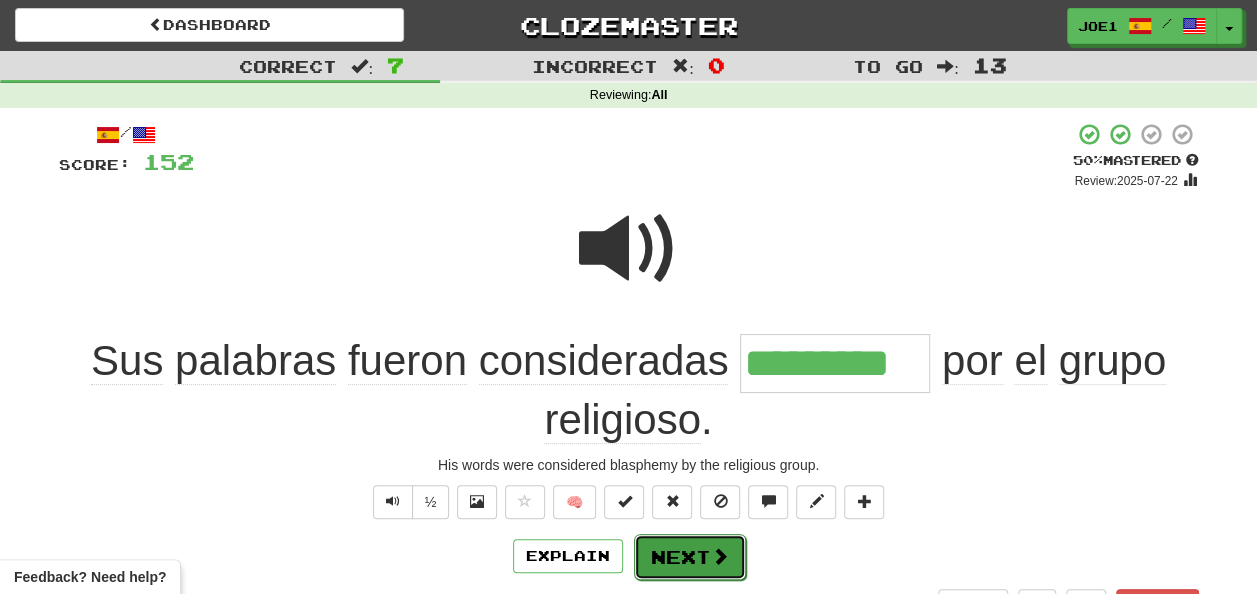 click on "Next" at bounding box center (690, 557) 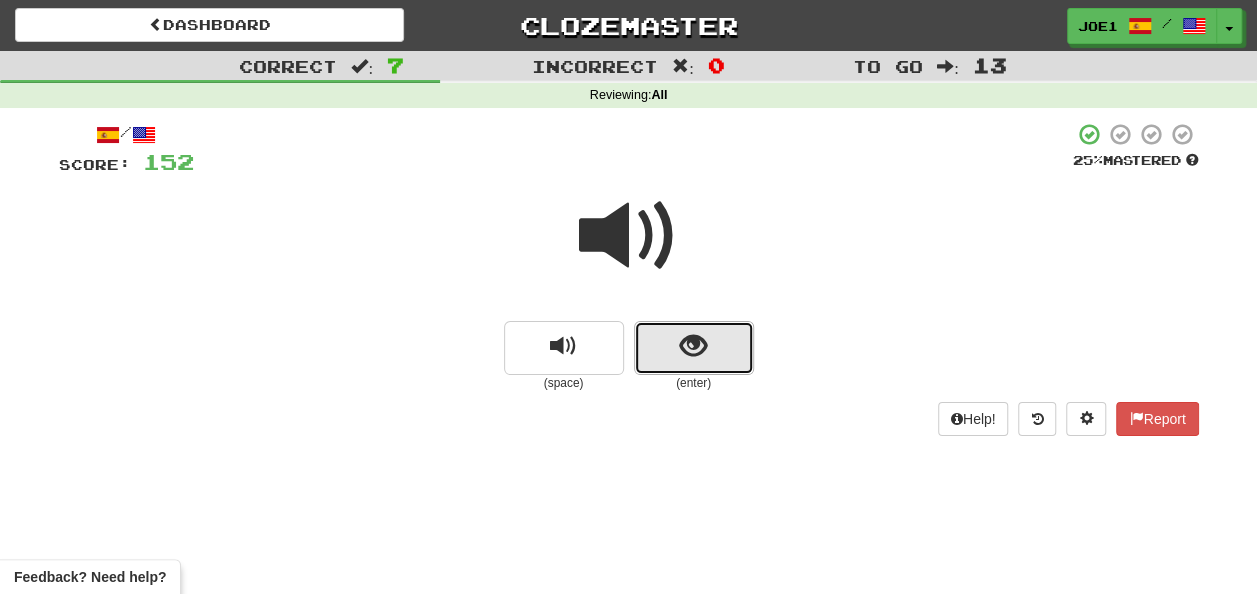 click at bounding box center [694, 348] 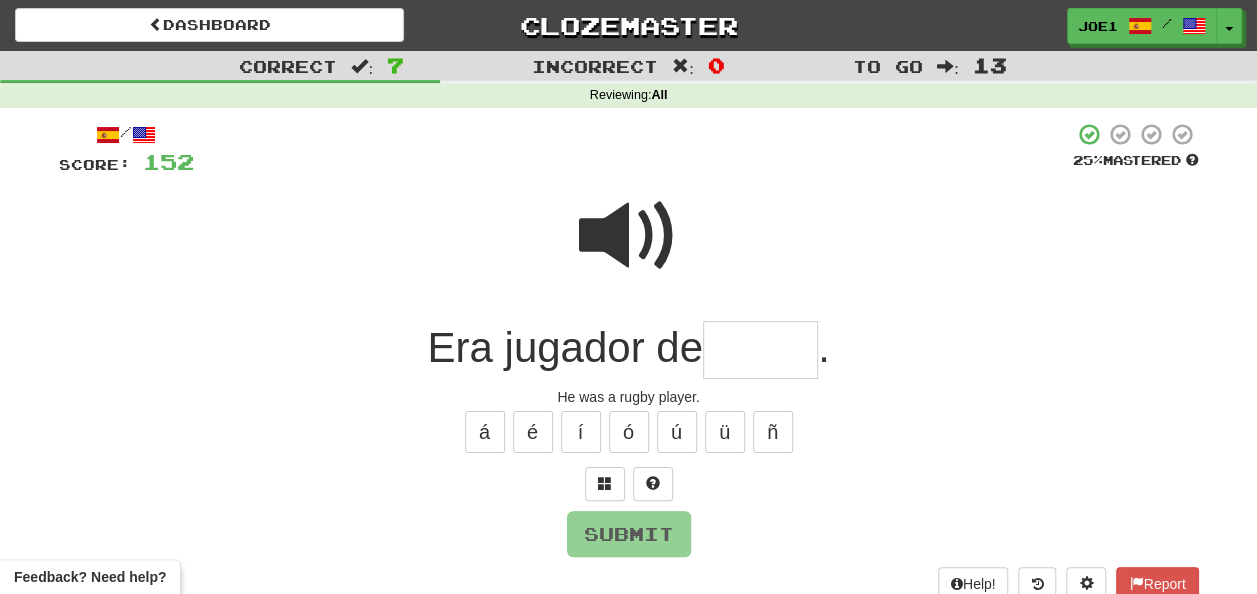 click at bounding box center (760, 350) 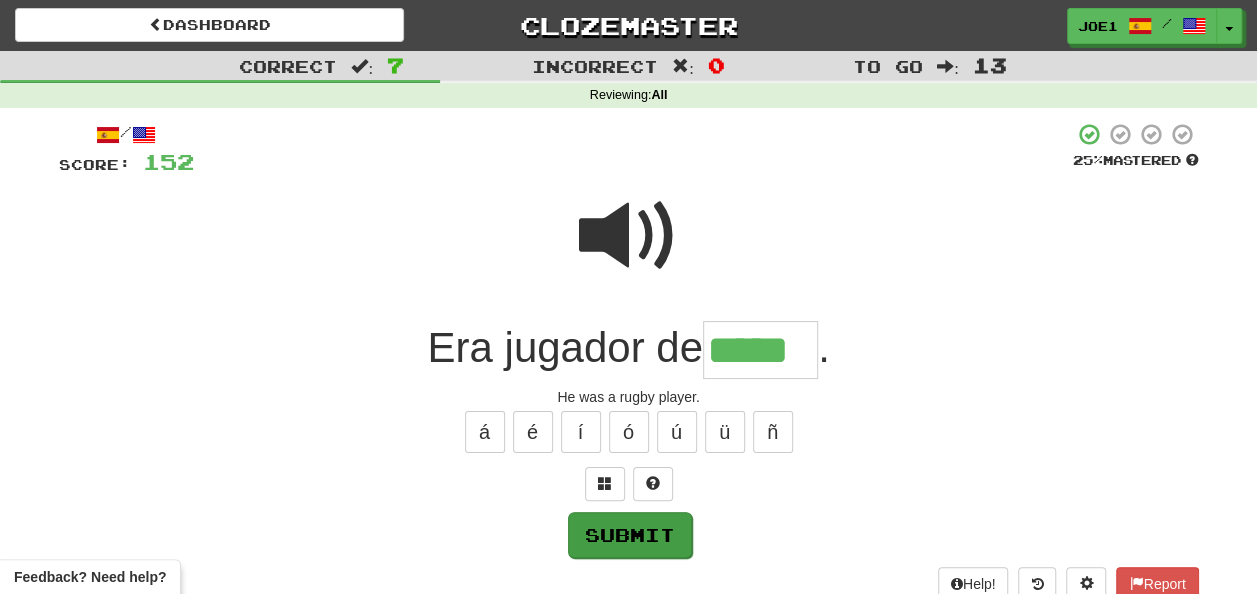 type on "*****" 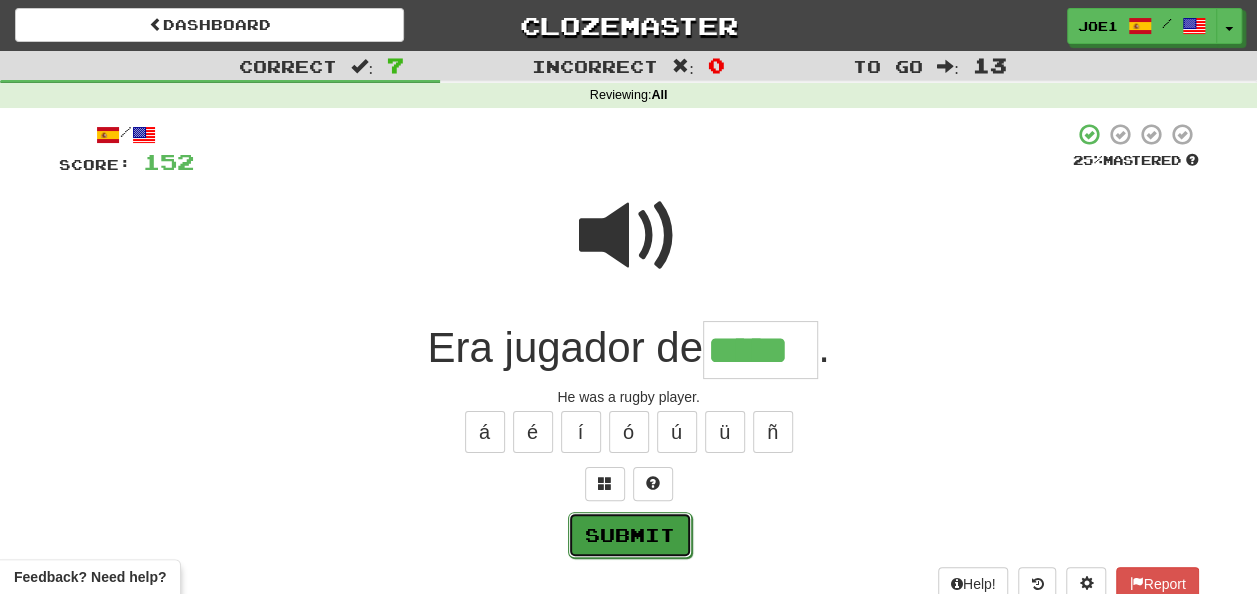 click on "Submit" at bounding box center [630, 535] 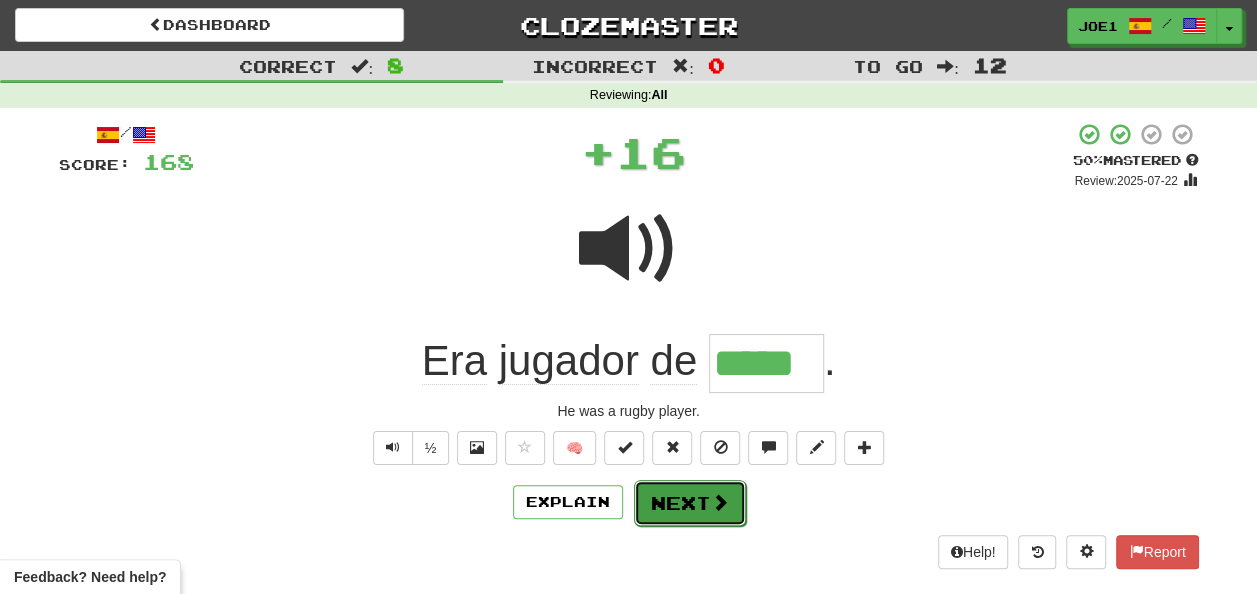 click on "Next" at bounding box center (690, 503) 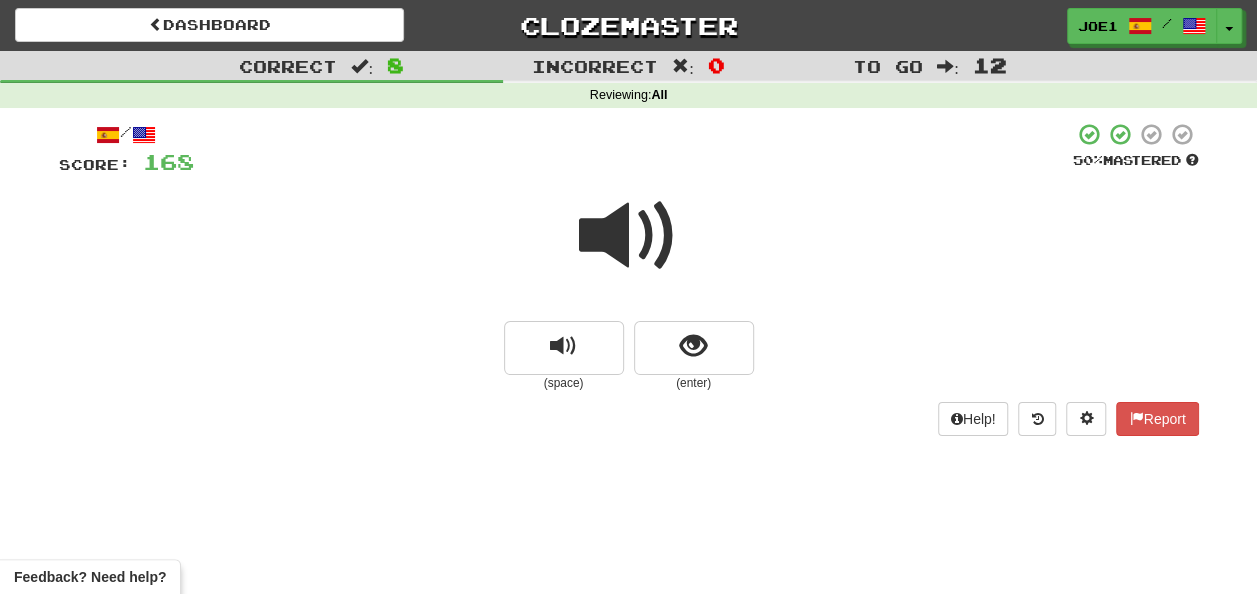 click at bounding box center (629, 236) 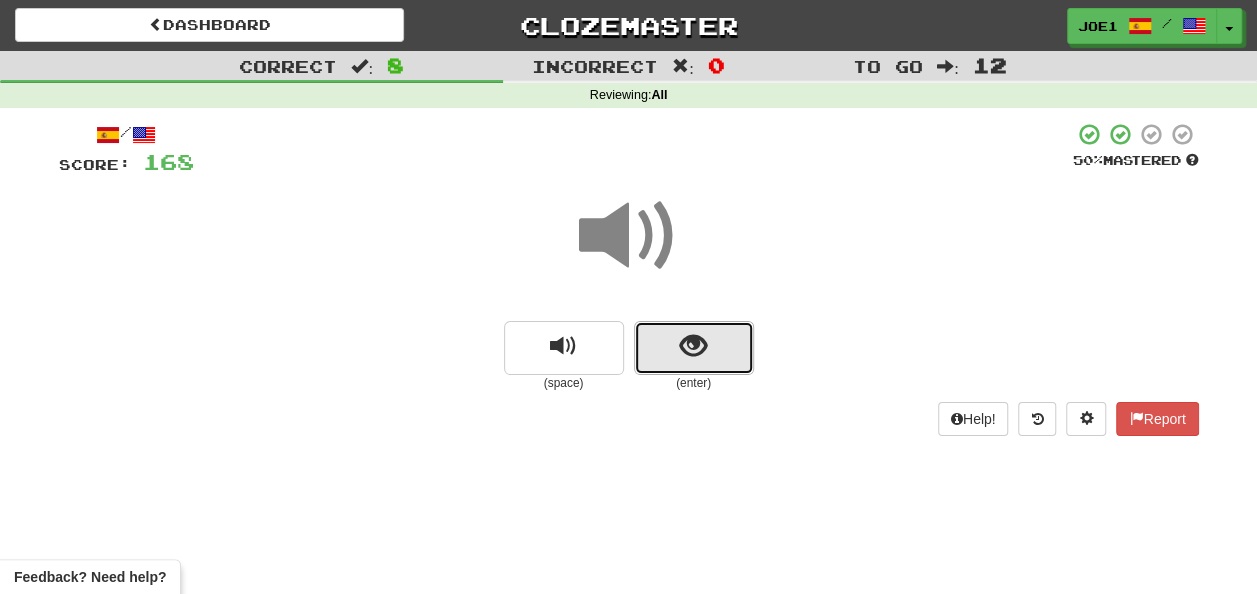 click at bounding box center (693, 346) 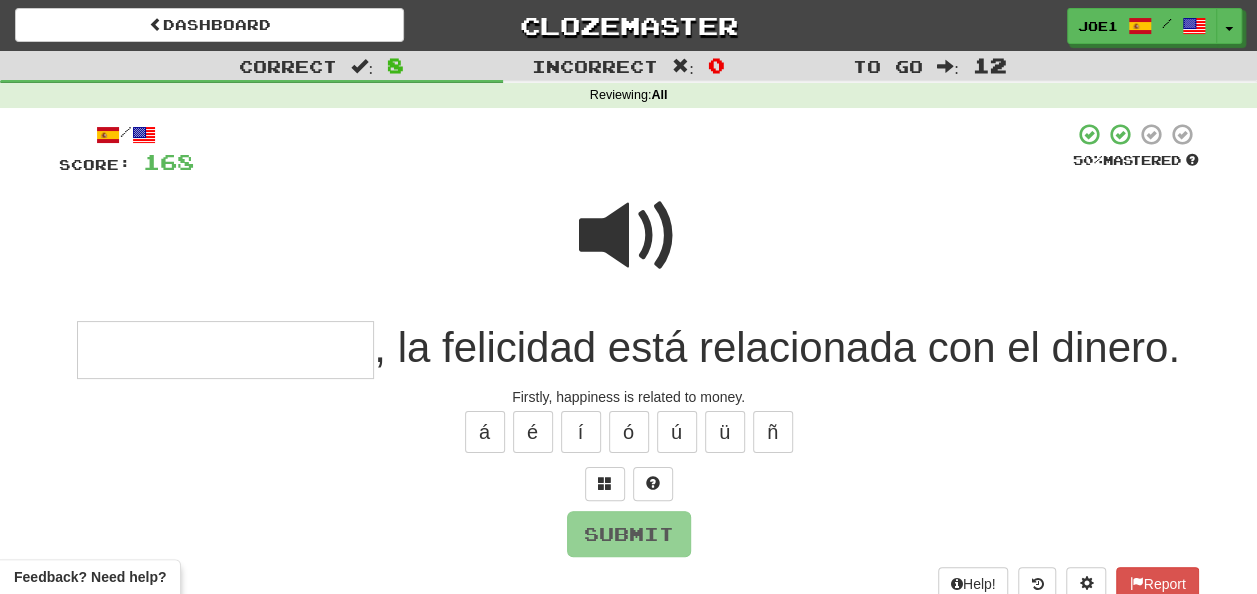 drag, startPoint x: 615, startPoint y: 222, endPoint x: 588, endPoint y: 234, distance: 29.546574 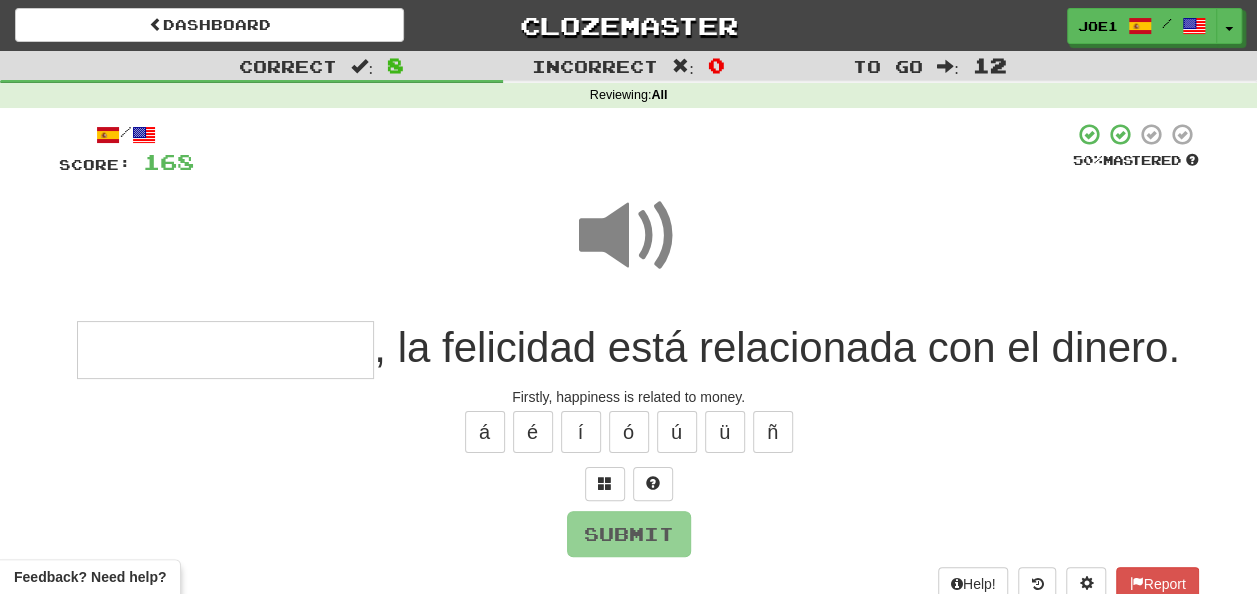 click at bounding box center [225, 350] 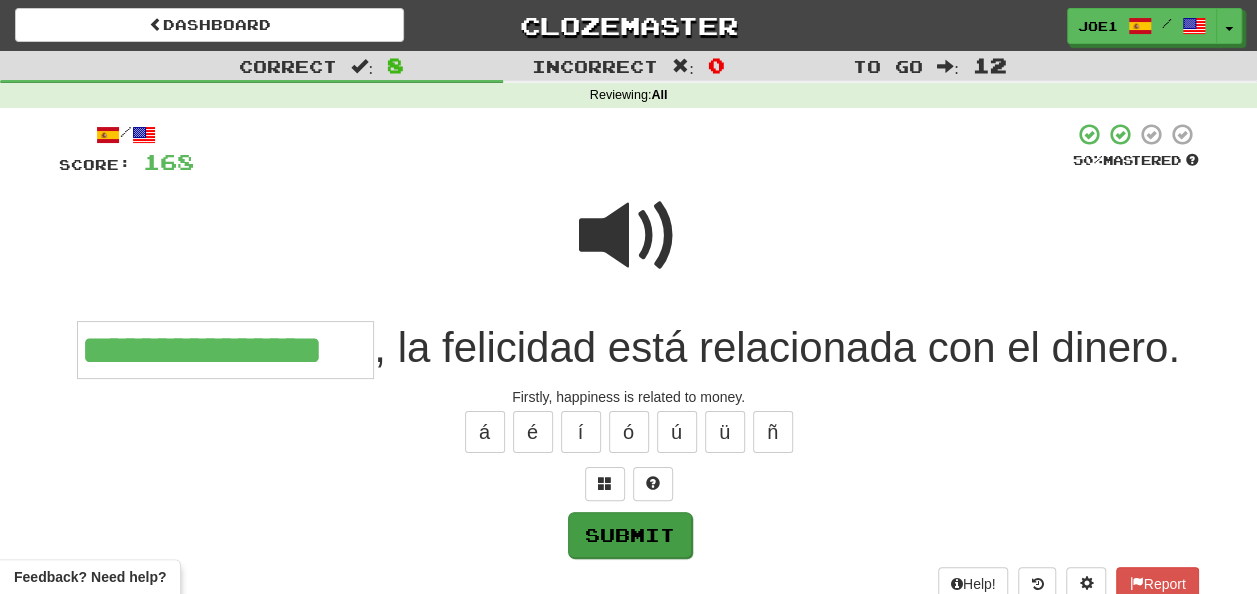 type on "**********" 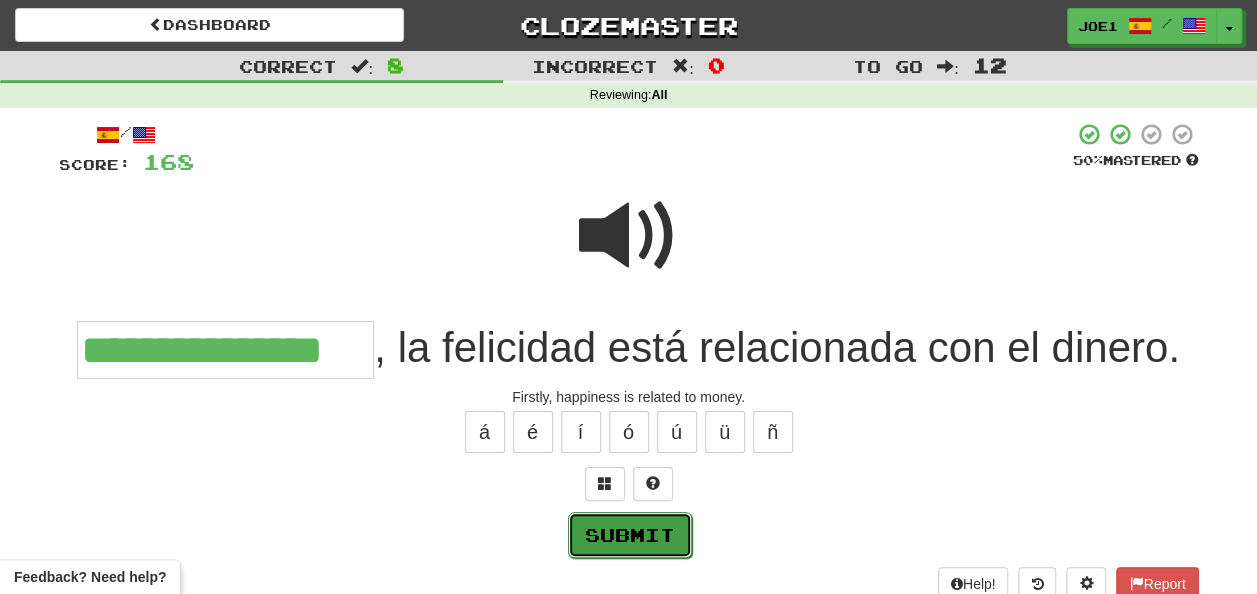 click on "Submit" at bounding box center [630, 535] 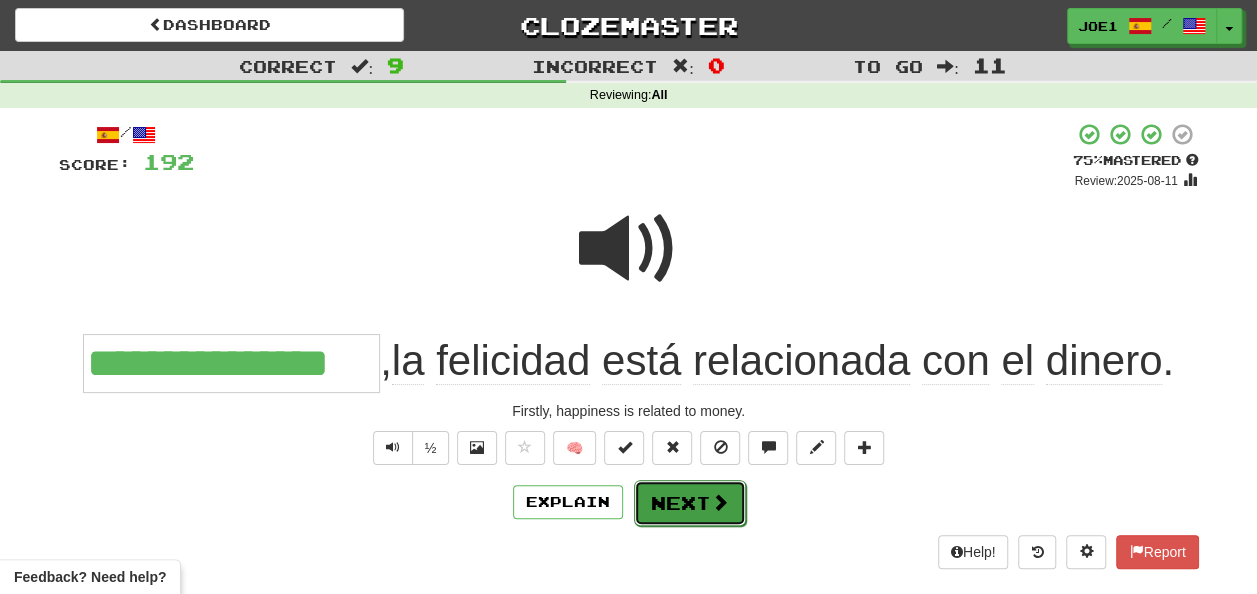 click on "Next" at bounding box center [690, 503] 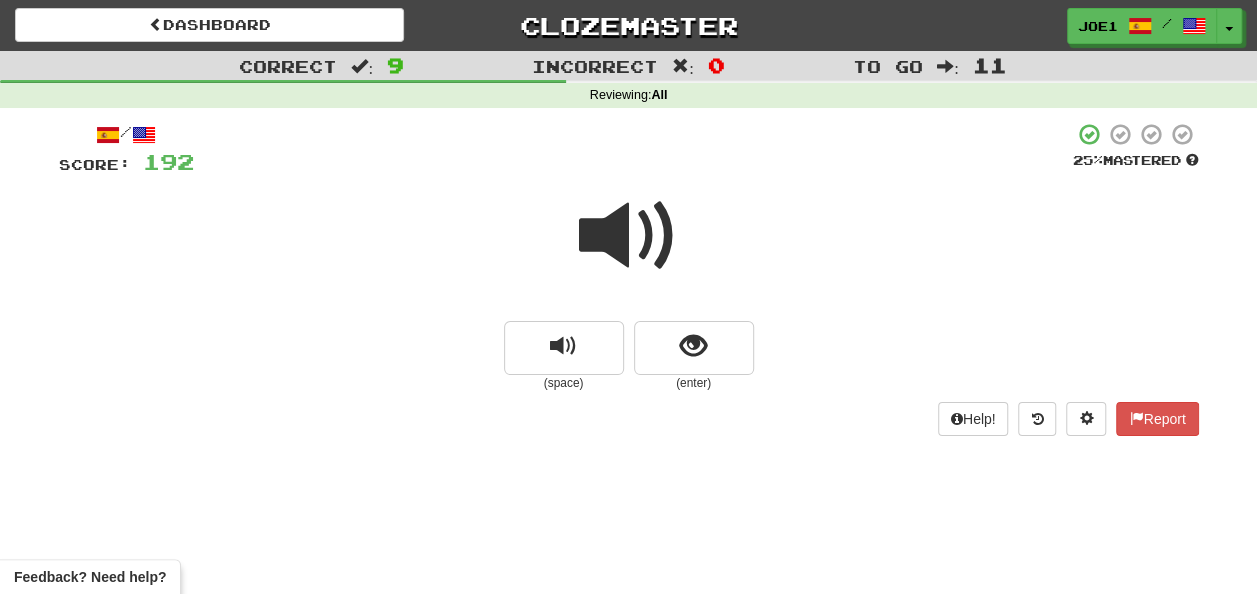 click at bounding box center (629, 236) 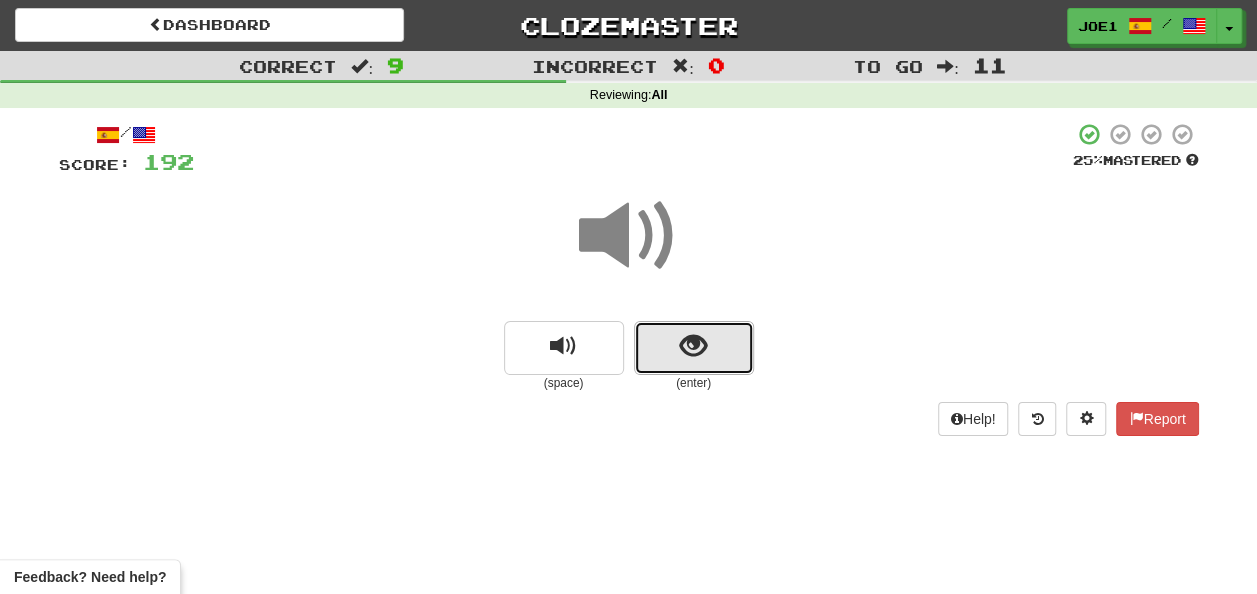 click at bounding box center [693, 346] 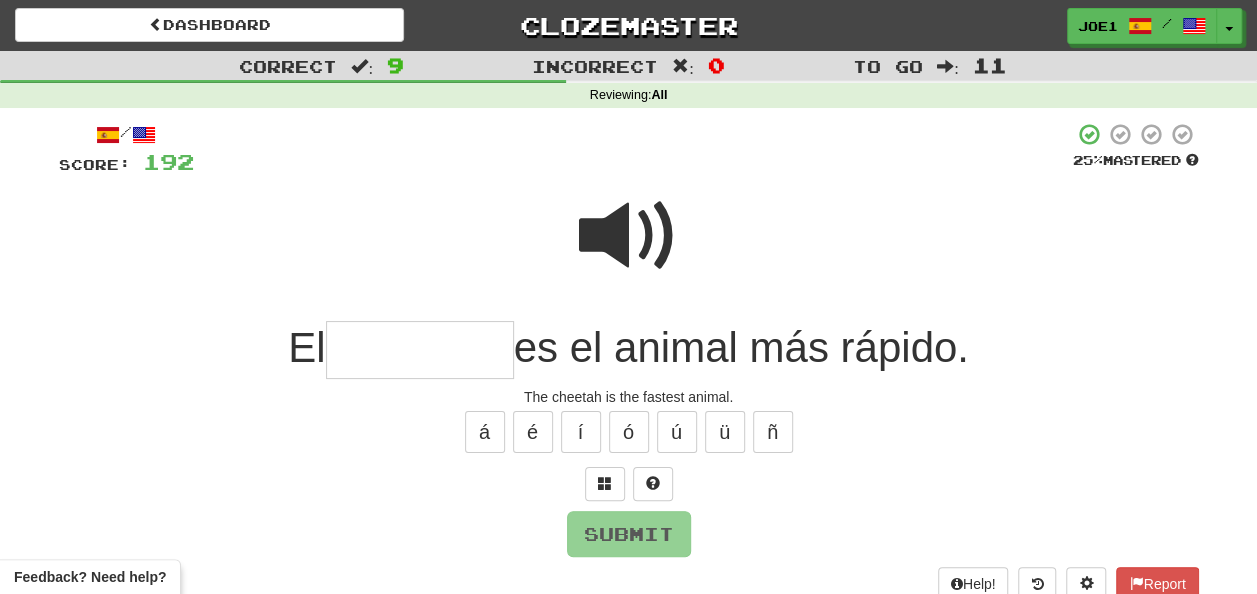 click at bounding box center [420, 350] 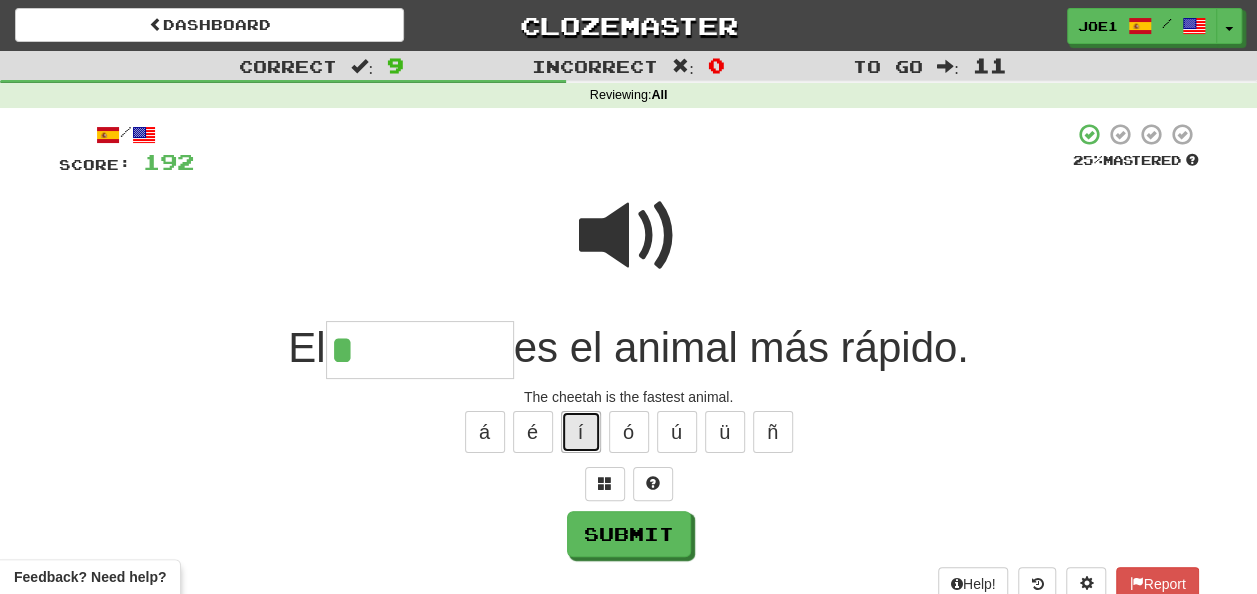 click on "í" at bounding box center (581, 432) 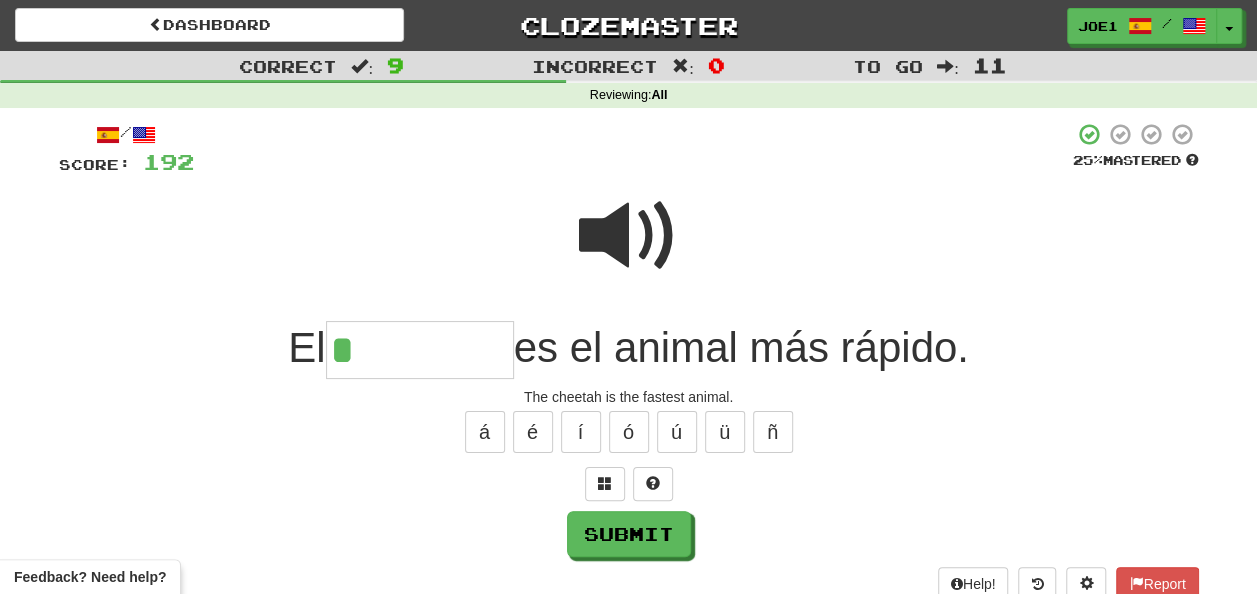 click at bounding box center [629, 236] 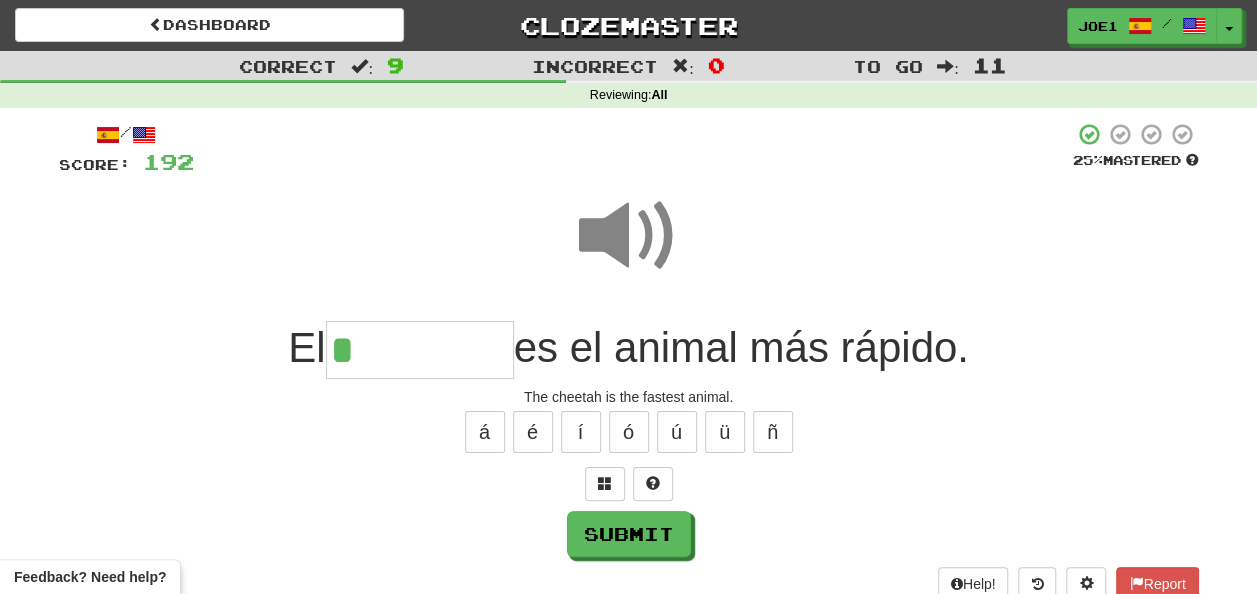 click on "*" at bounding box center (420, 350) 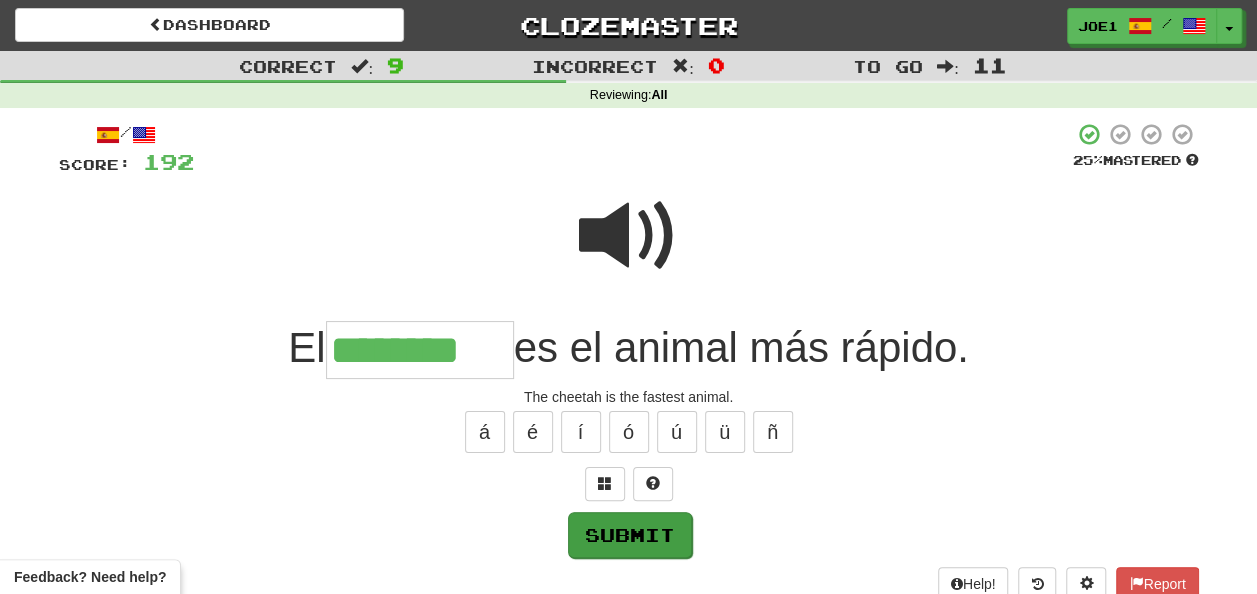 type on "********" 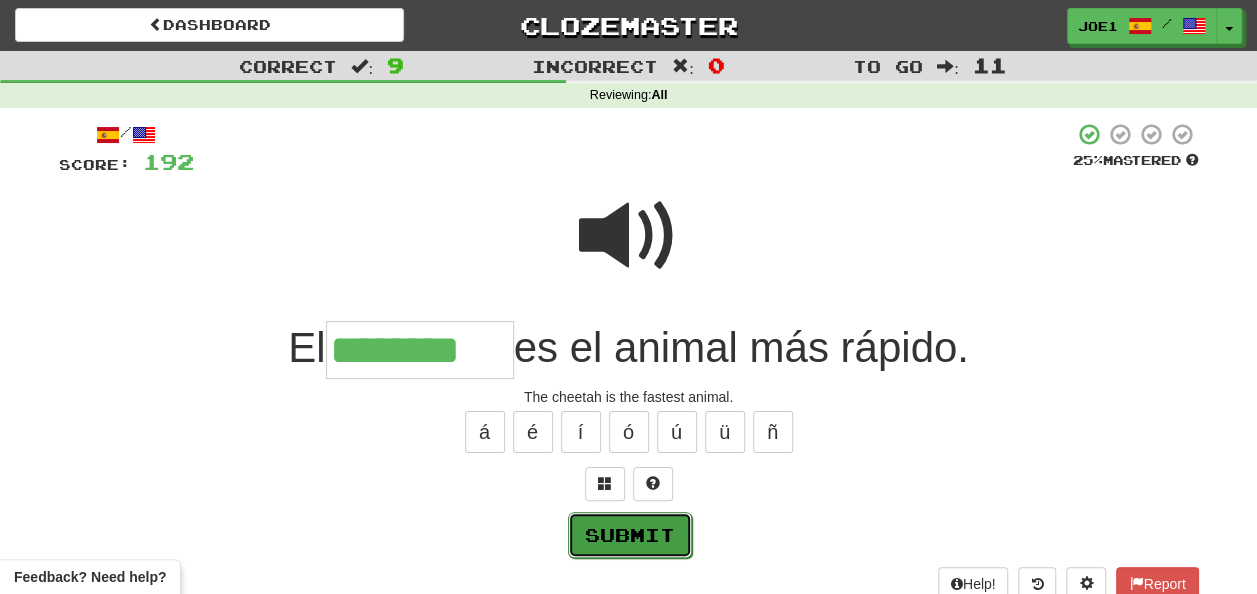 click on "Submit" at bounding box center (630, 535) 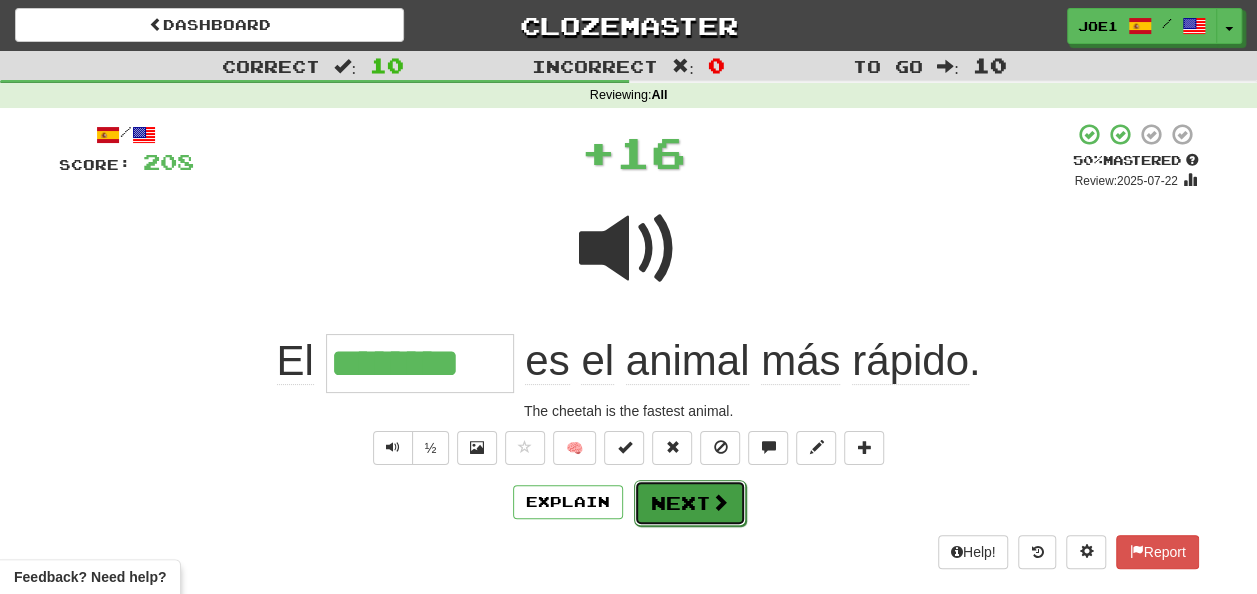 click on "Next" at bounding box center [690, 503] 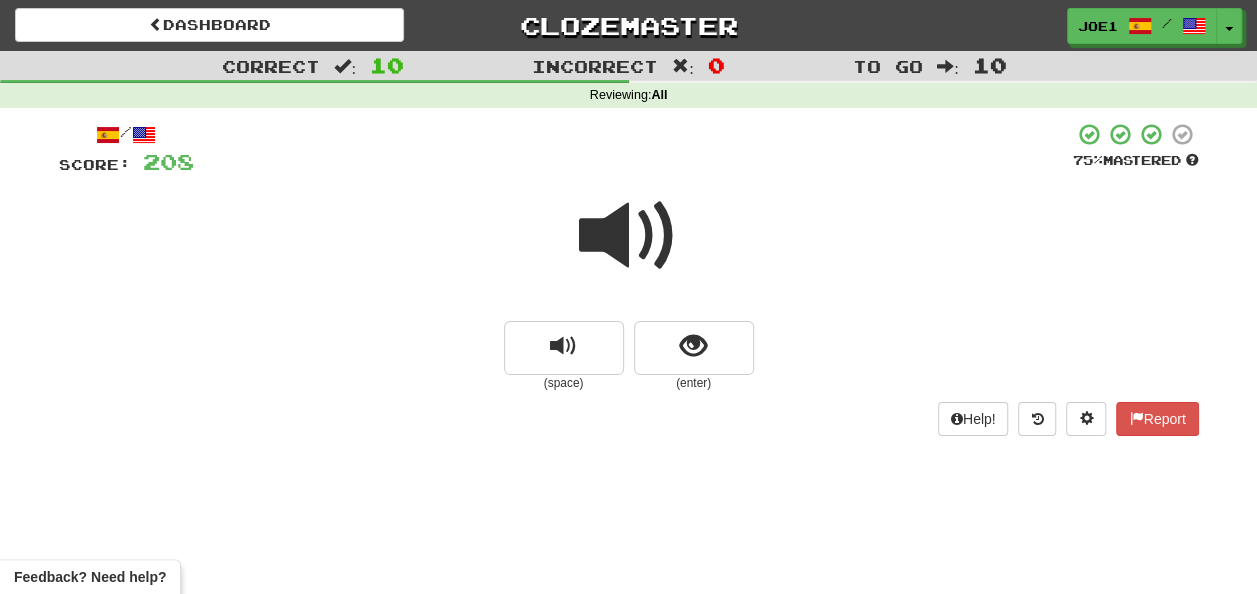 click at bounding box center [629, 236] 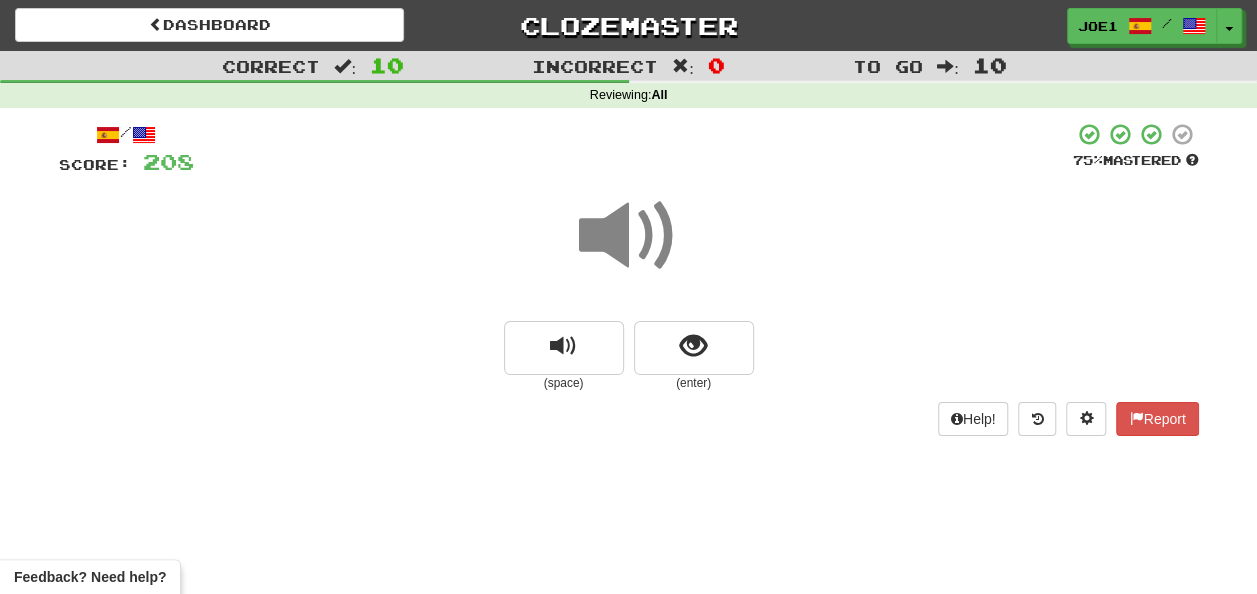 click at bounding box center [629, 236] 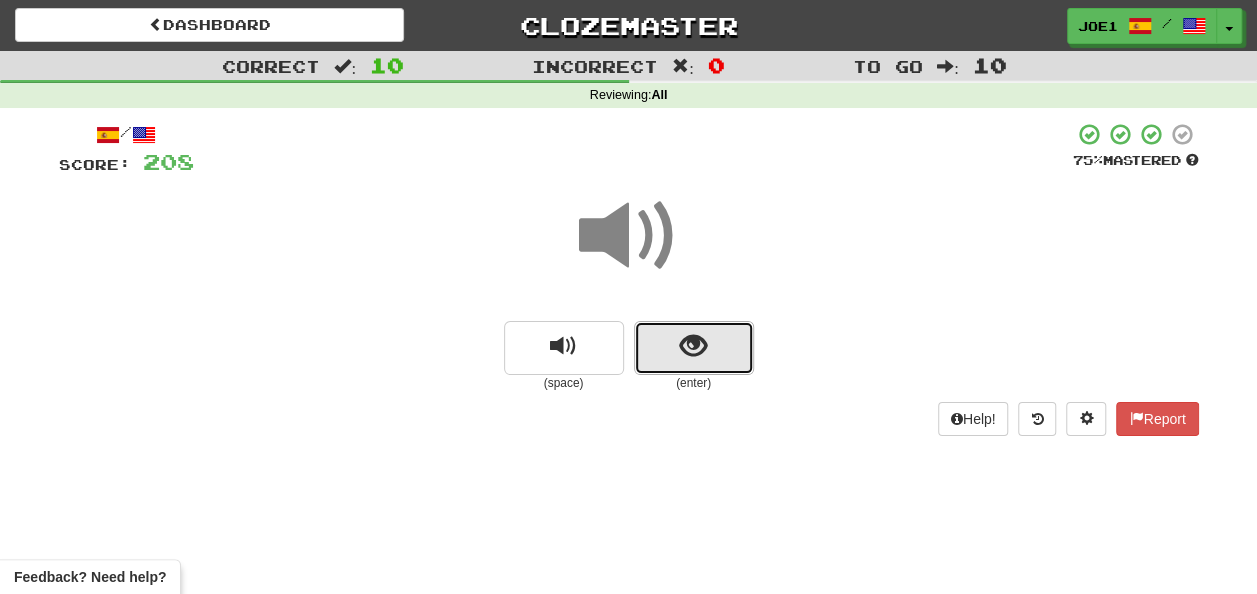 click at bounding box center (693, 346) 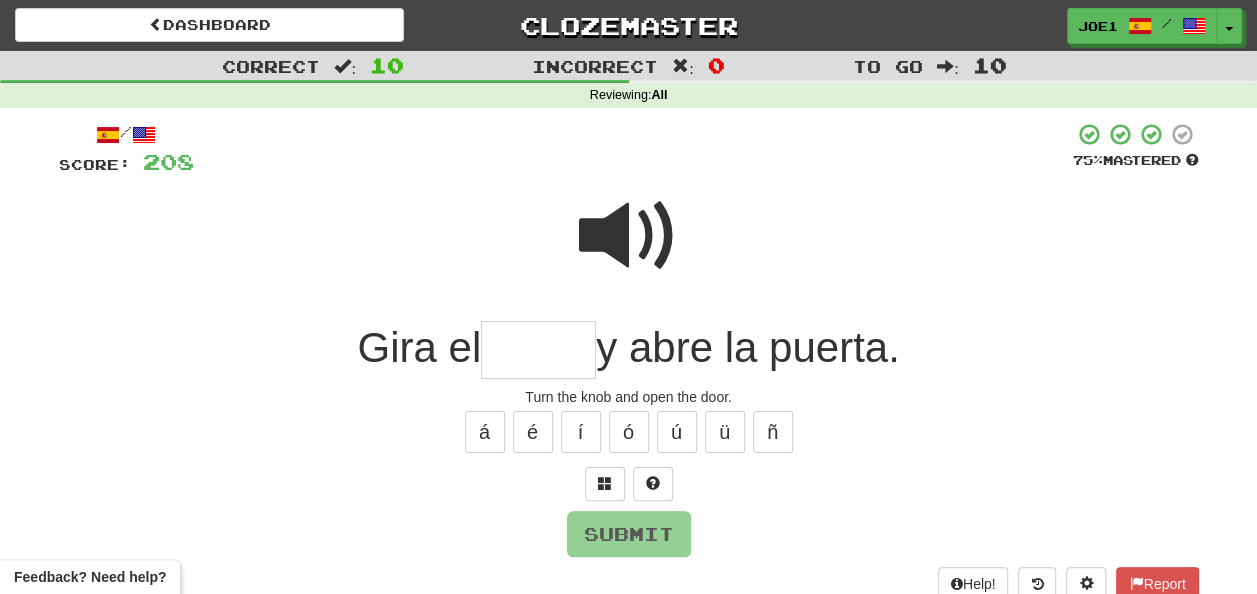 click at bounding box center [629, 236] 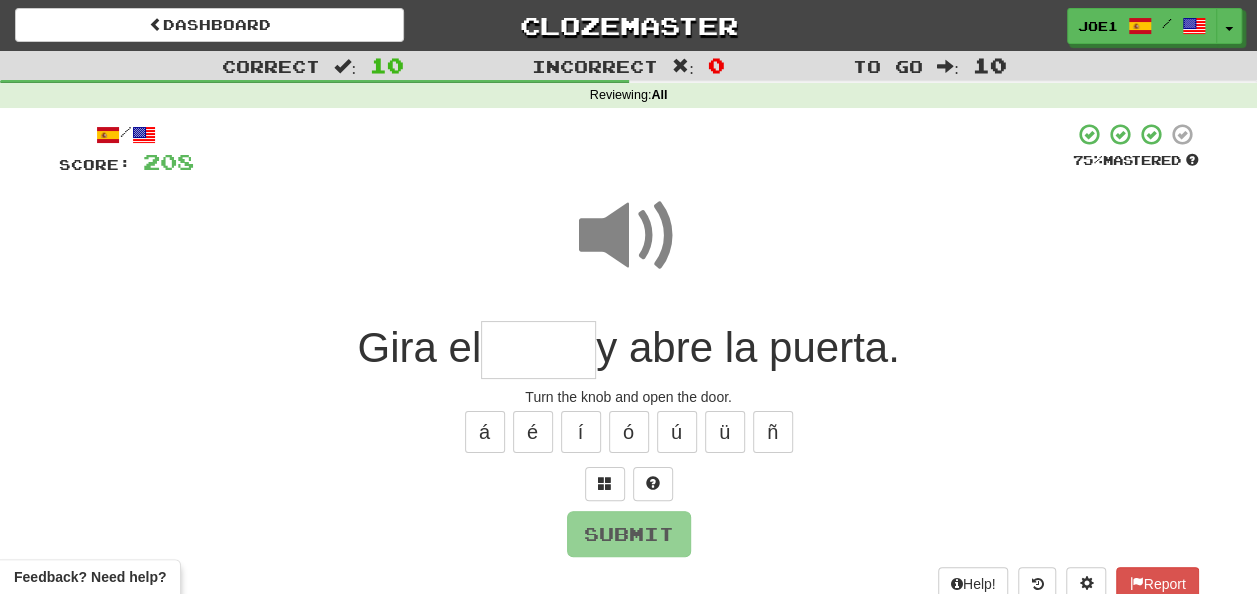 click at bounding box center [538, 350] 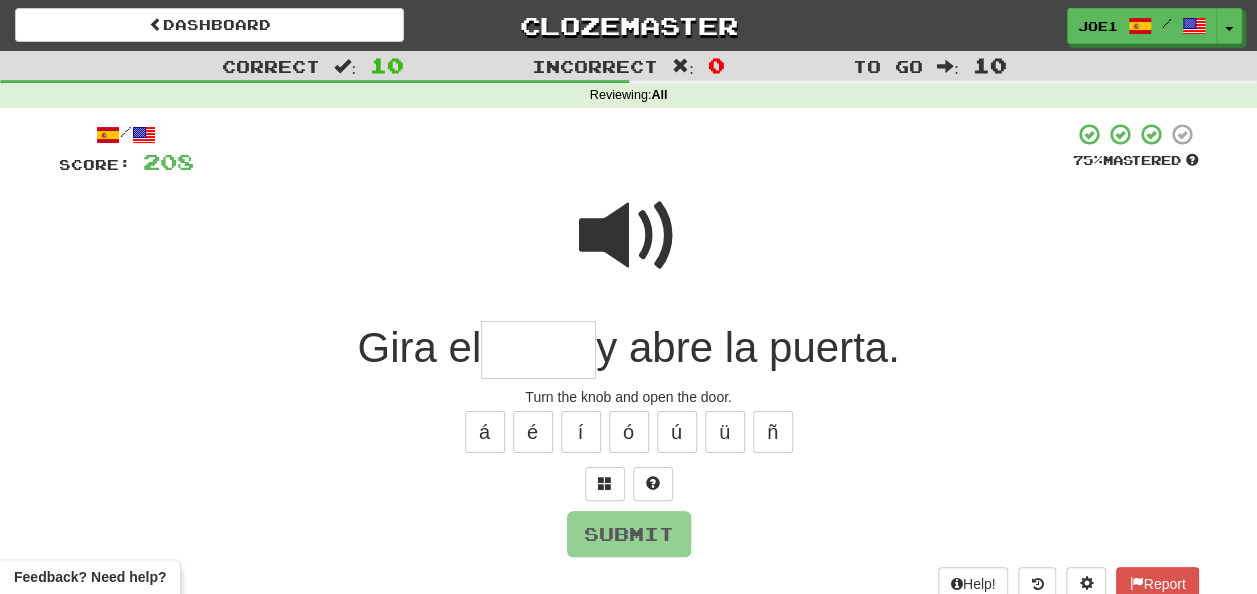 click at bounding box center [629, 236] 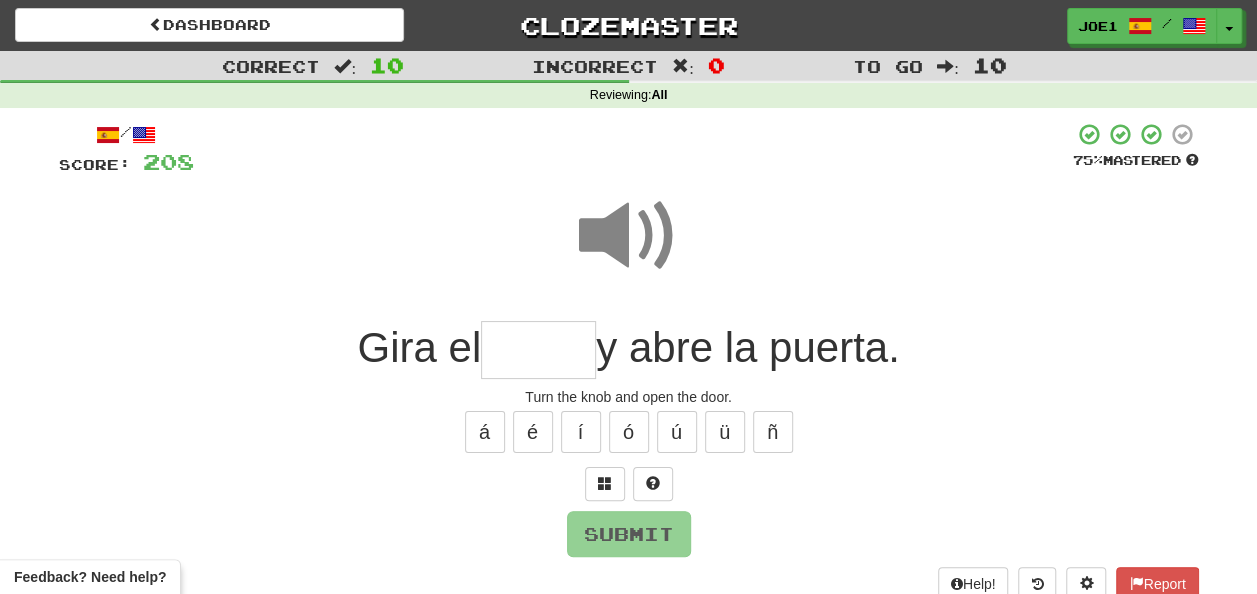 click at bounding box center (538, 350) 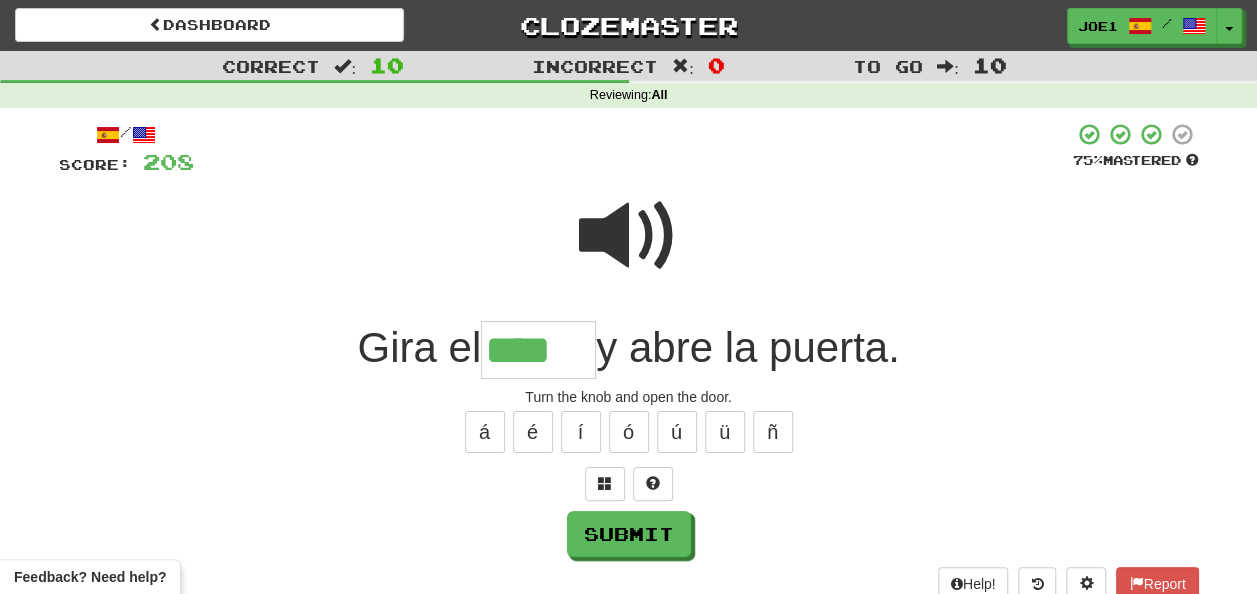 type on "****" 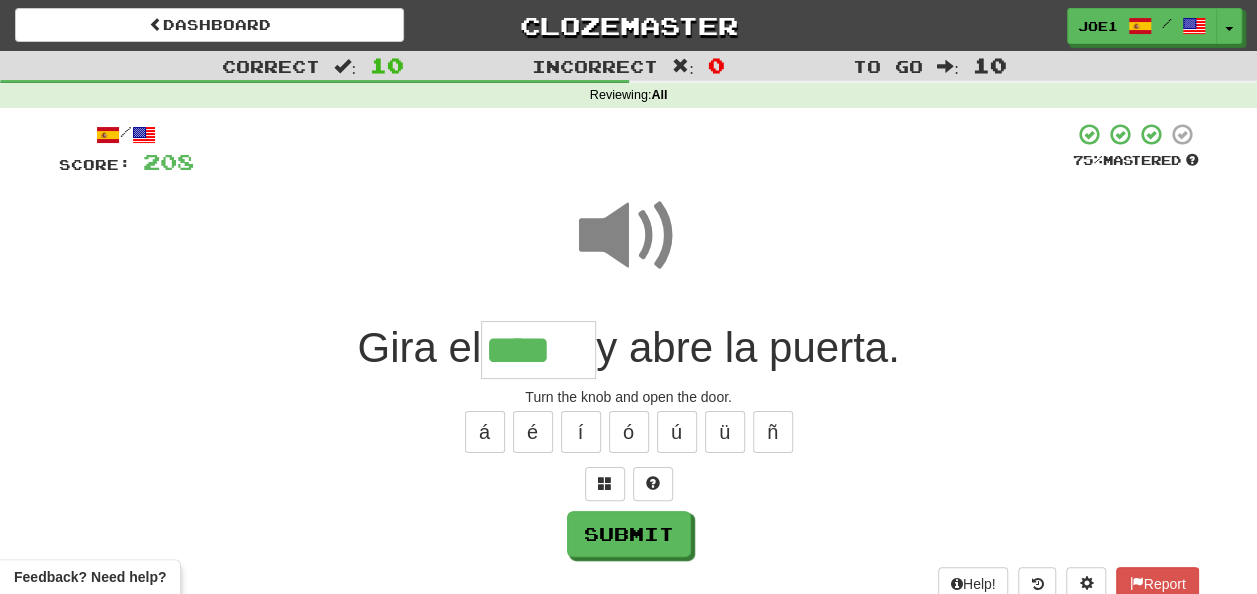 click at bounding box center (629, 236) 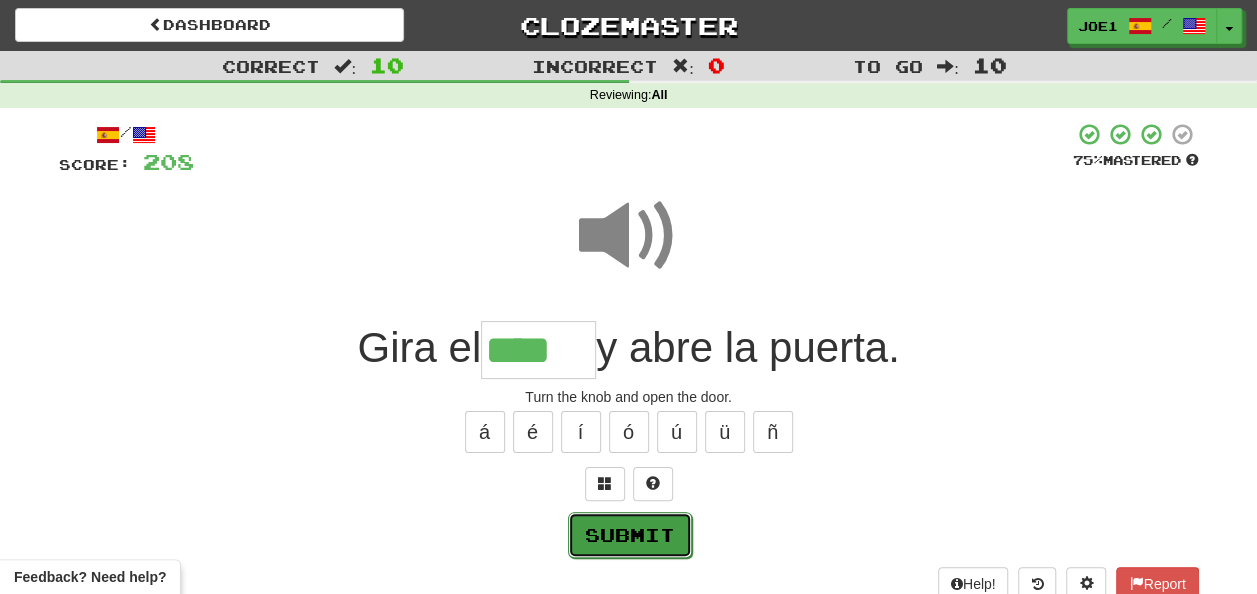 click on "Submit" at bounding box center (630, 535) 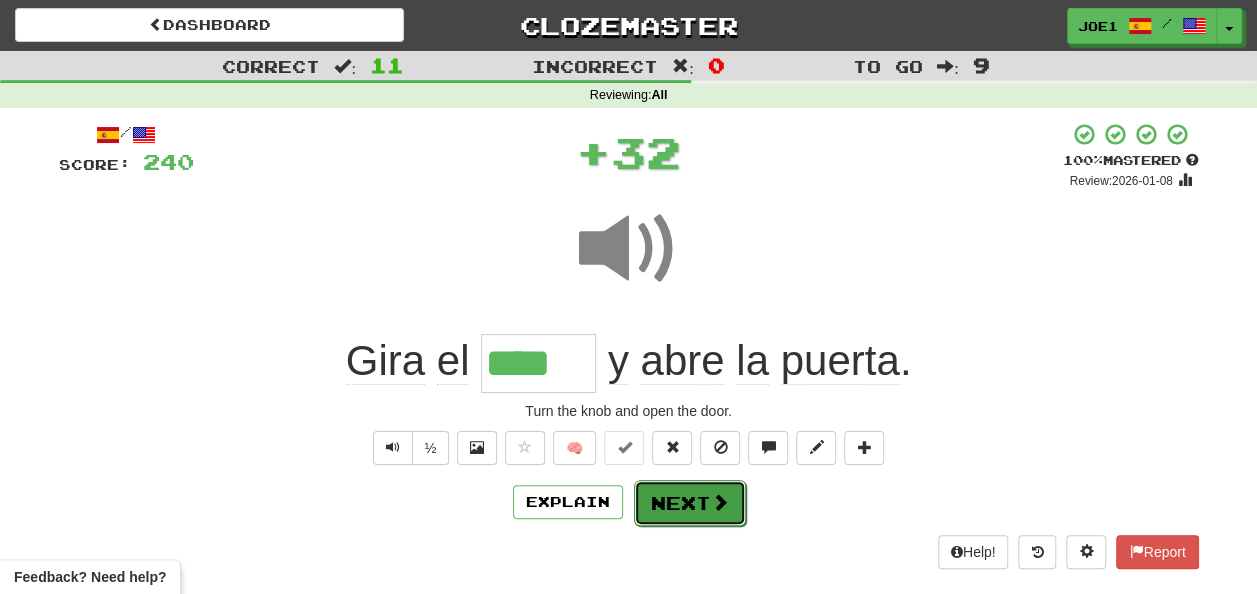 click on "Next" at bounding box center (690, 503) 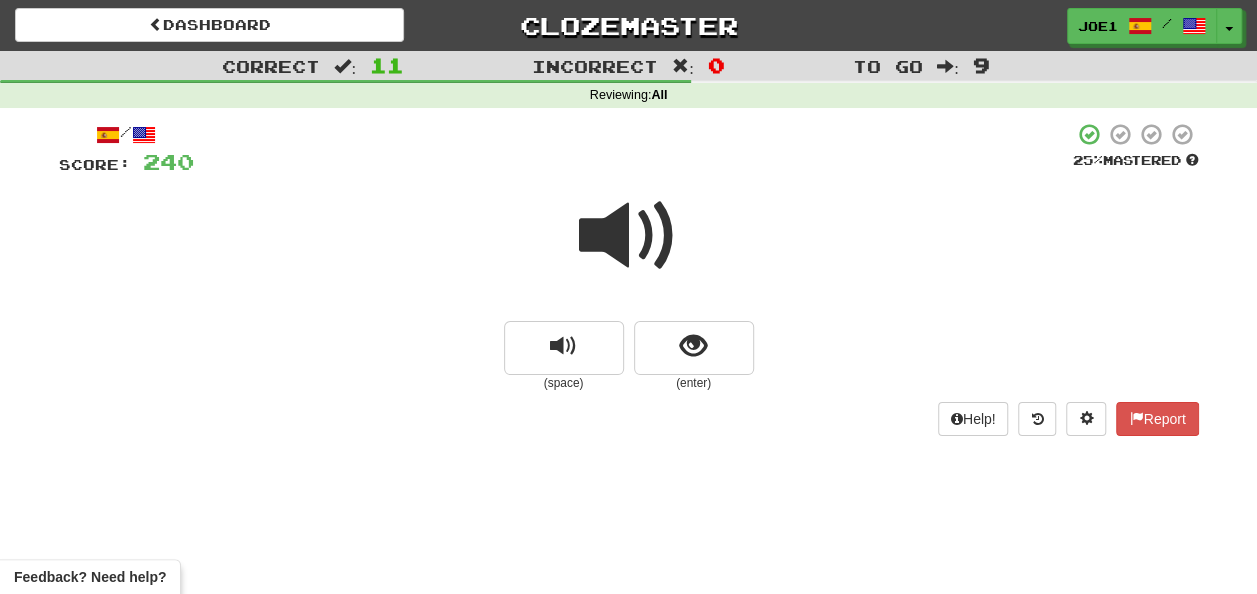 click at bounding box center (629, 236) 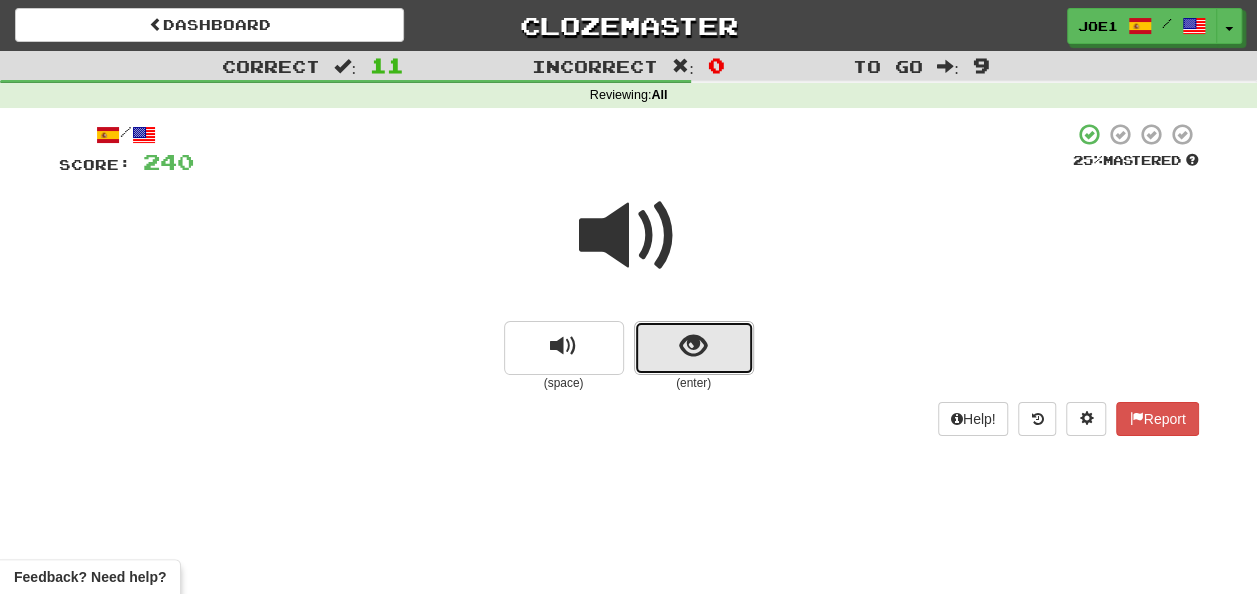 click at bounding box center (693, 346) 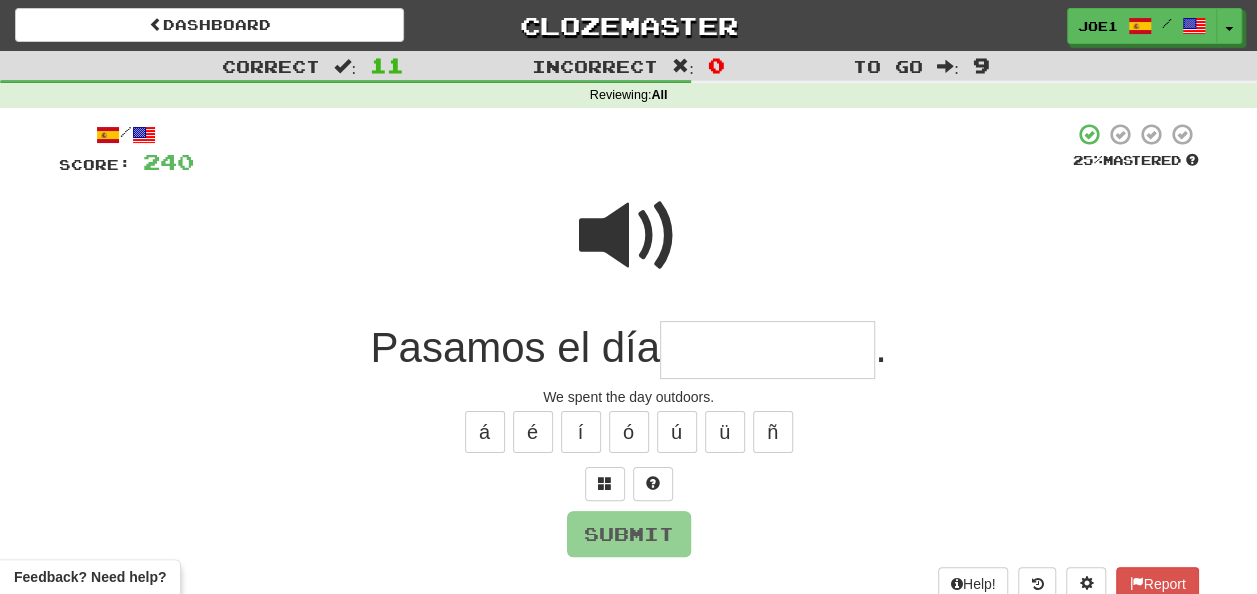 click at bounding box center [767, 350] 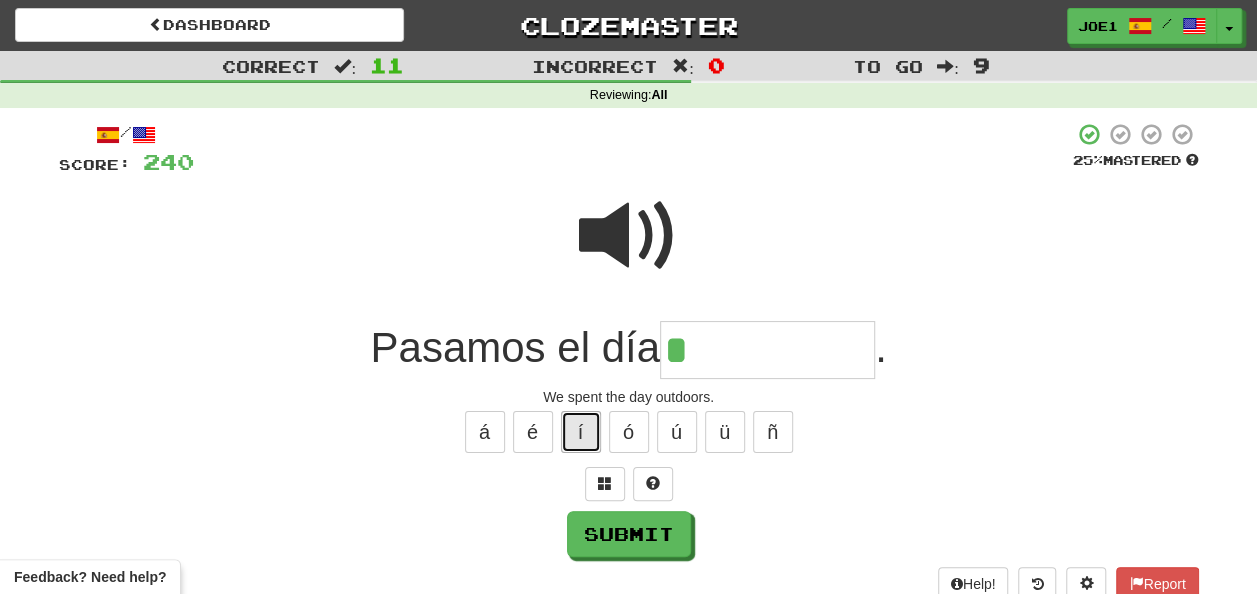 click on "í" at bounding box center (581, 432) 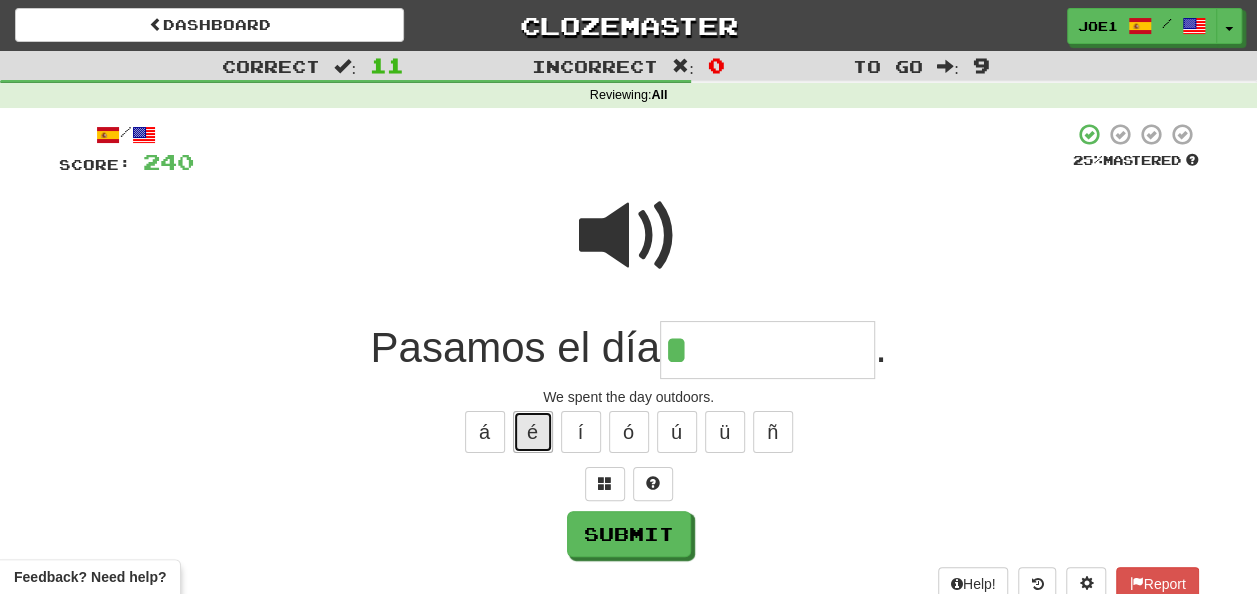 click on "é" at bounding box center (533, 432) 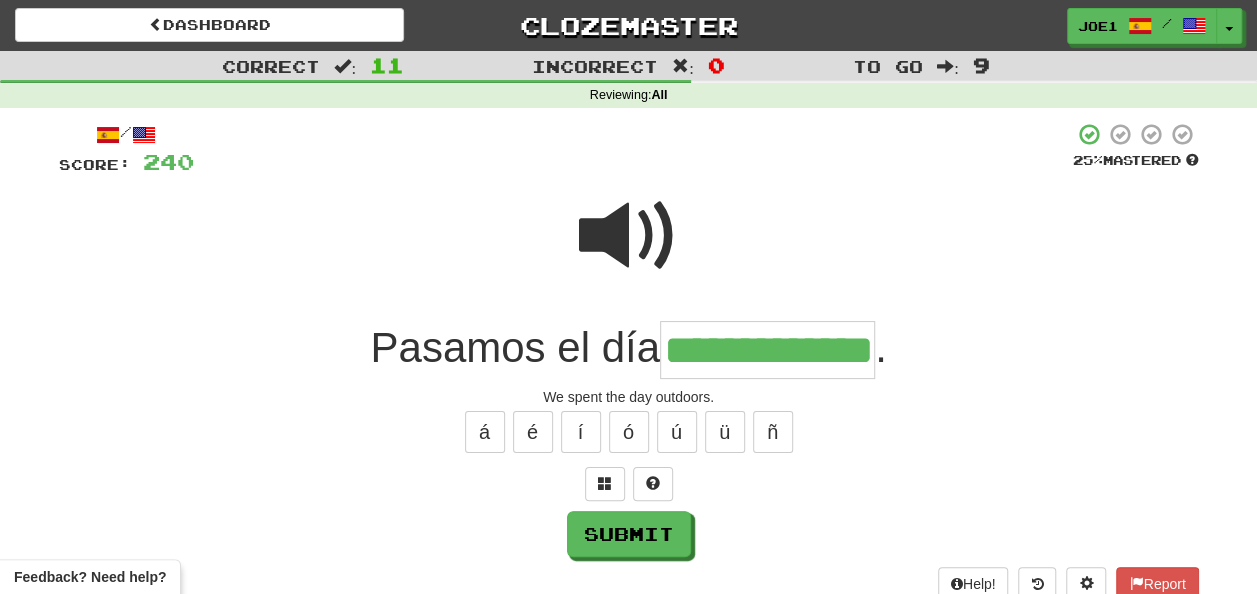 type on "**********" 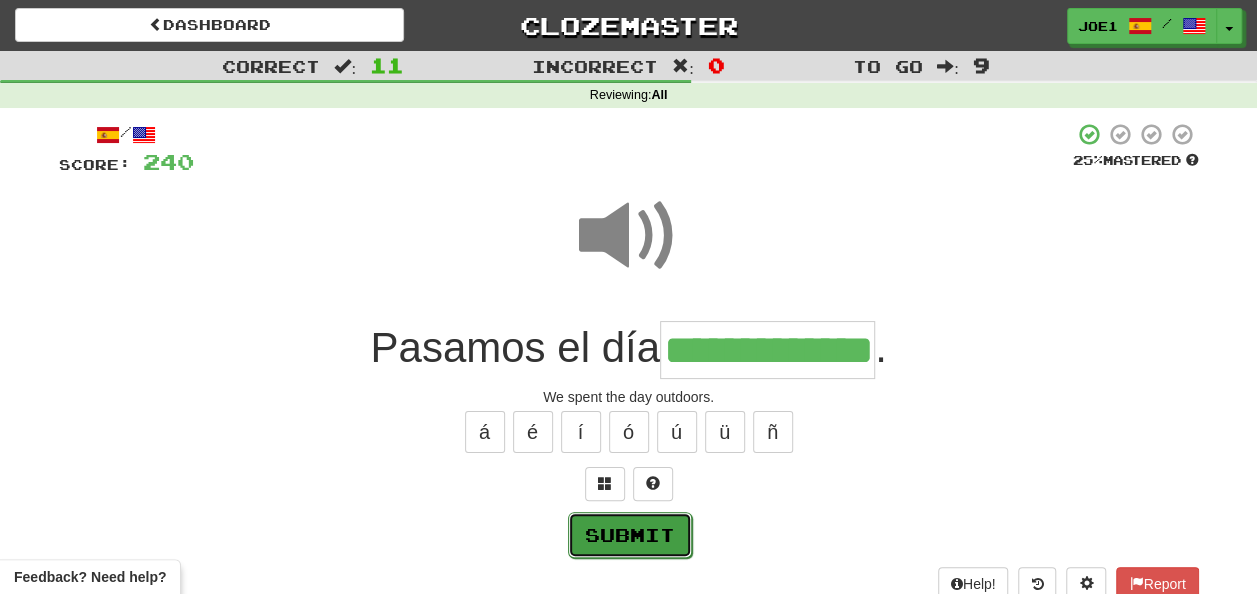 click on "Submit" at bounding box center [630, 535] 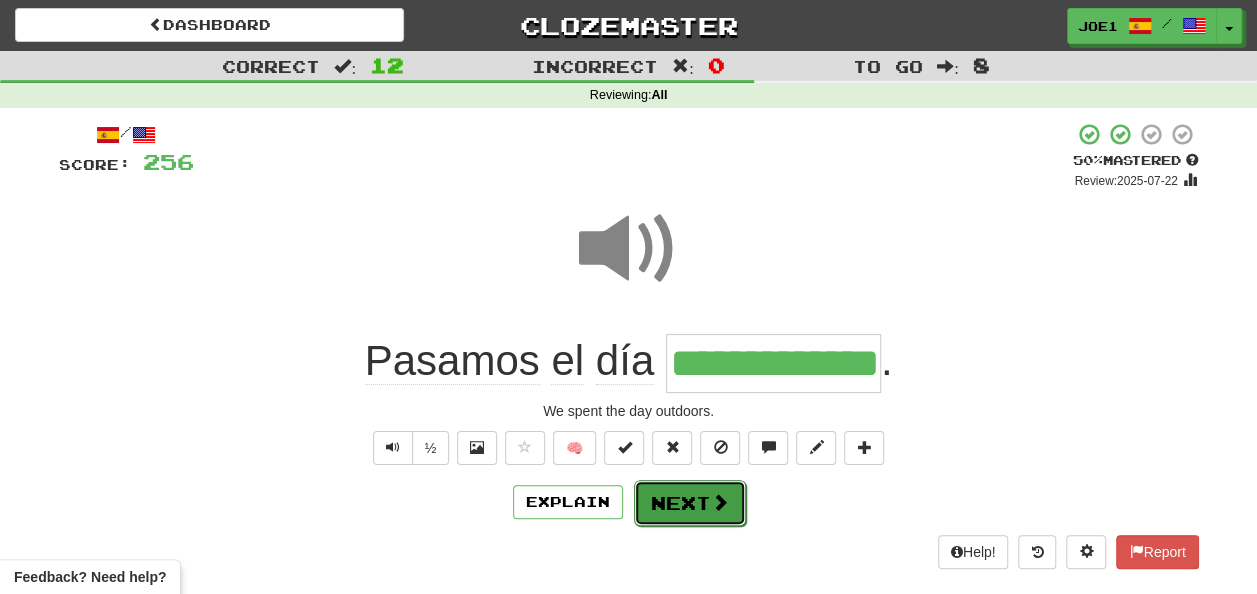 click on "Next" at bounding box center (690, 503) 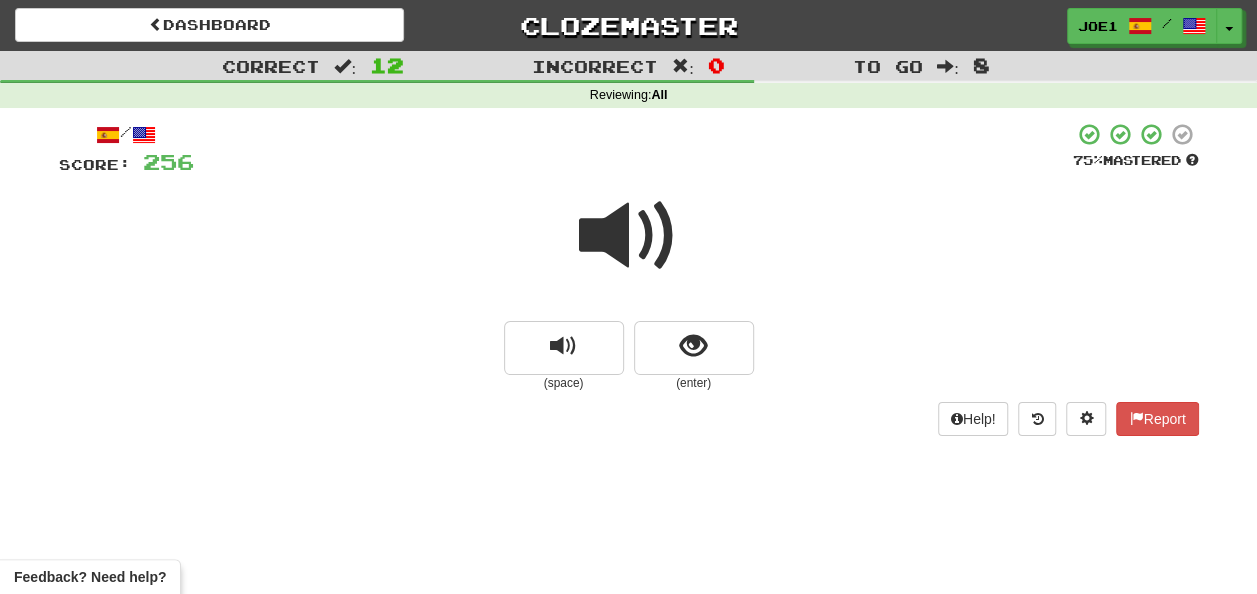 click at bounding box center [629, 236] 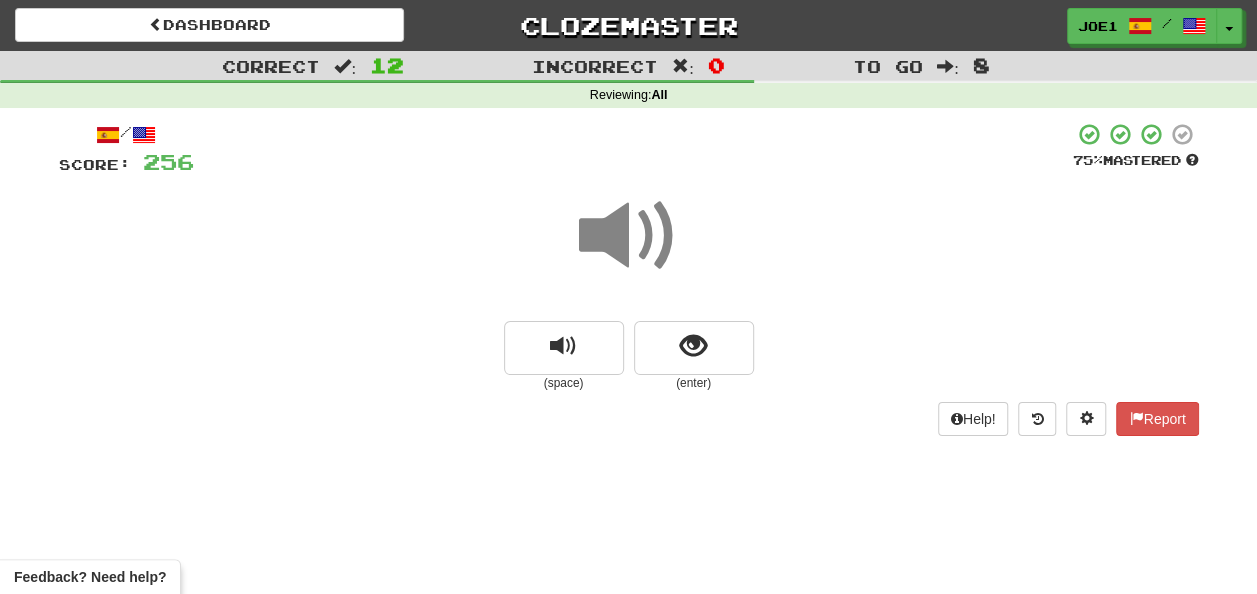 click at bounding box center [629, 236] 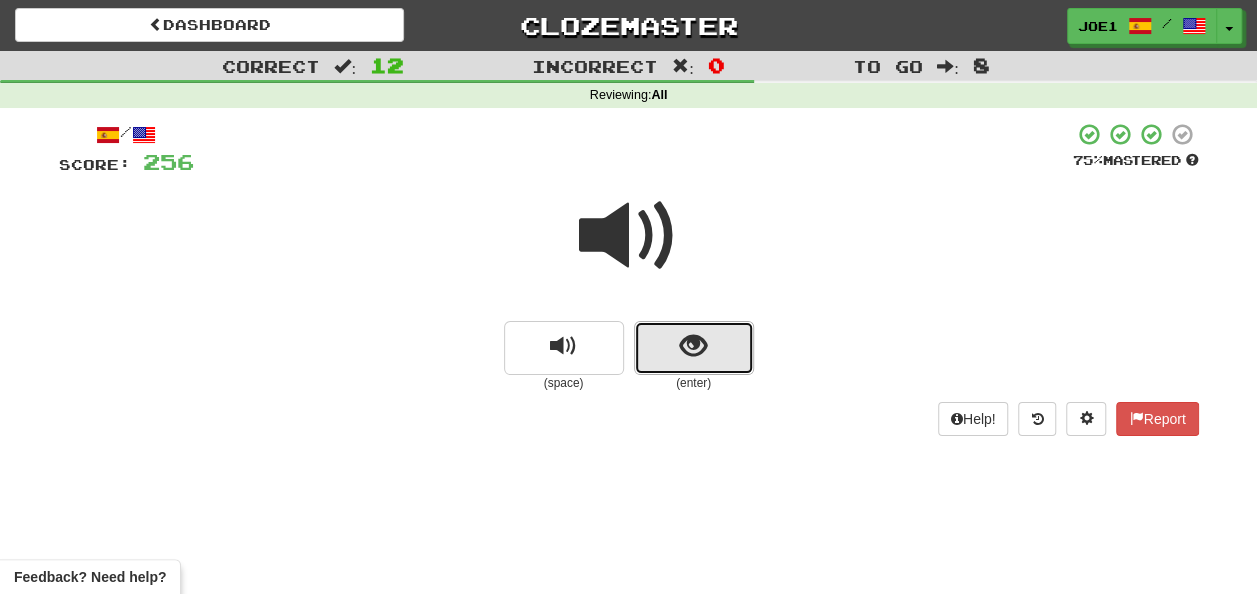 click at bounding box center [694, 348] 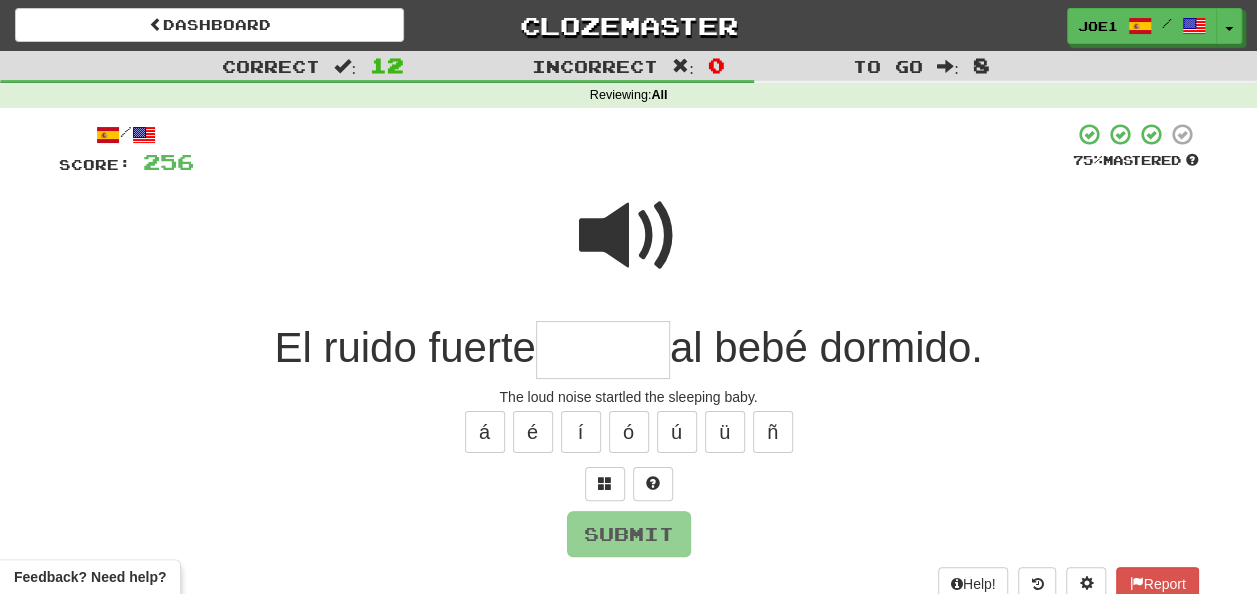 click at bounding box center [603, 350] 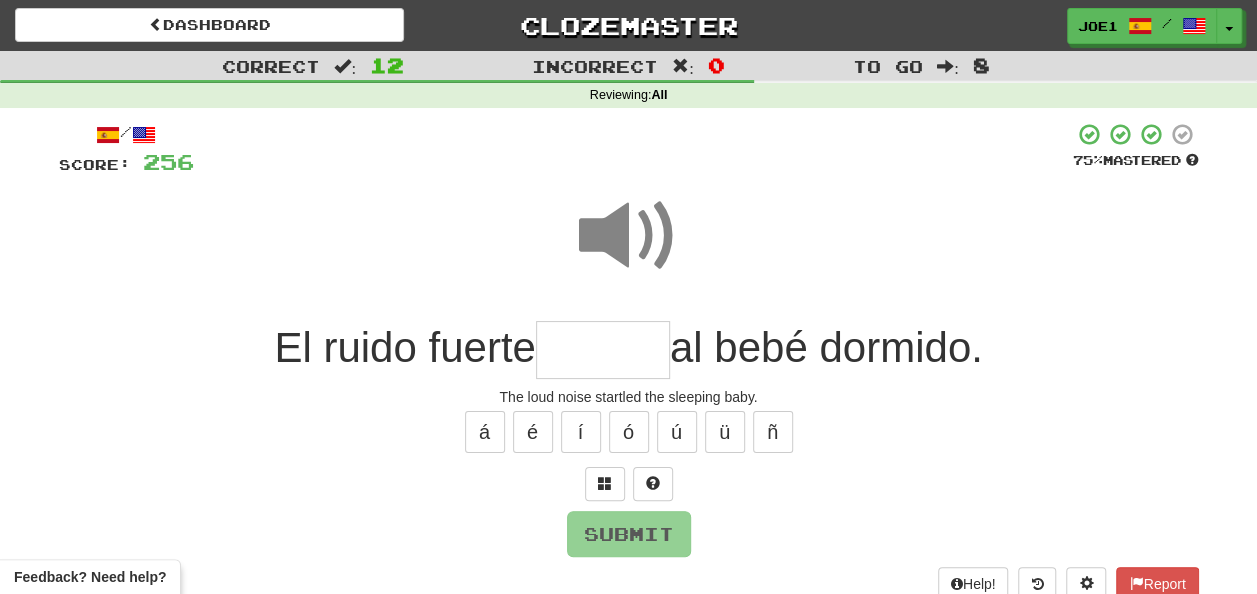 click at bounding box center [603, 350] 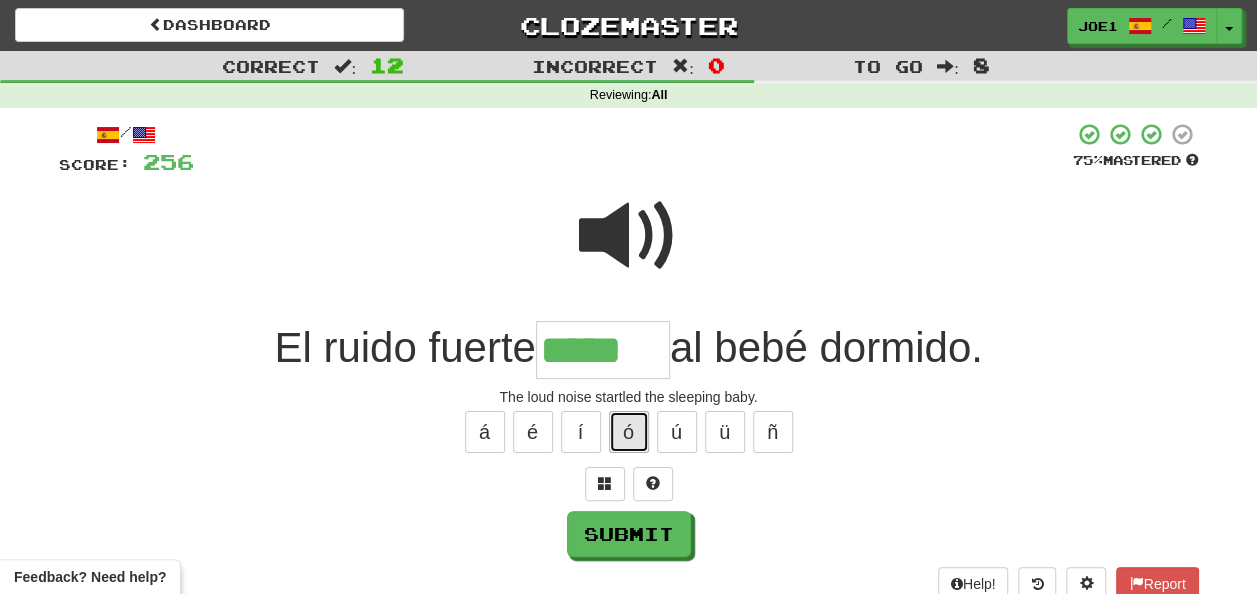 click on "ó" at bounding box center [629, 432] 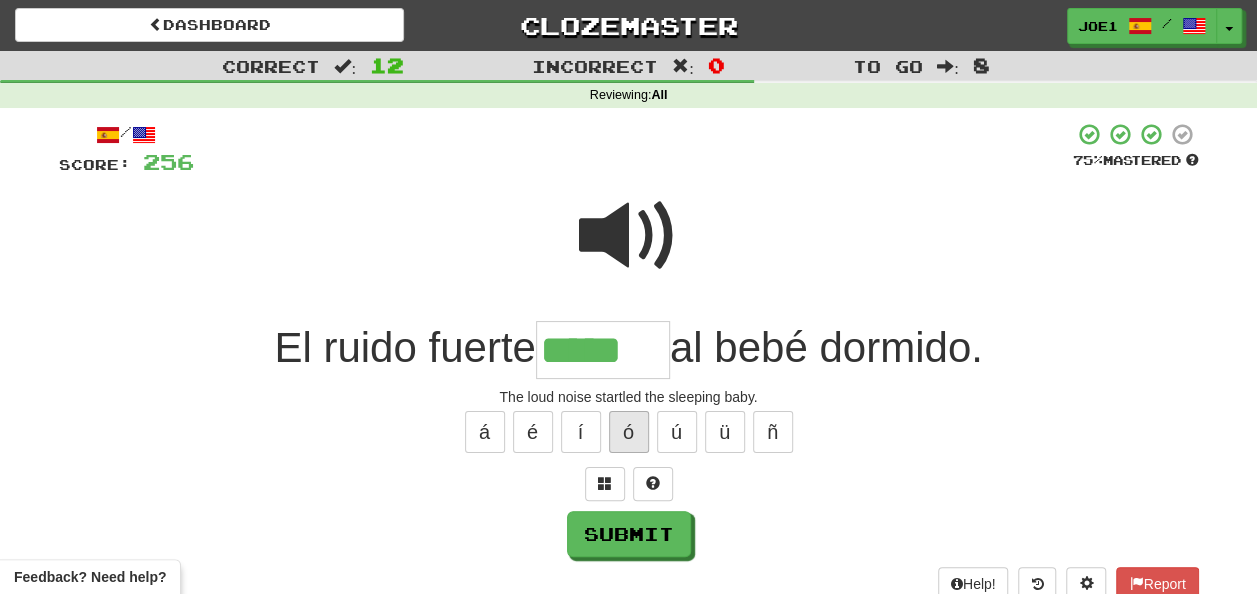 type on "******" 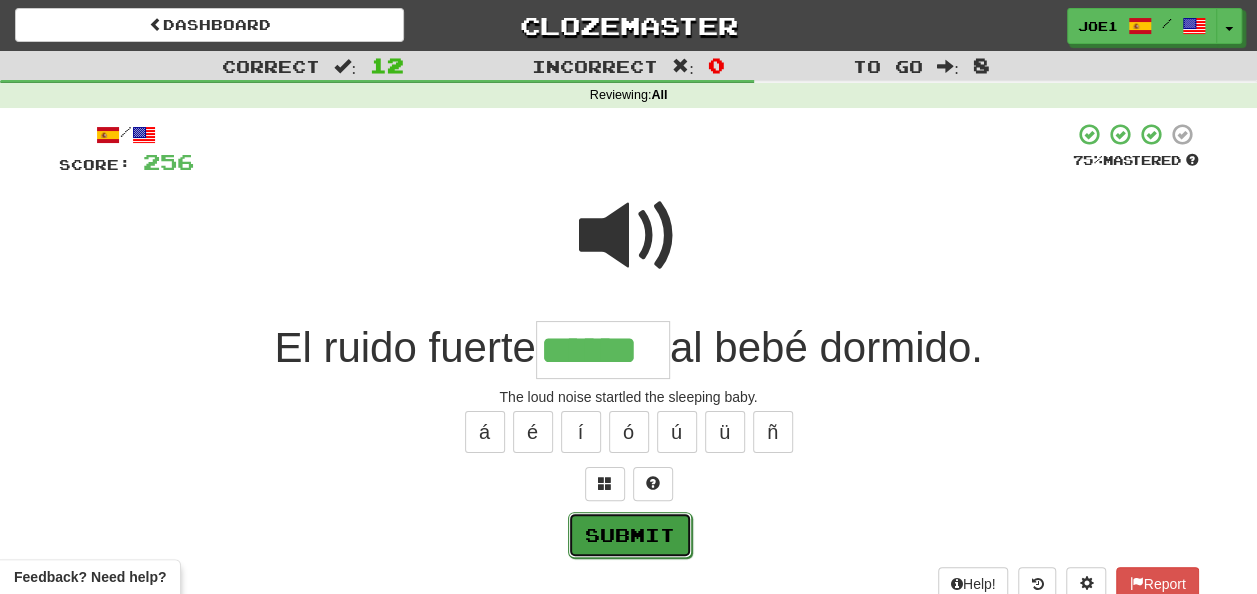 click on "Submit" at bounding box center (630, 535) 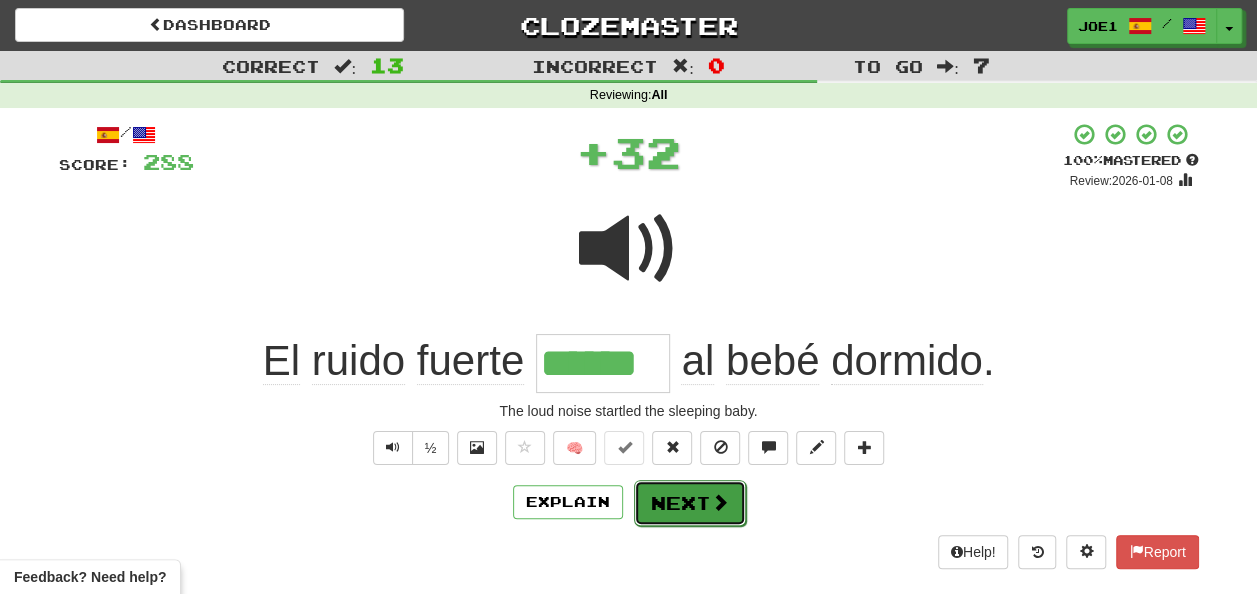 click on "Next" at bounding box center [690, 503] 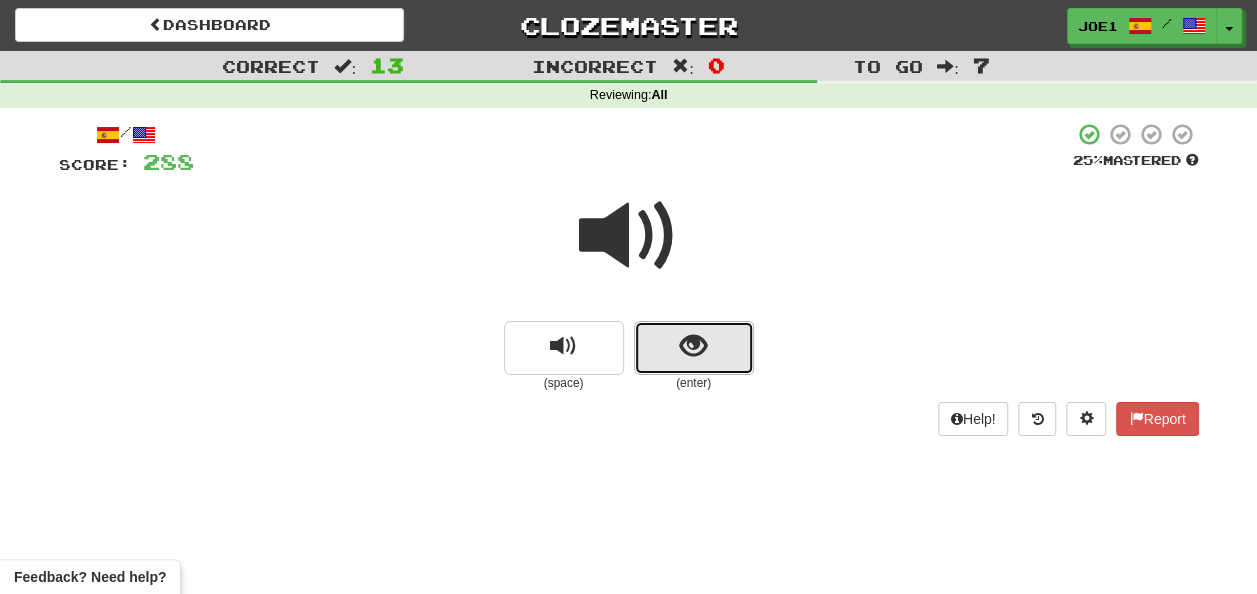 click at bounding box center [693, 346] 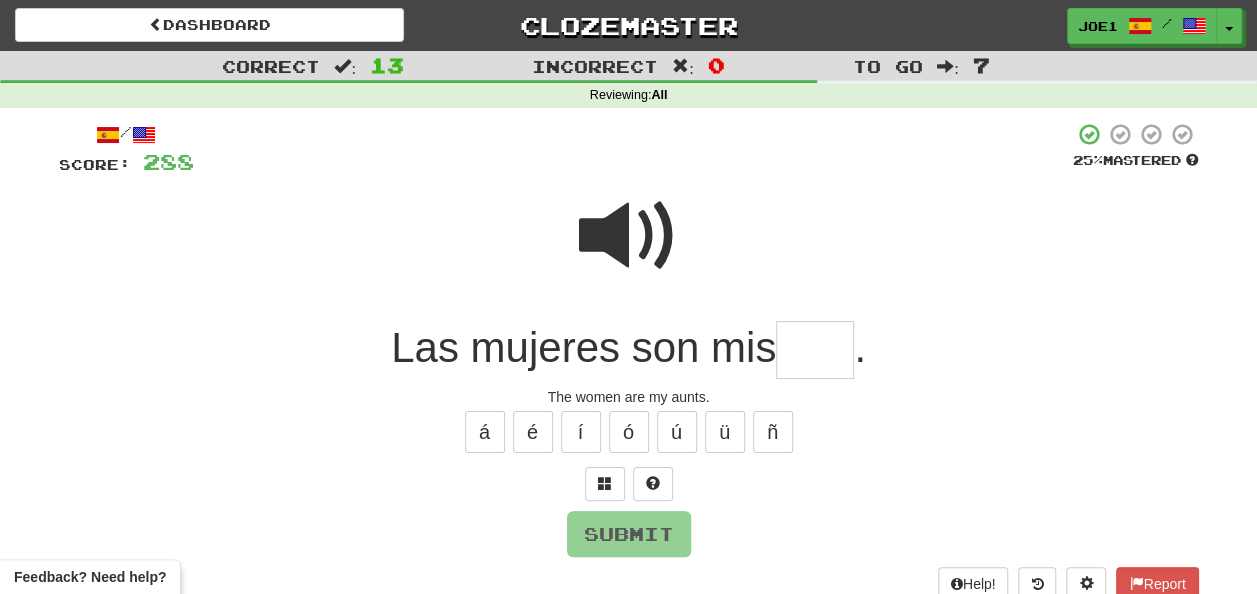 click at bounding box center (815, 350) 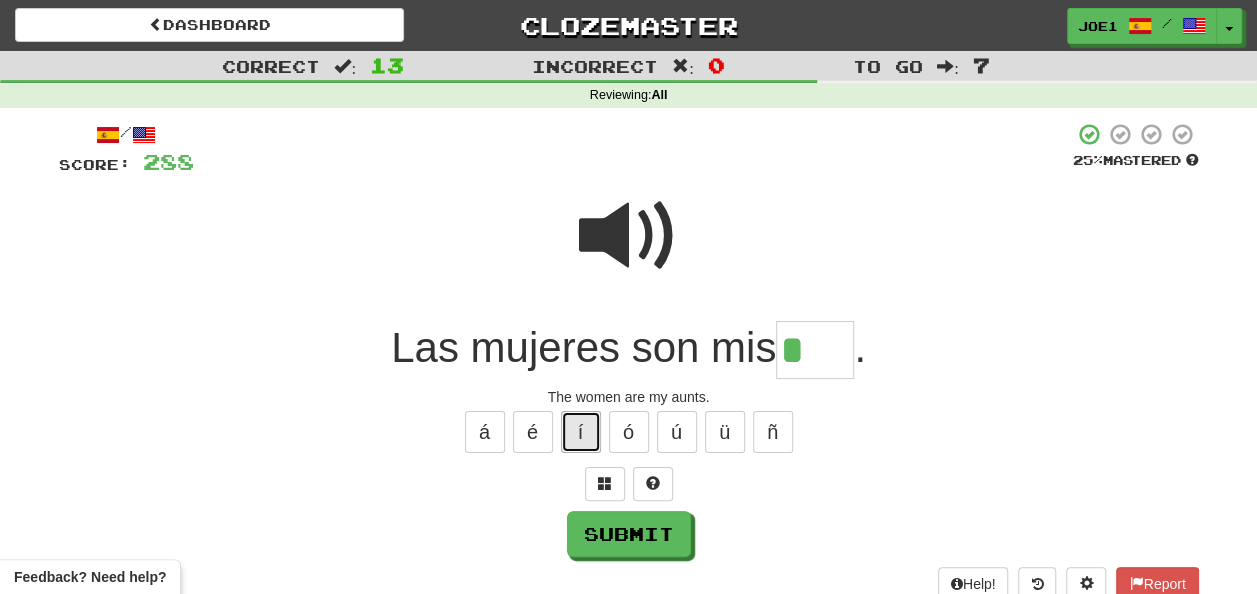 click on "í" at bounding box center [581, 432] 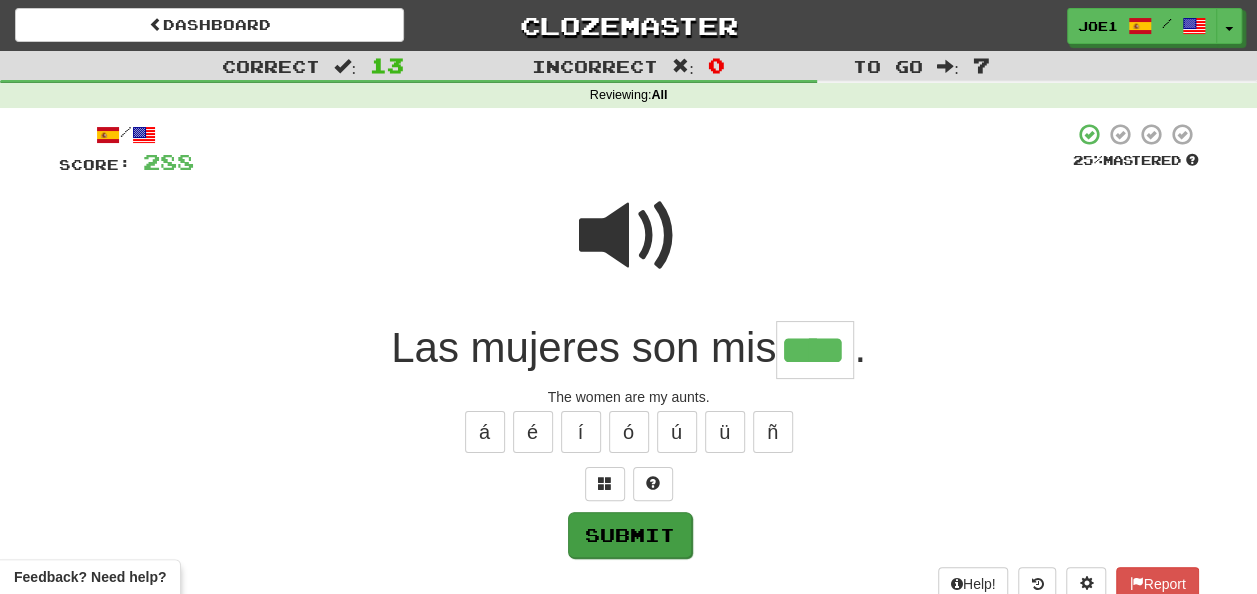 type on "****" 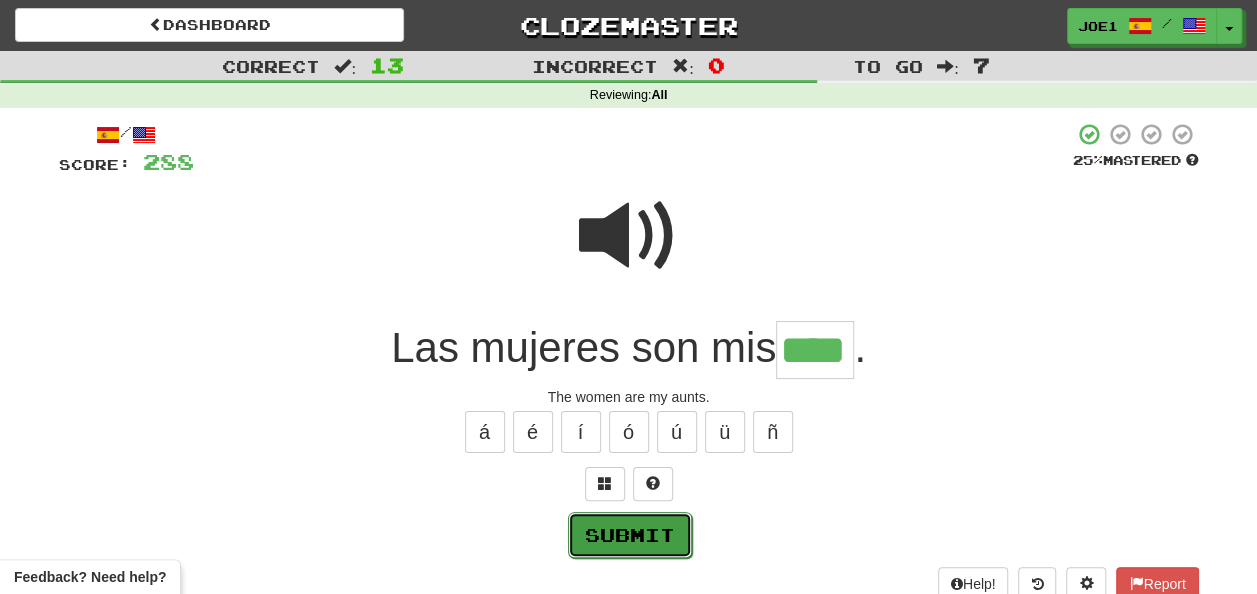 click on "Submit" at bounding box center [630, 535] 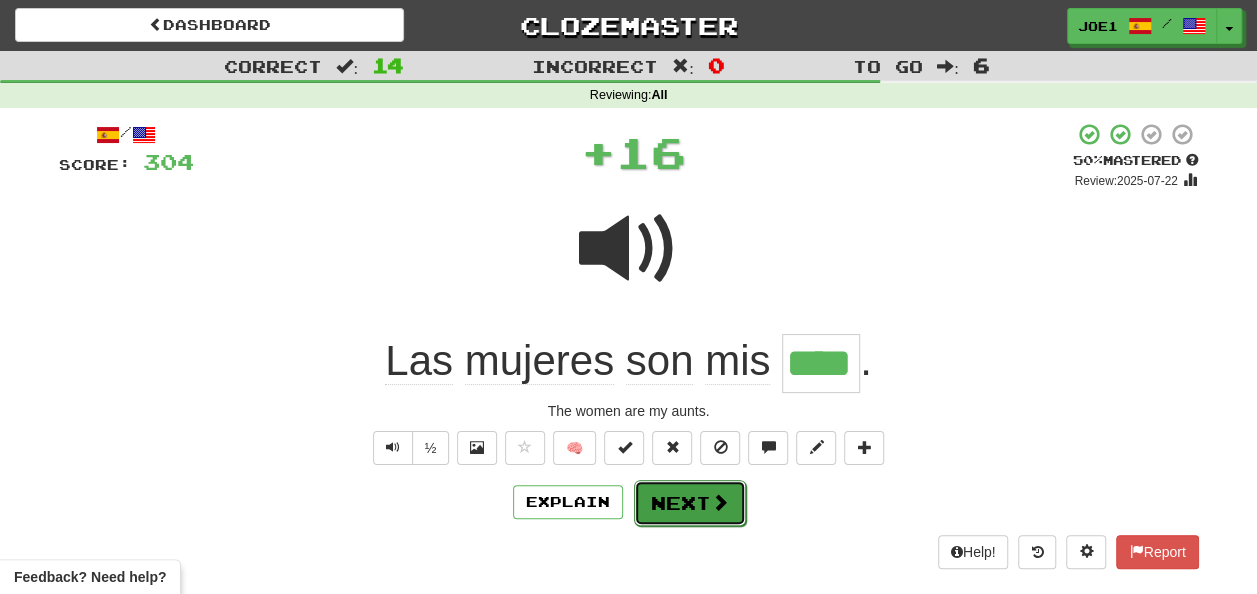 click on "Next" at bounding box center [690, 503] 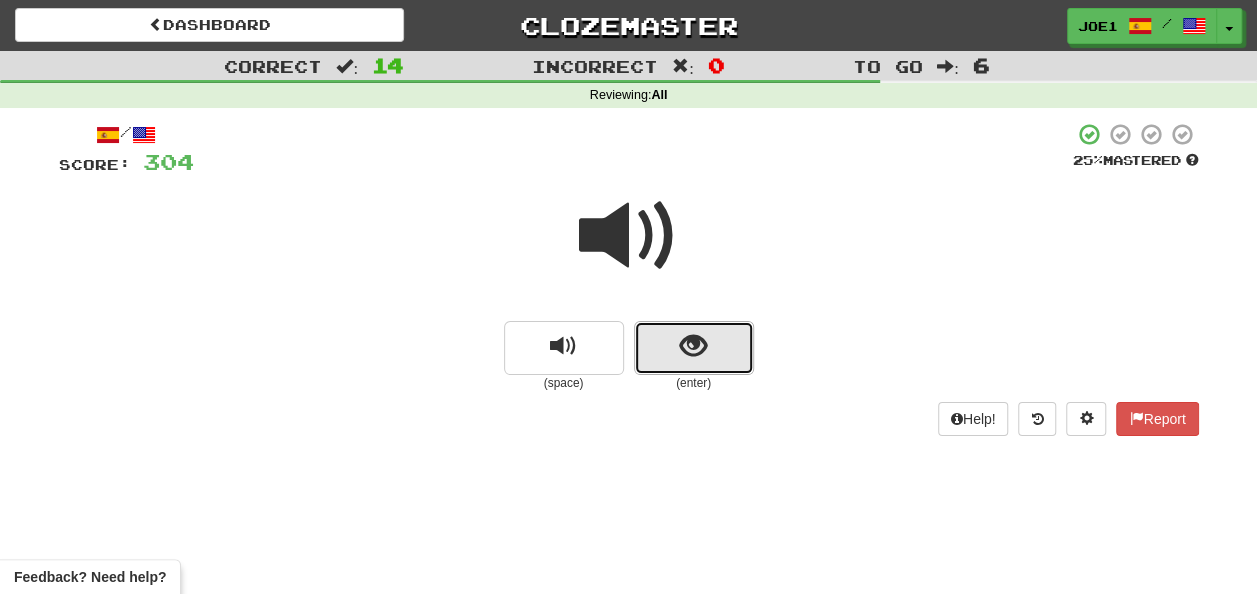 click at bounding box center (694, 348) 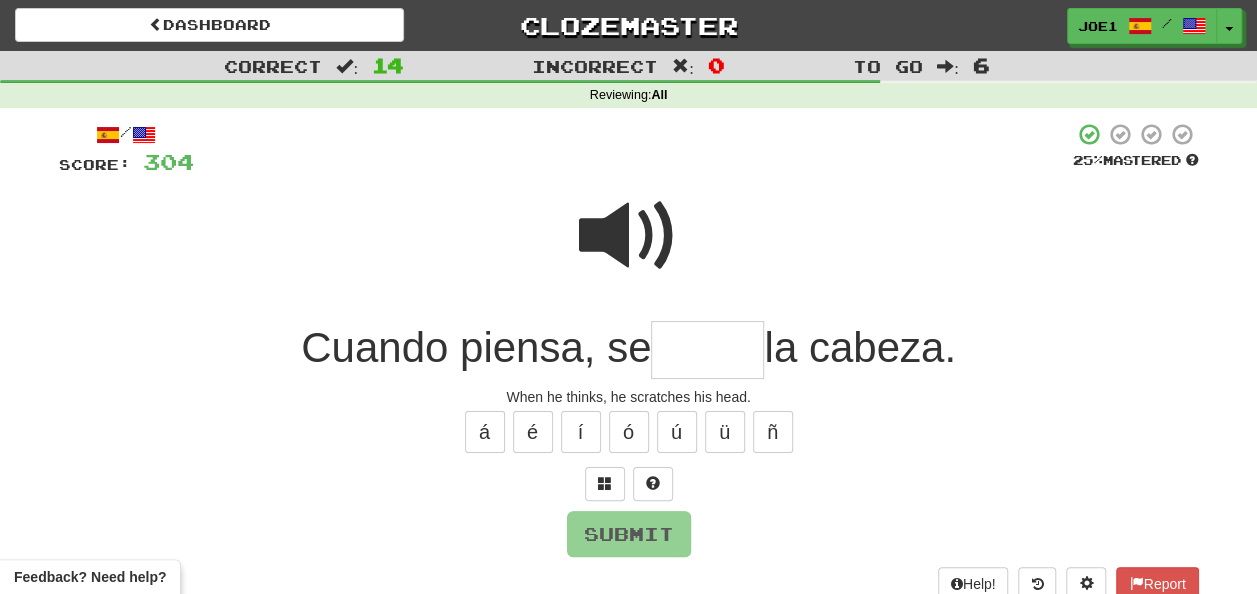 click at bounding box center [707, 350] 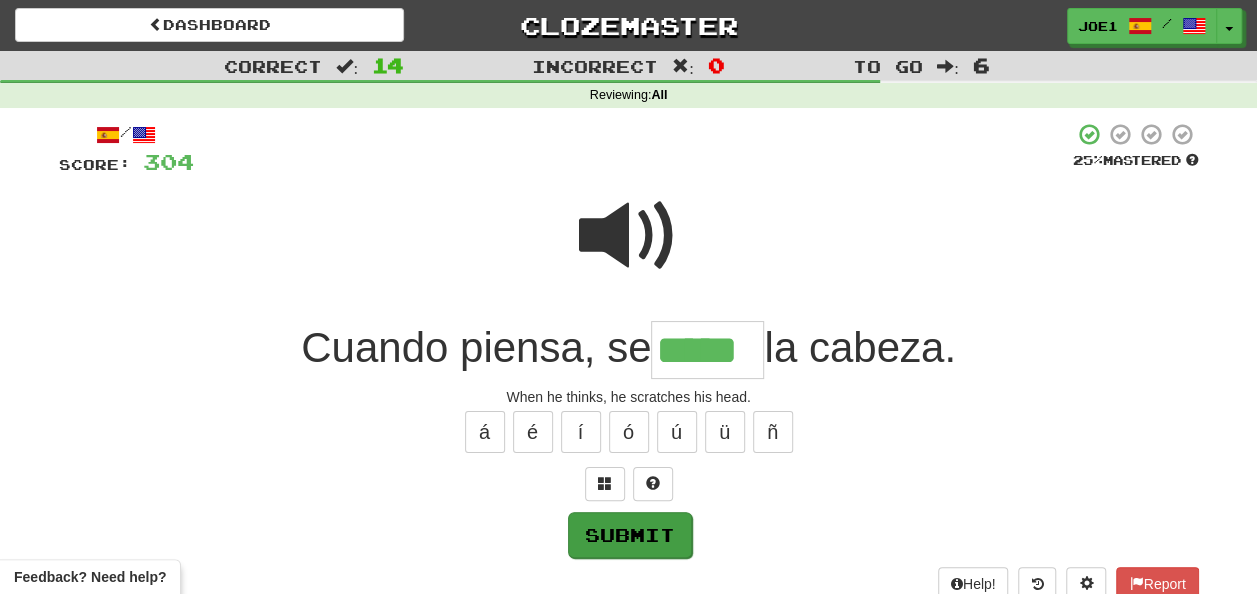 type on "*****" 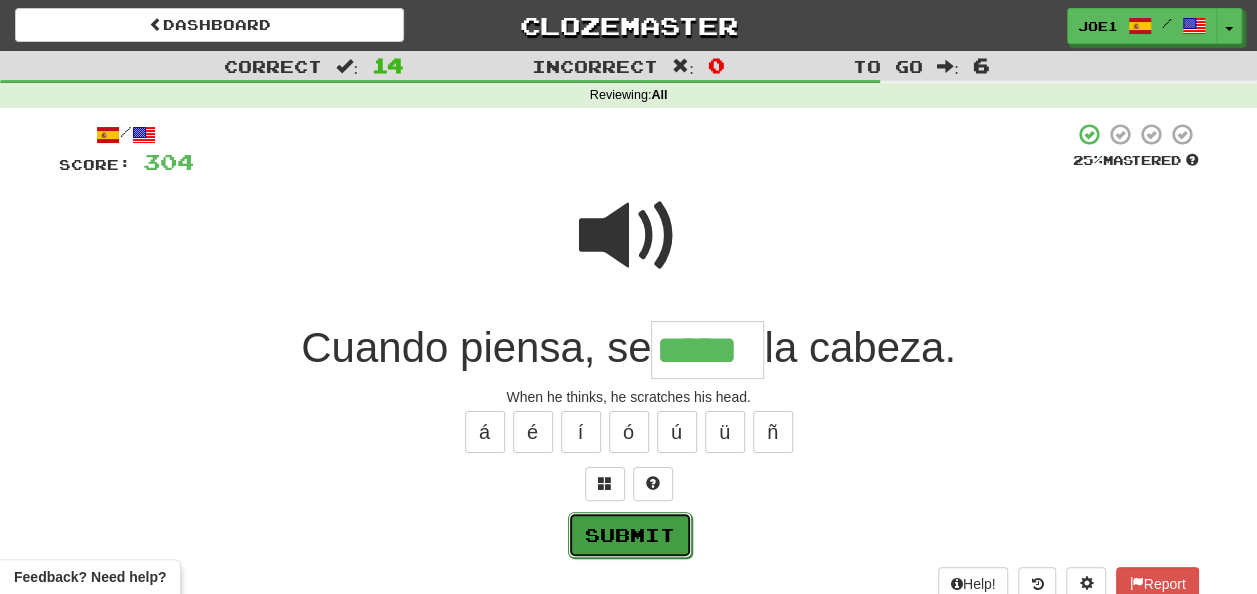 click on "Submit" at bounding box center (630, 535) 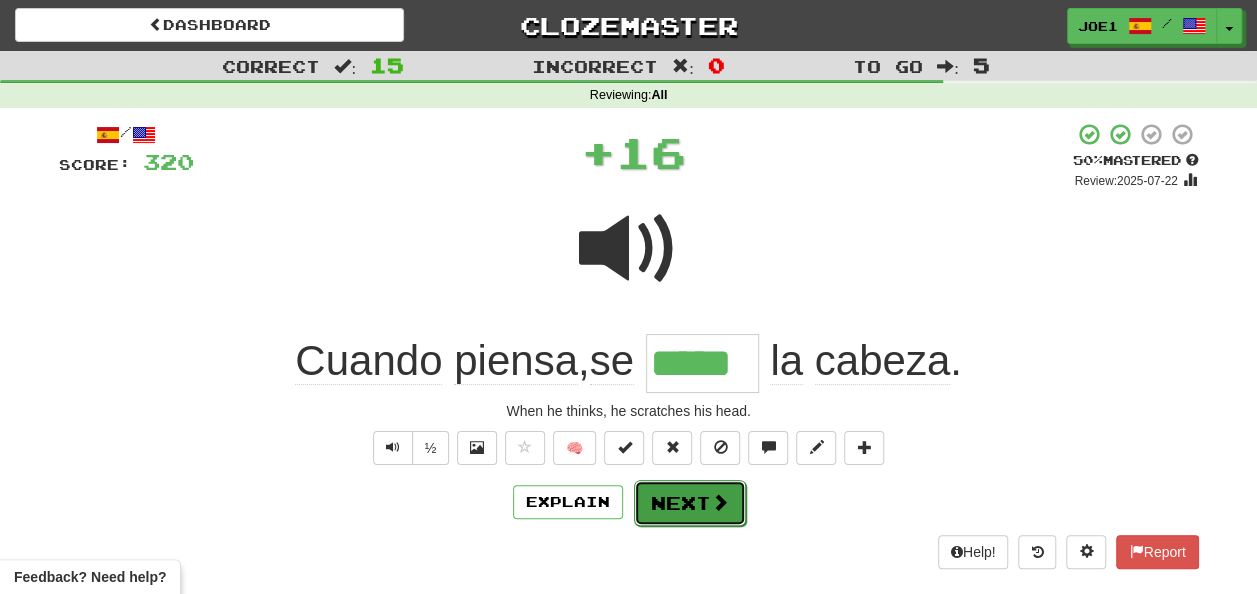 click on "Next" at bounding box center (690, 503) 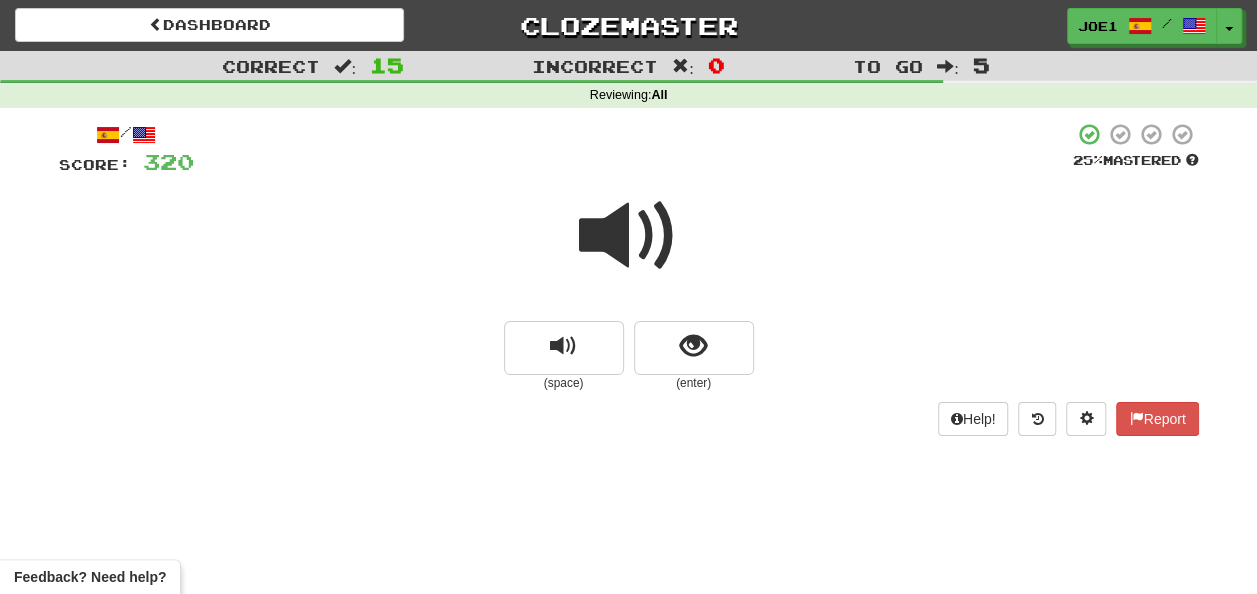 click at bounding box center [629, 236] 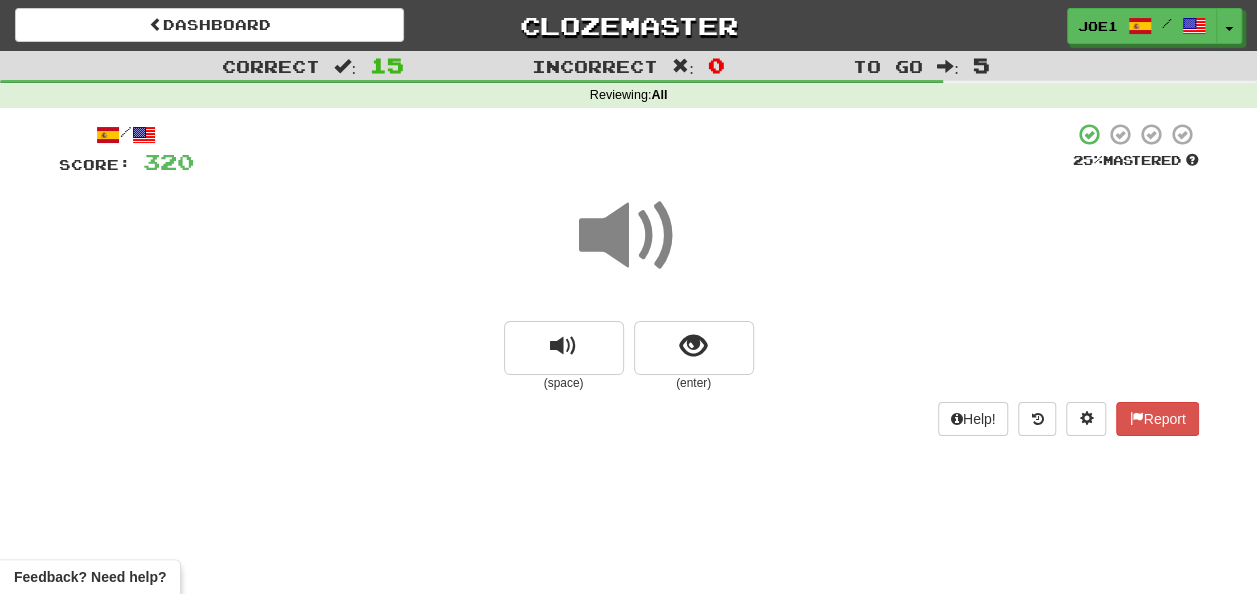 click at bounding box center [629, 236] 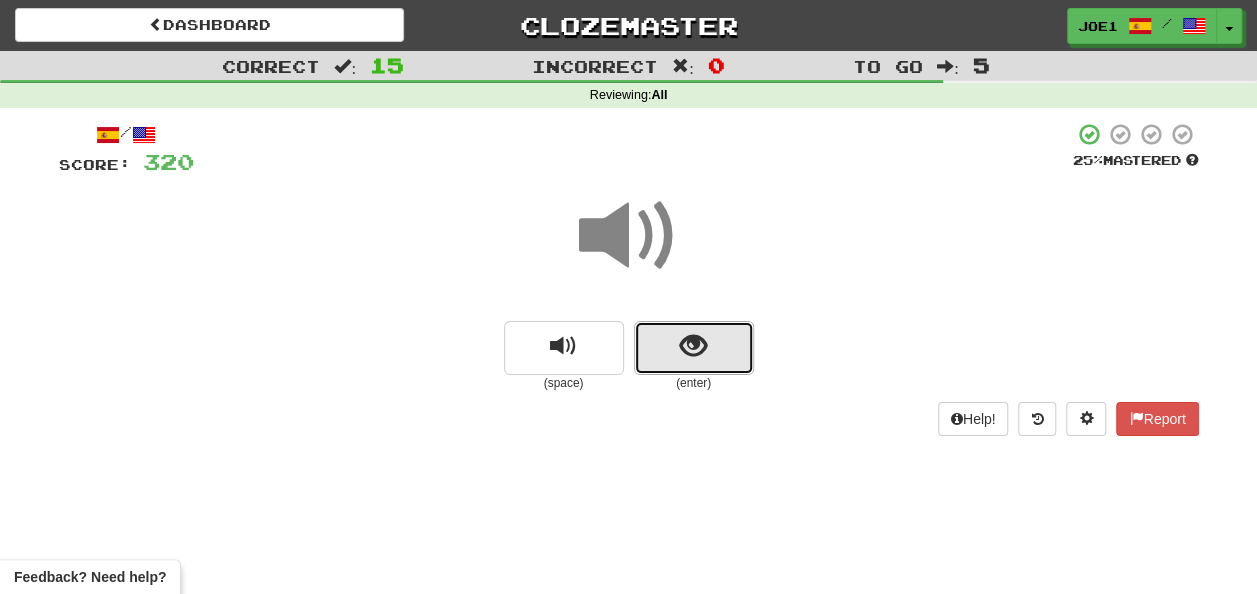 click at bounding box center (693, 346) 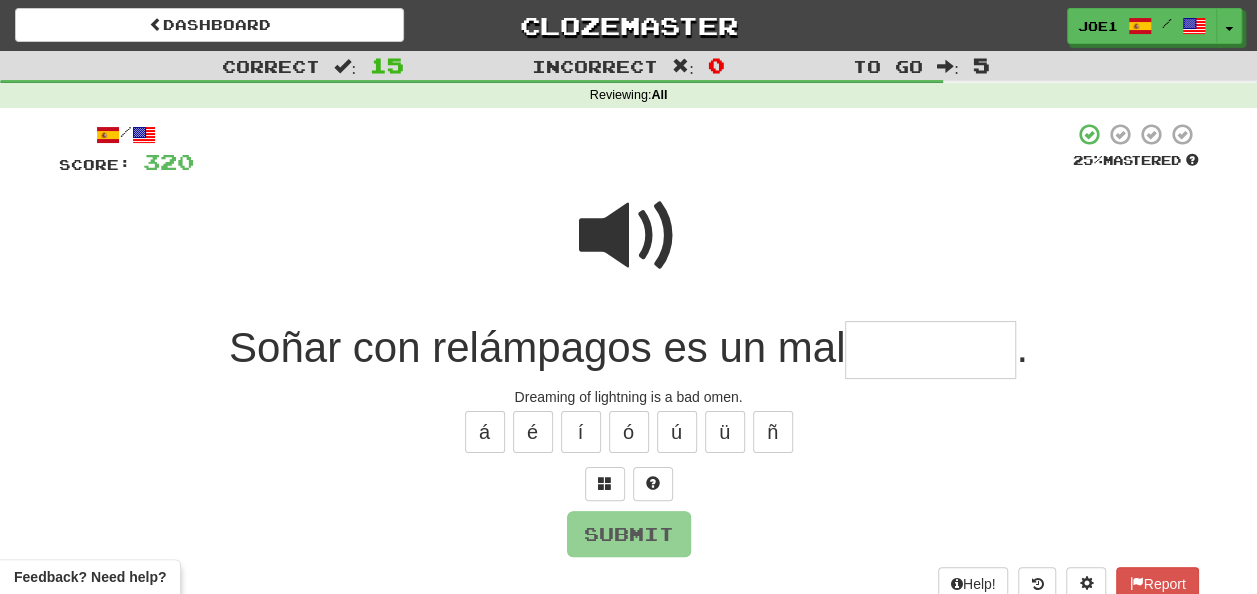 click at bounding box center [629, 236] 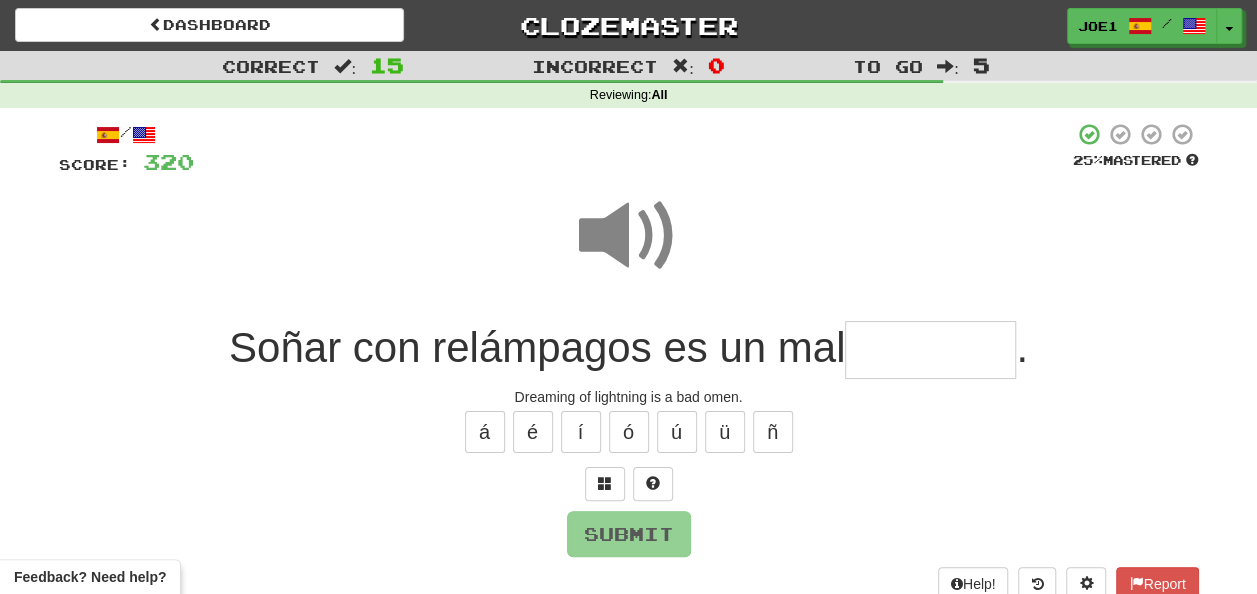 click at bounding box center [930, 350] 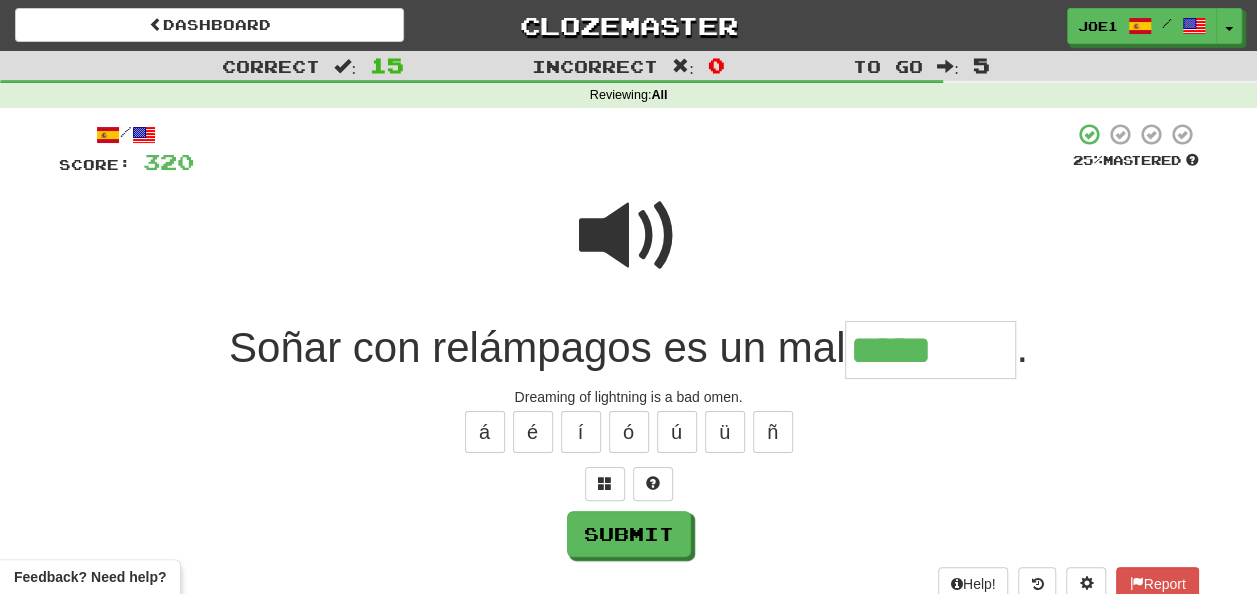 click at bounding box center (629, 236) 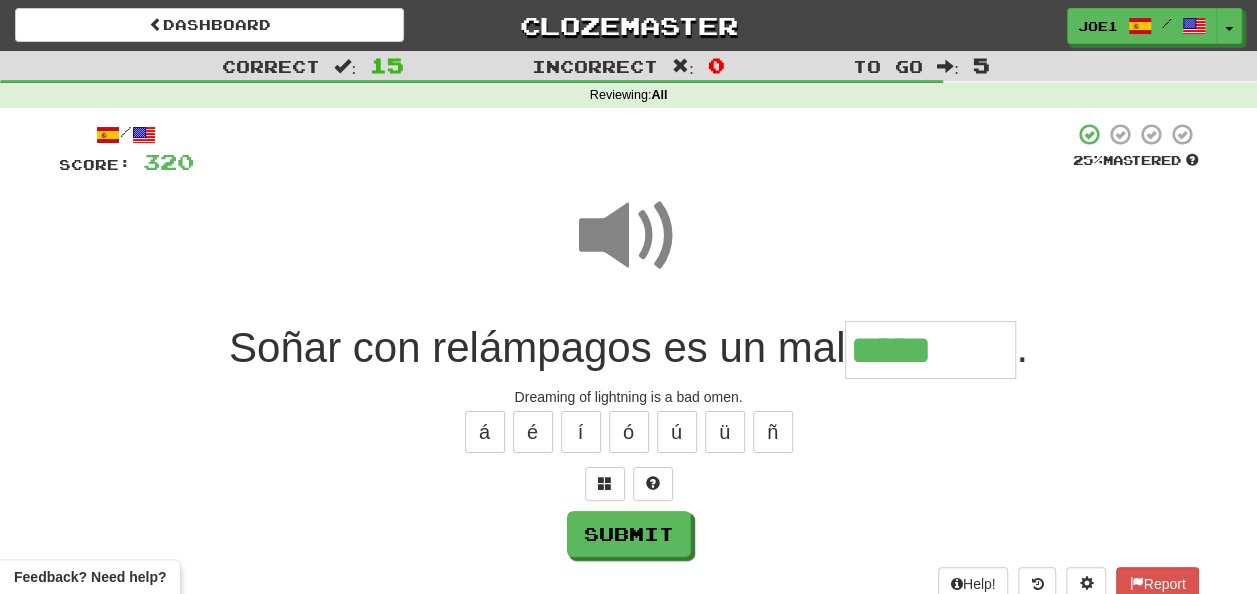 click on "*****" at bounding box center (930, 350) 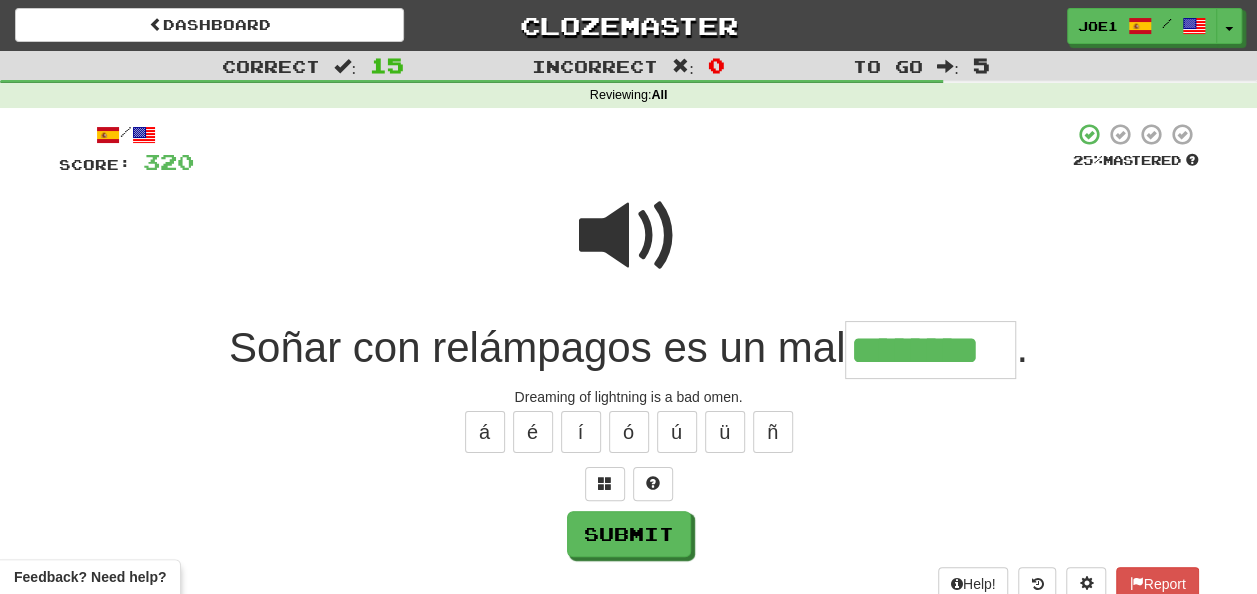 type on "********" 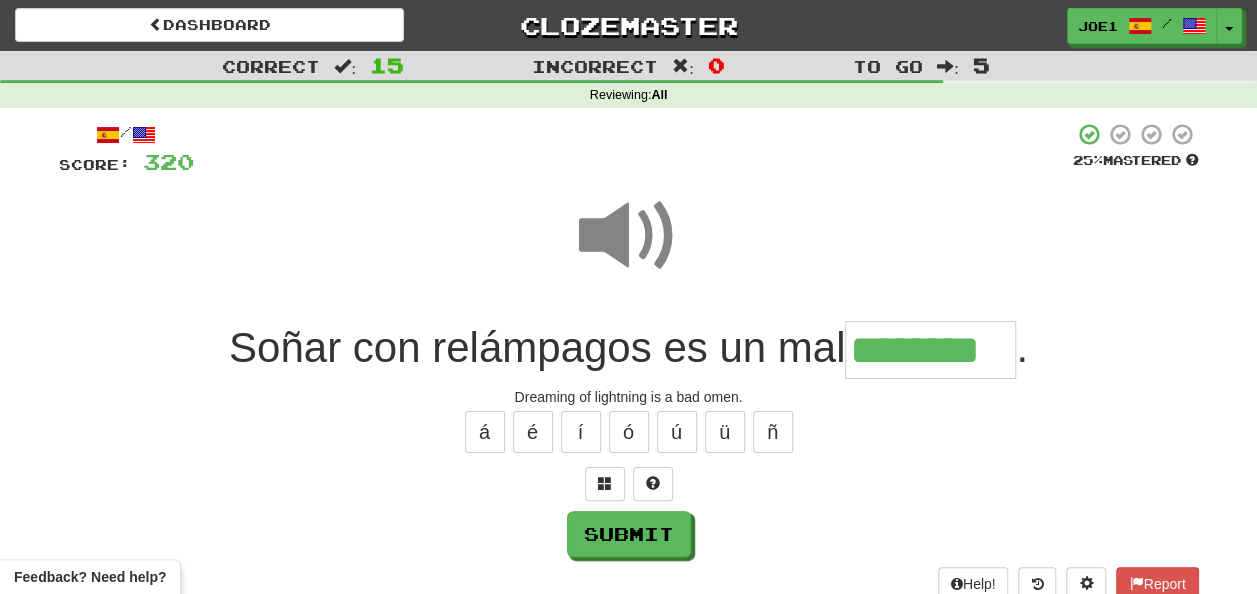 click at bounding box center (629, 236) 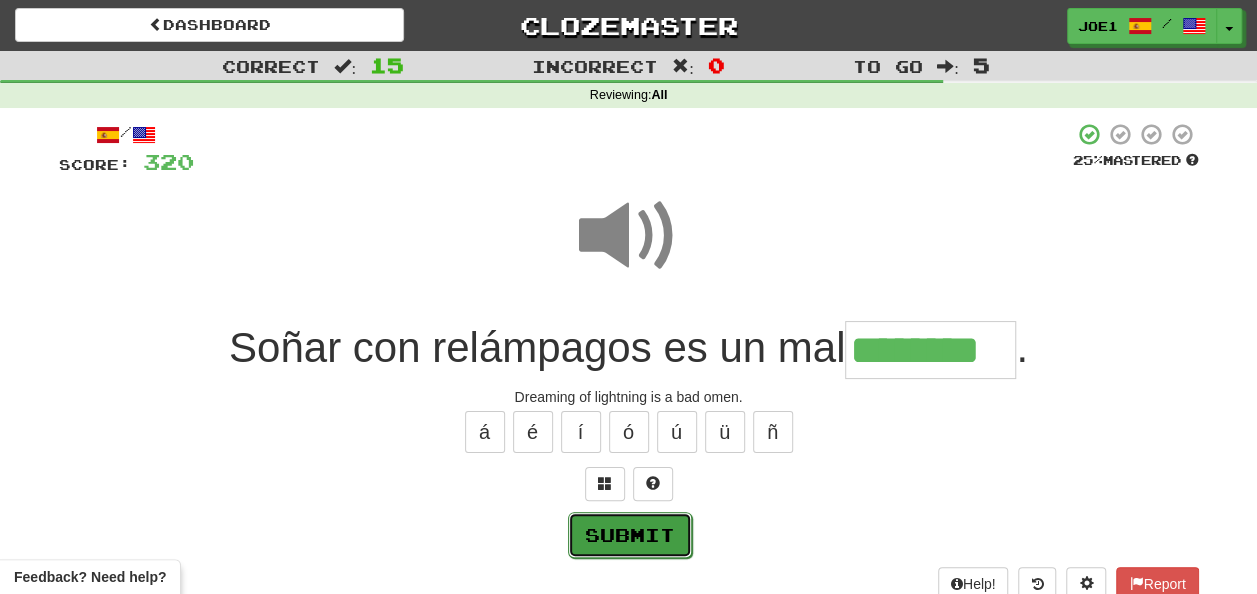click on "Submit" at bounding box center [630, 535] 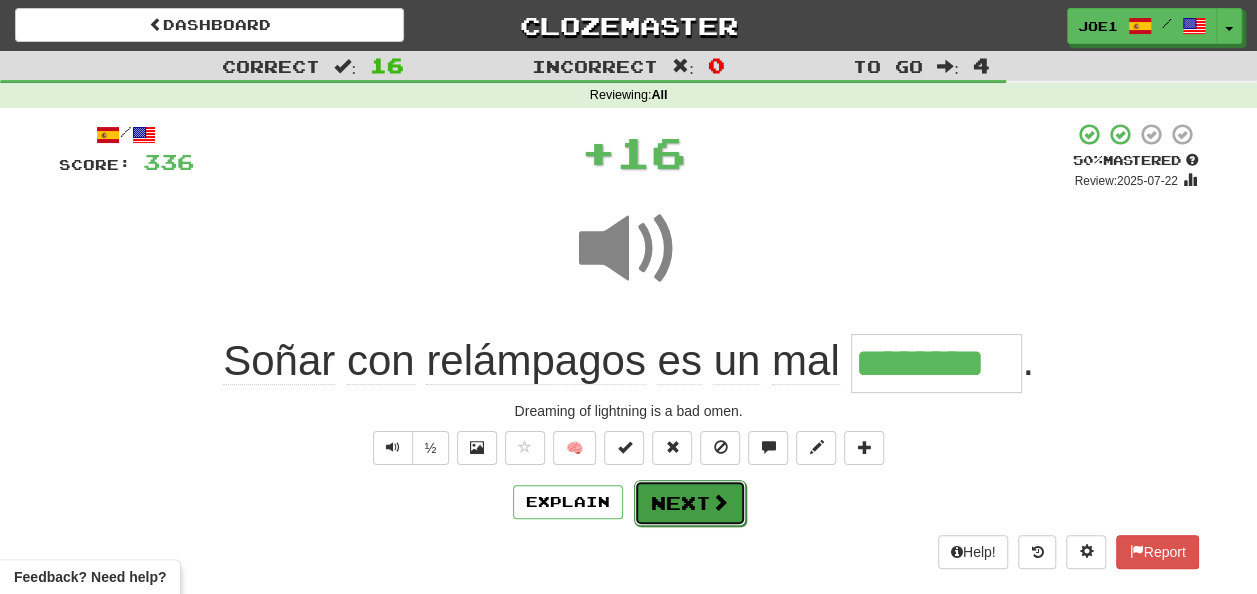 click on "Next" at bounding box center (690, 503) 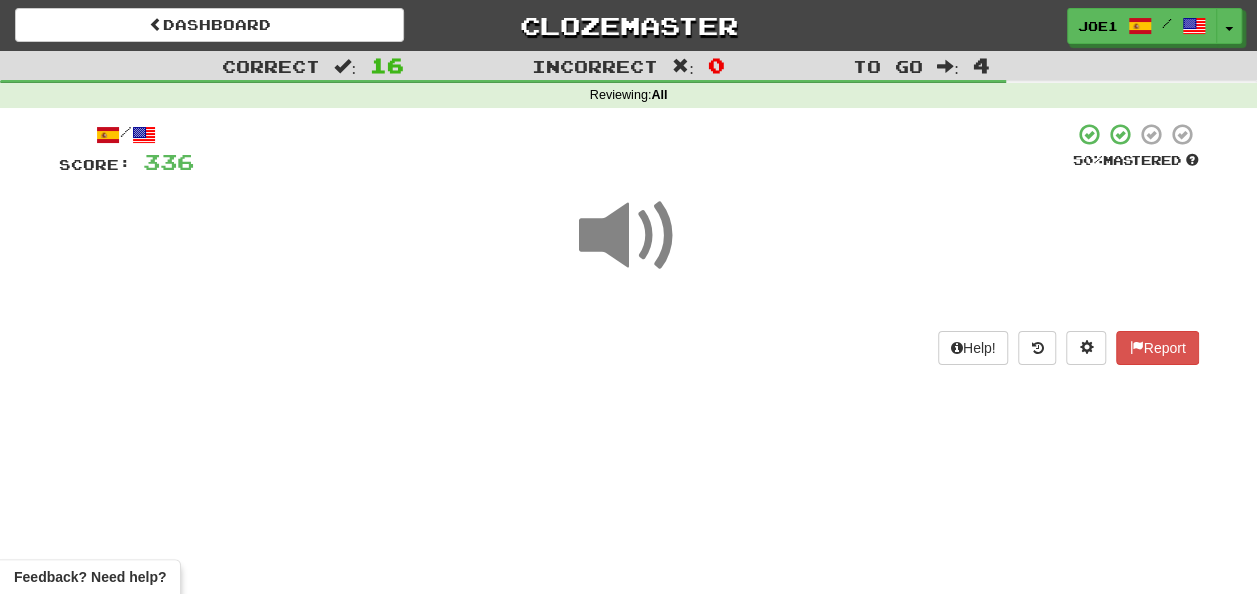 click at bounding box center (629, 236) 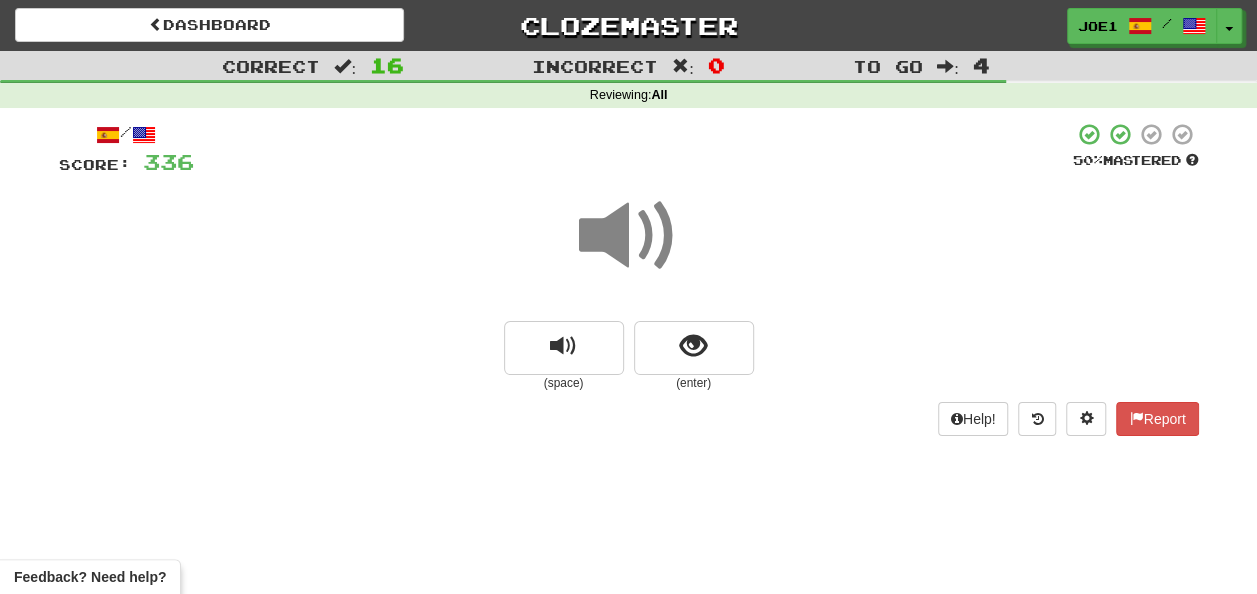 click at bounding box center [629, 236] 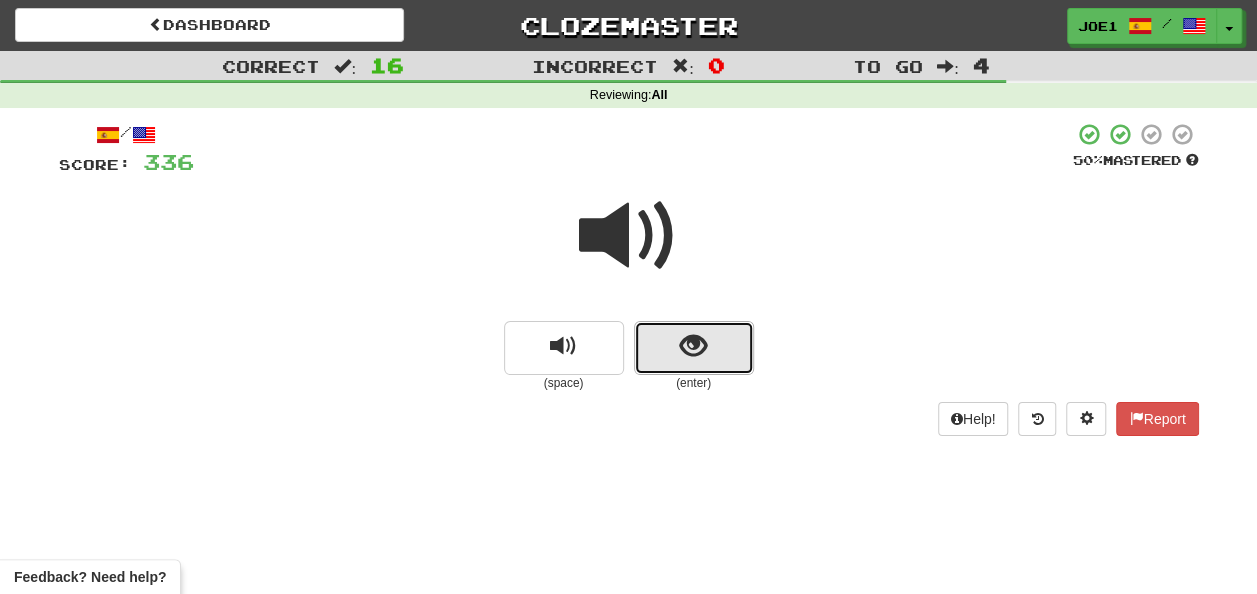 click at bounding box center [693, 346] 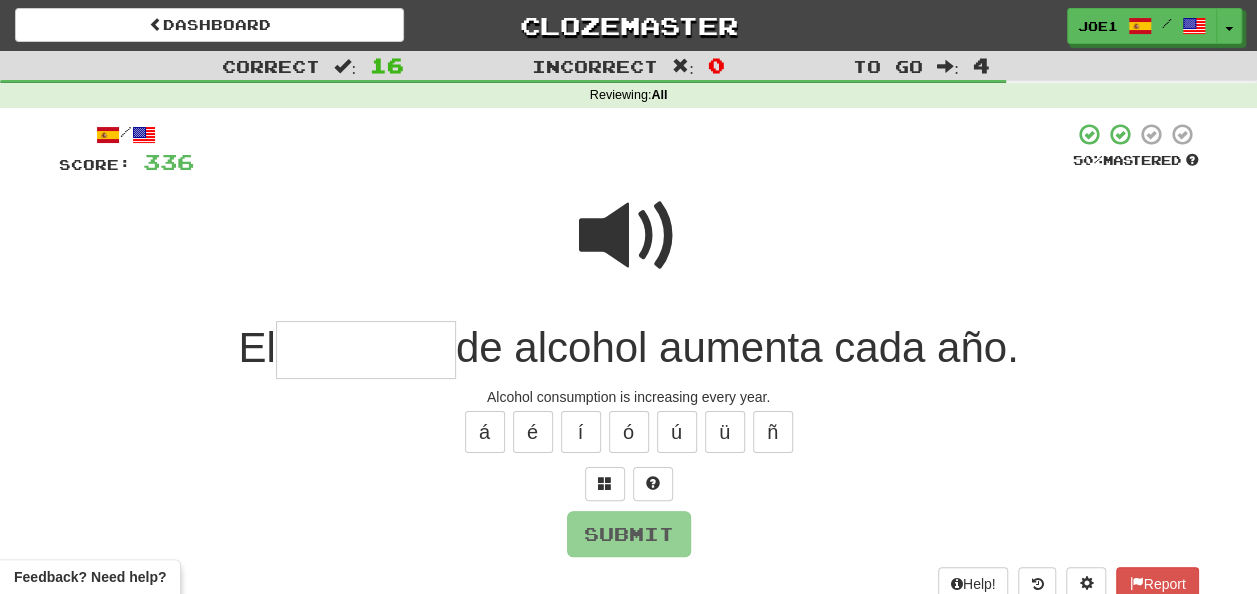 click at bounding box center [629, 236] 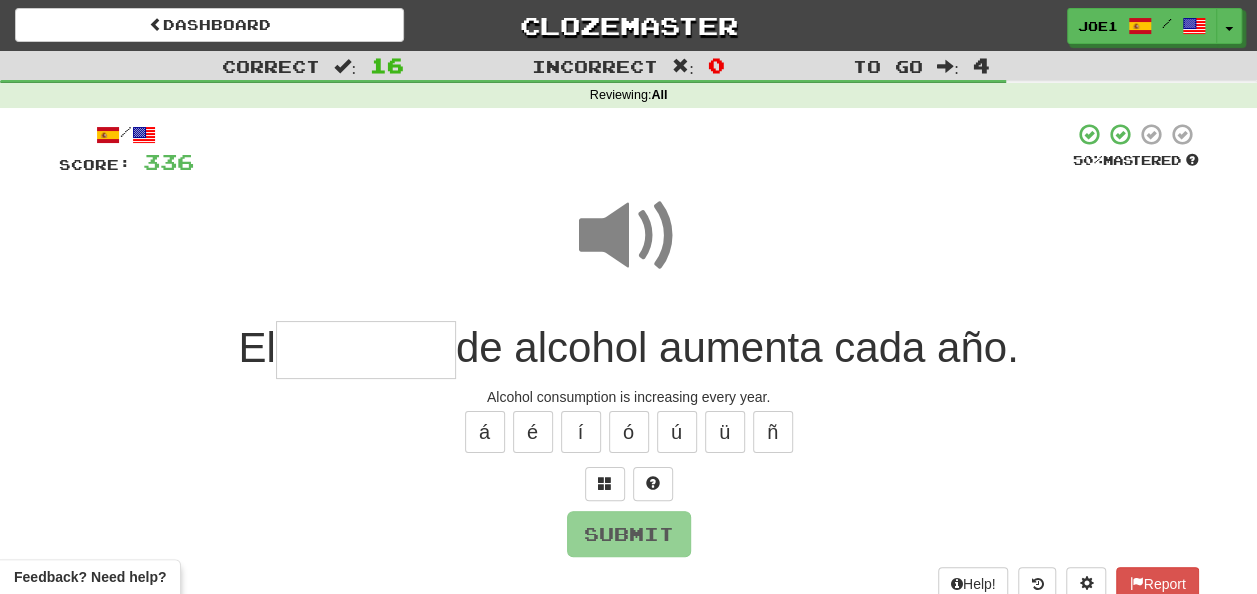 click at bounding box center (366, 350) 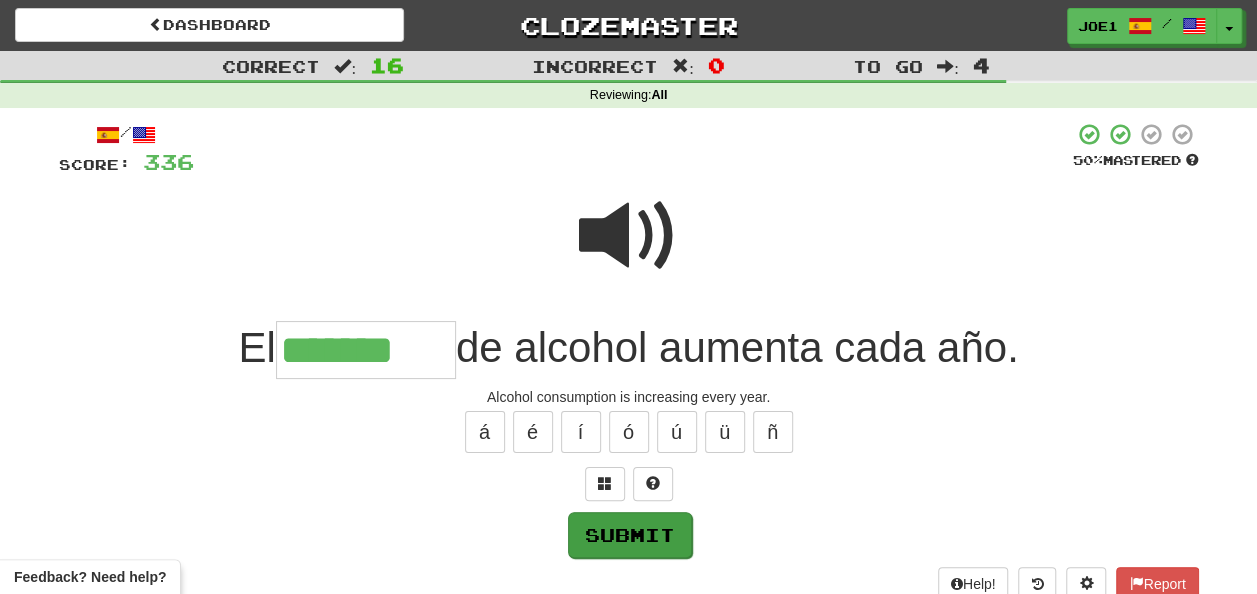 type on "*******" 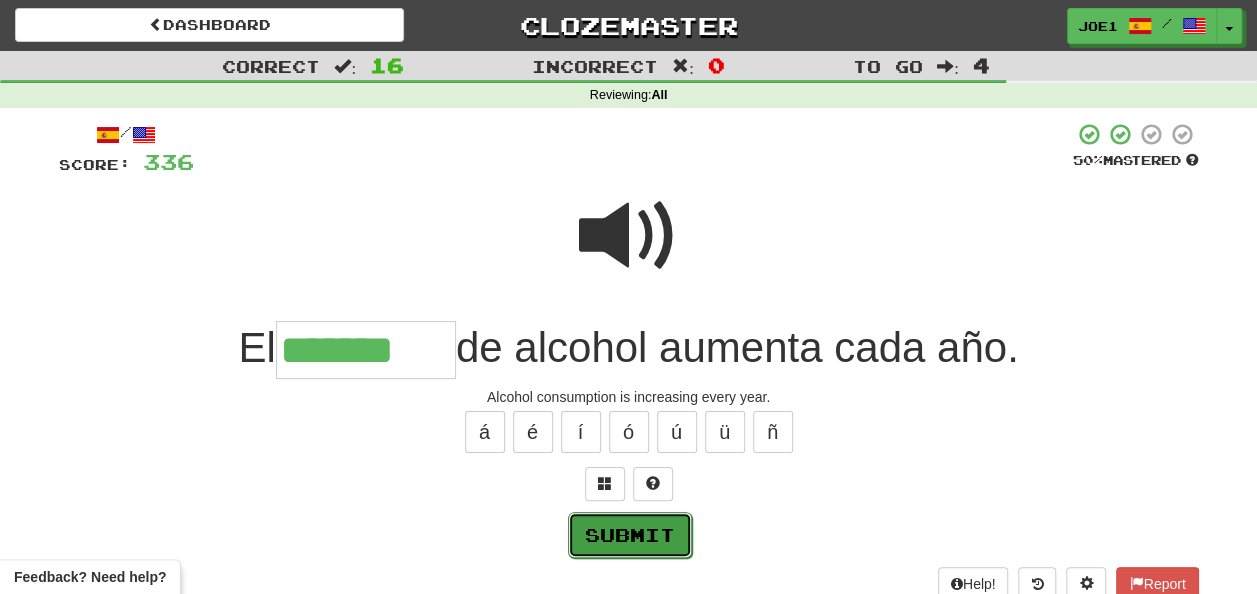 click on "Submit" at bounding box center (630, 535) 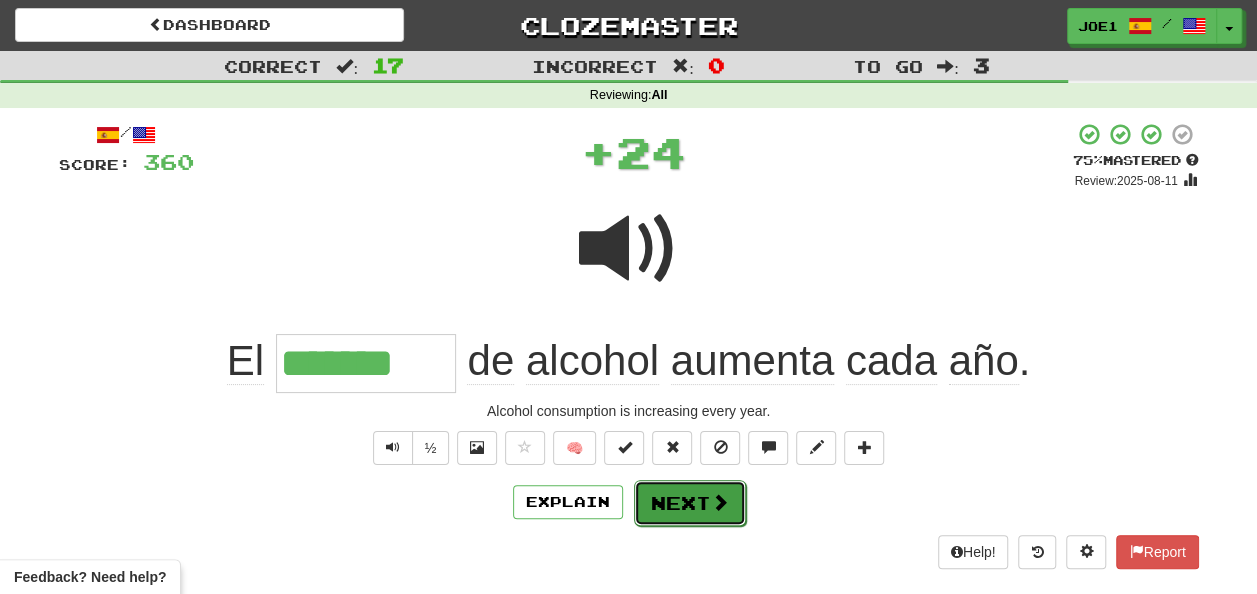 click on "Next" at bounding box center [690, 503] 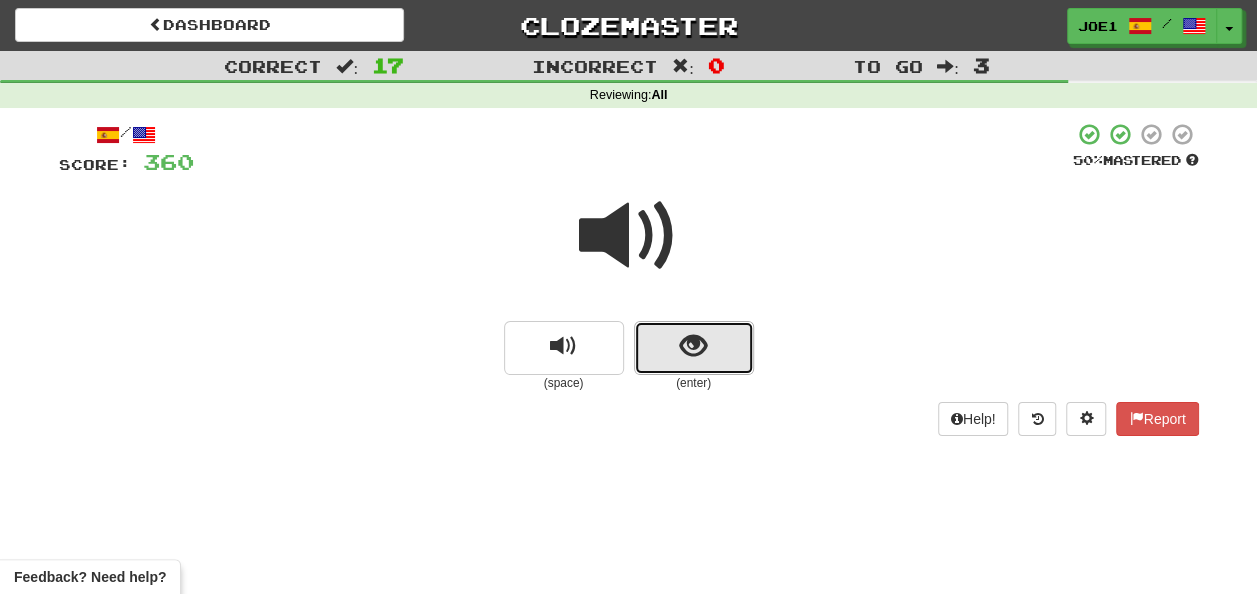 click at bounding box center [694, 348] 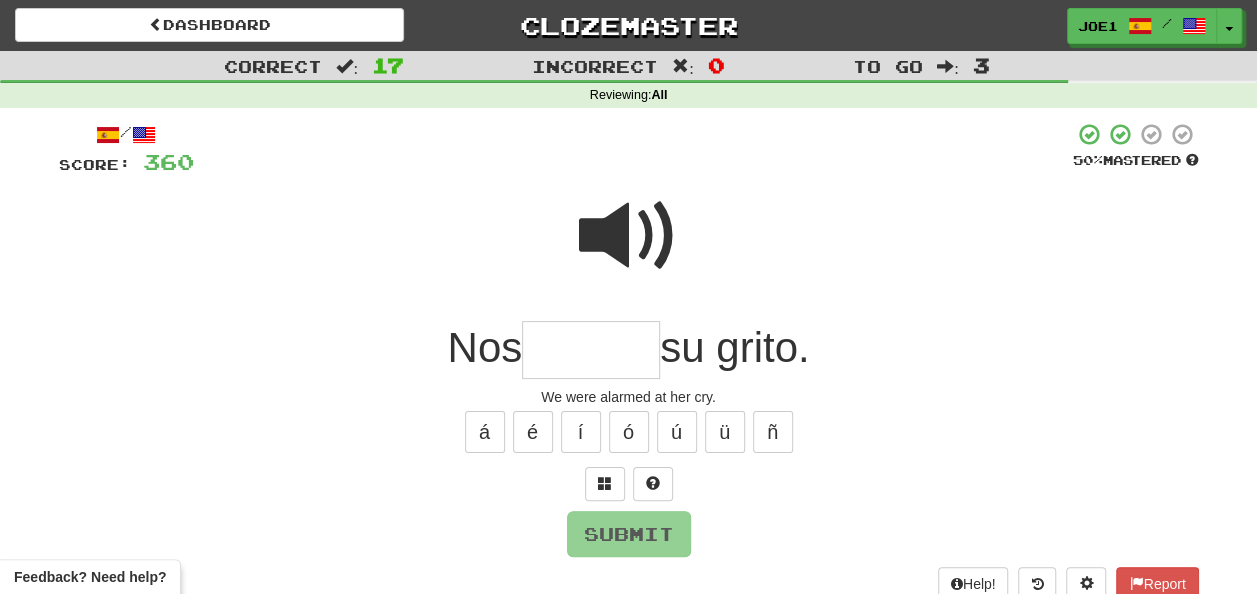 click at bounding box center (591, 350) 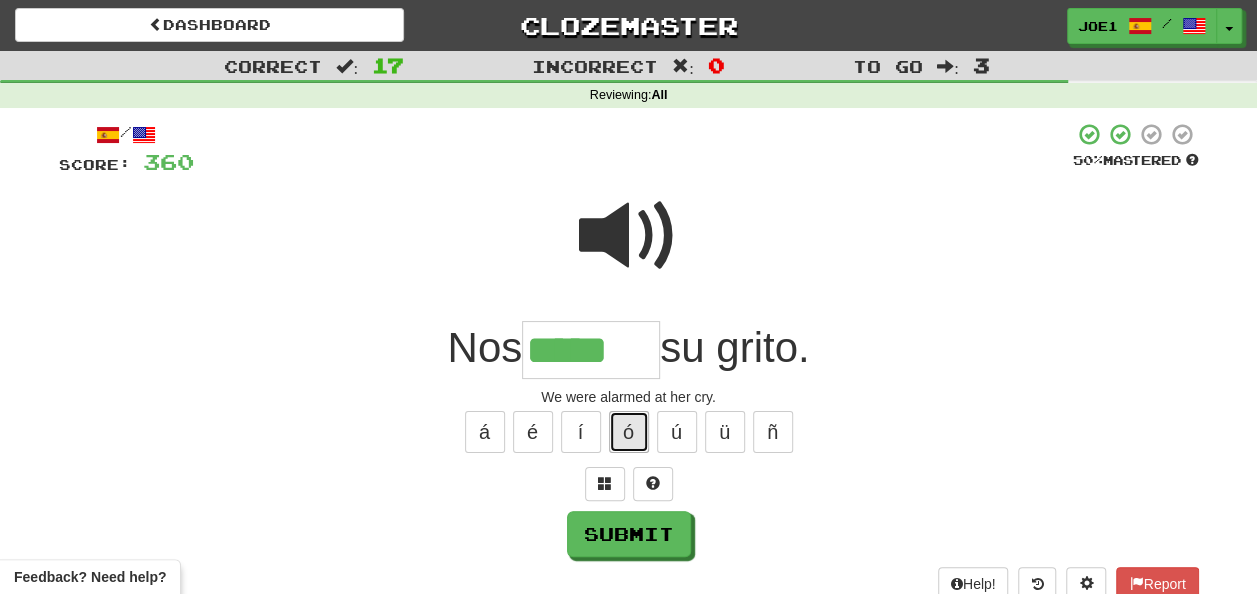 click on "ó" at bounding box center (629, 432) 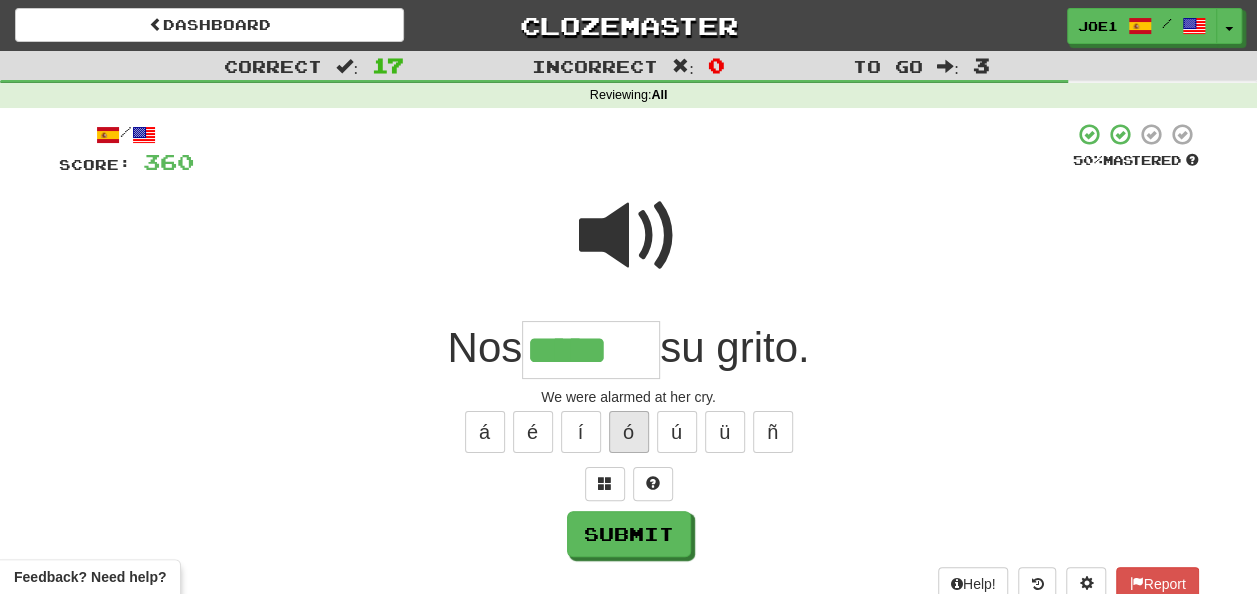type on "******" 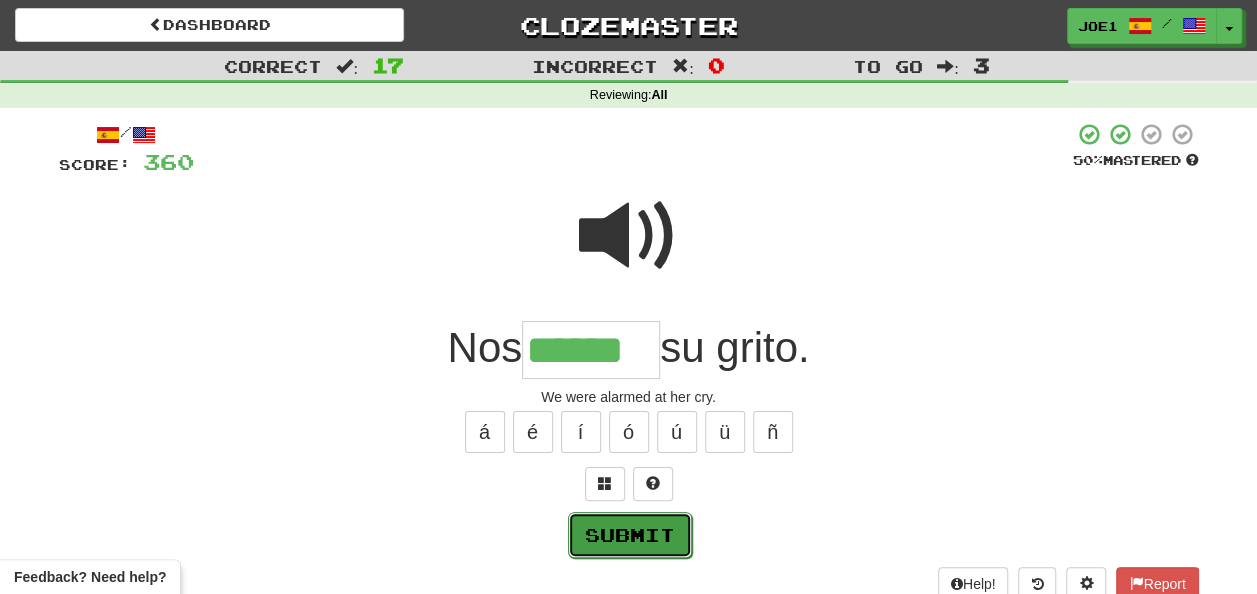 click on "Submit" at bounding box center [630, 535] 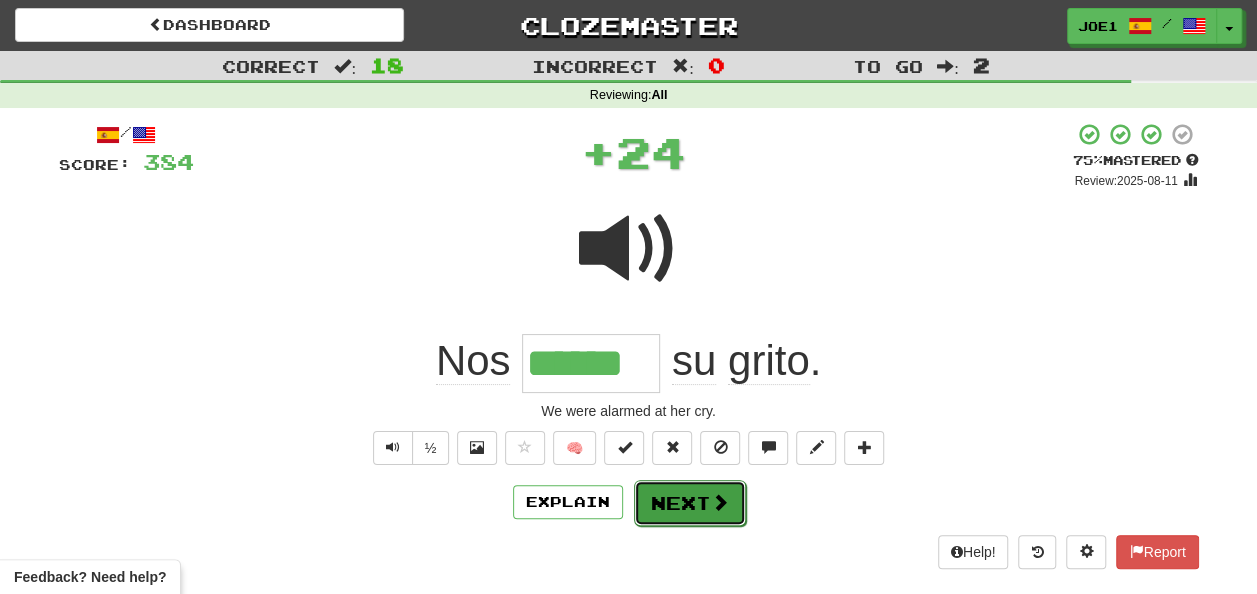 click on "Next" at bounding box center [690, 503] 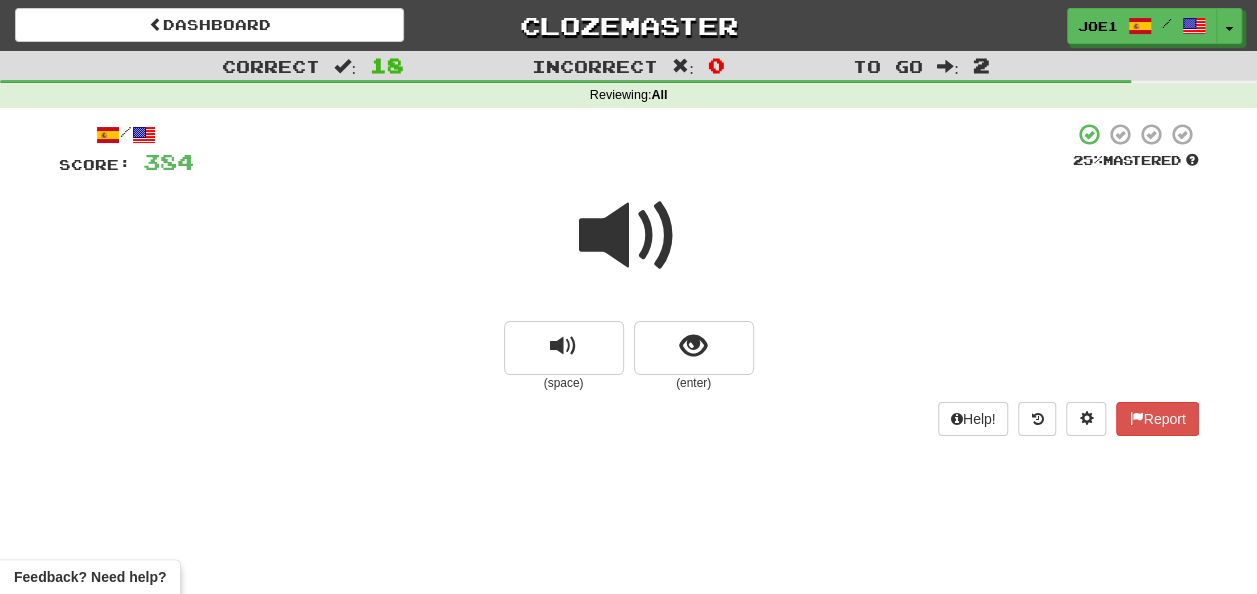 click at bounding box center [629, 236] 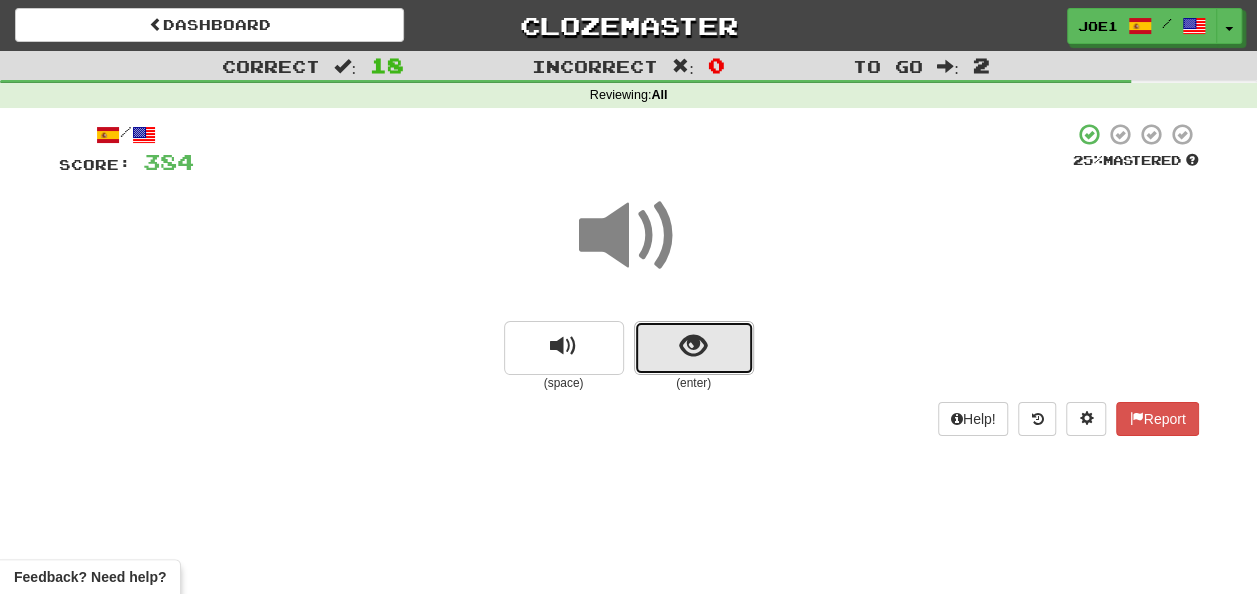 click at bounding box center [694, 348] 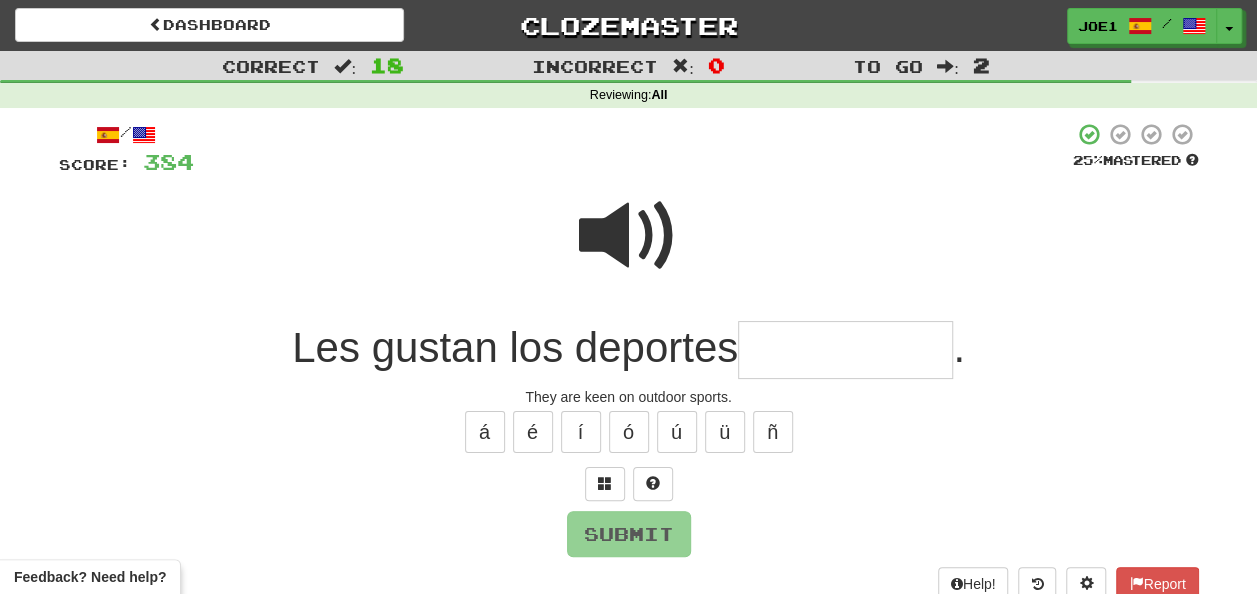 click at bounding box center (845, 350) 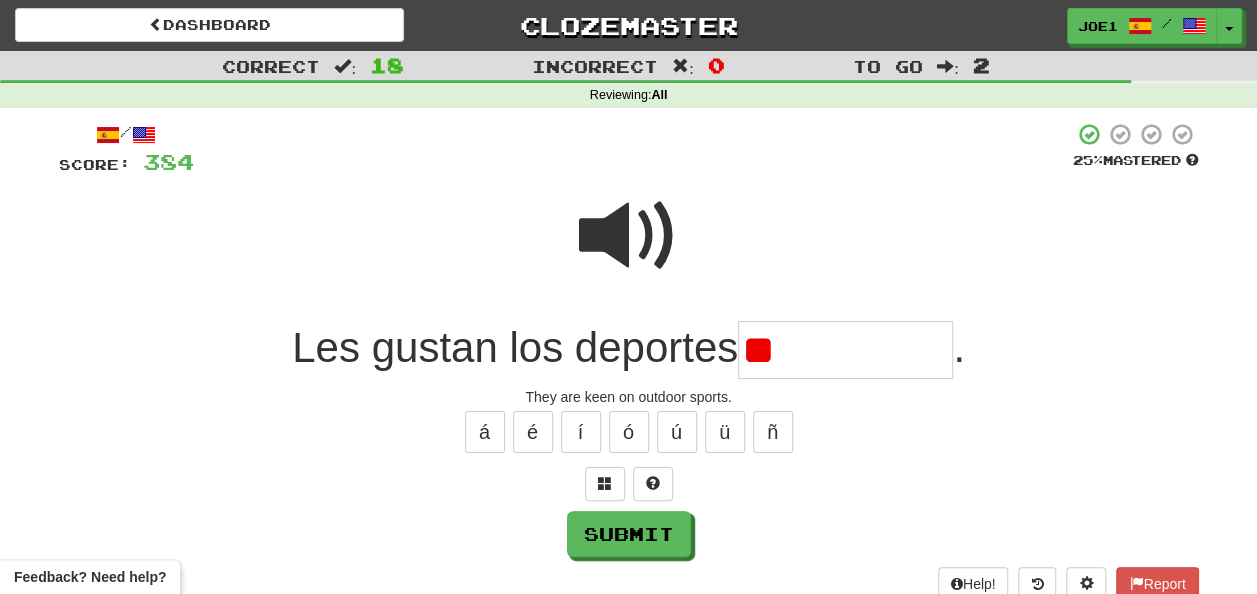 type on "*" 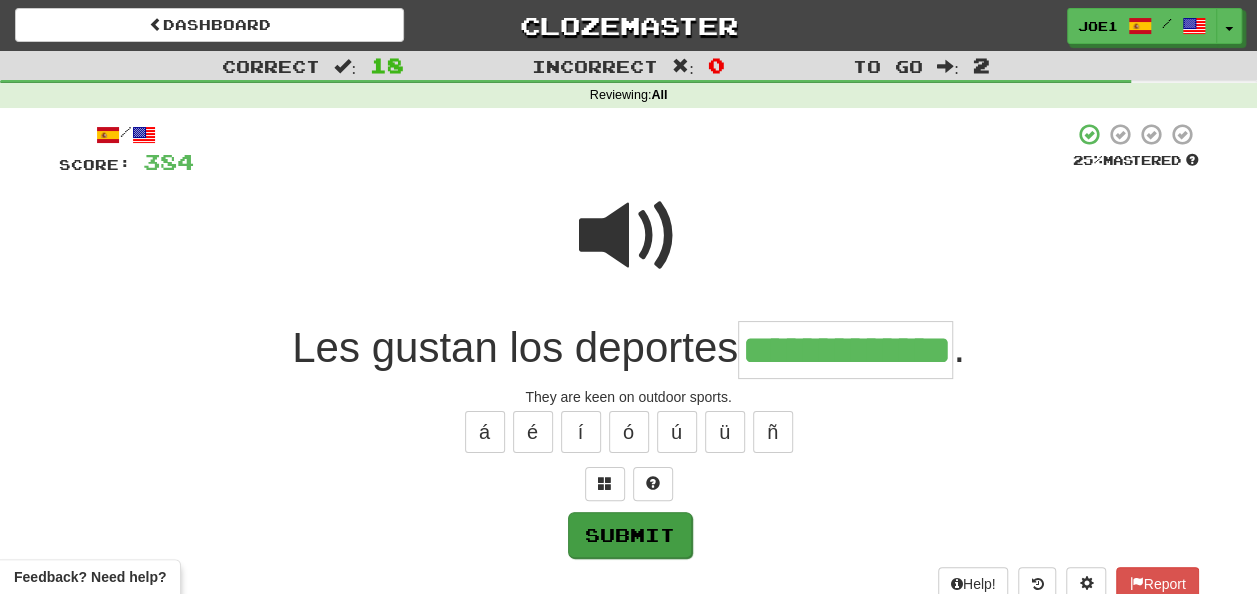 type on "**********" 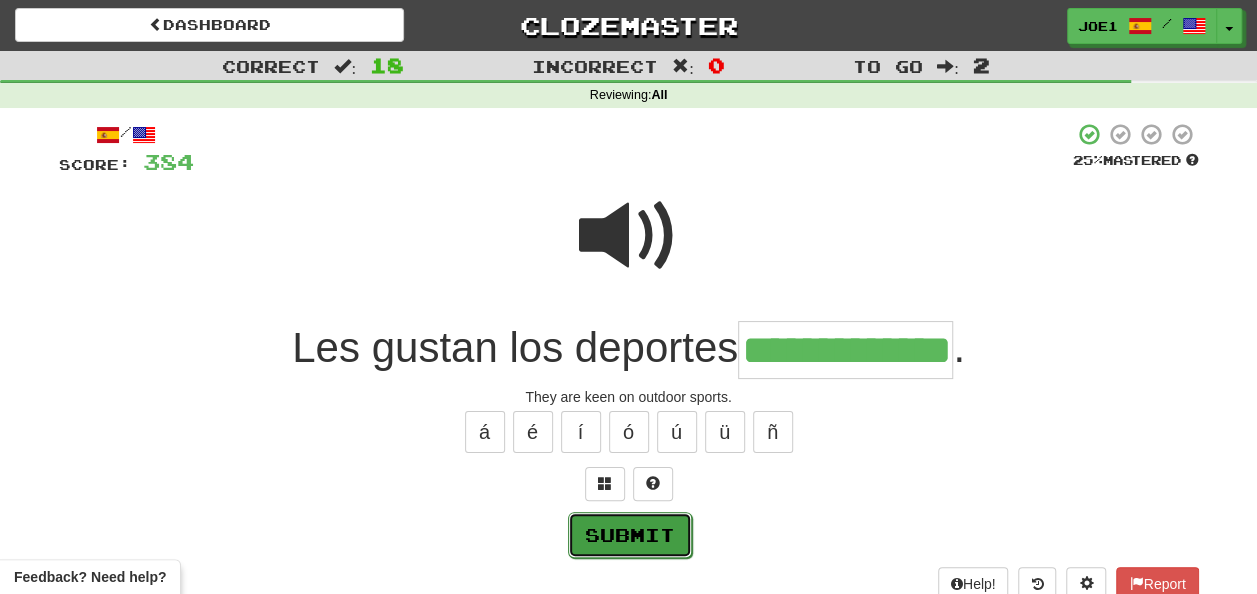 click on "Submit" at bounding box center (630, 535) 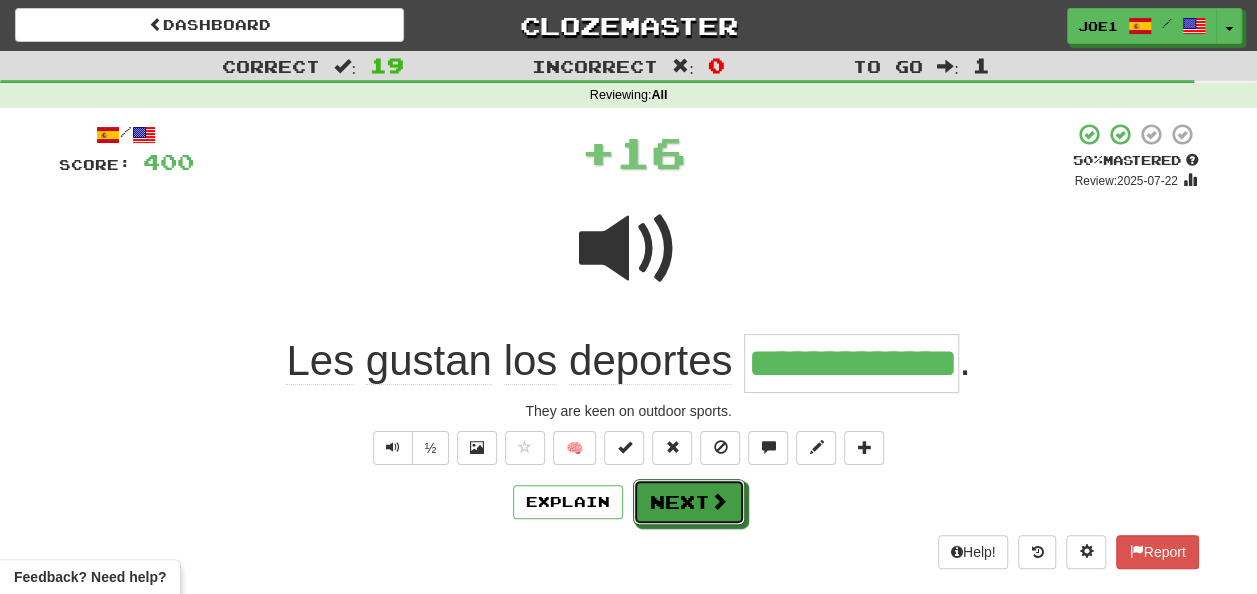click on "Next" at bounding box center (689, 502) 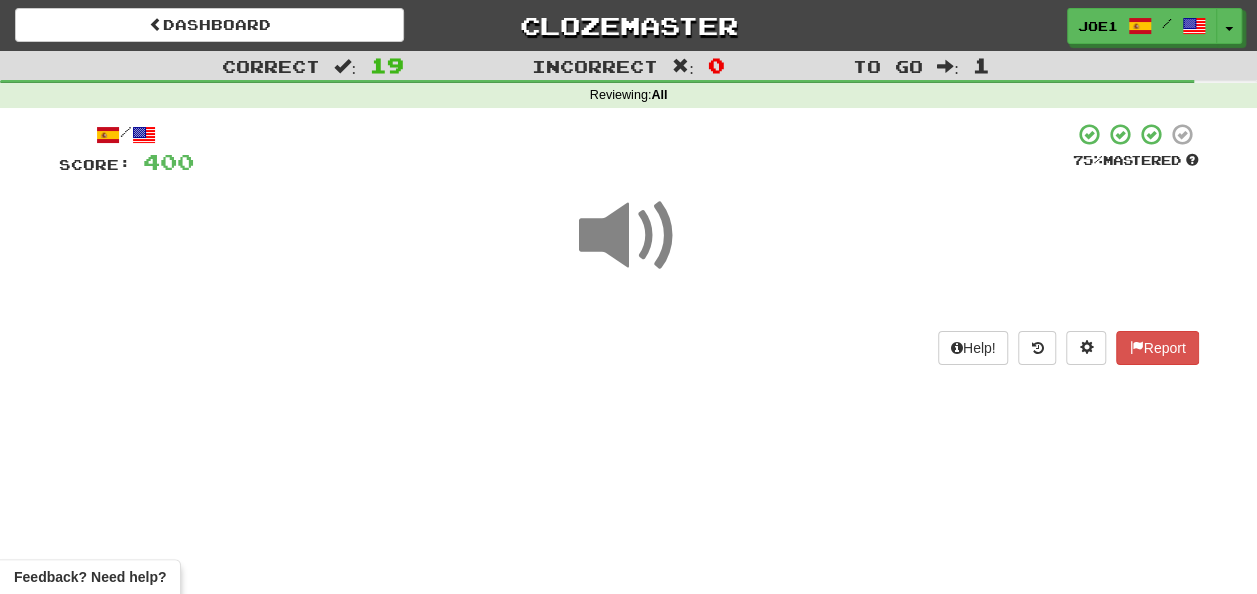 click at bounding box center (629, 236) 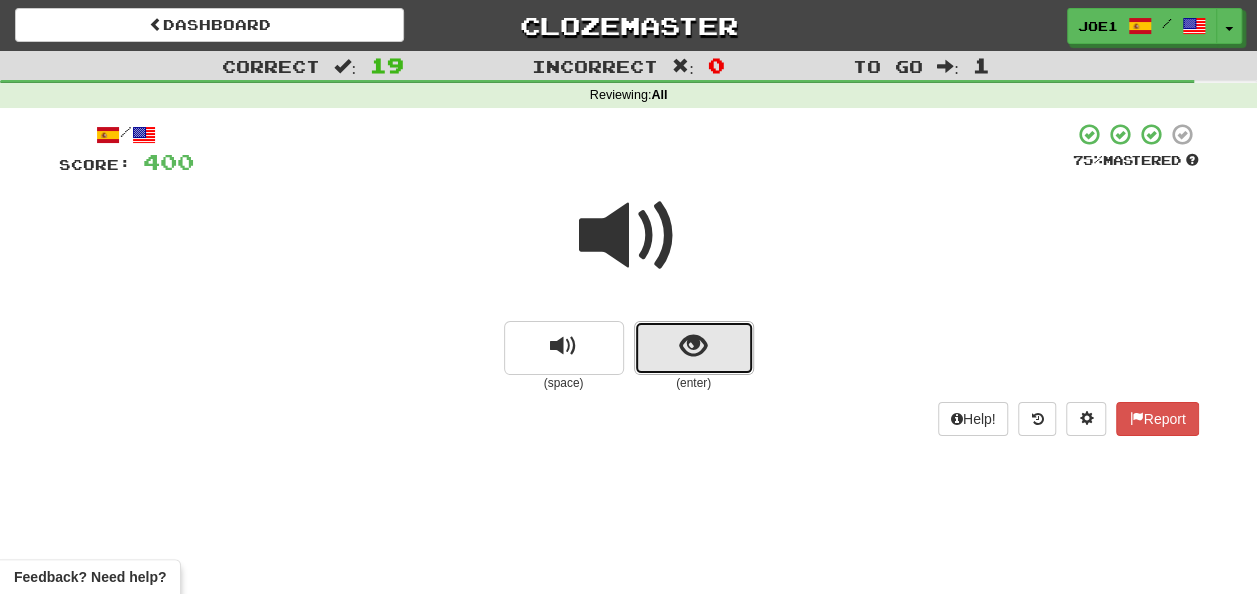 drag, startPoint x: 702, startPoint y: 326, endPoint x: 710, endPoint y: 335, distance: 12.0415945 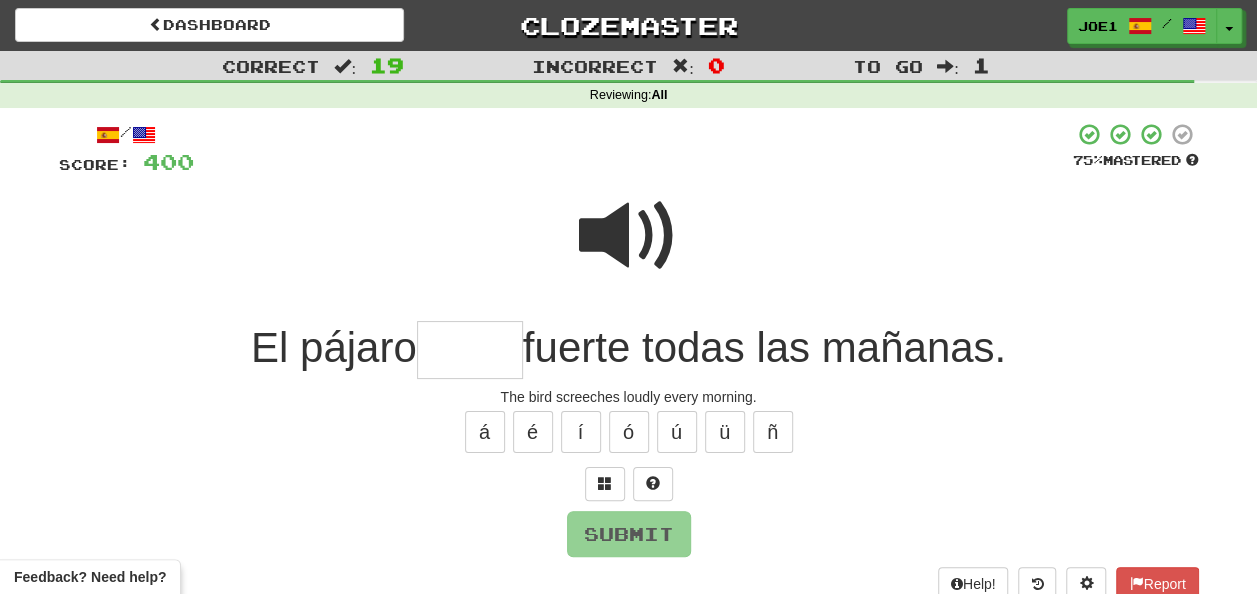 click at bounding box center (629, 236) 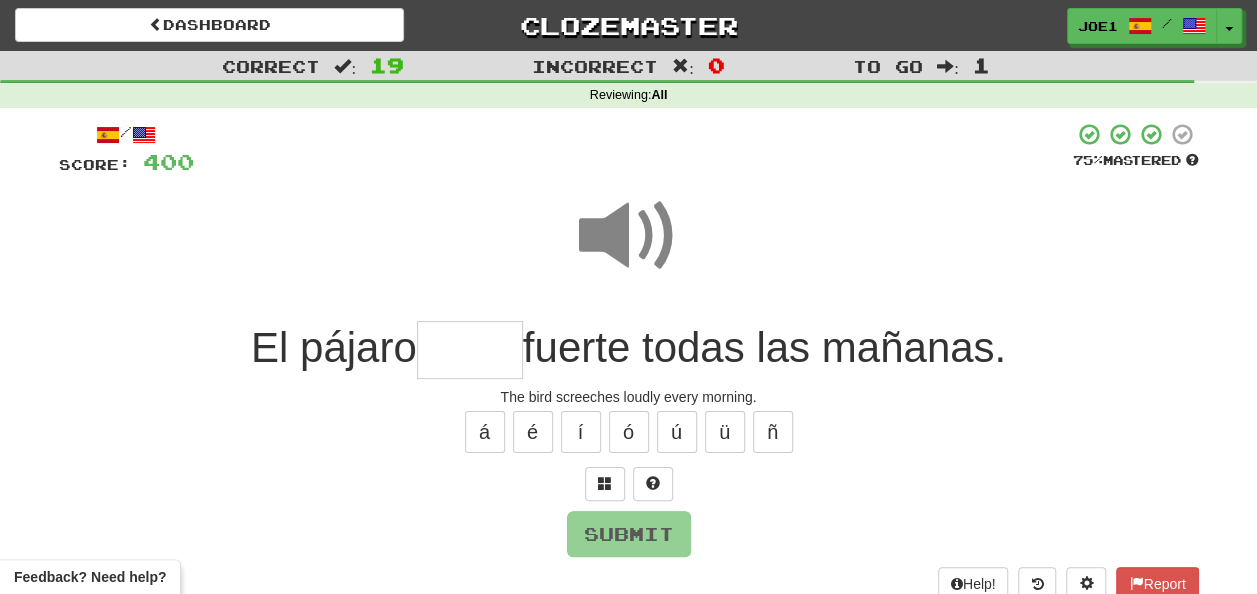 click at bounding box center [470, 350] 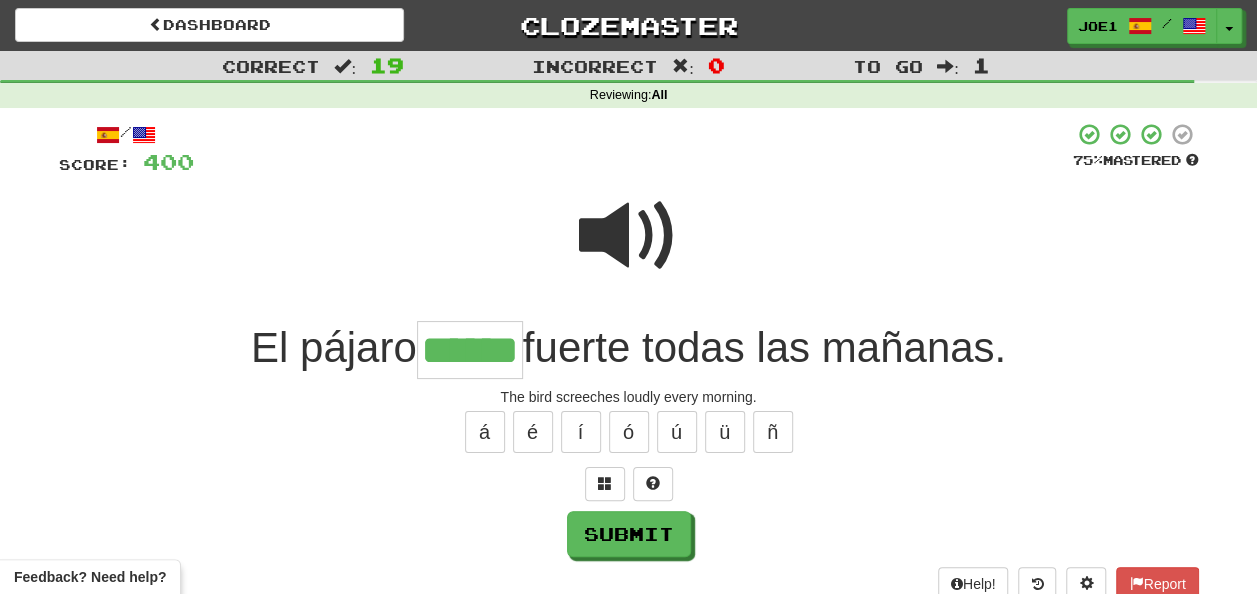 type on "******" 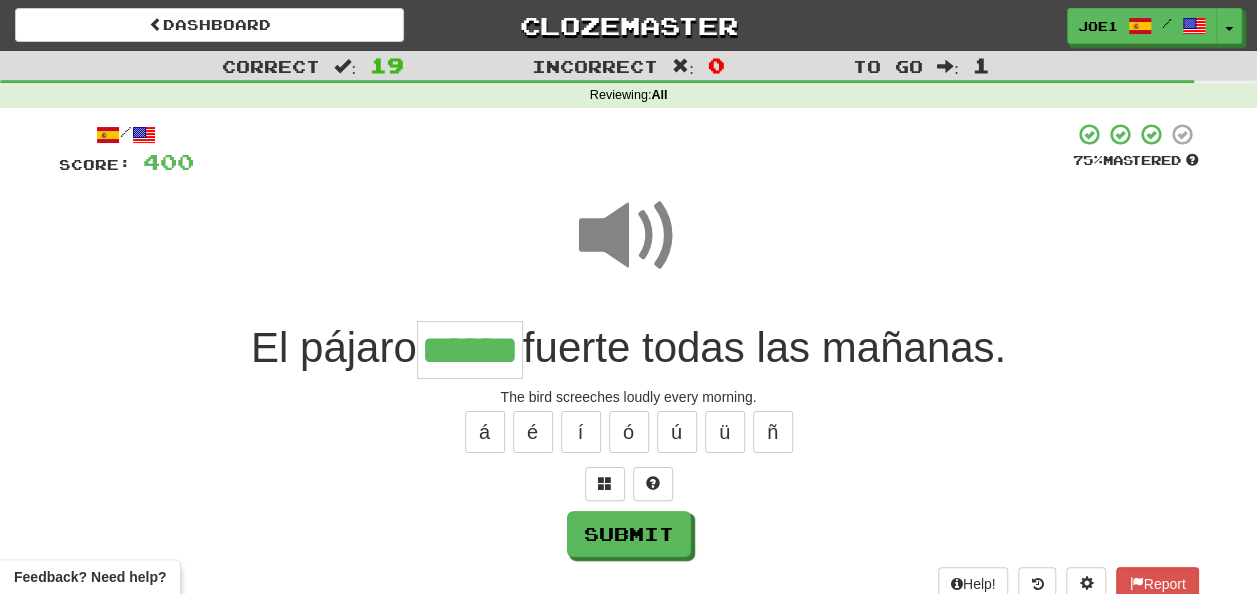 click at bounding box center [629, 236] 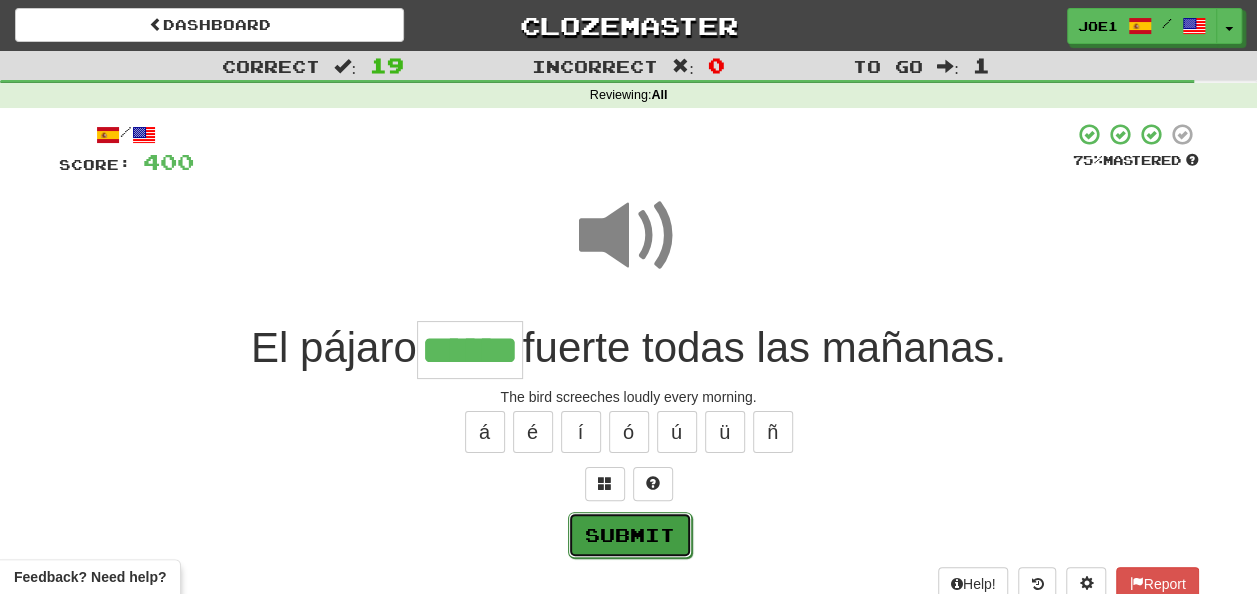click on "Submit" at bounding box center (630, 535) 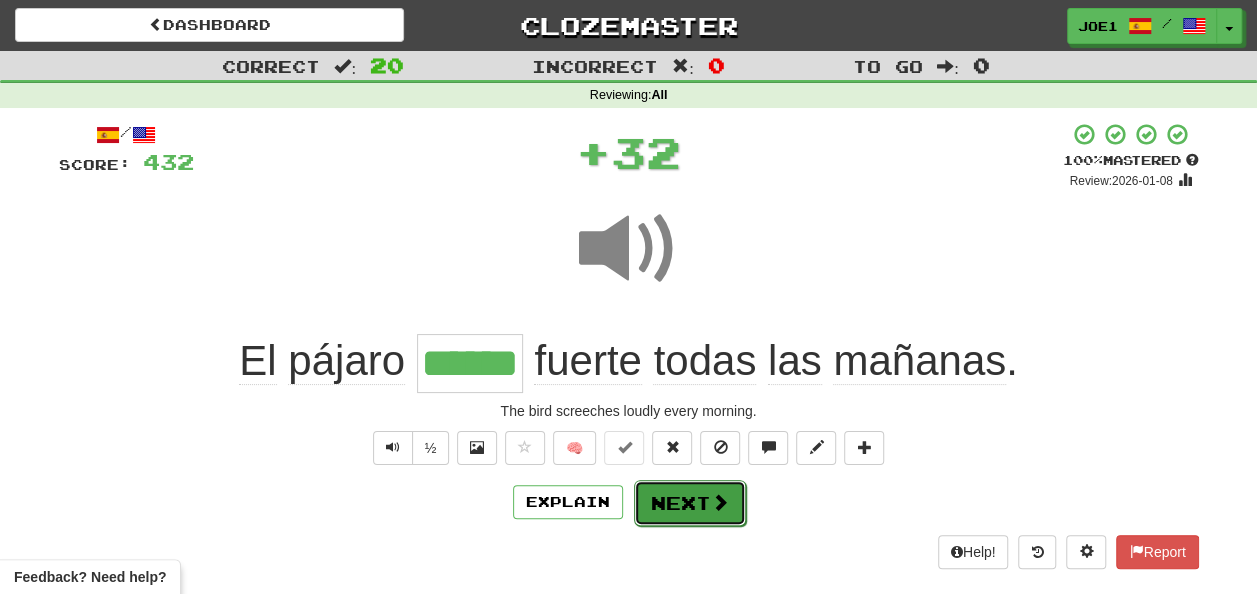 click on "Next" at bounding box center (690, 503) 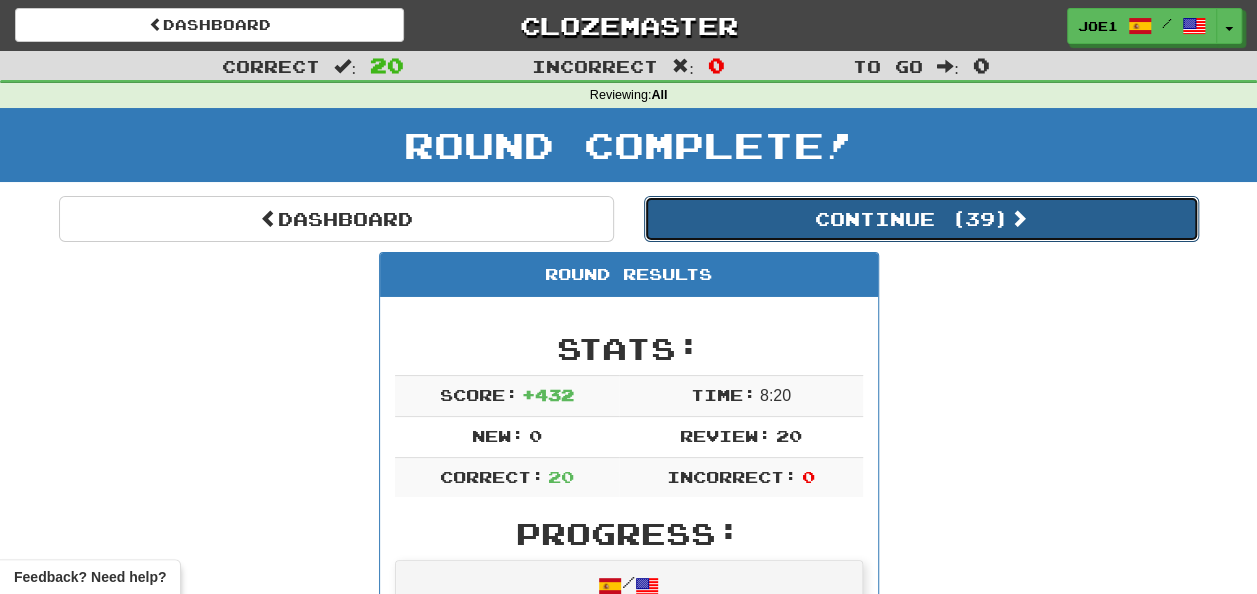 click on "Continue ( 39 )" at bounding box center (921, 219) 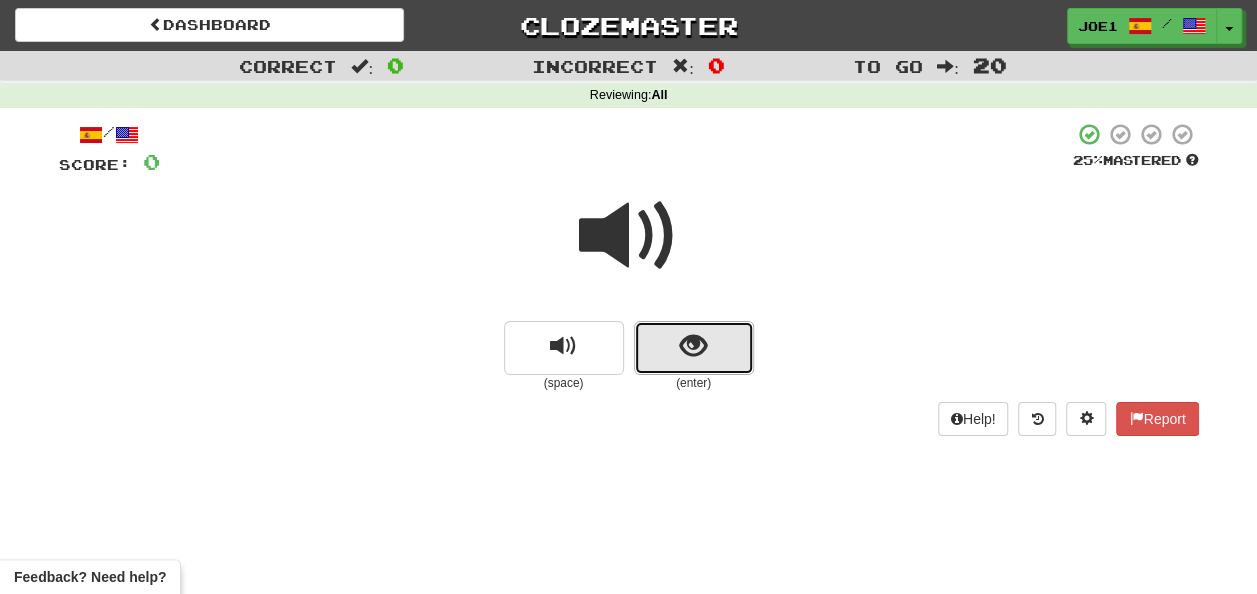 click at bounding box center [693, 346] 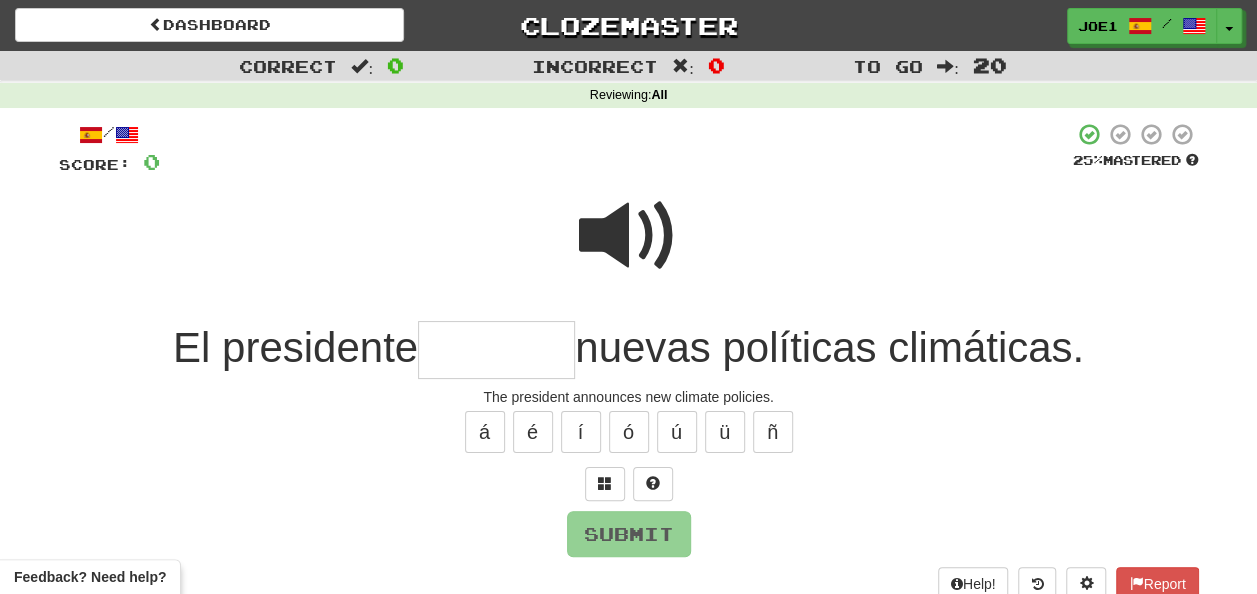 click at bounding box center (496, 350) 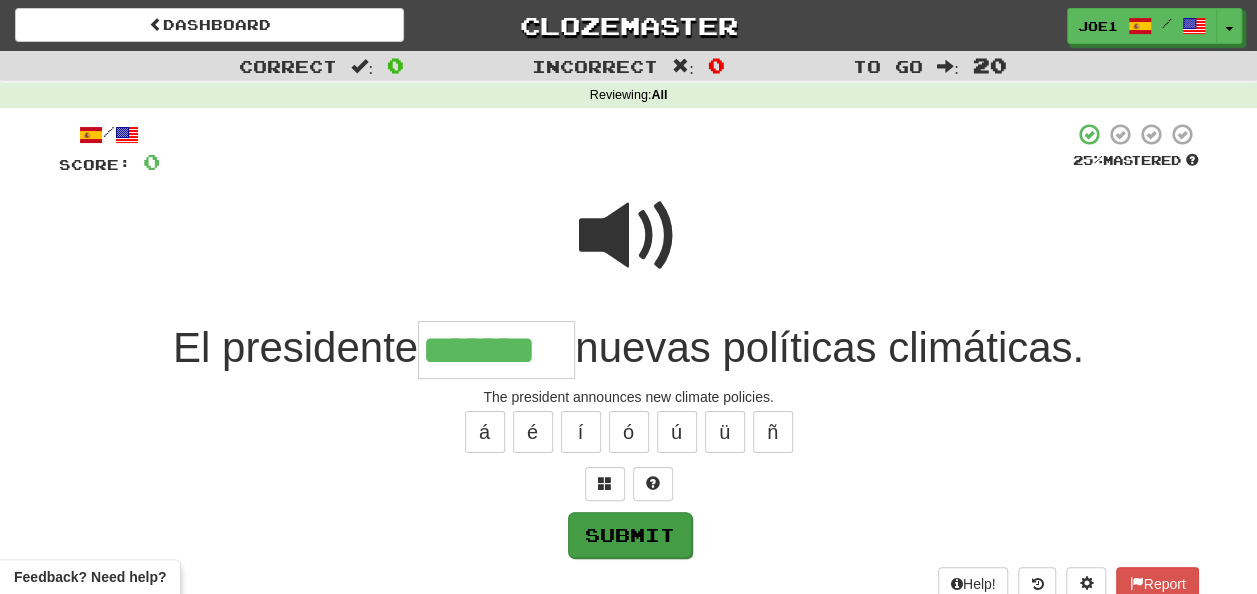 type on "*******" 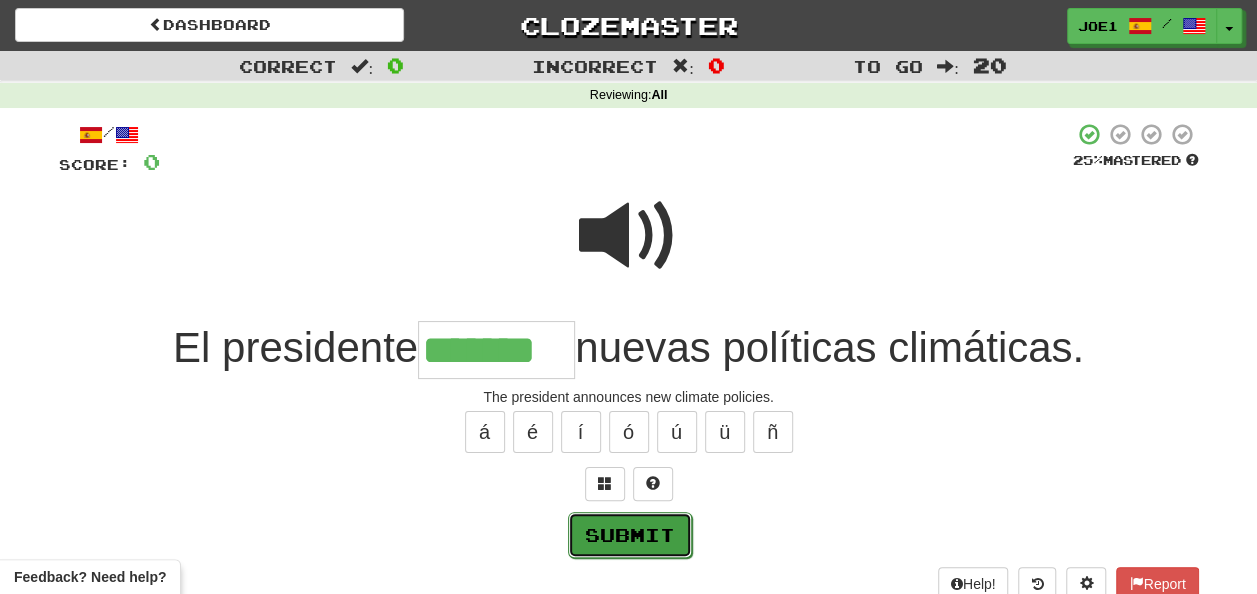 click on "Submit" at bounding box center (630, 535) 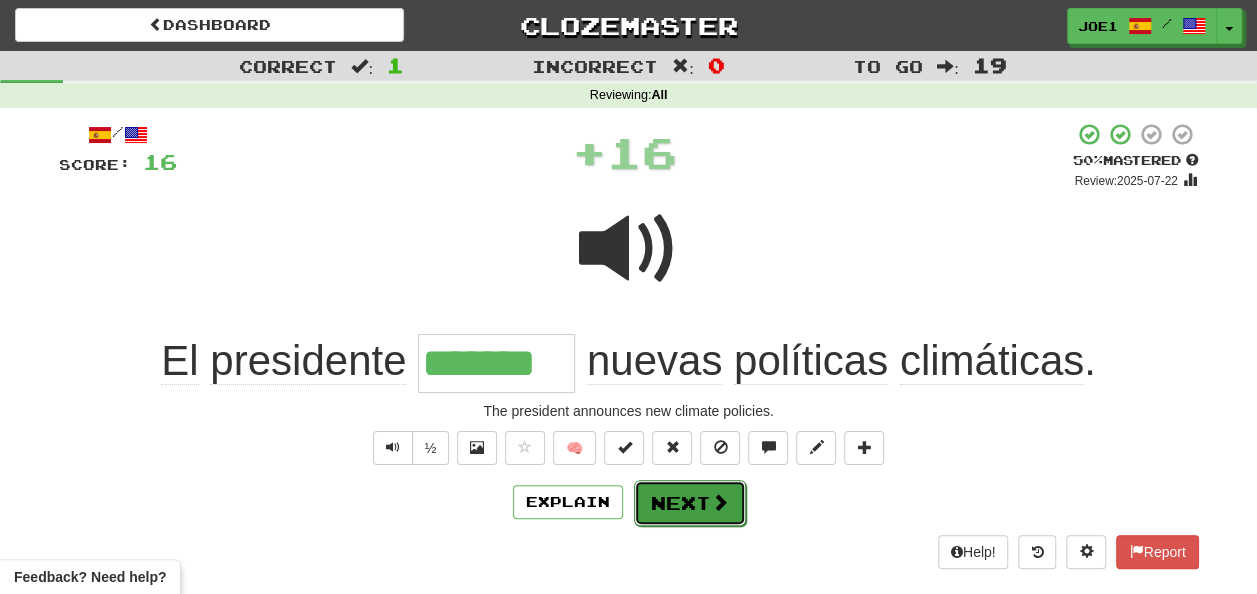 click on "Next" at bounding box center (690, 503) 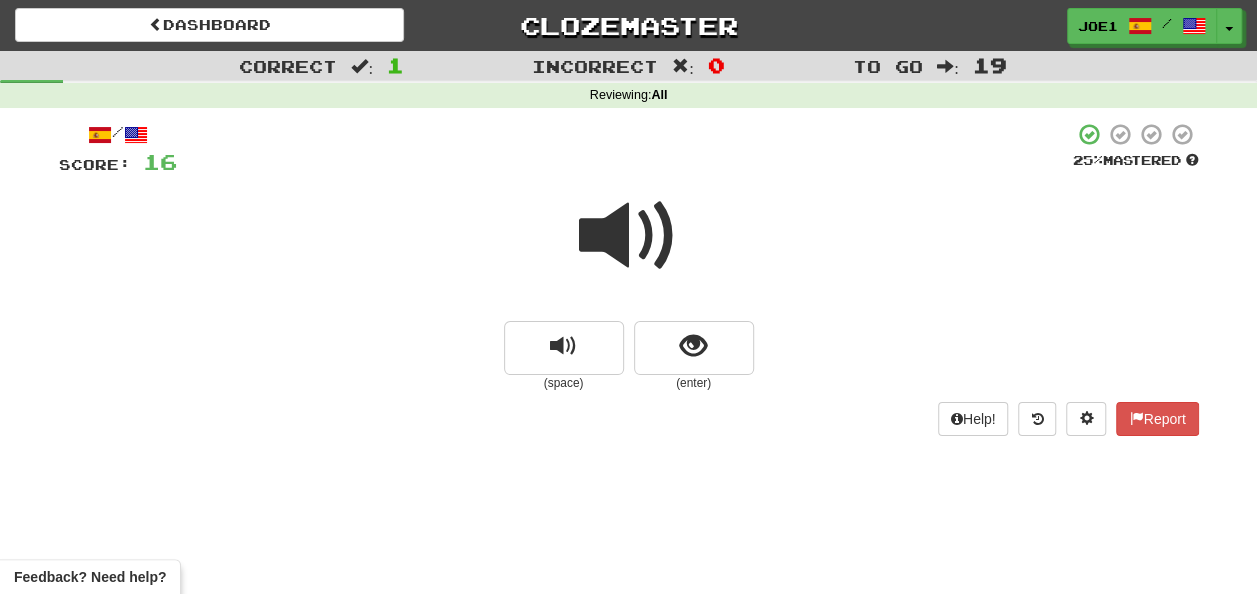 click at bounding box center (629, 236) 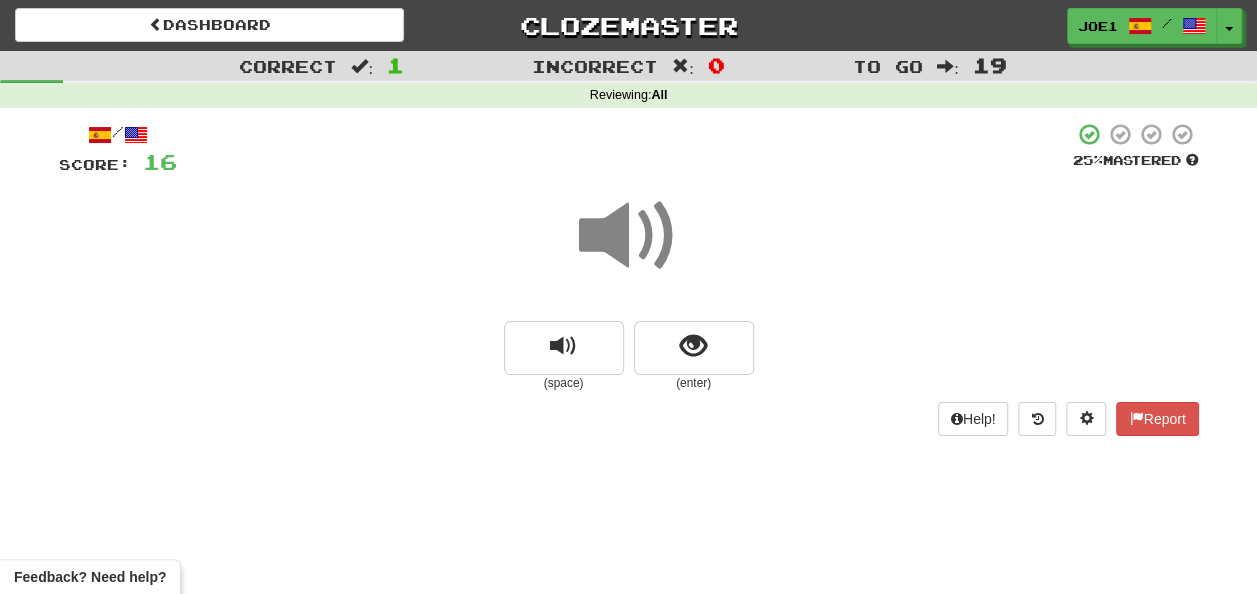 click at bounding box center (629, 236) 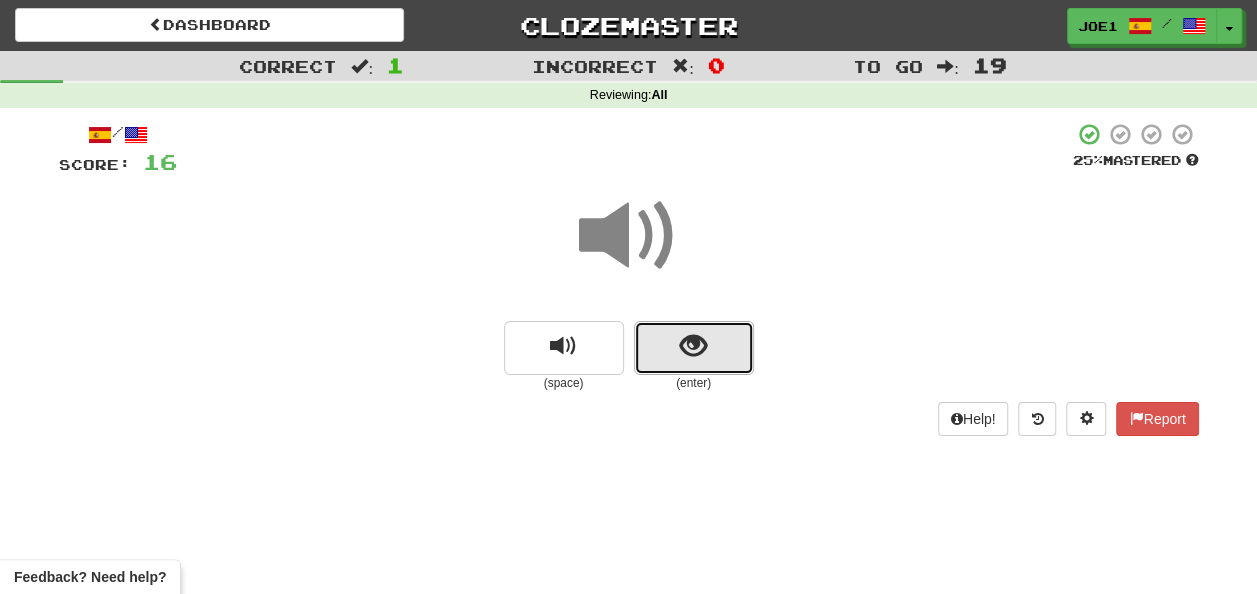 click at bounding box center [693, 346] 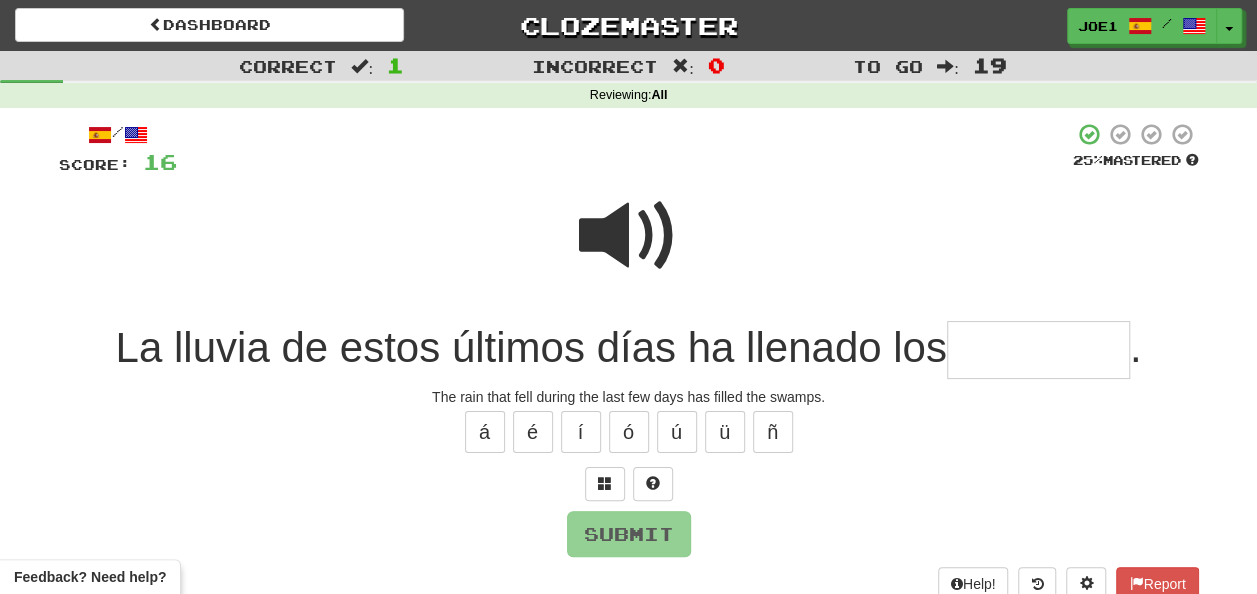 click at bounding box center [1038, 350] 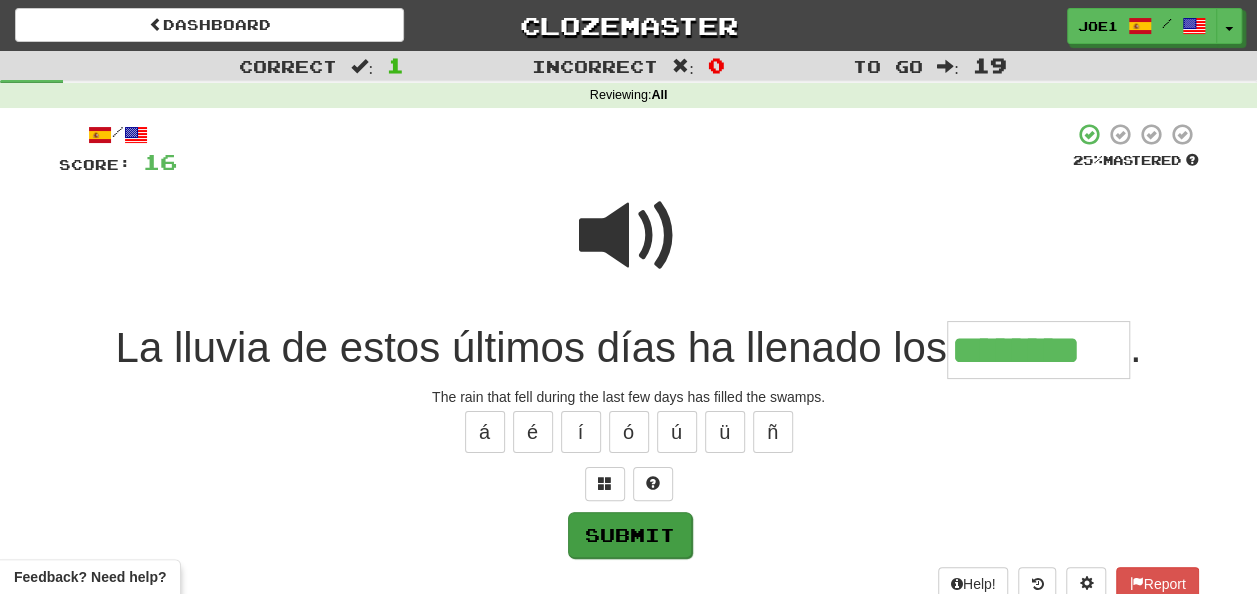 type on "********" 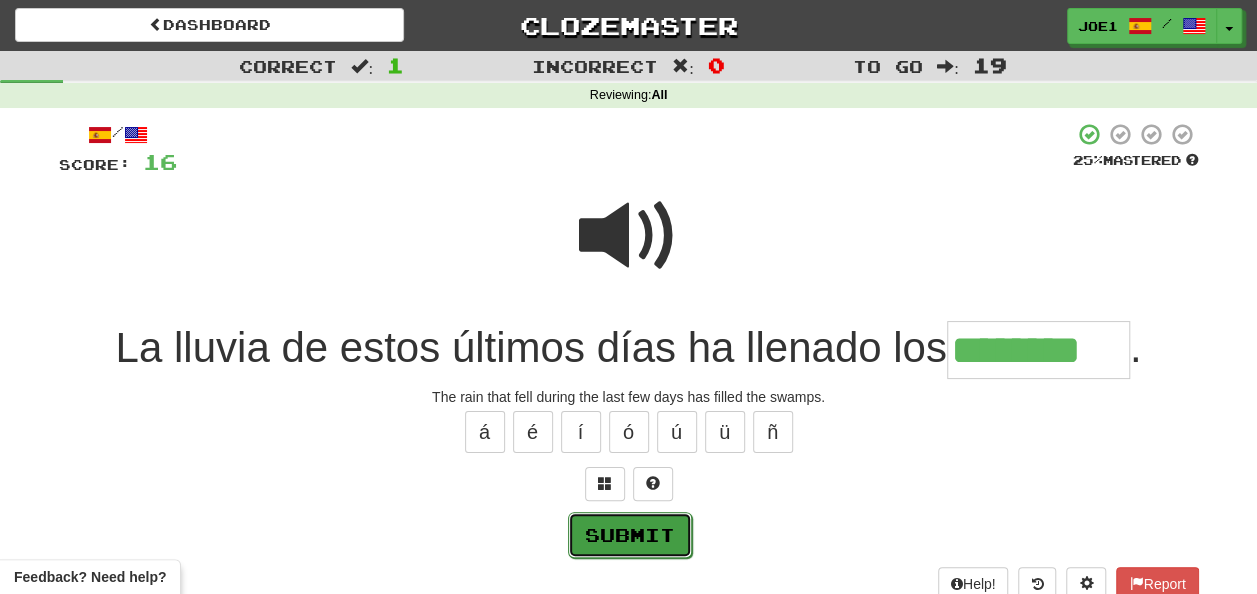 click on "Submit" at bounding box center (630, 535) 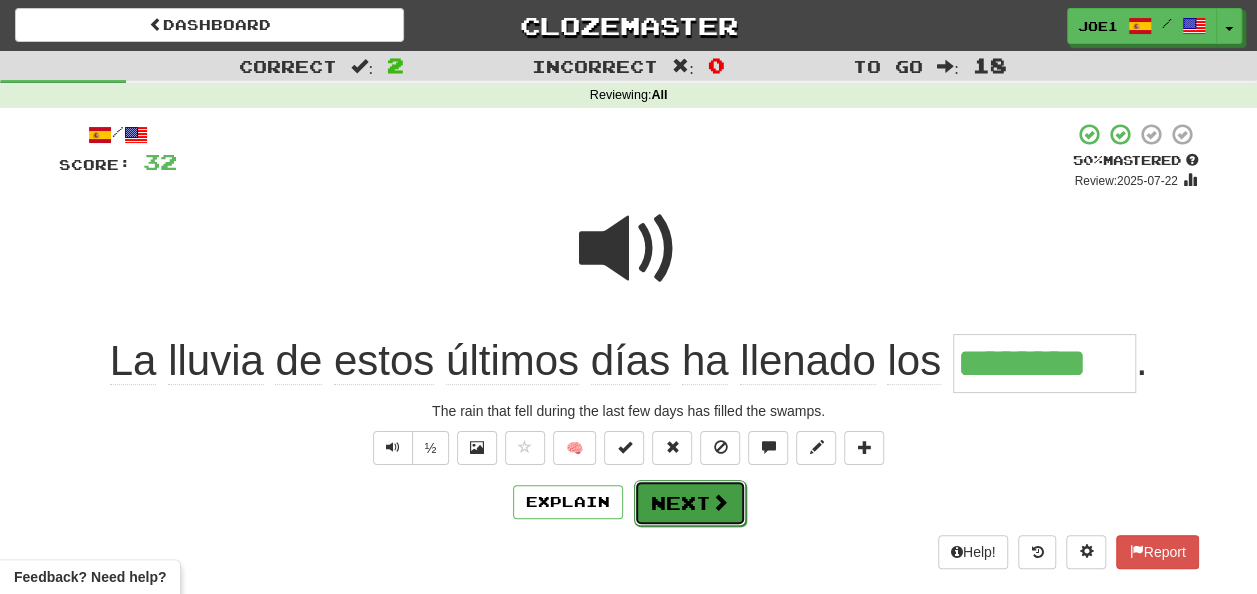 click on "Next" at bounding box center (690, 503) 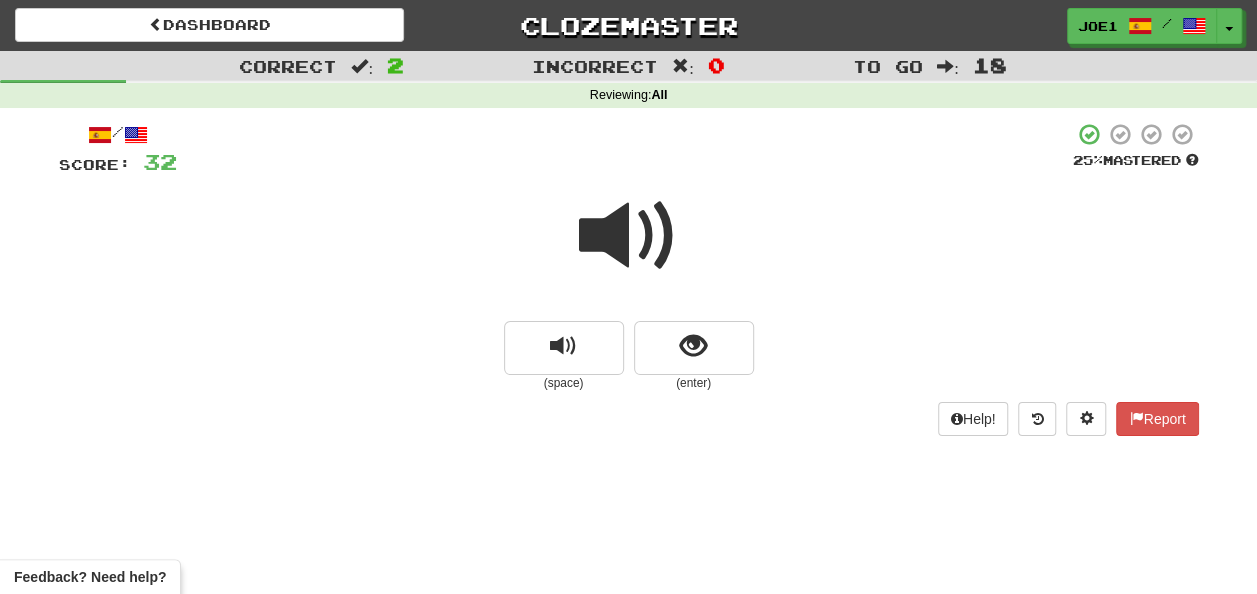 click at bounding box center (629, 236) 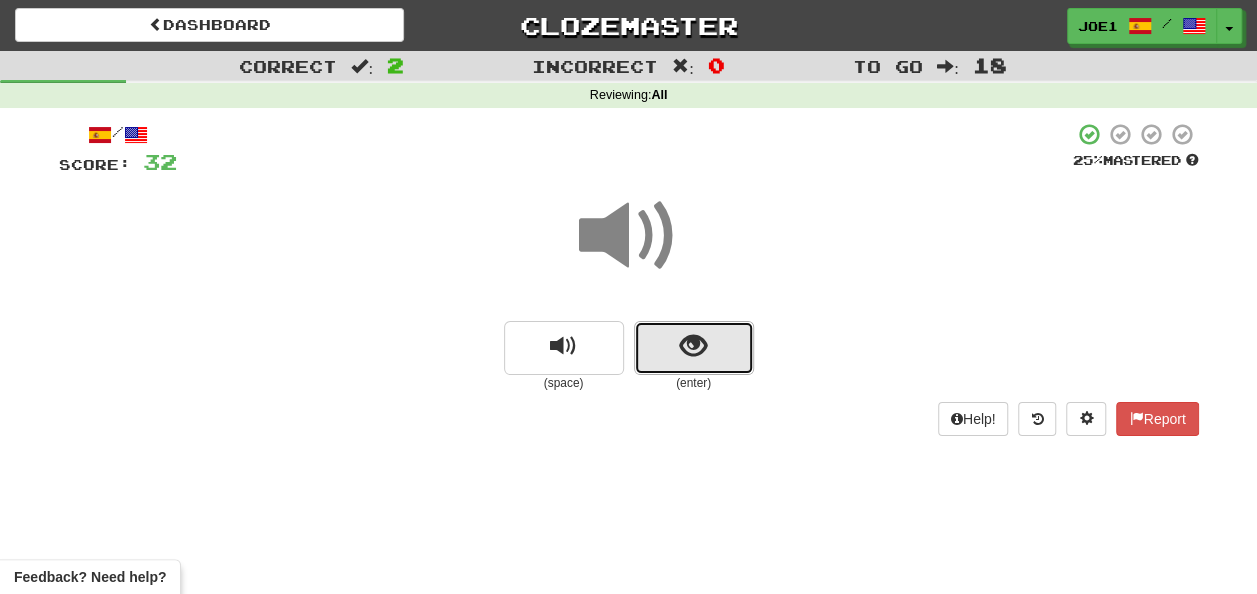 click at bounding box center (694, 348) 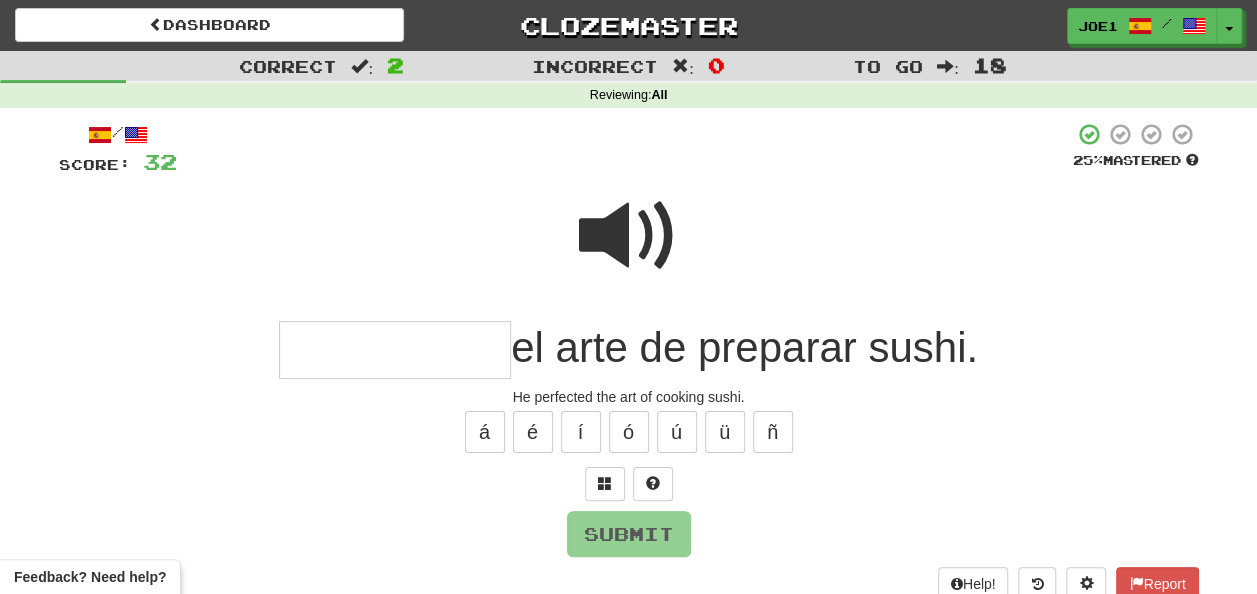 click at bounding box center [395, 350] 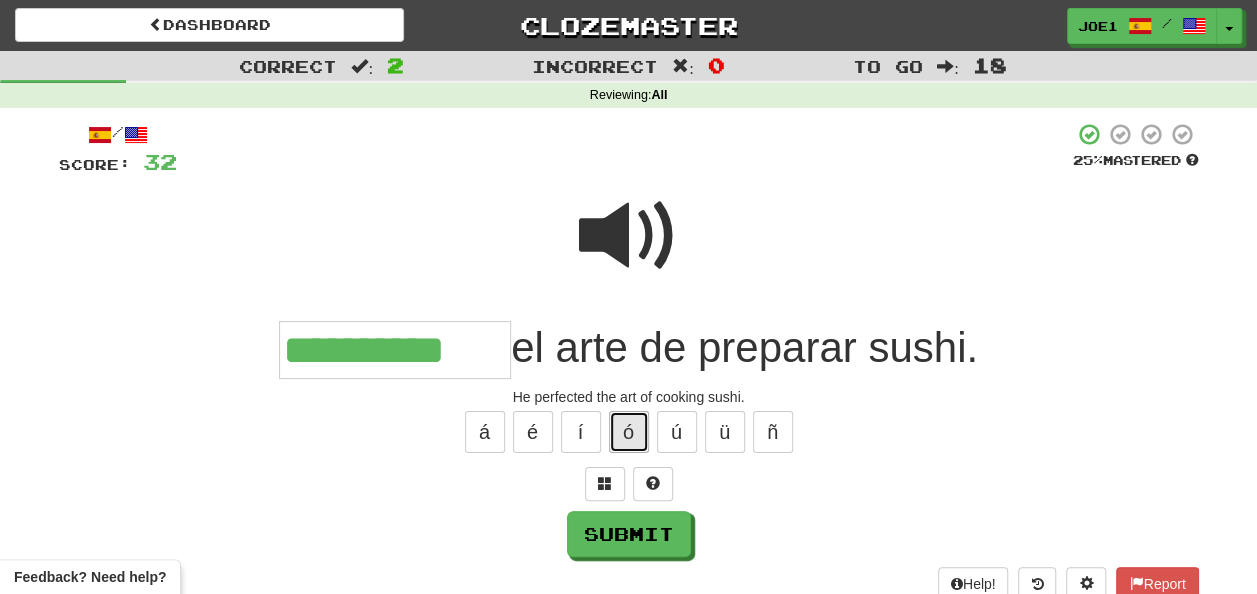 click on "ó" at bounding box center [629, 432] 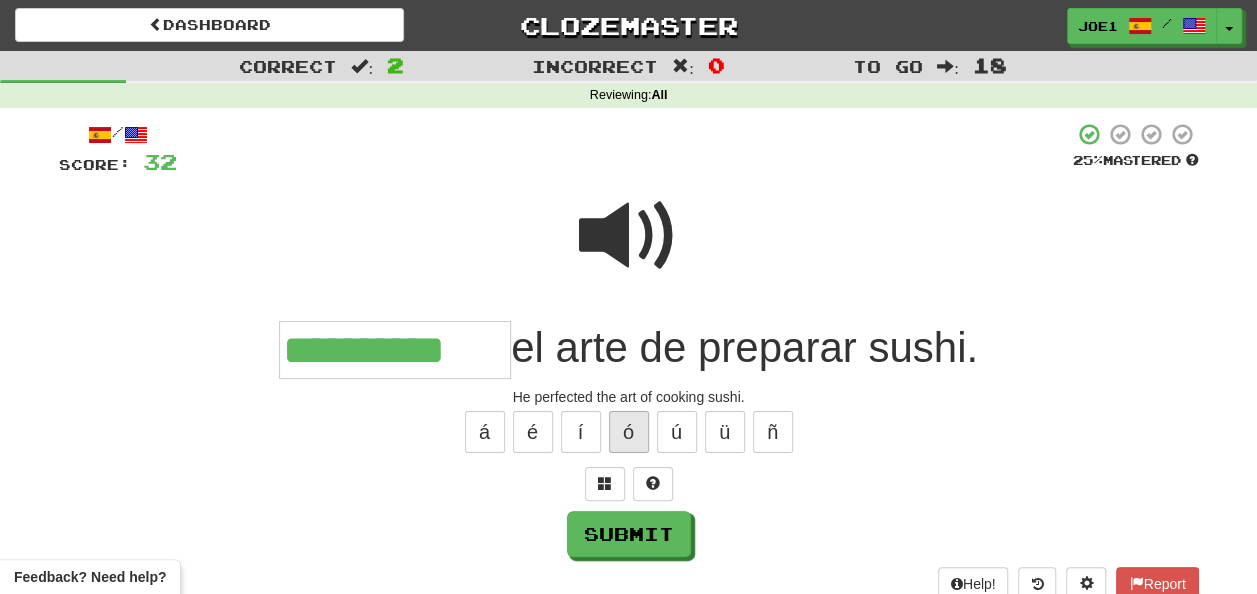 type on "**********" 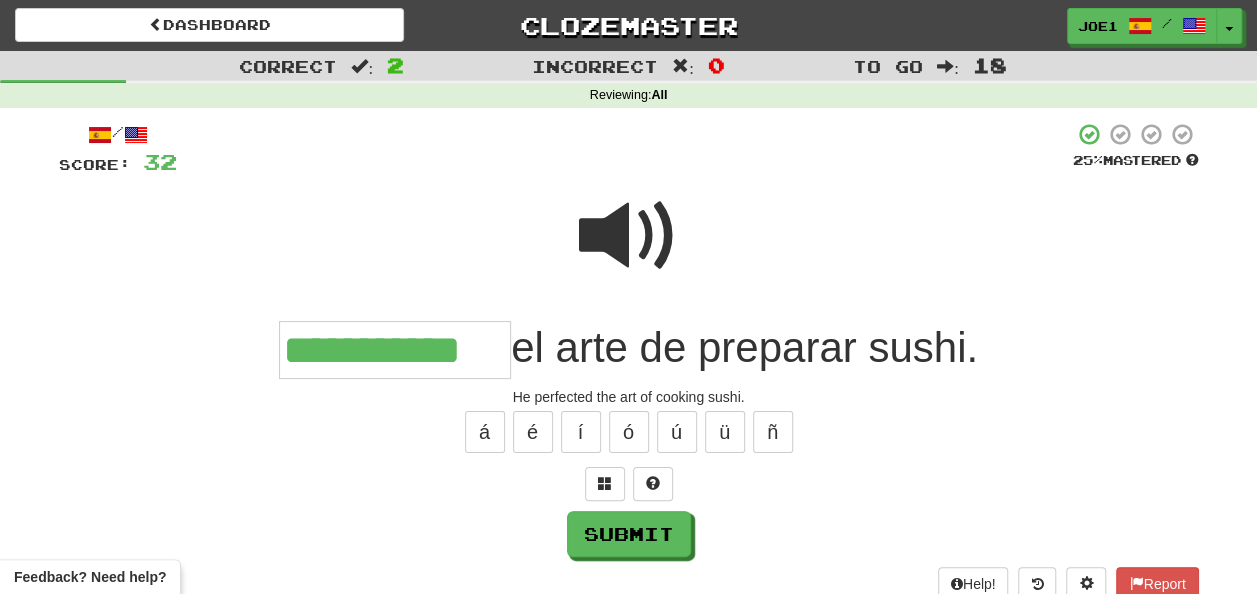 click at bounding box center [629, 236] 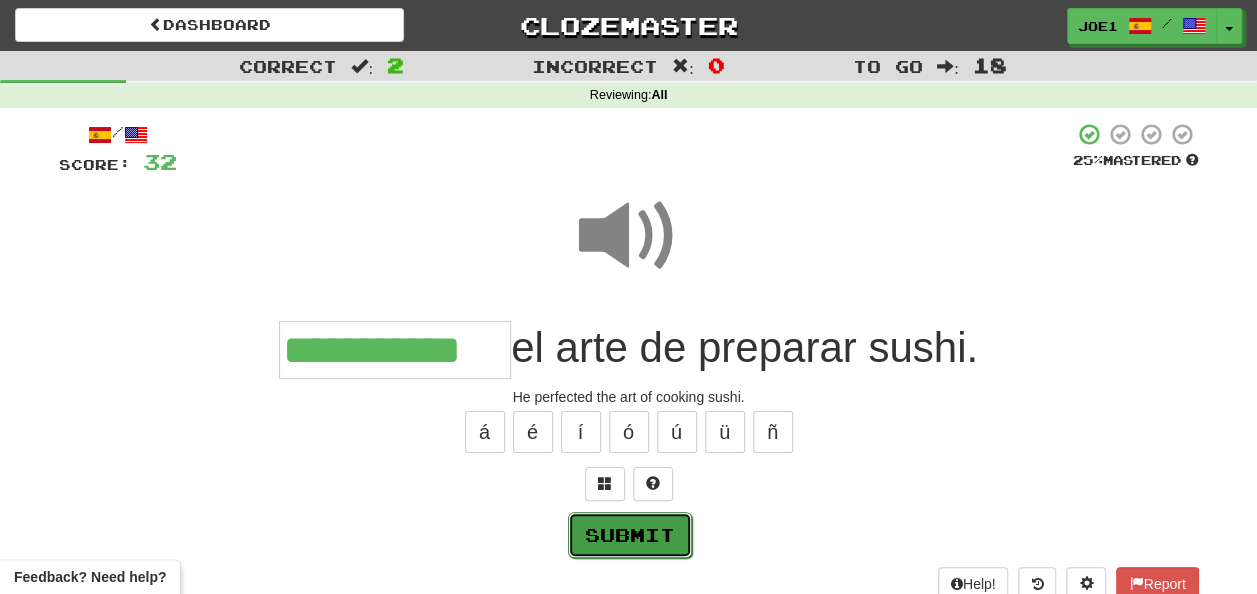 click on "Submit" at bounding box center [630, 535] 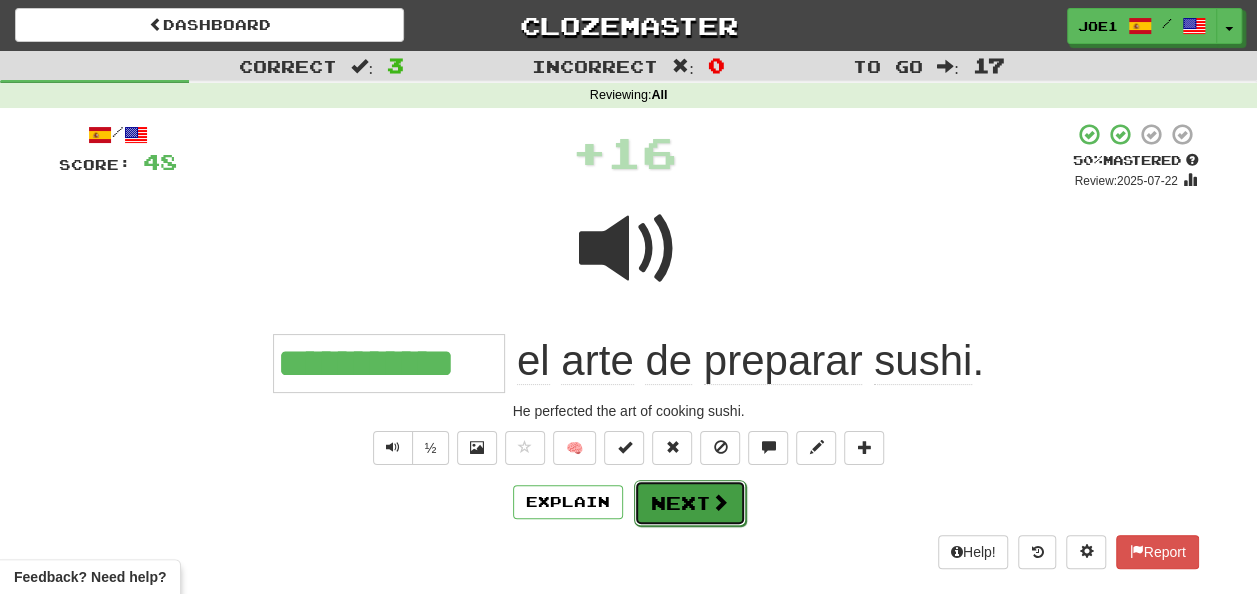 click on "Next" at bounding box center (690, 503) 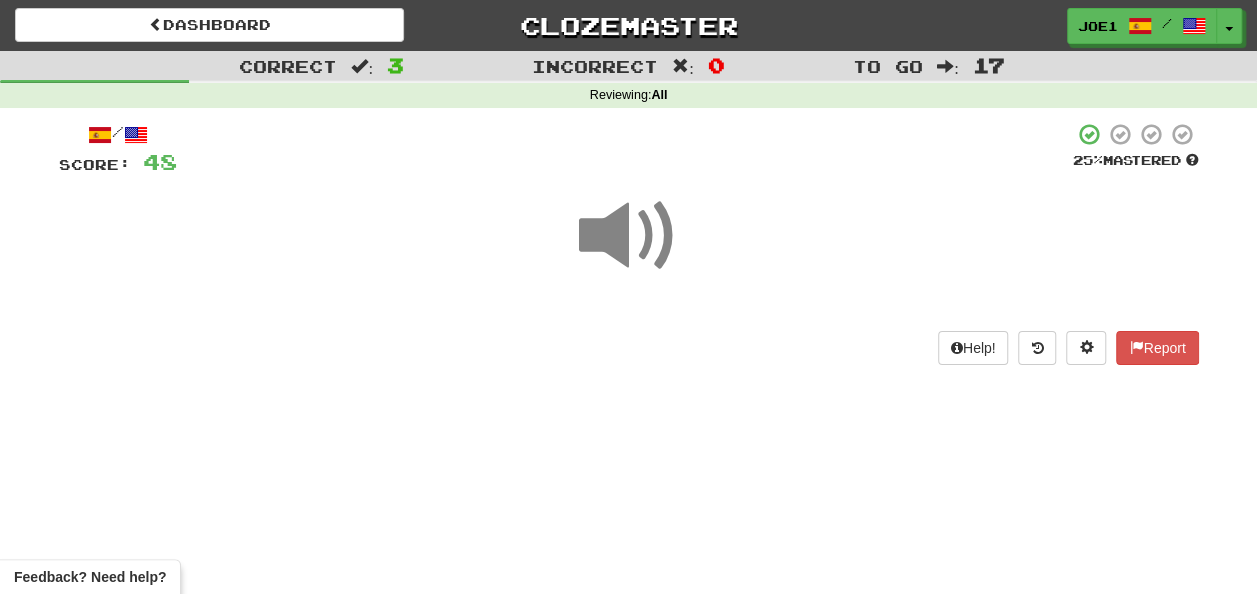 click at bounding box center (629, 236) 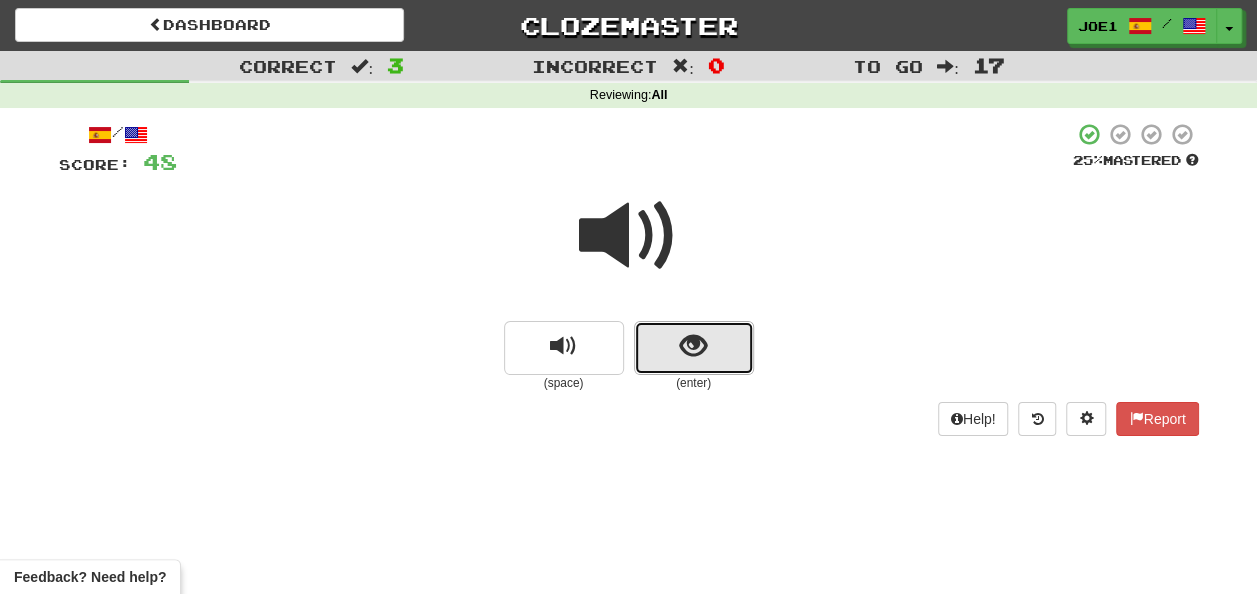 click at bounding box center (694, 348) 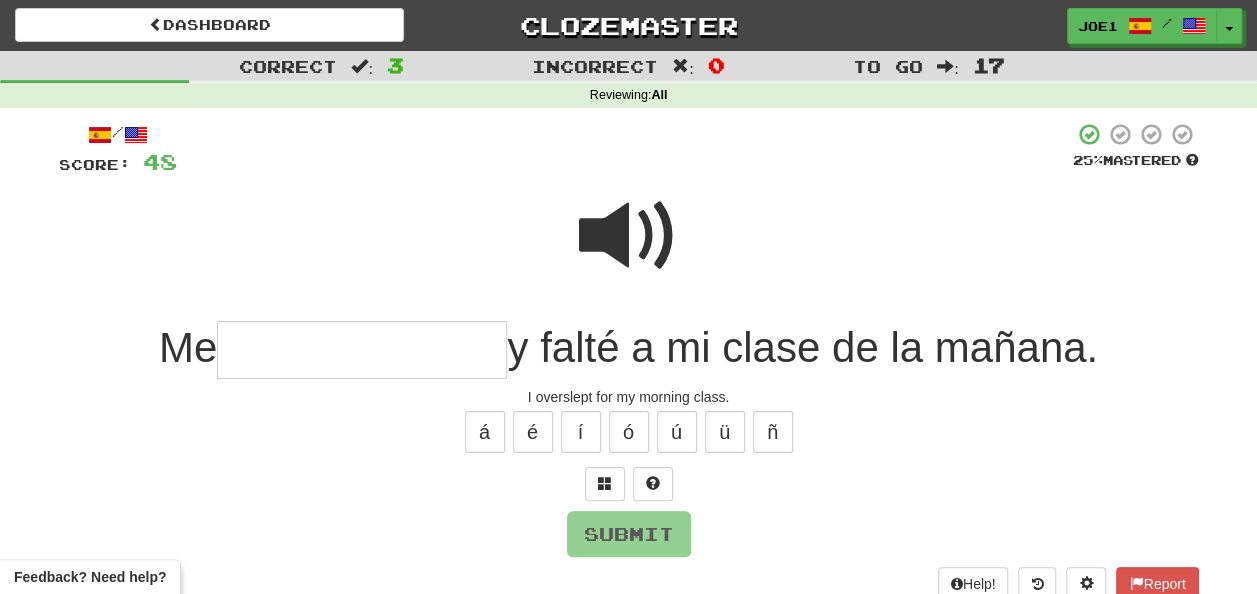click at bounding box center [362, 350] 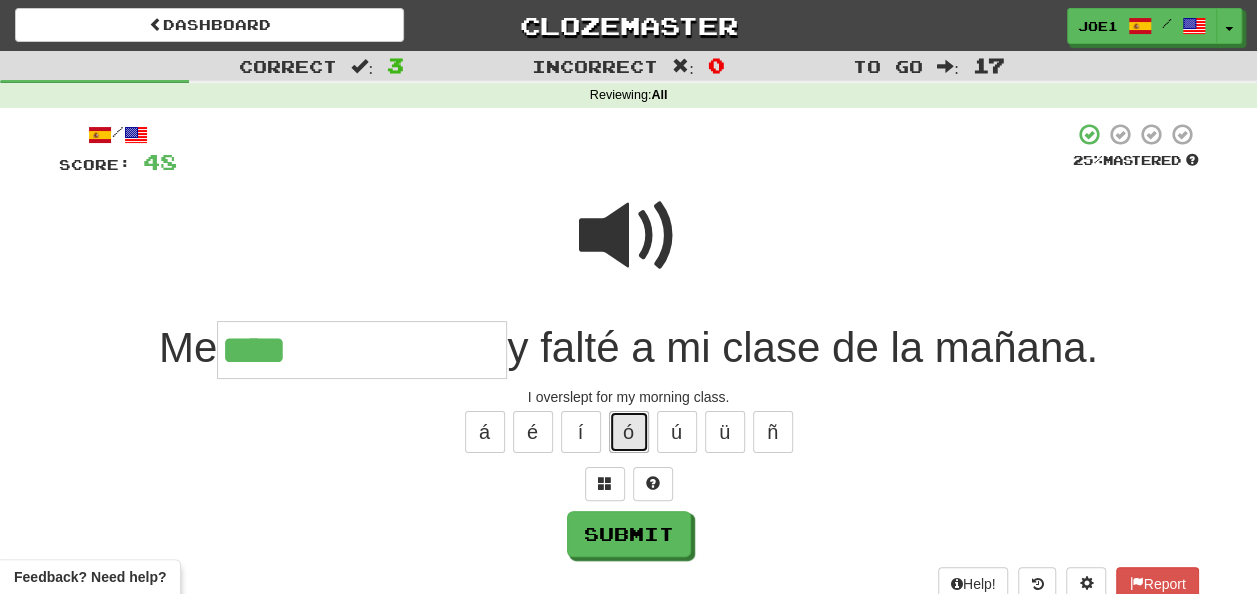 click on "ó" at bounding box center [629, 432] 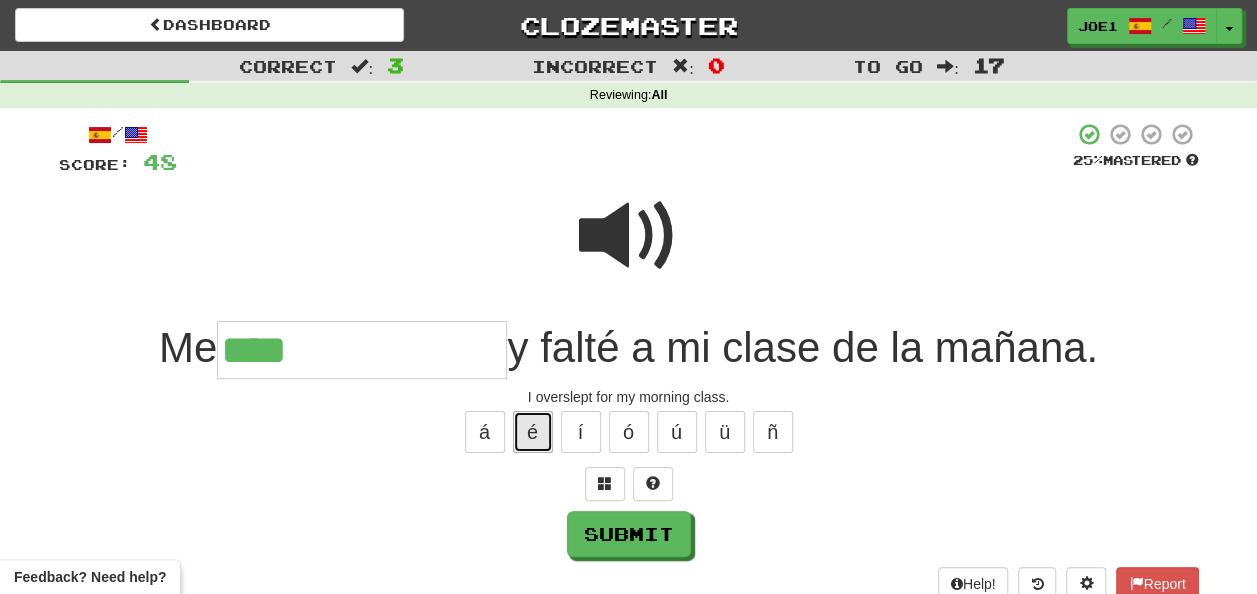 click on "é" at bounding box center (533, 432) 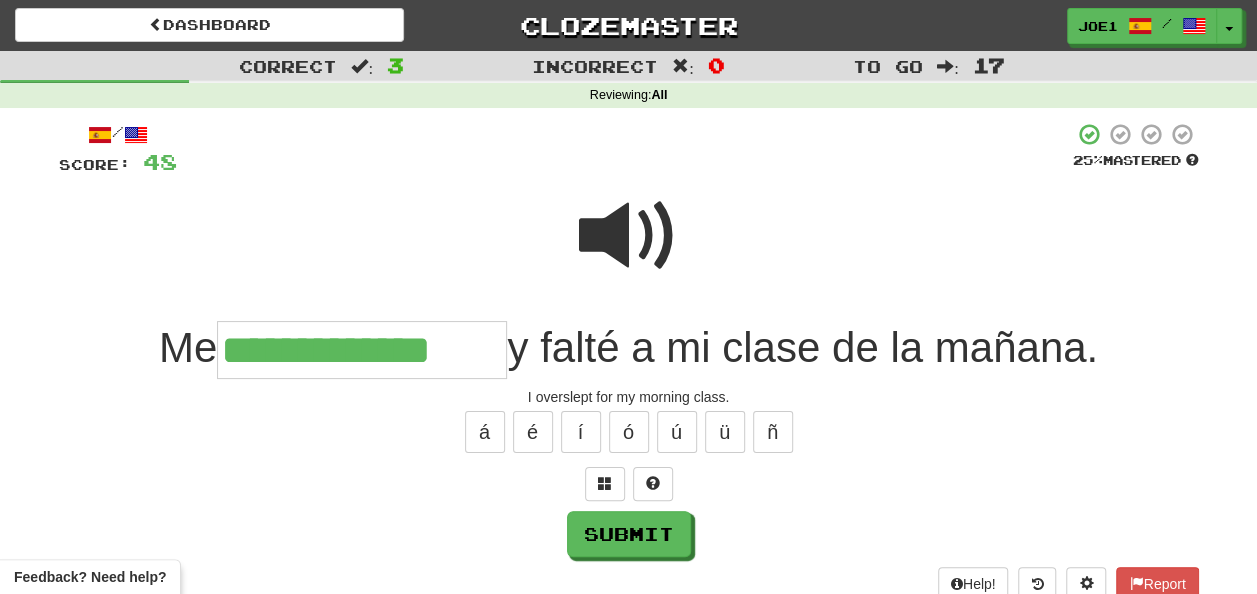 type on "**********" 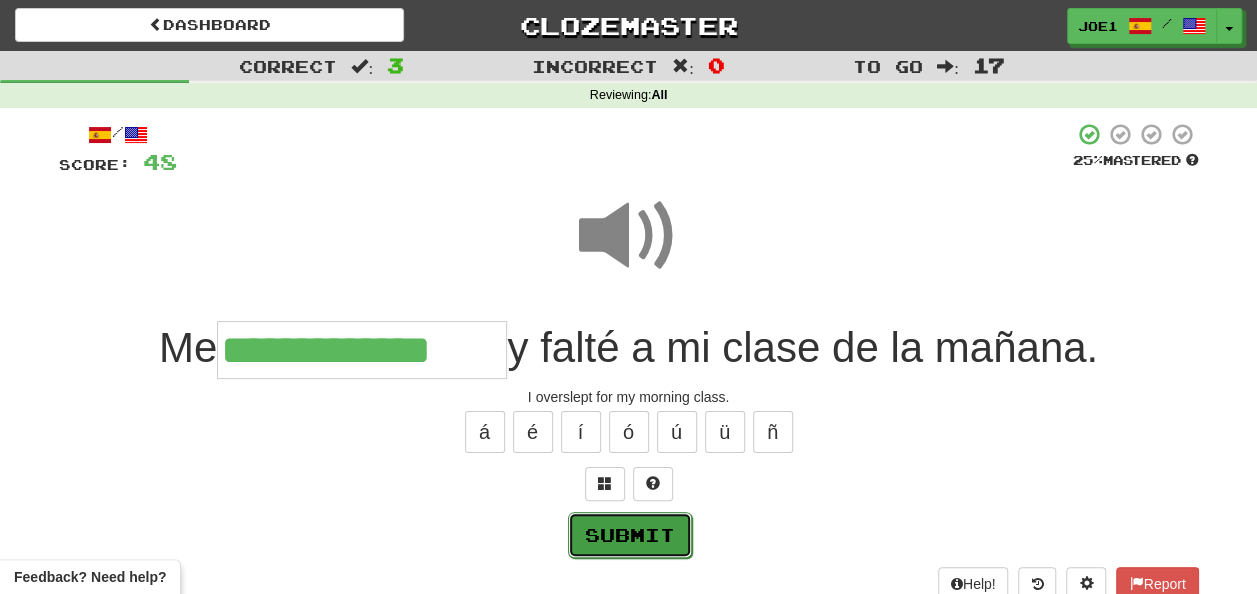 click on "Submit" at bounding box center [630, 535] 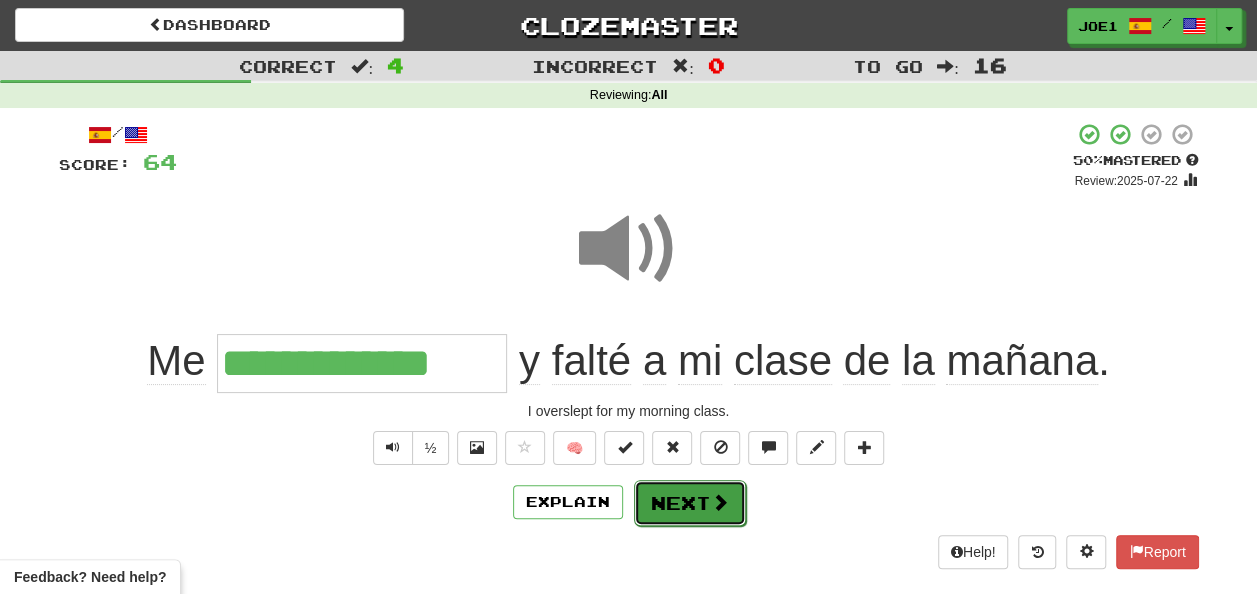 click on "Next" at bounding box center (690, 503) 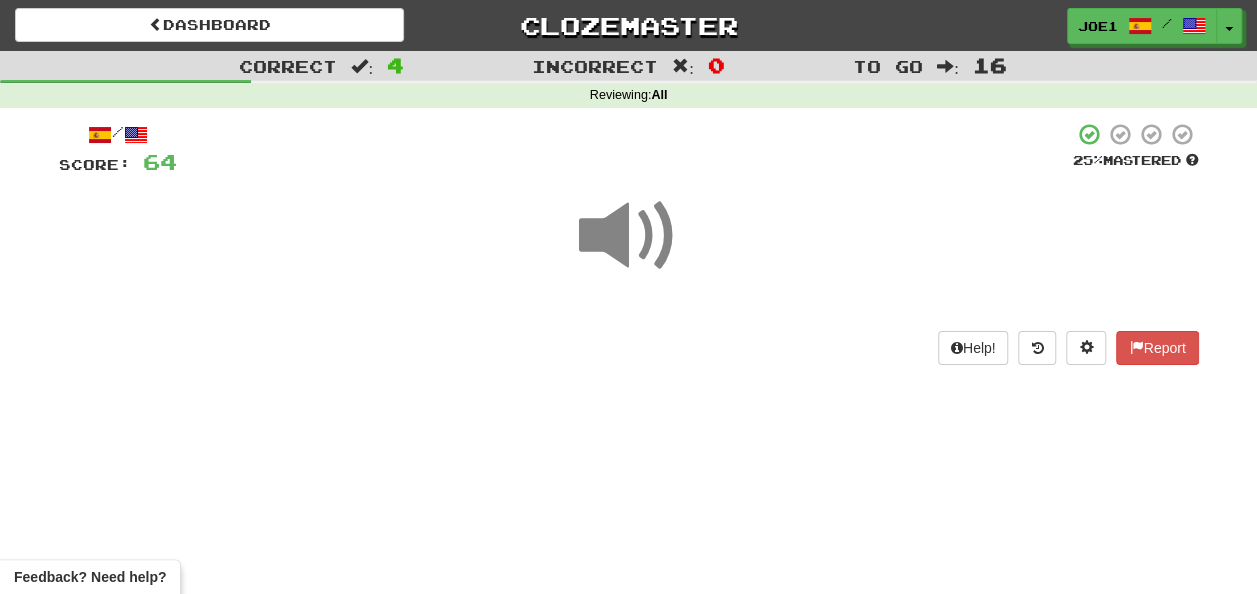 click at bounding box center [629, 236] 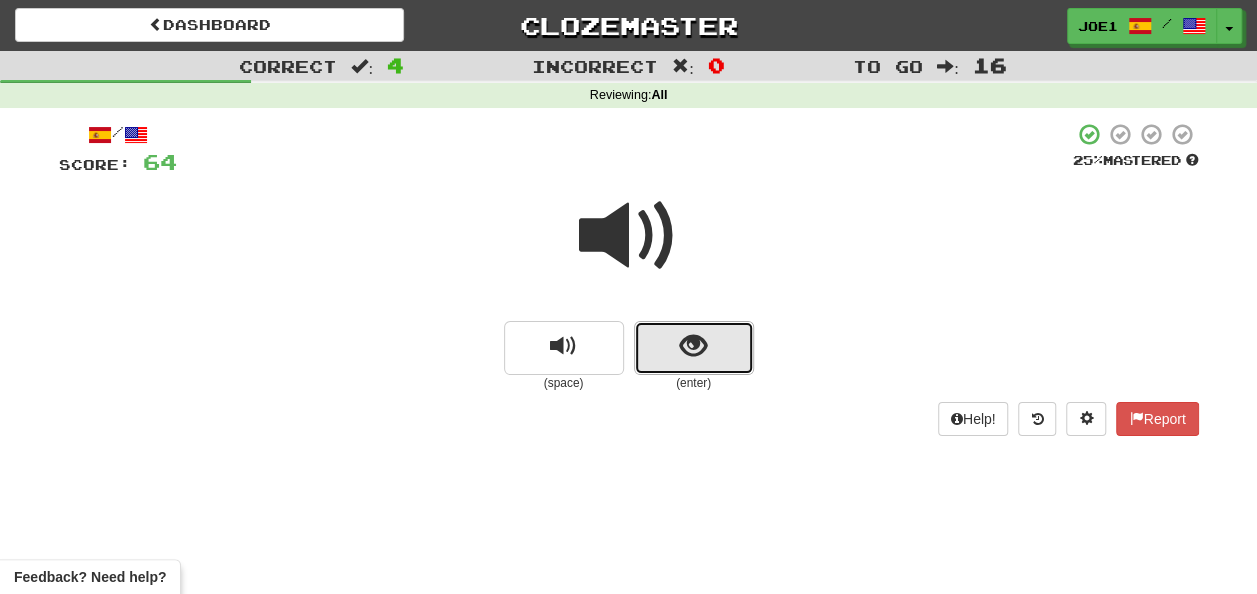 click at bounding box center [693, 346] 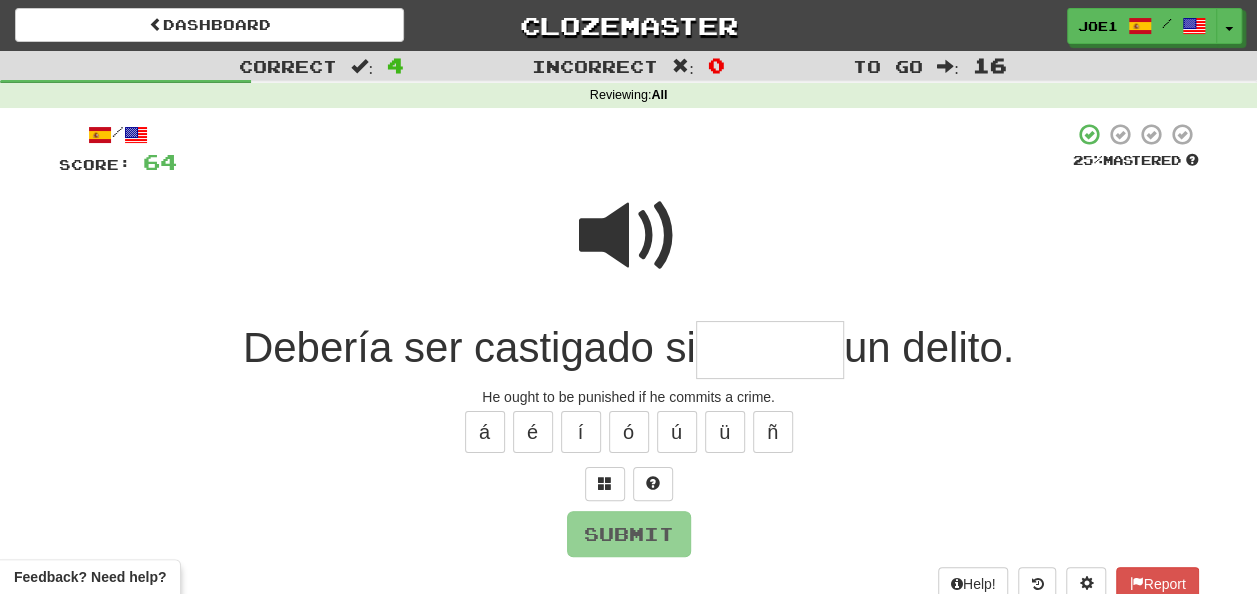 click at bounding box center [770, 350] 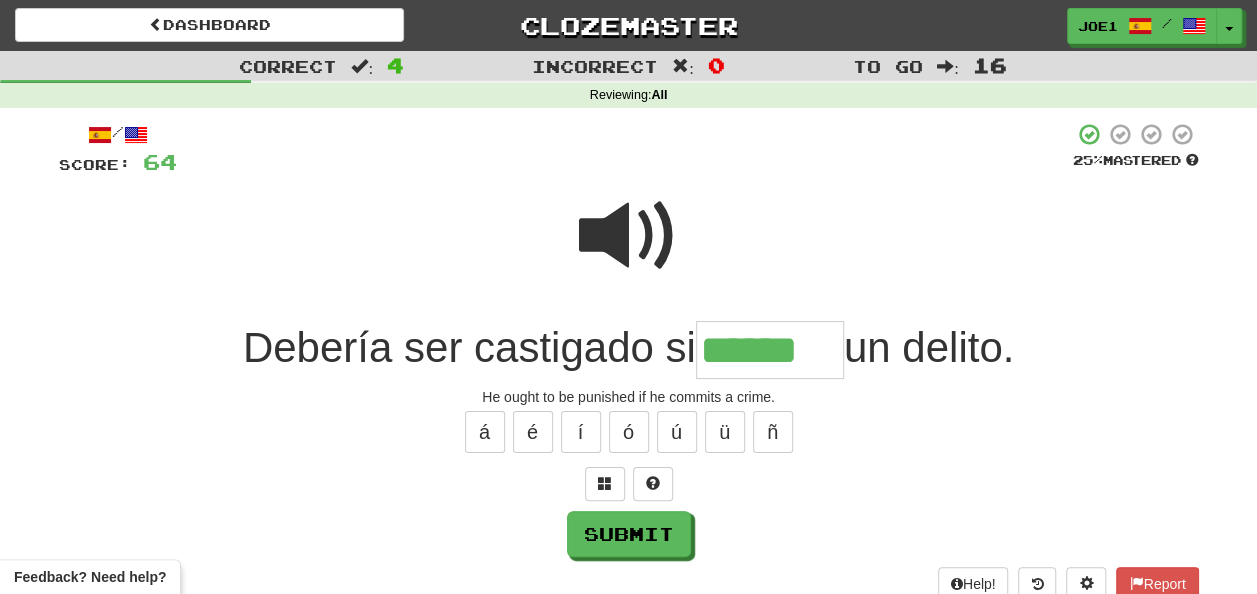 type on "******" 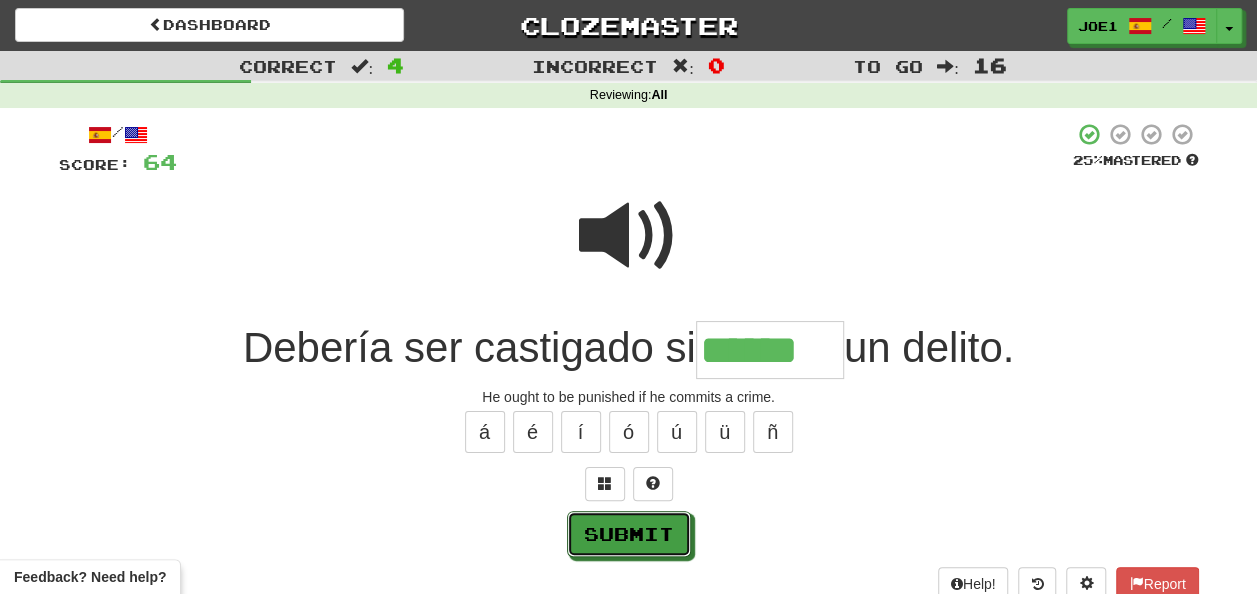 click on "Submit" at bounding box center (629, 534) 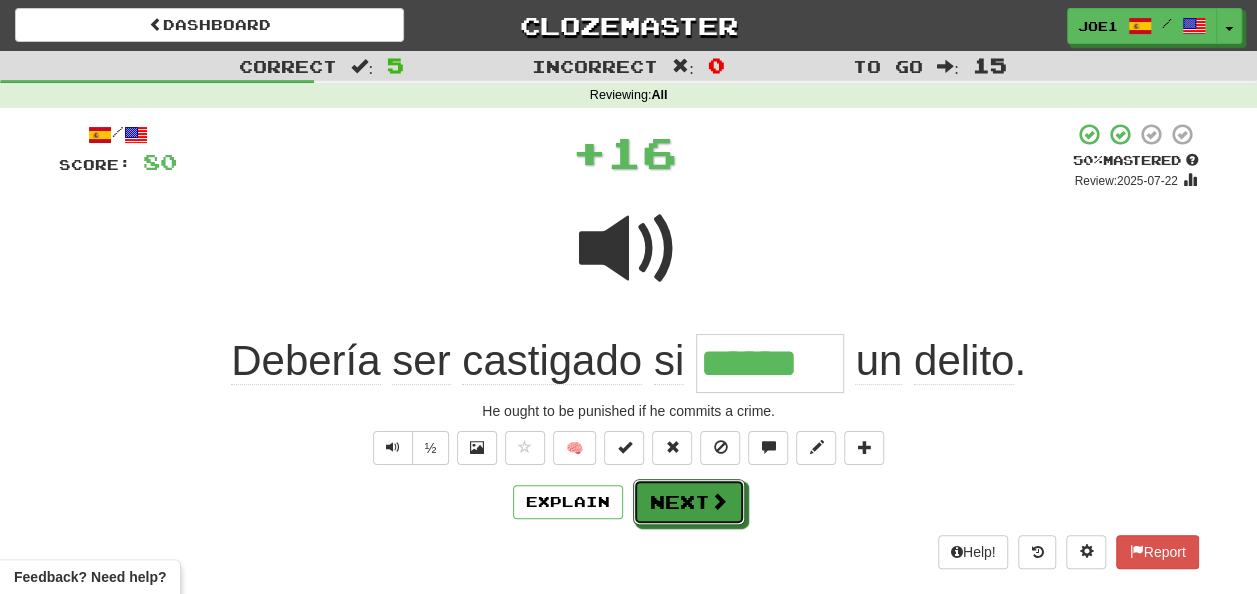 click on "Next" at bounding box center [689, 502] 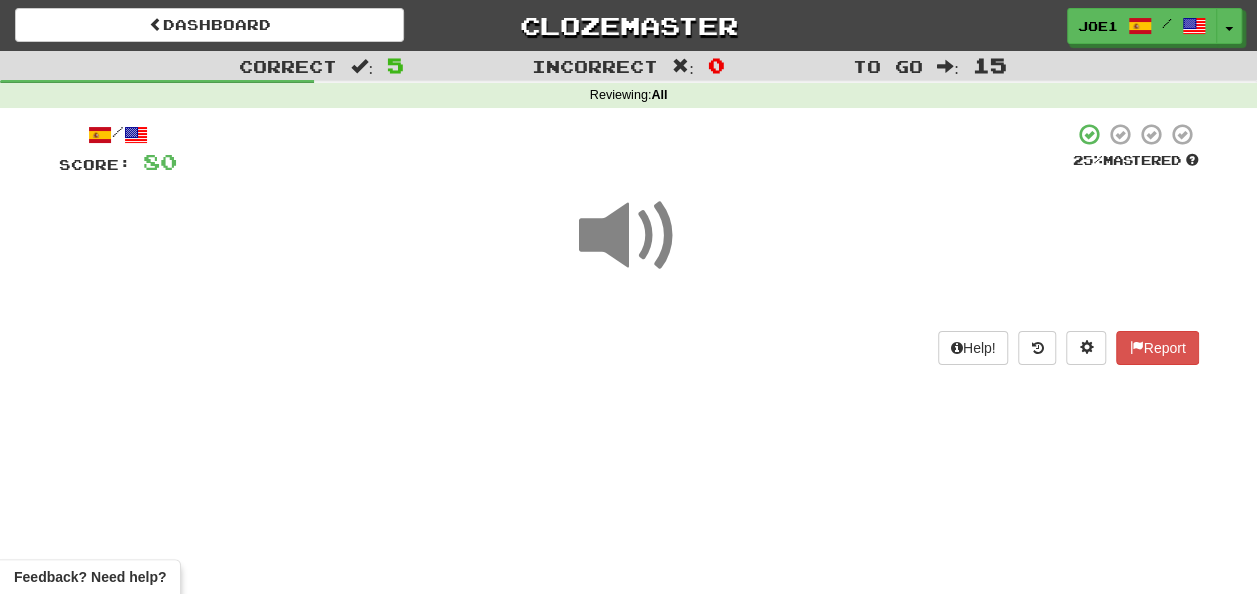 click at bounding box center [629, 236] 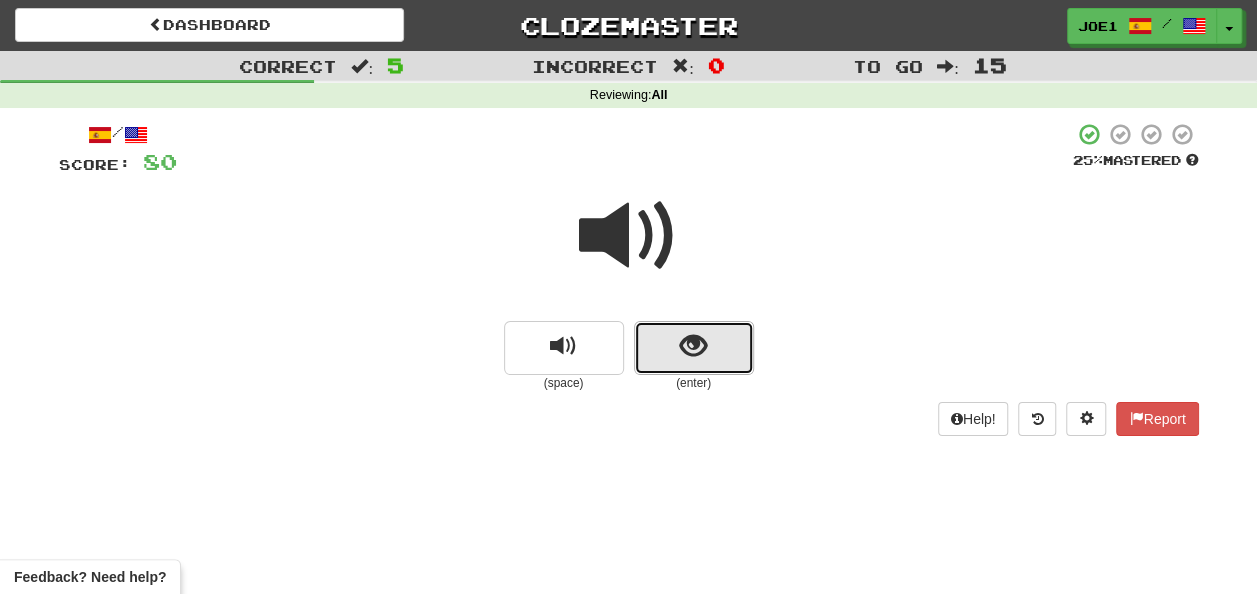 click at bounding box center (694, 348) 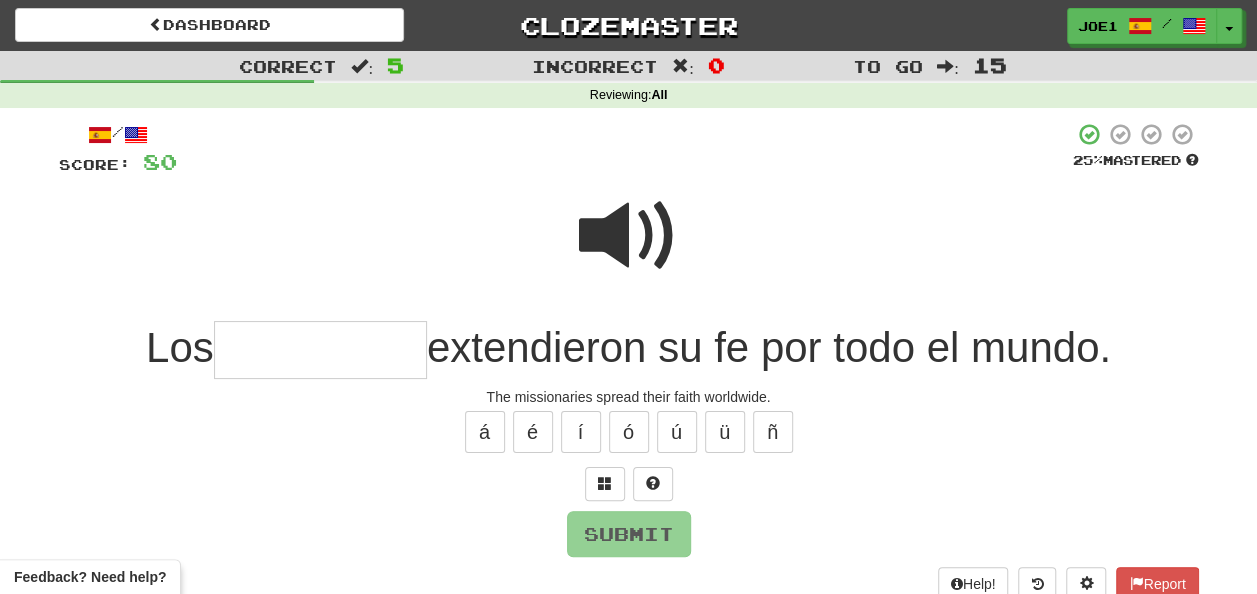 click at bounding box center (320, 350) 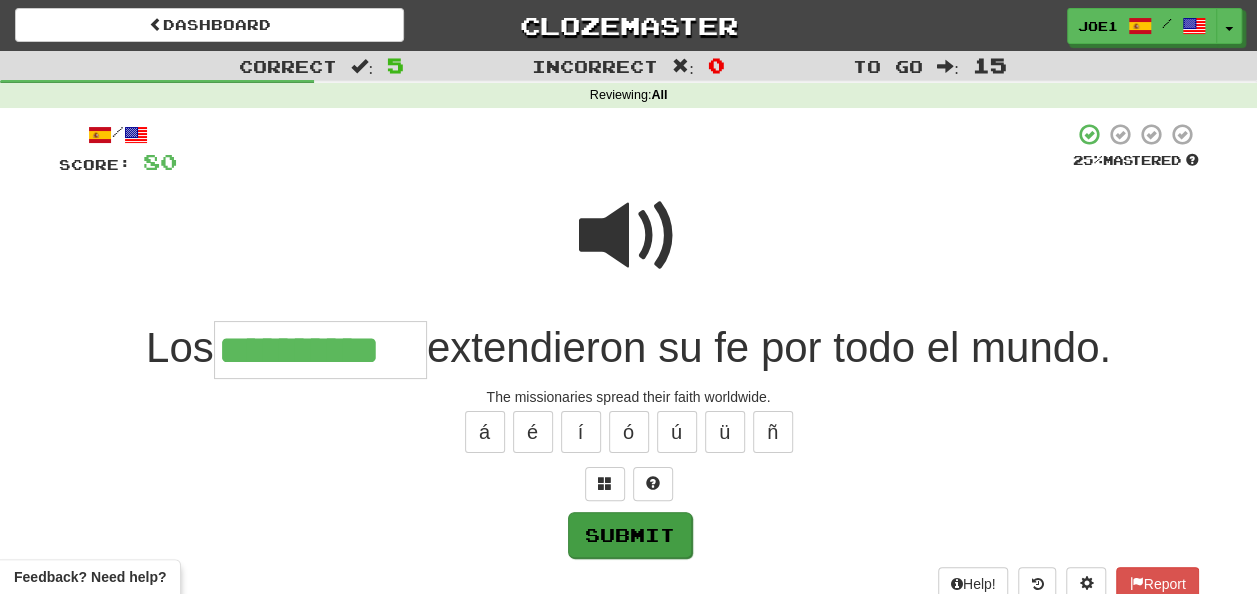 type on "**********" 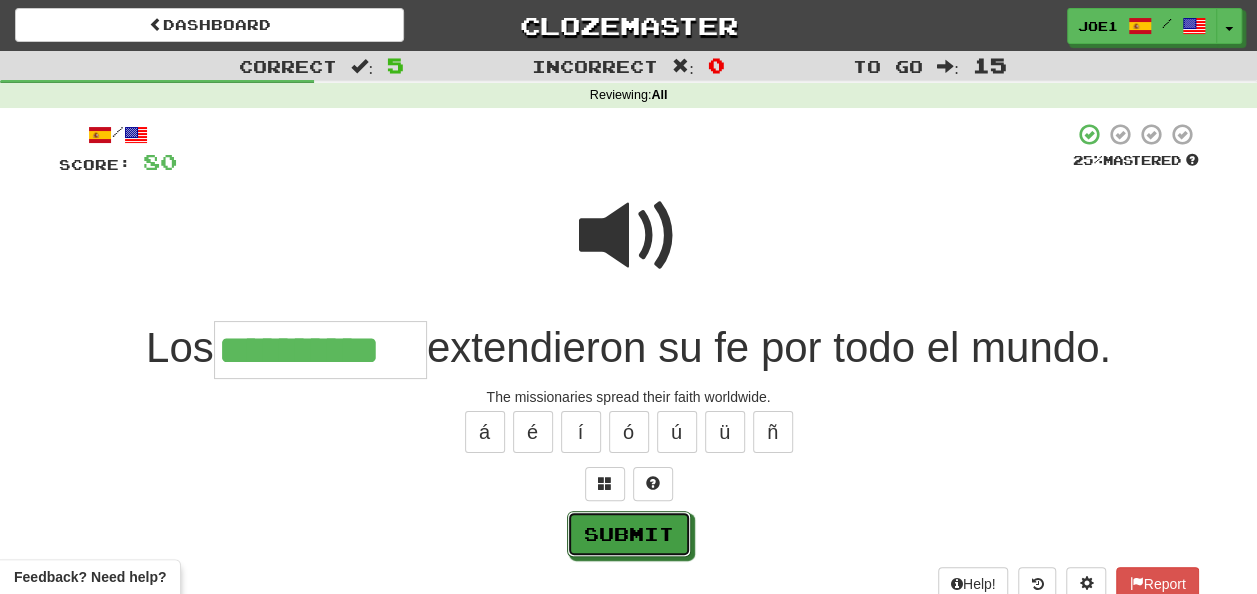 click on "Submit" at bounding box center [629, 534] 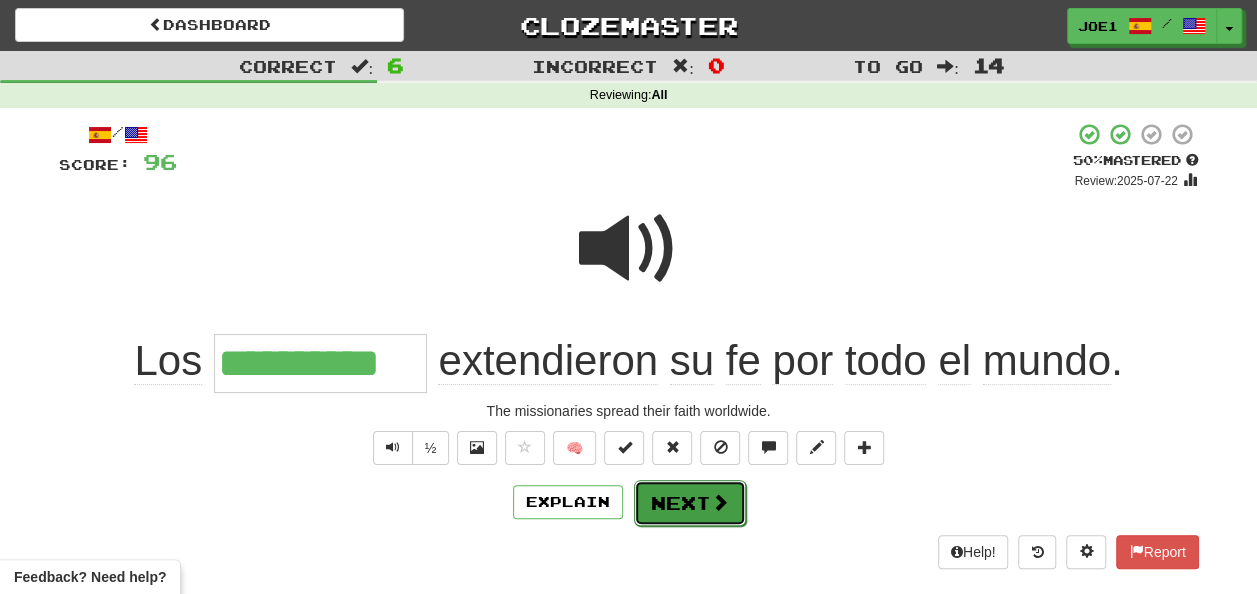 click on "Next" at bounding box center [690, 503] 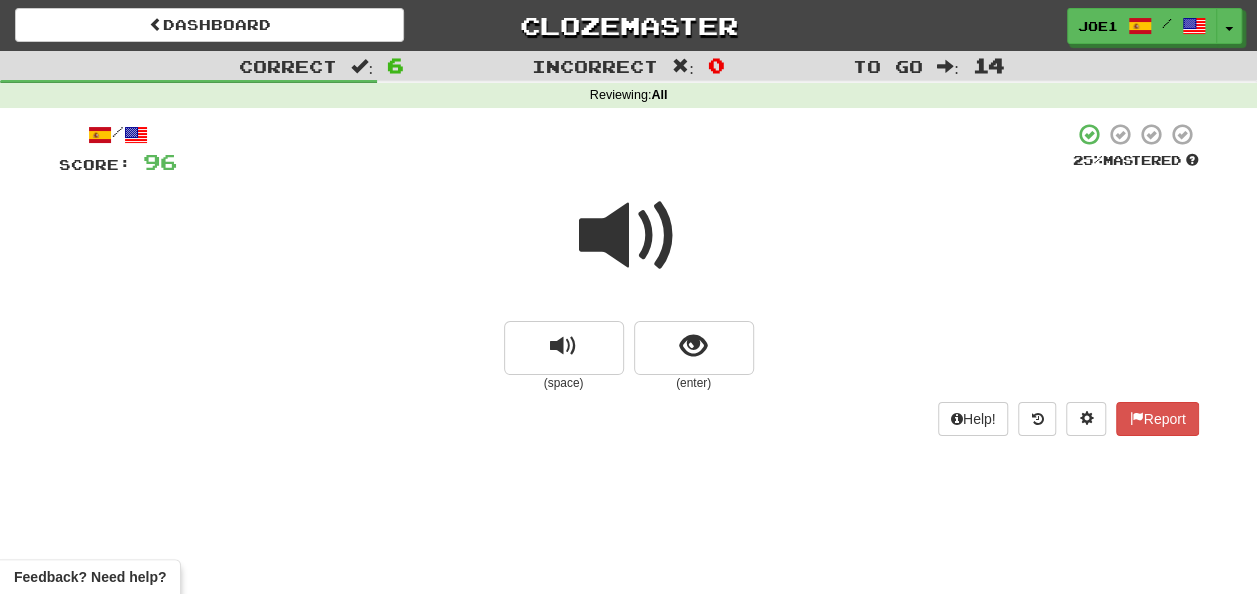 click at bounding box center [629, 236] 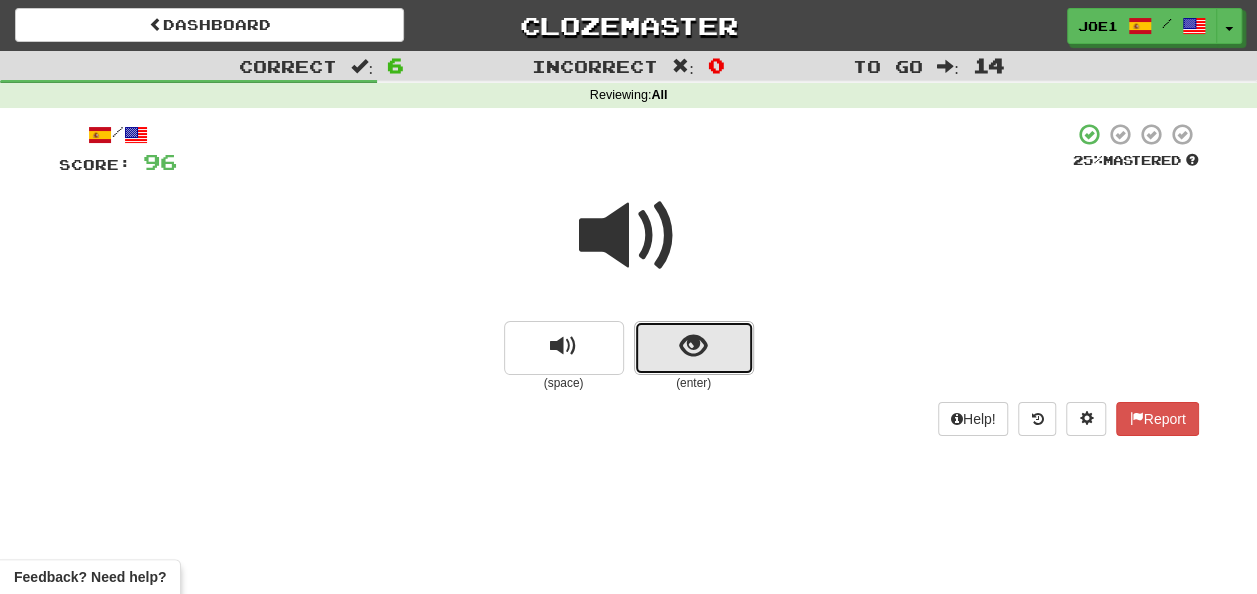 click at bounding box center (693, 346) 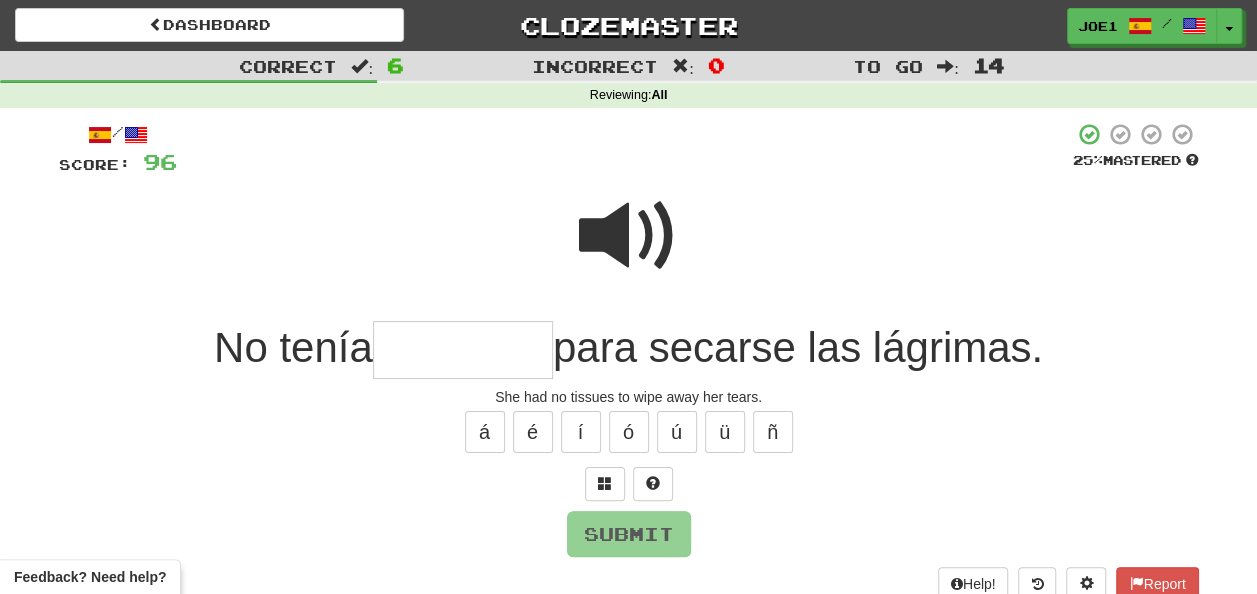click at bounding box center [463, 350] 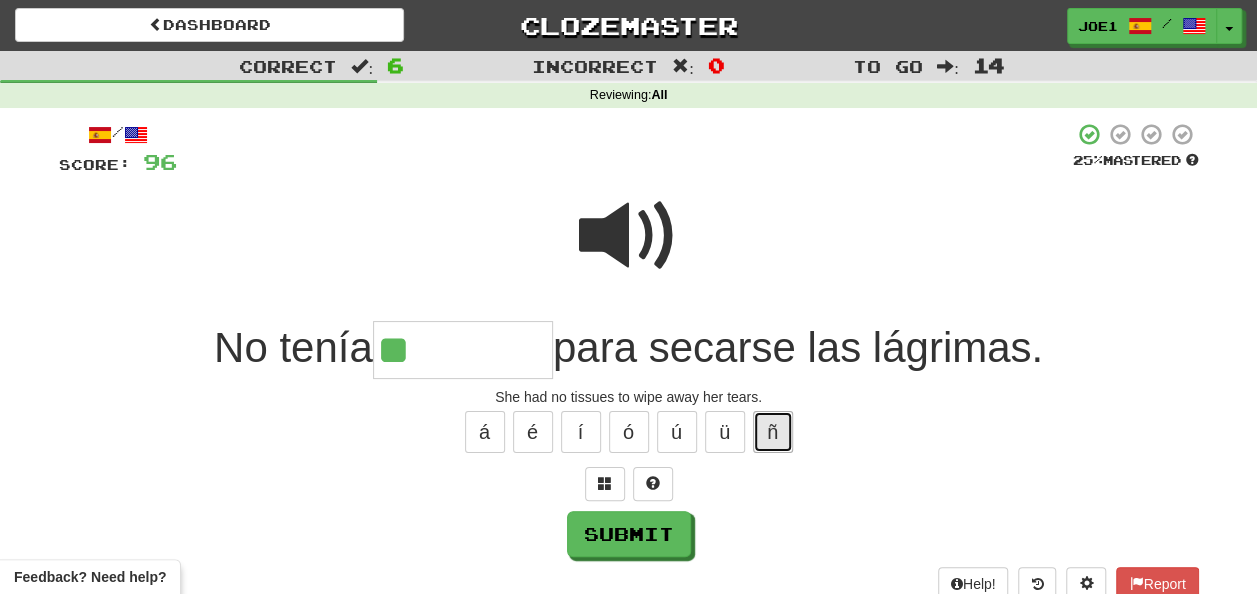 click on "ñ" at bounding box center [773, 432] 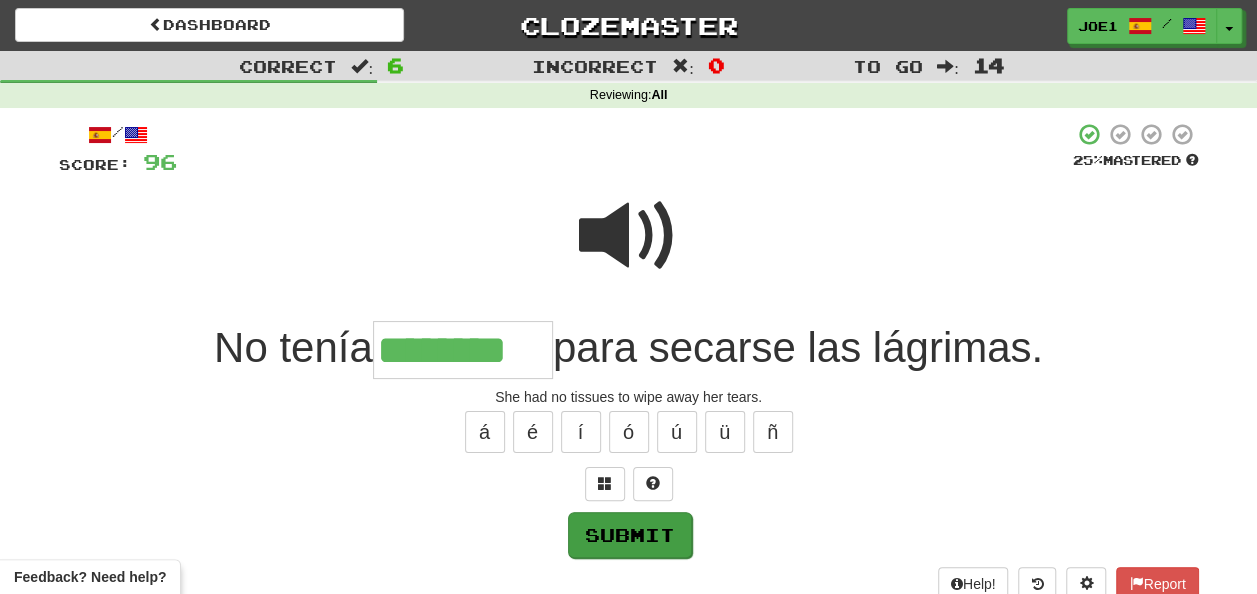 type on "********" 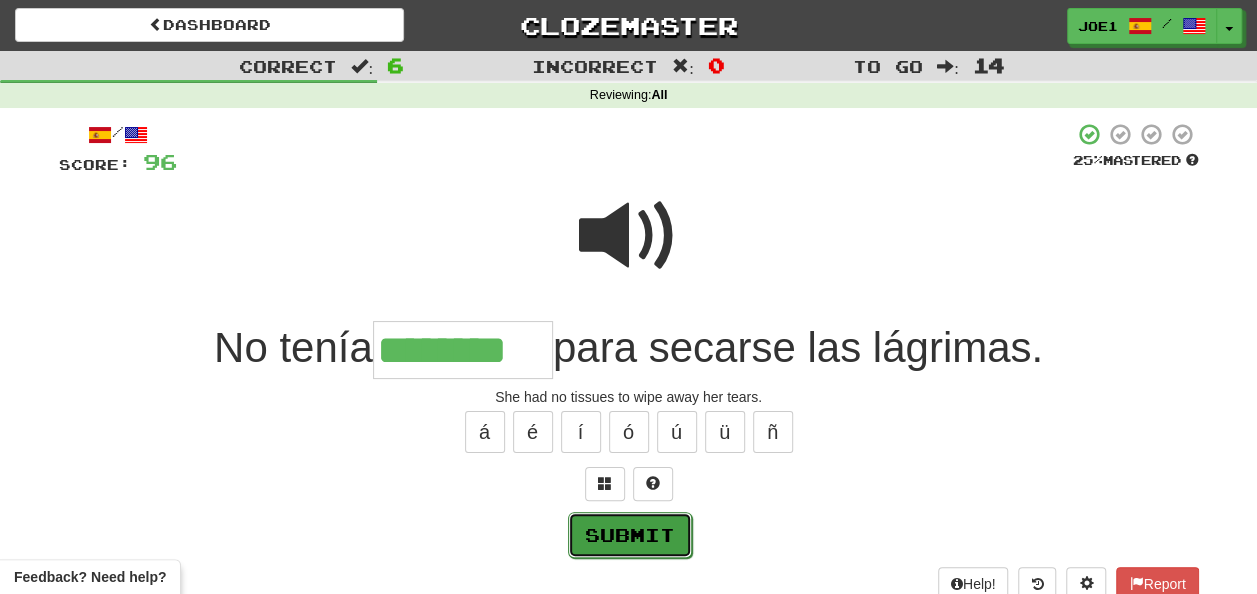 click on "Submit" at bounding box center (630, 535) 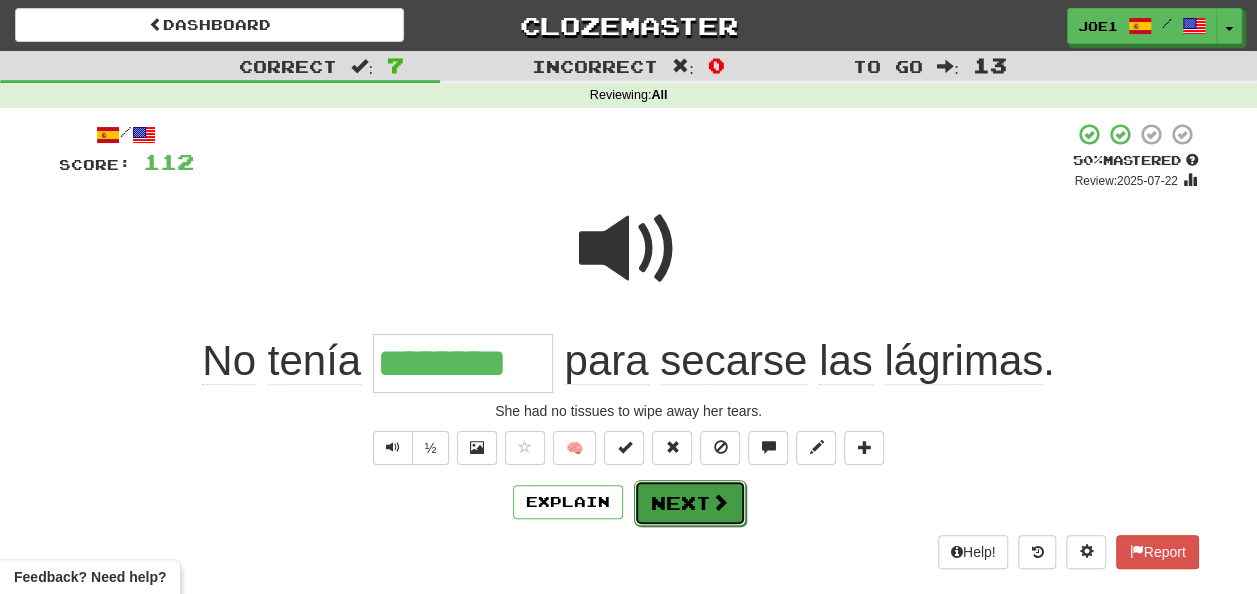 click on "Next" at bounding box center [690, 503] 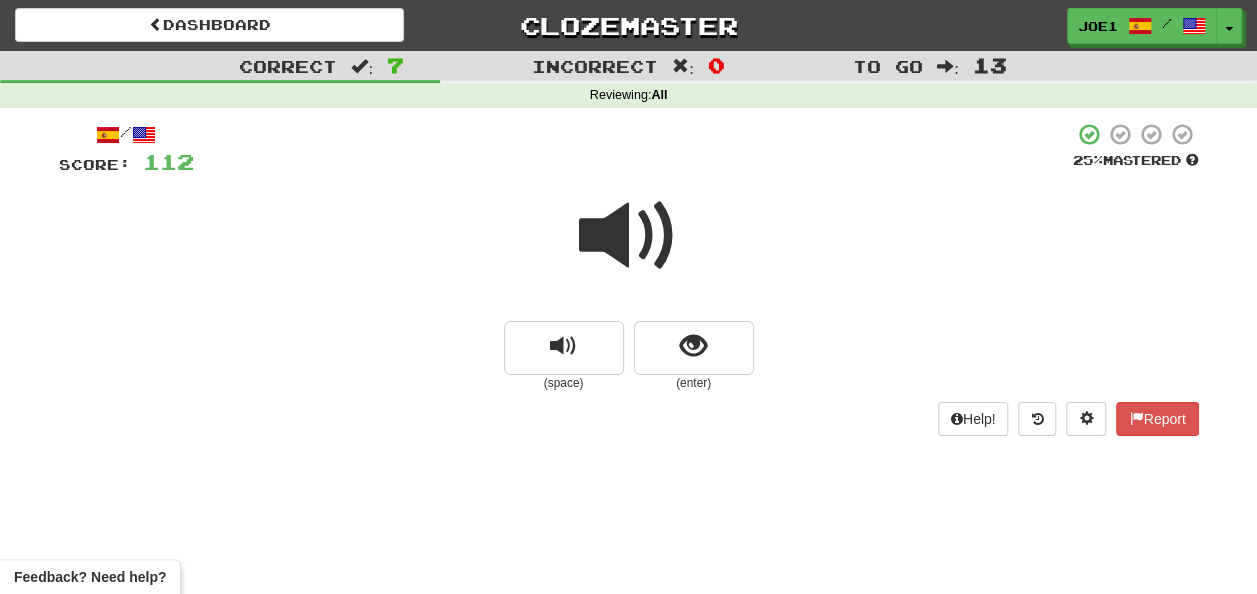 click at bounding box center (629, 236) 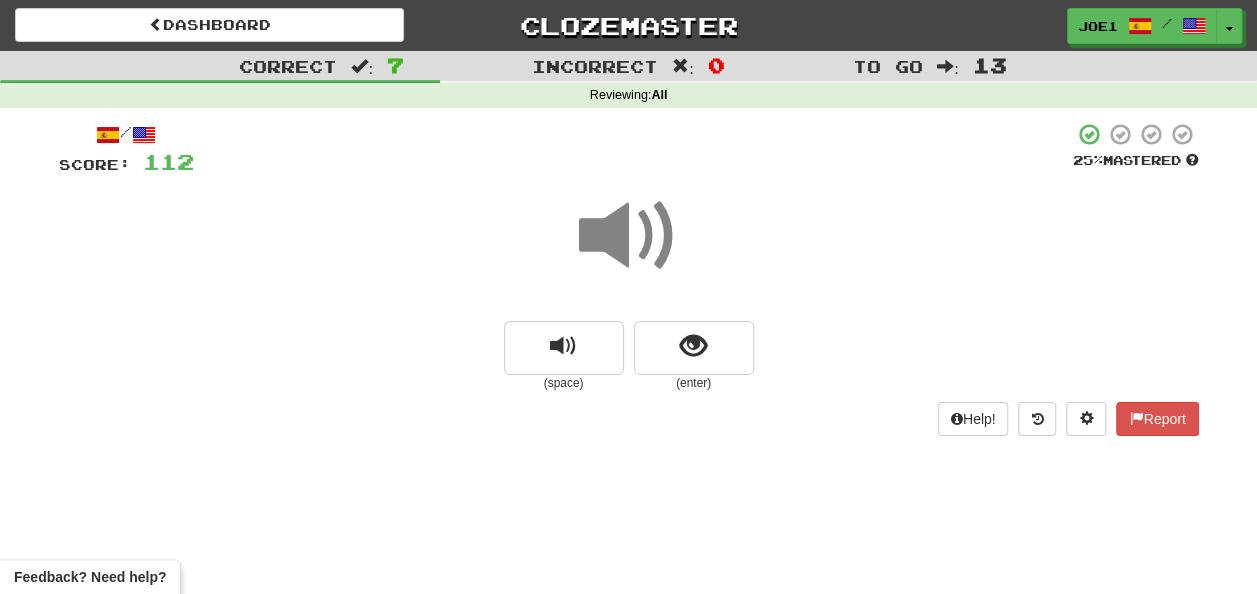 click at bounding box center [629, 236] 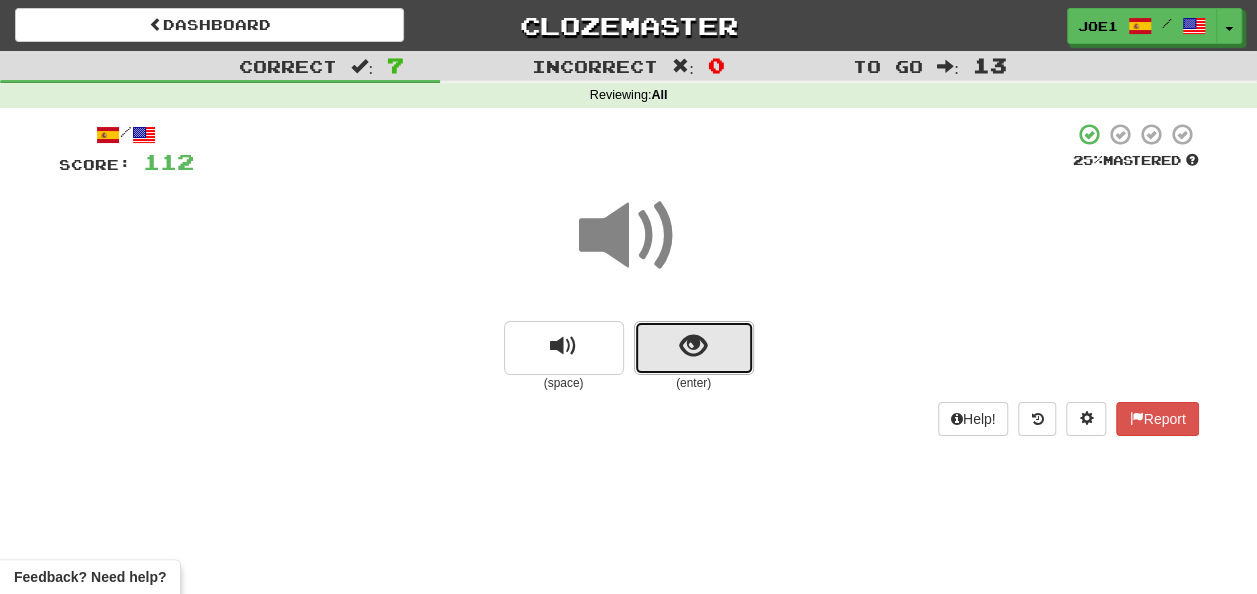 click at bounding box center [693, 346] 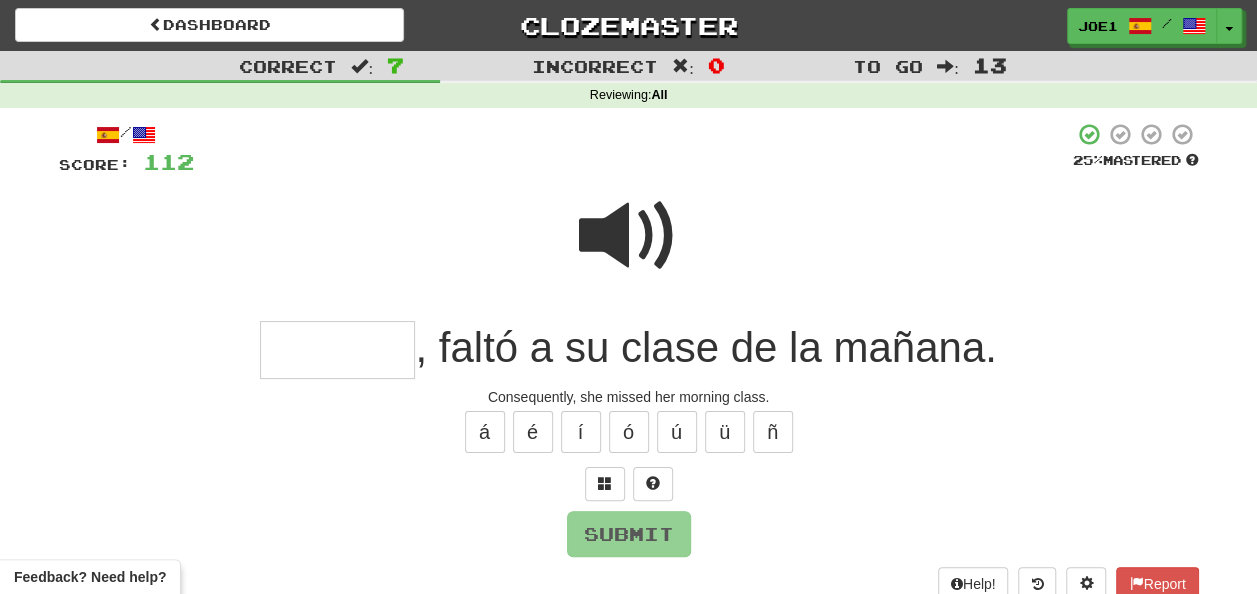 click at bounding box center (337, 350) 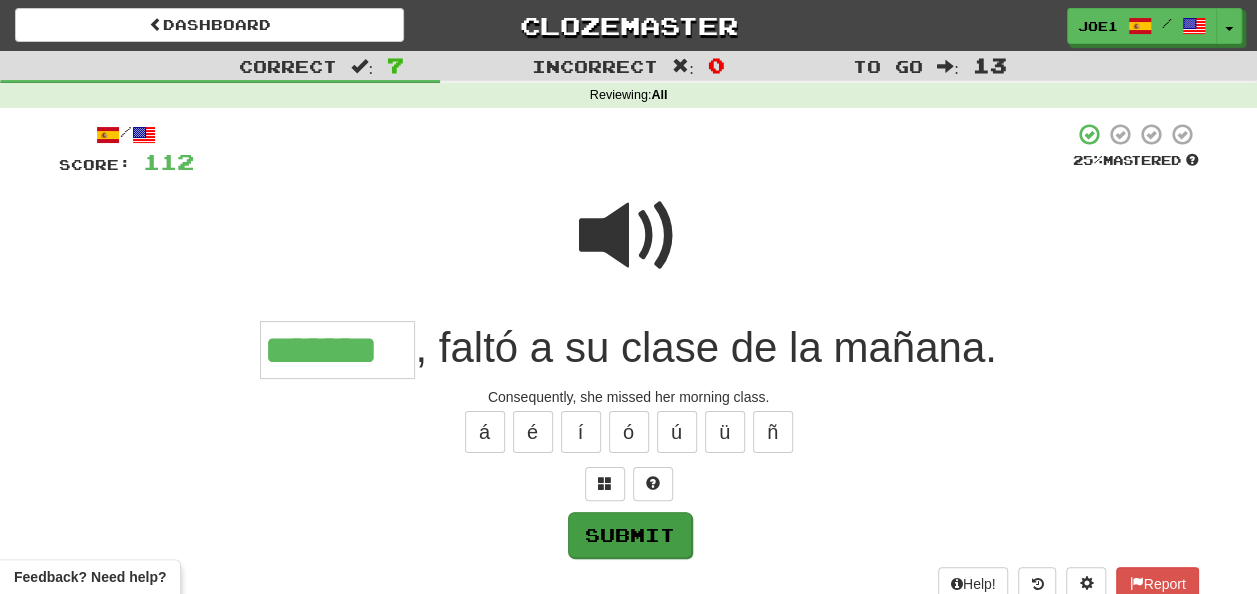 type on "*******" 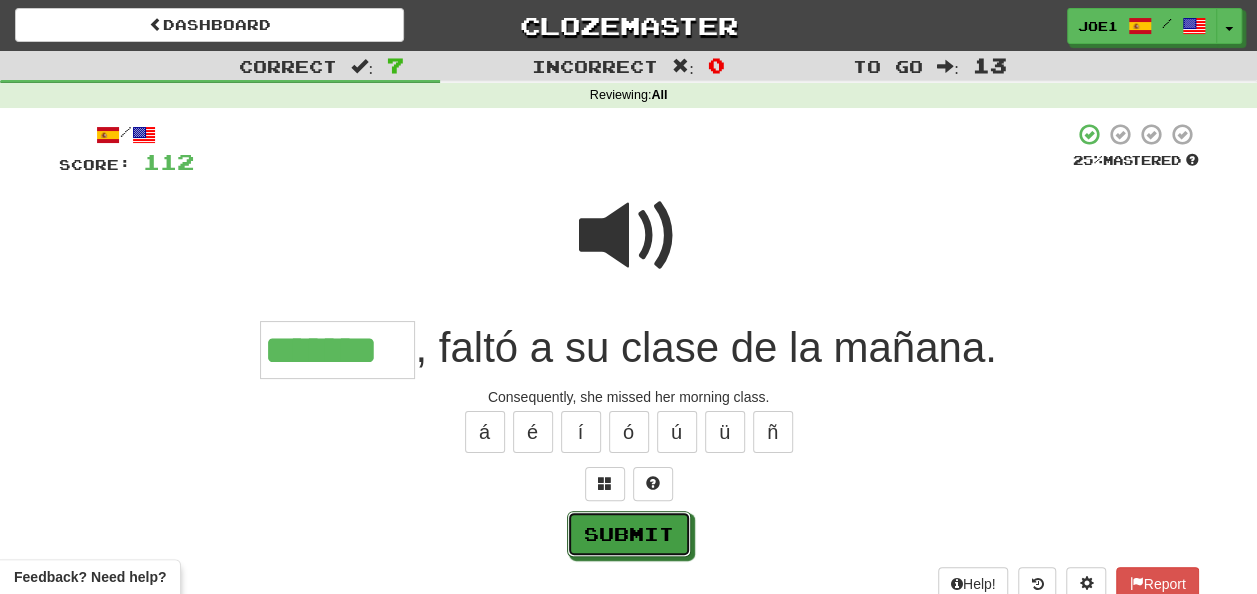 click on "Submit" at bounding box center [629, 534] 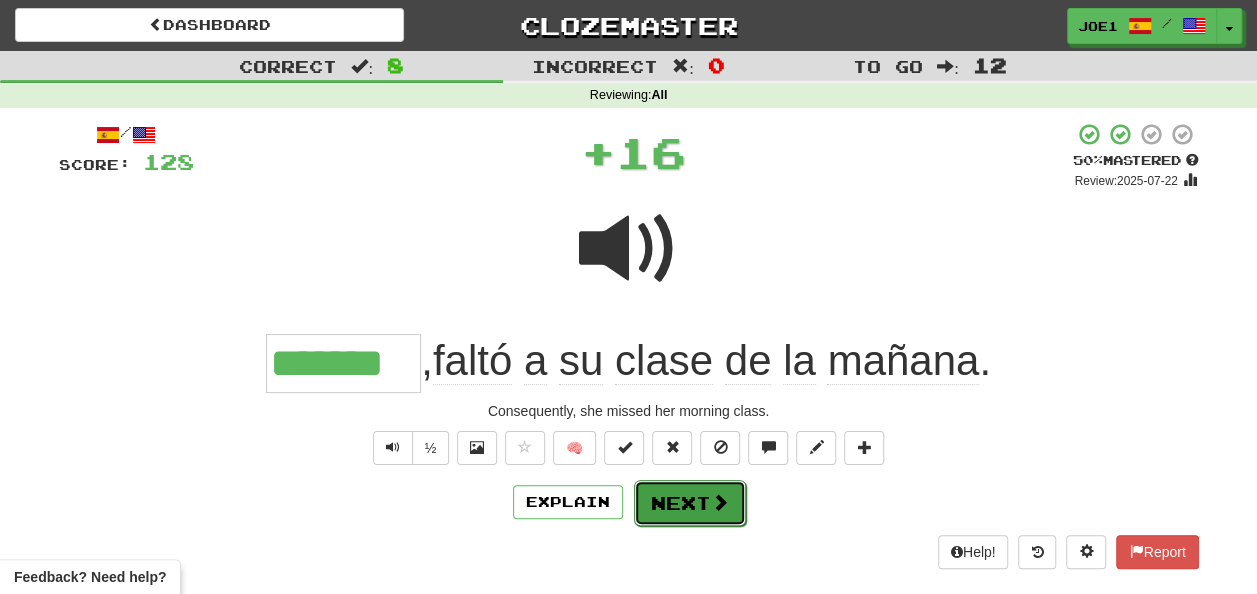 click on "Next" at bounding box center [690, 503] 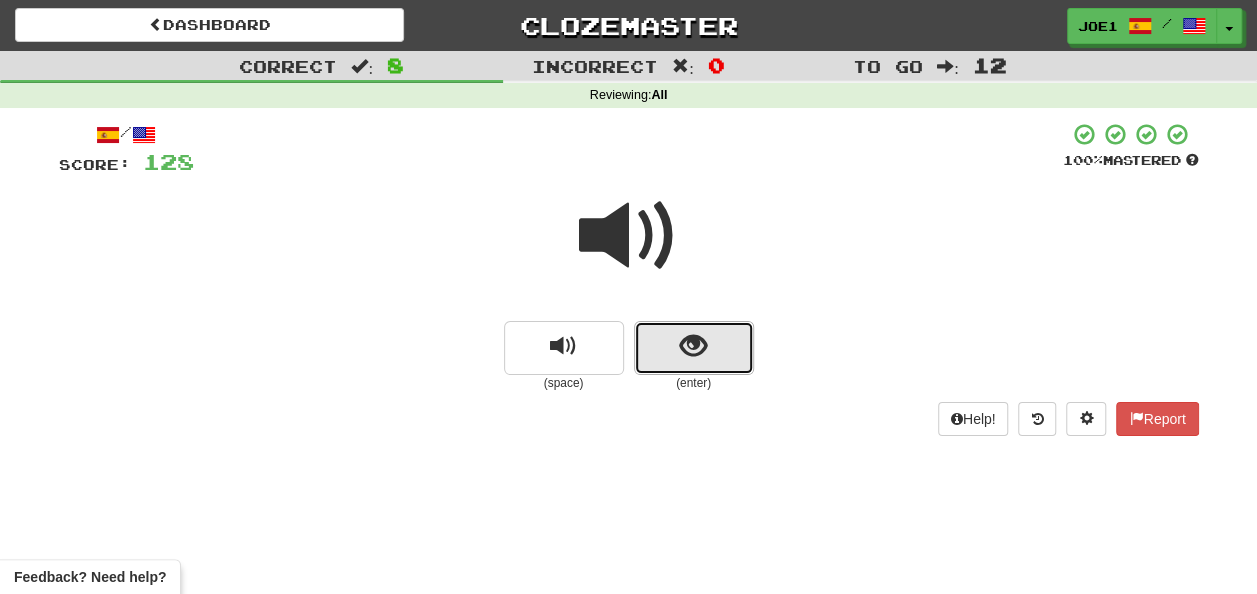drag, startPoint x: 686, startPoint y: 351, endPoint x: 707, endPoint y: 353, distance: 21.095022 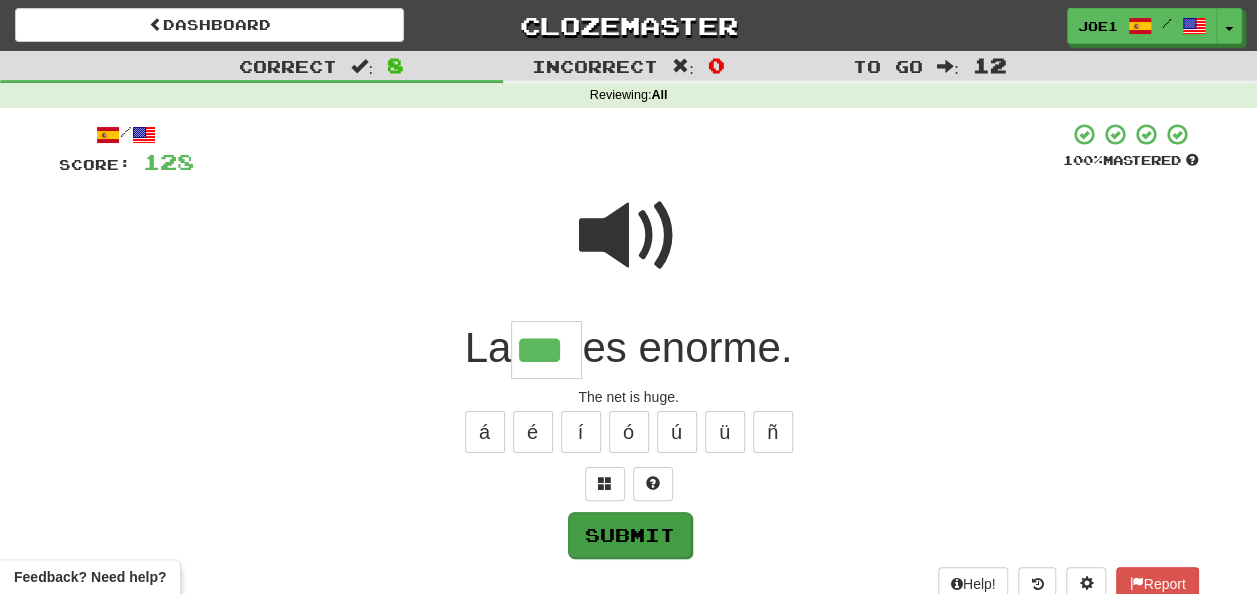 type on "***" 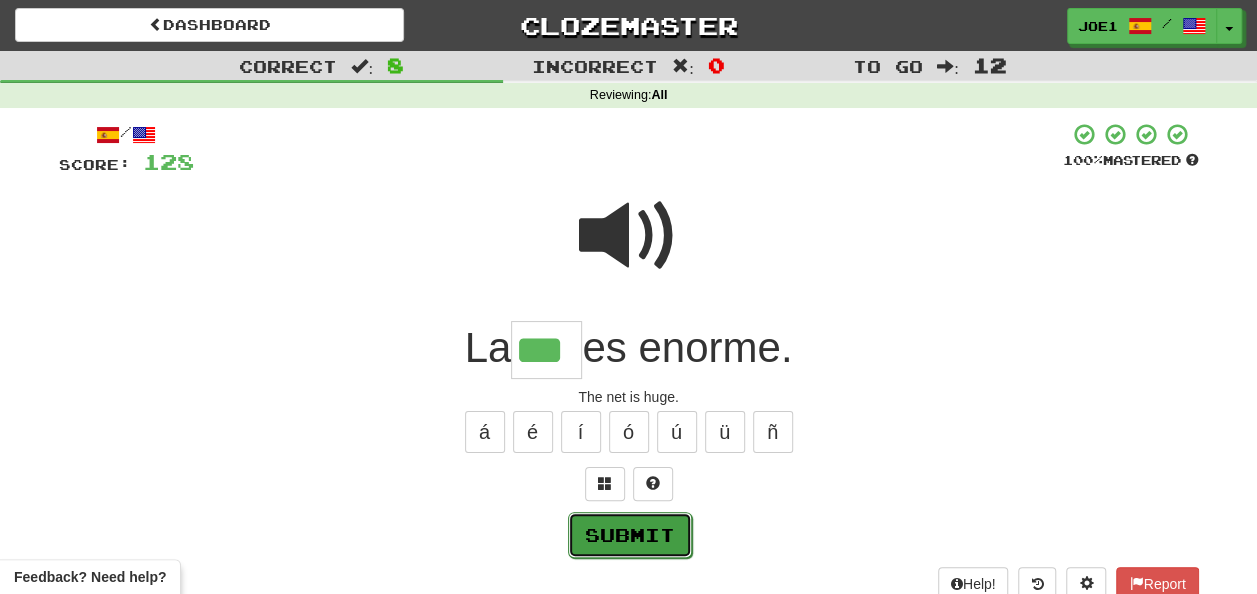 click on "Submit" at bounding box center [630, 535] 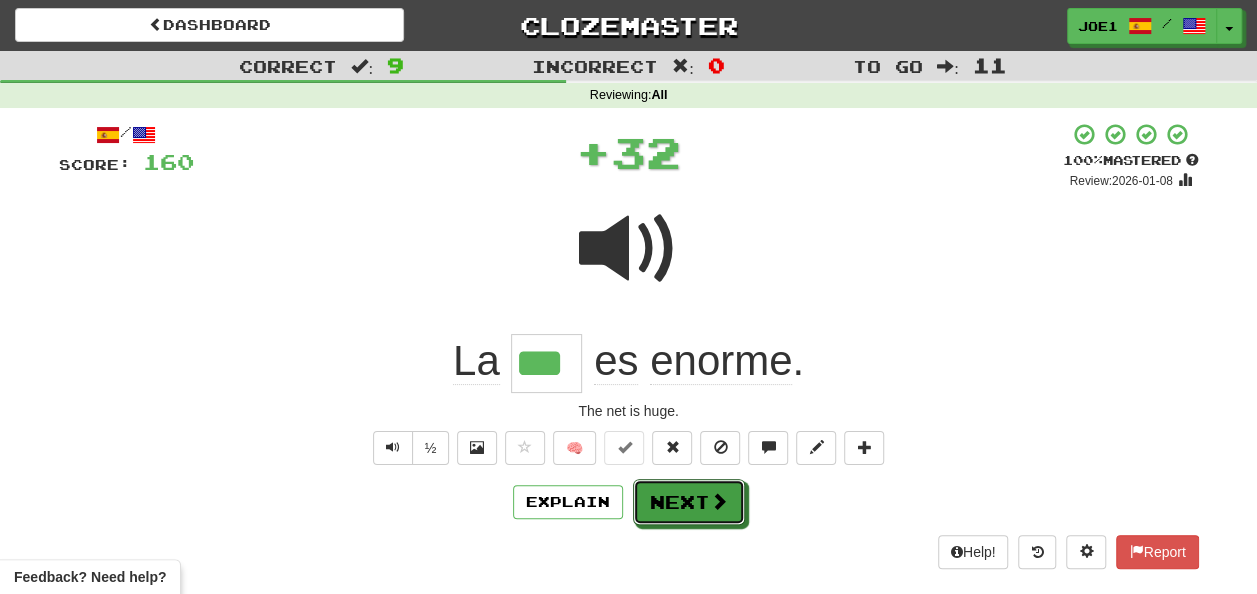 click on "Next" at bounding box center [689, 502] 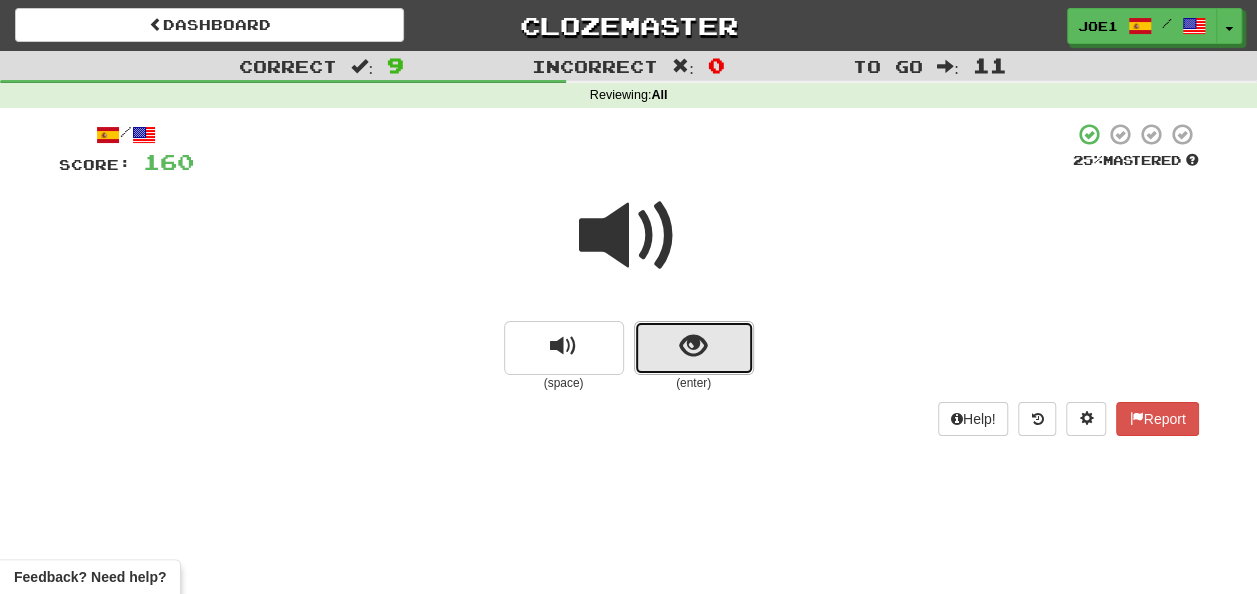 click at bounding box center [694, 348] 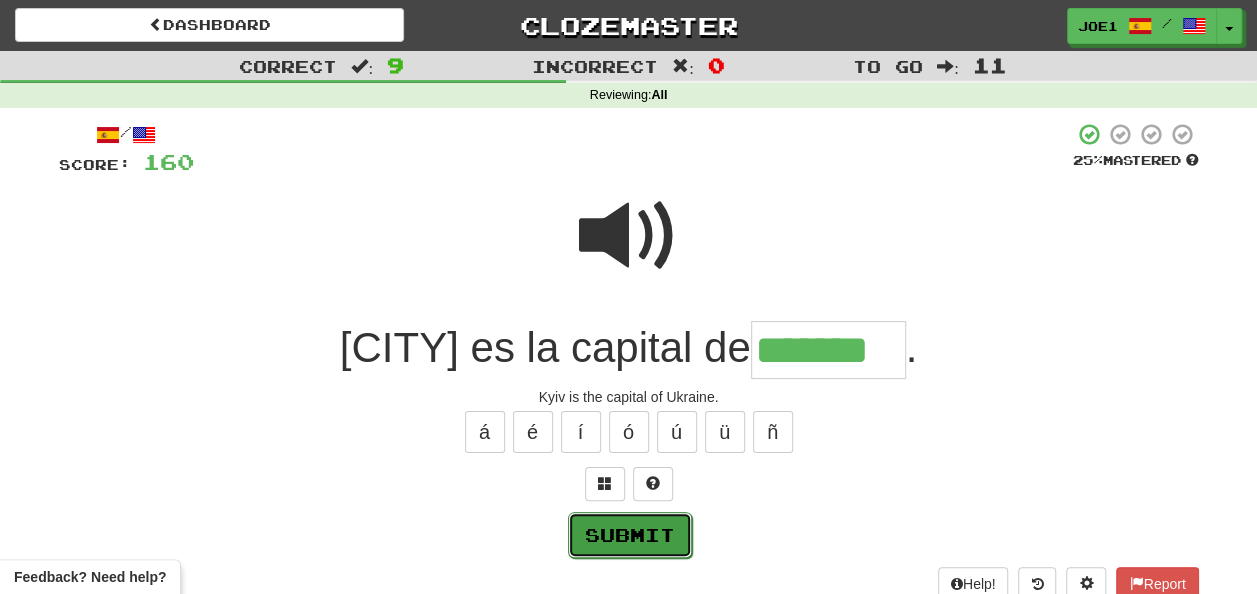 click on "Submit" at bounding box center [630, 535] 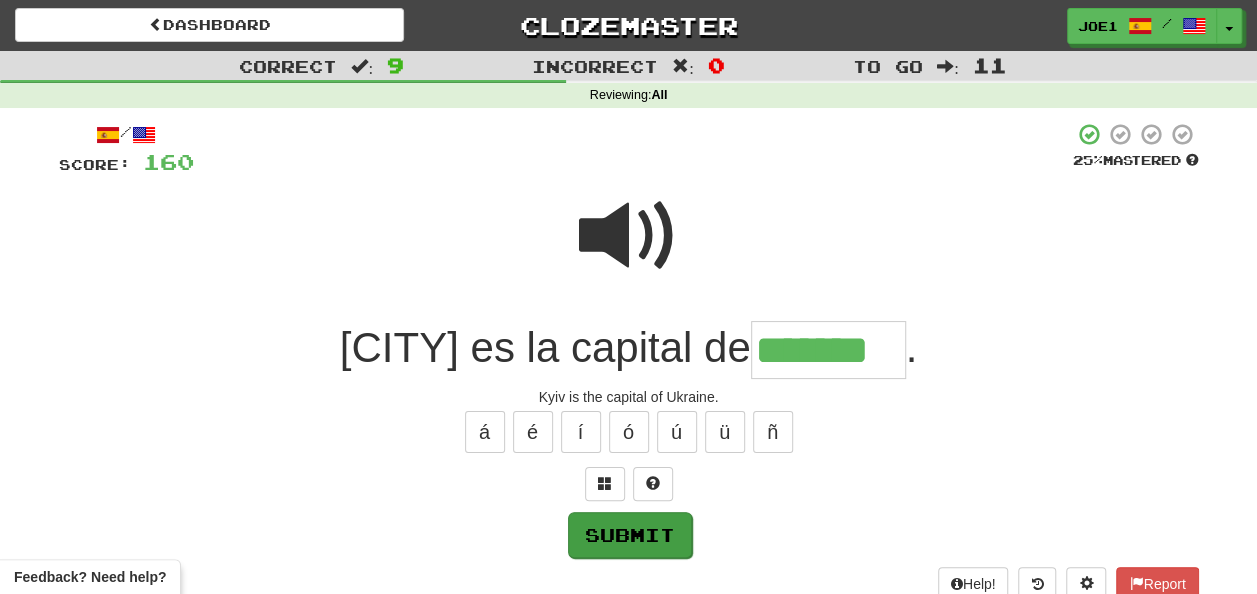 type on "*******" 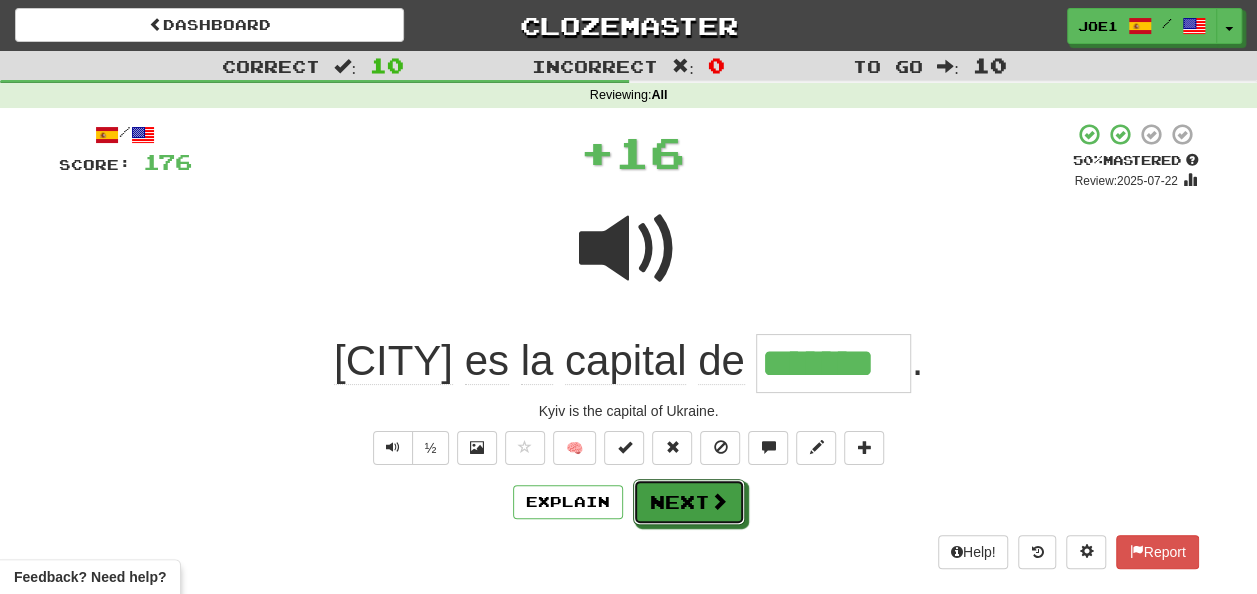 click on "Next" at bounding box center [689, 502] 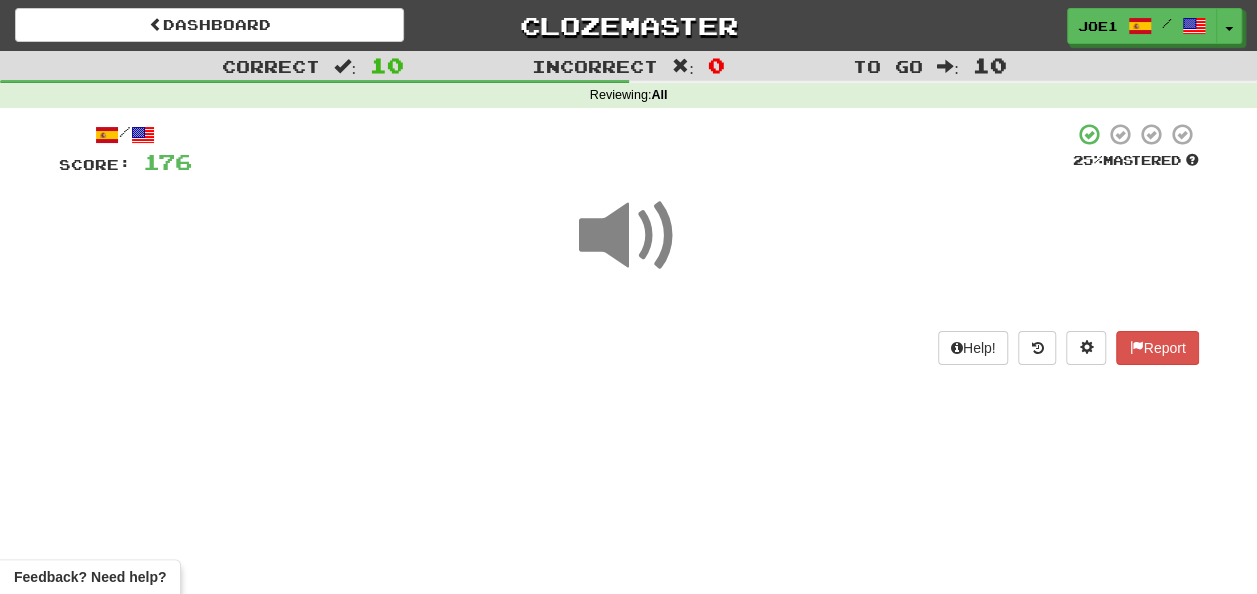 click at bounding box center (629, 236) 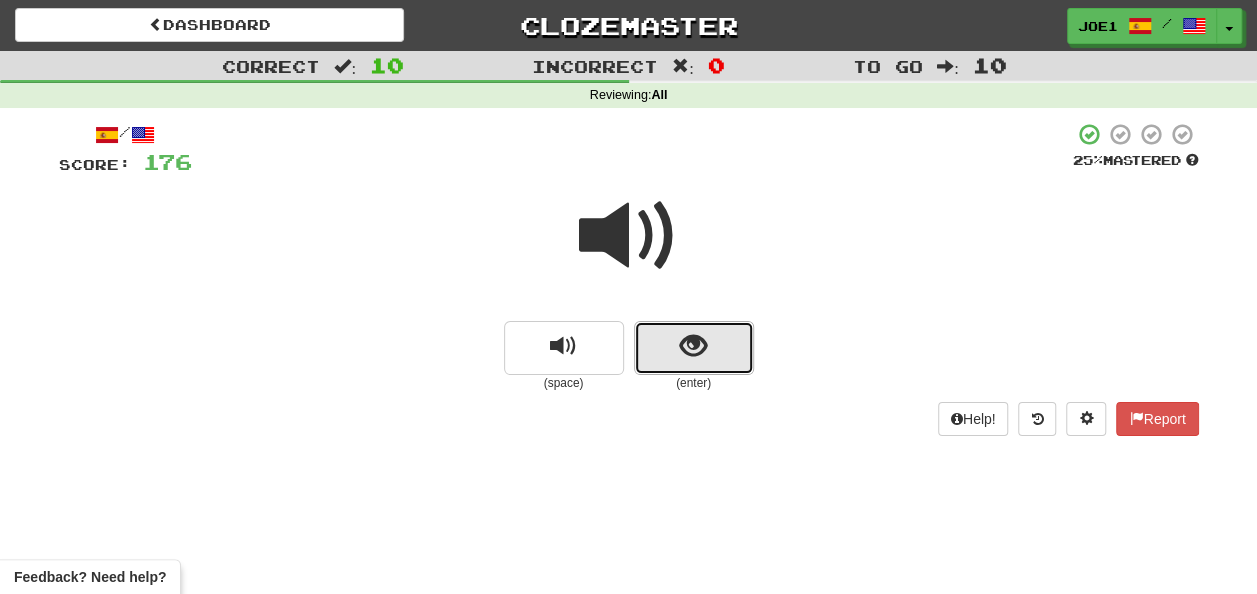 click at bounding box center [694, 348] 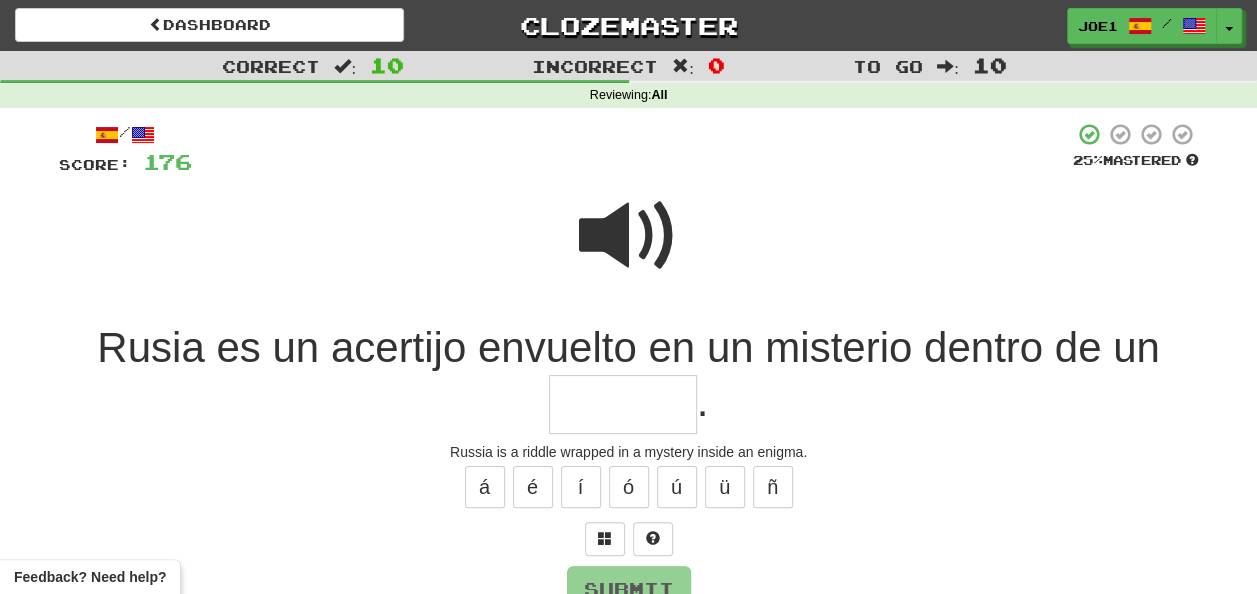 click at bounding box center (629, 236) 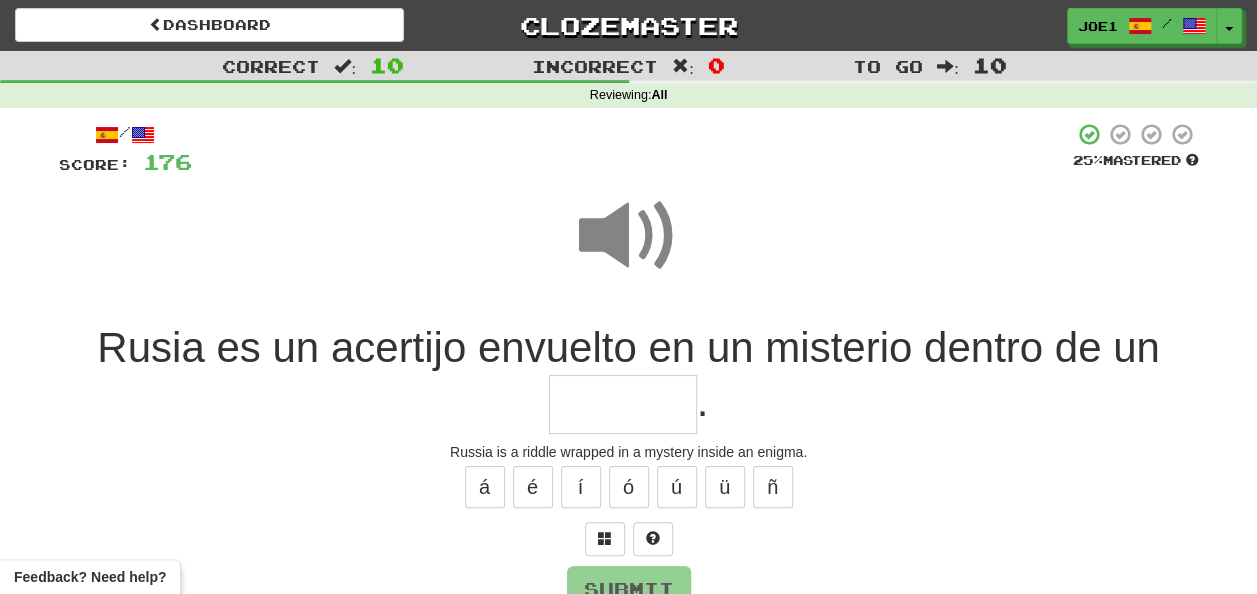 click at bounding box center (623, 404) 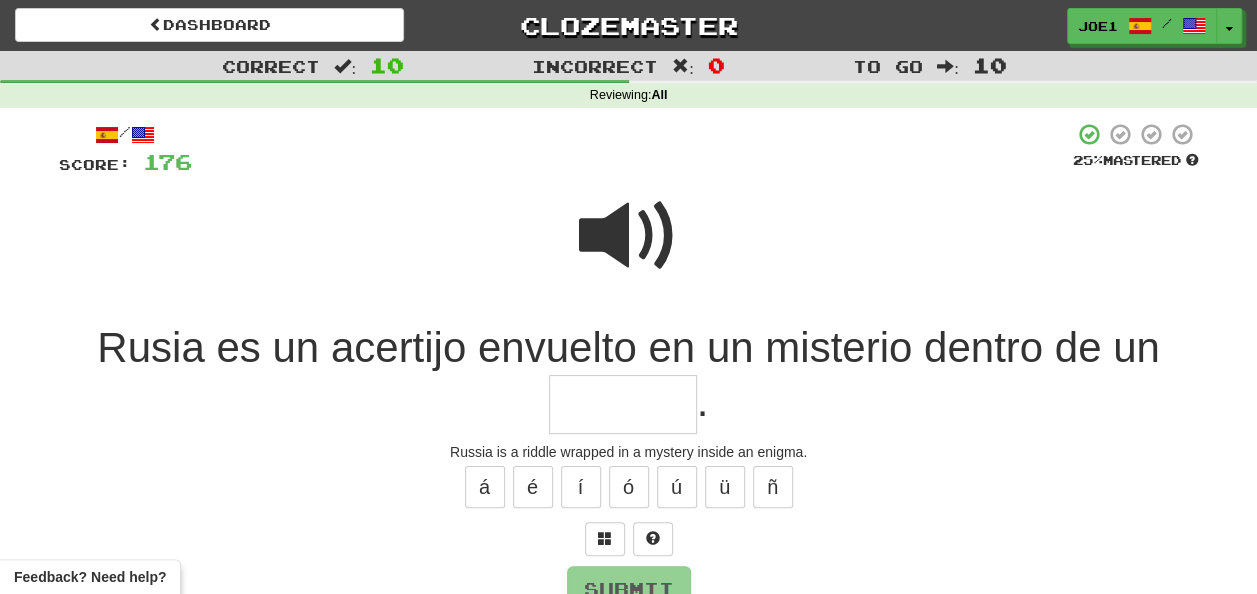 type on "*" 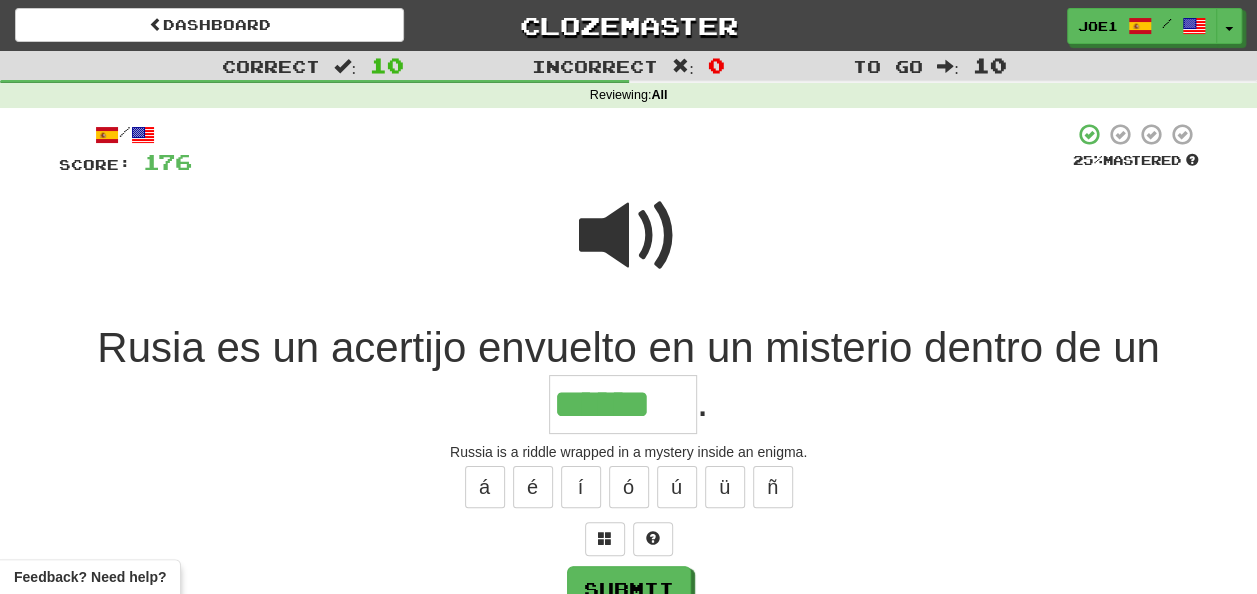 type on "******" 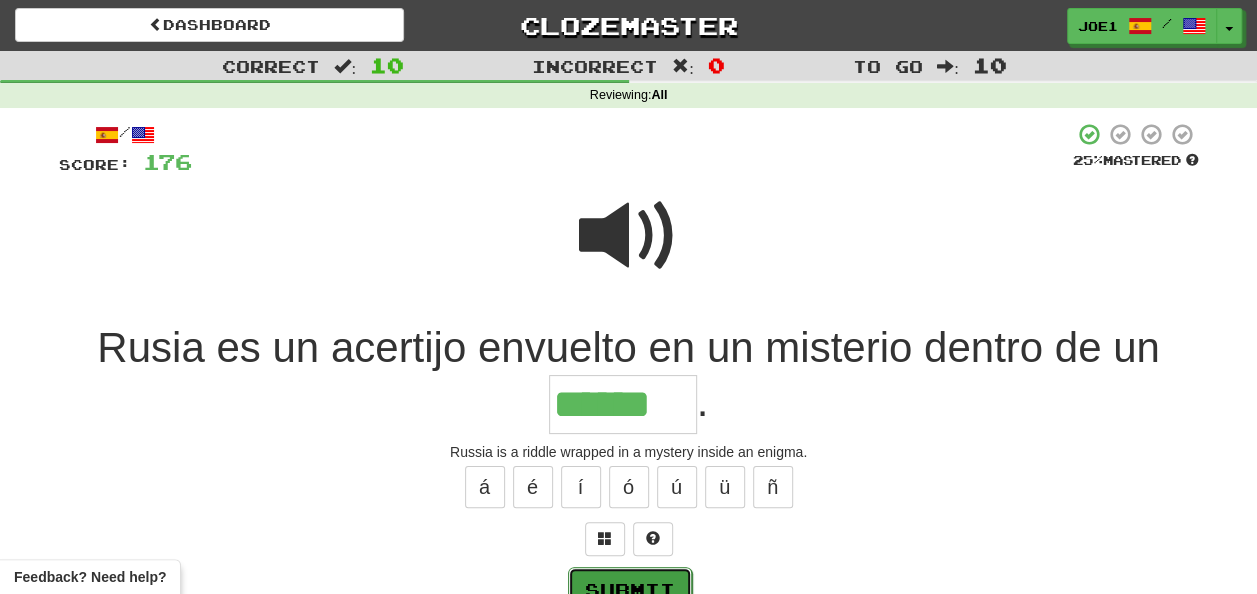 click on "Submit" at bounding box center (630, 590) 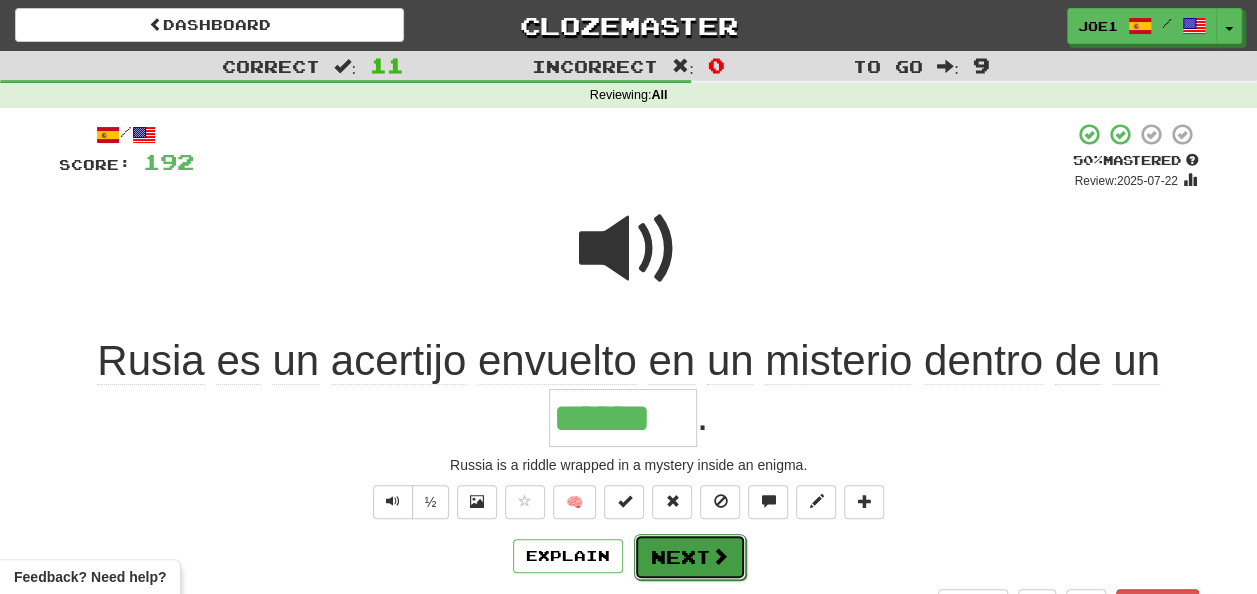 click on "Next" at bounding box center (690, 557) 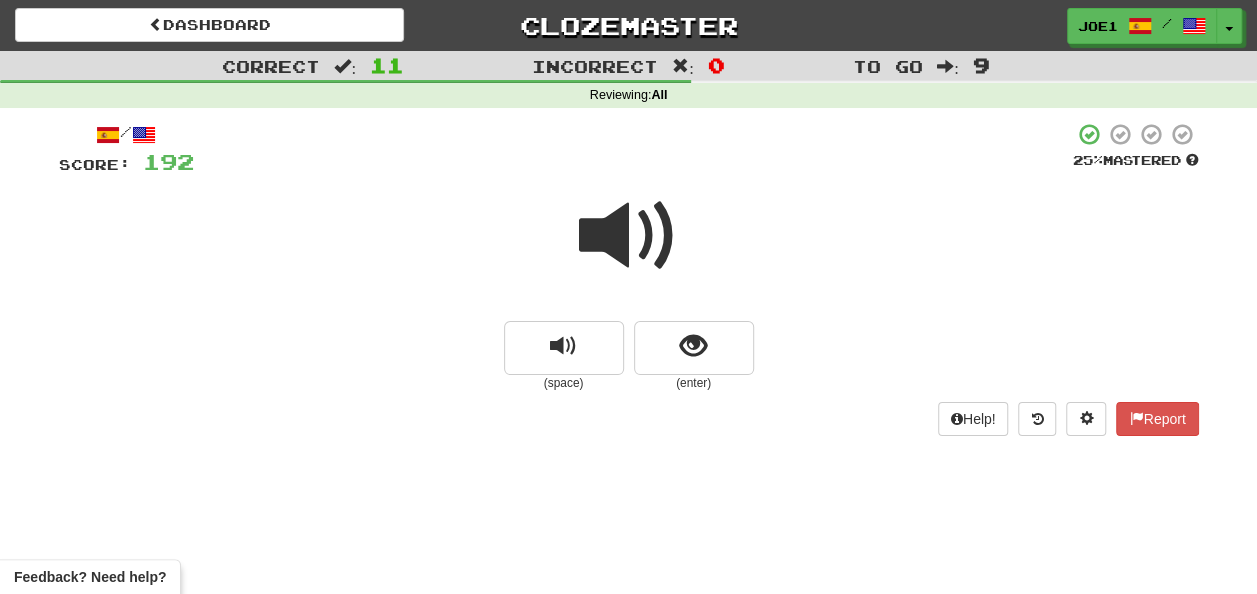 click at bounding box center [629, 236] 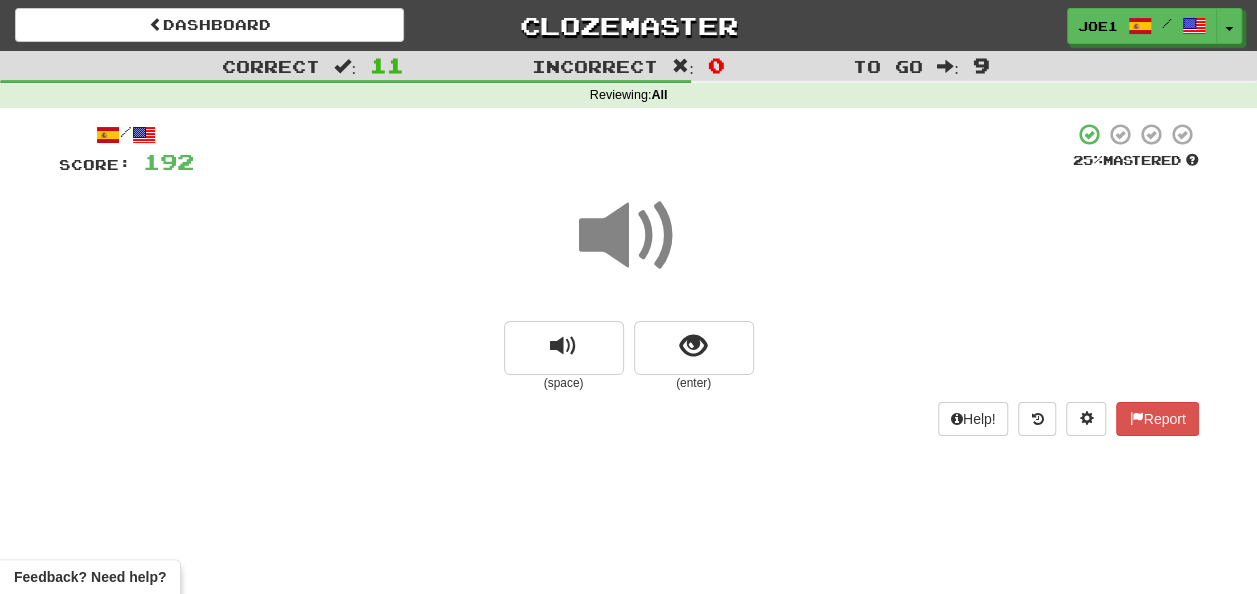 click at bounding box center (629, 236) 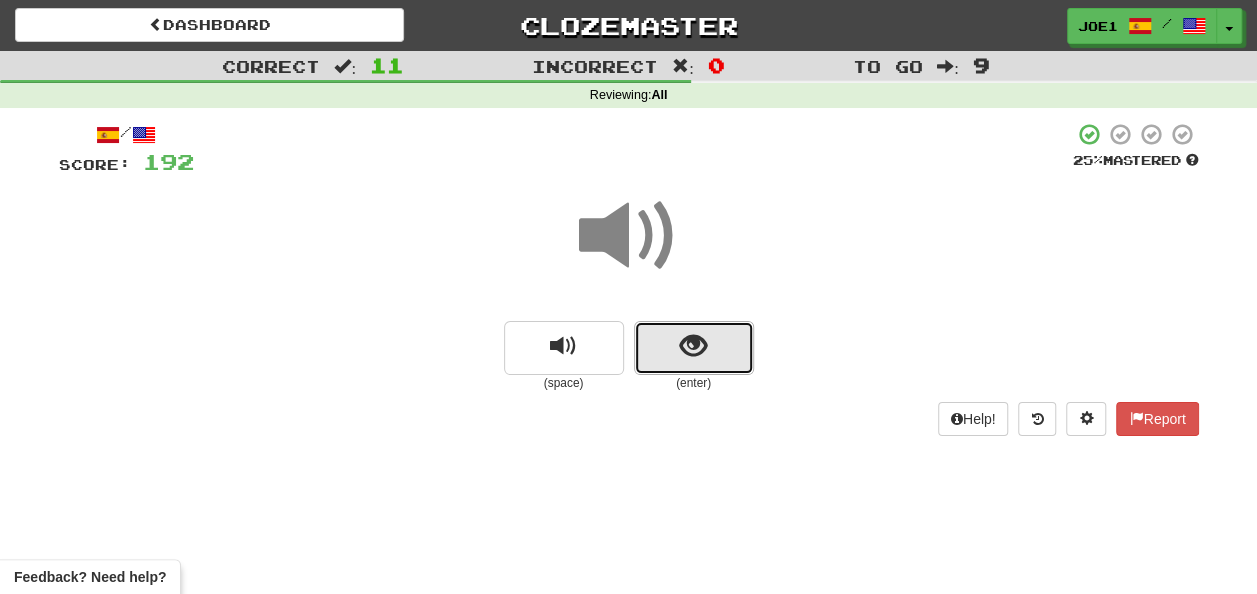 click at bounding box center (693, 346) 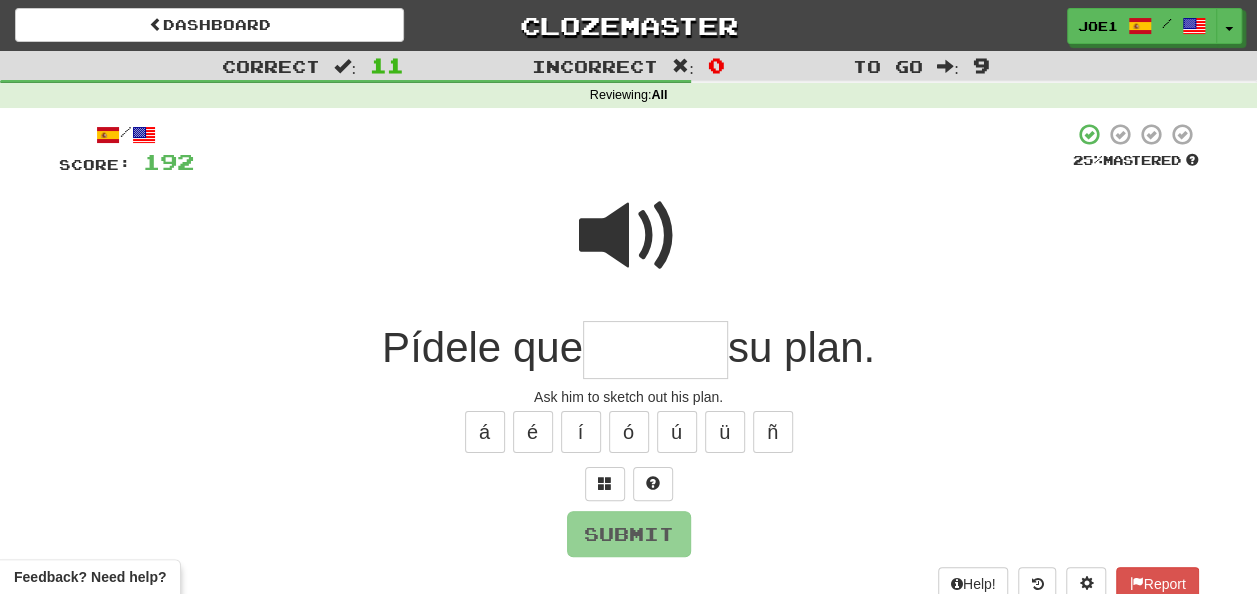 click at bounding box center (629, 236) 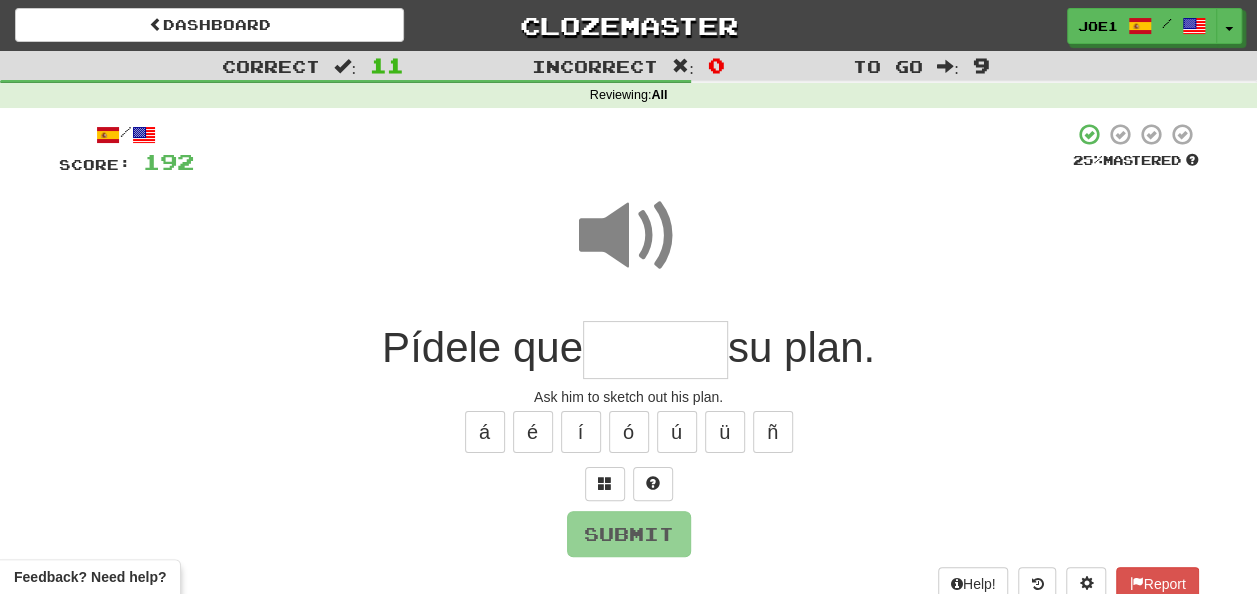 click at bounding box center [655, 350] 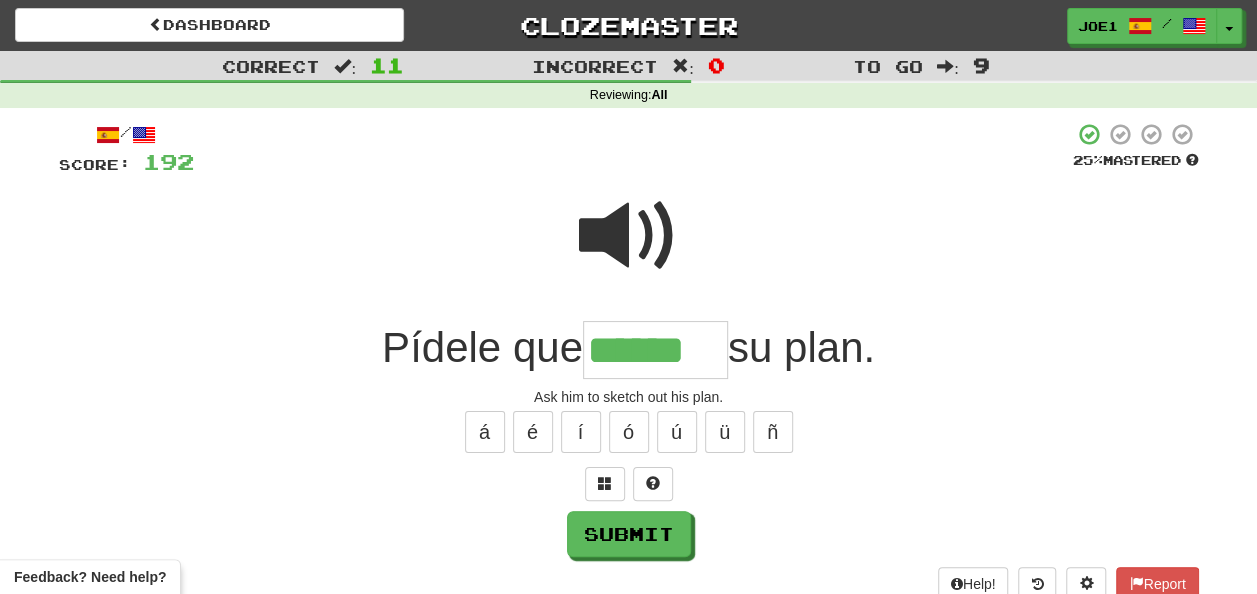 type on "******" 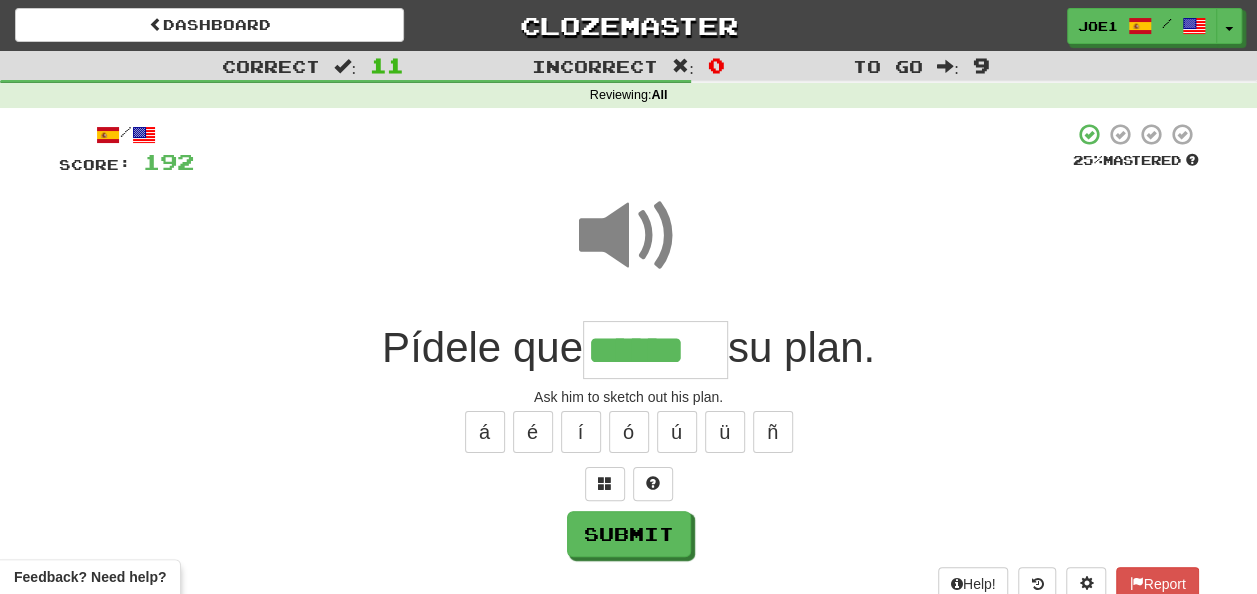 click at bounding box center (629, 236) 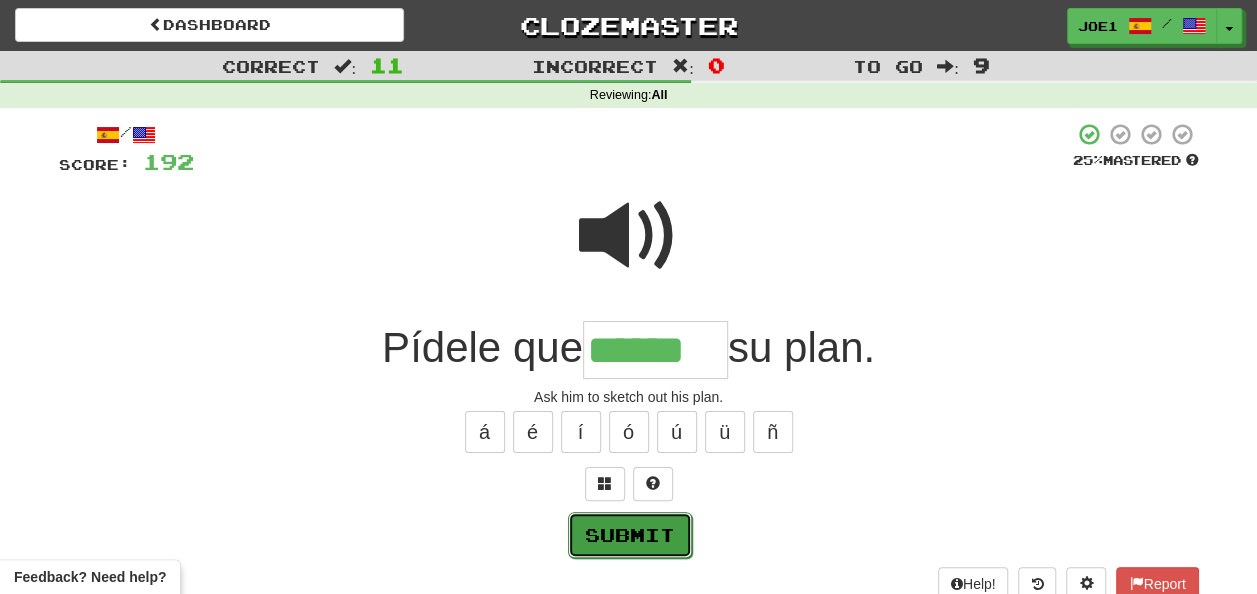 click on "Submit" at bounding box center [630, 535] 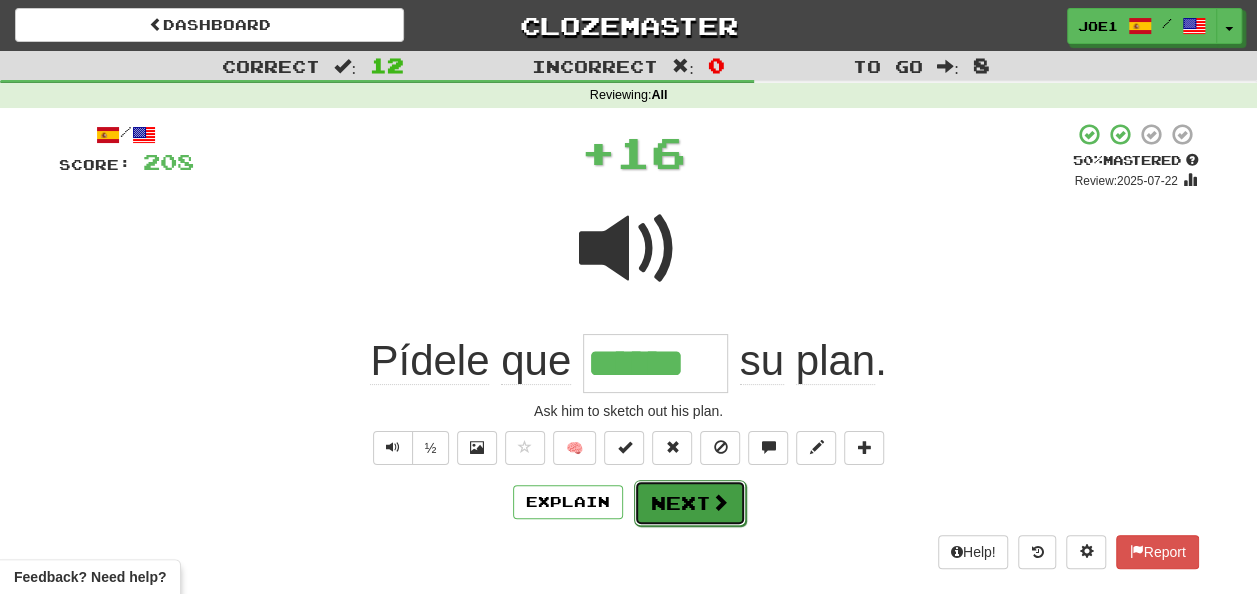 click on "Next" at bounding box center [690, 503] 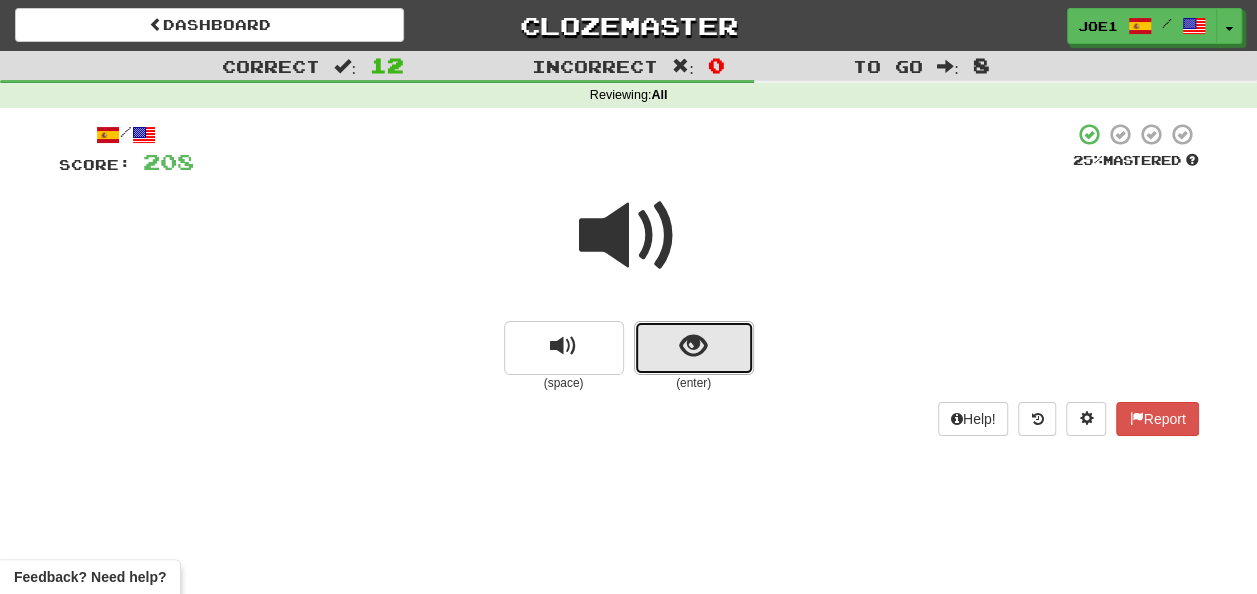 click at bounding box center [693, 346] 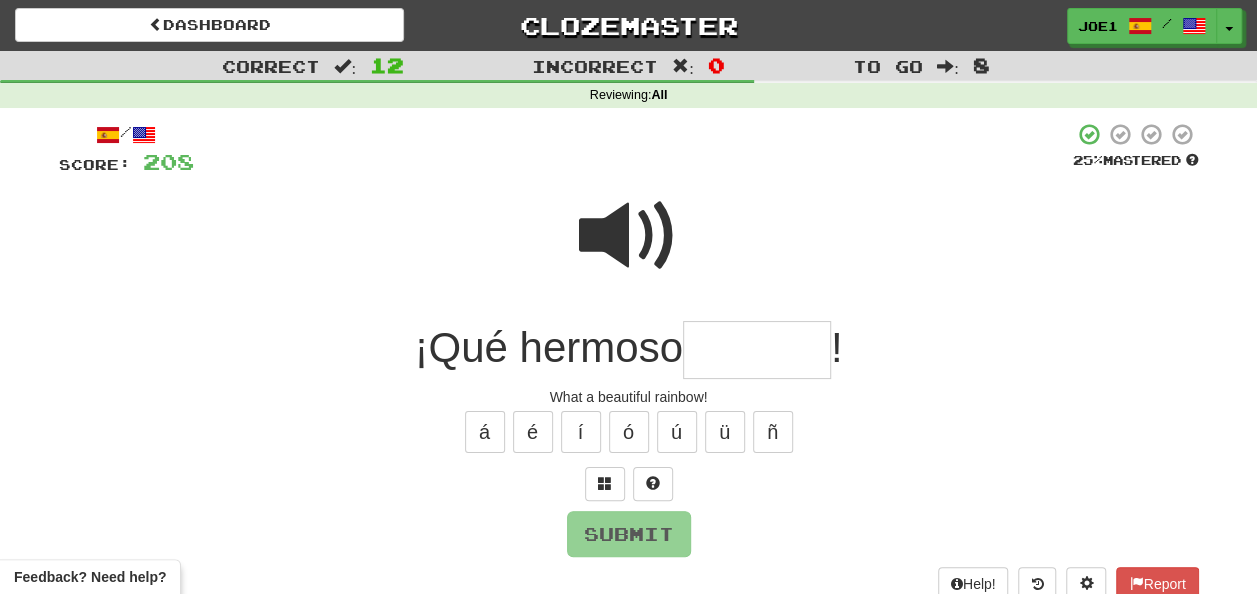 click at bounding box center (757, 350) 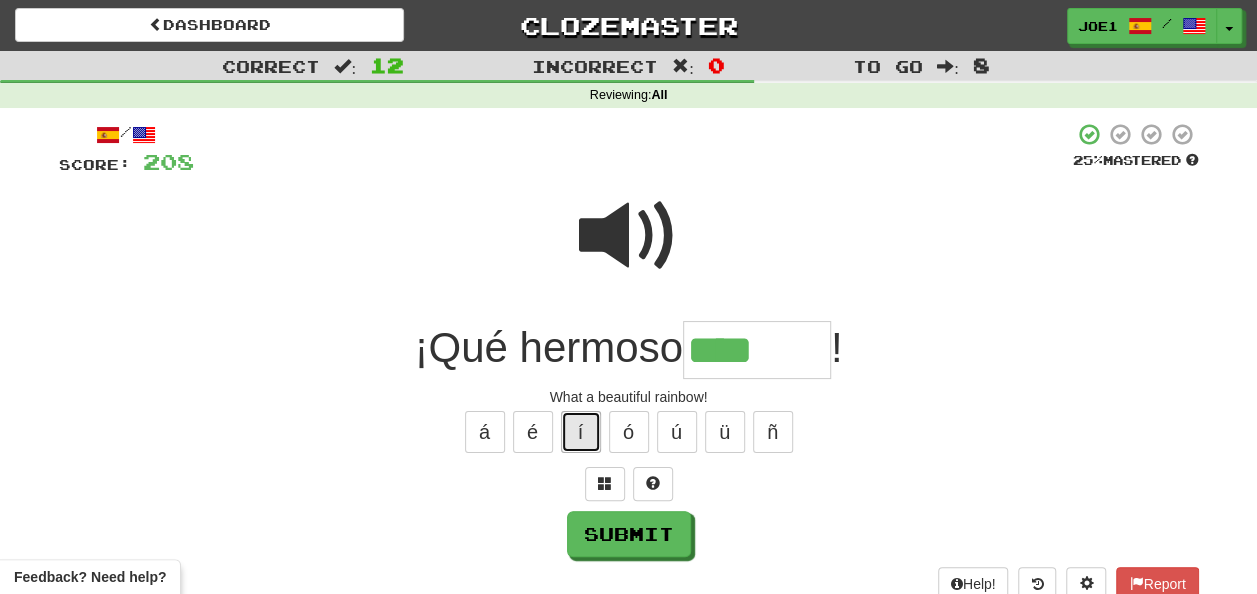 click on "í" at bounding box center (581, 432) 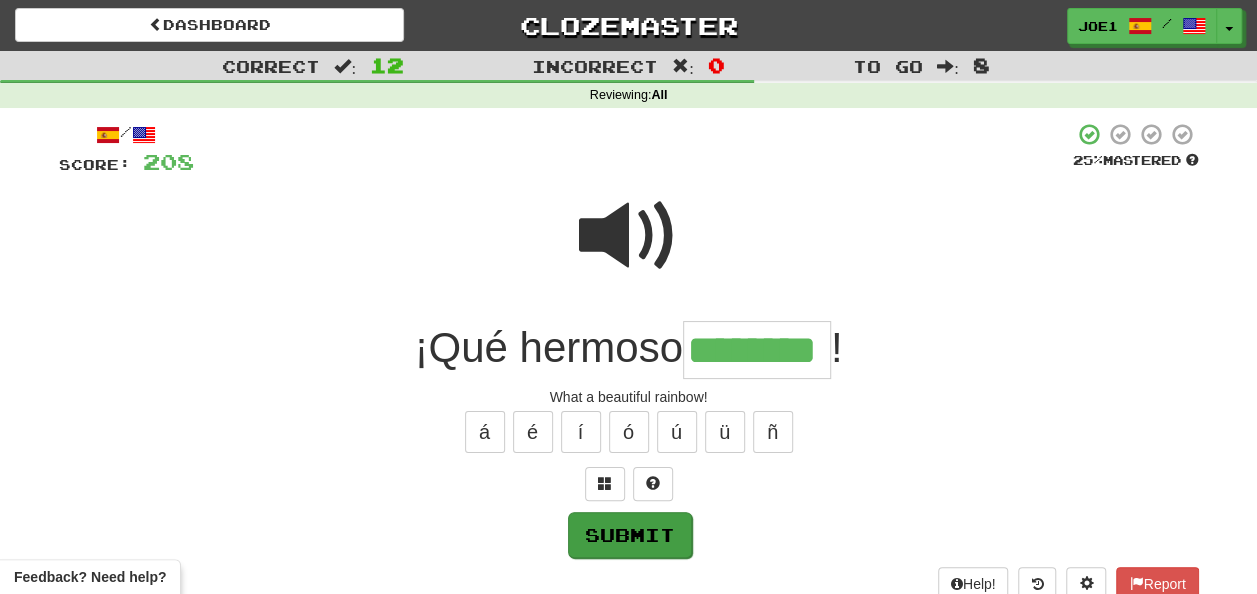 type on "********" 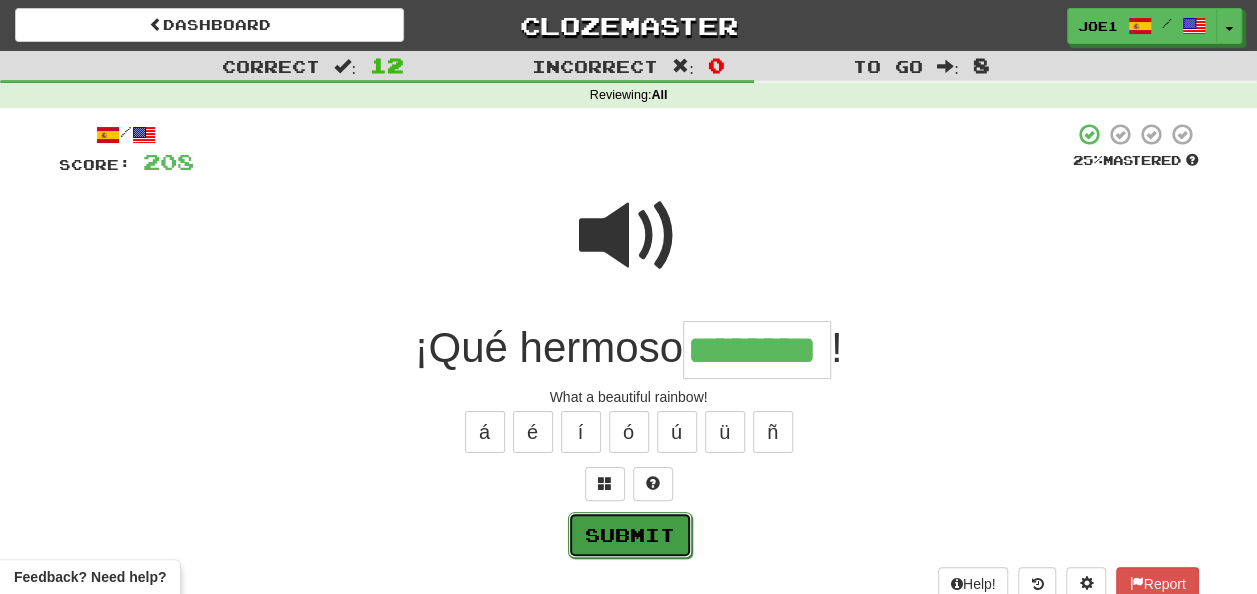 click on "Submit" at bounding box center (630, 535) 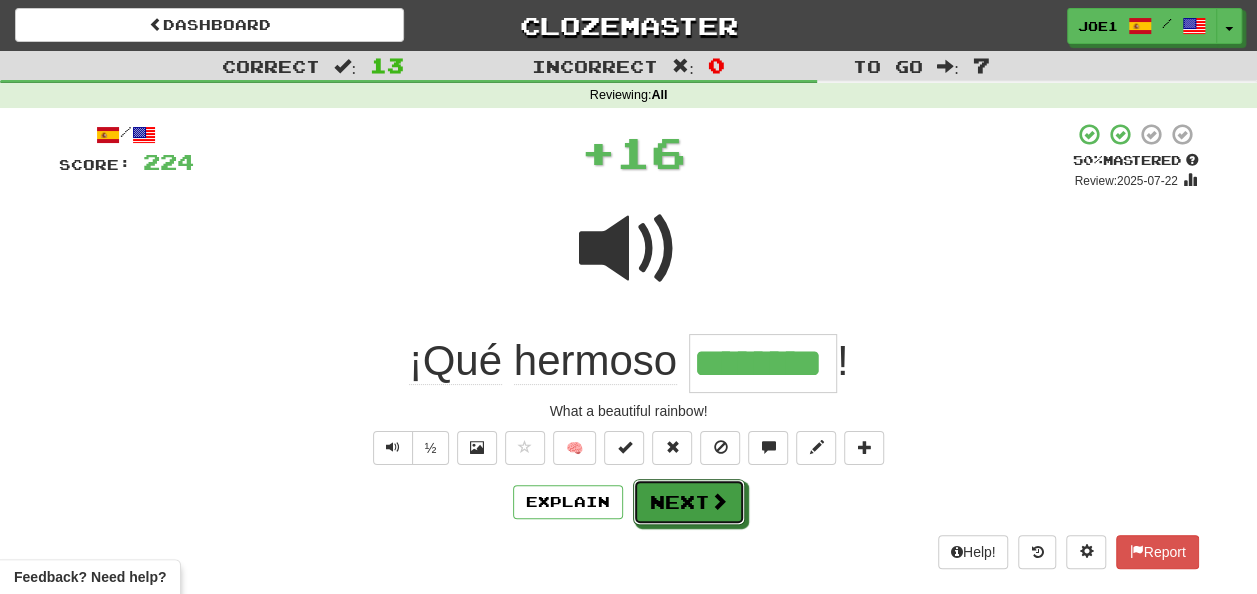 click on "Next" at bounding box center [689, 502] 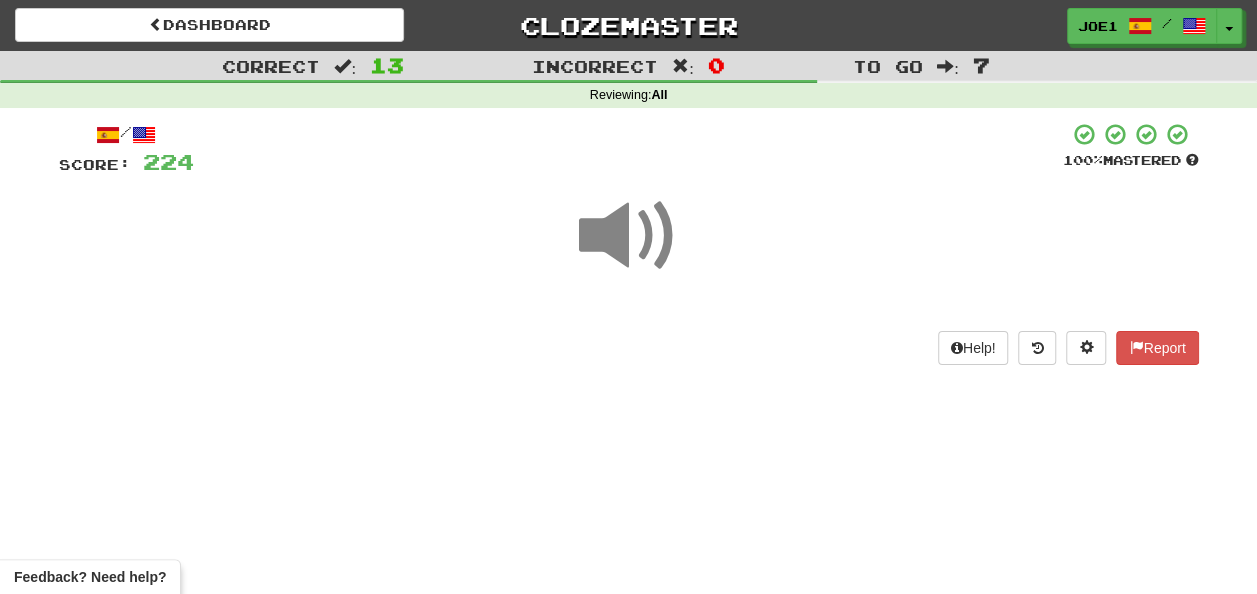 click at bounding box center [629, 236] 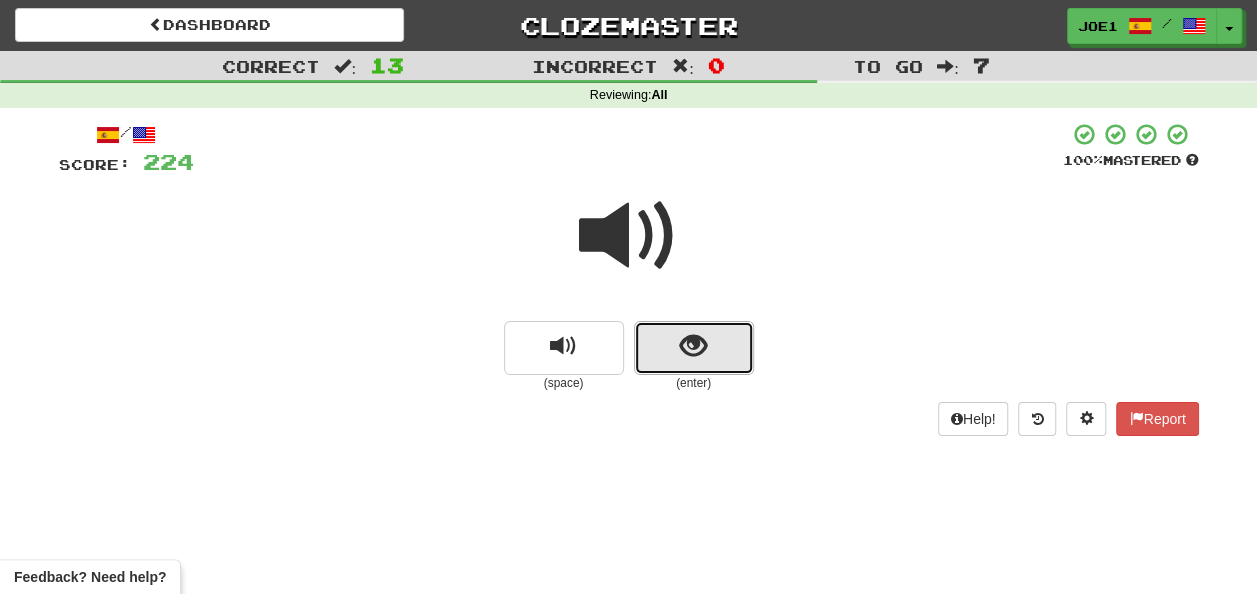 drag, startPoint x: 692, startPoint y: 344, endPoint x: 702, endPoint y: 346, distance: 10.198039 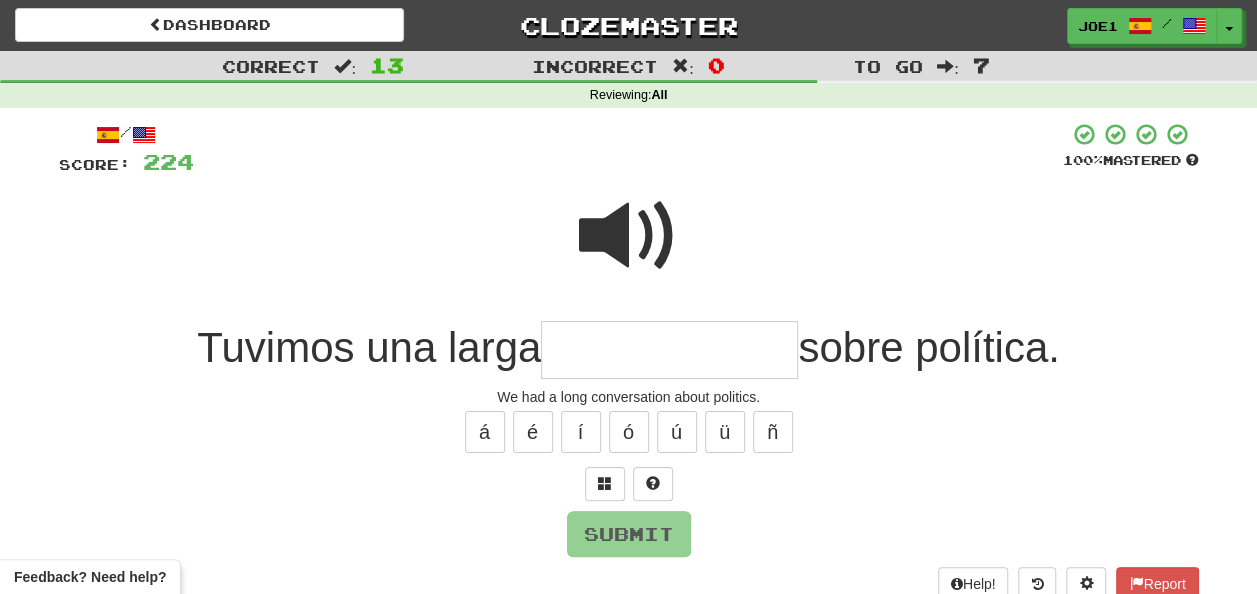 click at bounding box center [669, 350] 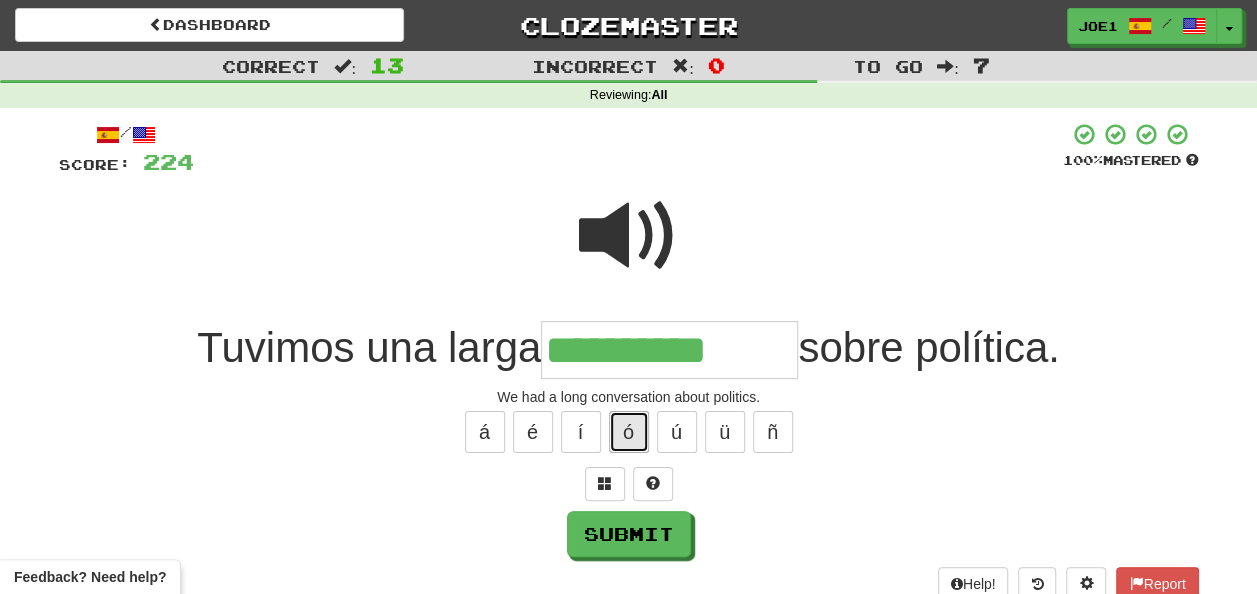 click on "ó" at bounding box center (629, 432) 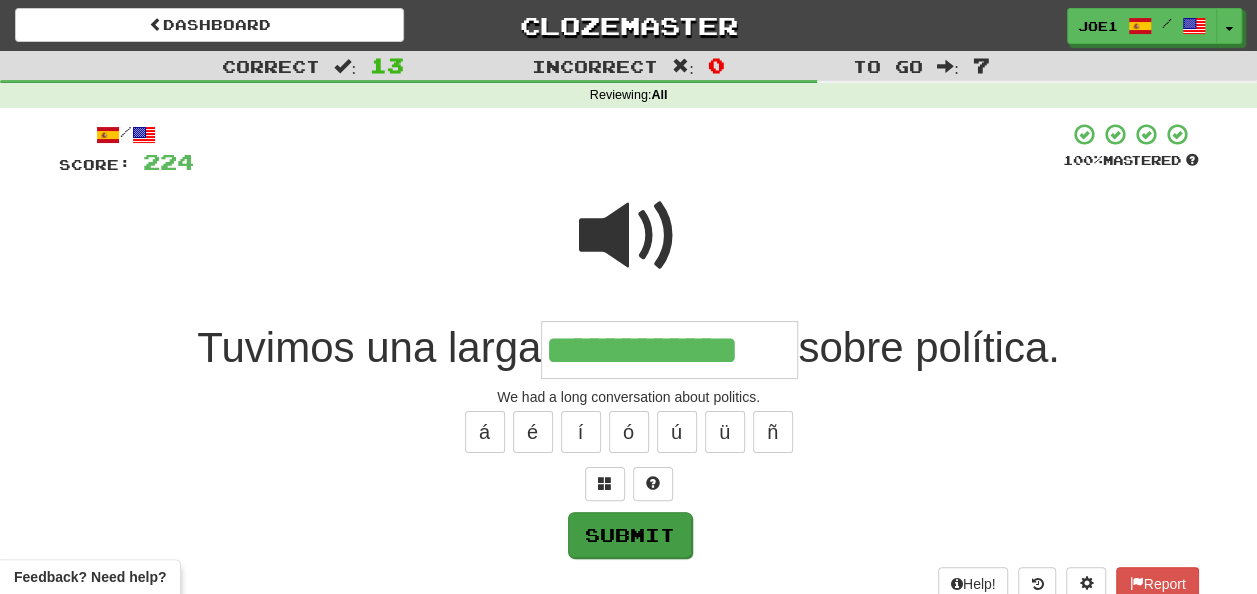 type on "**********" 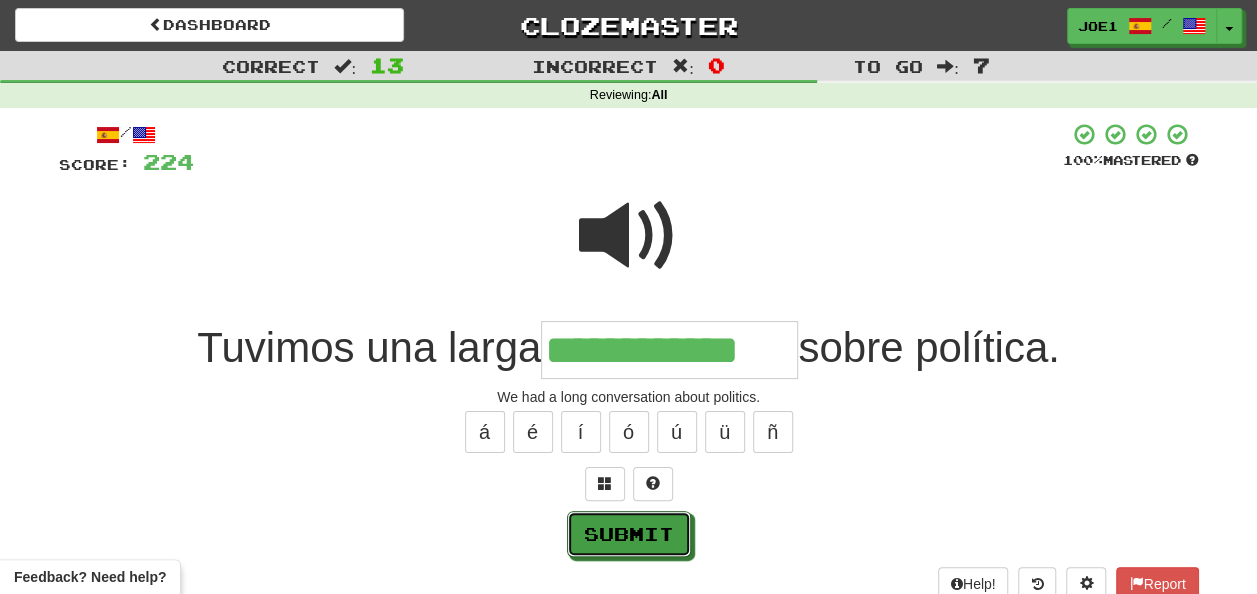 click on "Submit" at bounding box center (629, 534) 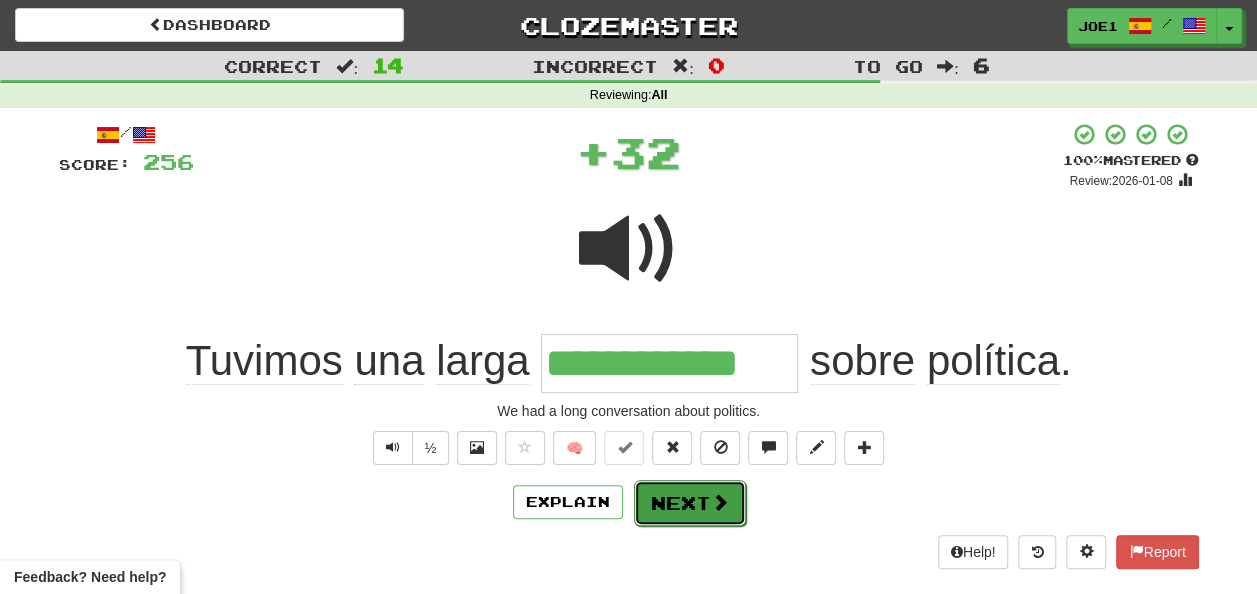 click on "Next" at bounding box center [690, 503] 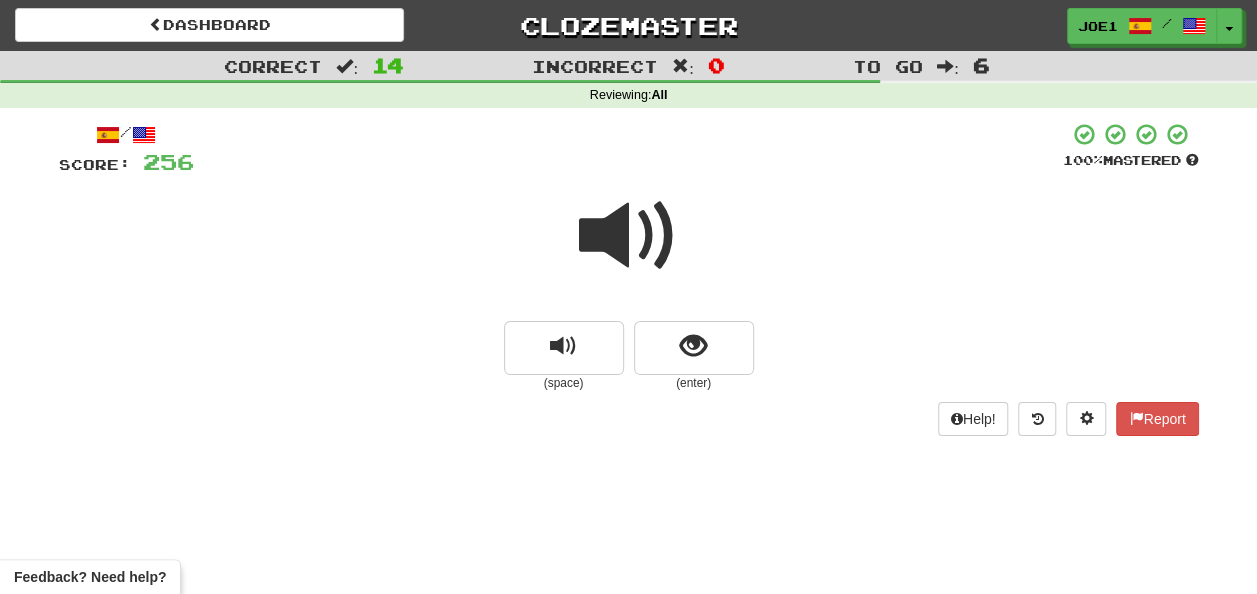 click at bounding box center (629, 236) 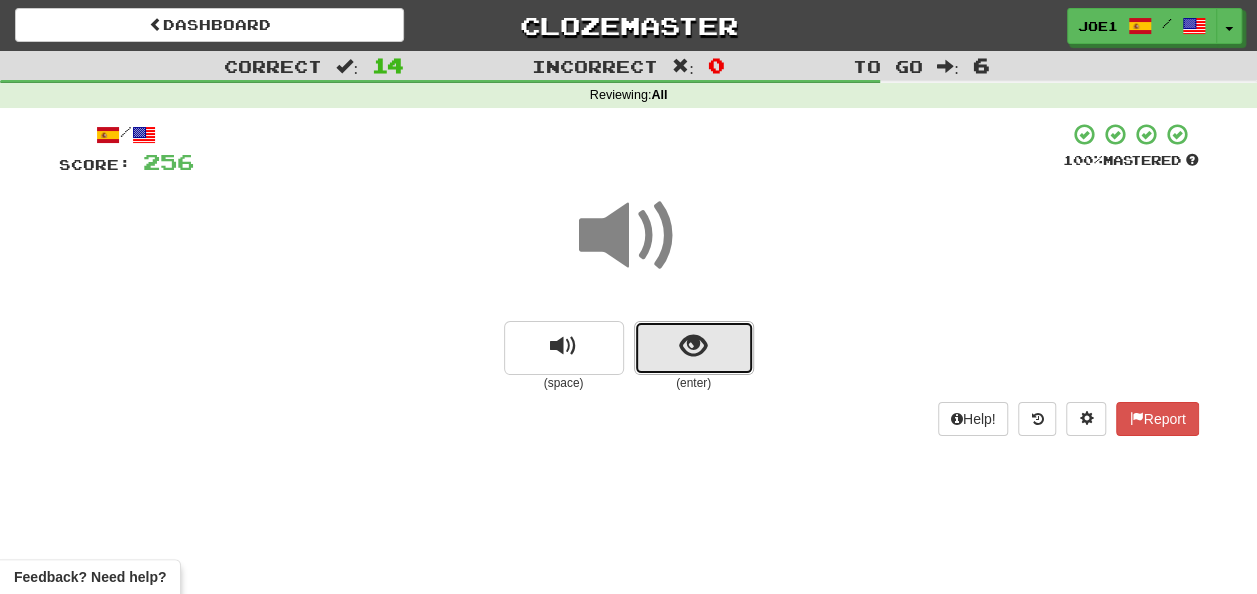 click at bounding box center [693, 346] 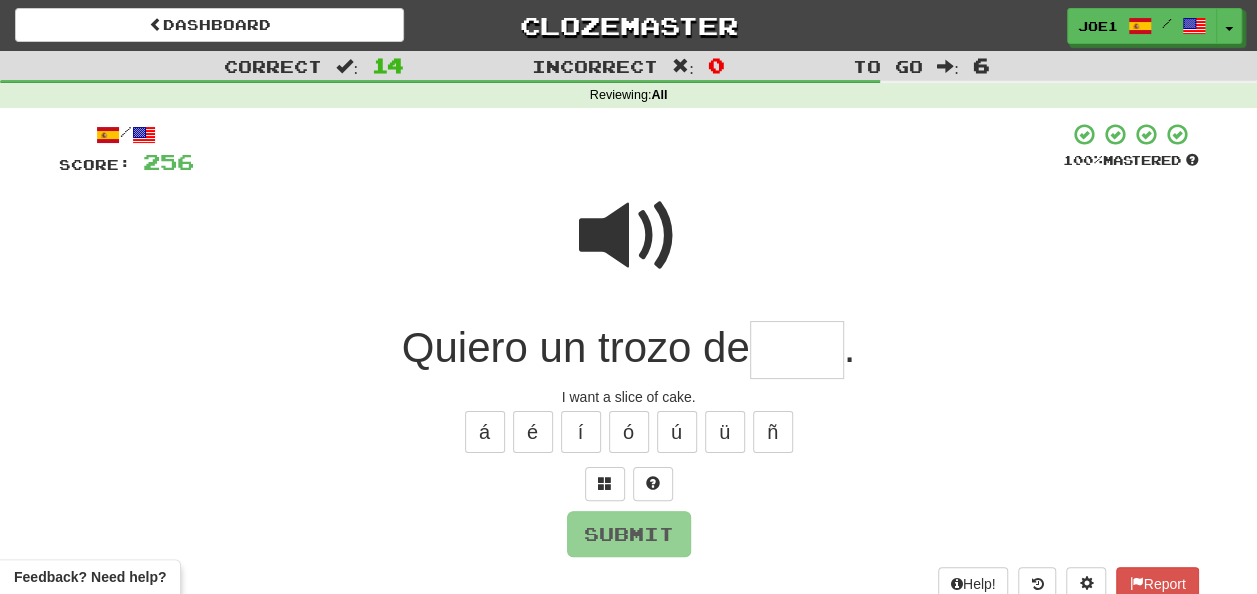 click at bounding box center [797, 350] 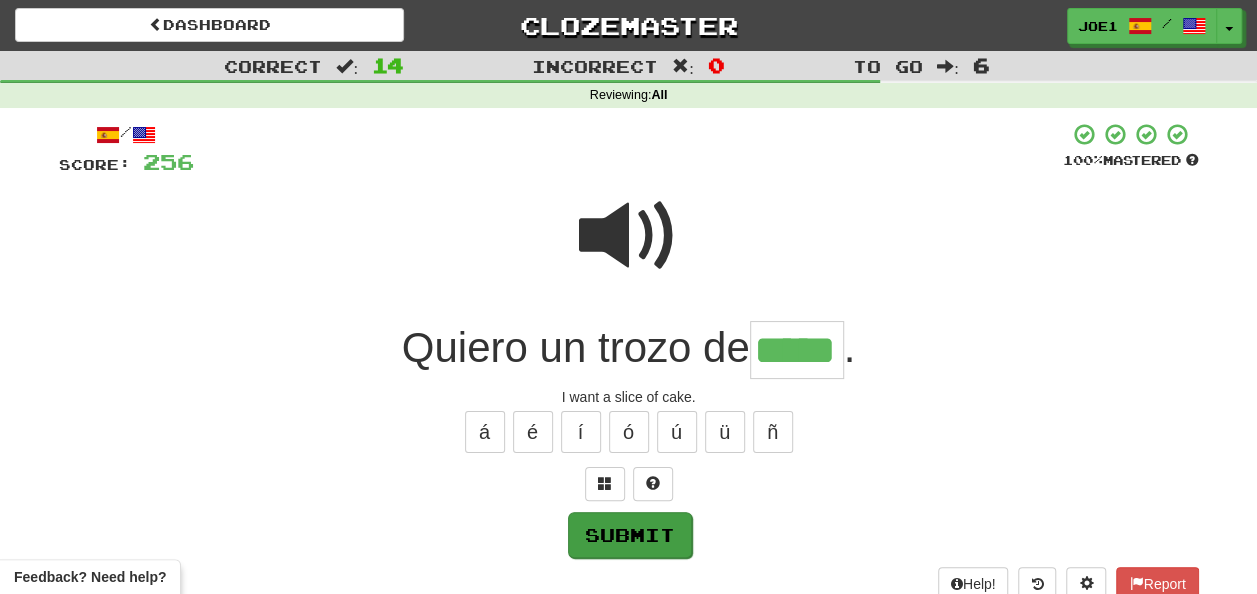 type on "*****" 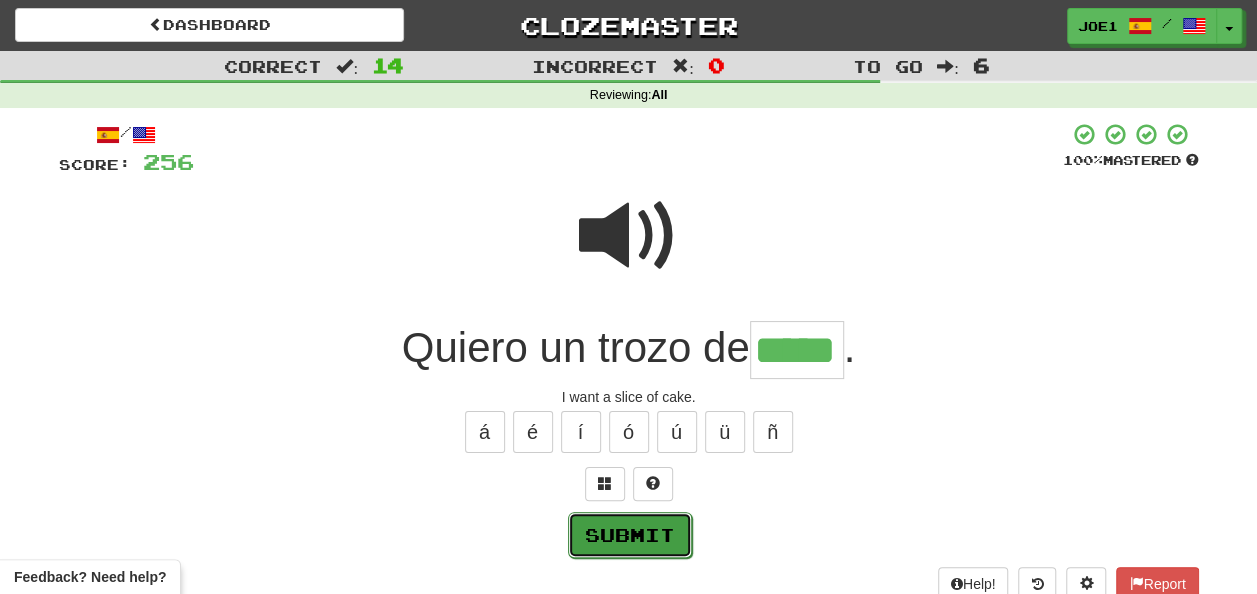 click on "Submit" at bounding box center (630, 535) 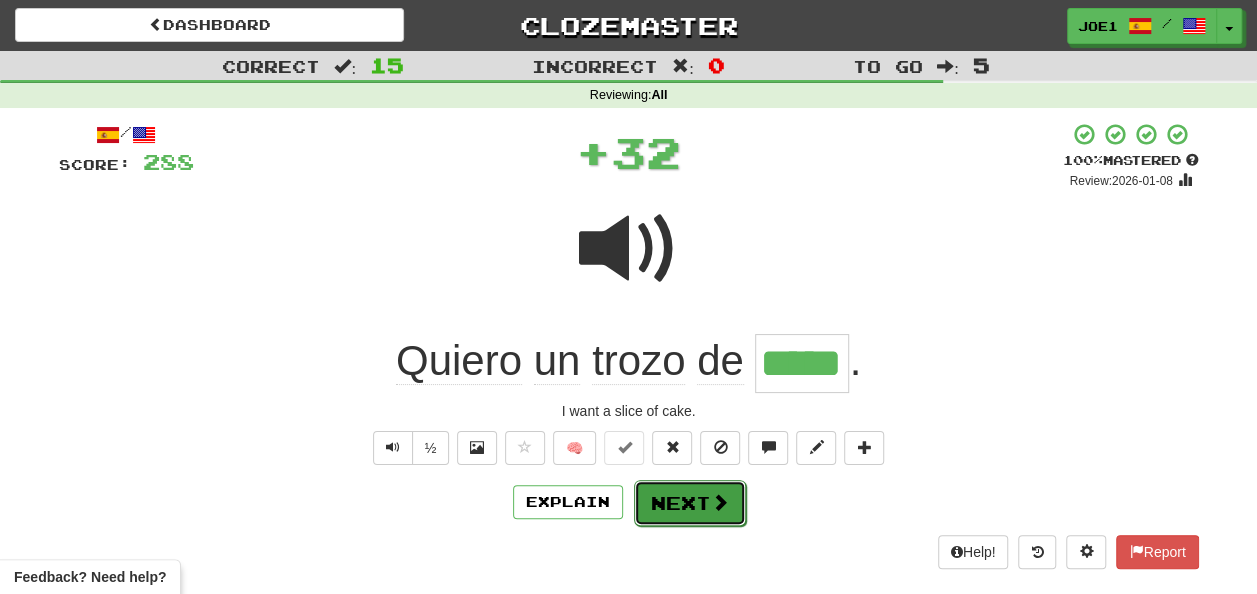 click on "Next" at bounding box center [690, 503] 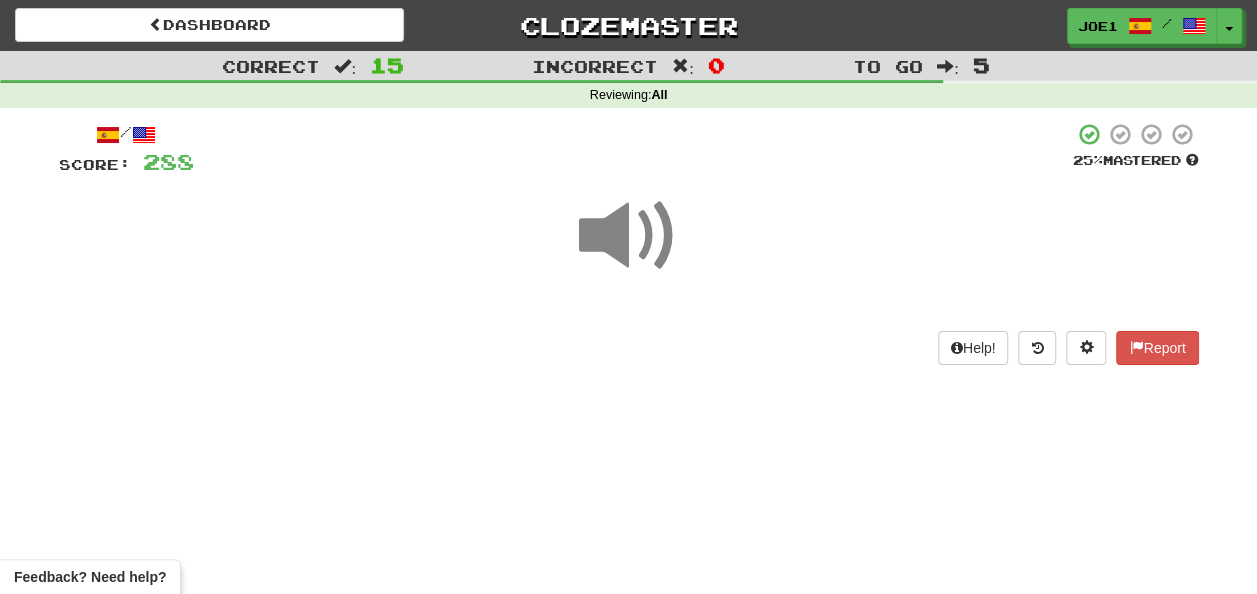 click at bounding box center (629, 236) 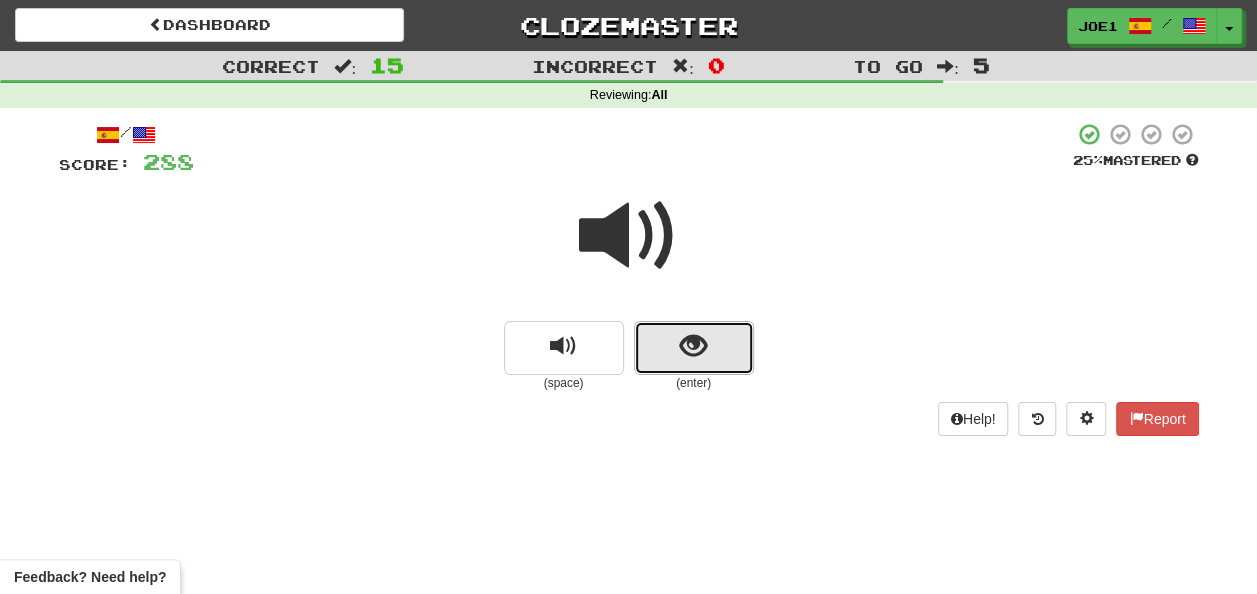 click at bounding box center (694, 348) 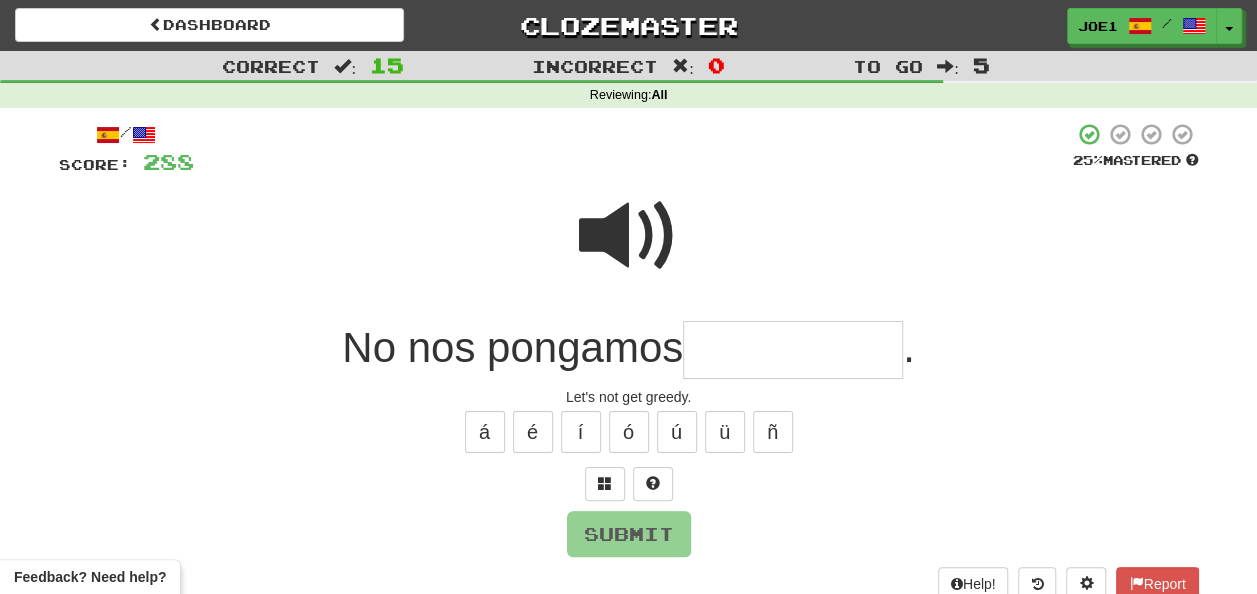 click at bounding box center (793, 350) 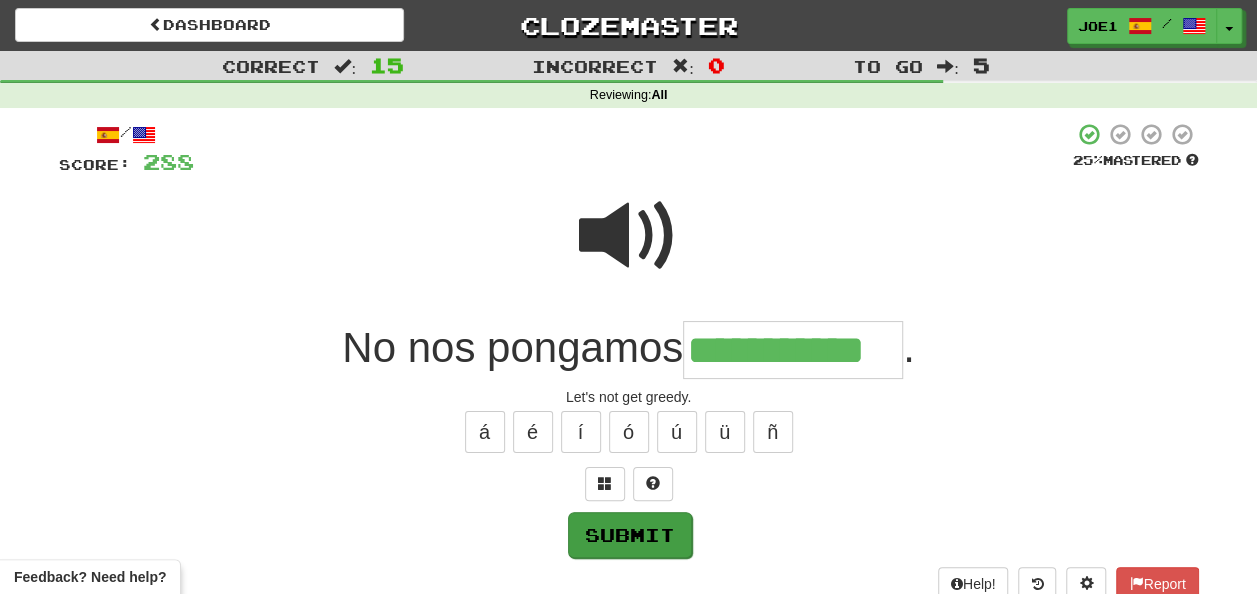 type on "**********" 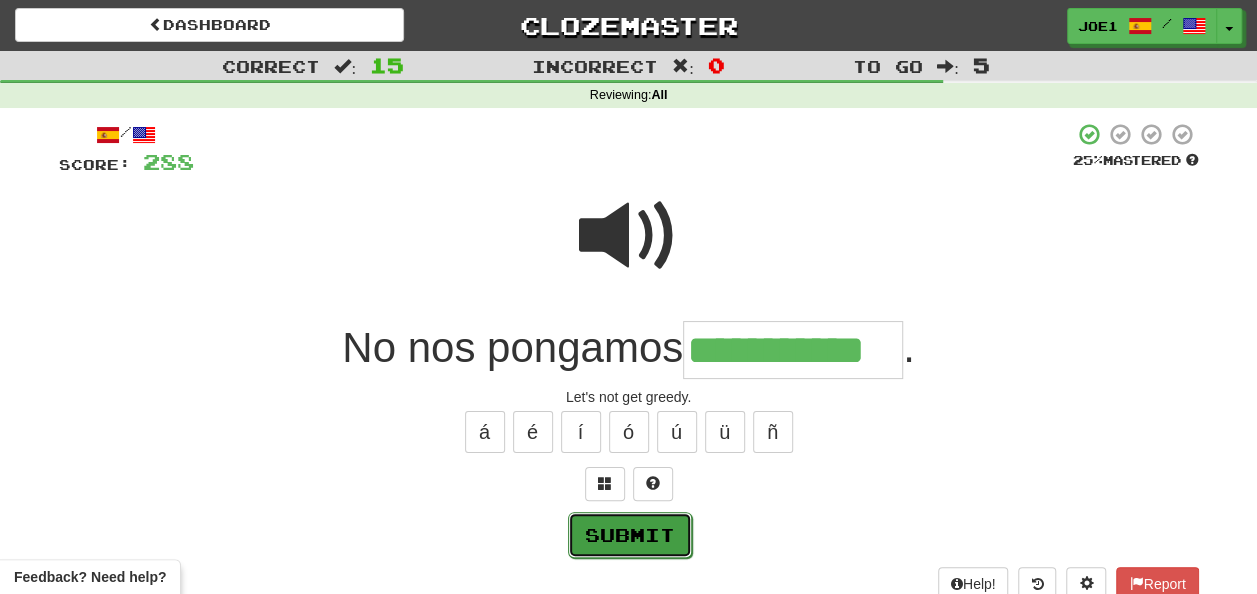 click on "Submit" at bounding box center (630, 535) 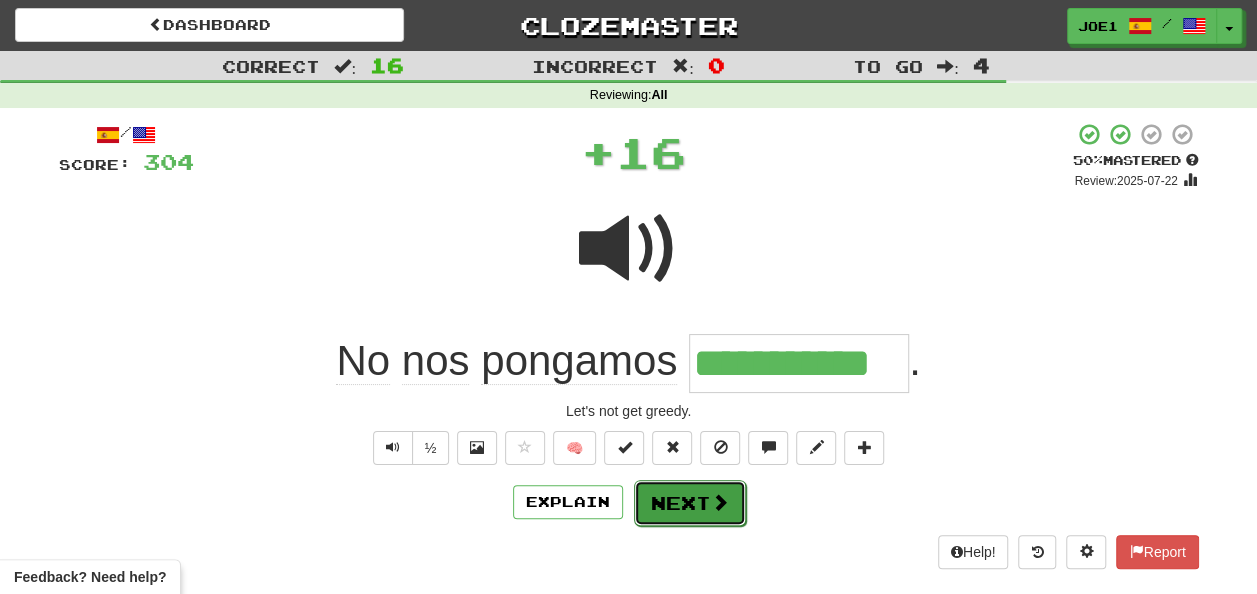 click on "Next" at bounding box center [690, 503] 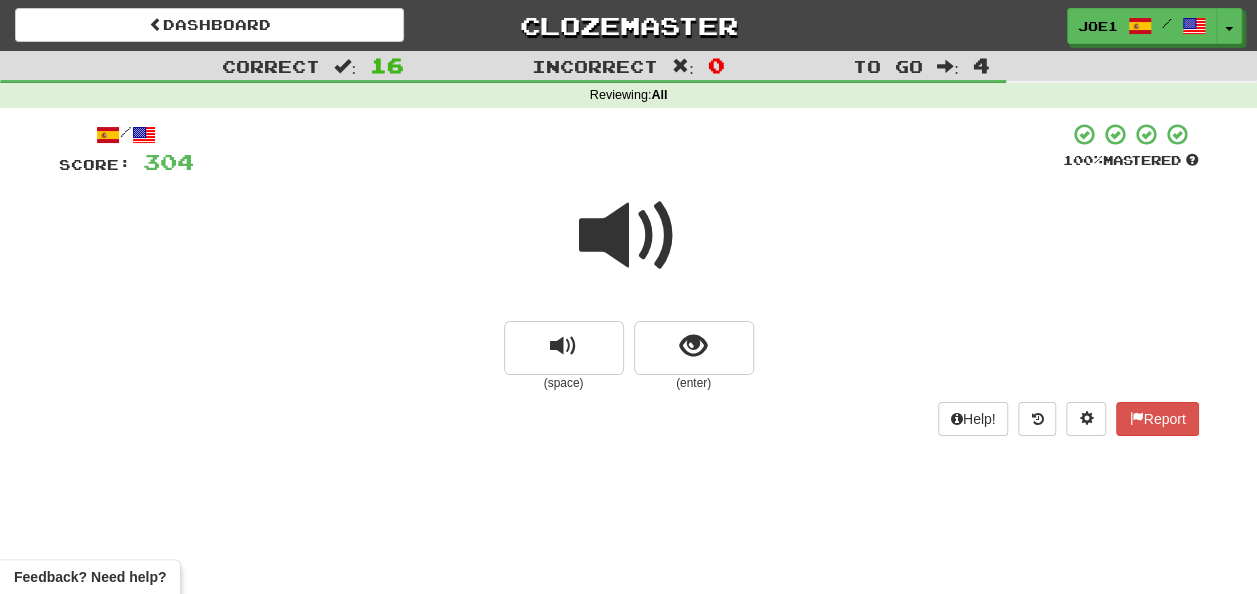 click at bounding box center (629, 236) 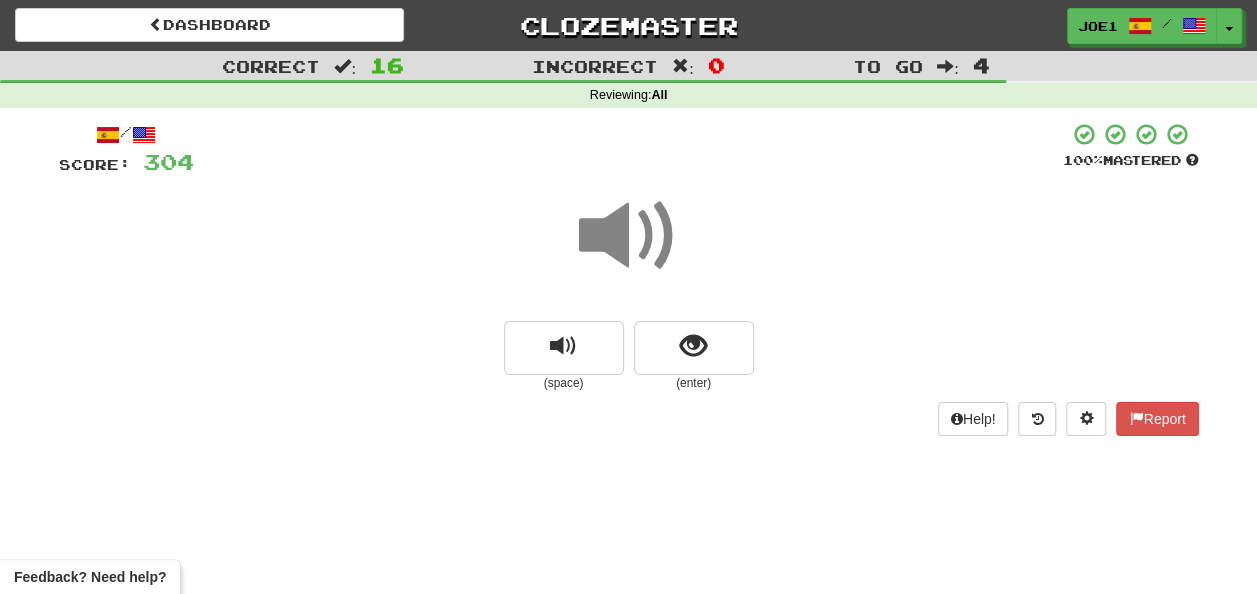 click at bounding box center [629, 236] 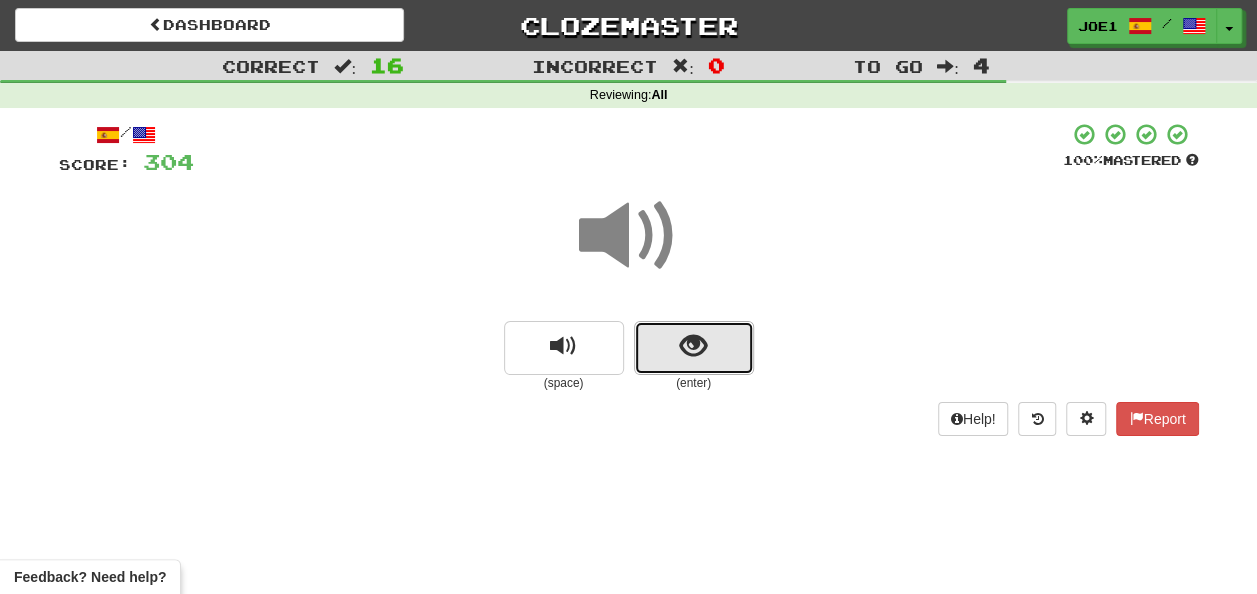 click at bounding box center (693, 346) 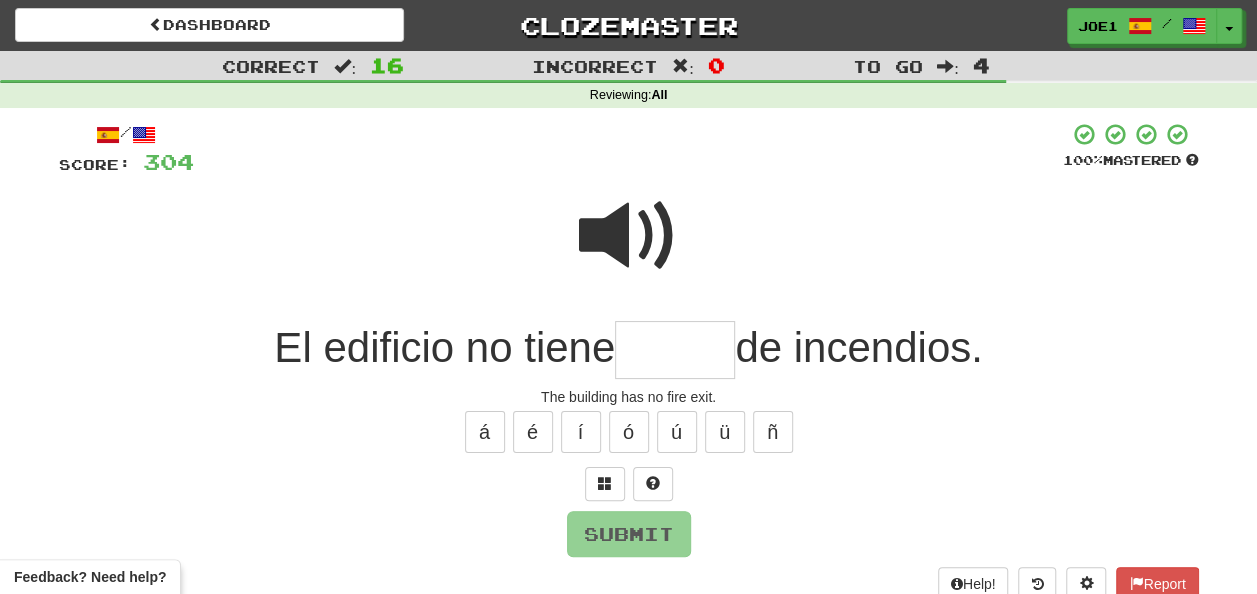 click at bounding box center (675, 350) 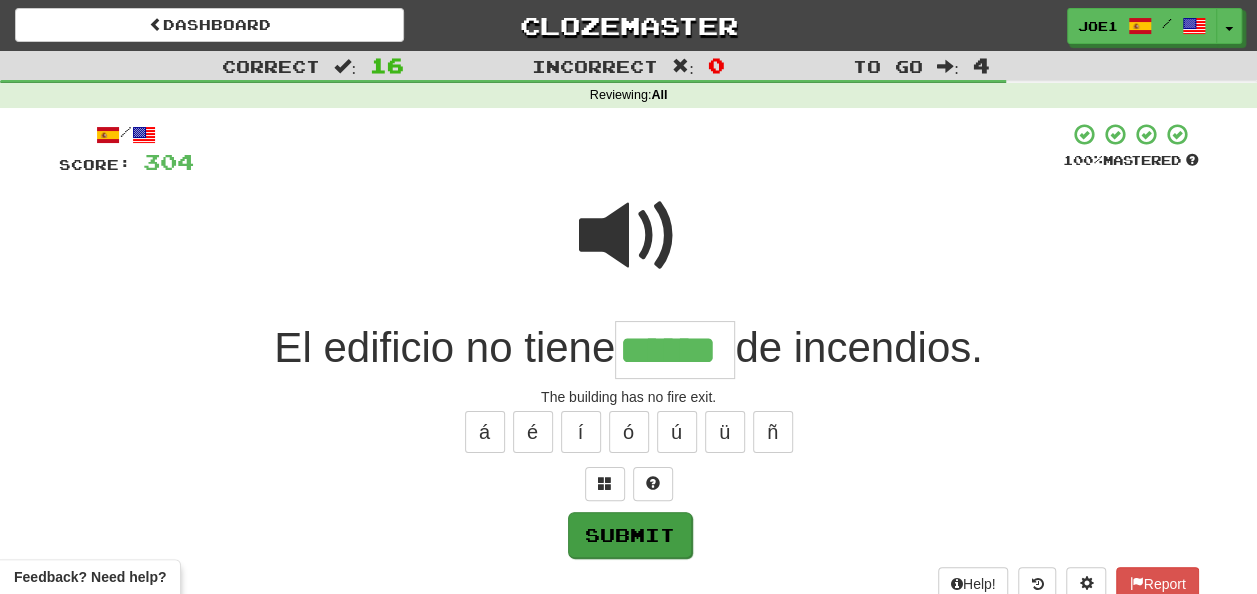 type on "******" 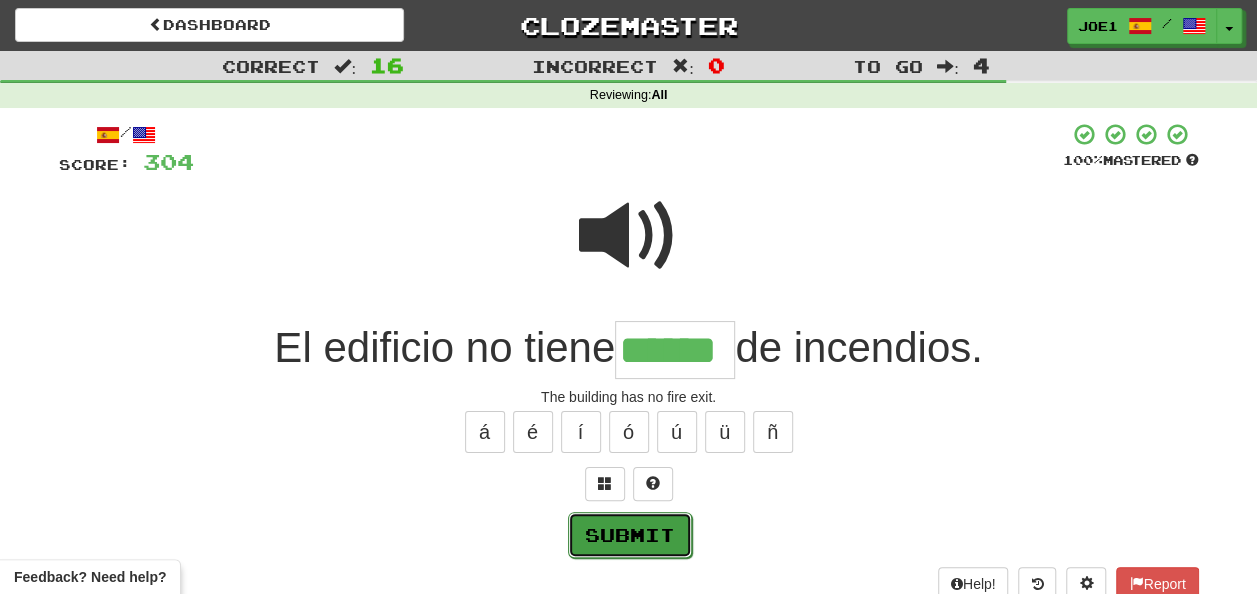 click on "Submit" at bounding box center [630, 535] 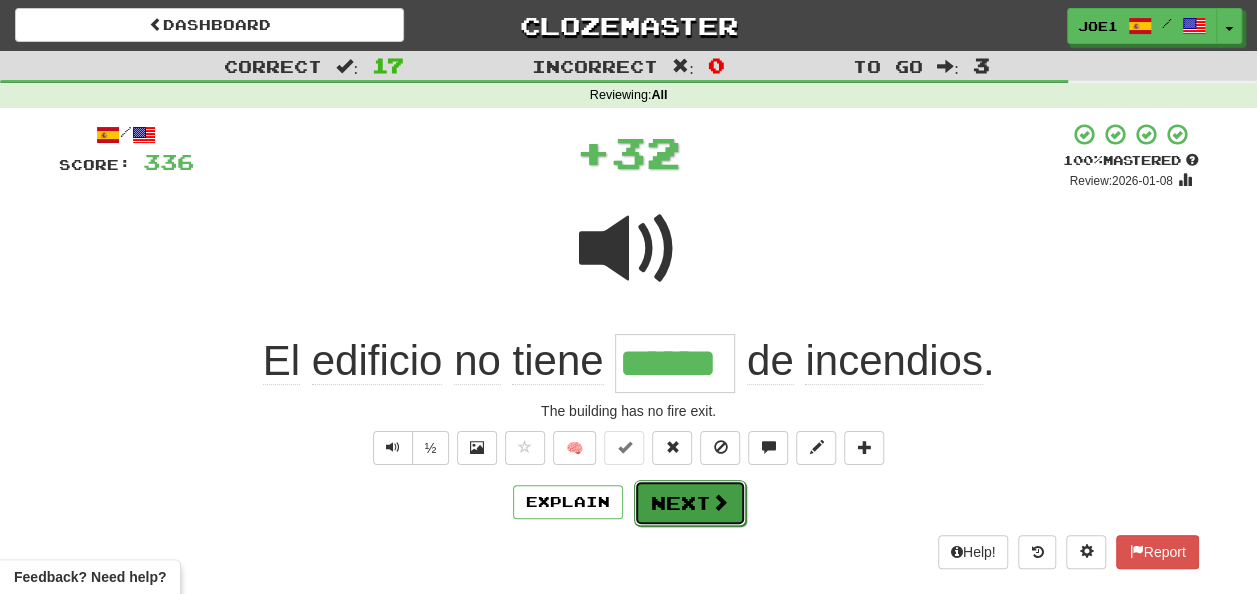 click on "Next" at bounding box center [690, 503] 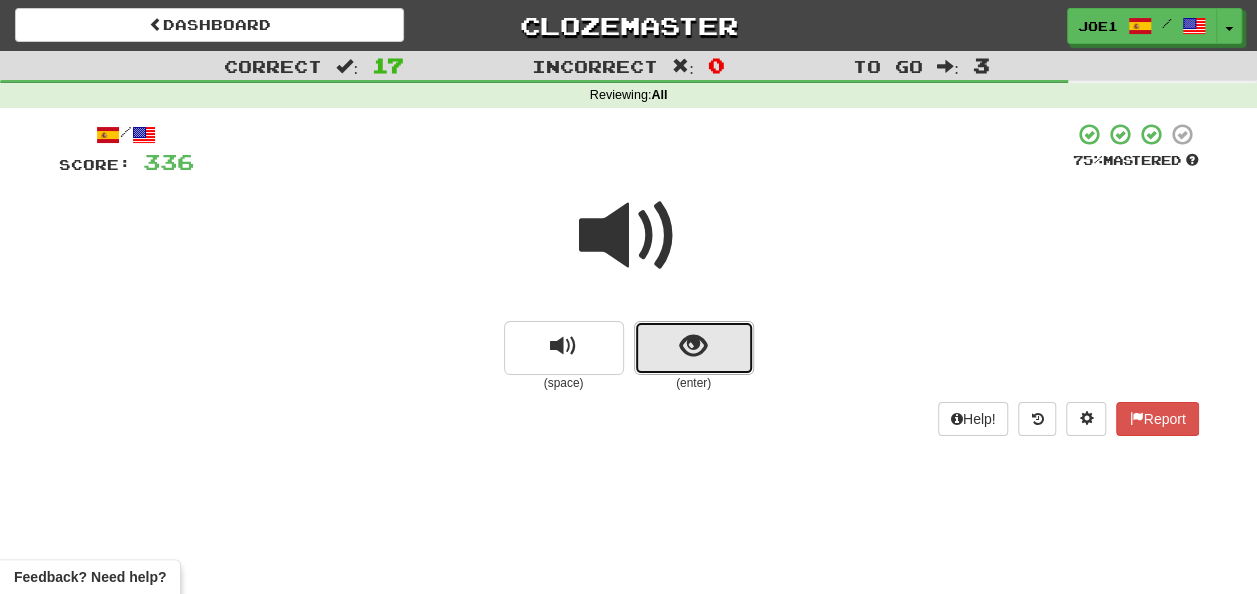 click at bounding box center (694, 348) 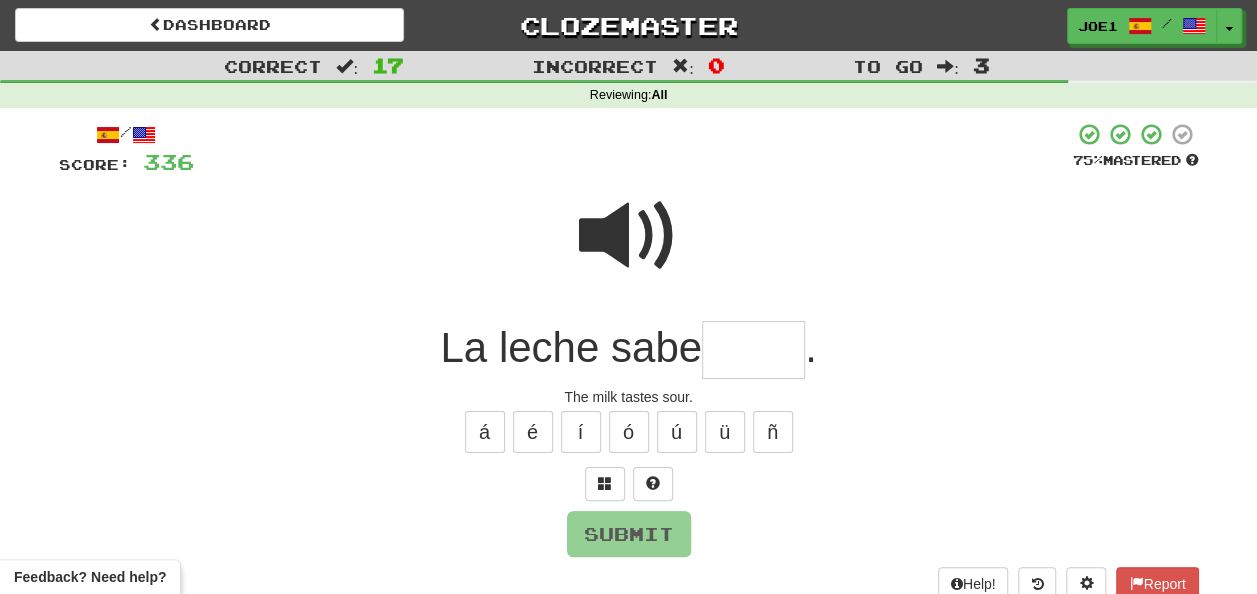 drag, startPoint x: 742, startPoint y: 343, endPoint x: 754, endPoint y: 343, distance: 12 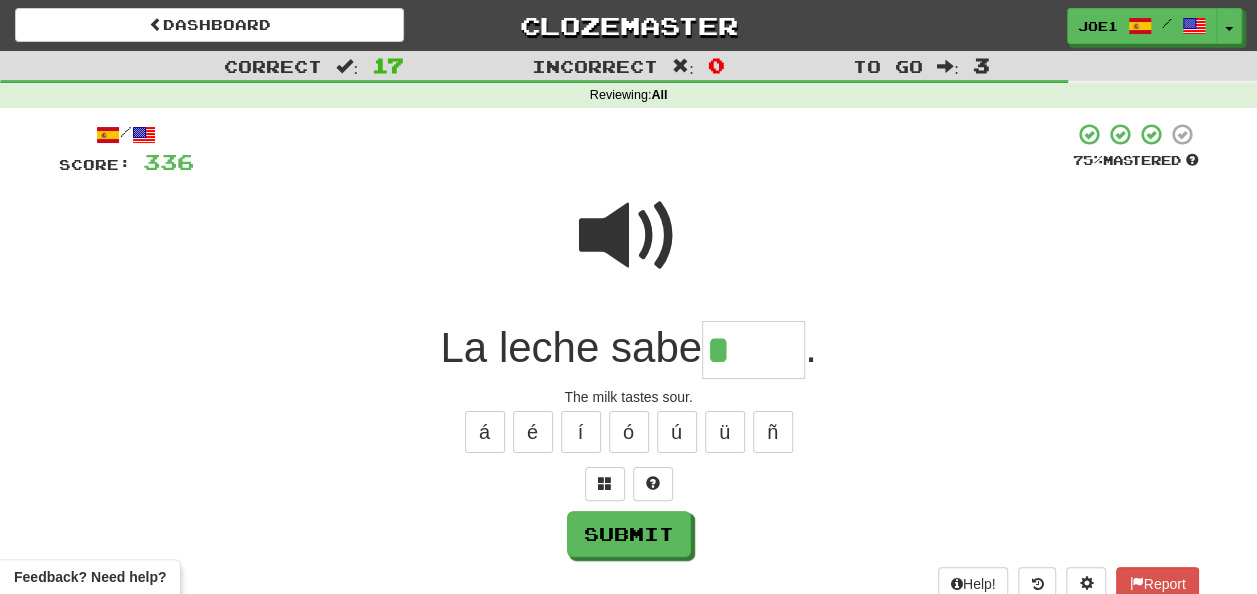 click at bounding box center (629, 236) 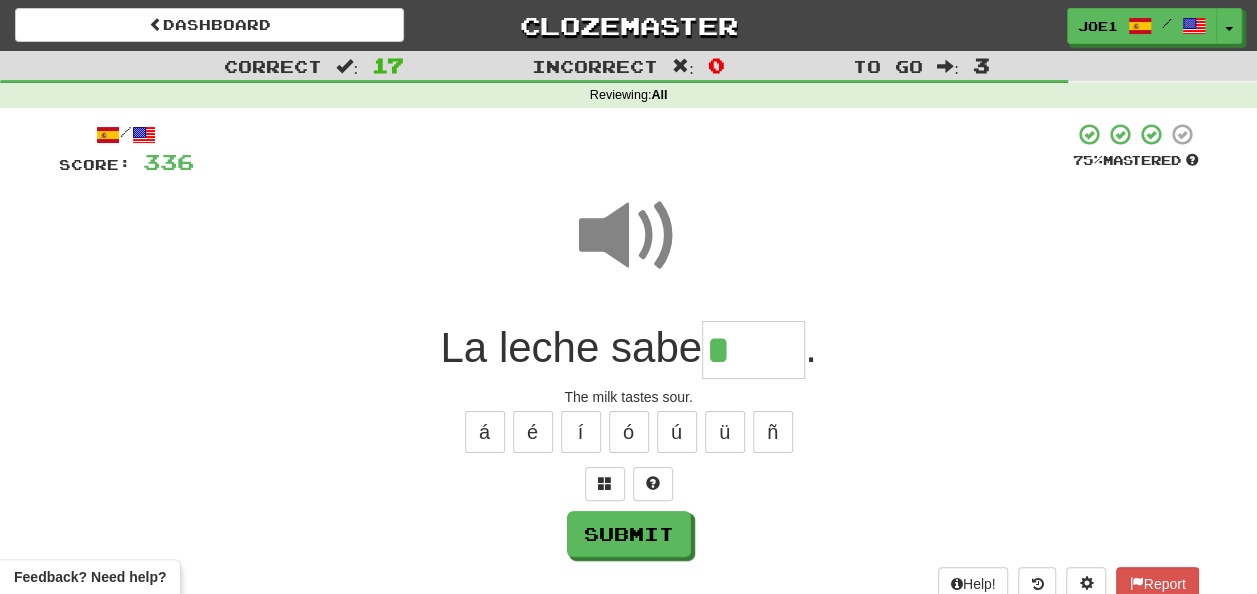 click on "*" at bounding box center (753, 350) 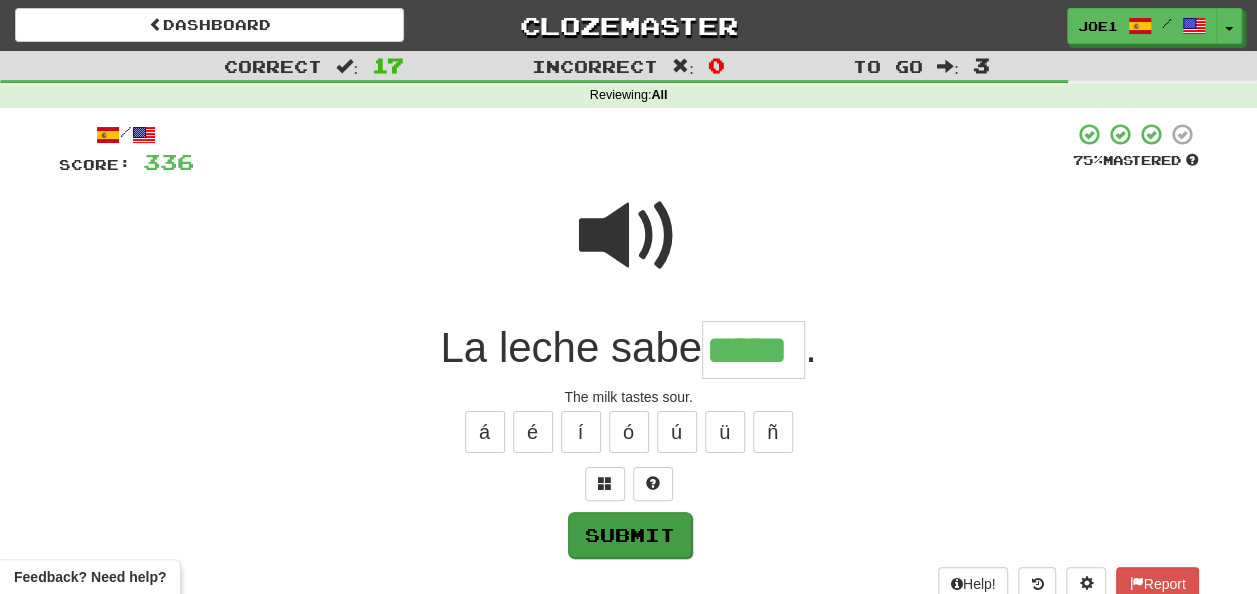 type on "*****" 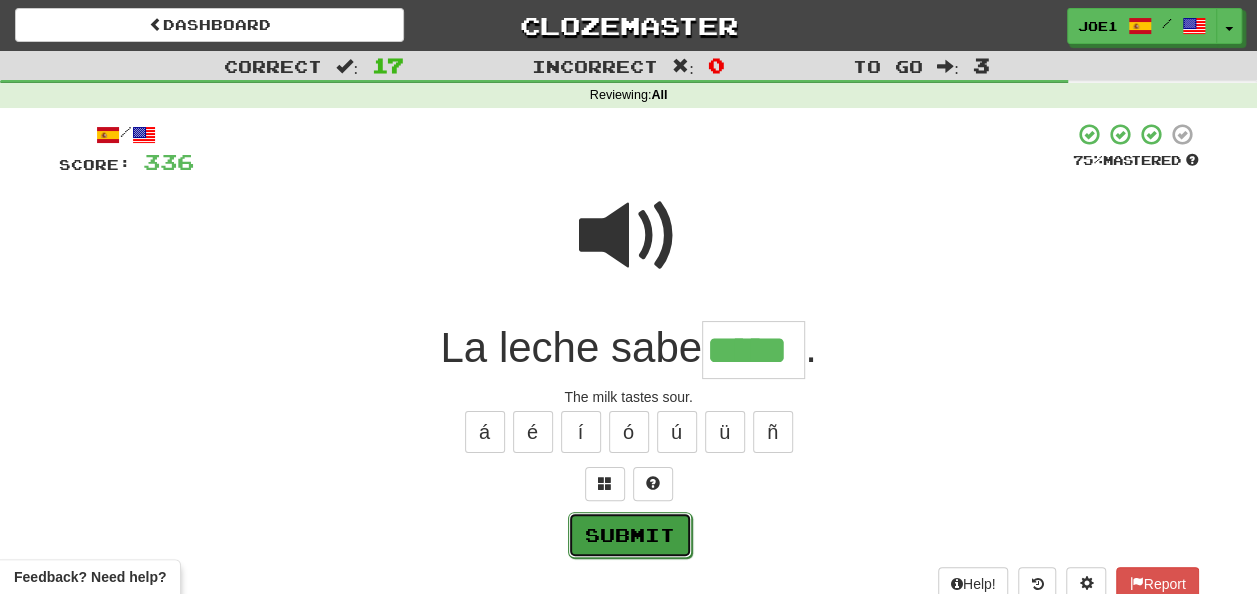 click on "Submit" at bounding box center [630, 535] 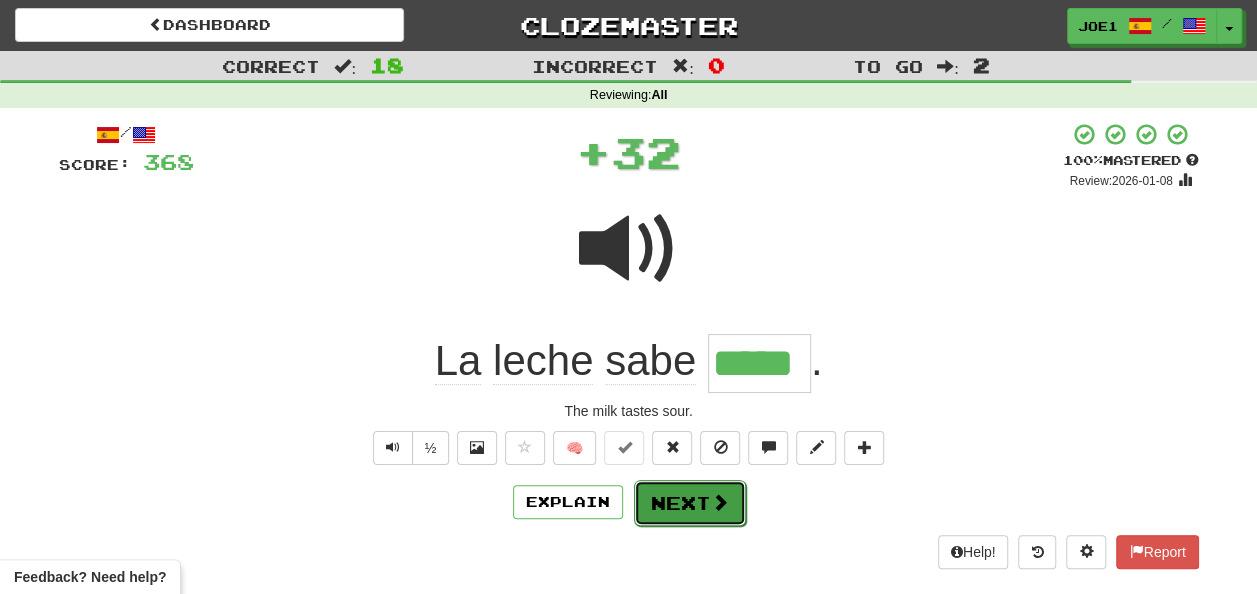click on "Next" at bounding box center [690, 503] 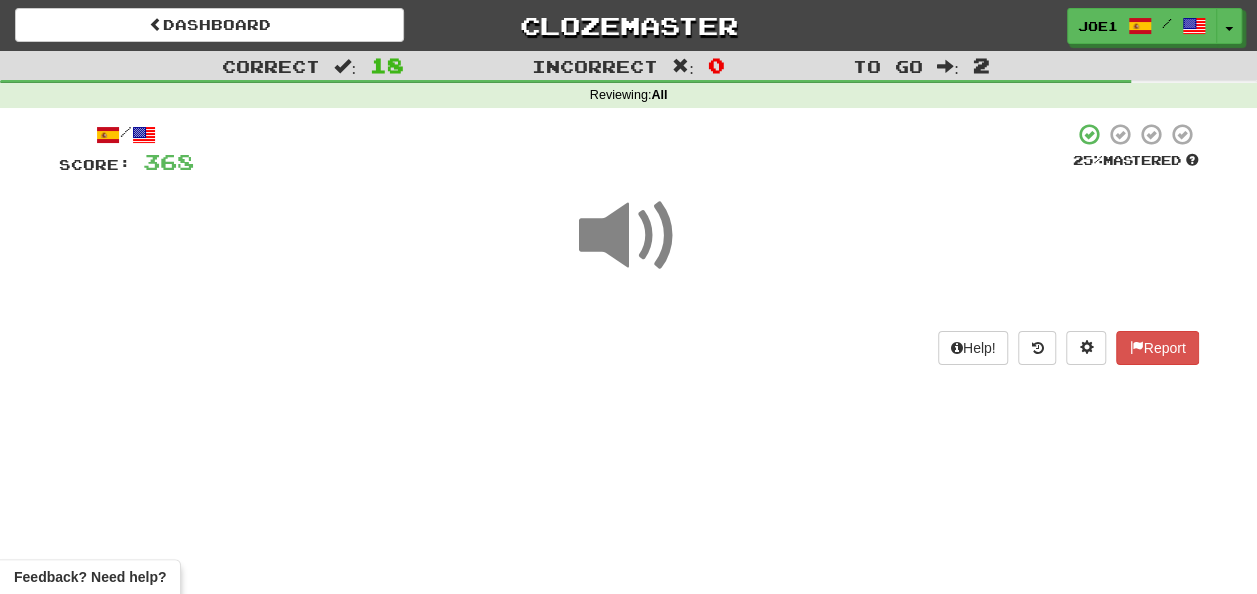 click at bounding box center (629, 236) 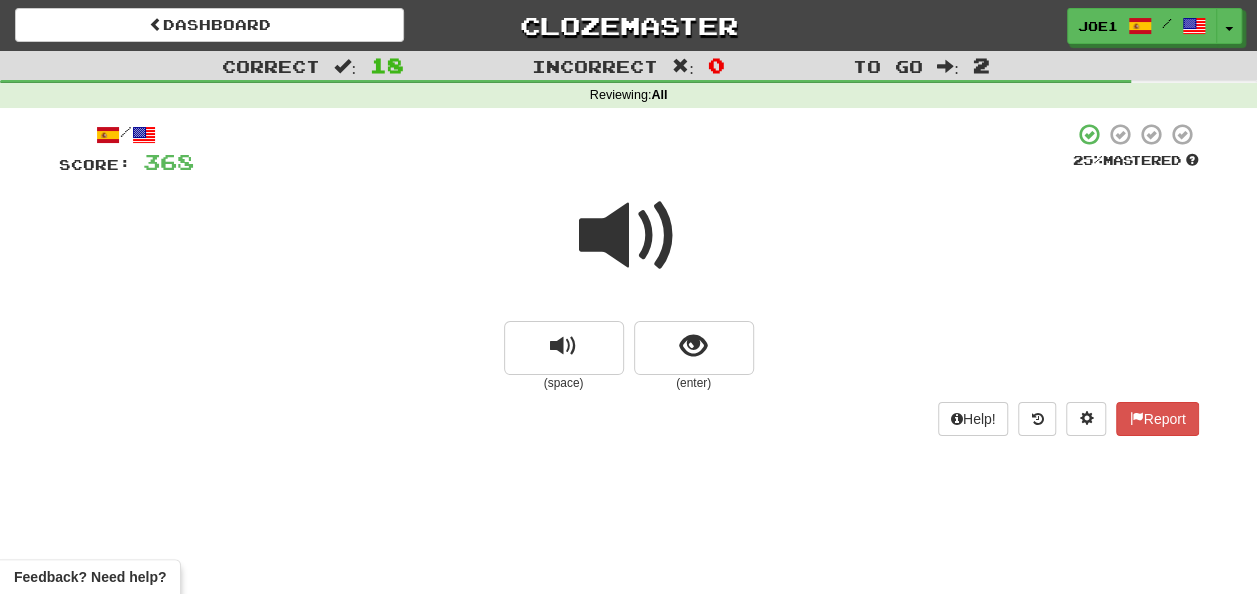 click at bounding box center [629, 236] 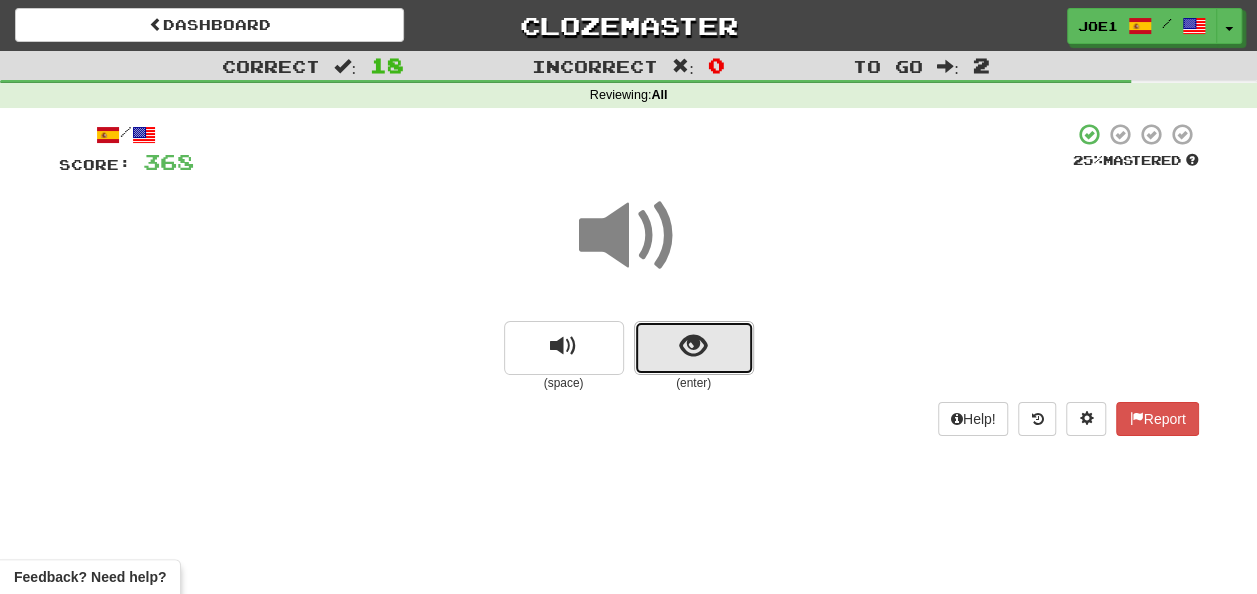 click at bounding box center [694, 348] 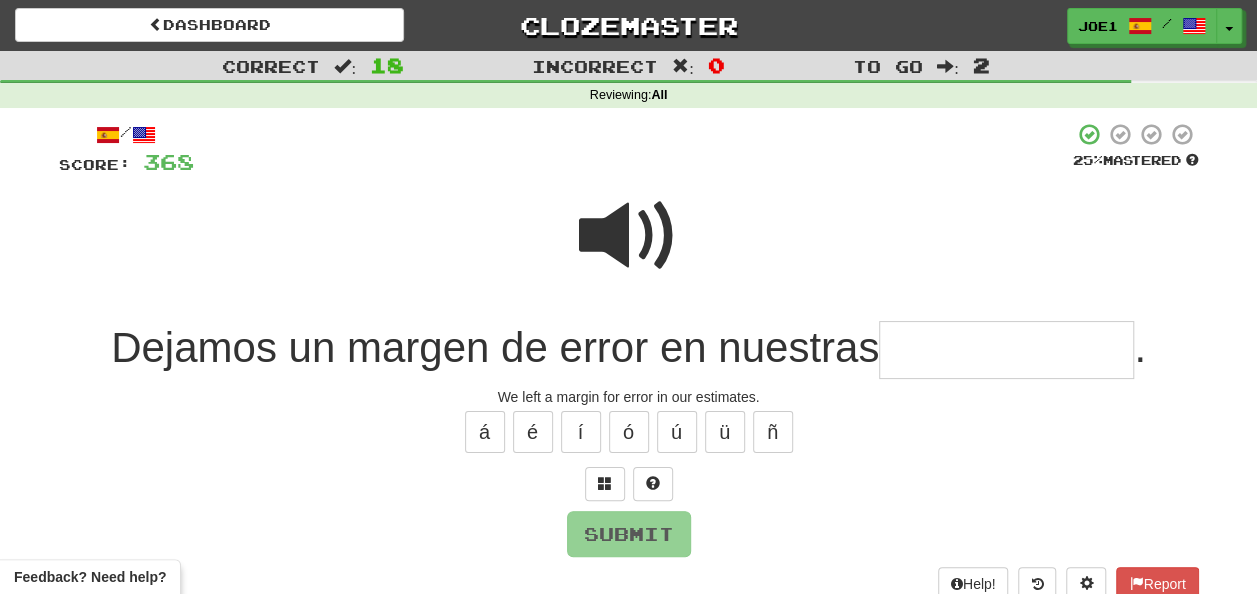 click at bounding box center [629, 236] 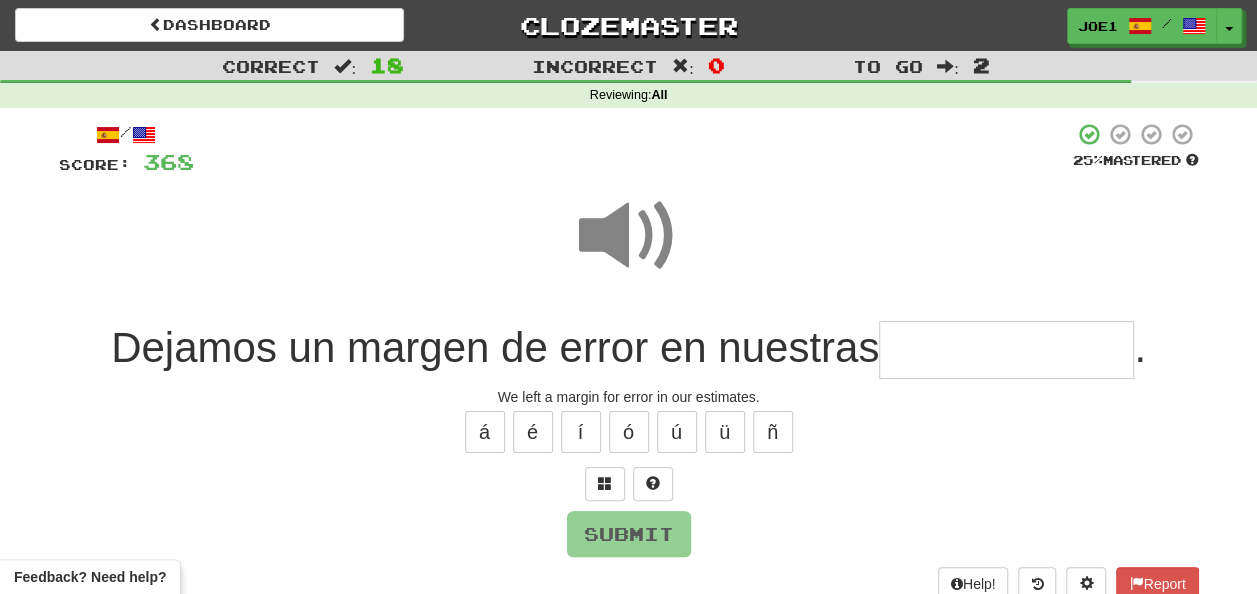 click at bounding box center (1006, 350) 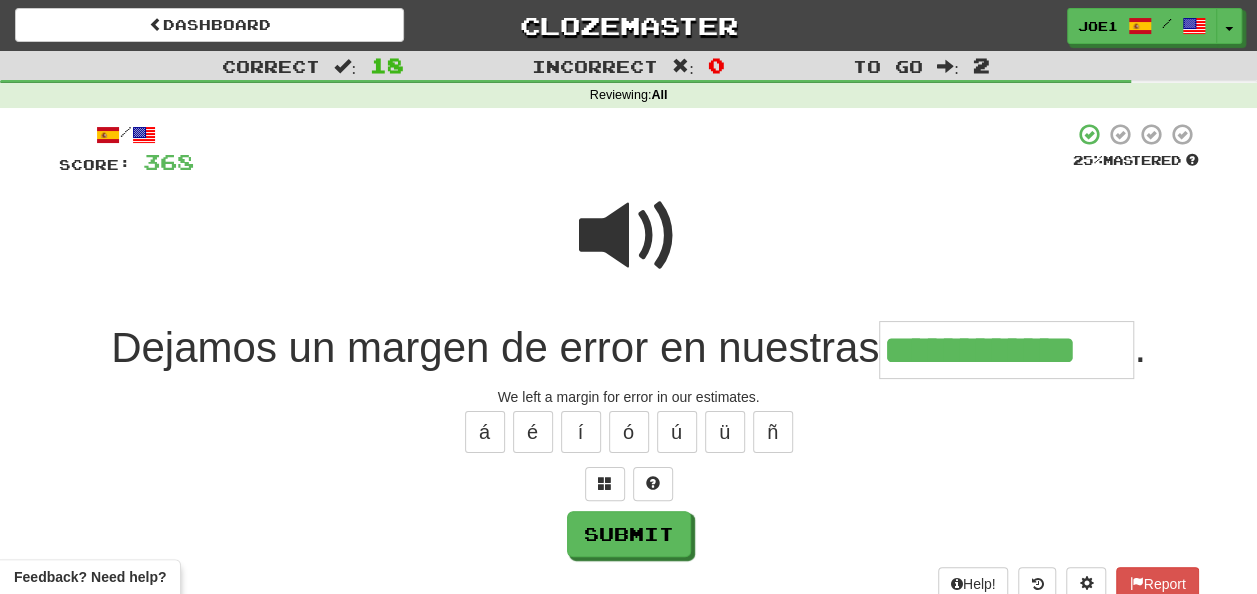 type on "**********" 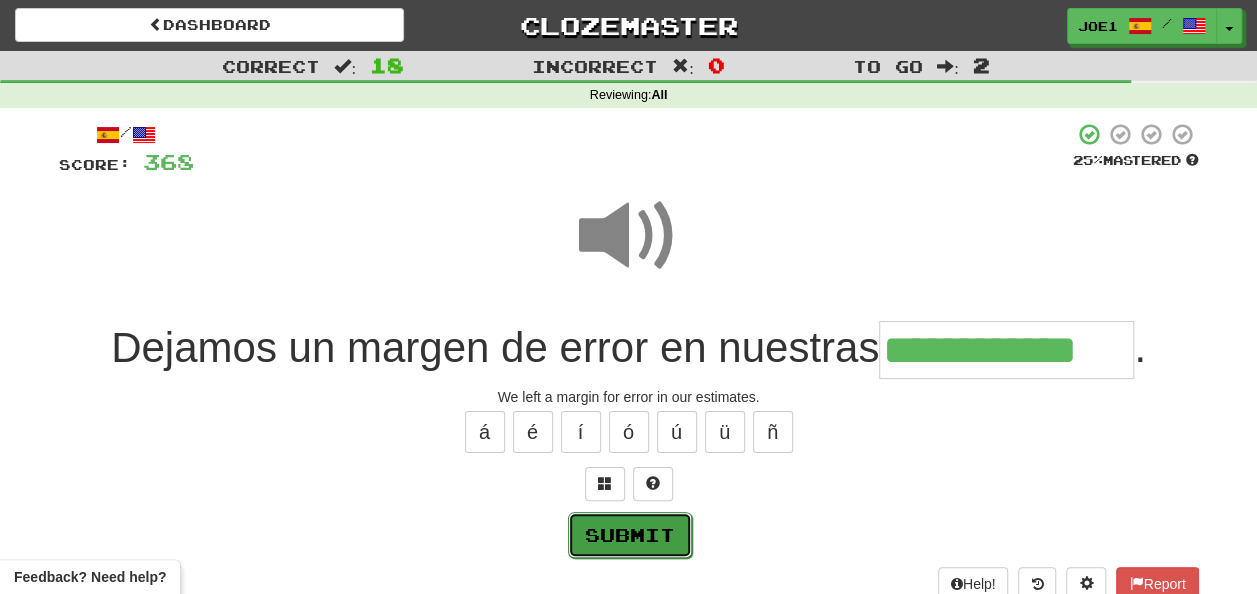 click on "Submit" at bounding box center (630, 535) 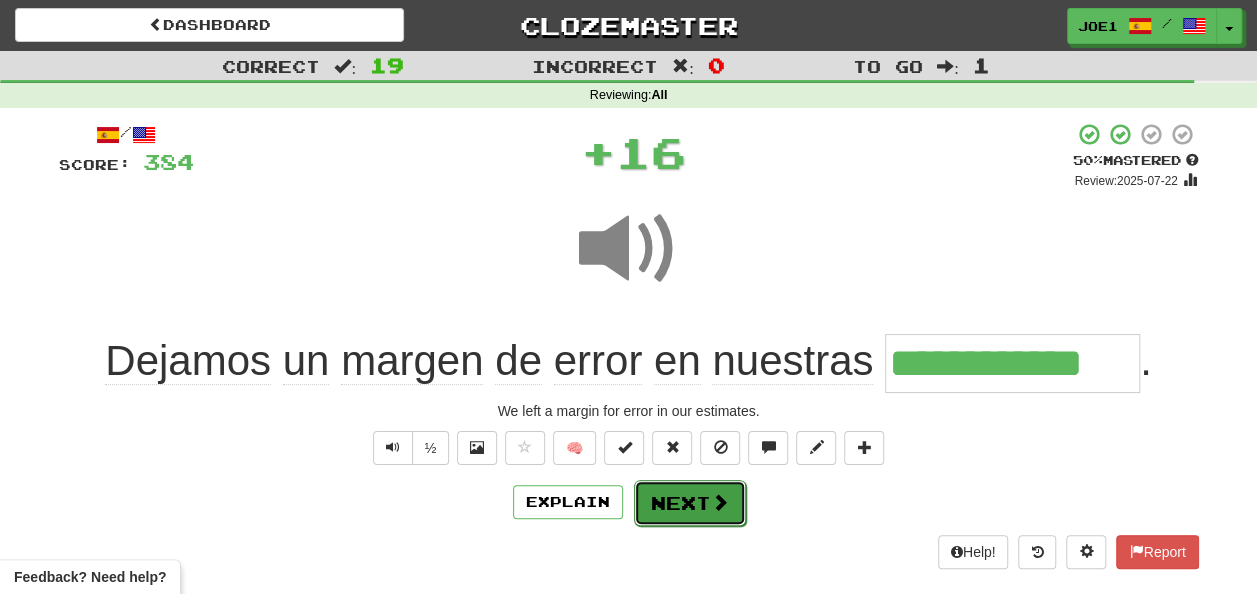 click on "Next" at bounding box center (690, 503) 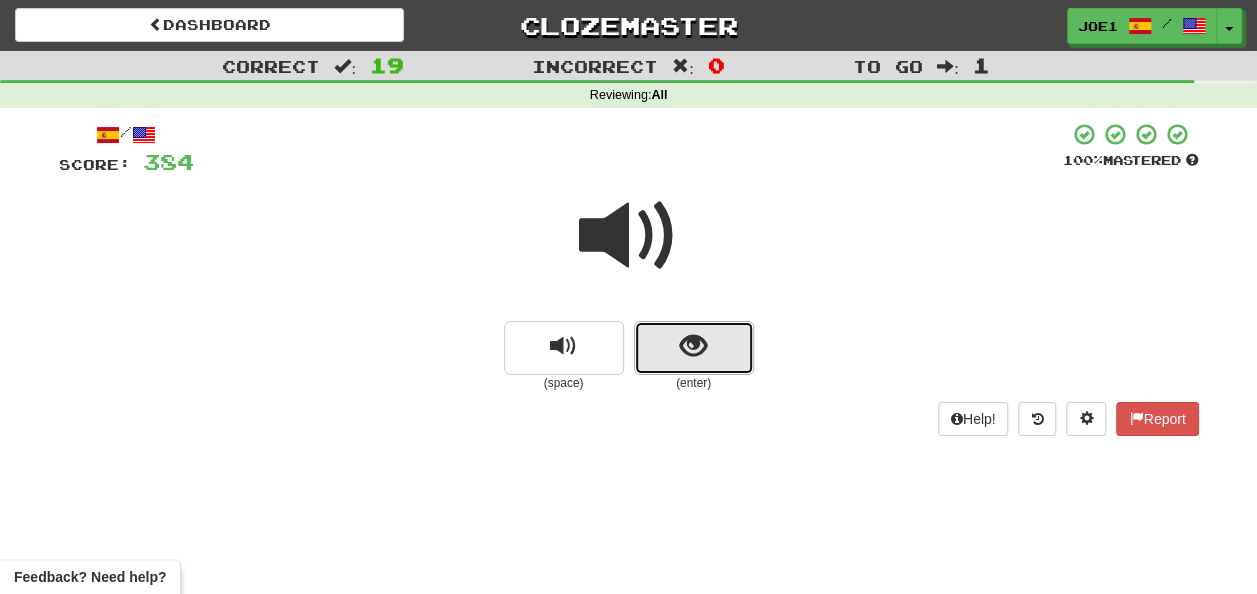 click at bounding box center [693, 346] 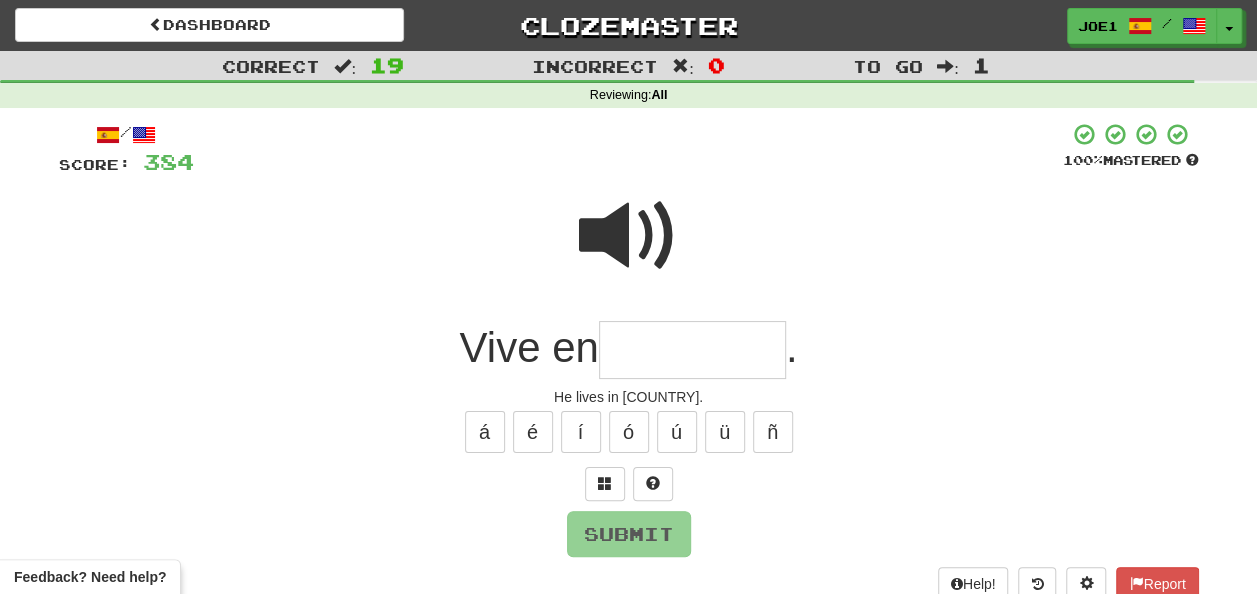click at bounding box center [692, 350] 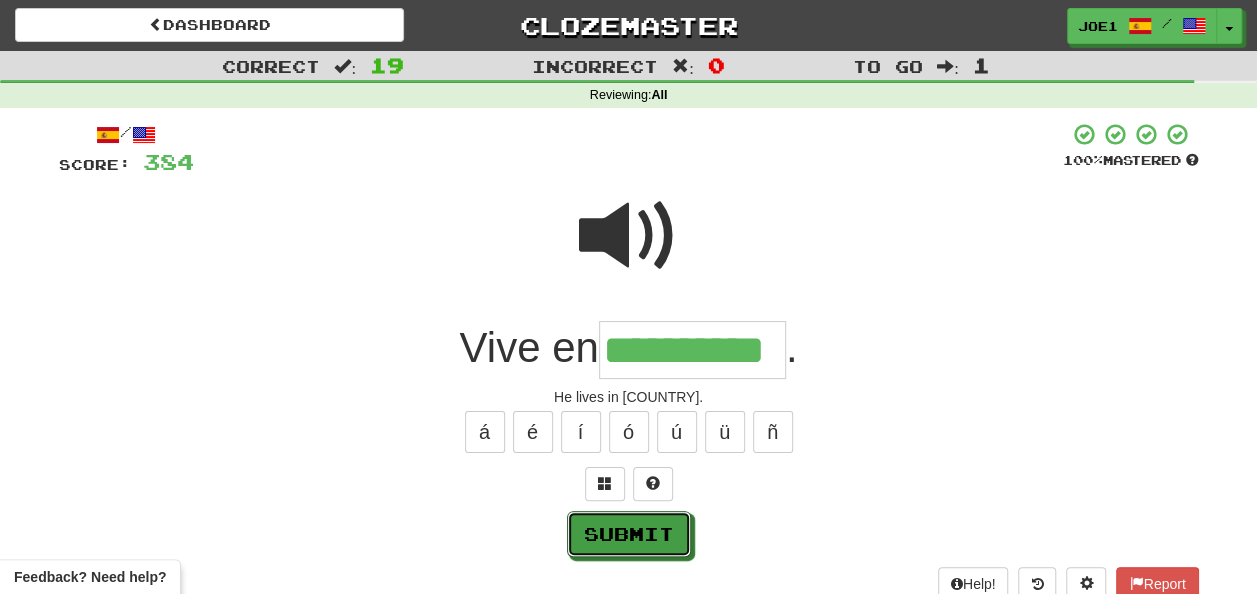 click on "Submit" at bounding box center (629, 534) 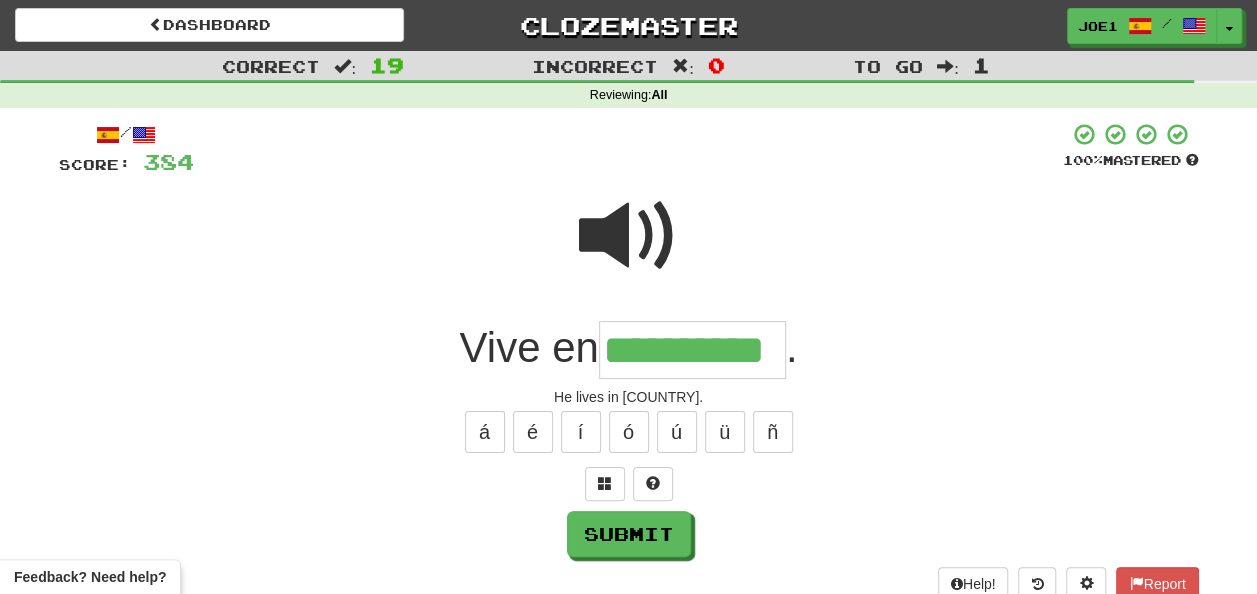 type on "**********" 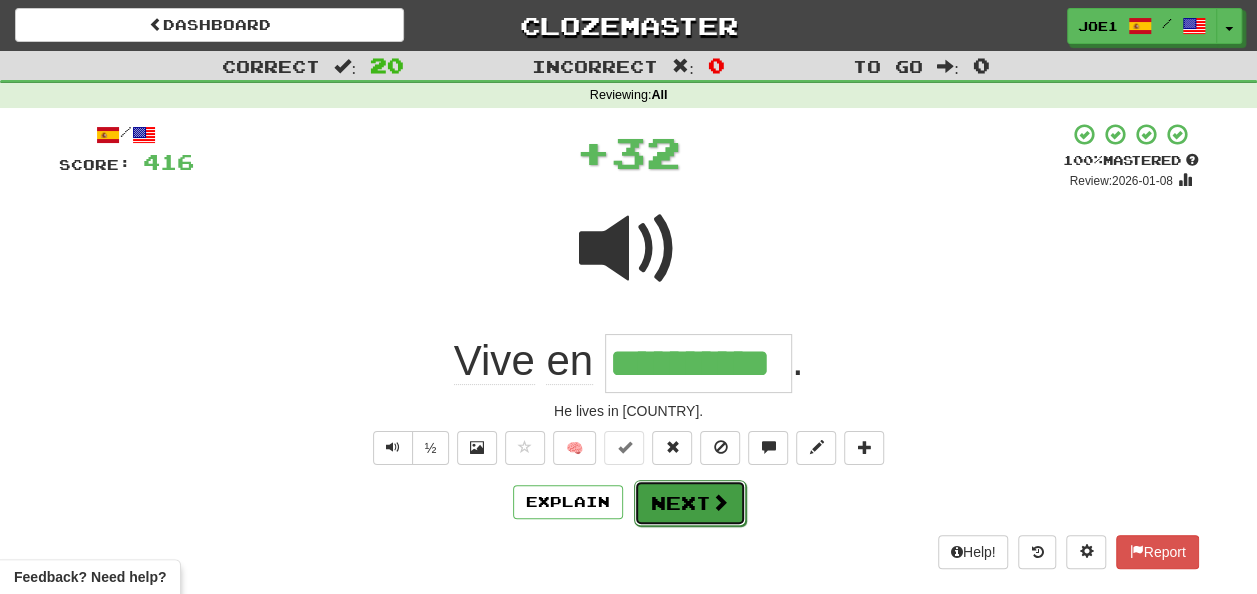 click on "Next" at bounding box center [690, 503] 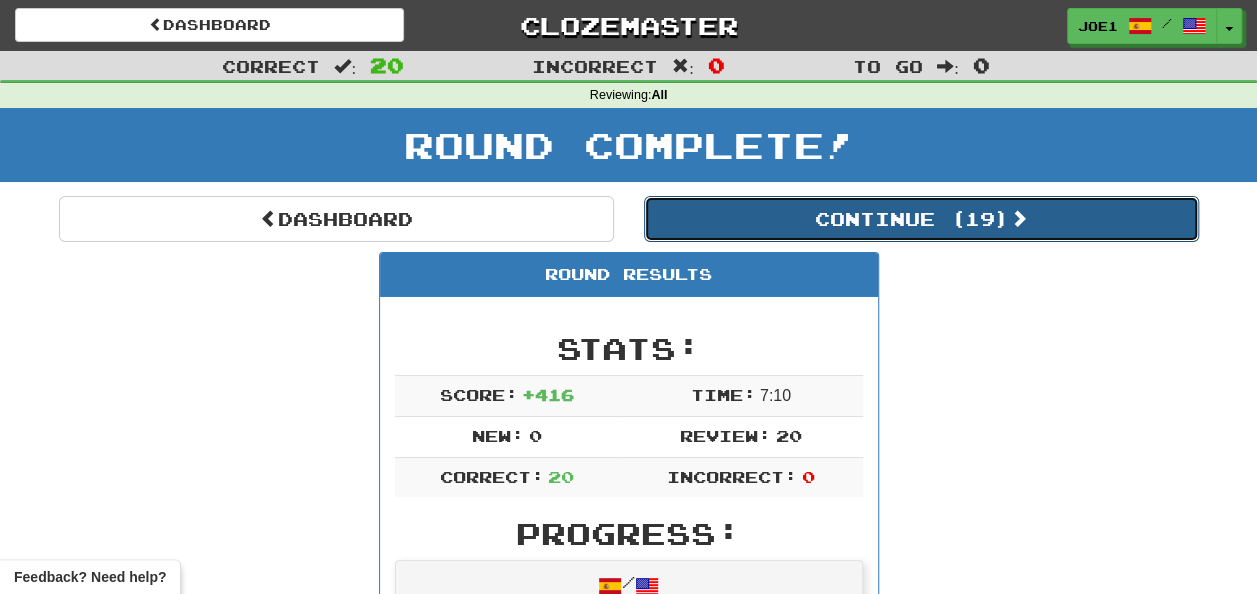click on "Continue ( 19 )" at bounding box center [921, 219] 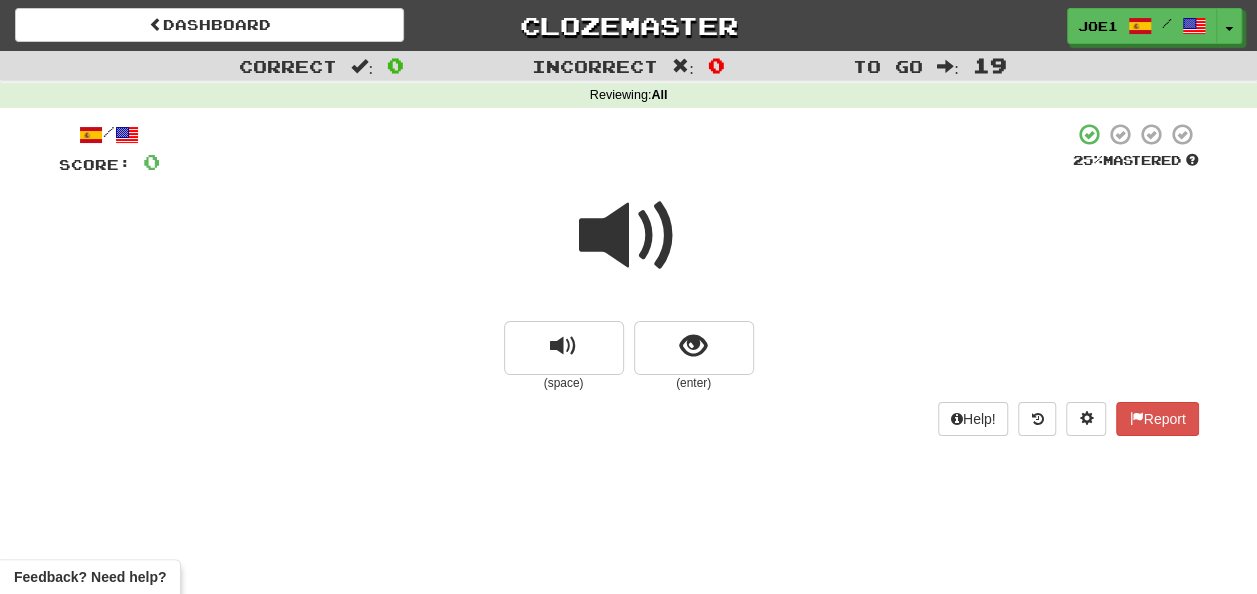 click at bounding box center [629, 236] 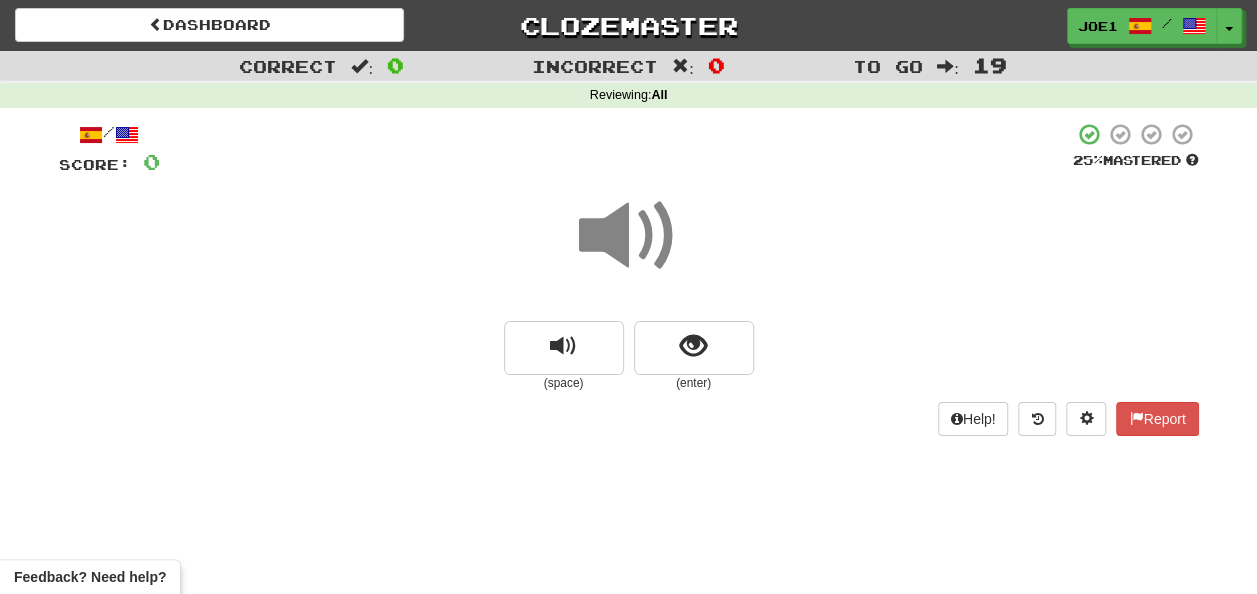 click at bounding box center (629, 236) 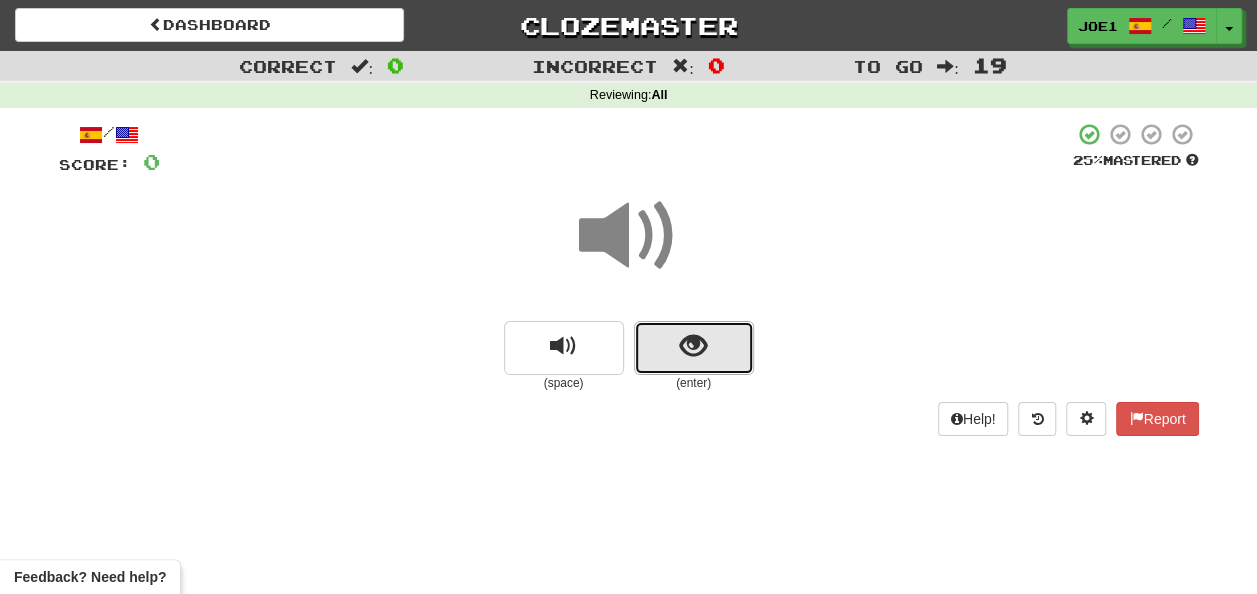 click at bounding box center (693, 346) 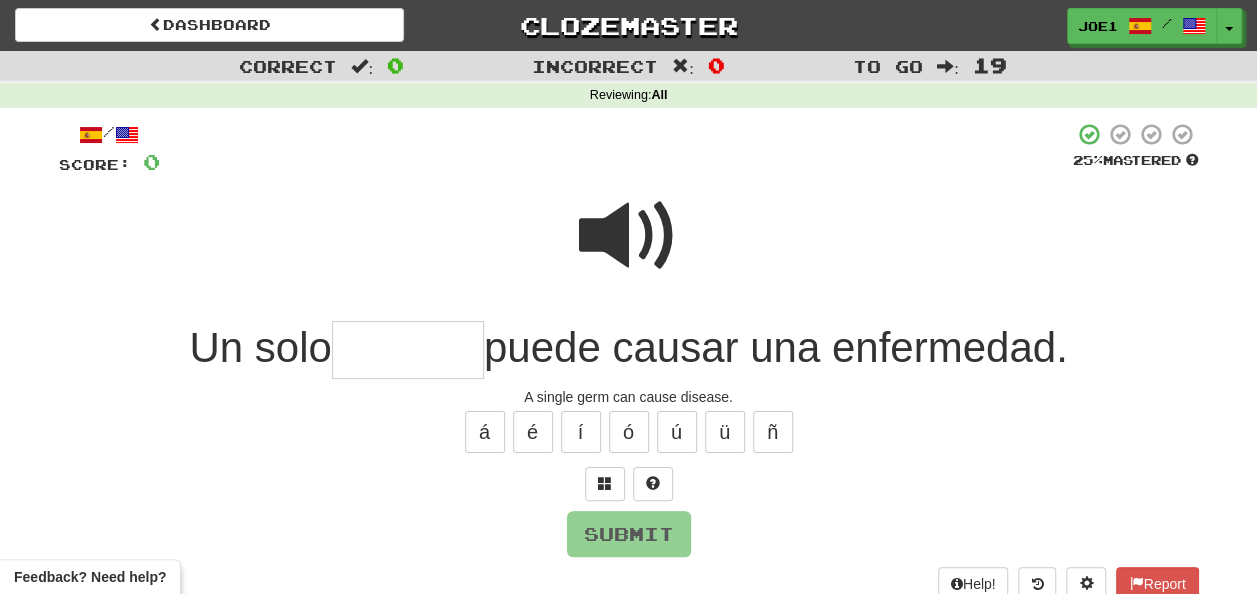click at bounding box center (408, 350) 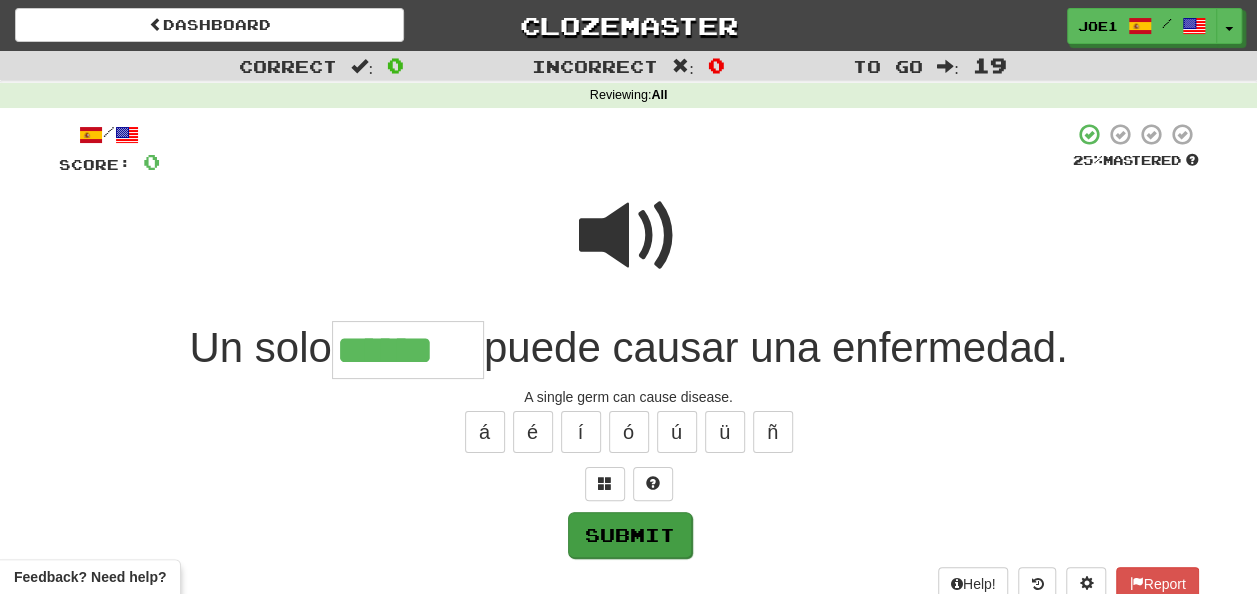 type on "******" 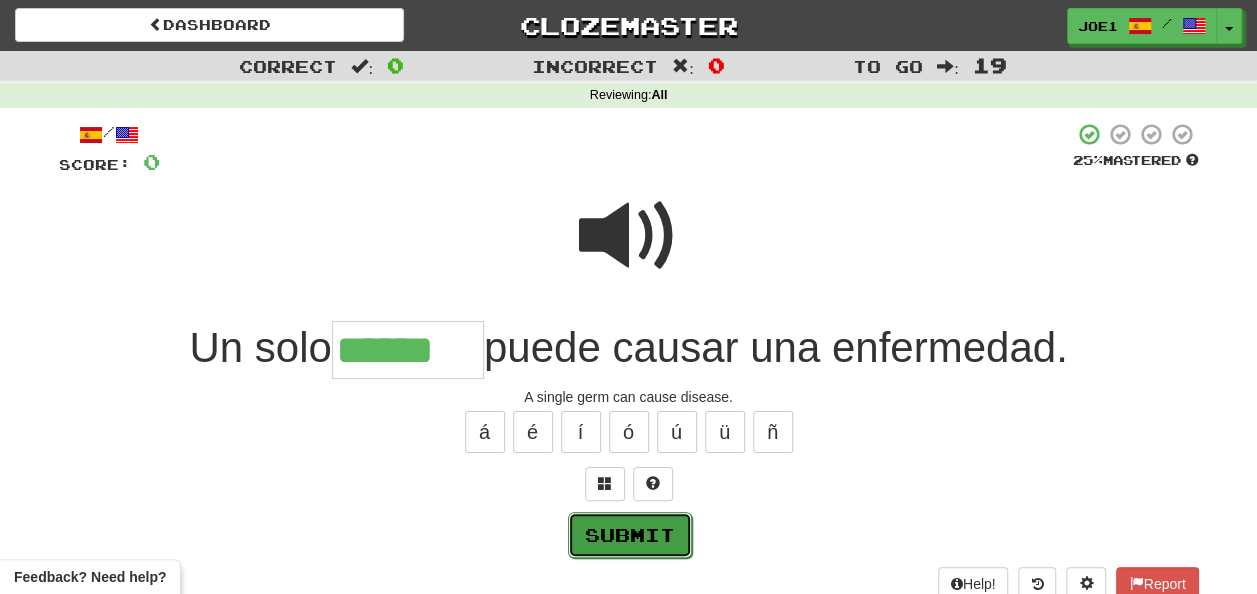click on "Submit" at bounding box center (630, 535) 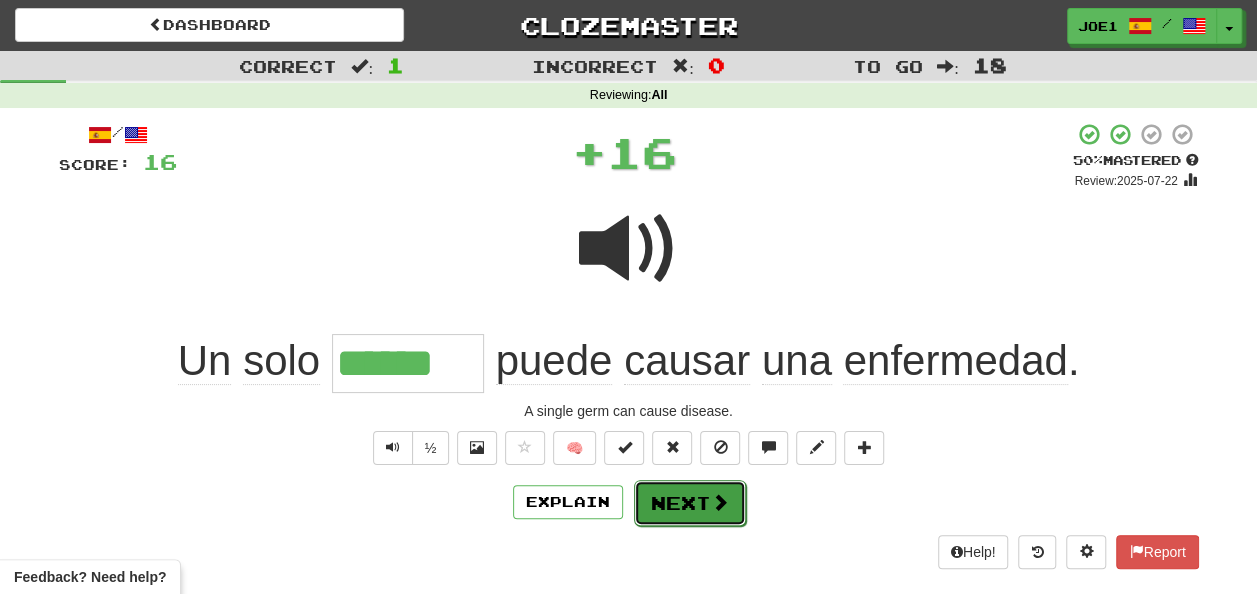 click on "Next" at bounding box center (690, 503) 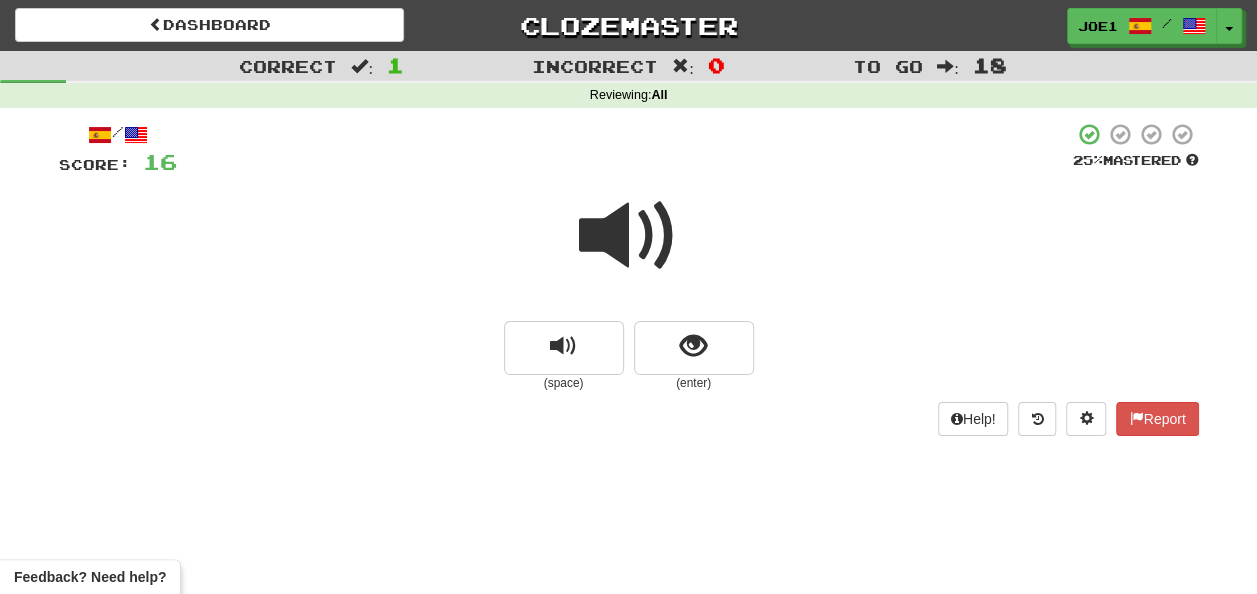 click at bounding box center [629, 236] 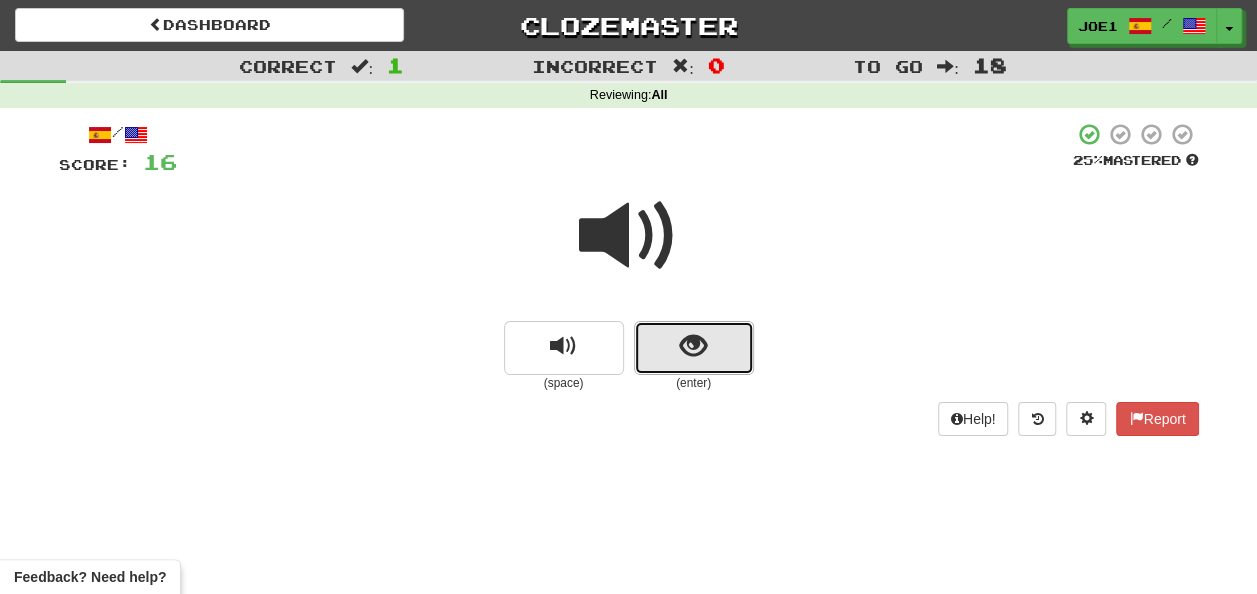click at bounding box center [693, 346] 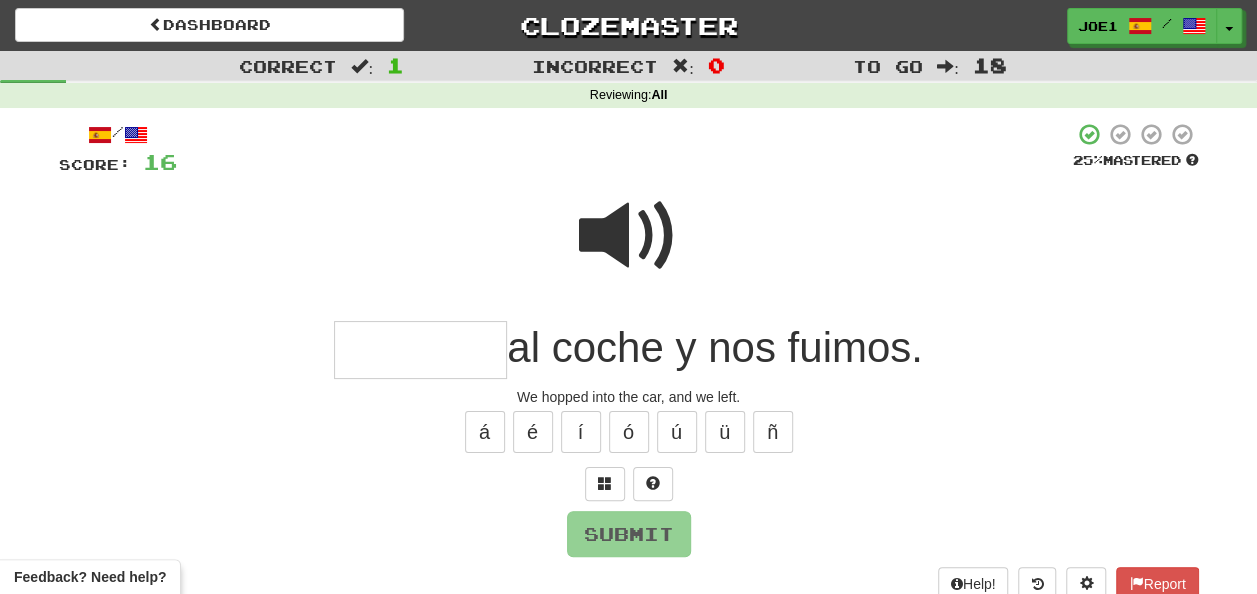 click at bounding box center [629, 236] 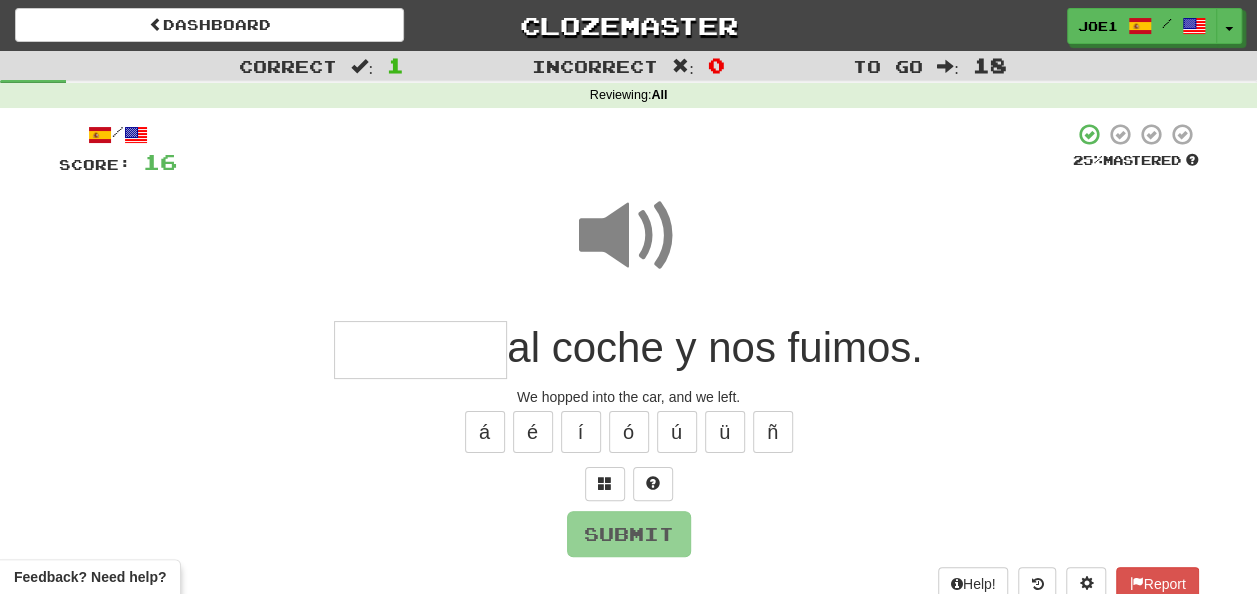 click at bounding box center [420, 350] 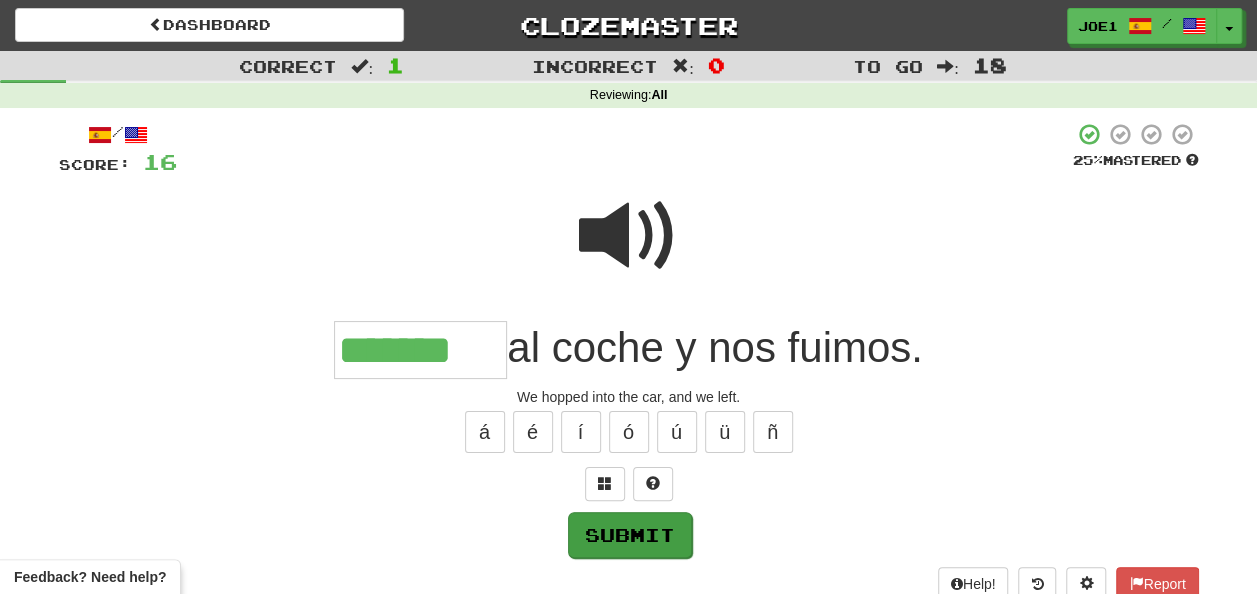 type on "*******" 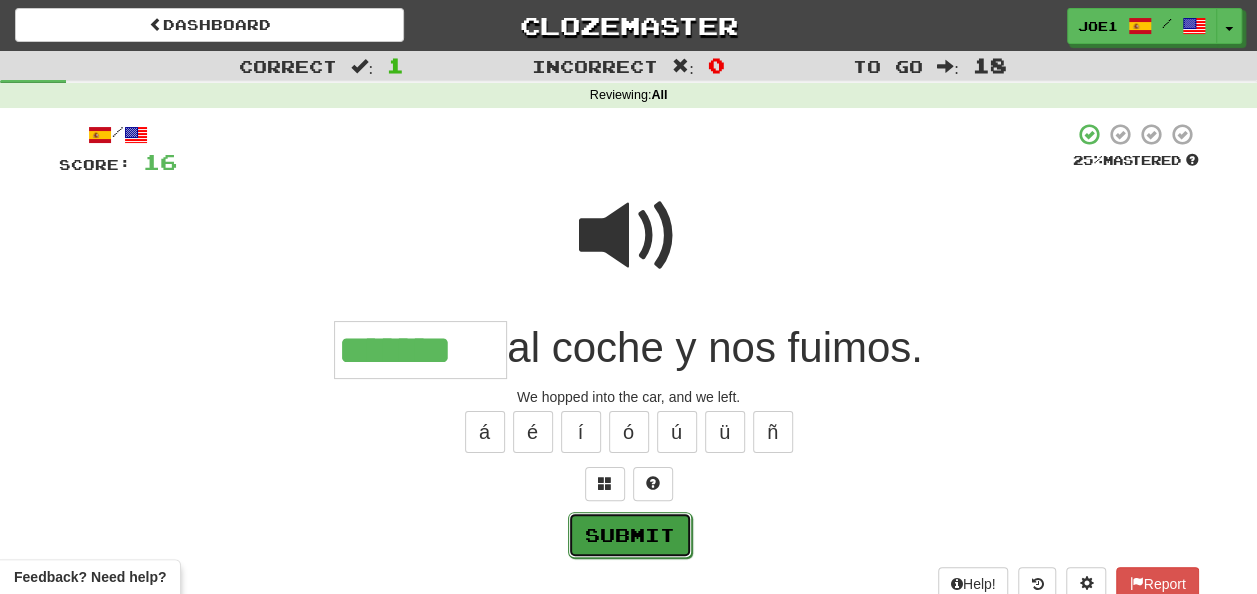 click on "Submit" at bounding box center (630, 535) 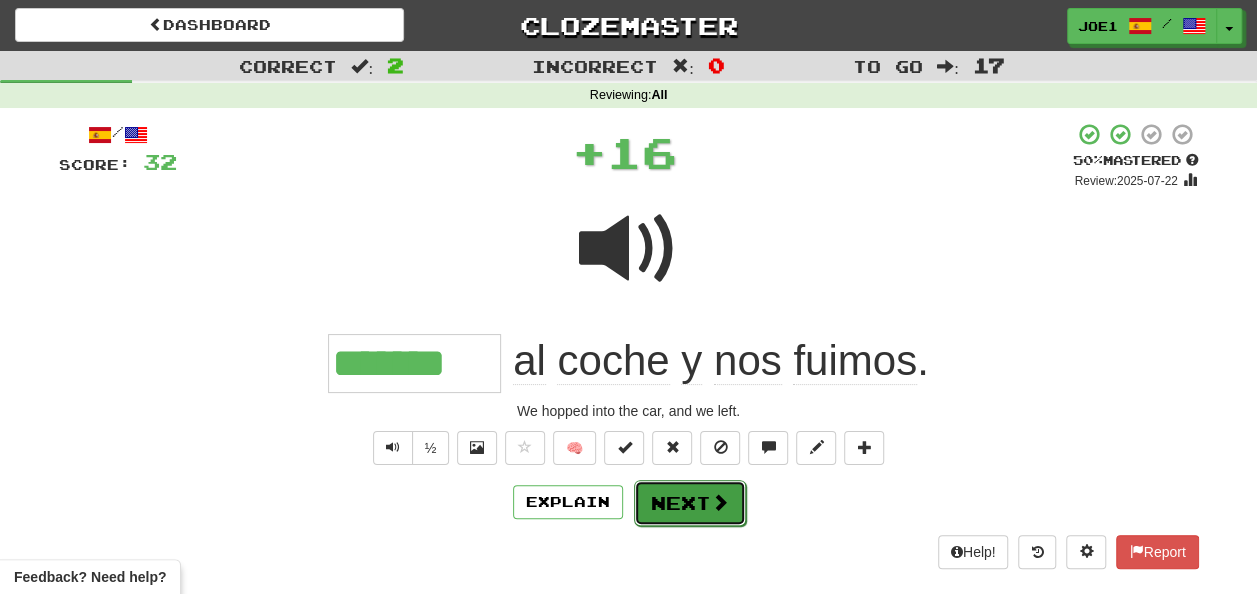 click on "Next" at bounding box center [690, 503] 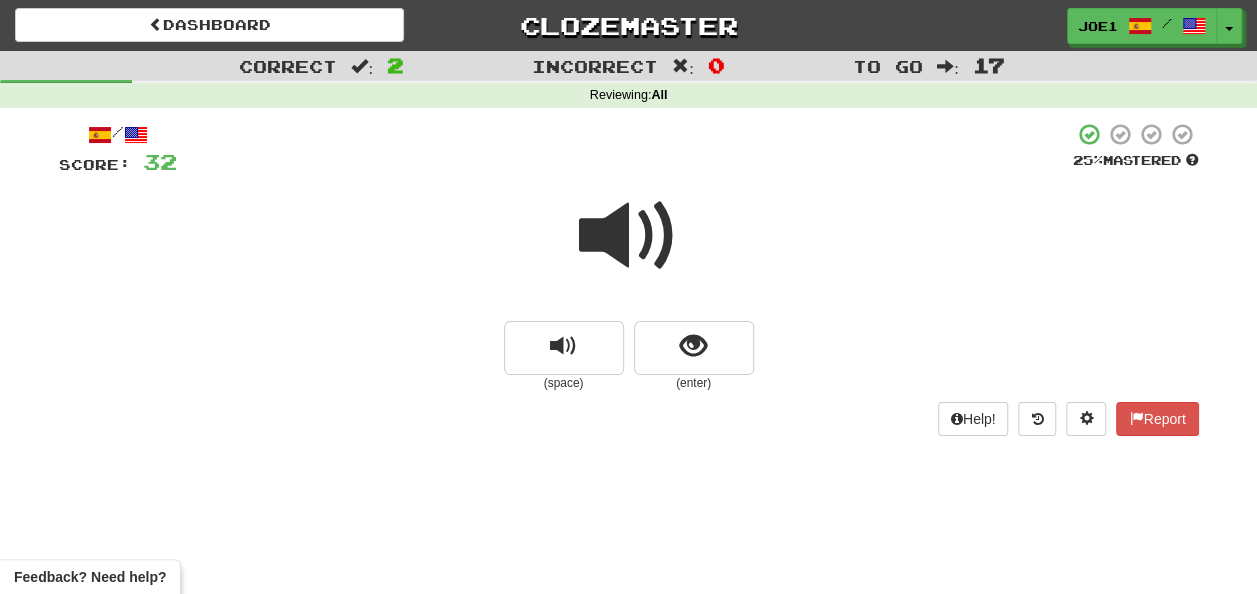 click at bounding box center (629, 236) 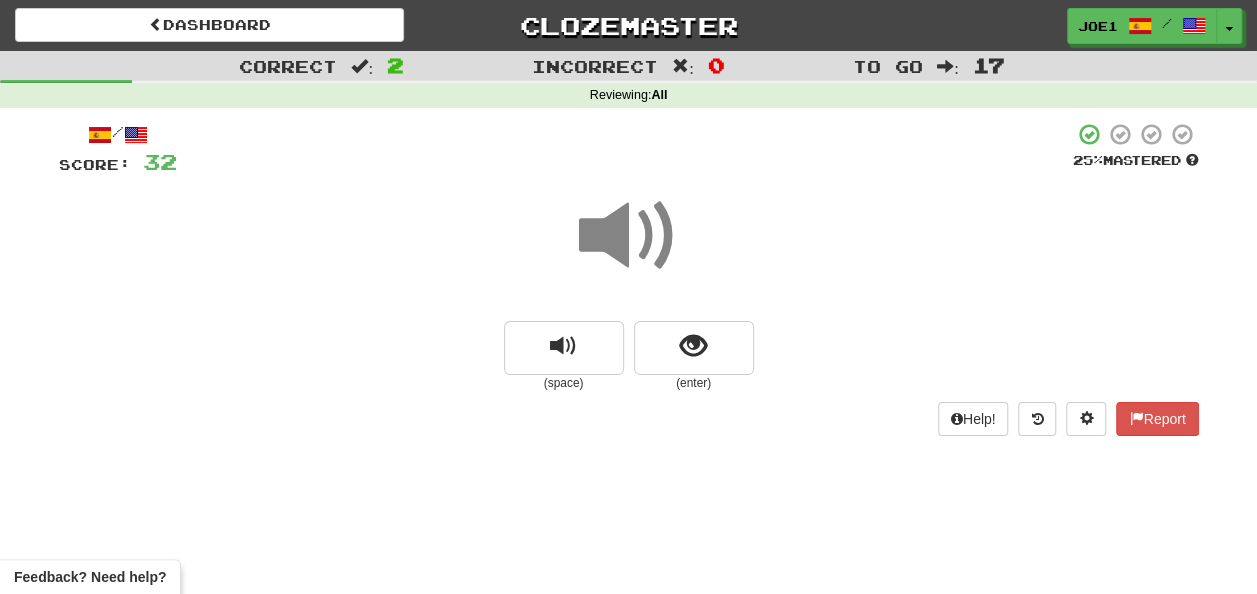 click at bounding box center [629, 236] 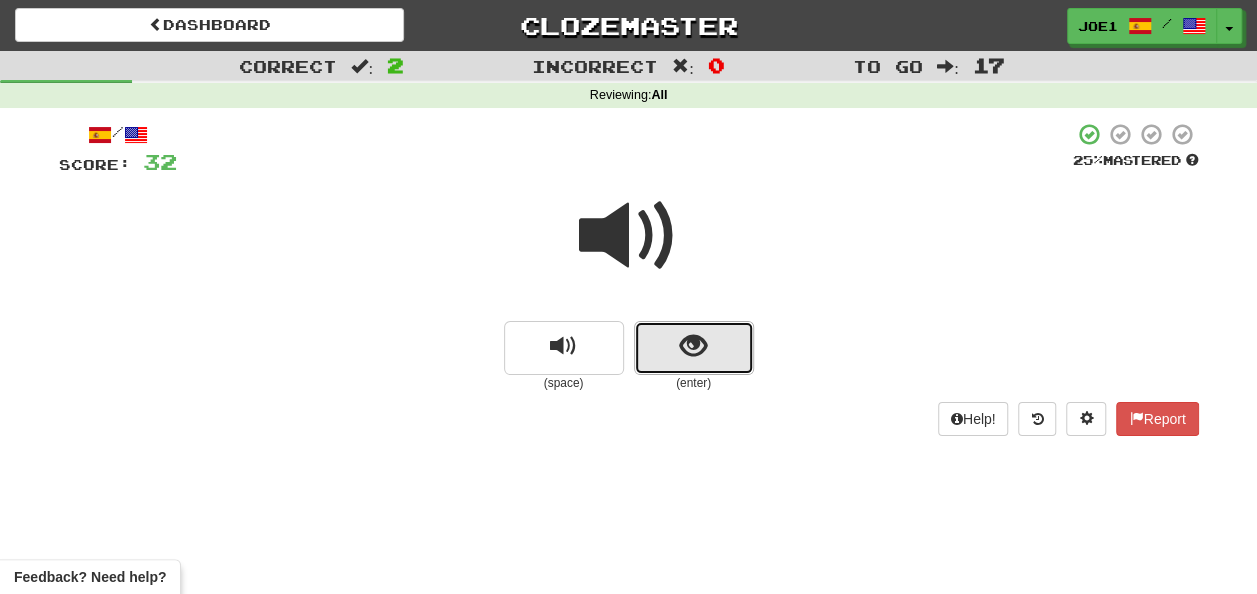 click at bounding box center [694, 348] 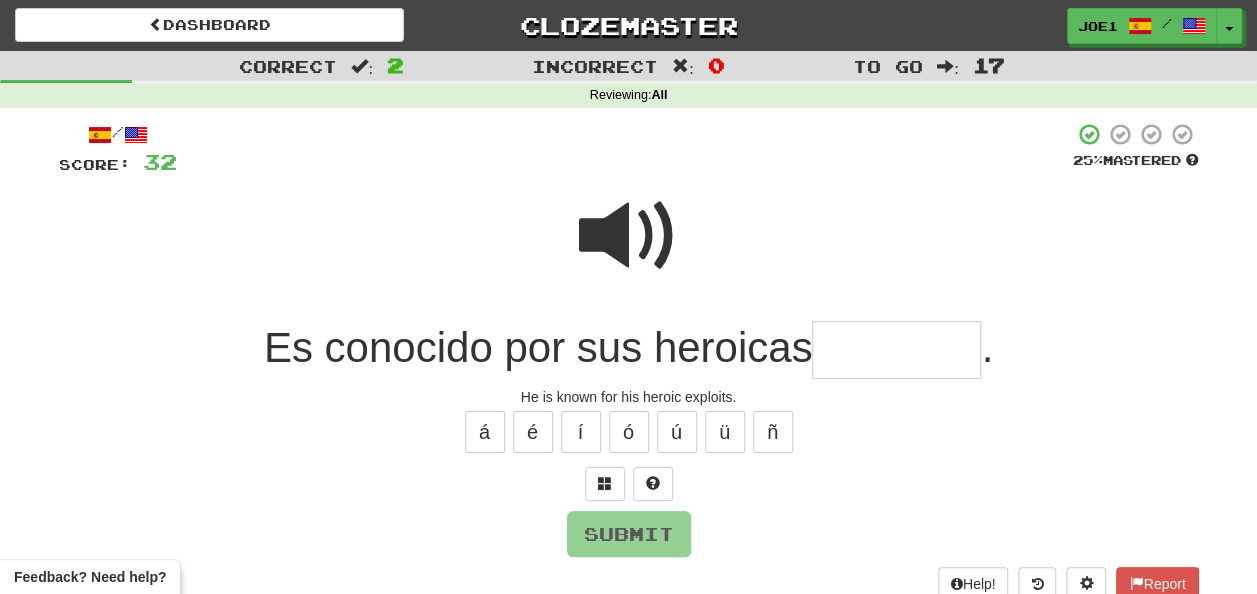 click at bounding box center (629, 236) 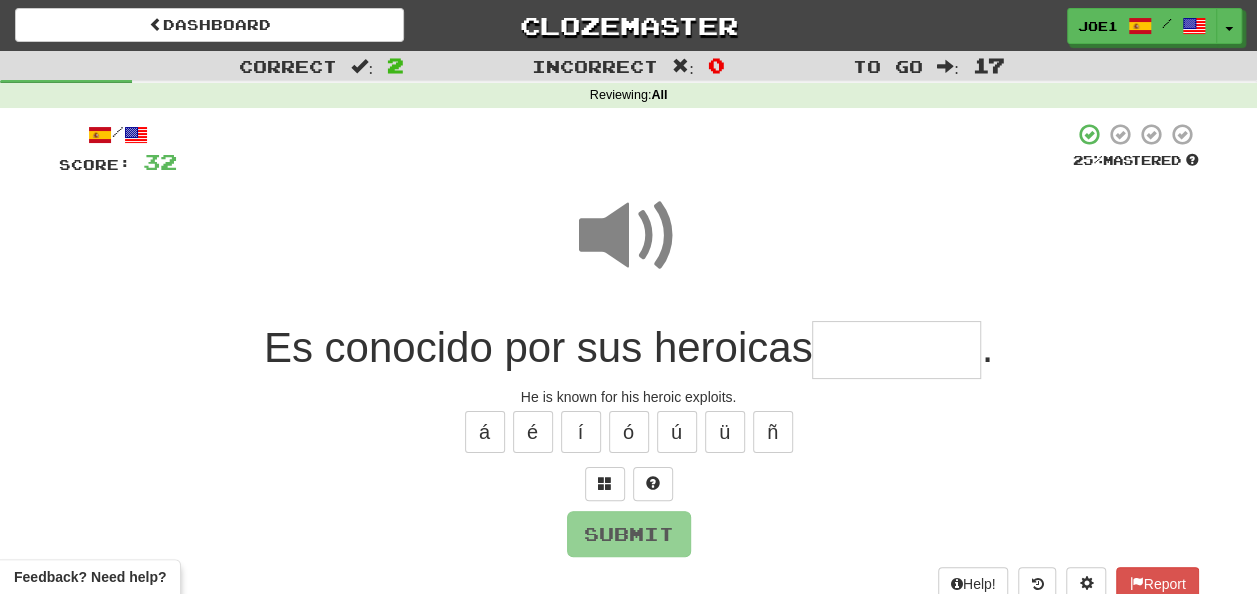 click at bounding box center (896, 350) 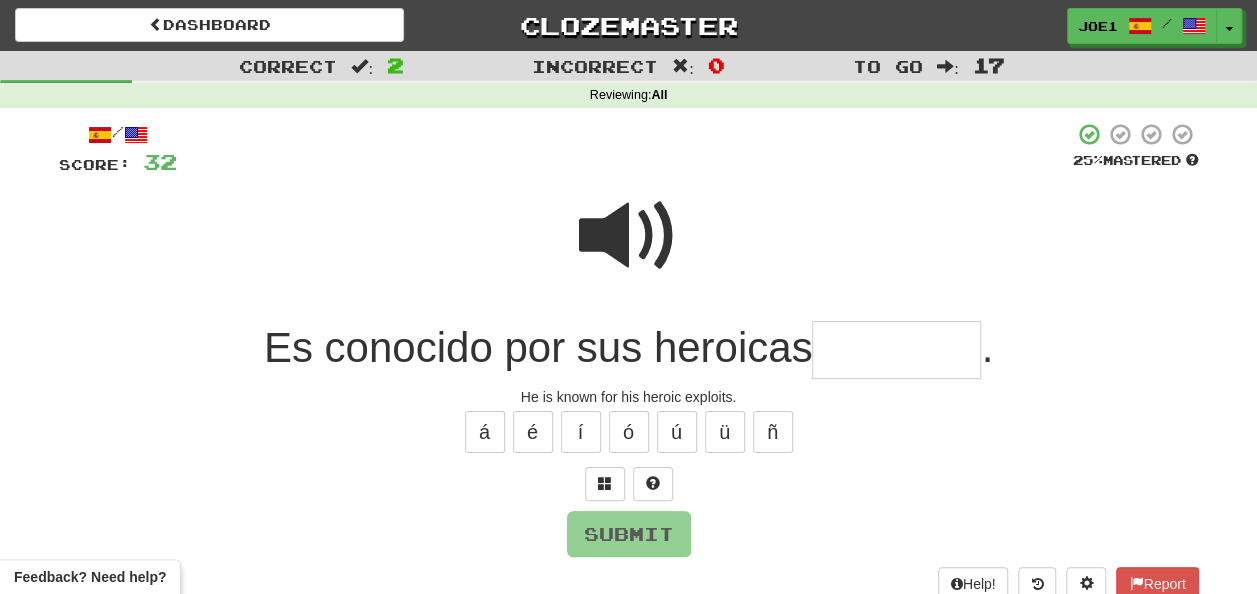 type on "*" 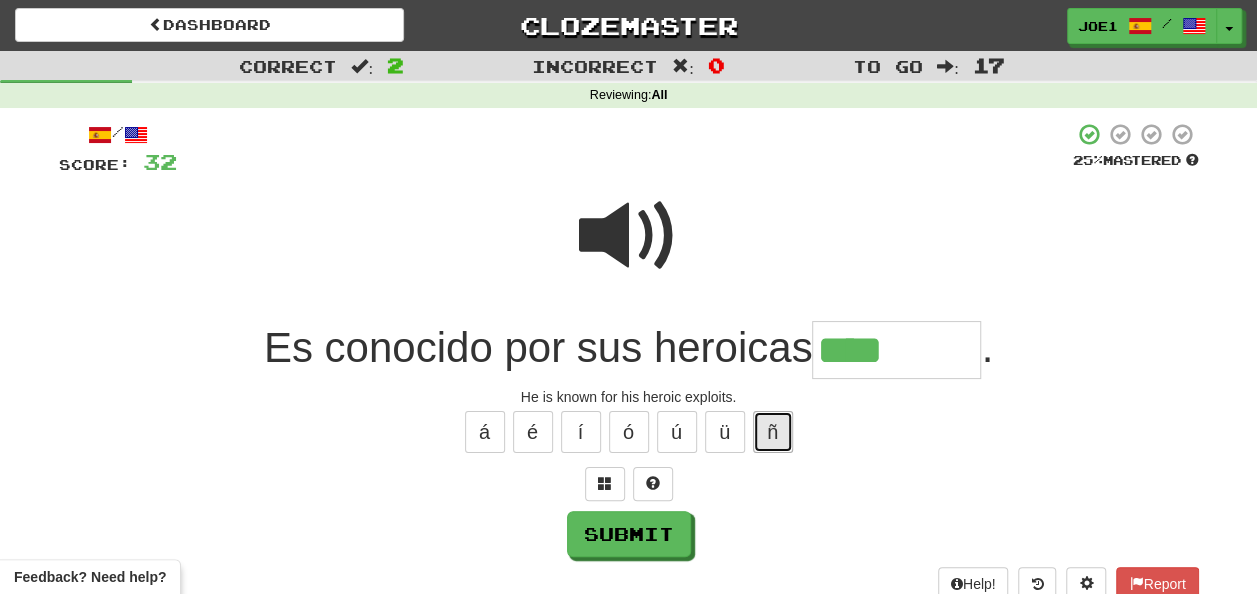 click on "ñ" at bounding box center [773, 432] 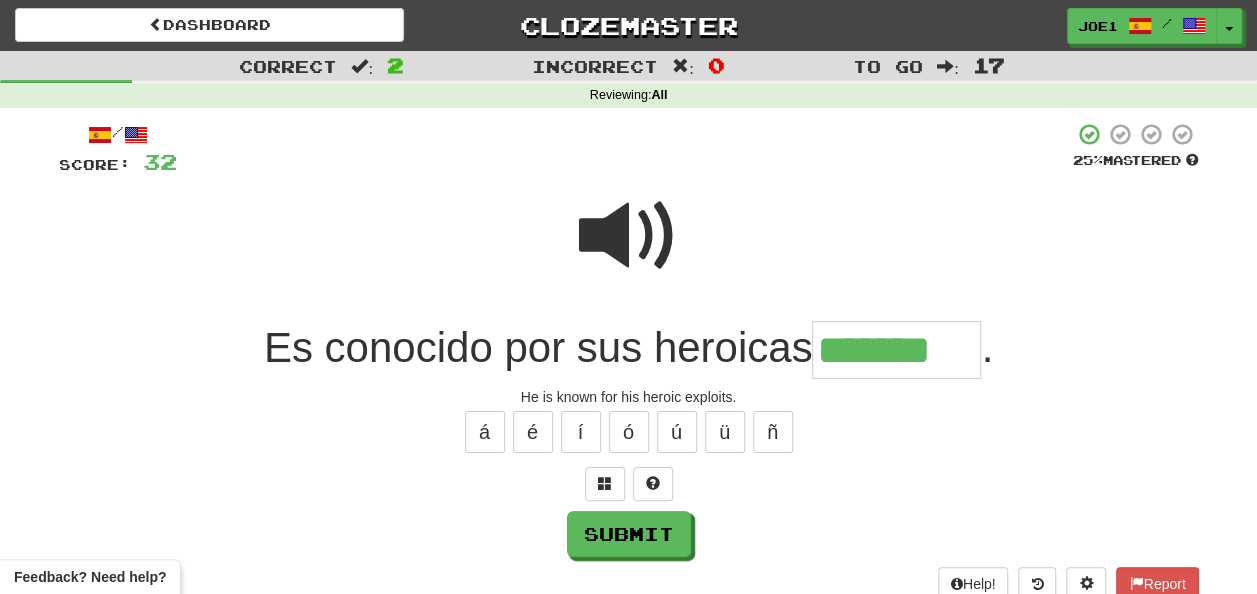 type on "*******" 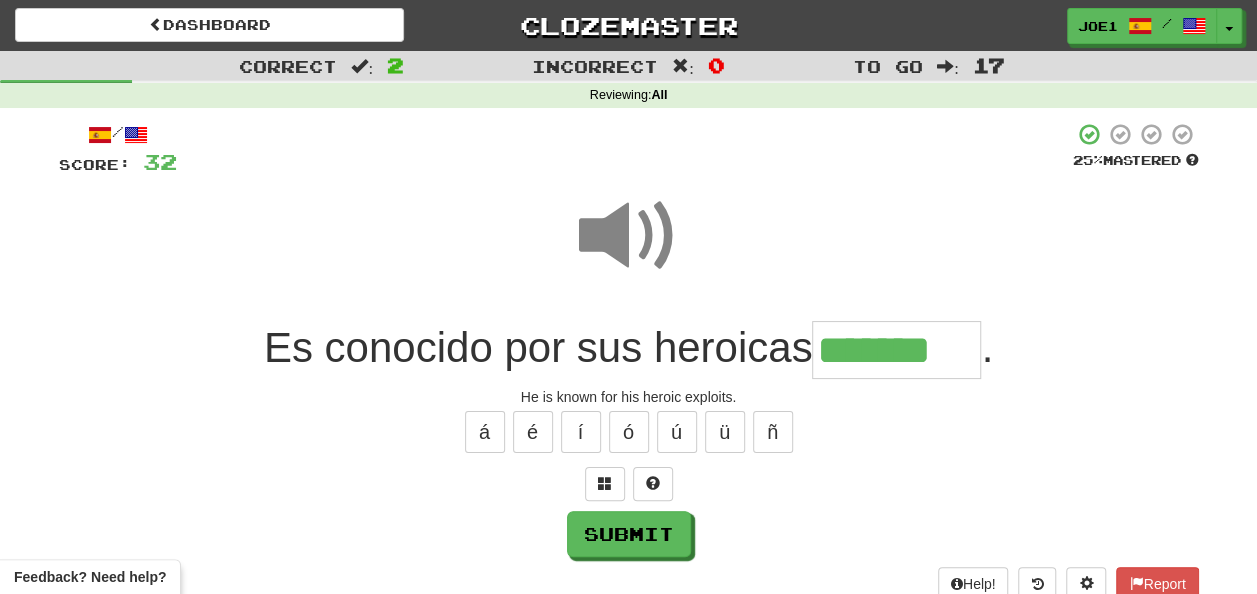 click at bounding box center (629, 236) 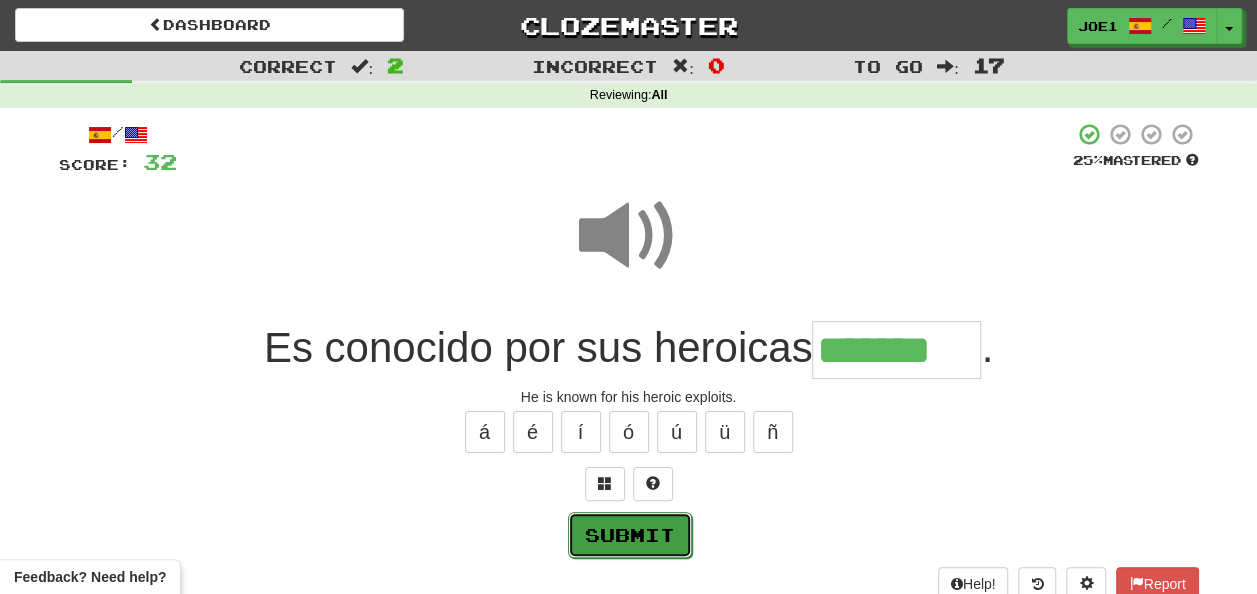 click on "Submit" at bounding box center (630, 535) 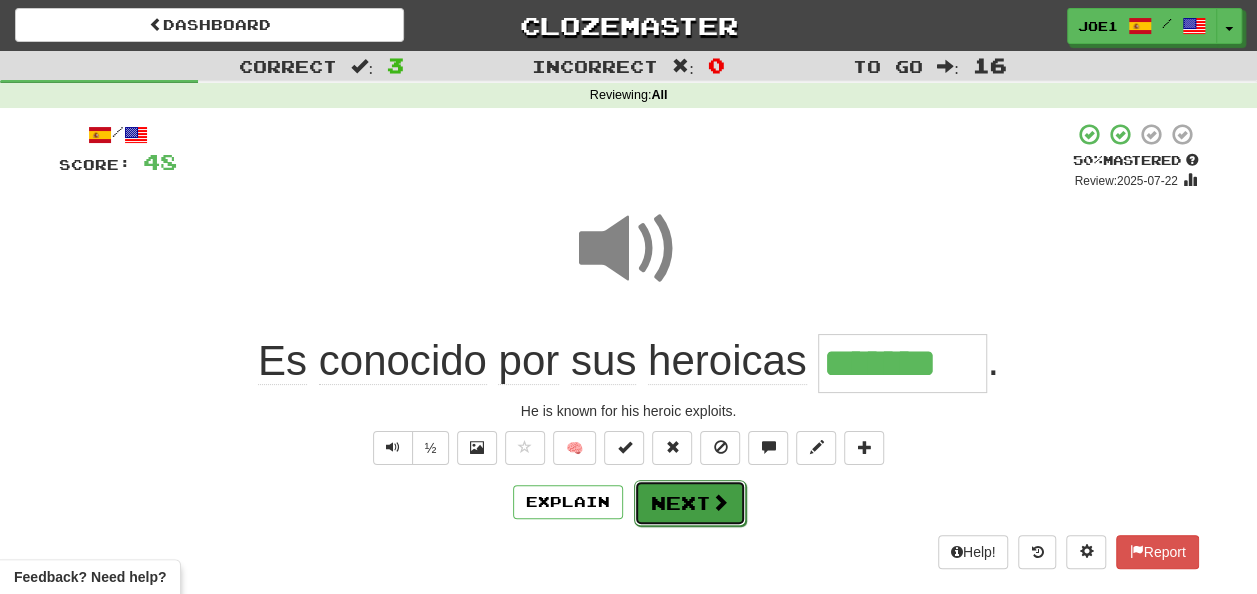 click on "Next" at bounding box center (690, 503) 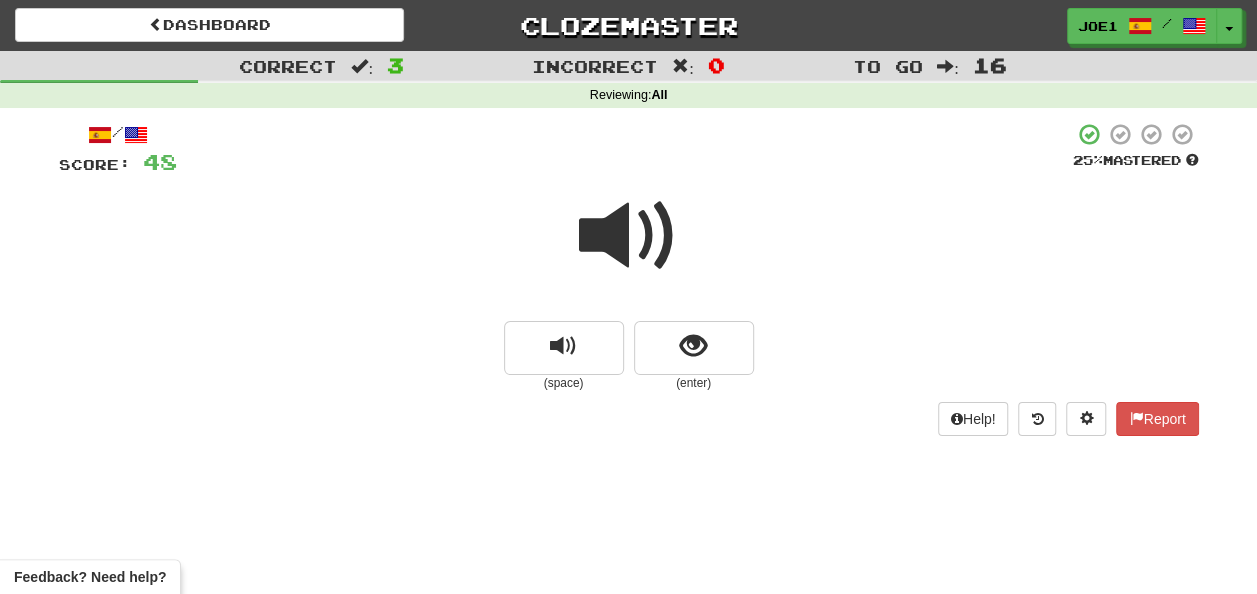 click at bounding box center (629, 236) 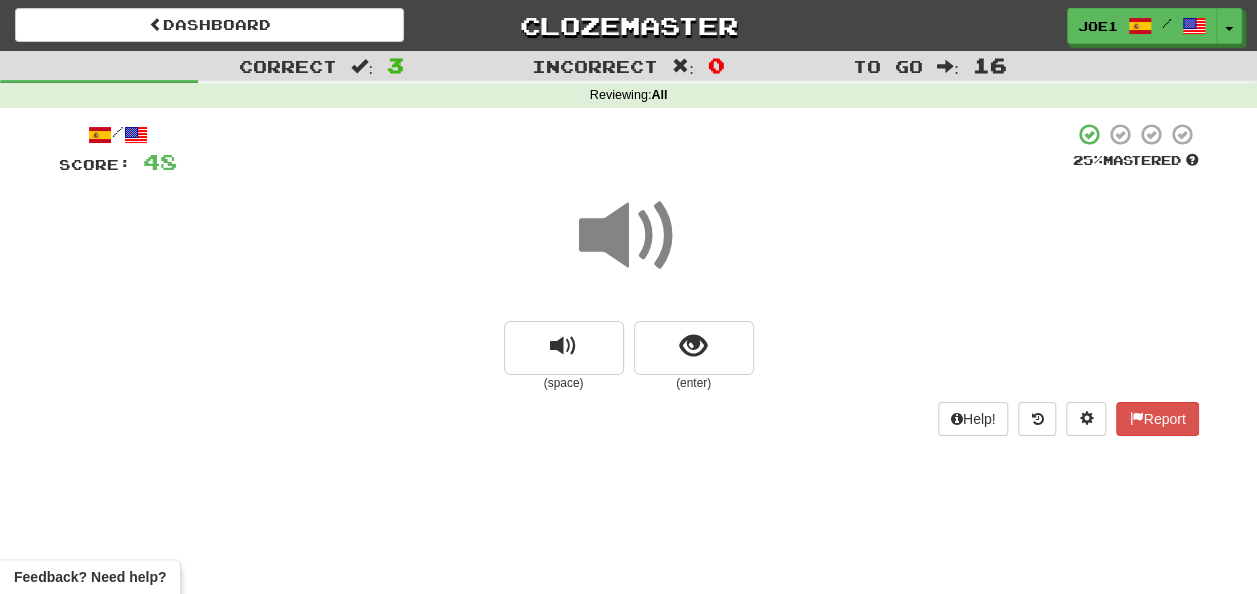 click at bounding box center (629, 236) 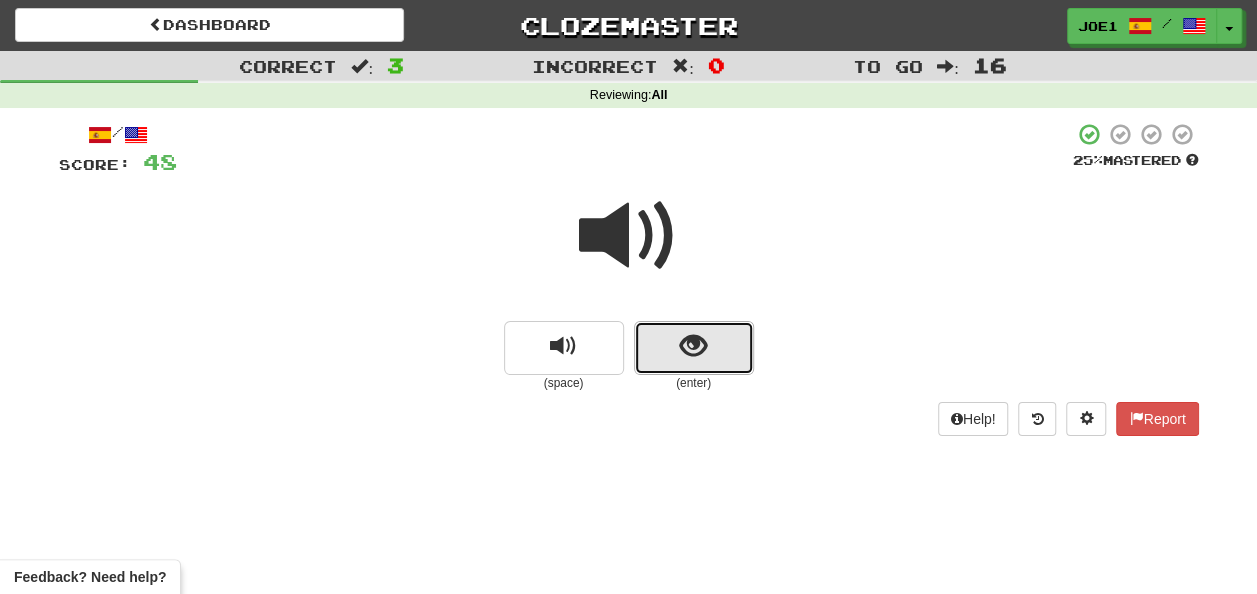 click at bounding box center [693, 346] 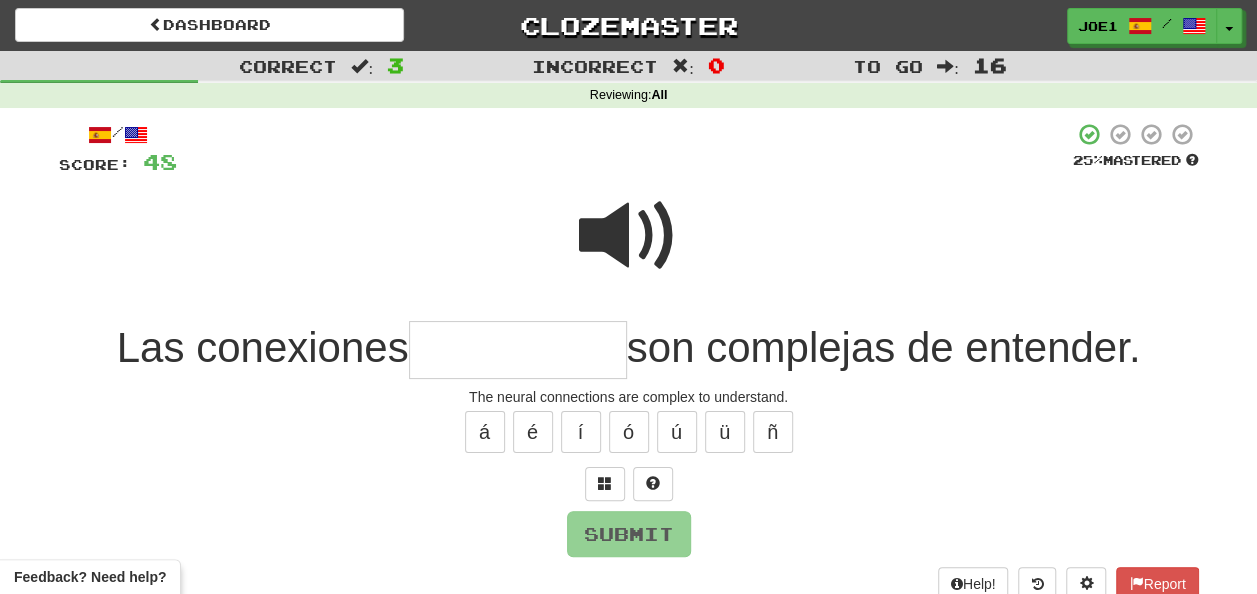 click at bounding box center [629, 236] 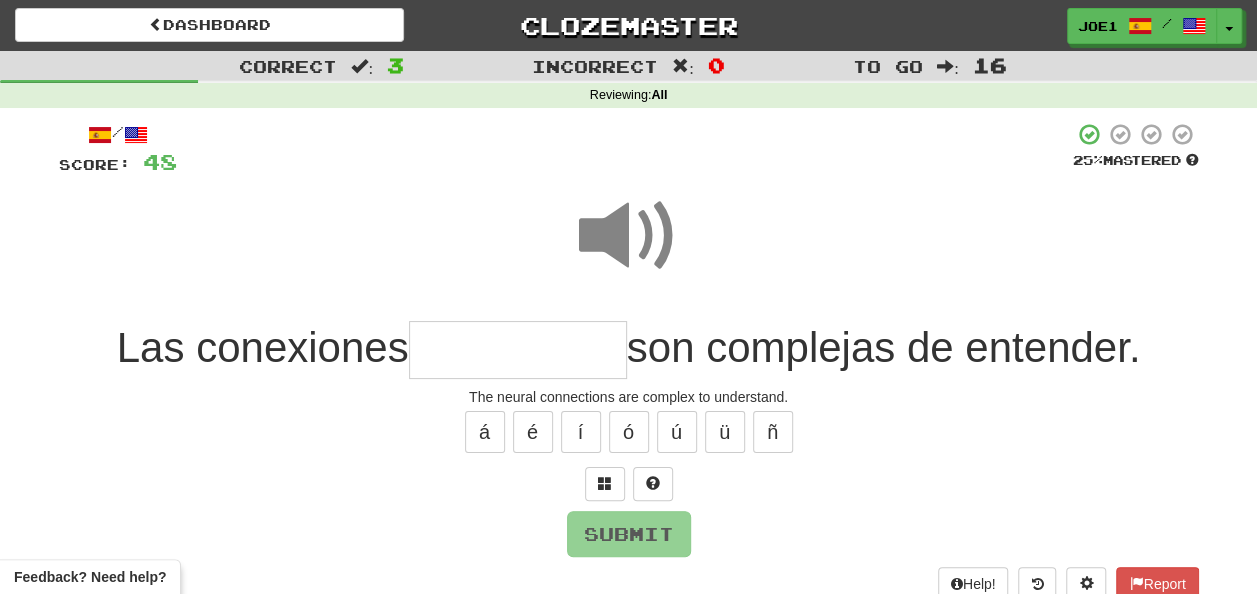 click at bounding box center [518, 350] 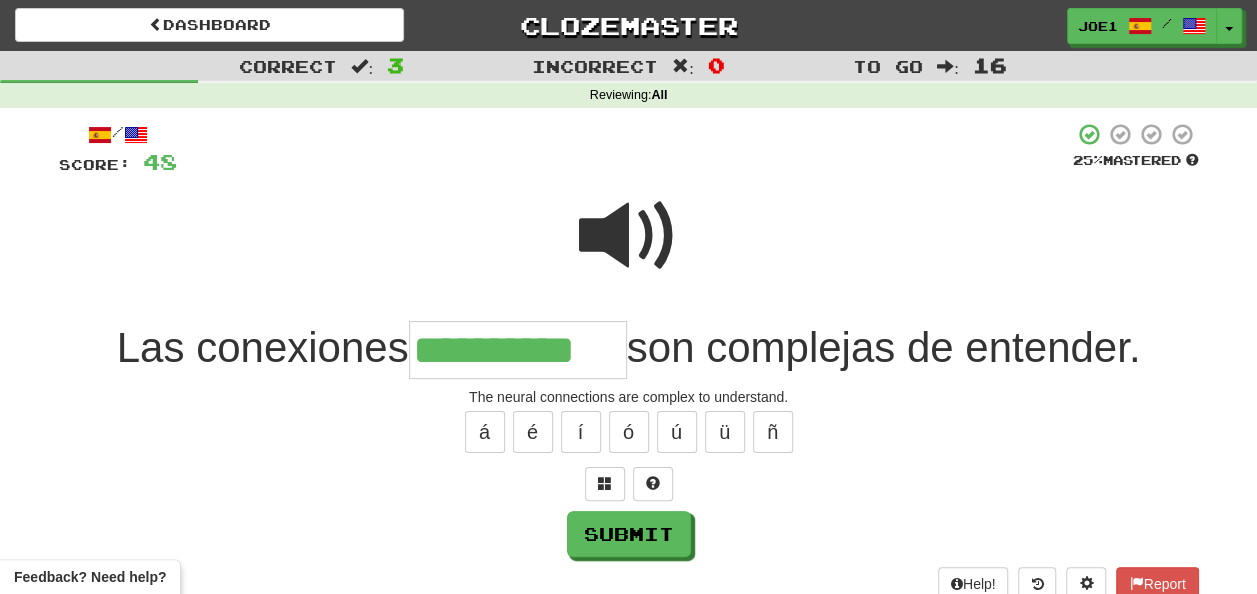 type on "**********" 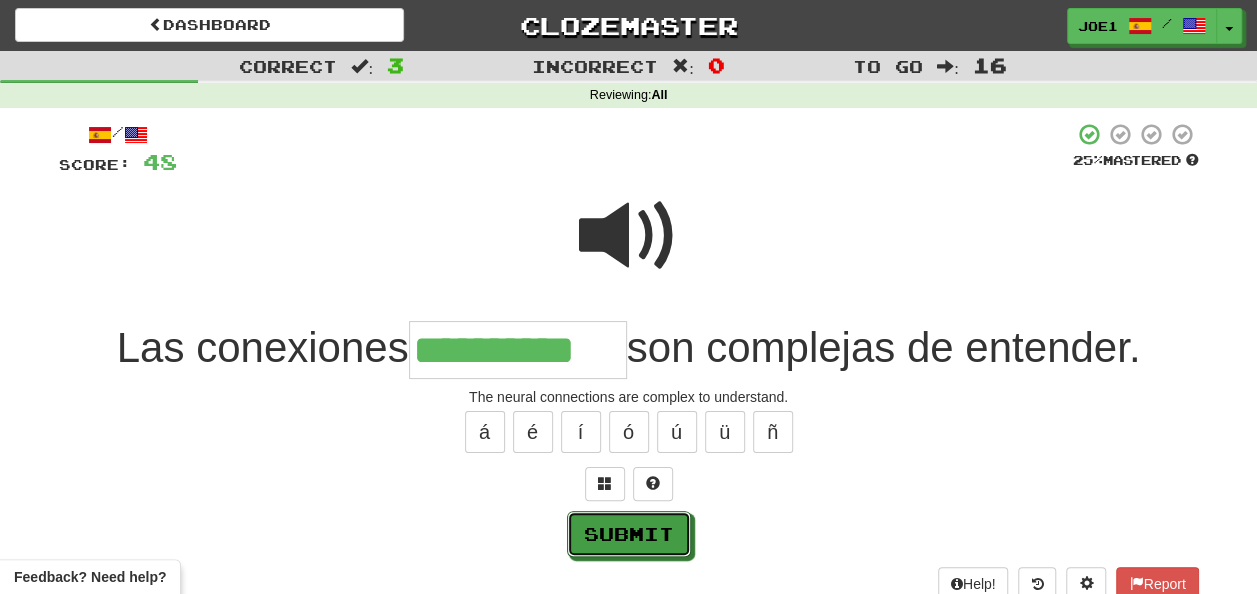 click on "Submit" at bounding box center [629, 534] 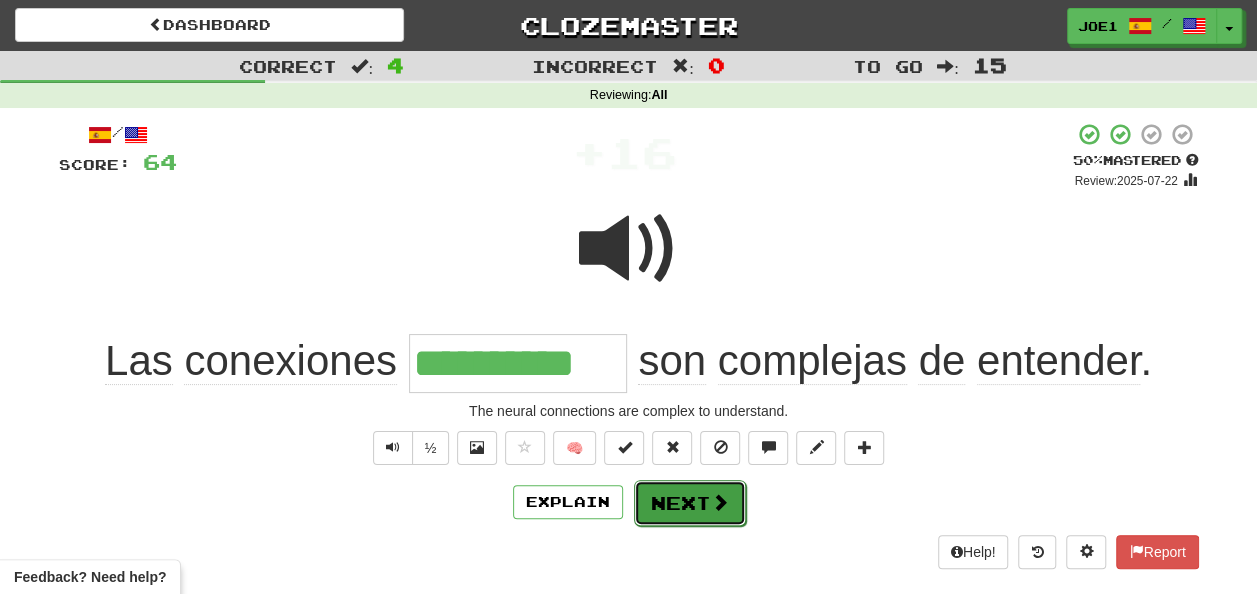 click on "Next" at bounding box center [690, 503] 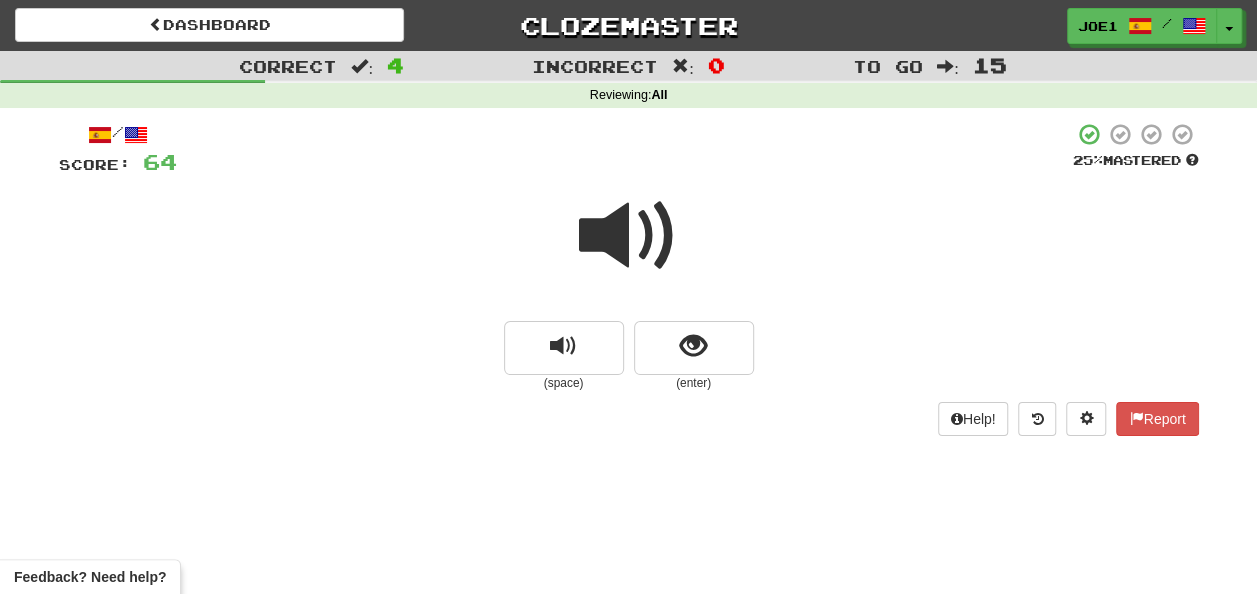click at bounding box center (629, 236) 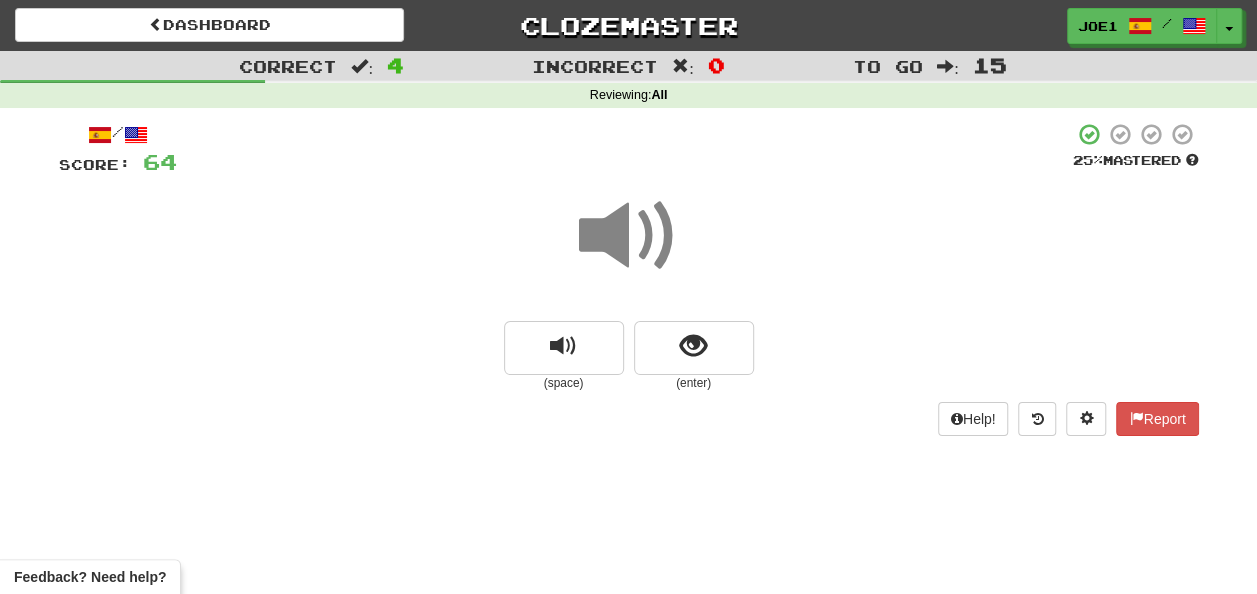 click at bounding box center [629, 236] 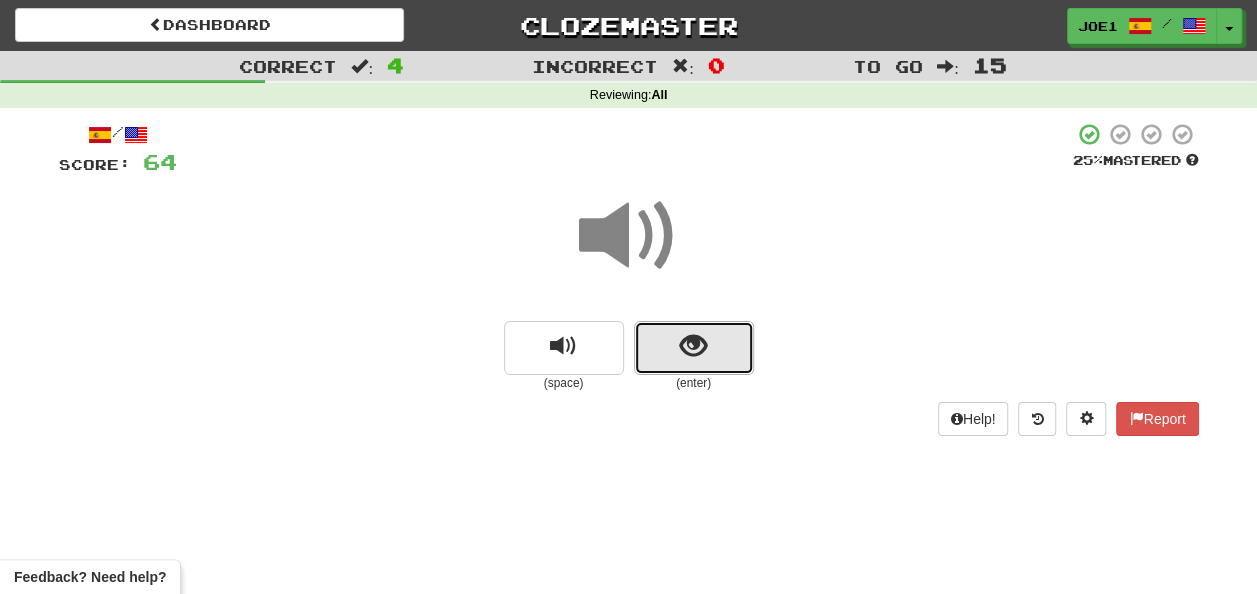 click at bounding box center [694, 348] 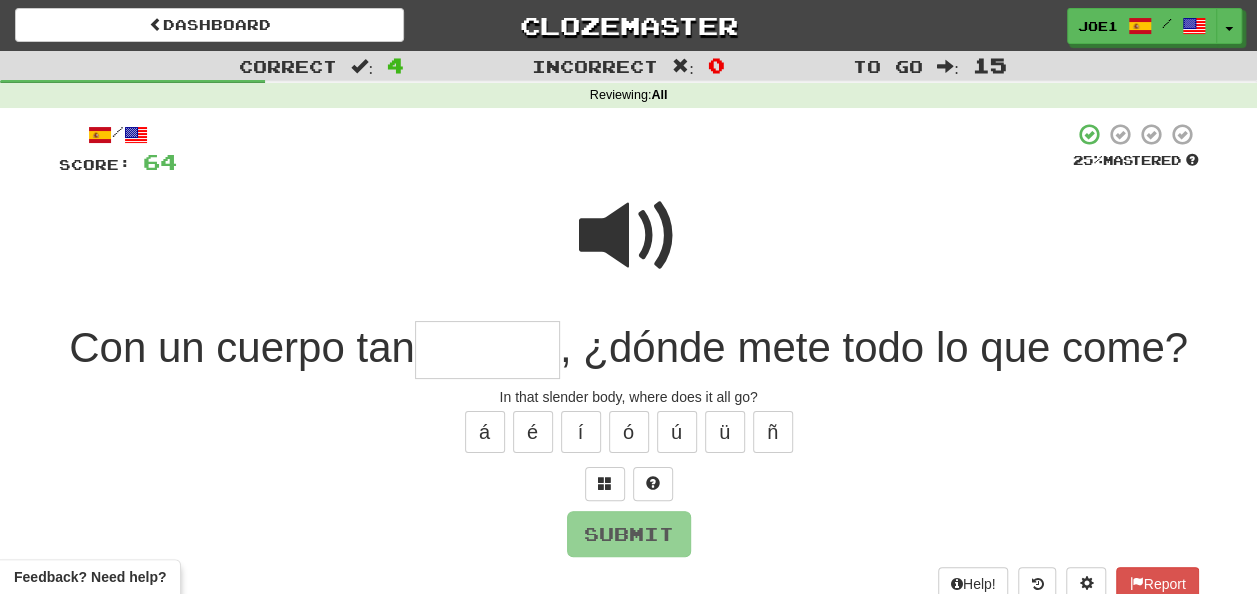click at bounding box center [629, 236] 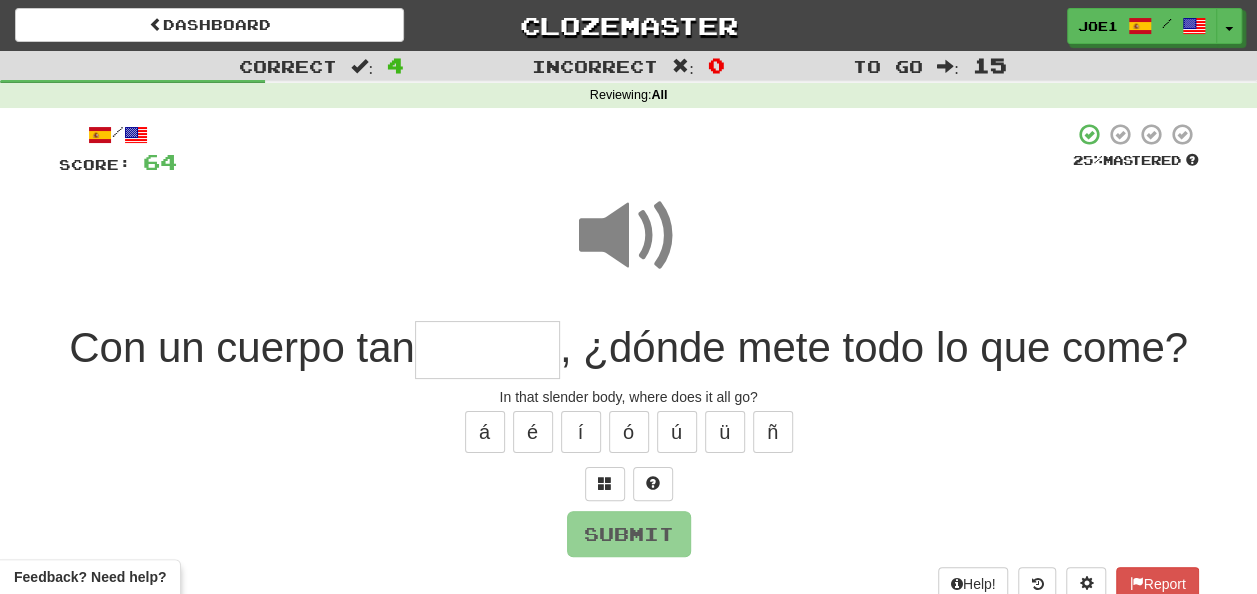 click at bounding box center (487, 350) 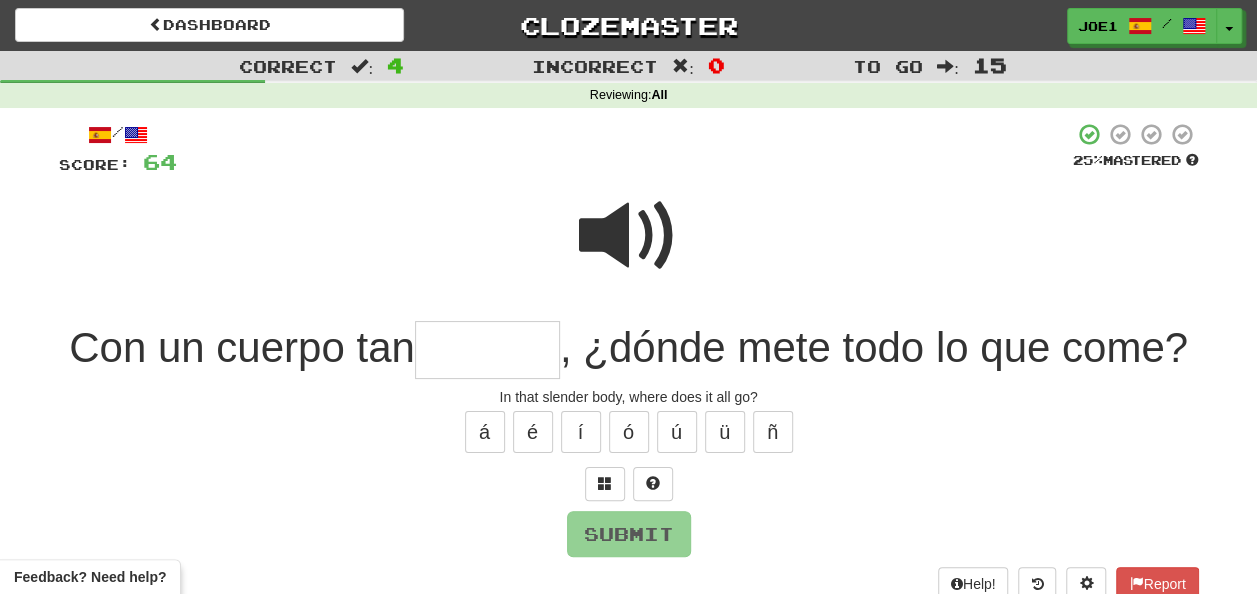 type on "*" 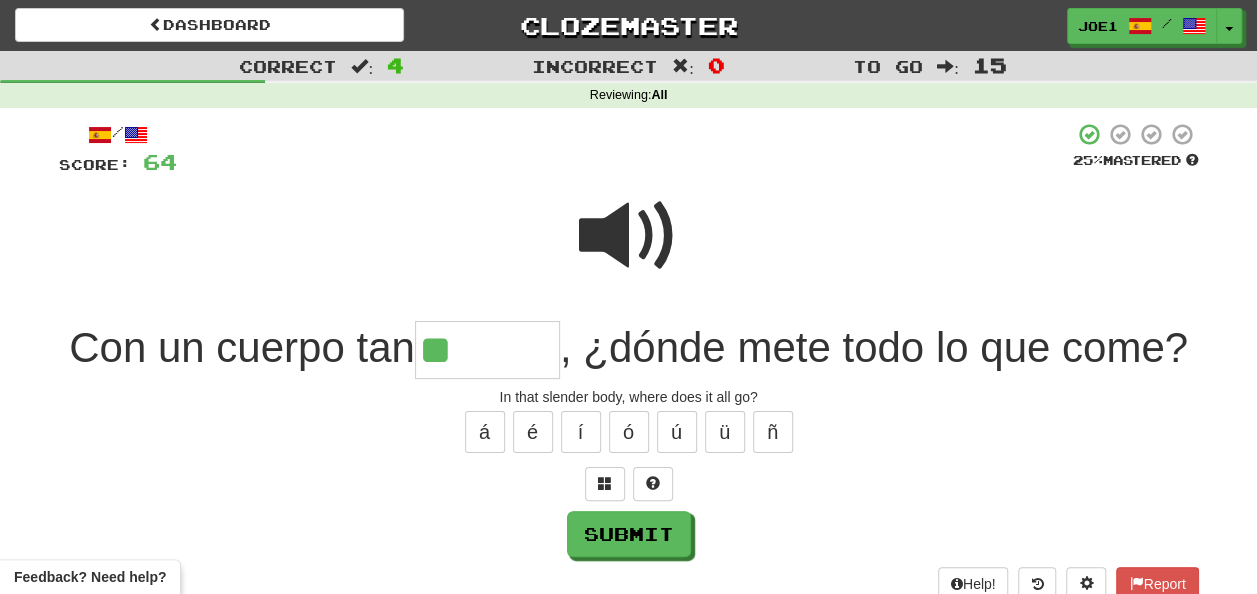 click at bounding box center [629, 236] 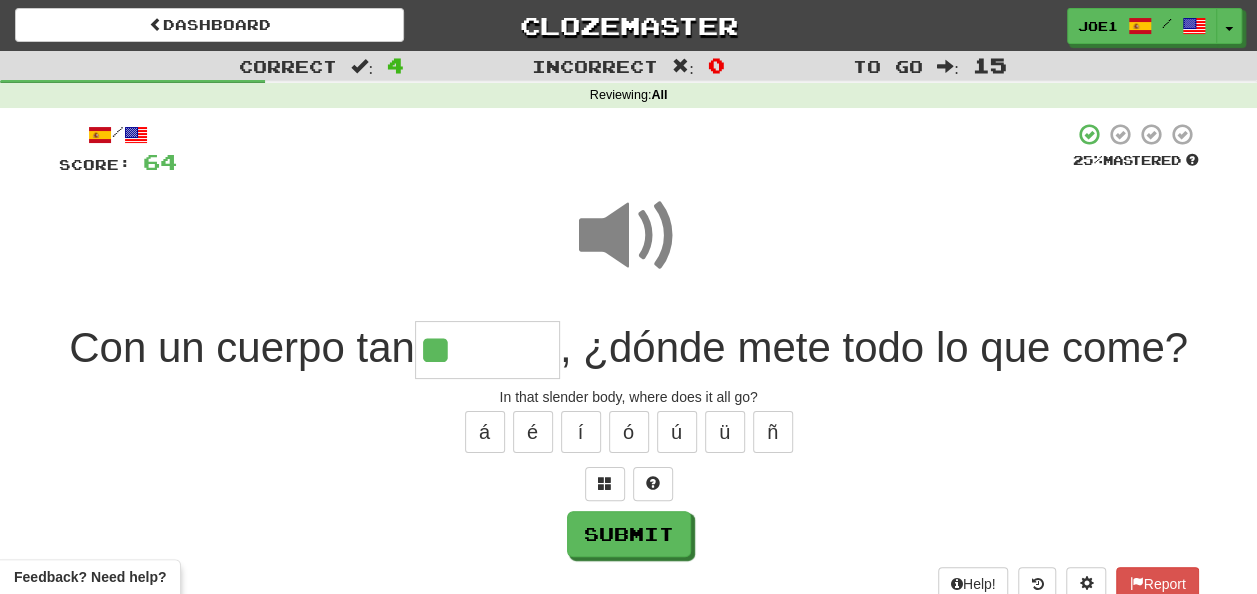 click on "**" at bounding box center (487, 350) 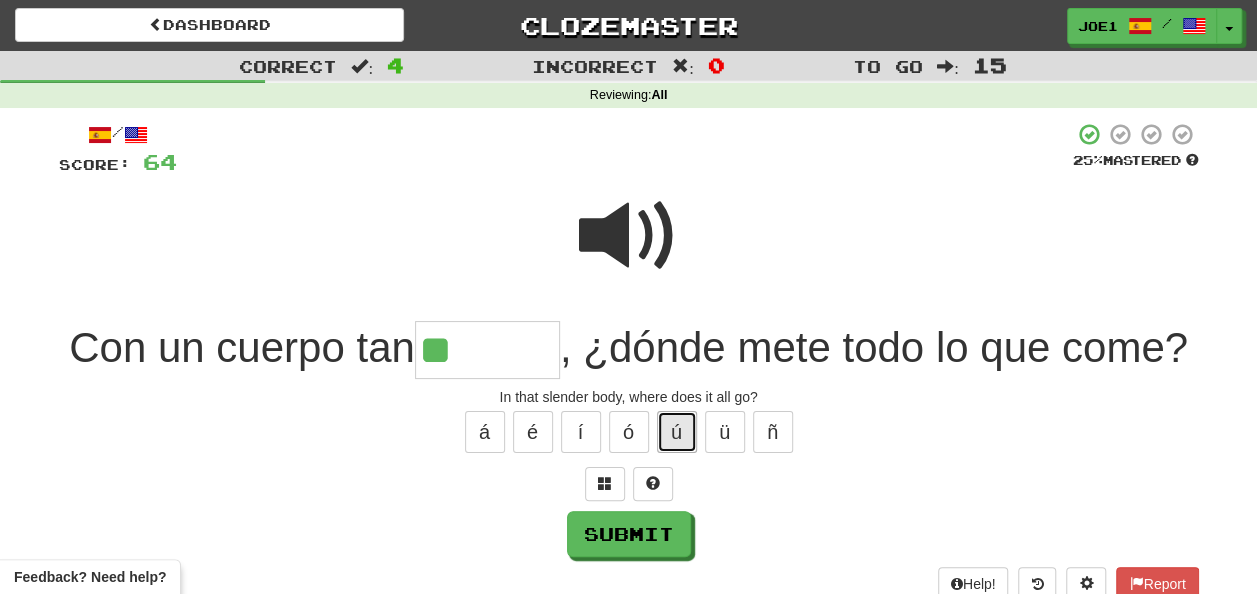 click on "ú" at bounding box center (677, 432) 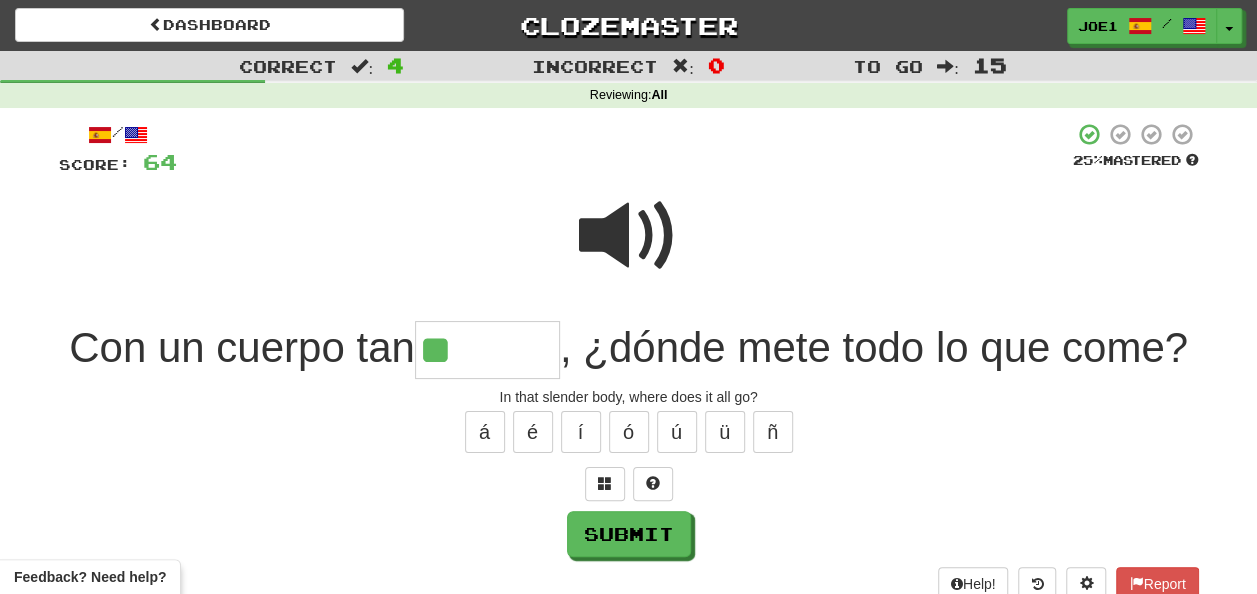 click at bounding box center [629, 236] 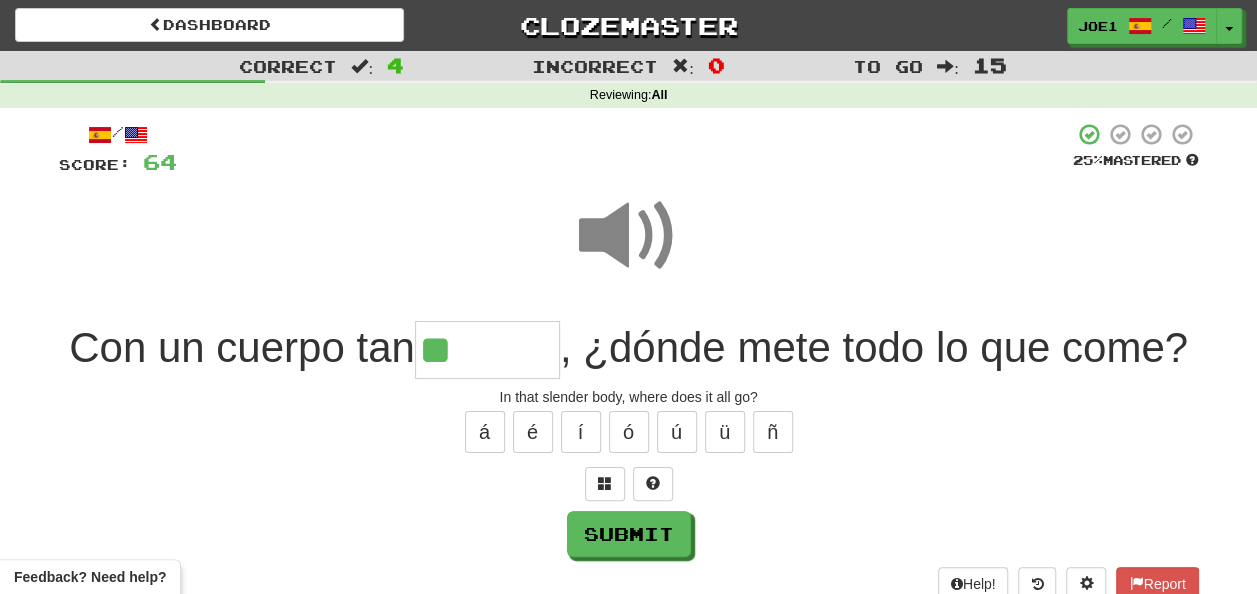 click on "**" at bounding box center [487, 350] 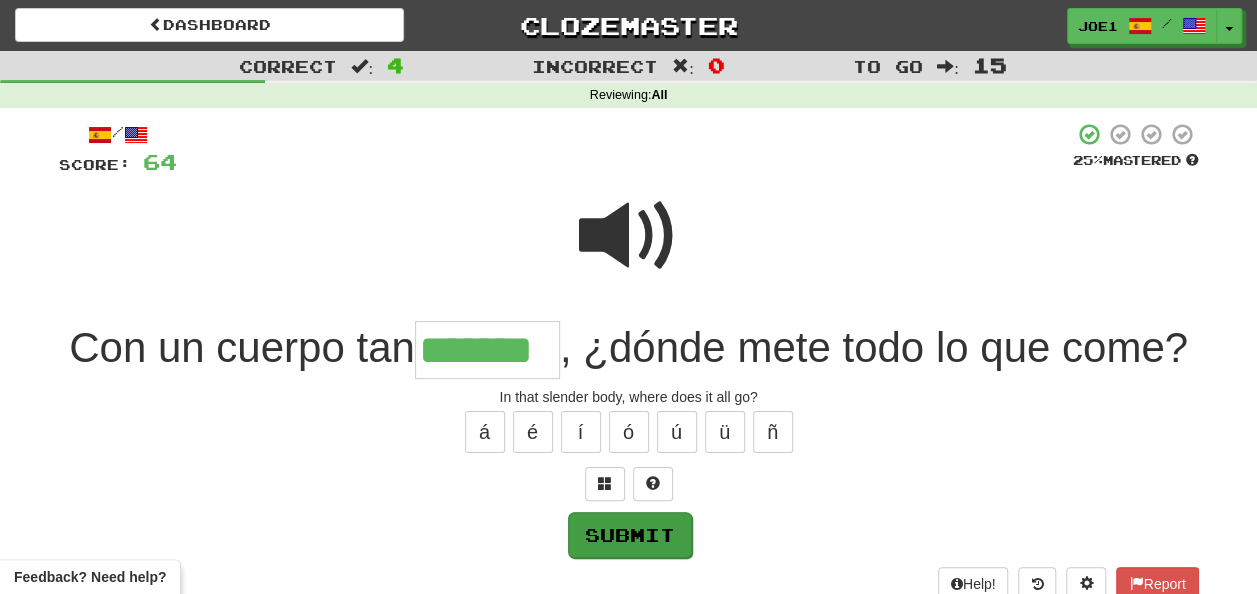 type on "*******" 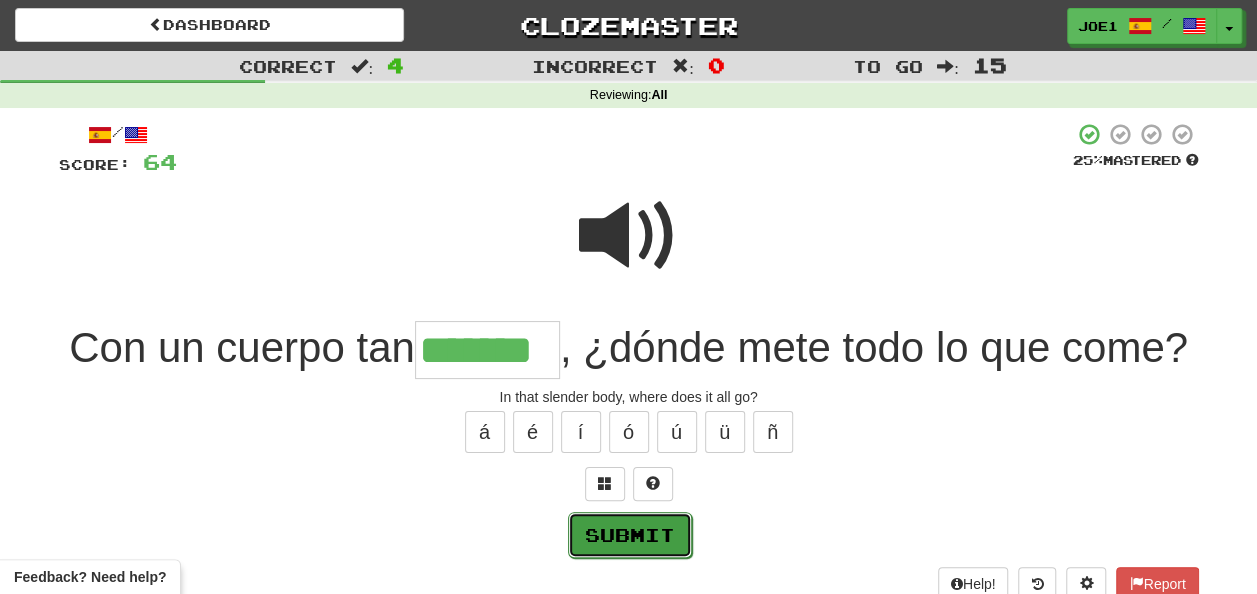click on "Submit" at bounding box center [630, 535] 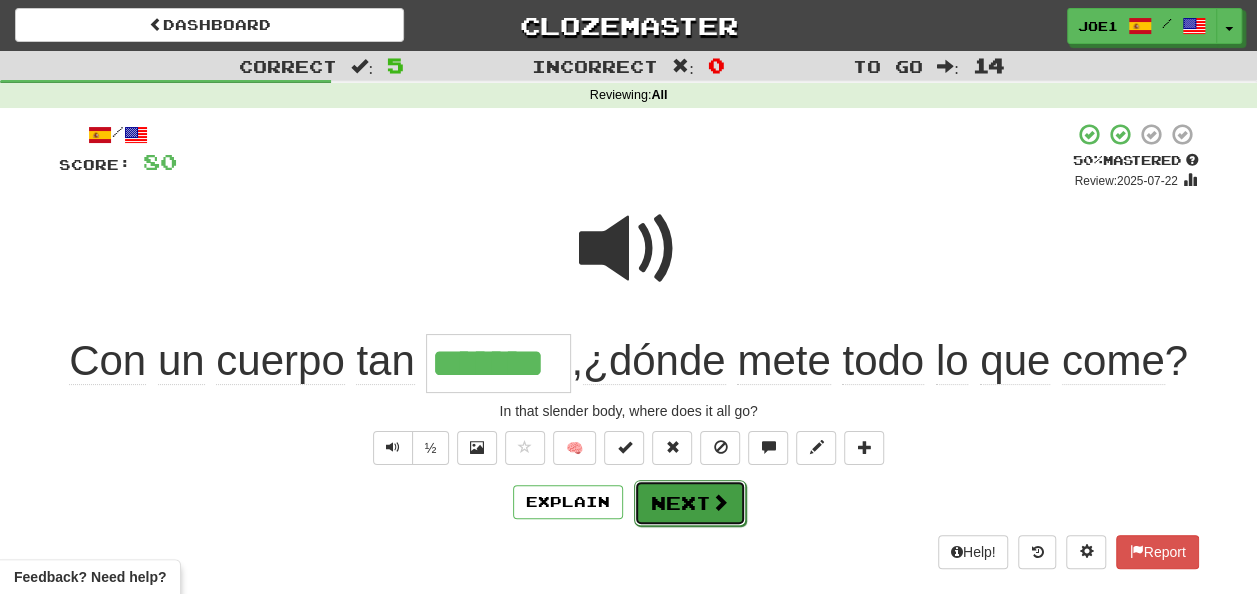 click on "Next" at bounding box center [690, 503] 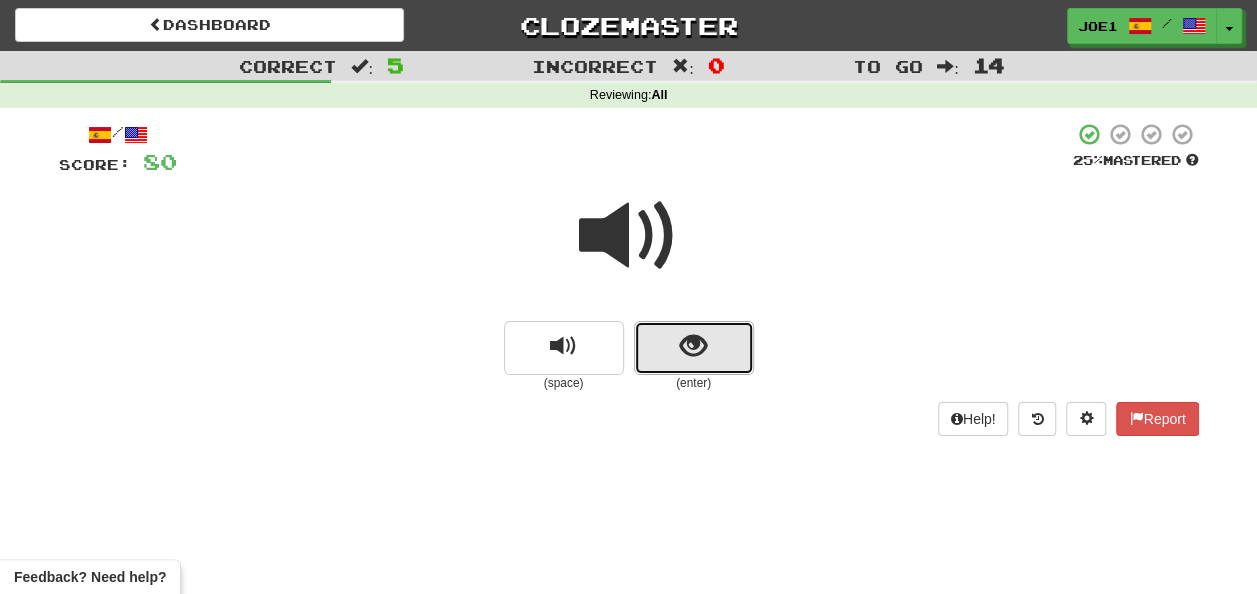 click at bounding box center [694, 348] 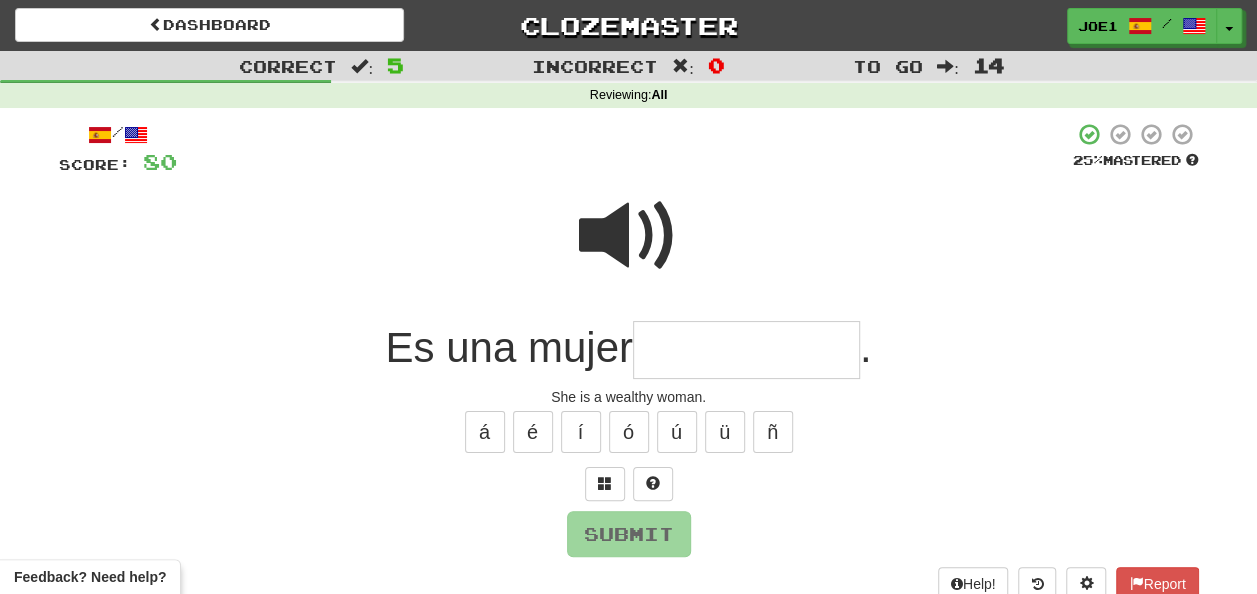 click at bounding box center [746, 350] 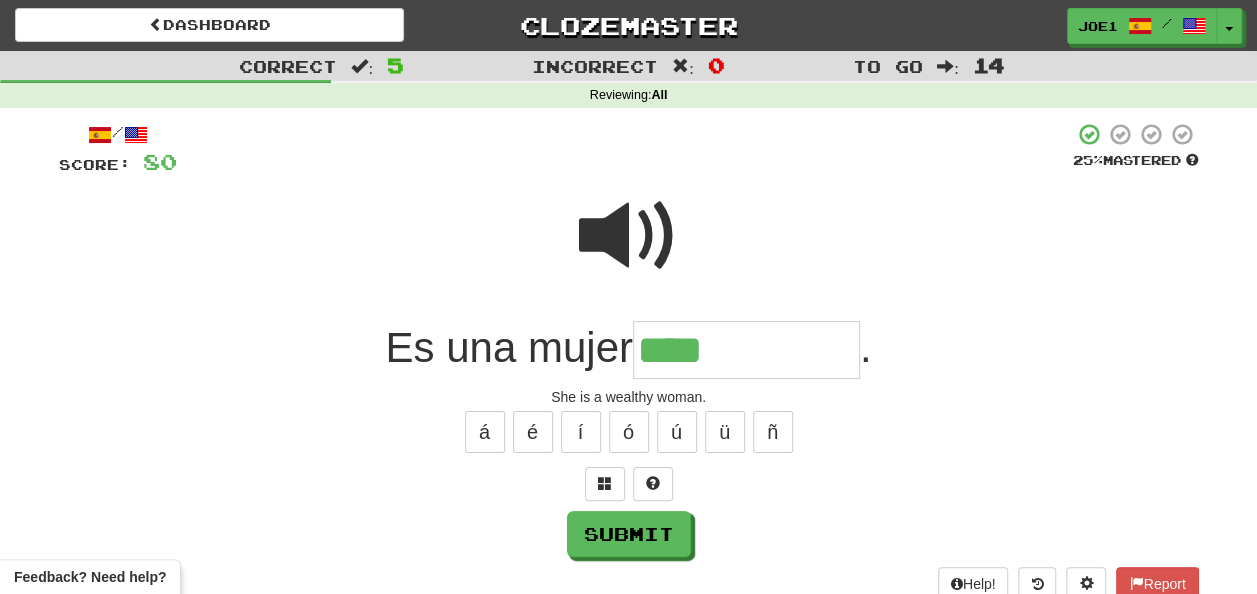 click at bounding box center (629, 236) 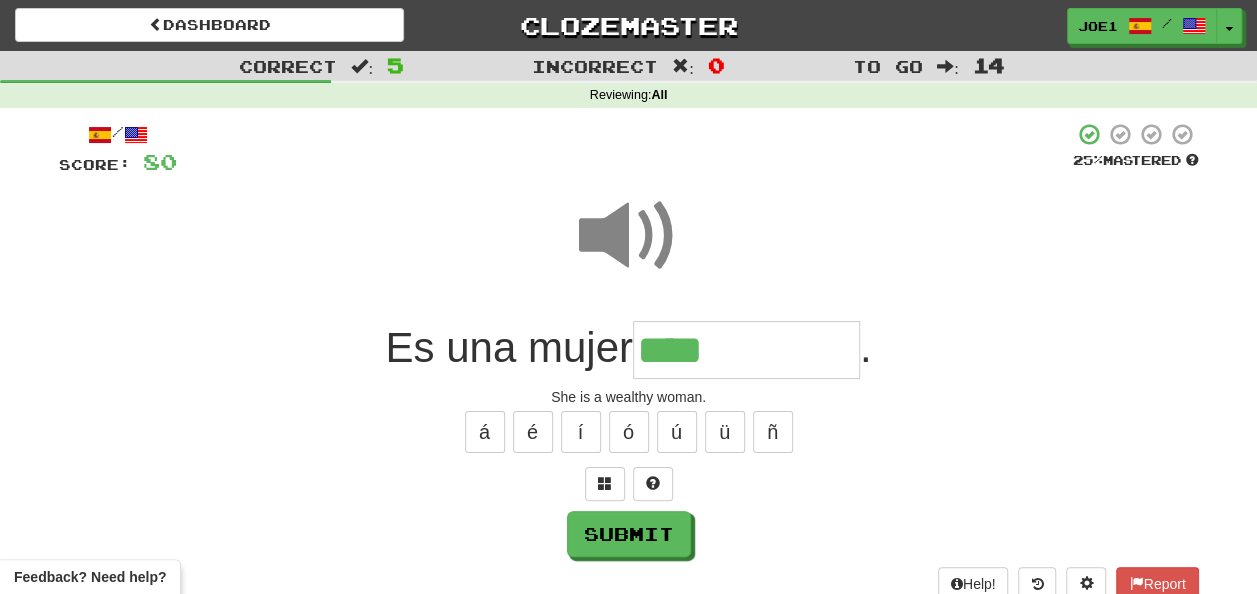click on "****" at bounding box center [746, 350] 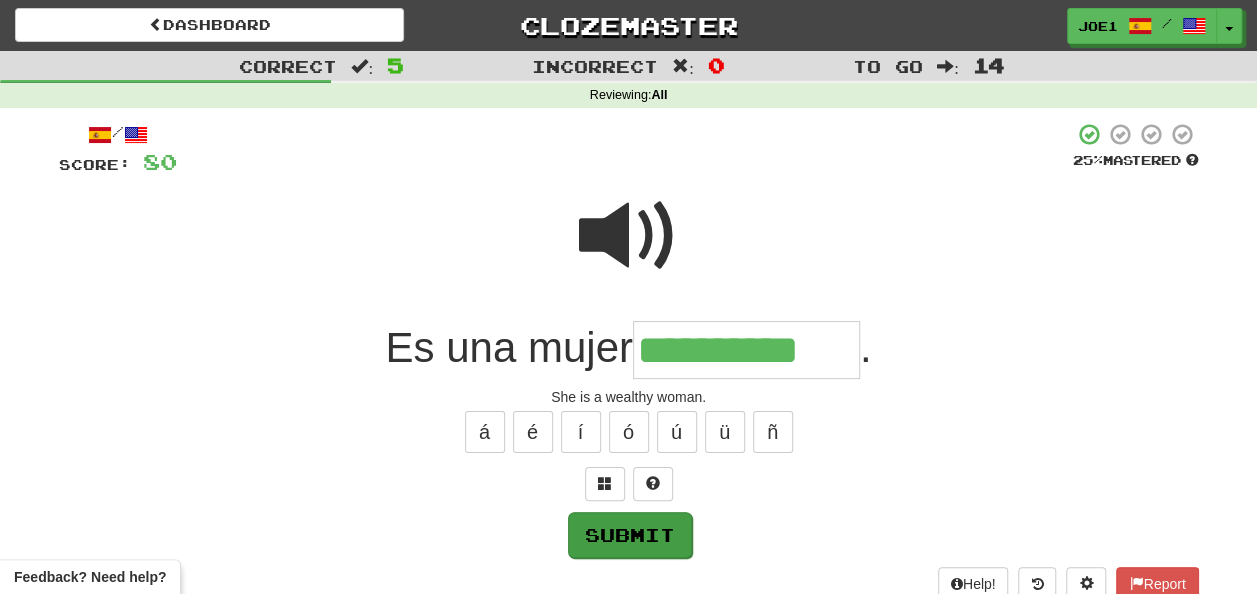 type on "**********" 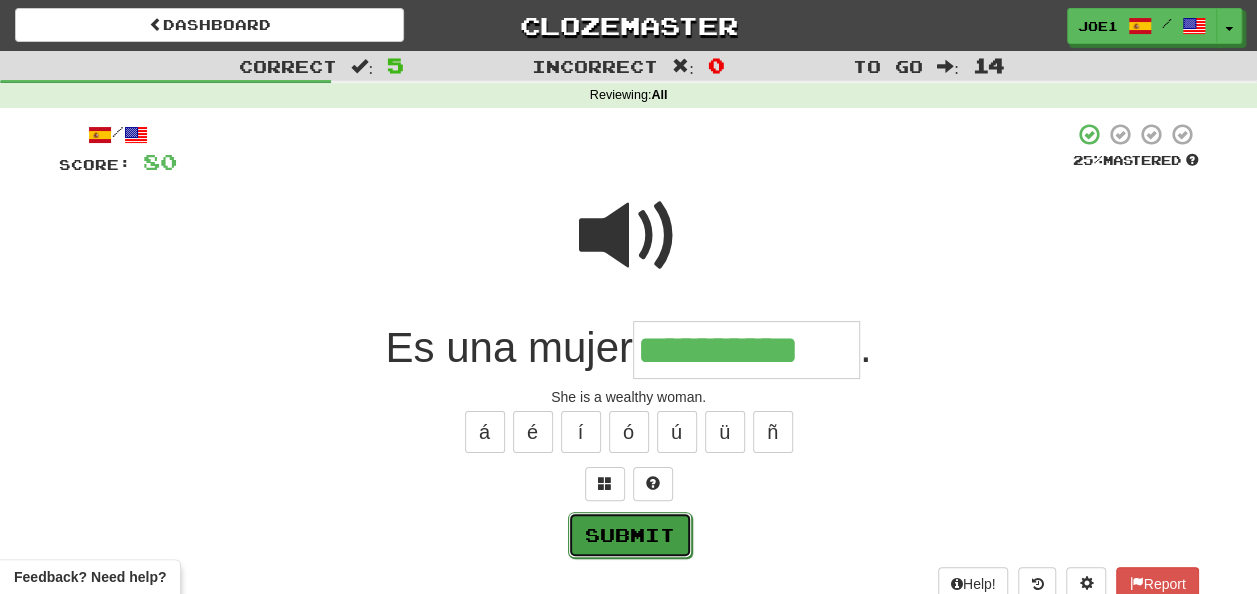 click on "Submit" at bounding box center (630, 535) 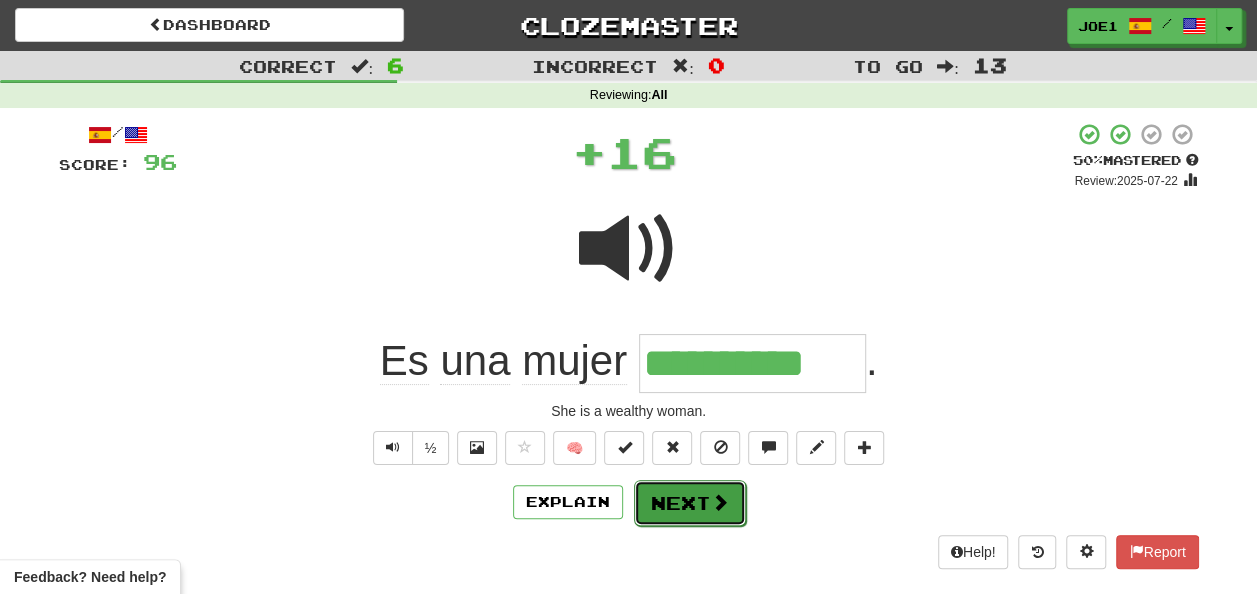 click on "Next" at bounding box center (690, 503) 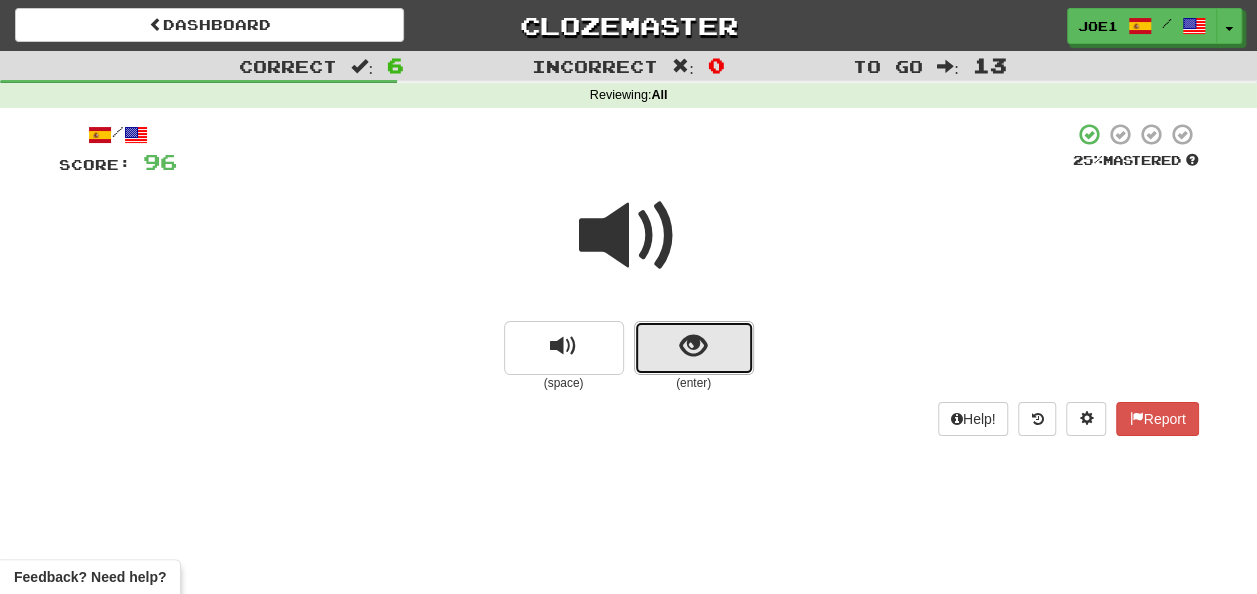 click at bounding box center [694, 348] 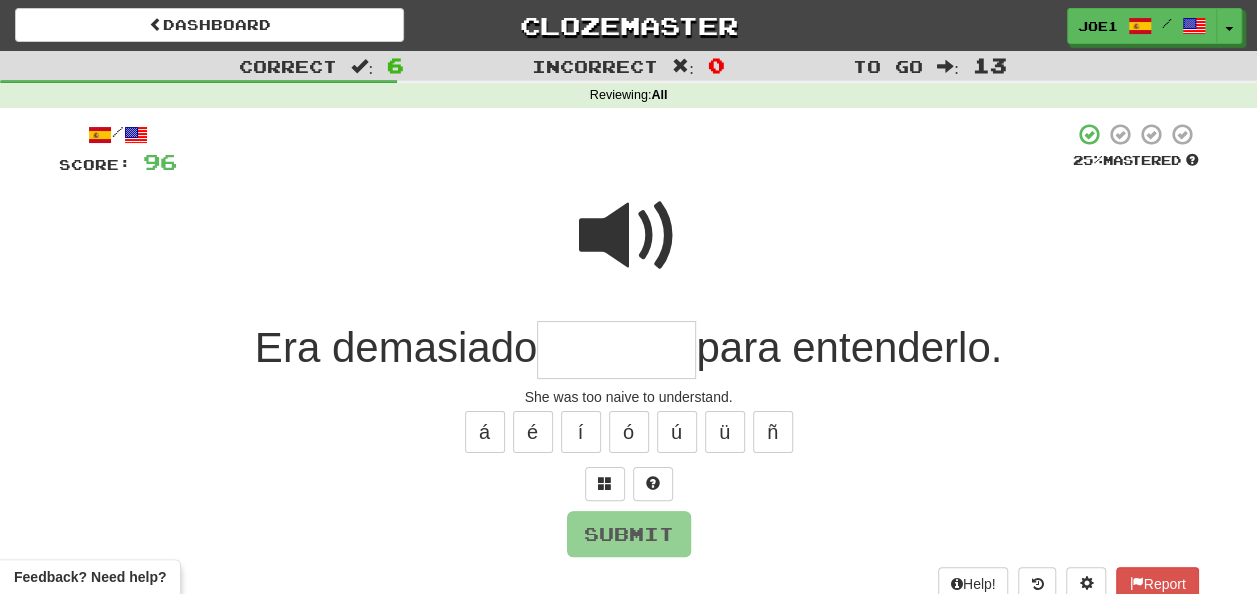 click at bounding box center [616, 350] 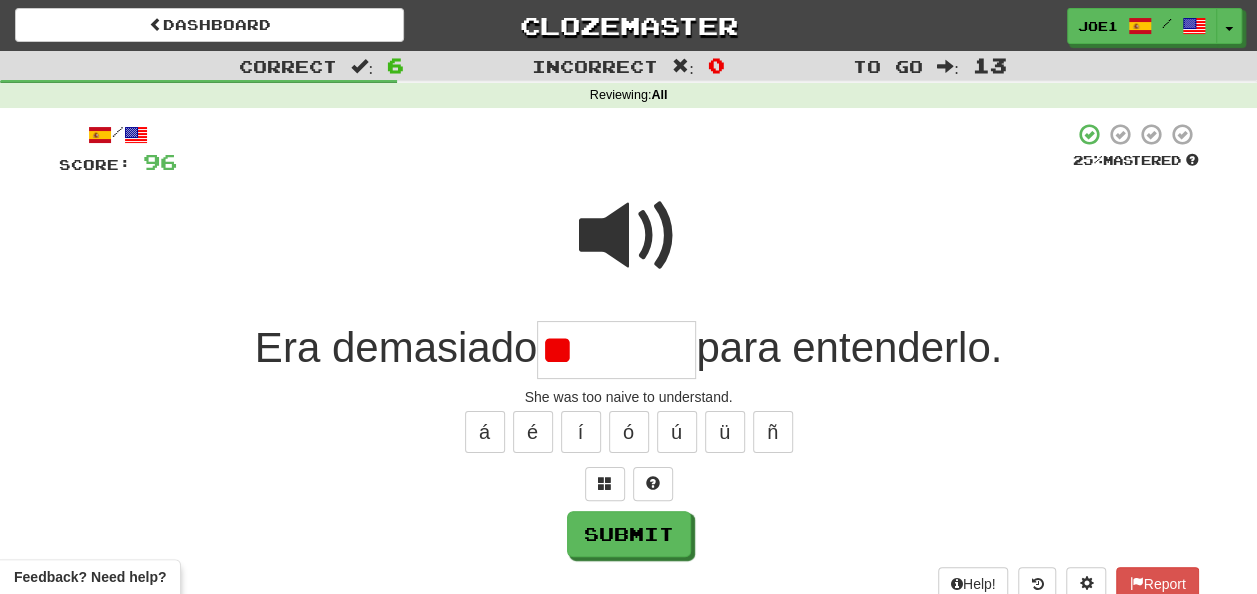 type on "*" 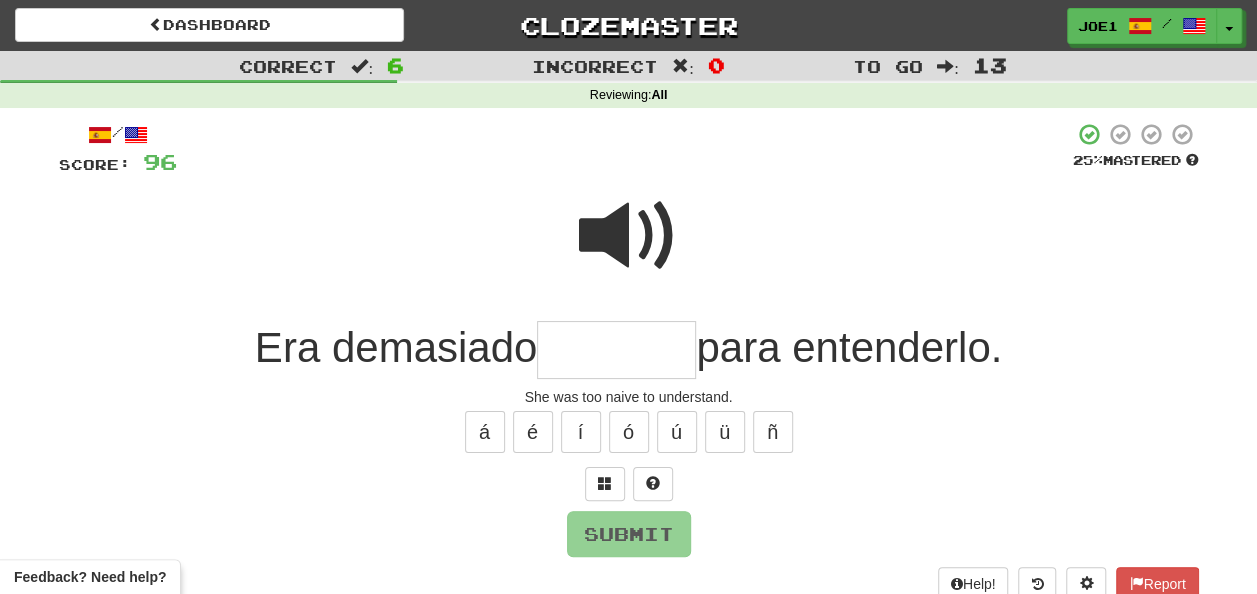 type on "*" 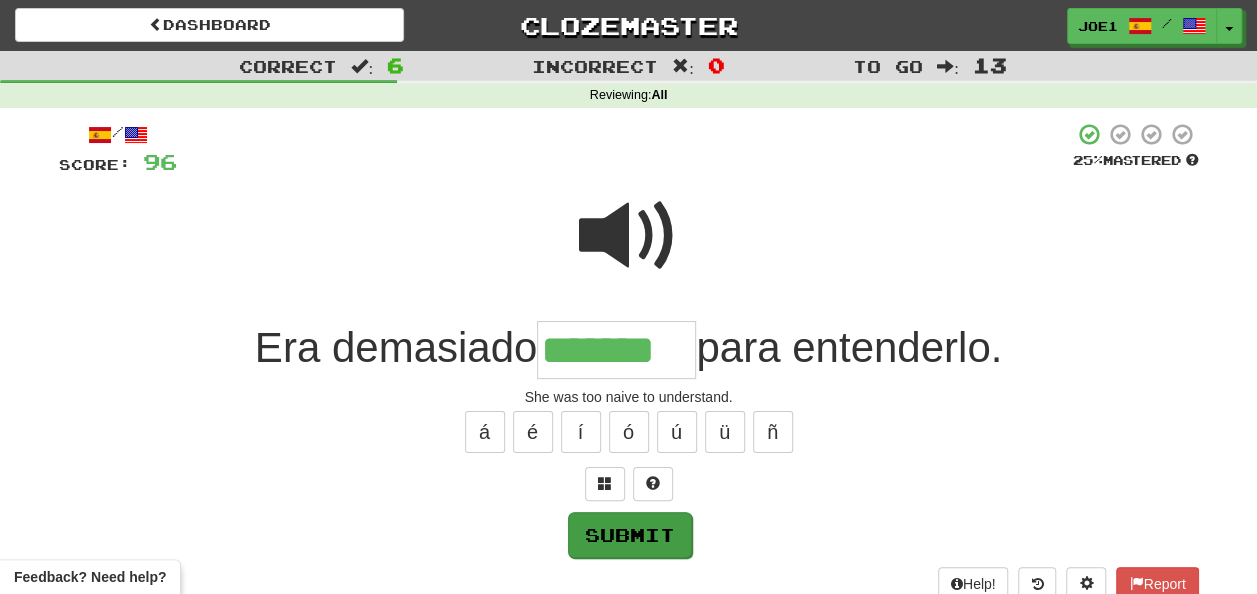 type on "*******" 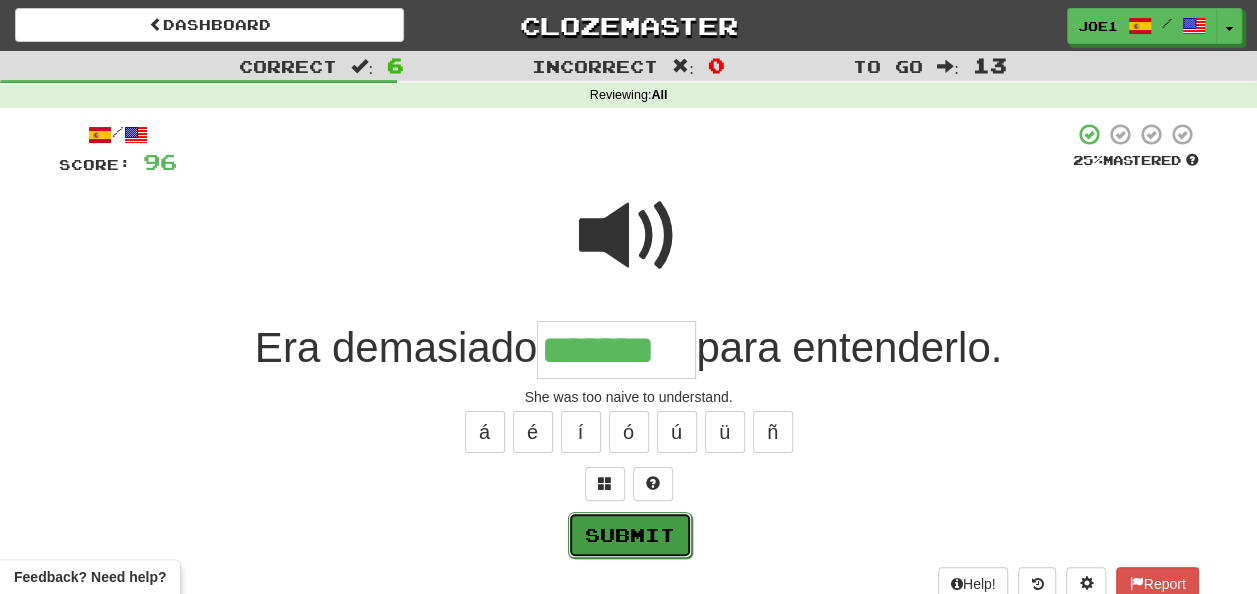 click on "Submit" at bounding box center [630, 535] 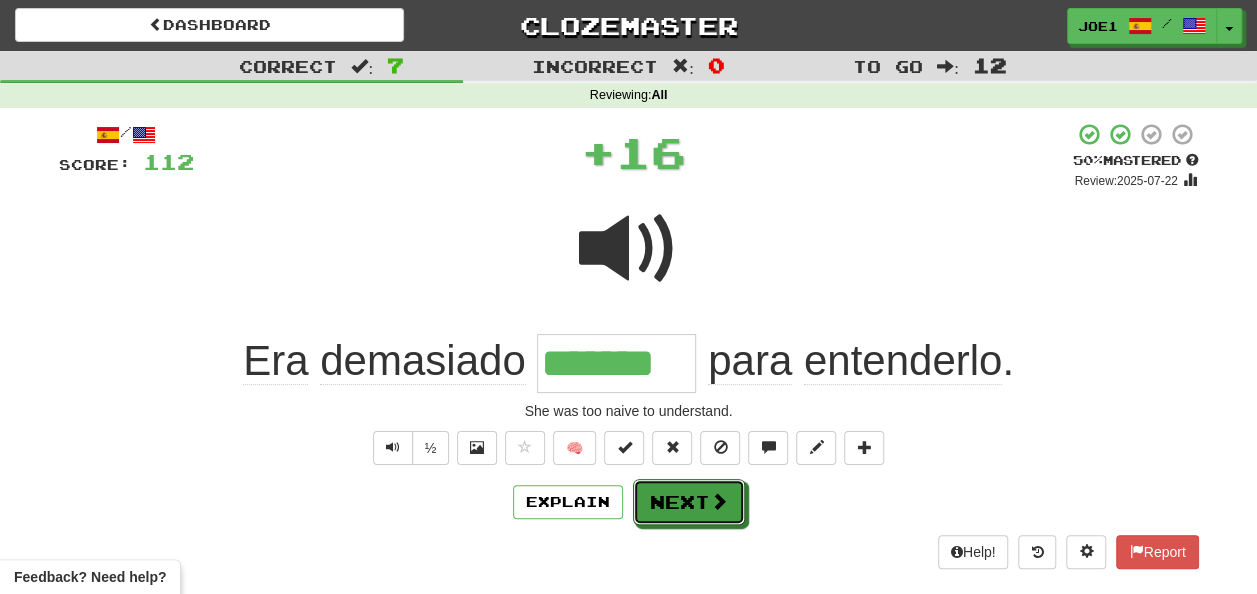 click on "Next" at bounding box center [689, 502] 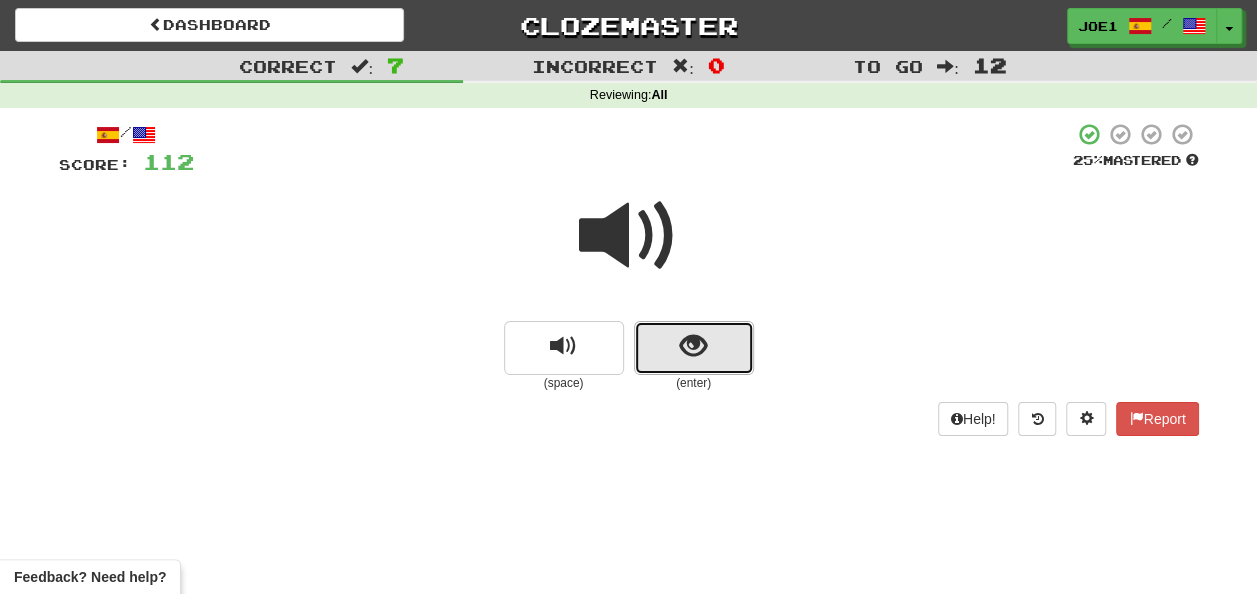 click at bounding box center [694, 348] 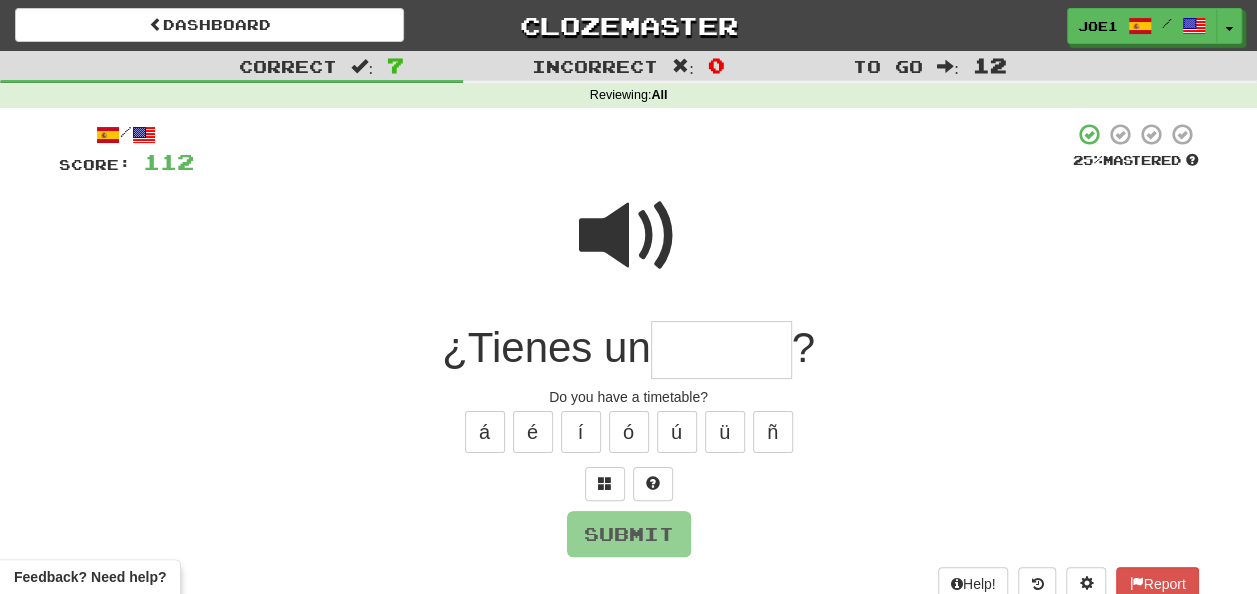 click at bounding box center [721, 350] 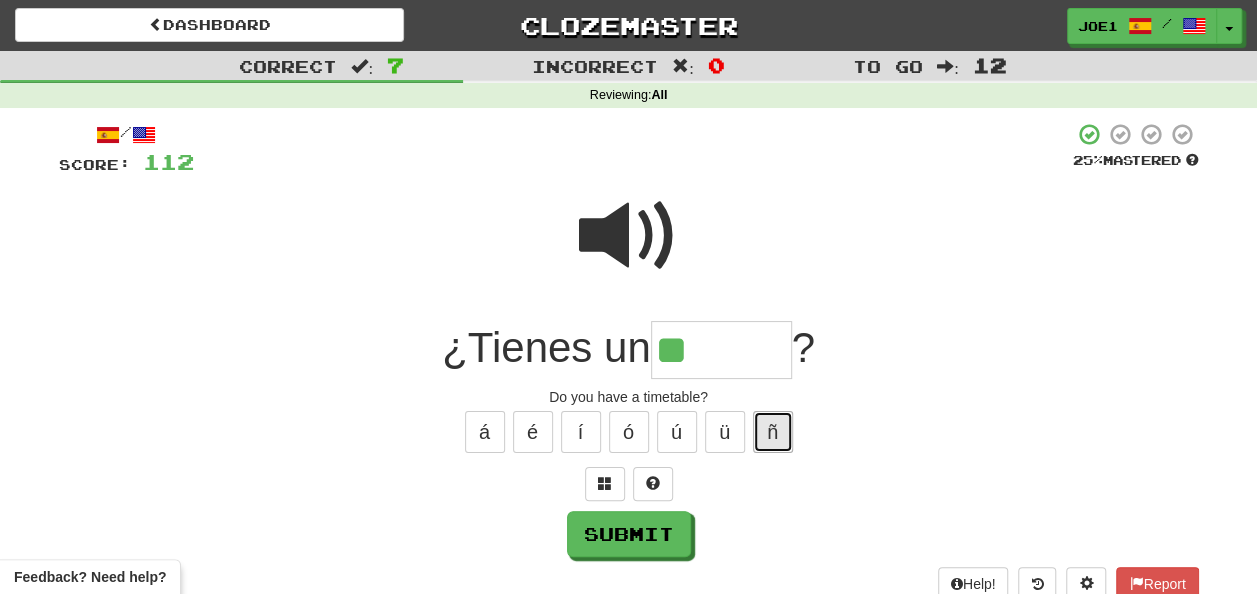 click on "ñ" at bounding box center [773, 432] 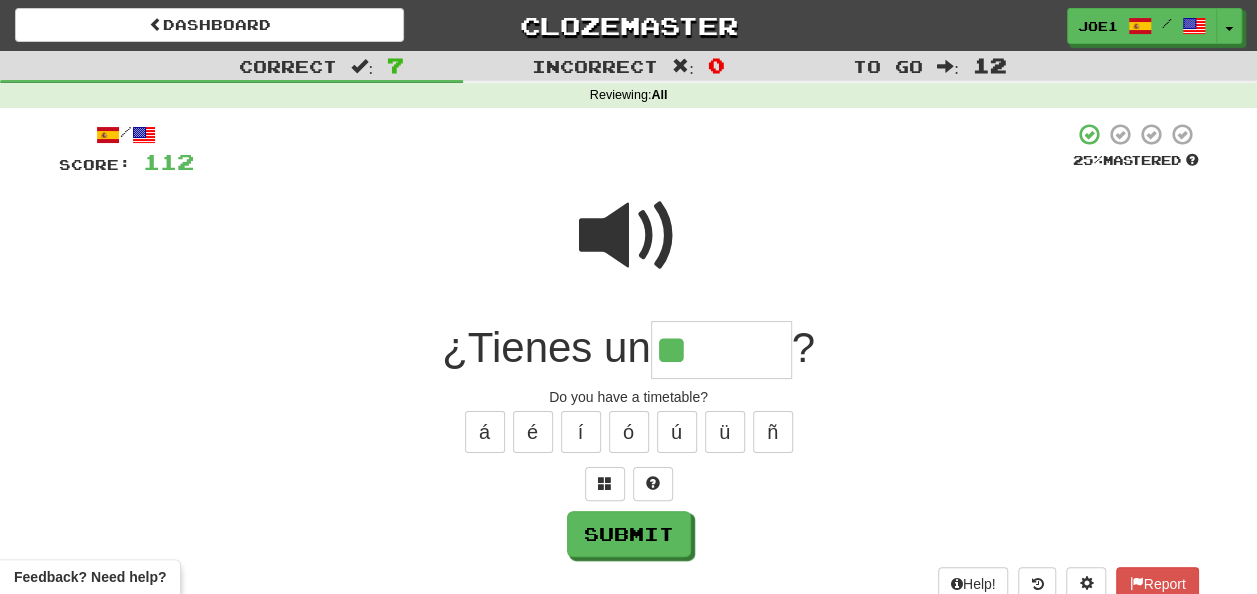 click at bounding box center (629, 236) 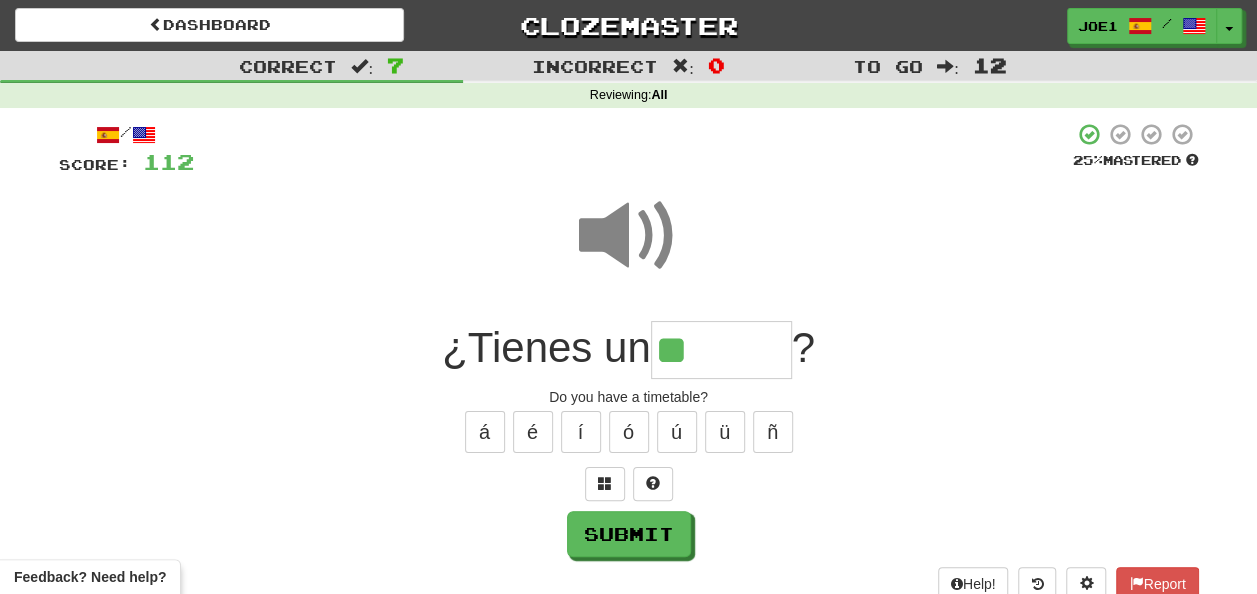click on "**" at bounding box center [721, 350] 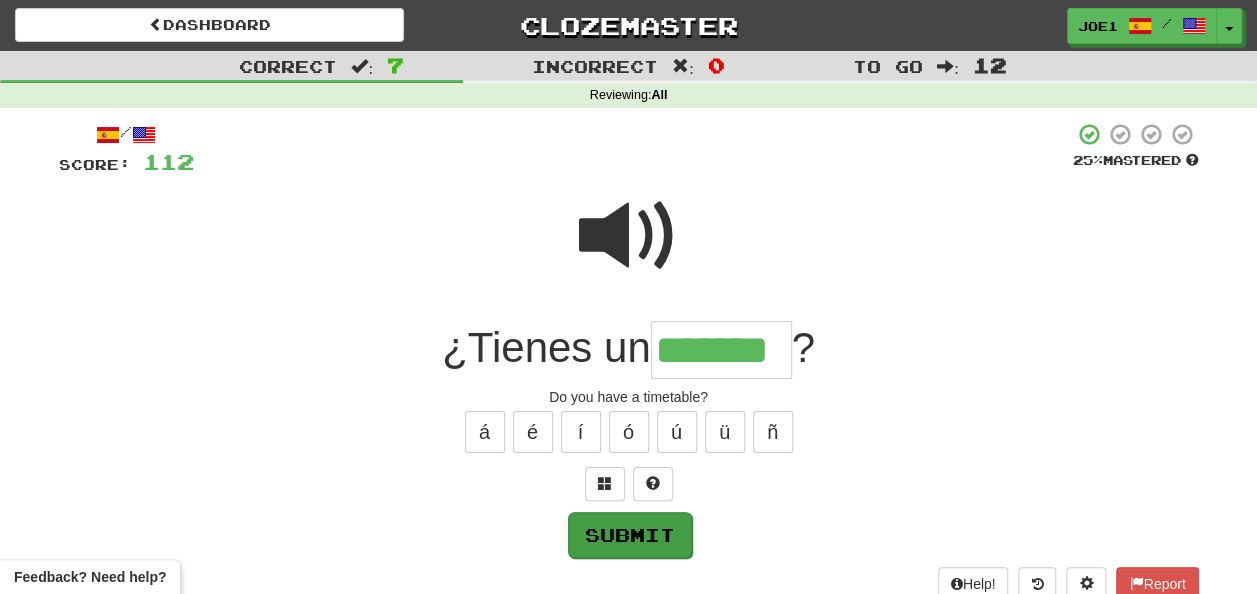 type on "*******" 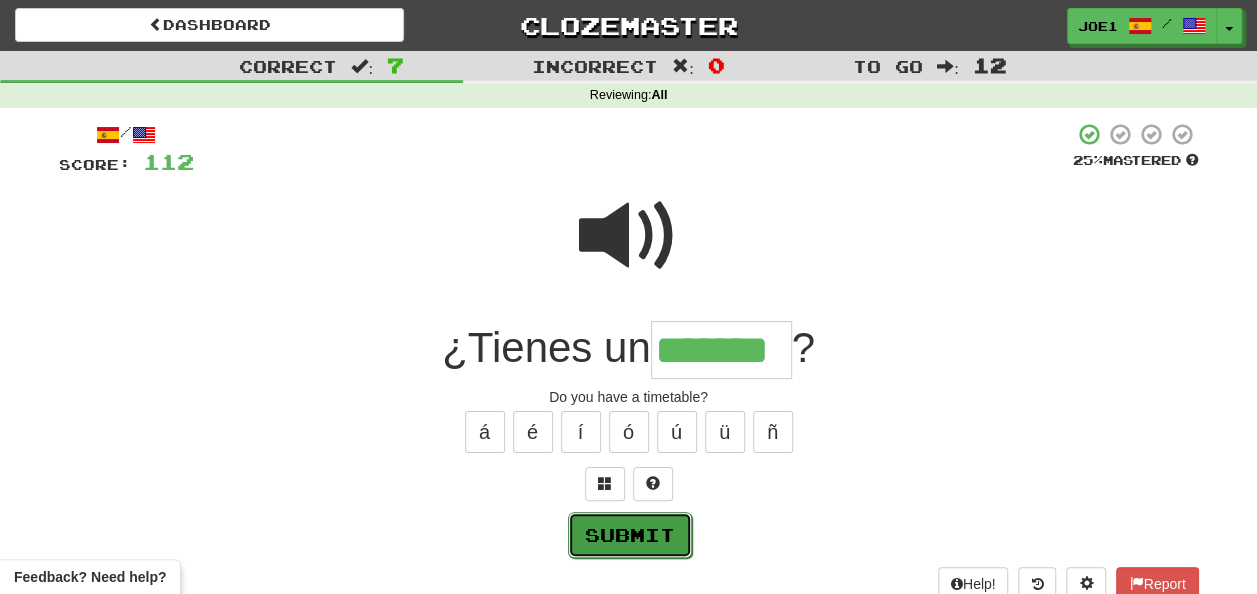click on "Submit" at bounding box center (630, 535) 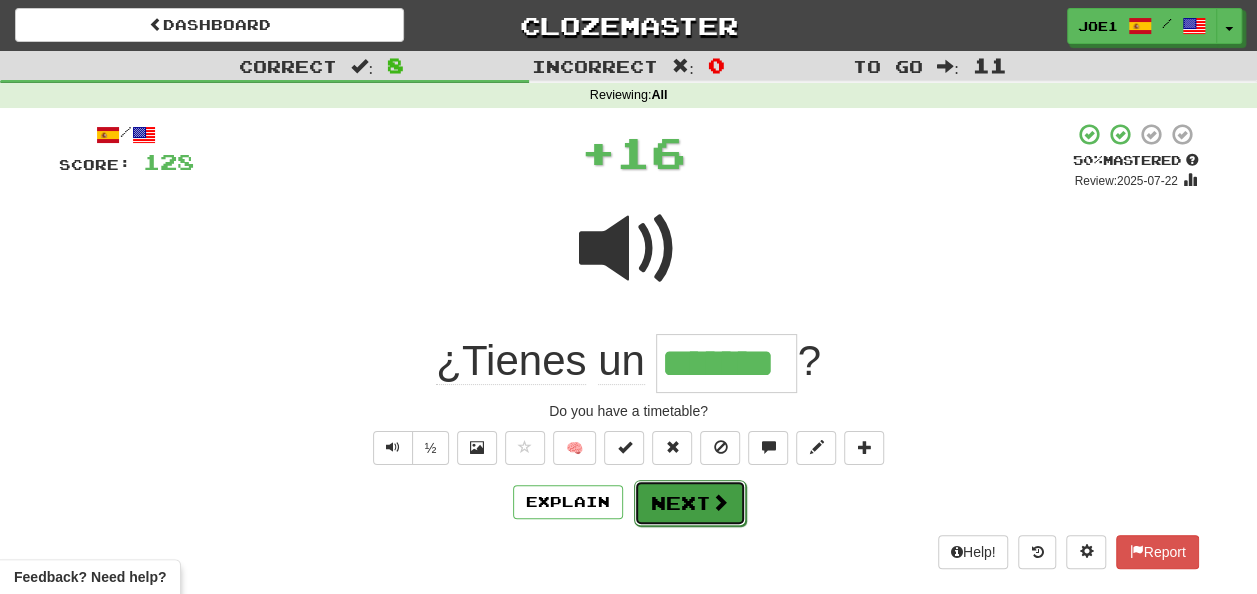 click on "Next" at bounding box center (690, 503) 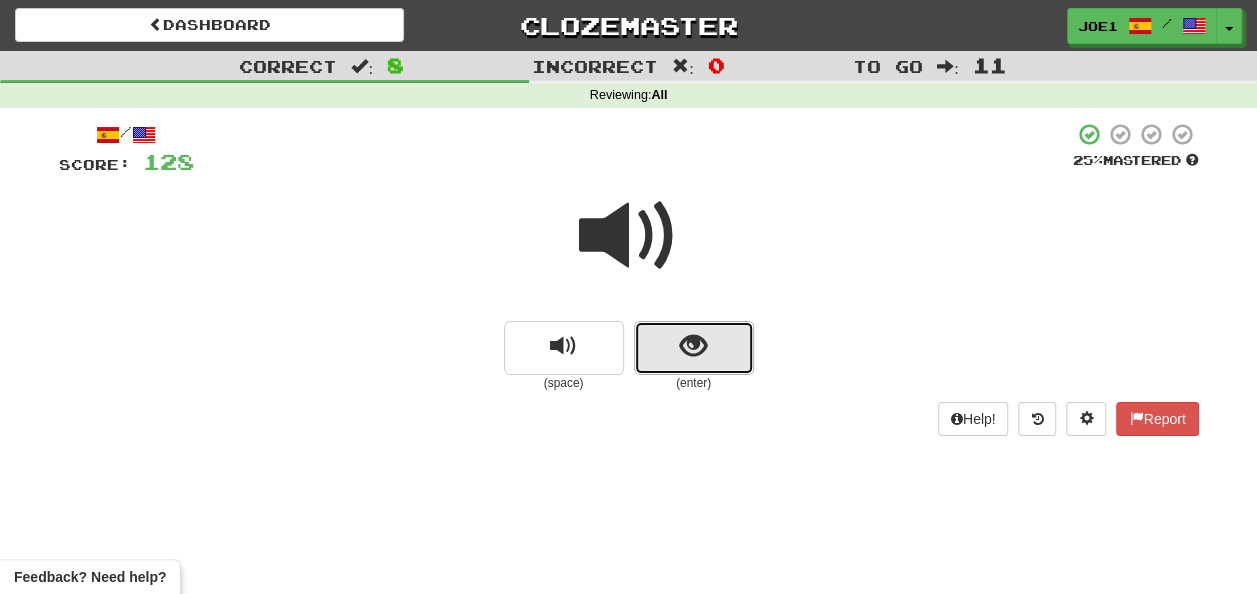click at bounding box center [694, 348] 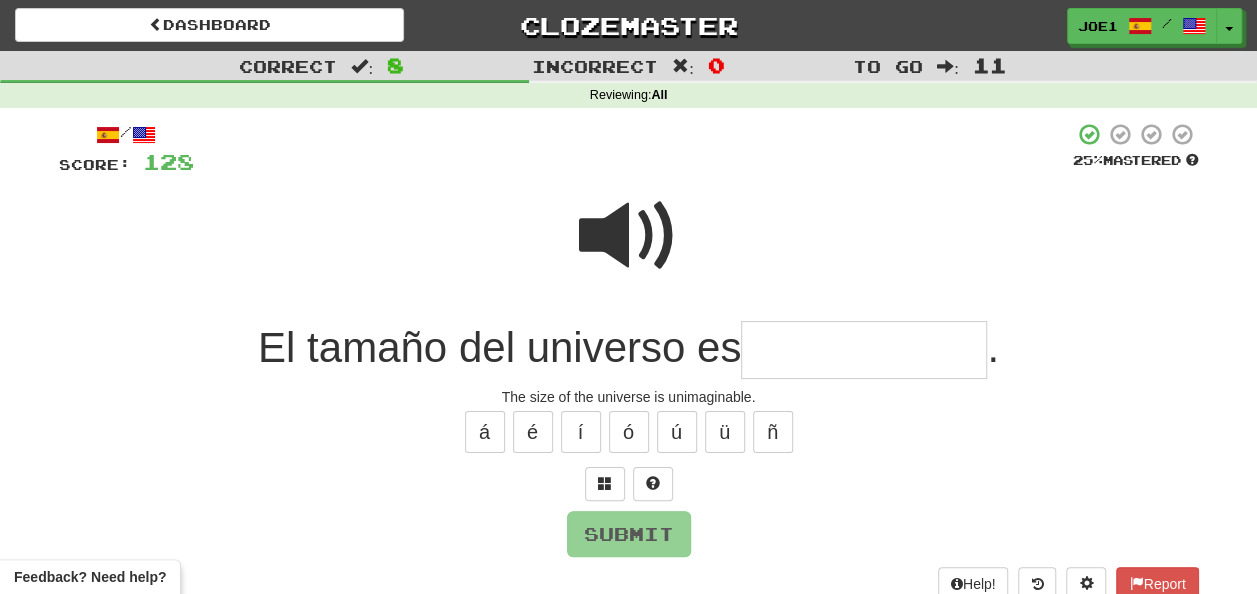 click at bounding box center (864, 350) 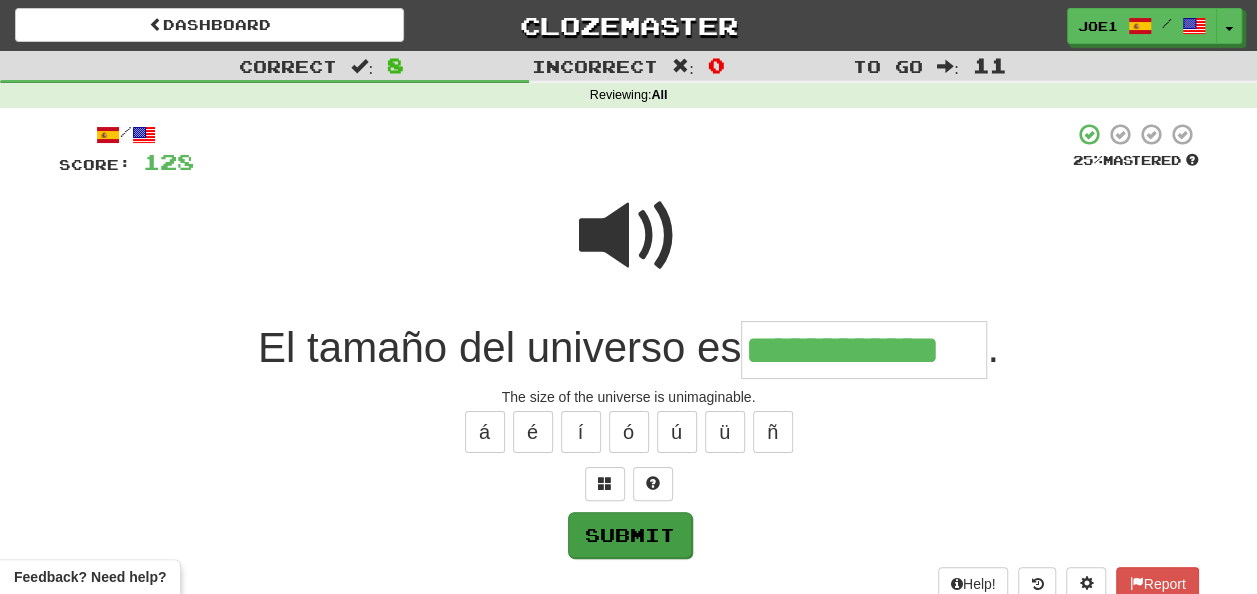 type on "**********" 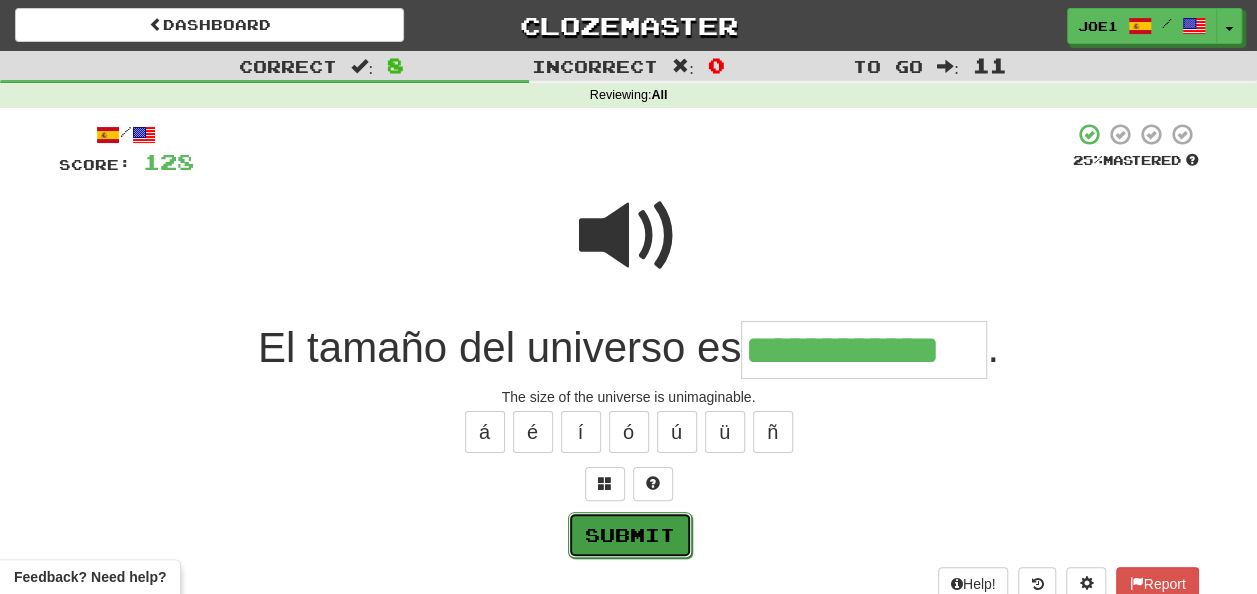 click on "Submit" at bounding box center (630, 535) 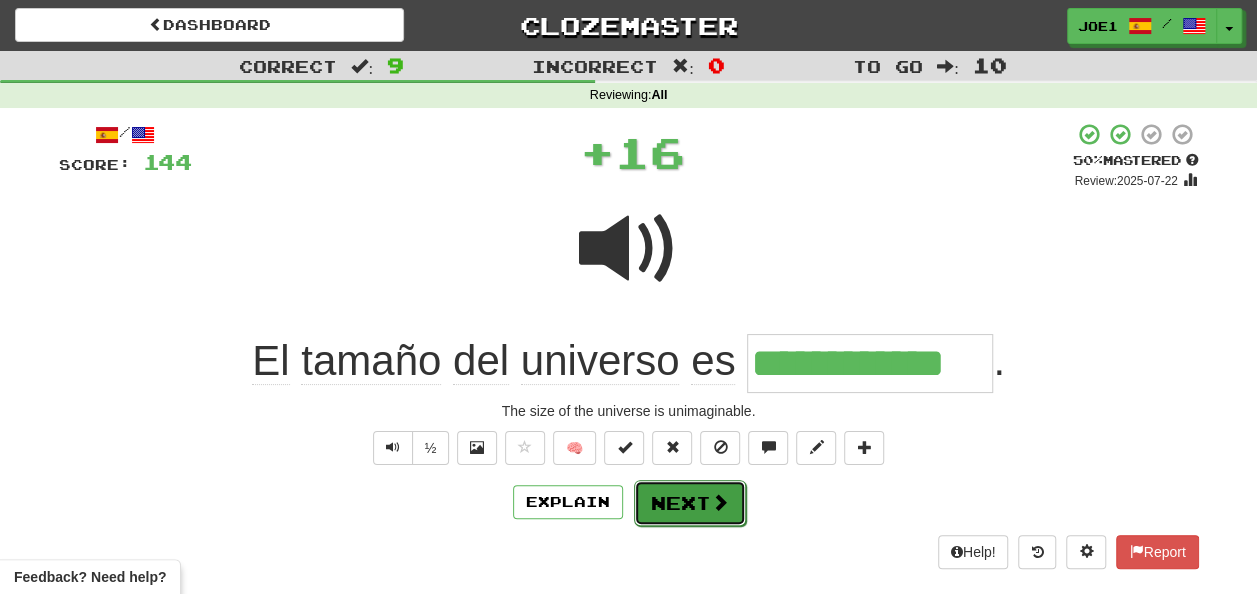 click on "Next" at bounding box center (690, 503) 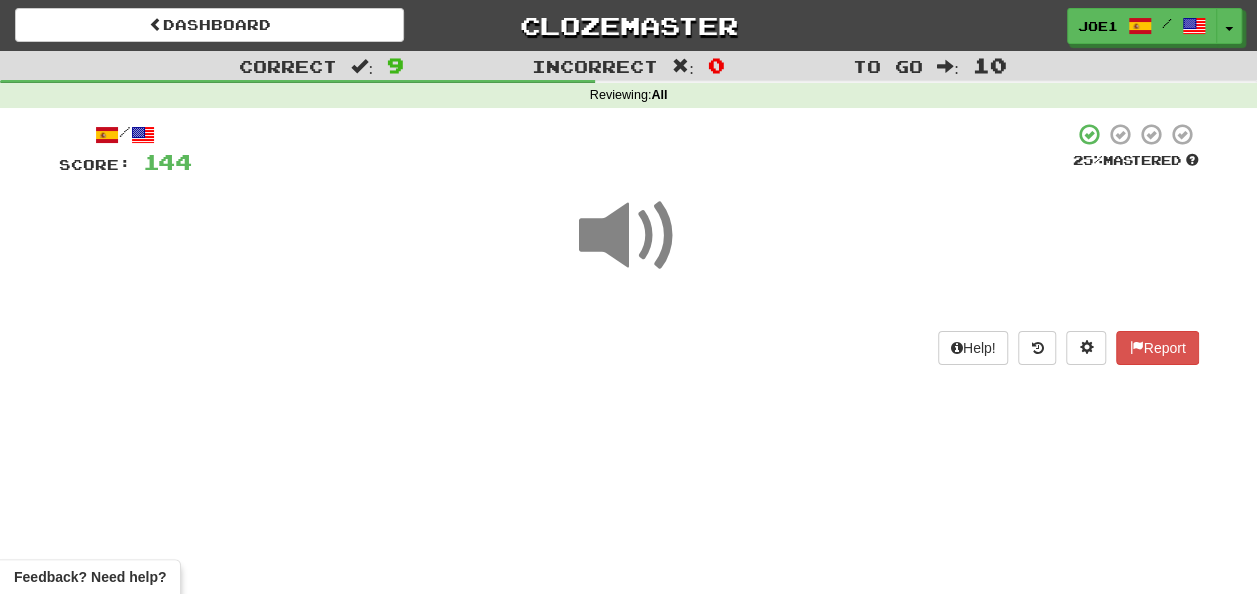 click at bounding box center (629, 236) 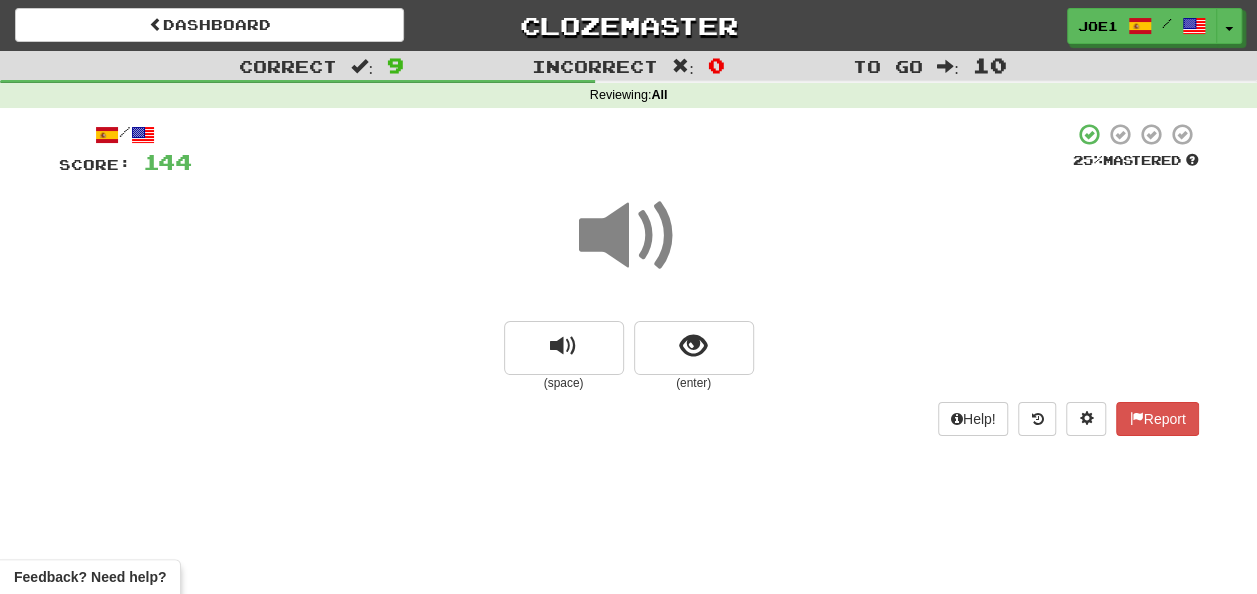 click at bounding box center (629, 236) 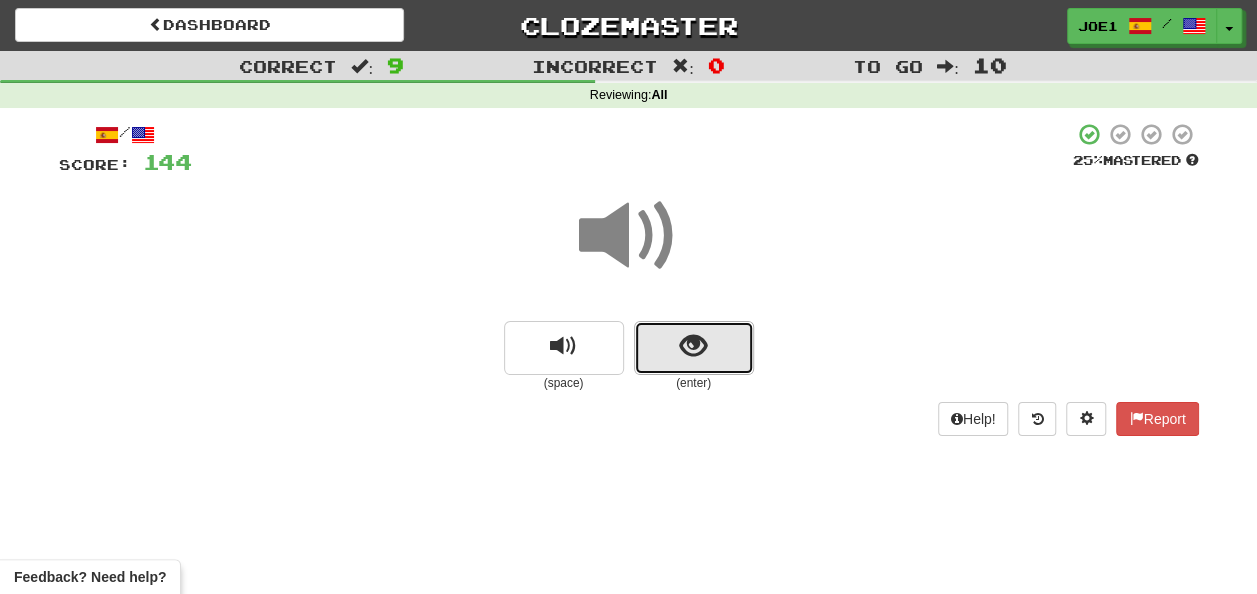 click at bounding box center (693, 346) 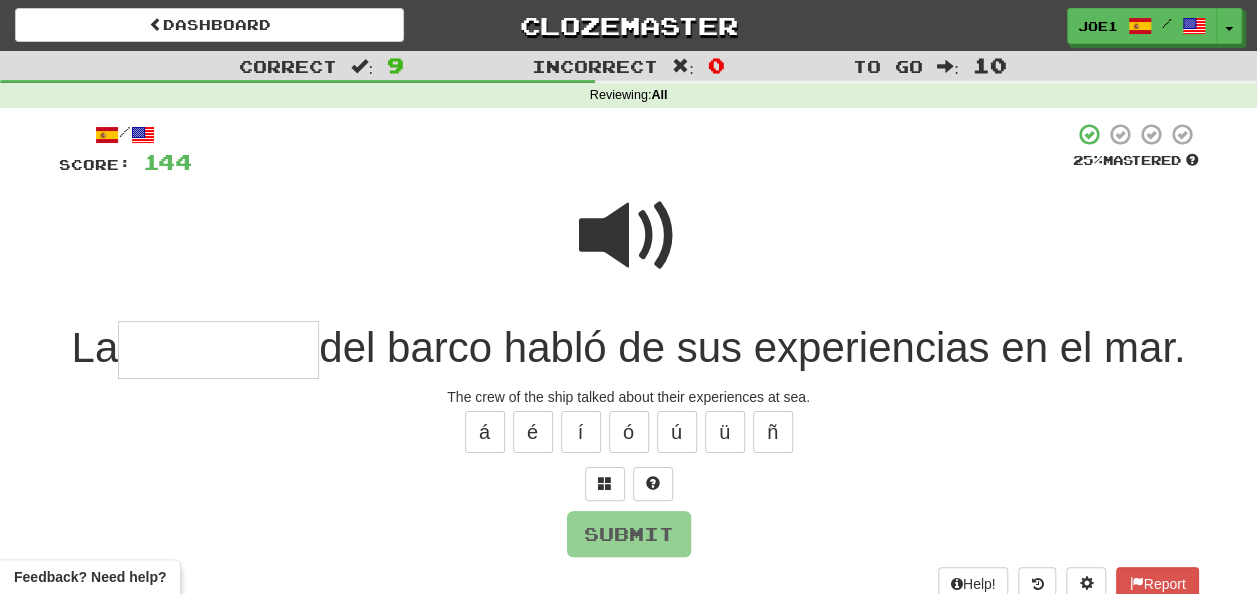 click at bounding box center [218, 350] 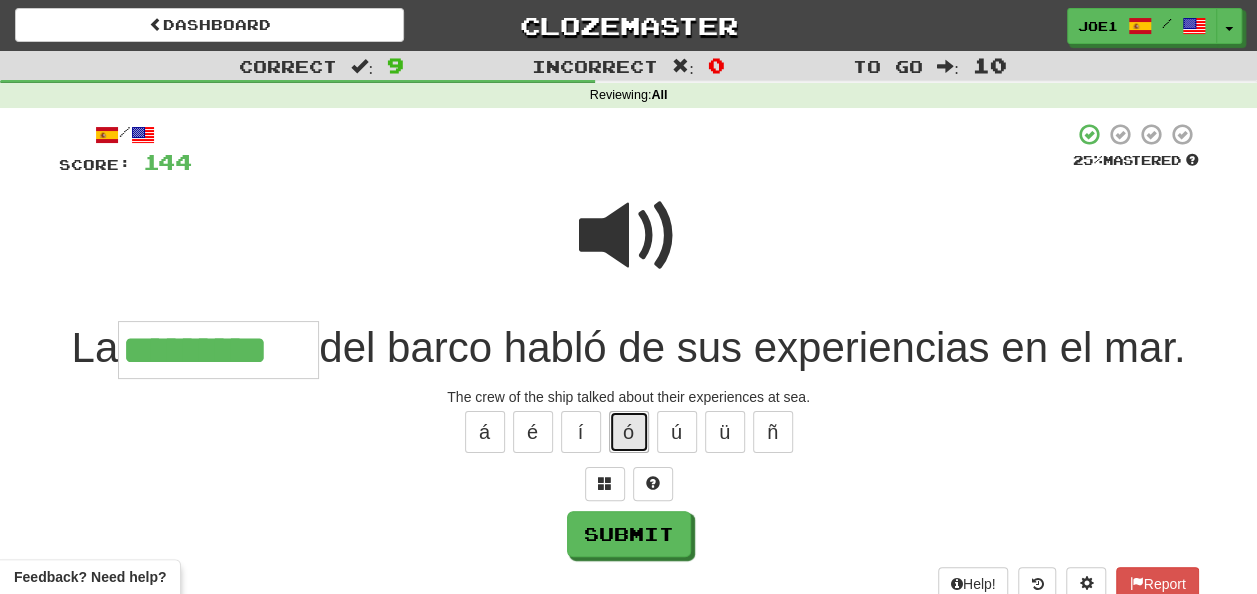 click on "ó" at bounding box center (629, 432) 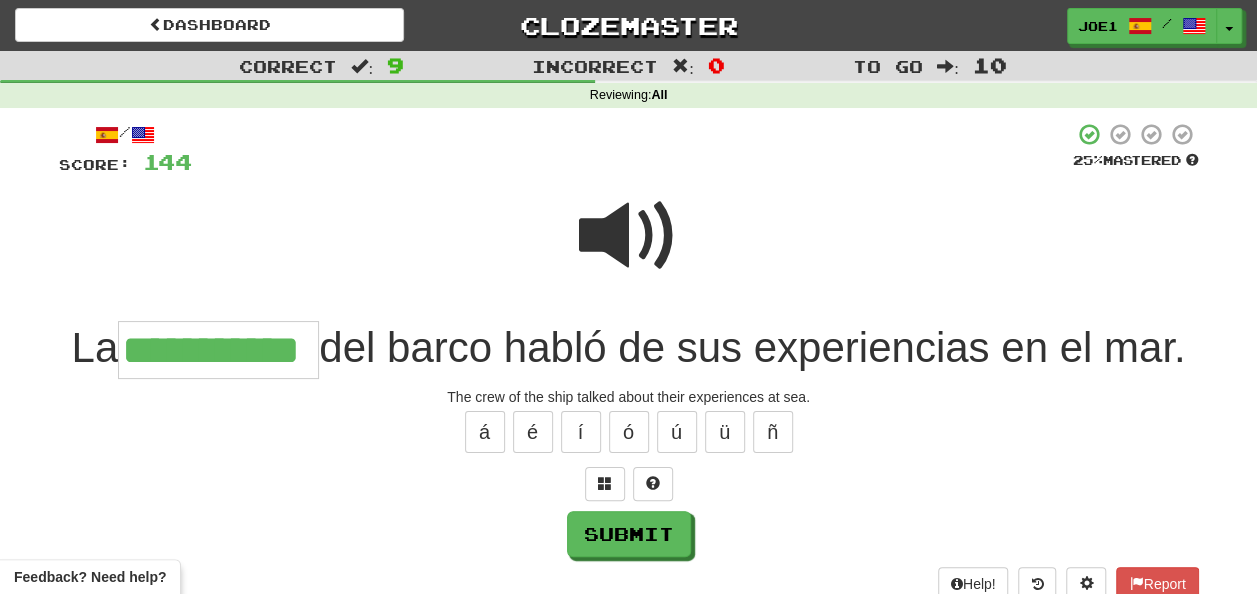 type on "**********" 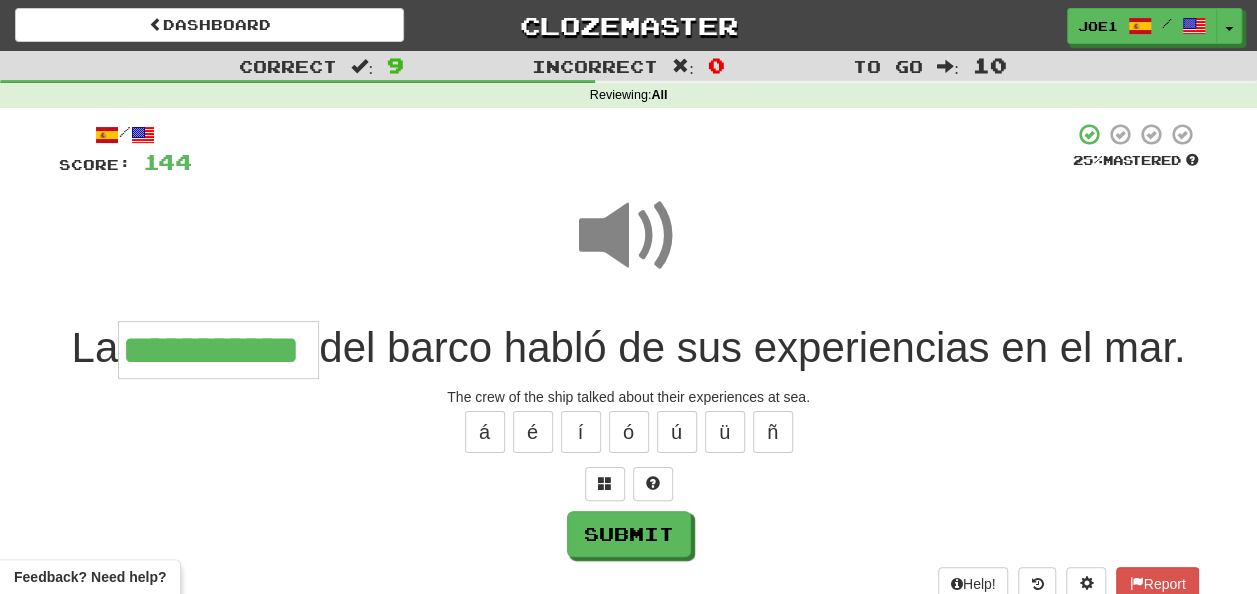 click at bounding box center [629, 236] 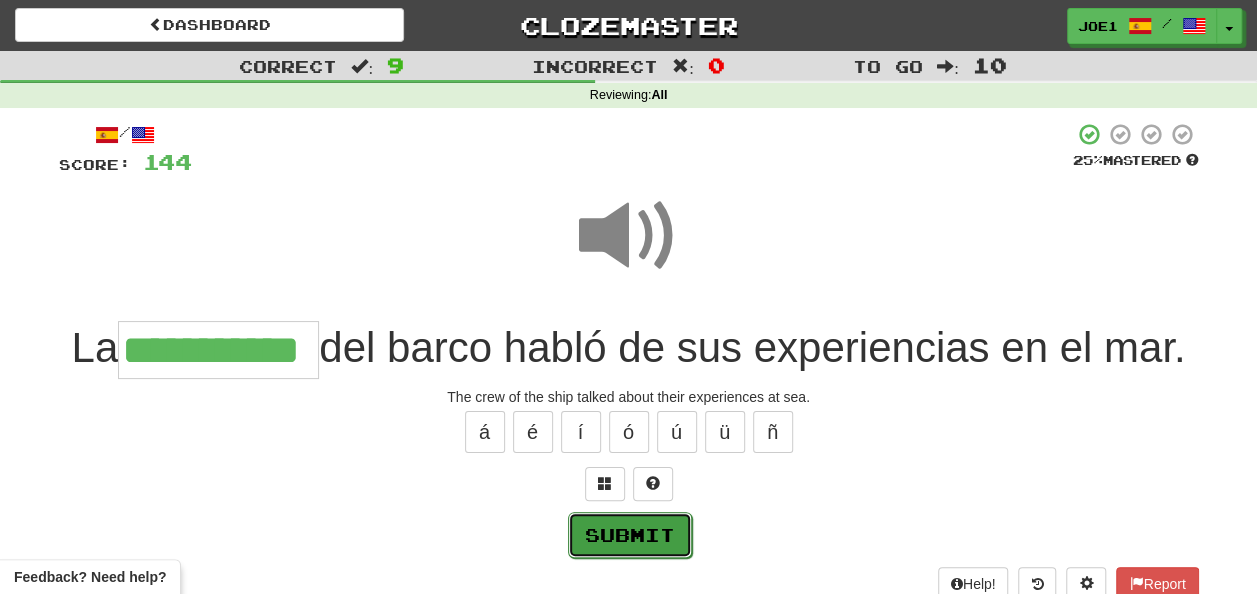 click on "Submit" at bounding box center [630, 535] 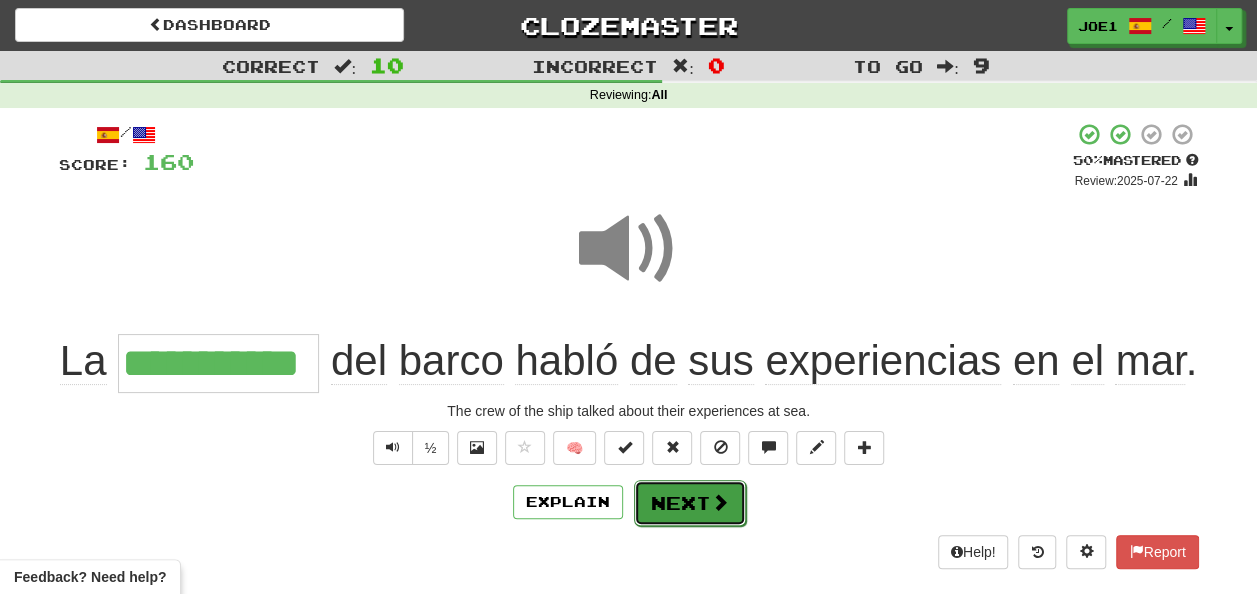 click on "Next" at bounding box center (690, 503) 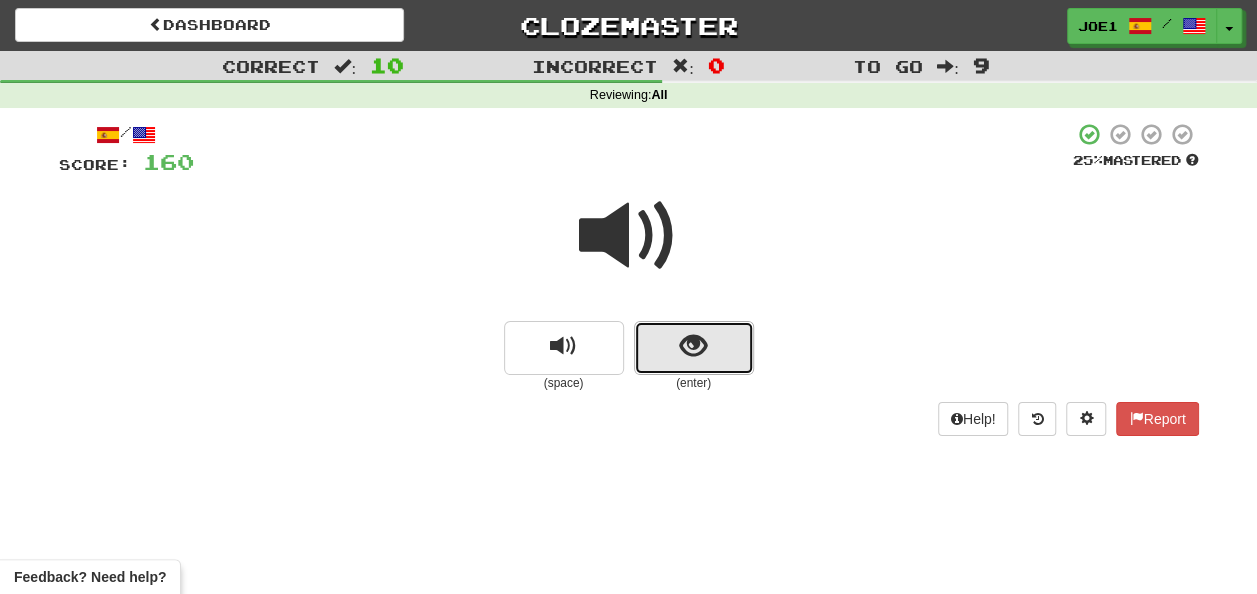 click at bounding box center [693, 346] 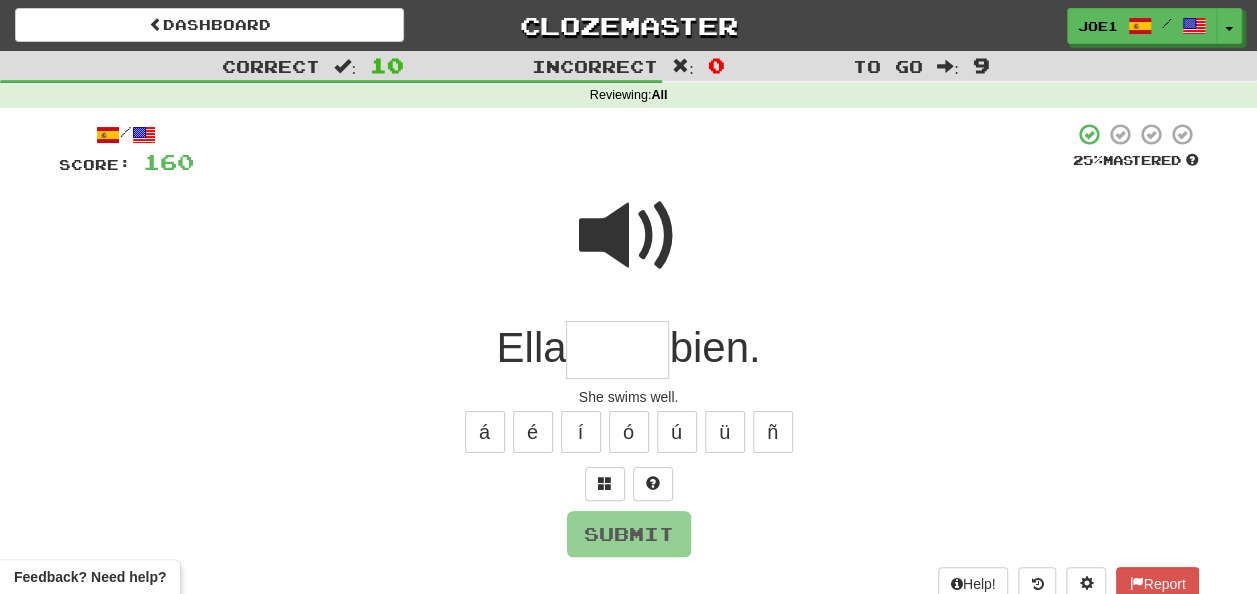 click at bounding box center (617, 350) 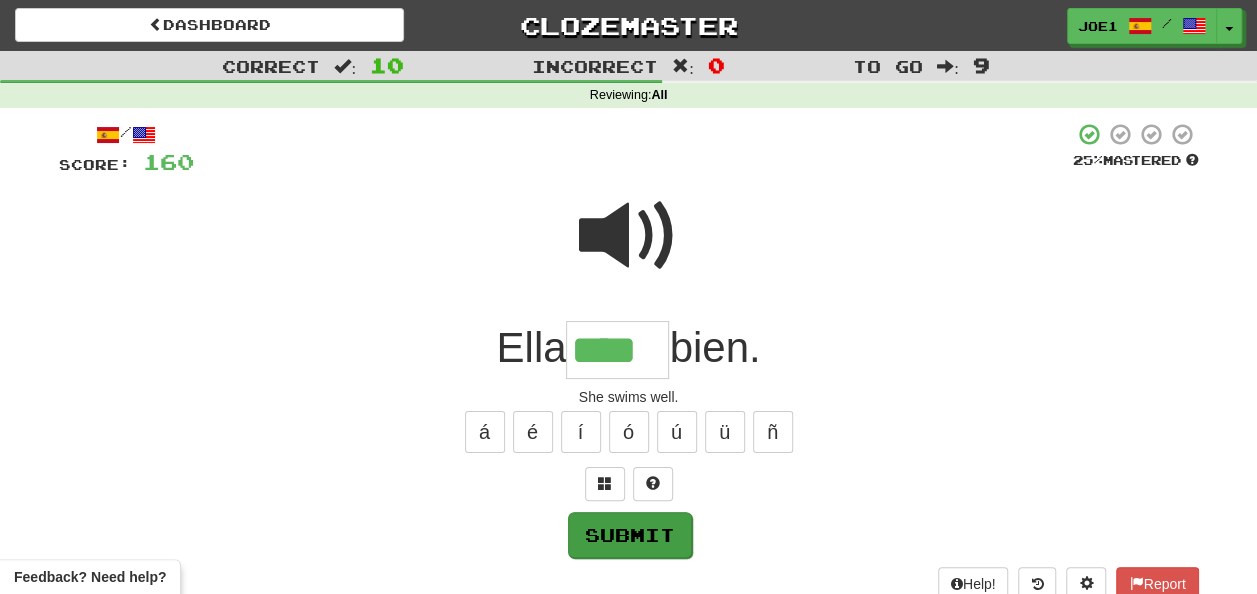 type on "****" 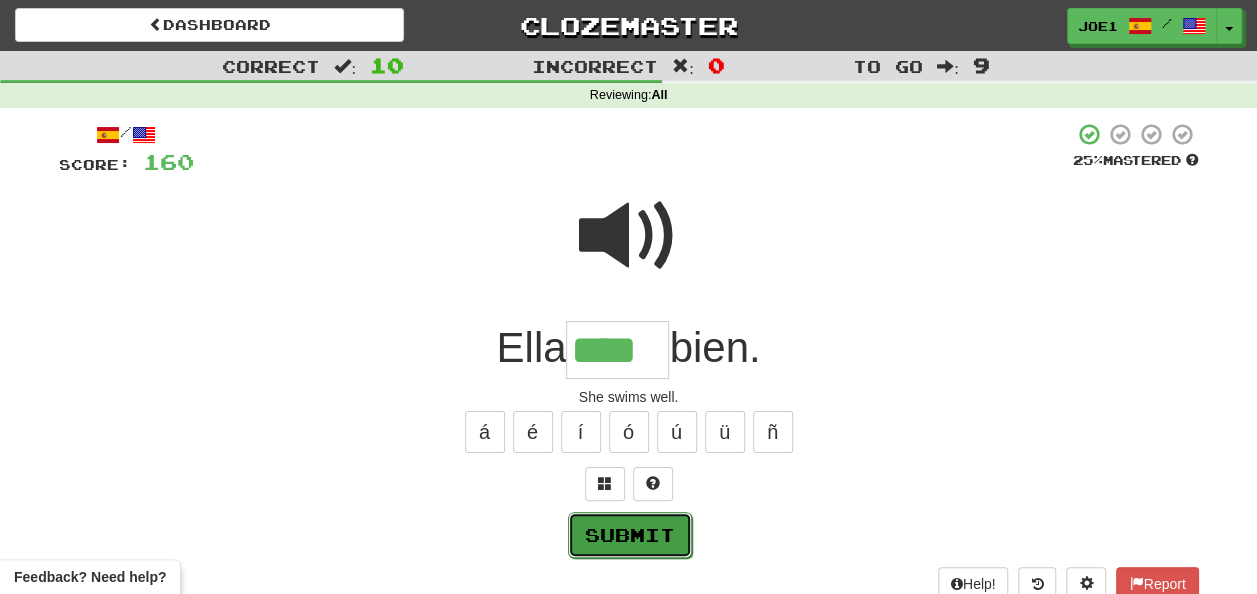 click on "Submit" at bounding box center [630, 535] 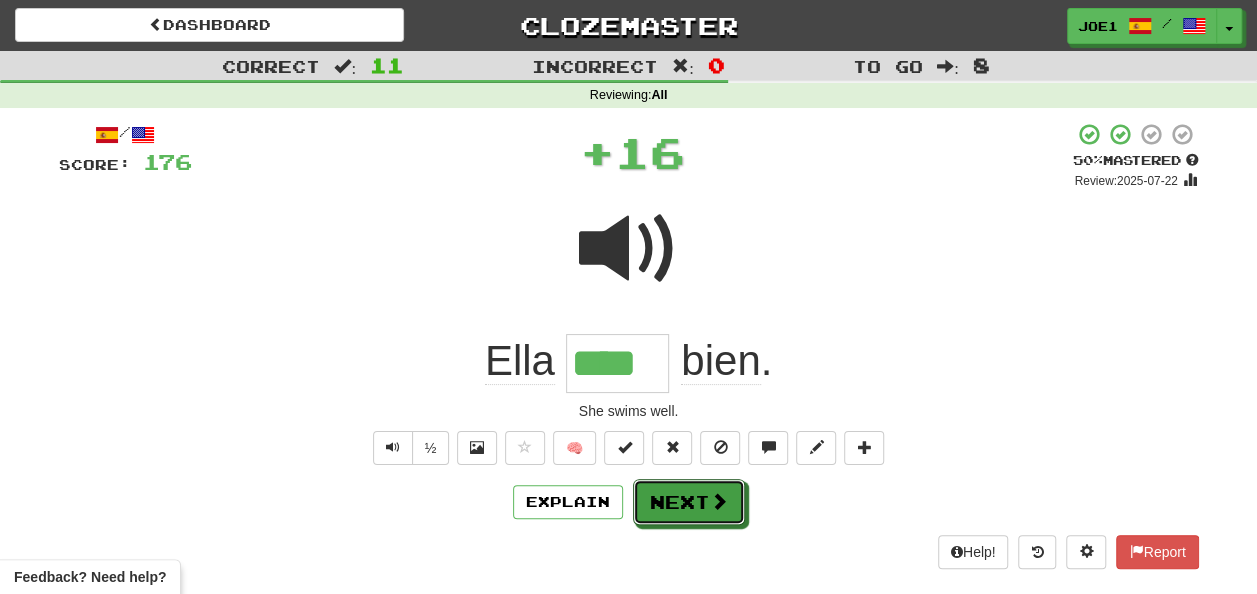 click on "Next" at bounding box center [689, 502] 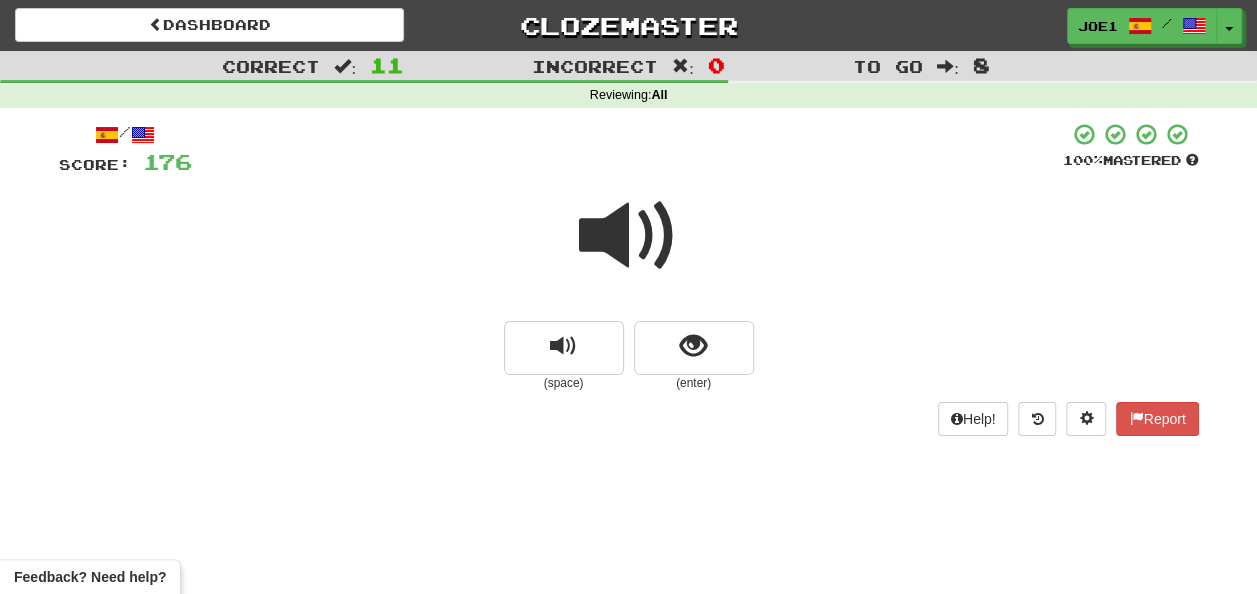 click at bounding box center [629, 236] 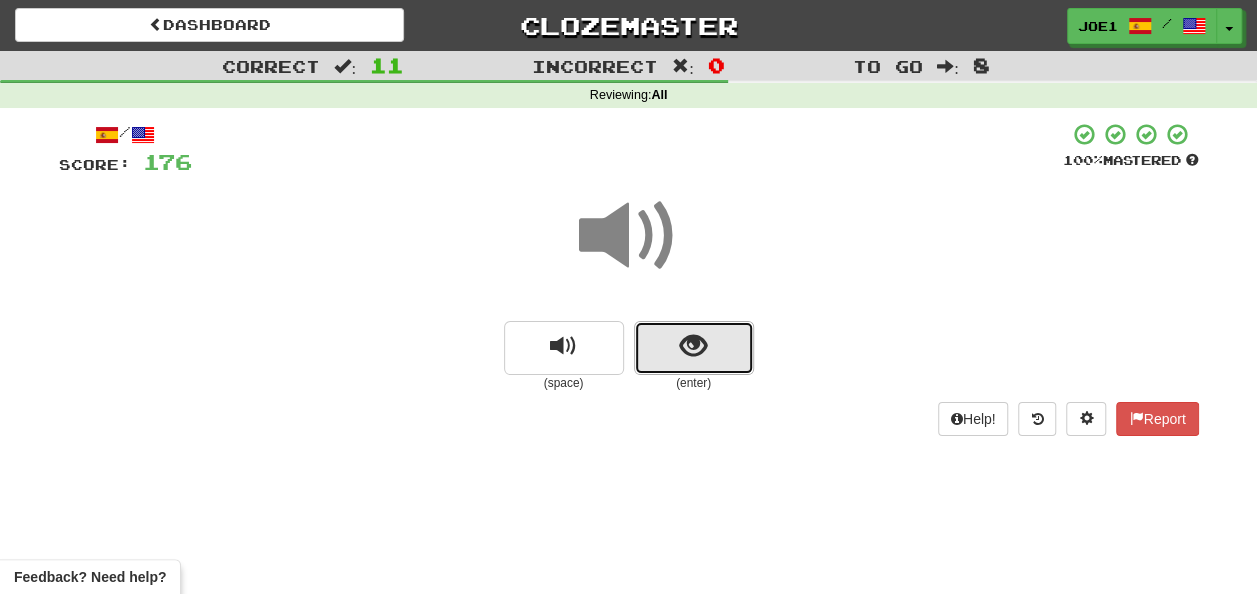 click at bounding box center (694, 348) 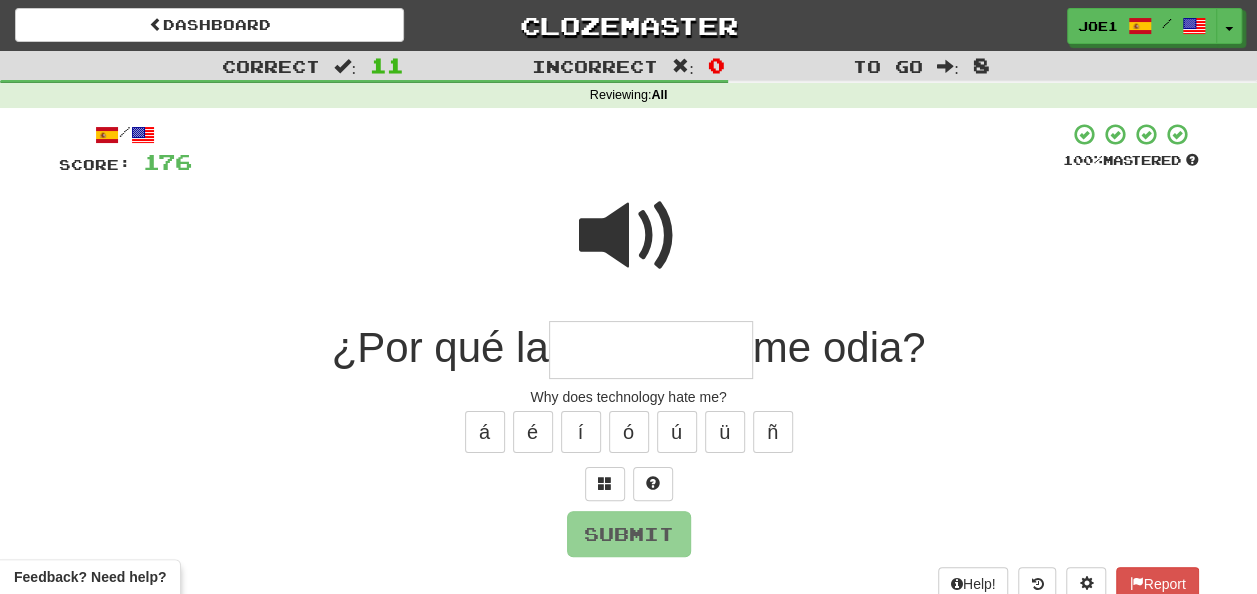 click at bounding box center (651, 350) 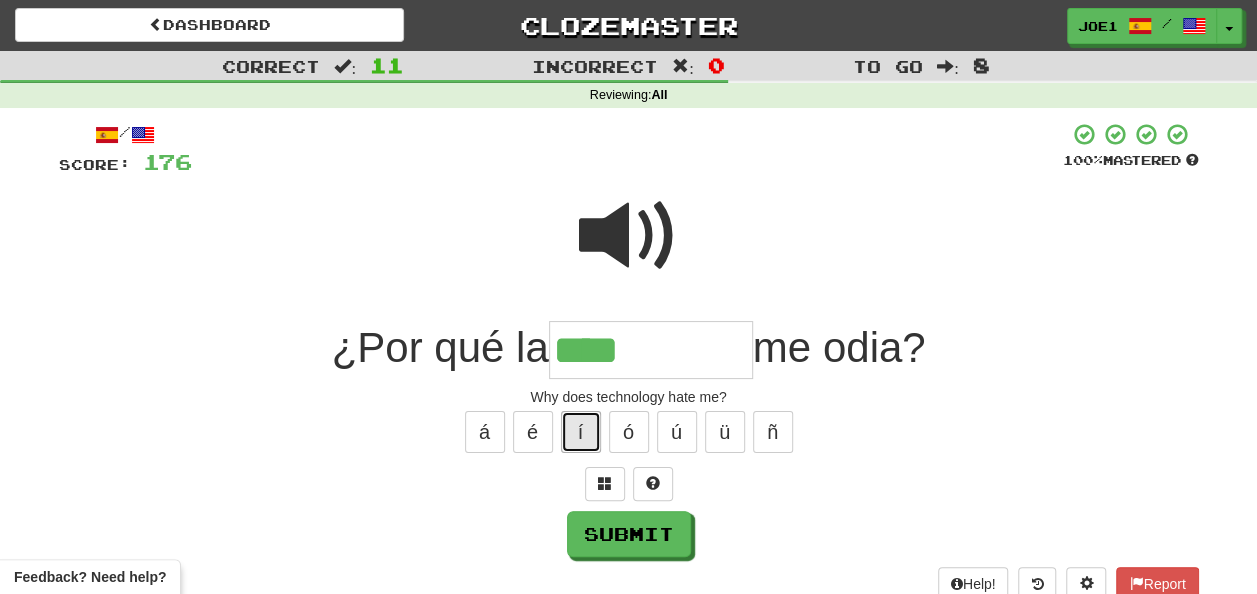 click on "í" at bounding box center (581, 432) 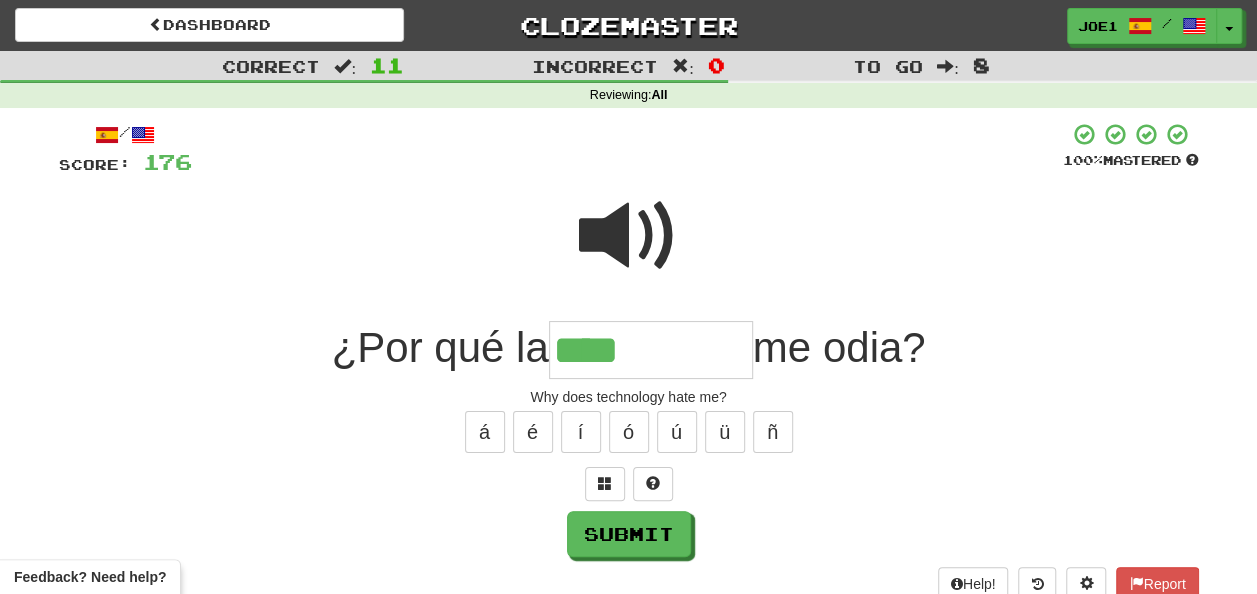 click at bounding box center [629, 236] 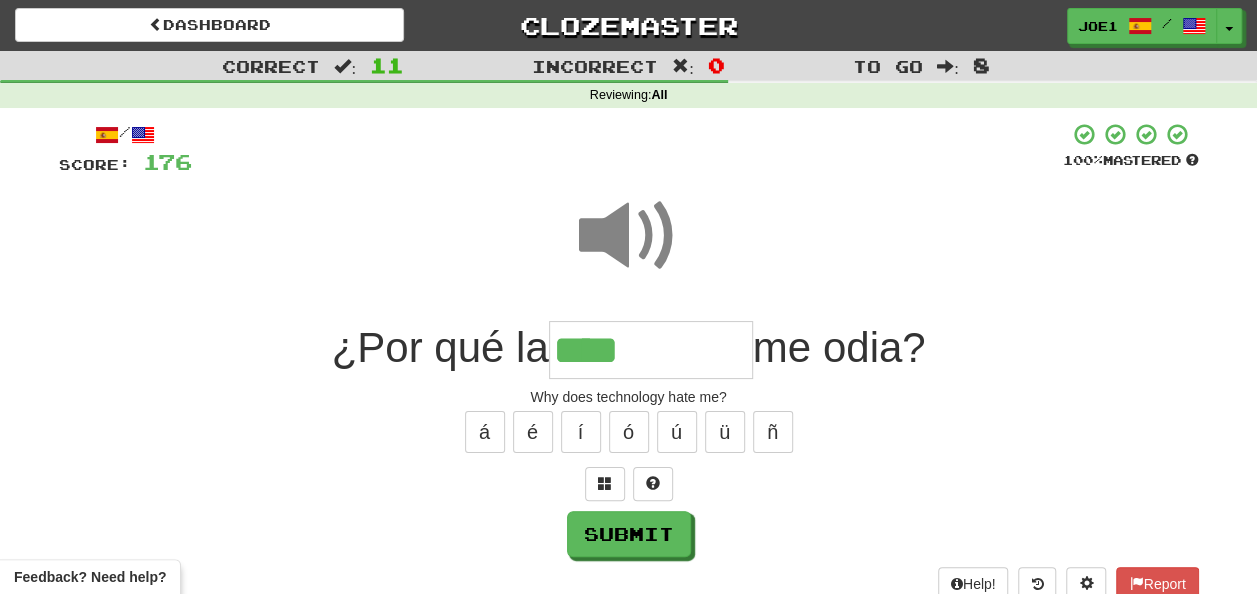 click on "****" at bounding box center [651, 350] 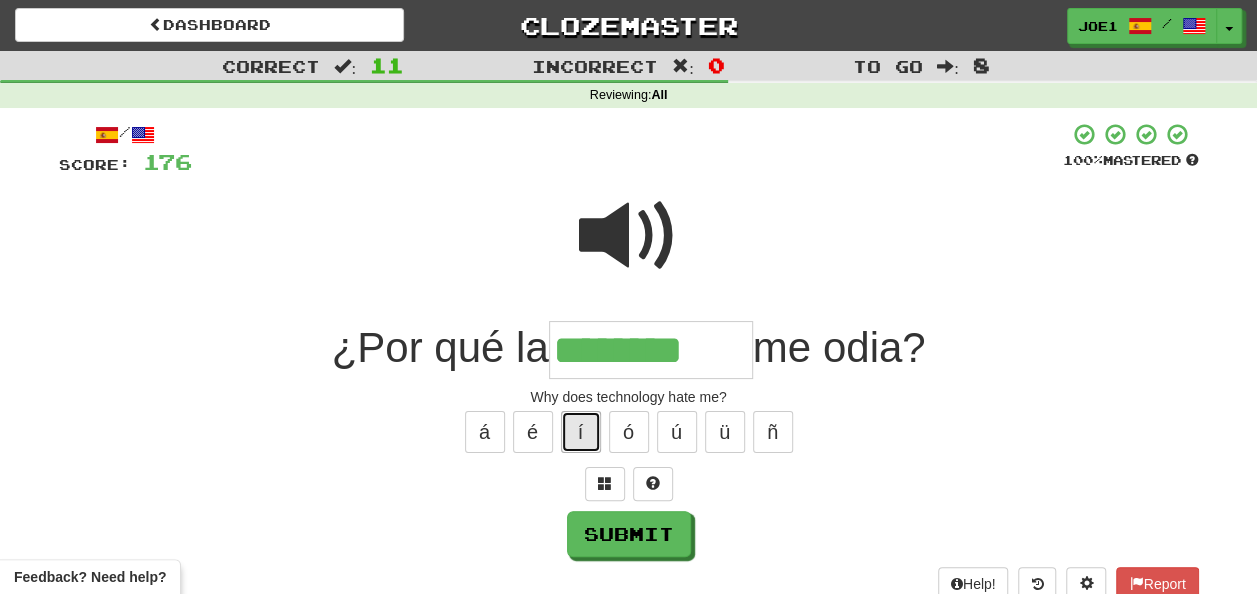 click on "í" at bounding box center (581, 432) 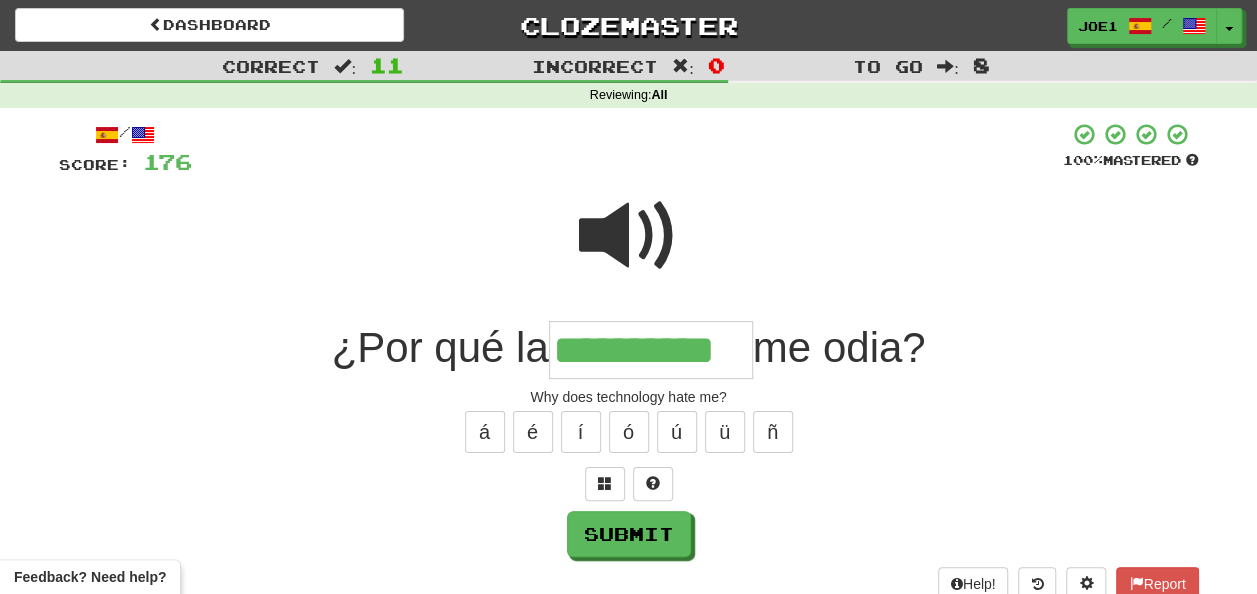 type on "**********" 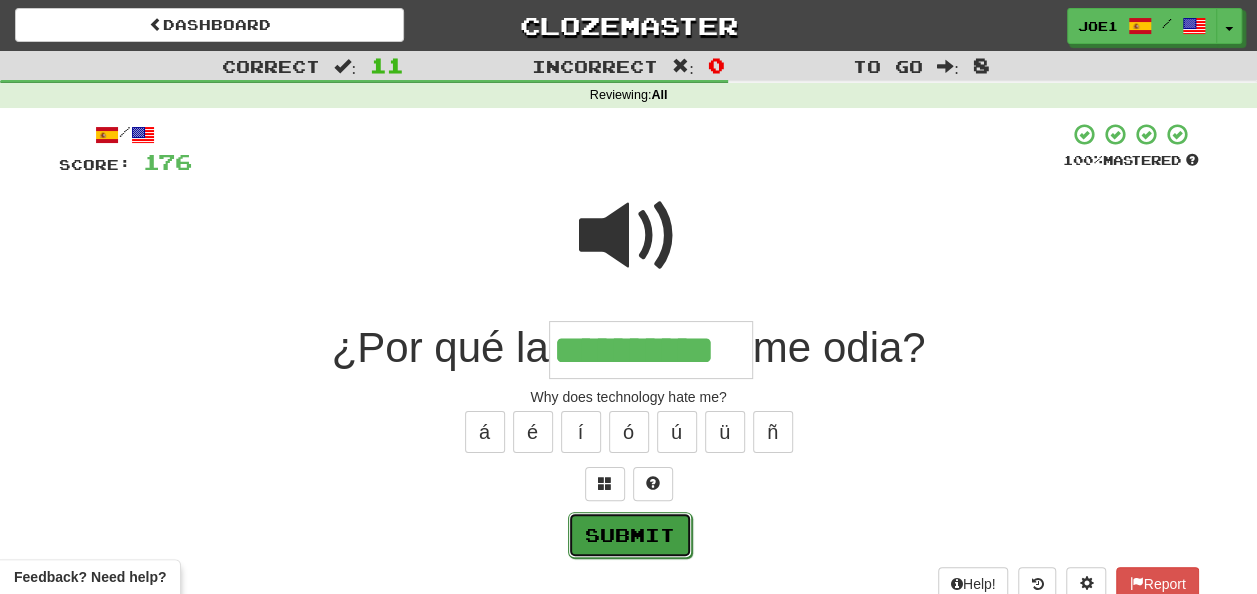click on "Submit" at bounding box center [630, 535] 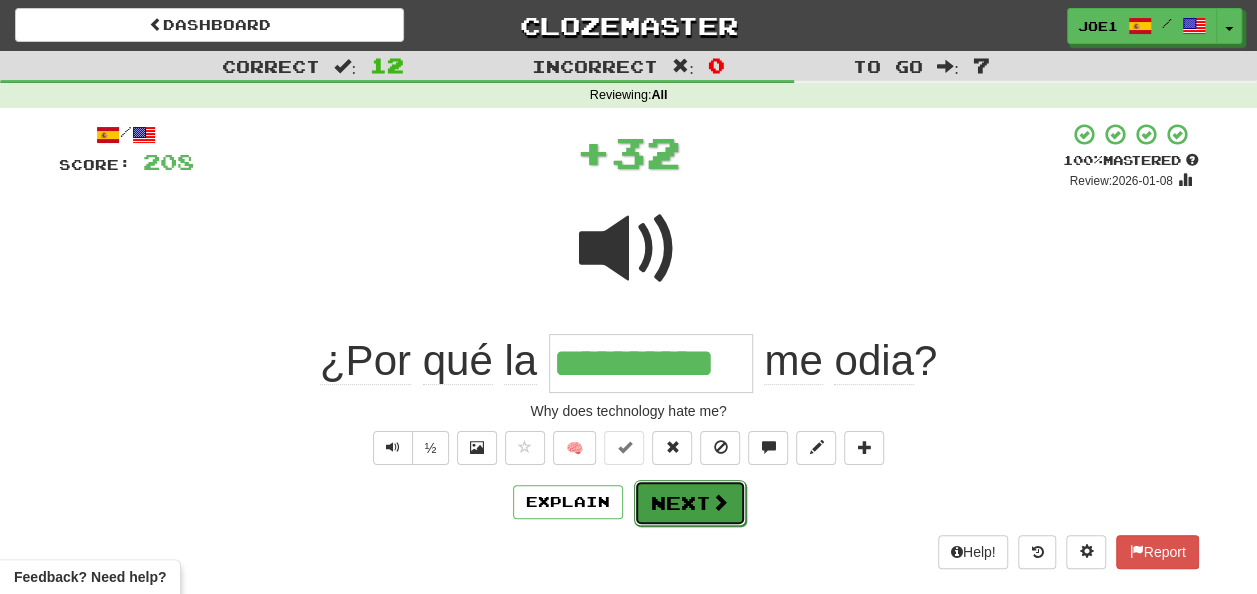 click on "Next" at bounding box center (690, 503) 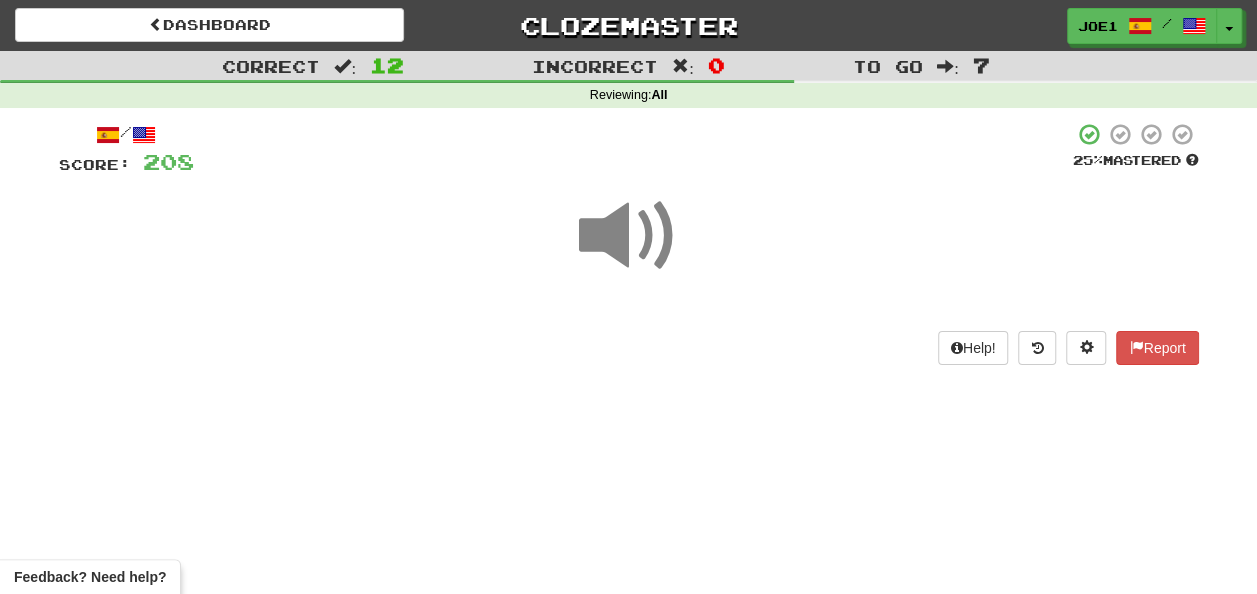 click at bounding box center [629, 236] 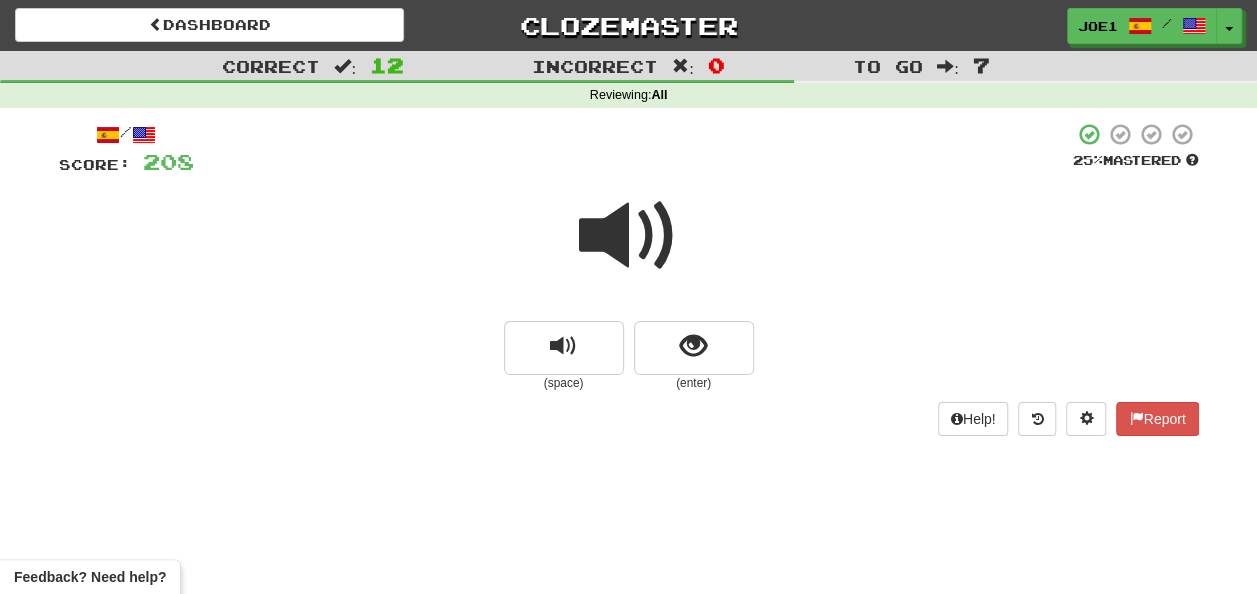 click at bounding box center [629, 236] 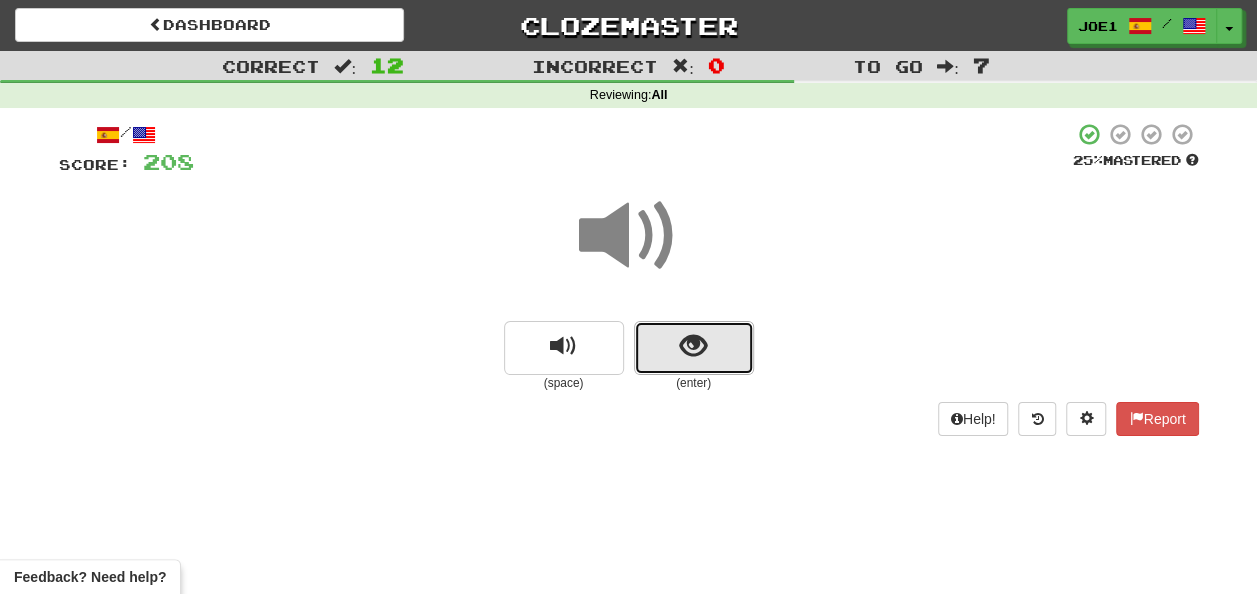 click at bounding box center (693, 346) 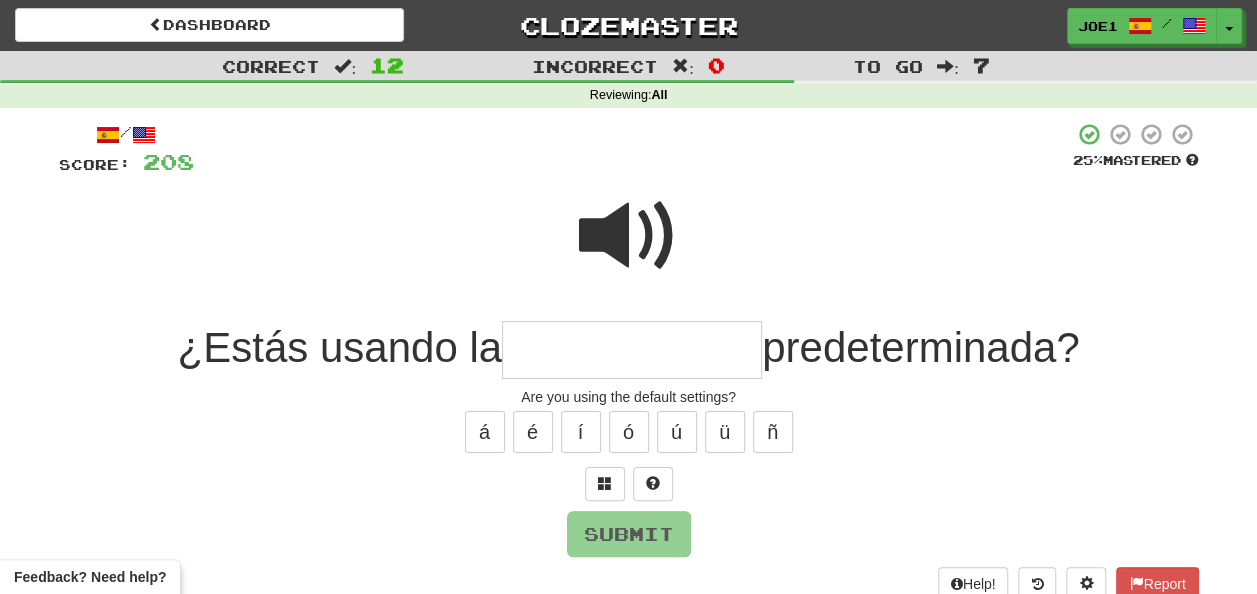 click at bounding box center (629, 236) 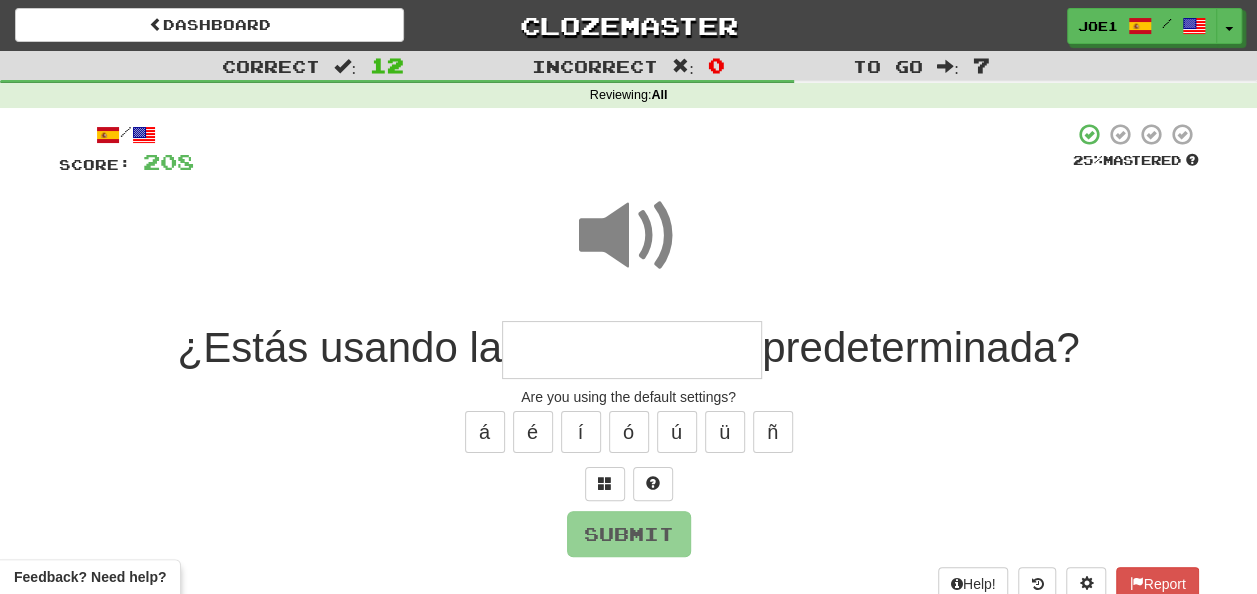 click at bounding box center [632, 350] 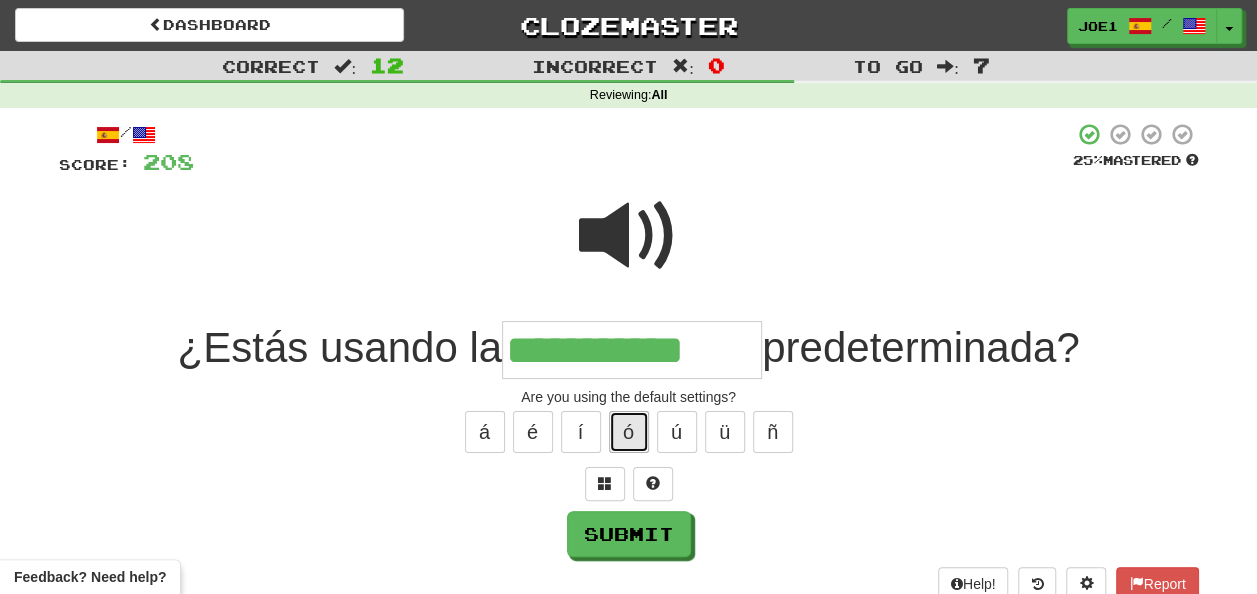 click on "ó" at bounding box center (629, 432) 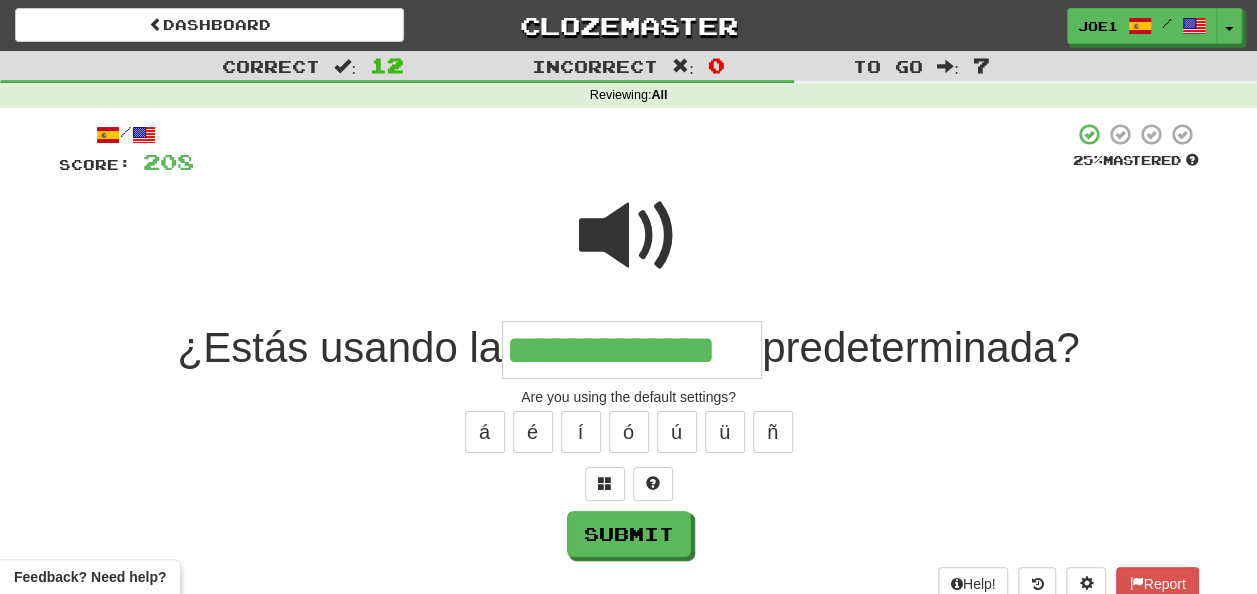 type on "**********" 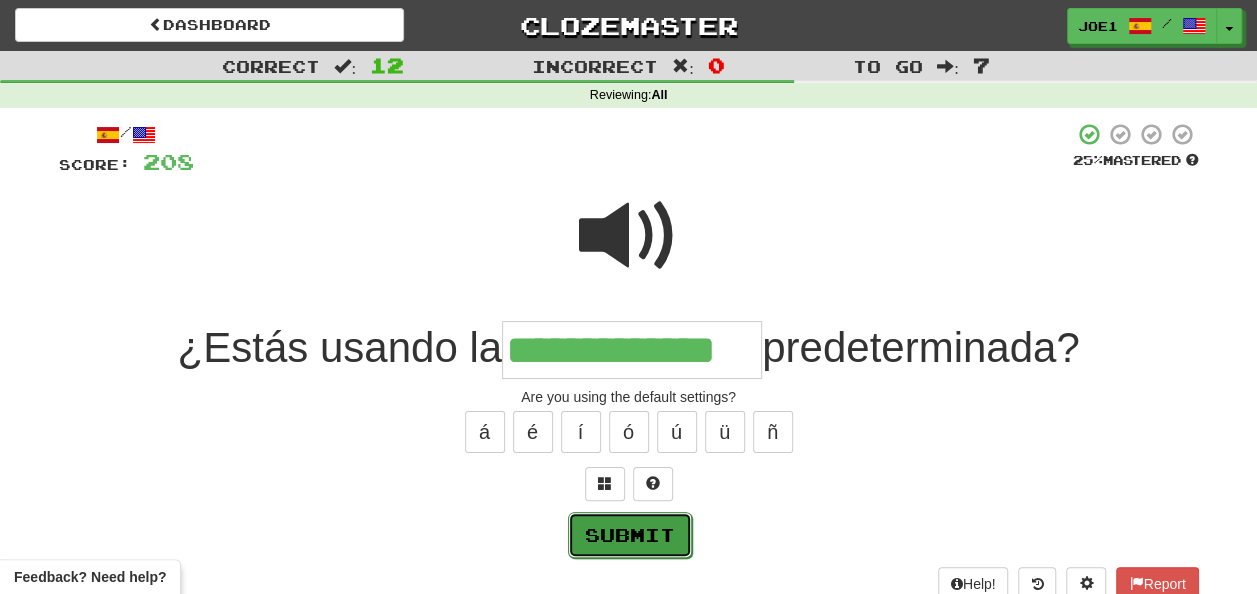 click on "Submit" at bounding box center (630, 535) 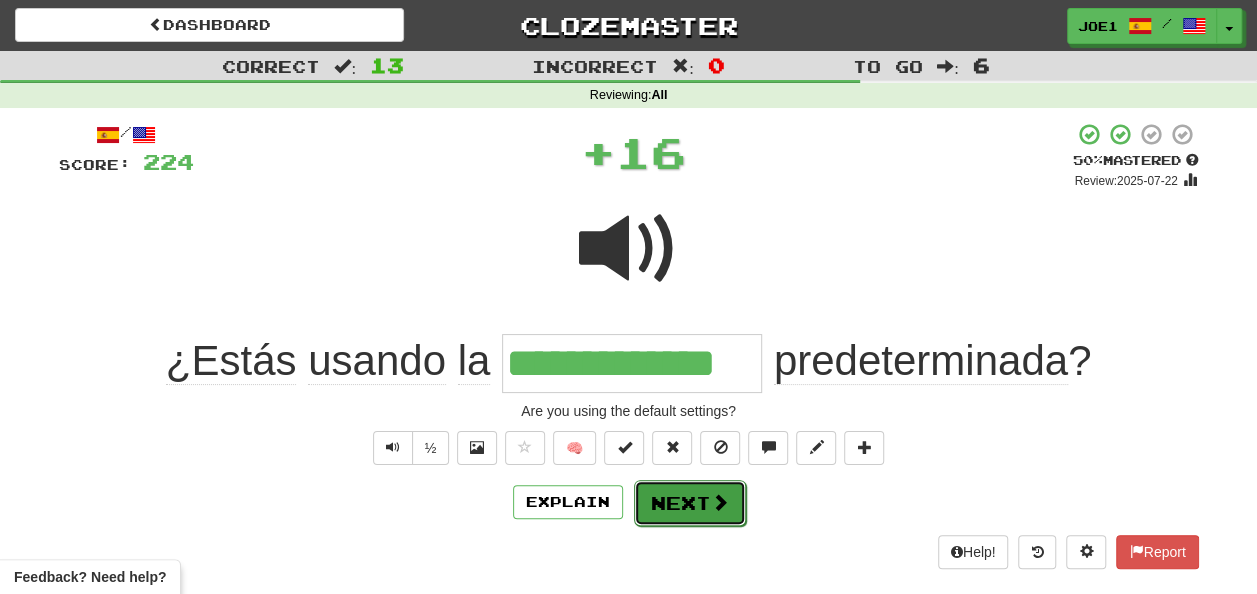 click on "Next" at bounding box center [690, 503] 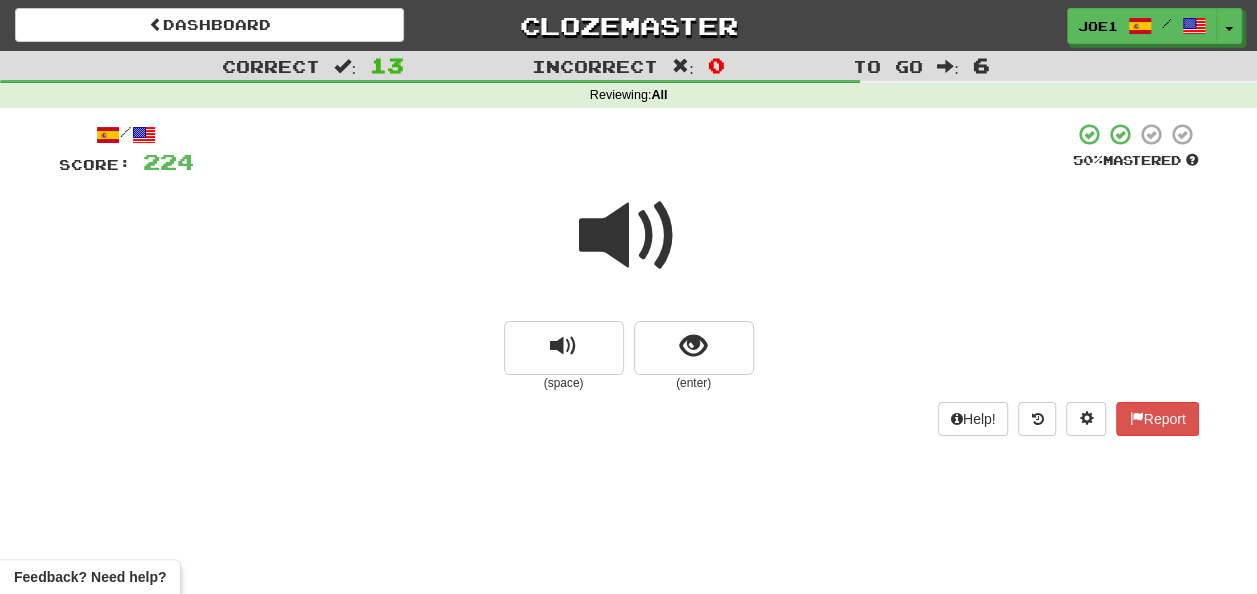 click at bounding box center [629, 236] 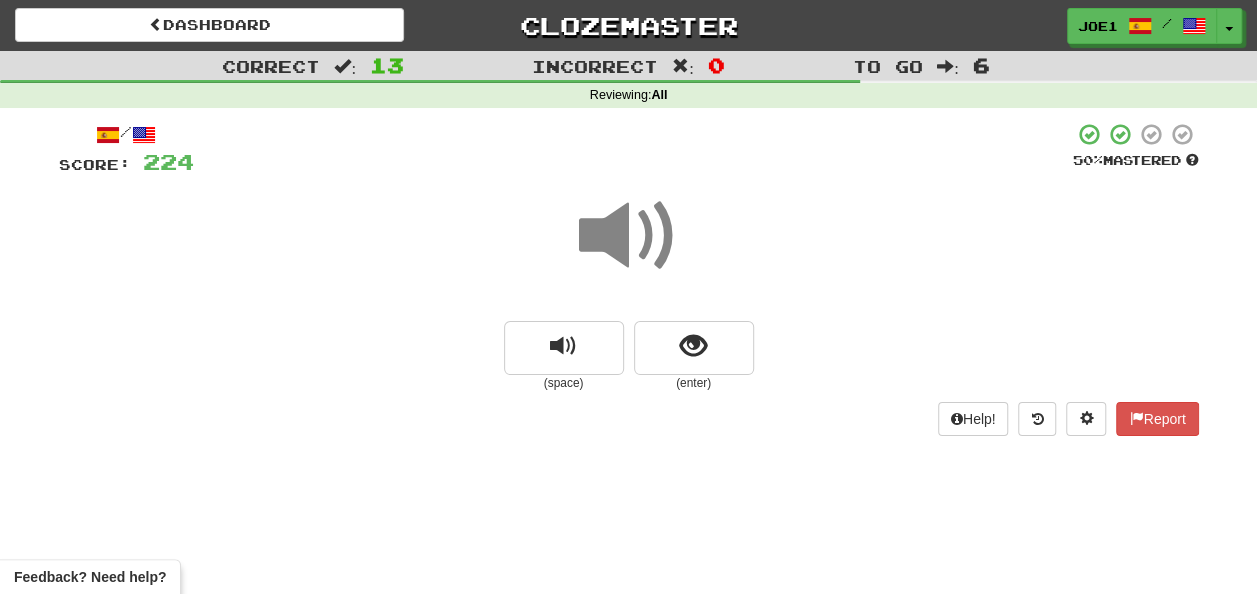 click at bounding box center [629, 236] 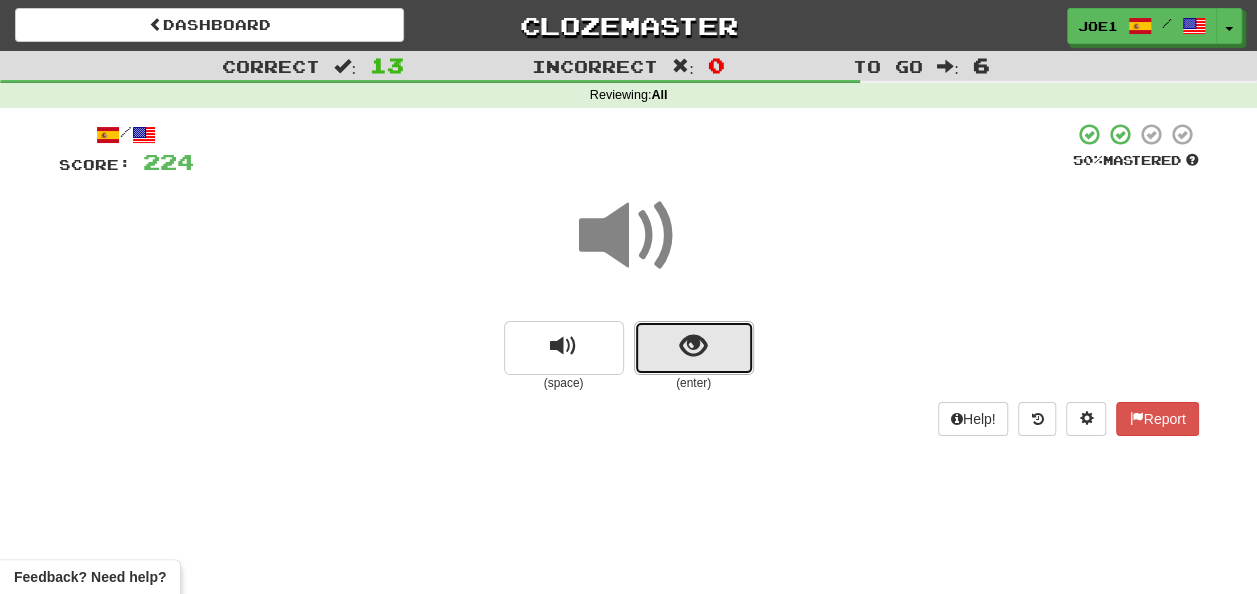 click at bounding box center (694, 348) 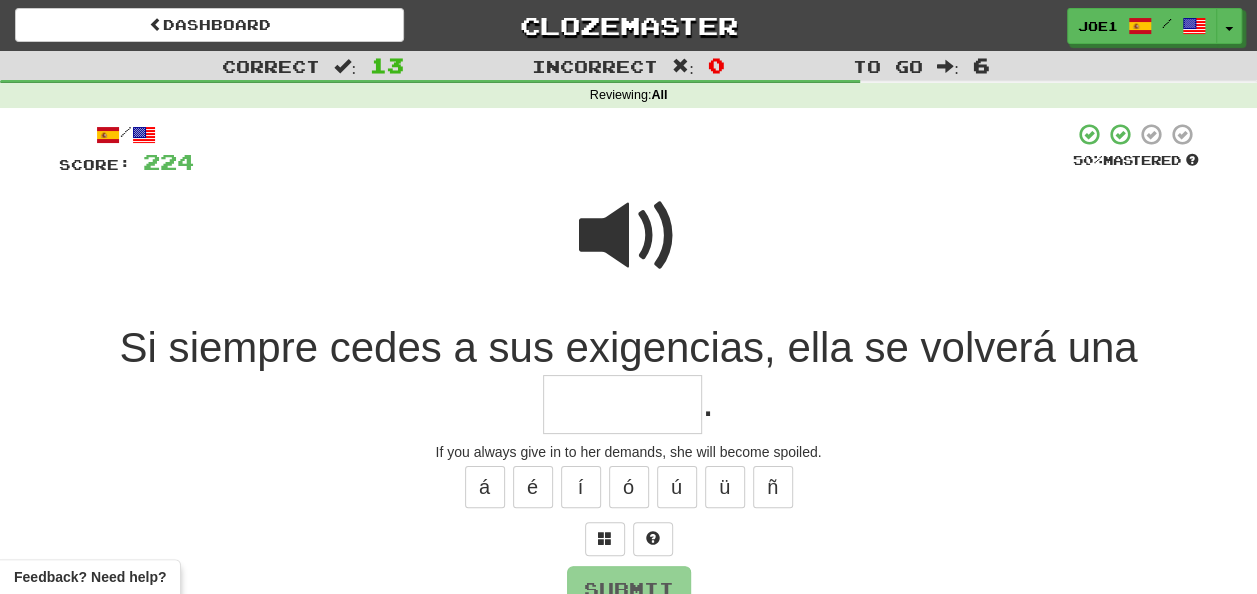 click at bounding box center [629, 236] 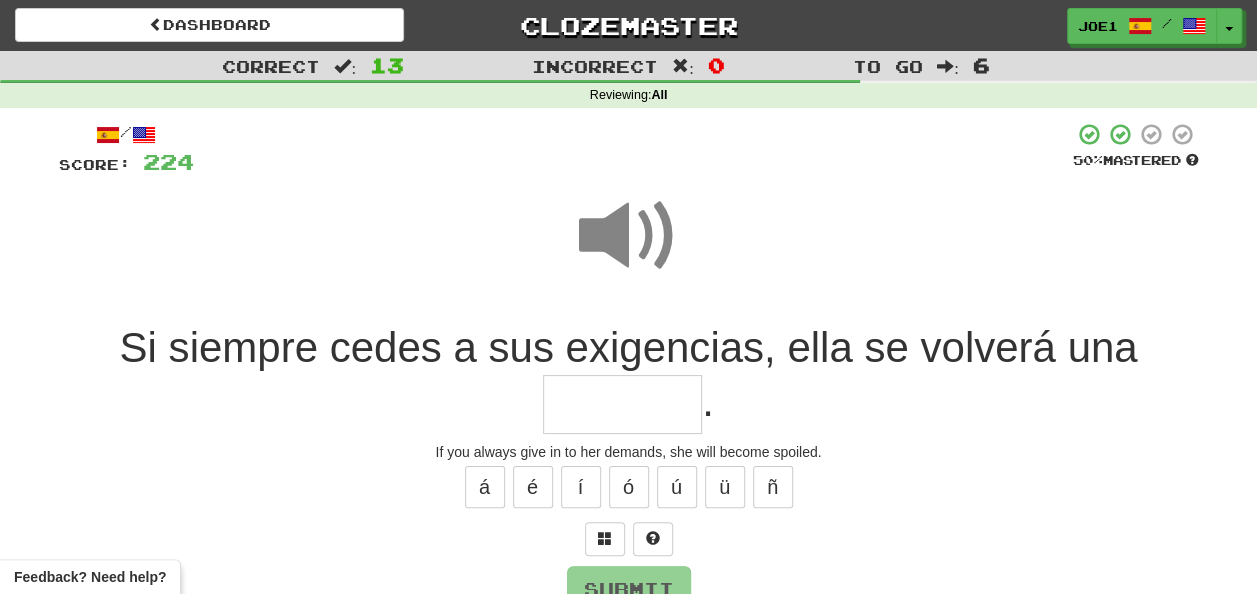 click at bounding box center (622, 404) 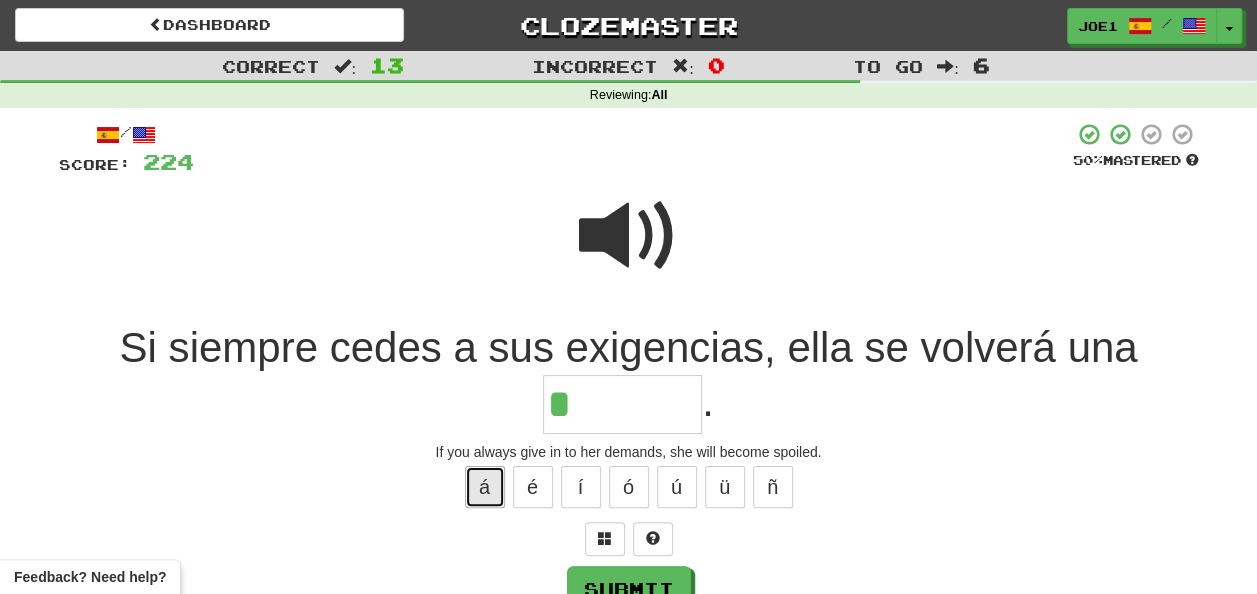 click on "á" at bounding box center [485, 487] 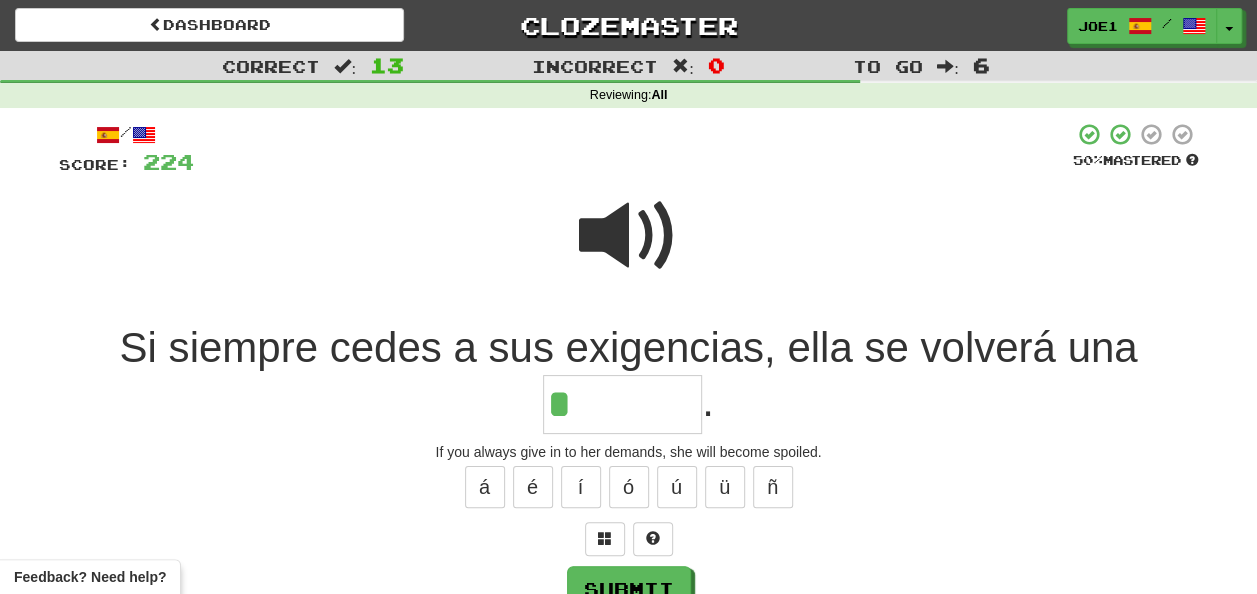 click at bounding box center (629, 236) 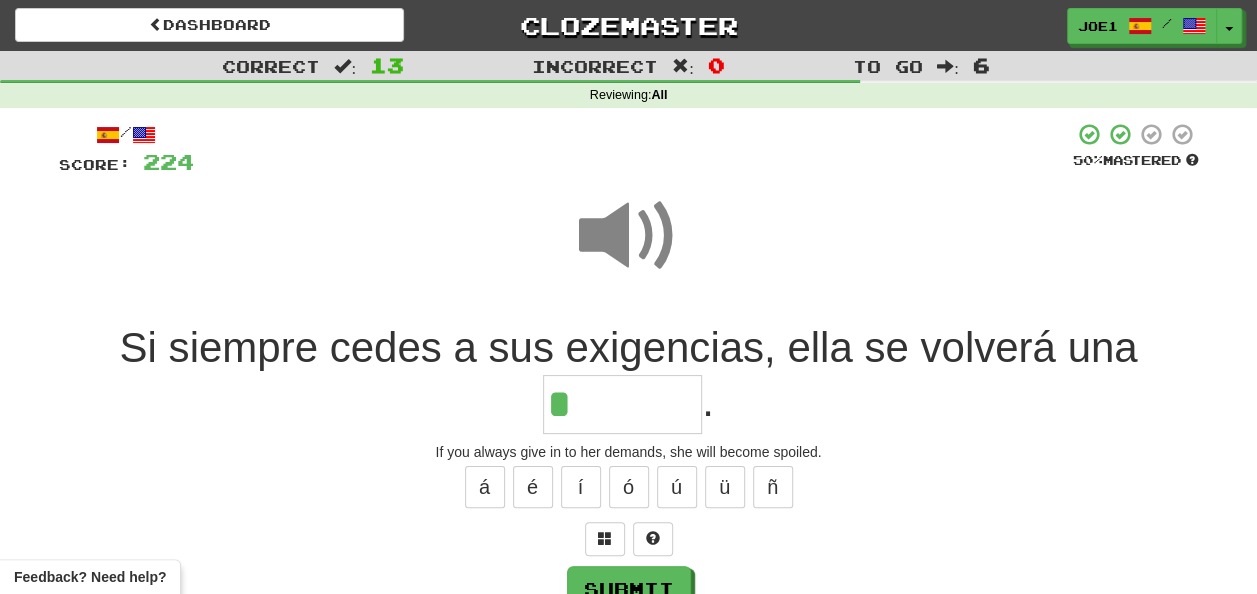 click on "*" at bounding box center (622, 404) 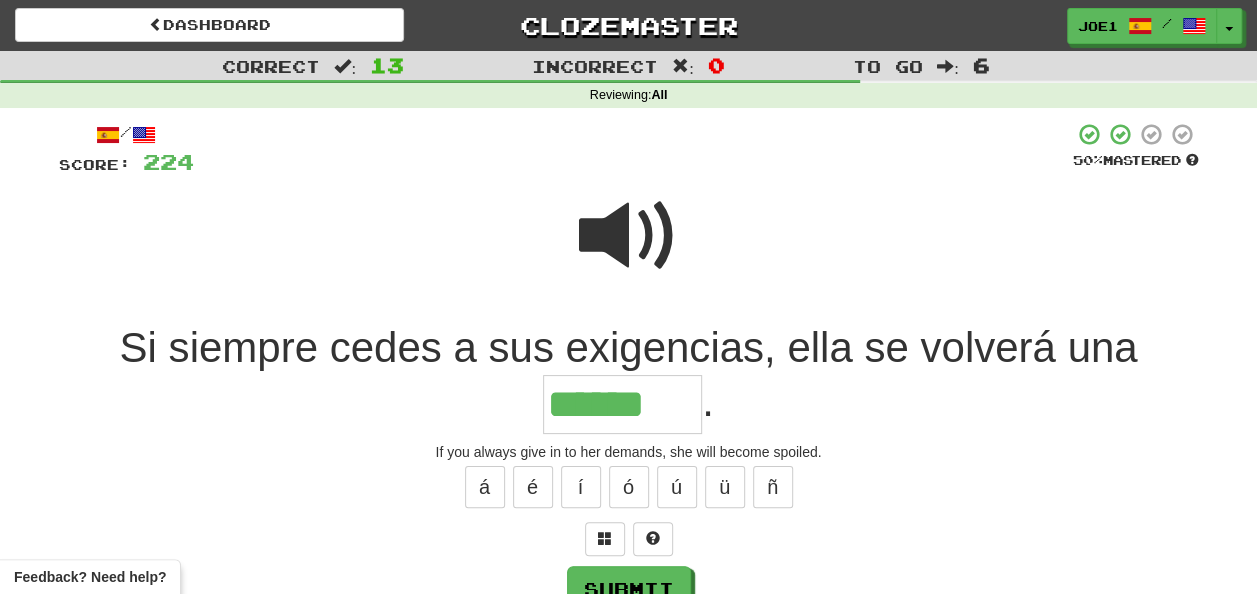 type on "******" 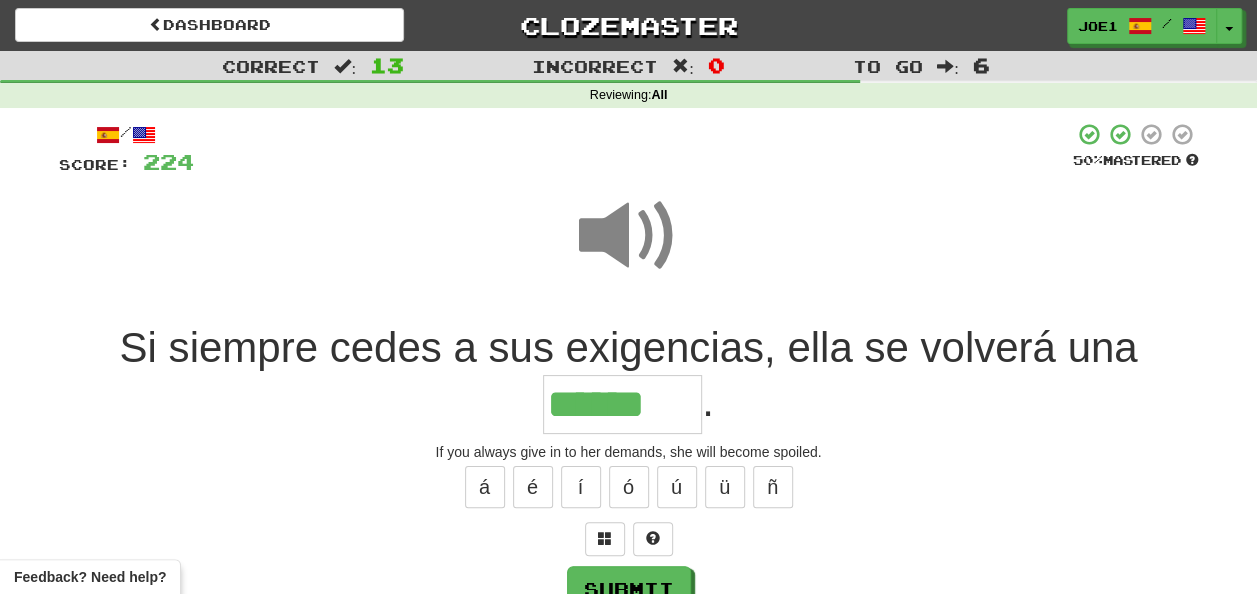 click at bounding box center [629, 236] 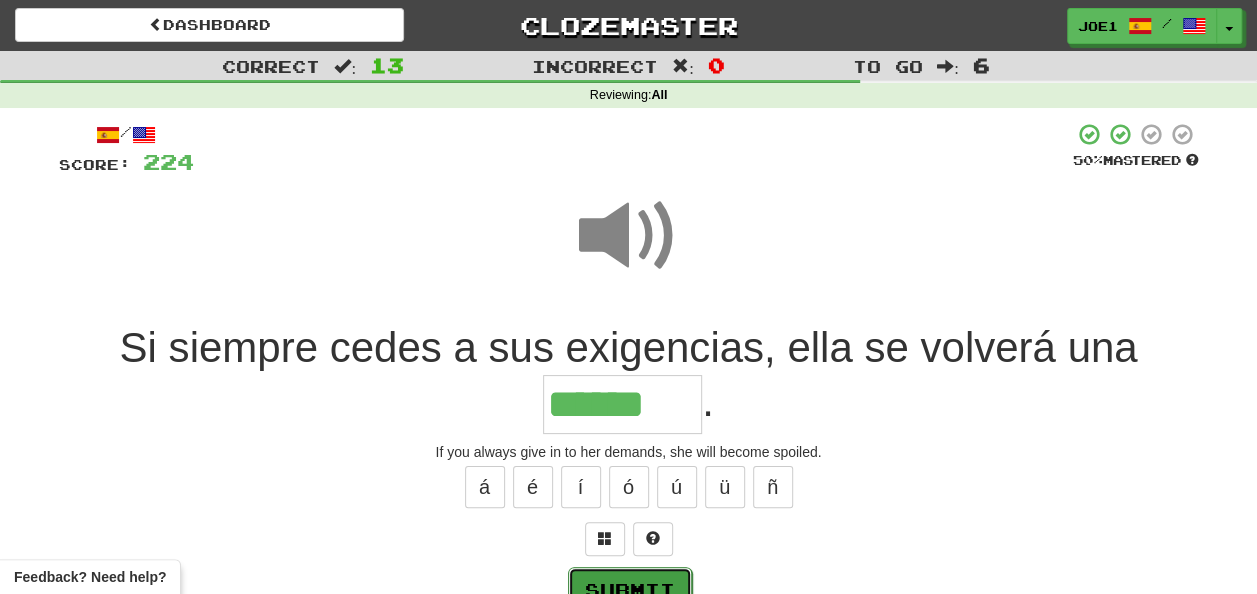 click on "Submit" at bounding box center [630, 590] 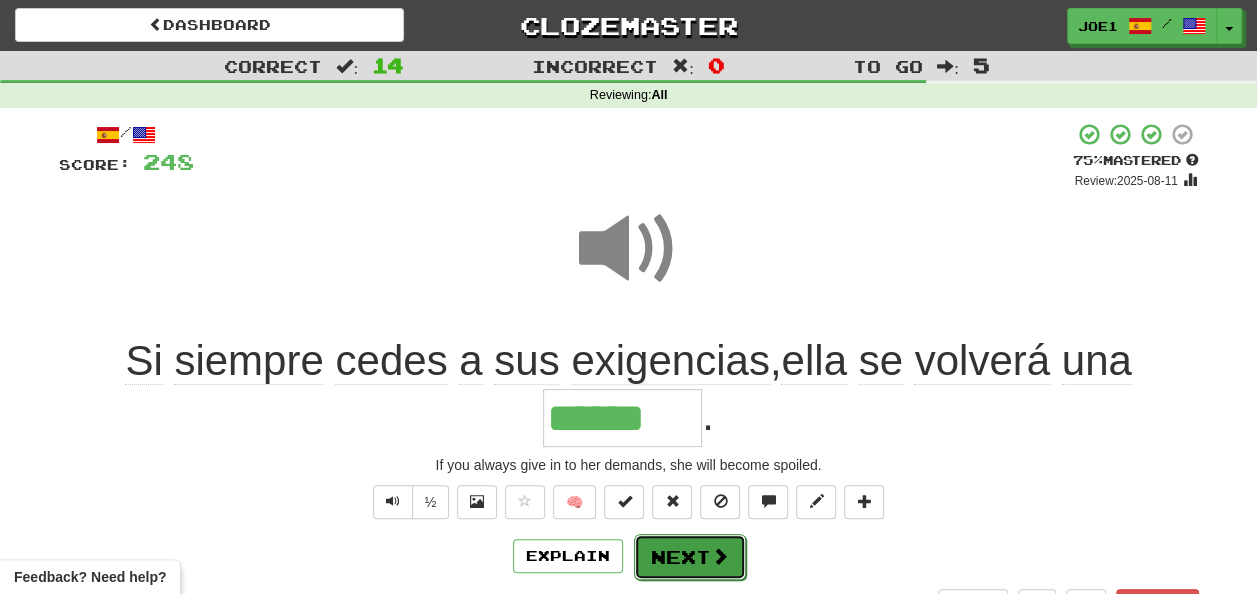 click on "Next" at bounding box center (690, 557) 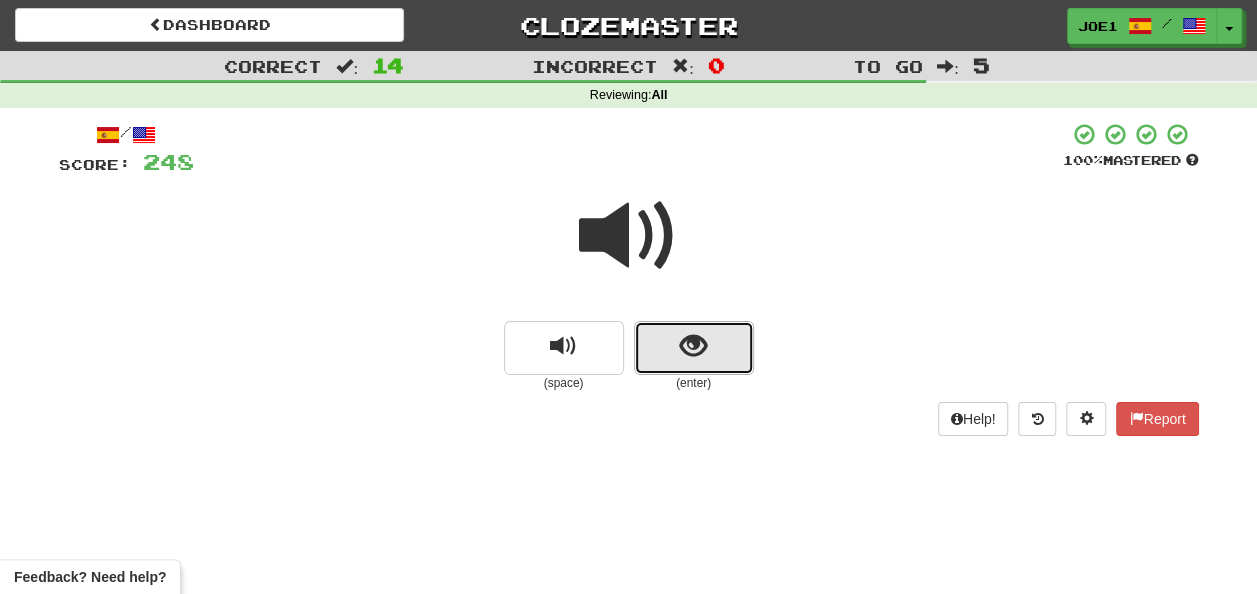 click at bounding box center (694, 348) 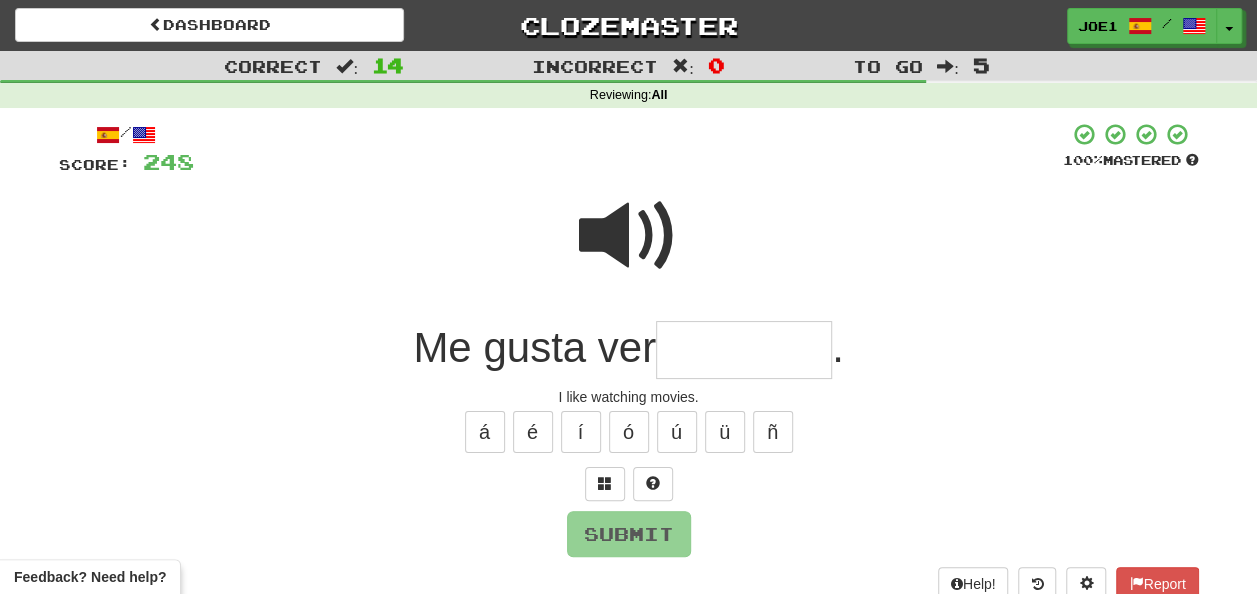 click at bounding box center (744, 350) 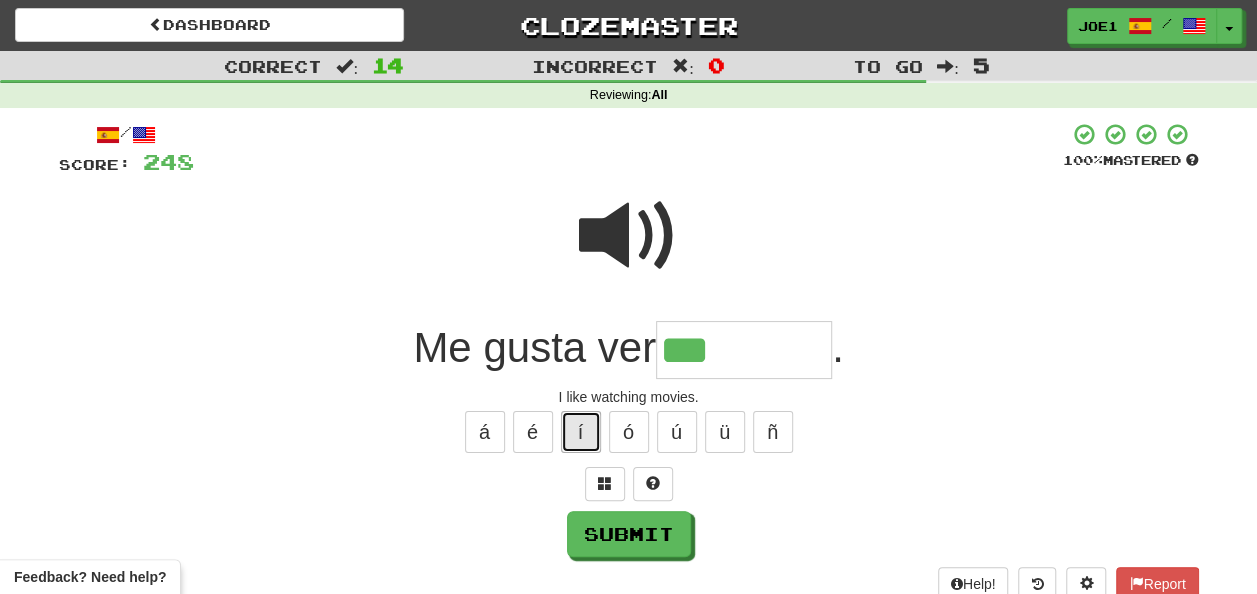 drag, startPoint x: 565, startPoint y: 419, endPoint x: 588, endPoint y: 420, distance: 23.021729 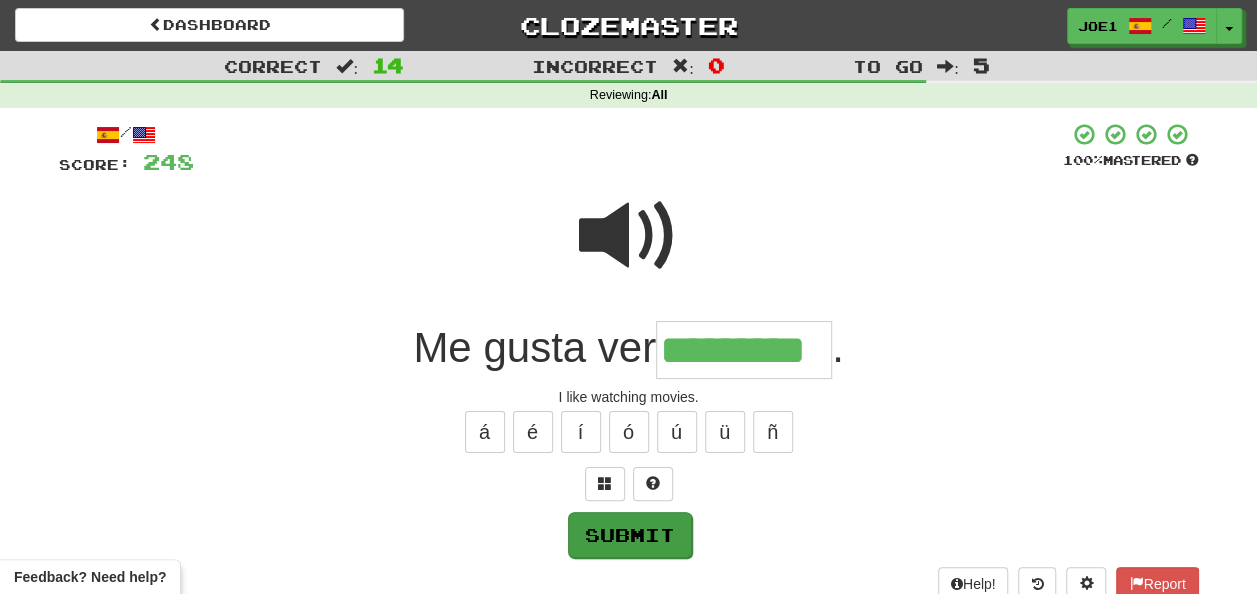 type on "*********" 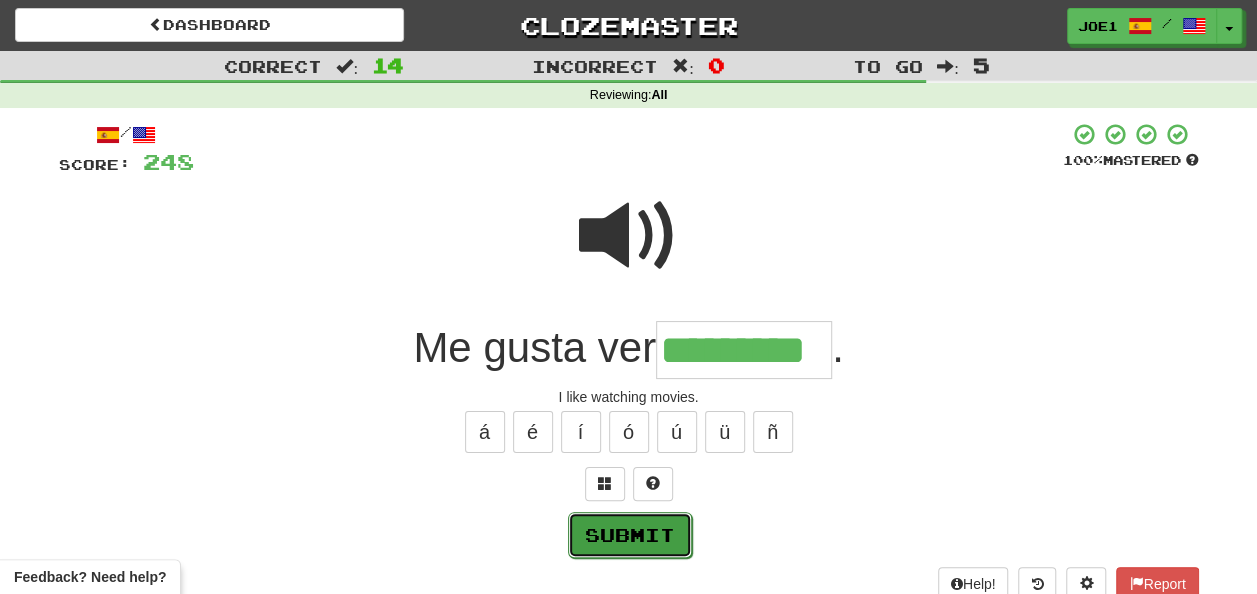 click on "Submit" at bounding box center [630, 535] 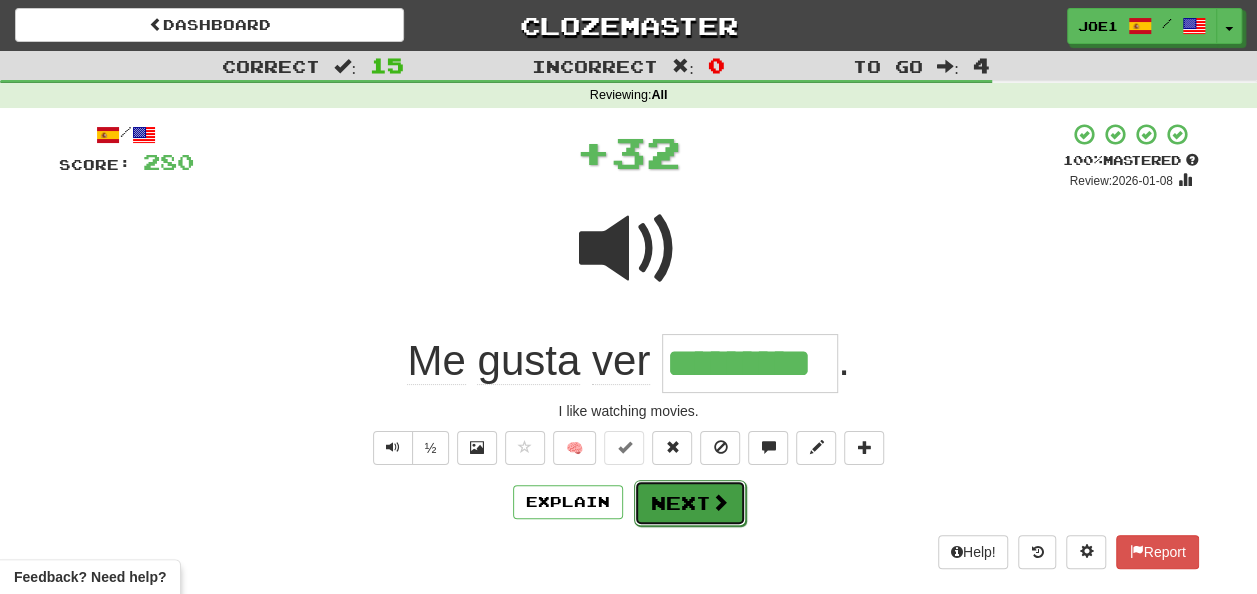 click on "Next" at bounding box center (690, 503) 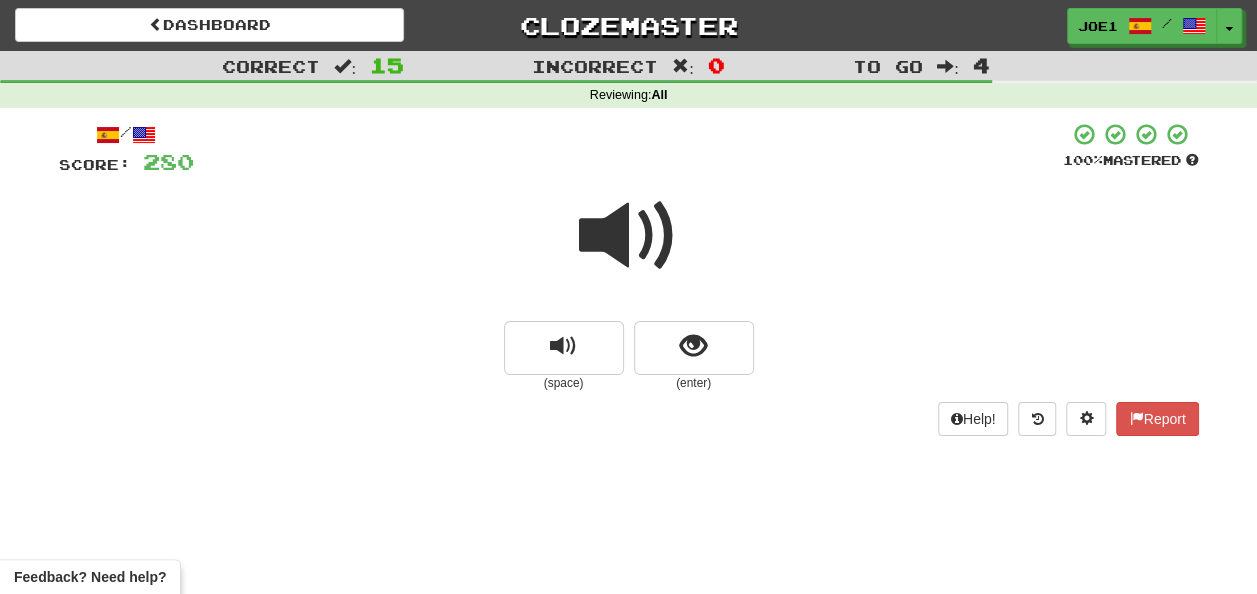 click at bounding box center (629, 236) 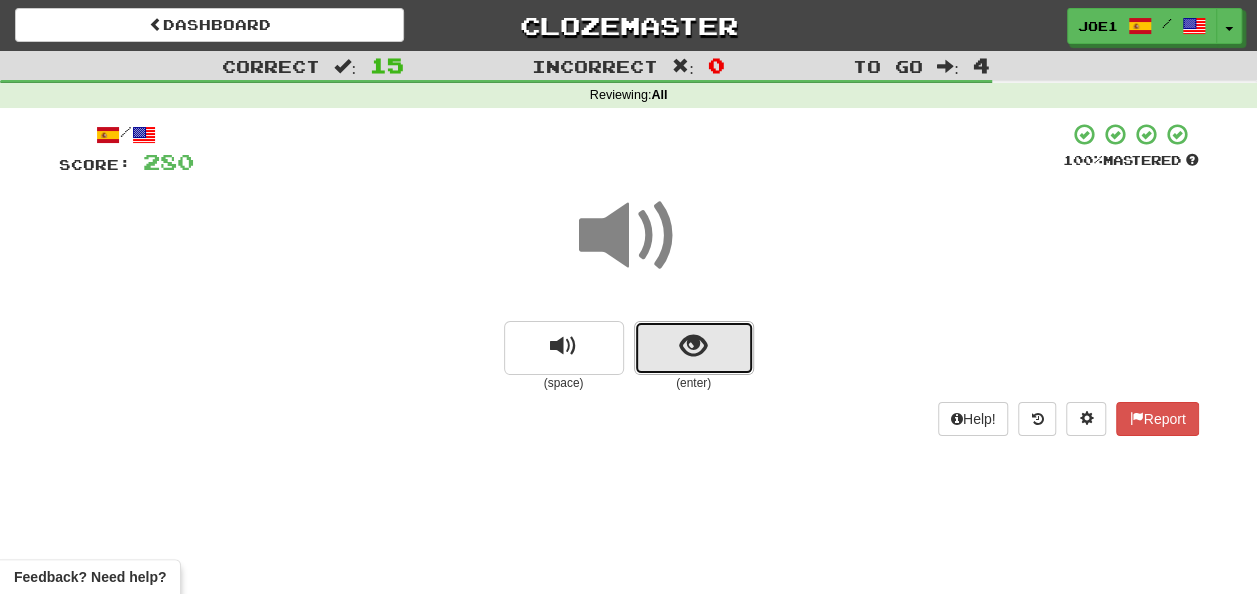 click at bounding box center (693, 346) 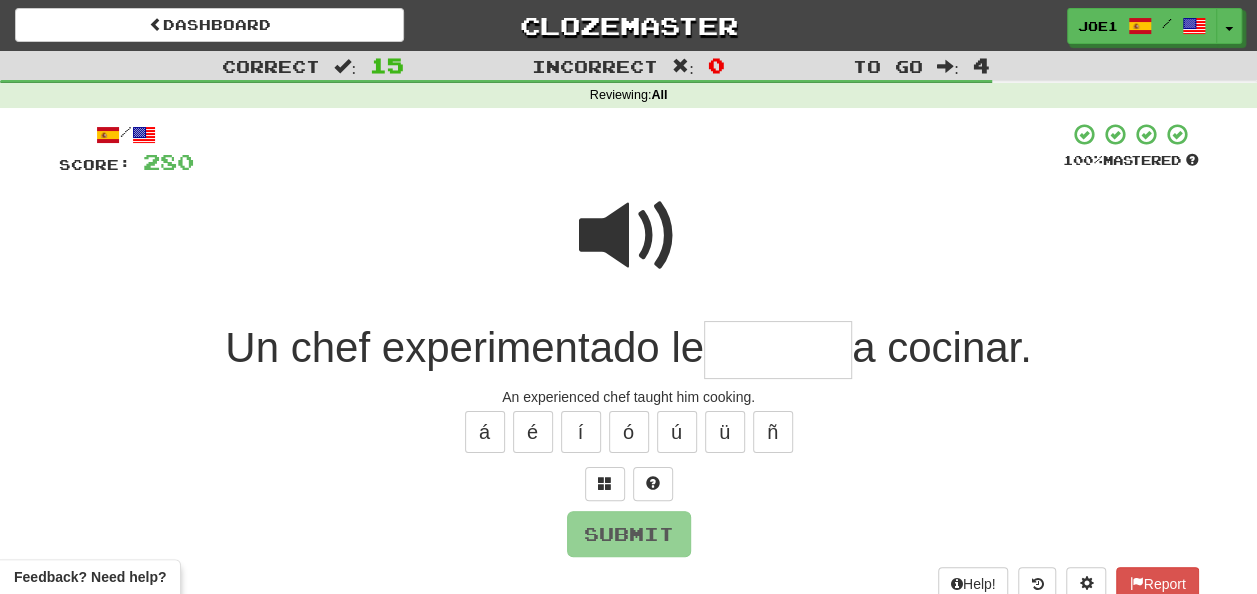 click at bounding box center (778, 350) 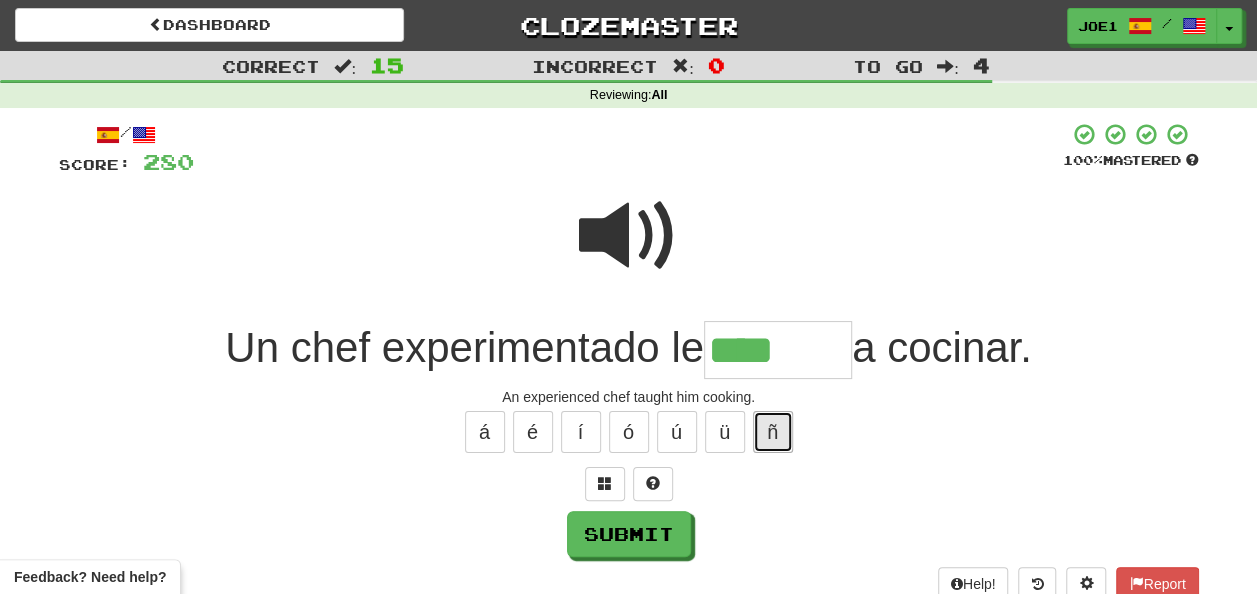 click on "ñ" at bounding box center [773, 432] 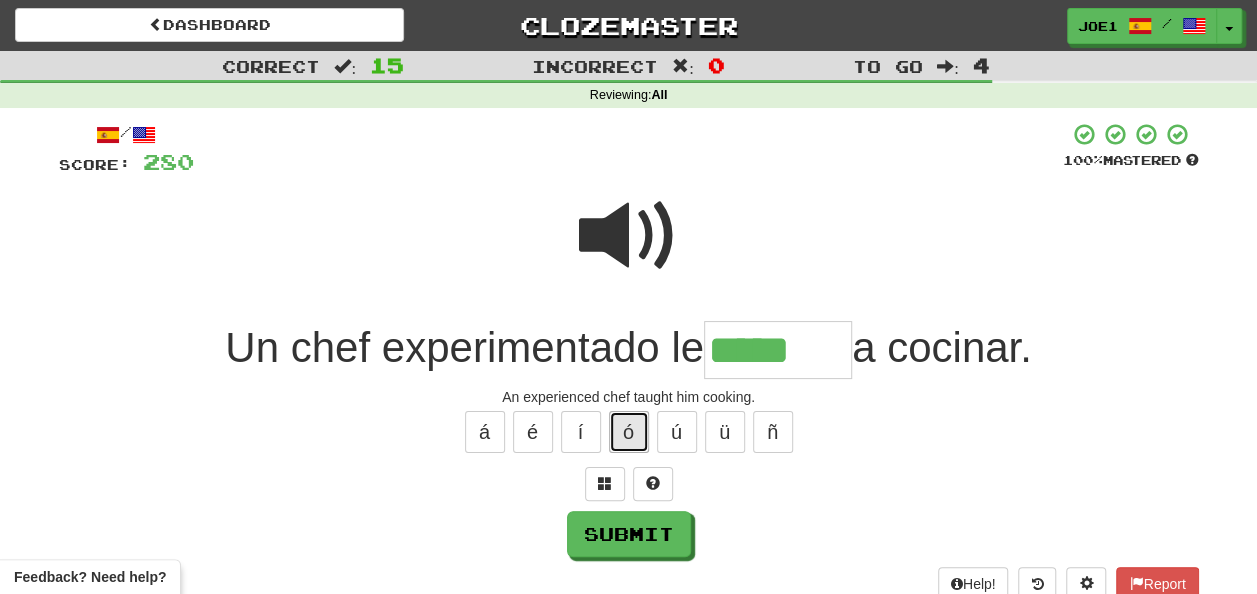 click on "ó" at bounding box center [629, 432] 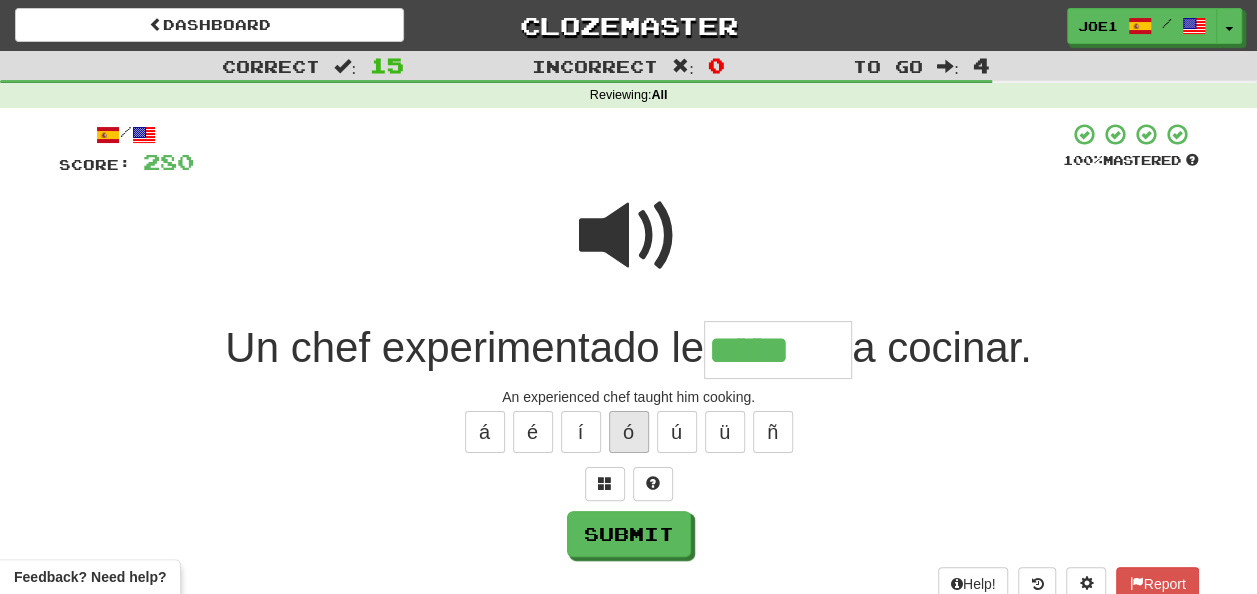 type on "******" 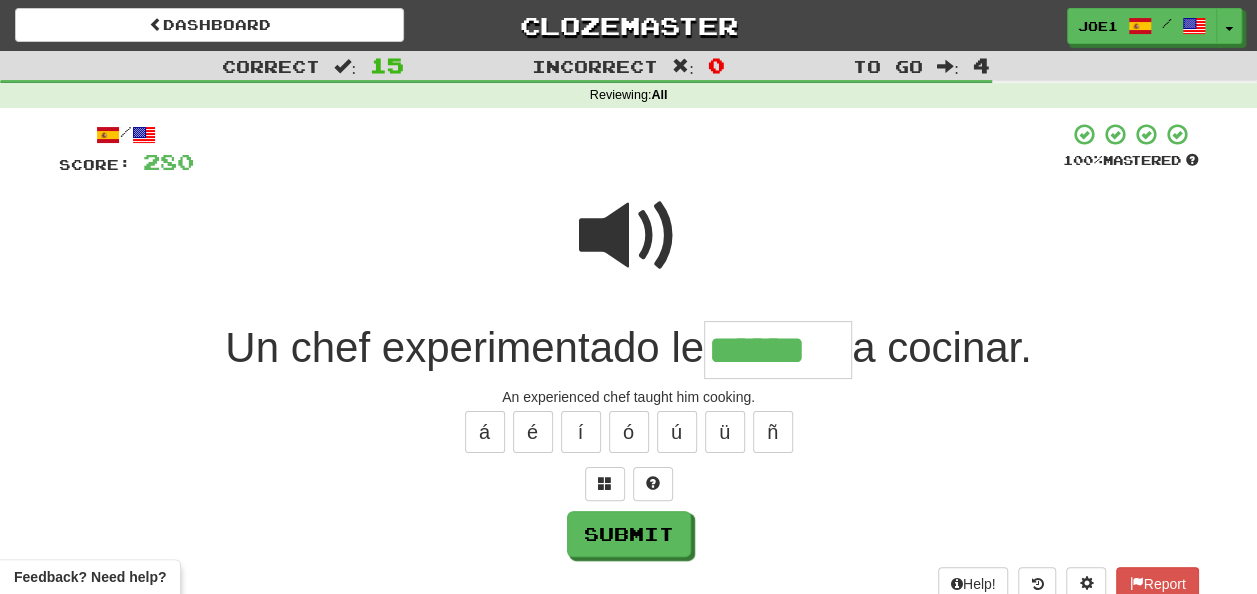 click at bounding box center [629, 236] 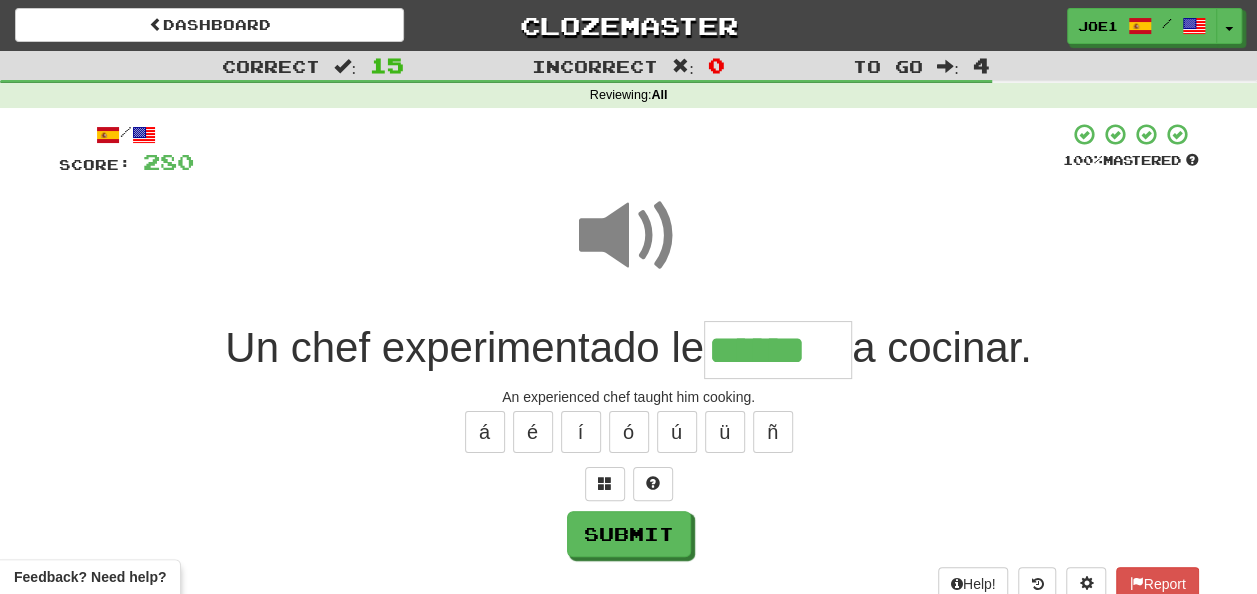 click at bounding box center (629, 236) 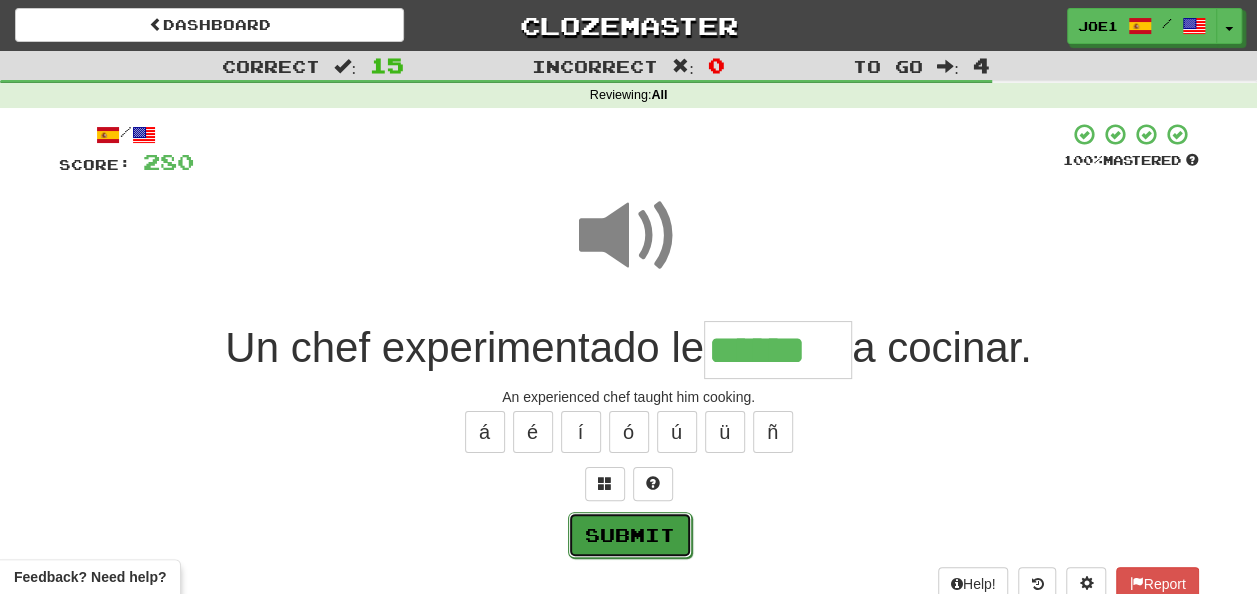 click on "Submit" at bounding box center [630, 535] 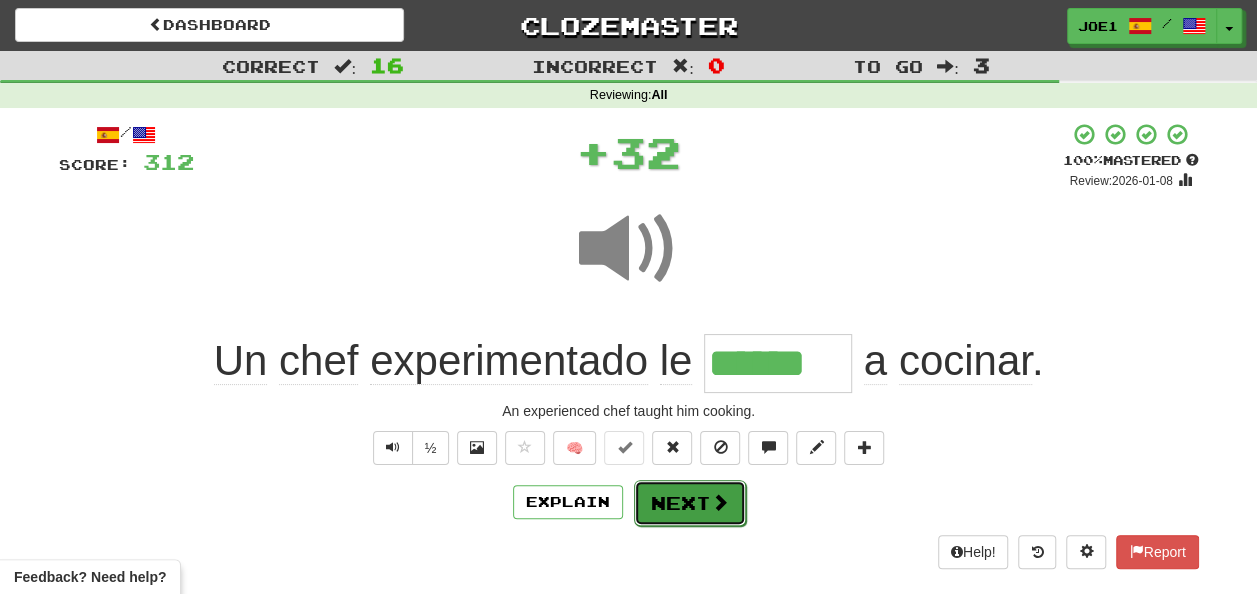 click on "Next" at bounding box center (690, 503) 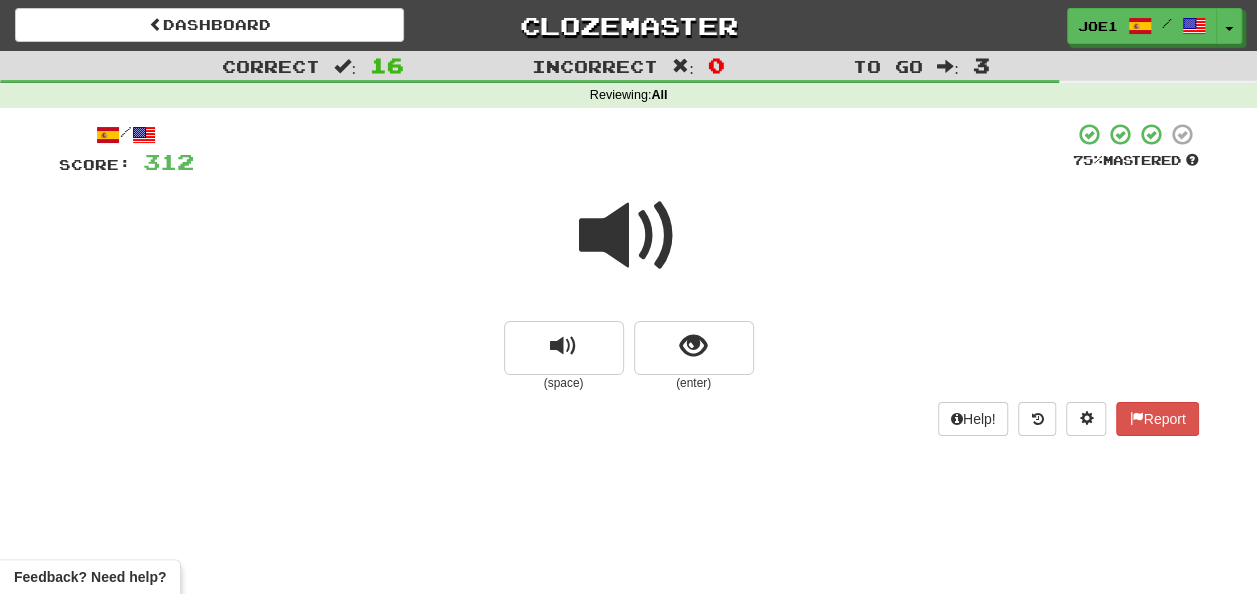 click at bounding box center (629, 236) 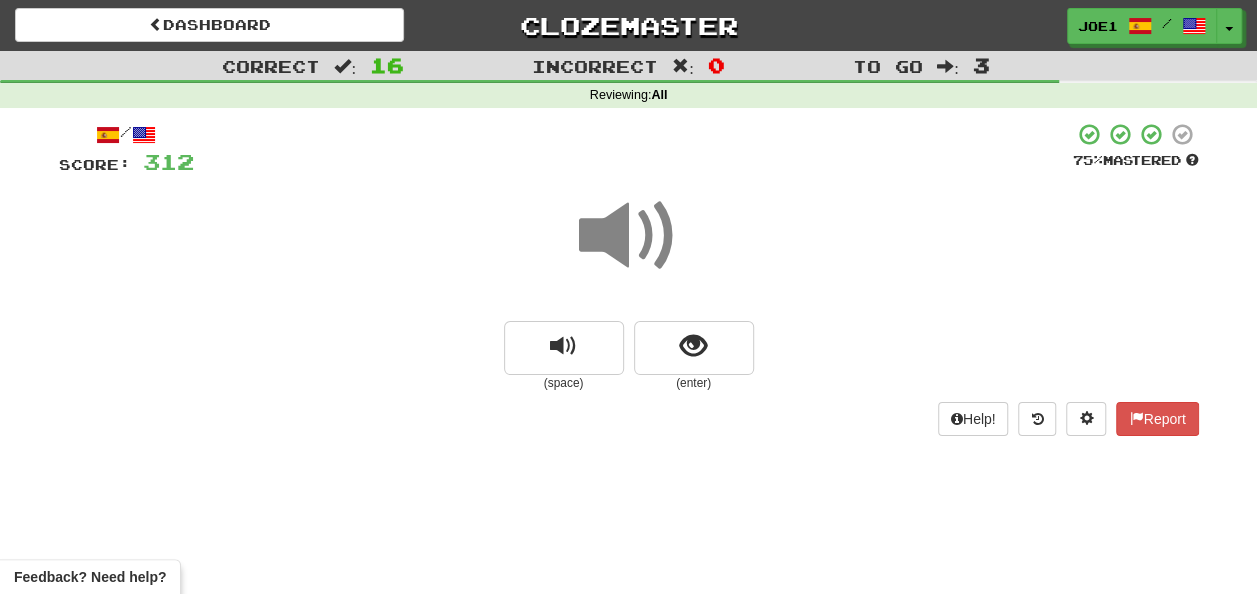 click at bounding box center (629, 236) 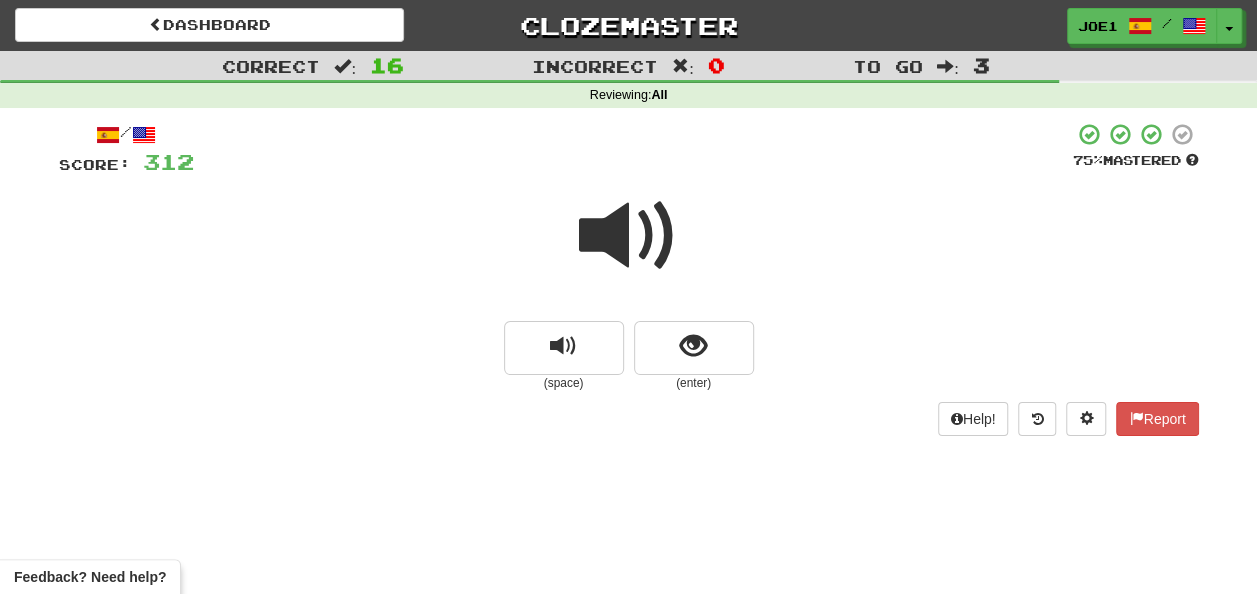 click at bounding box center (629, 236) 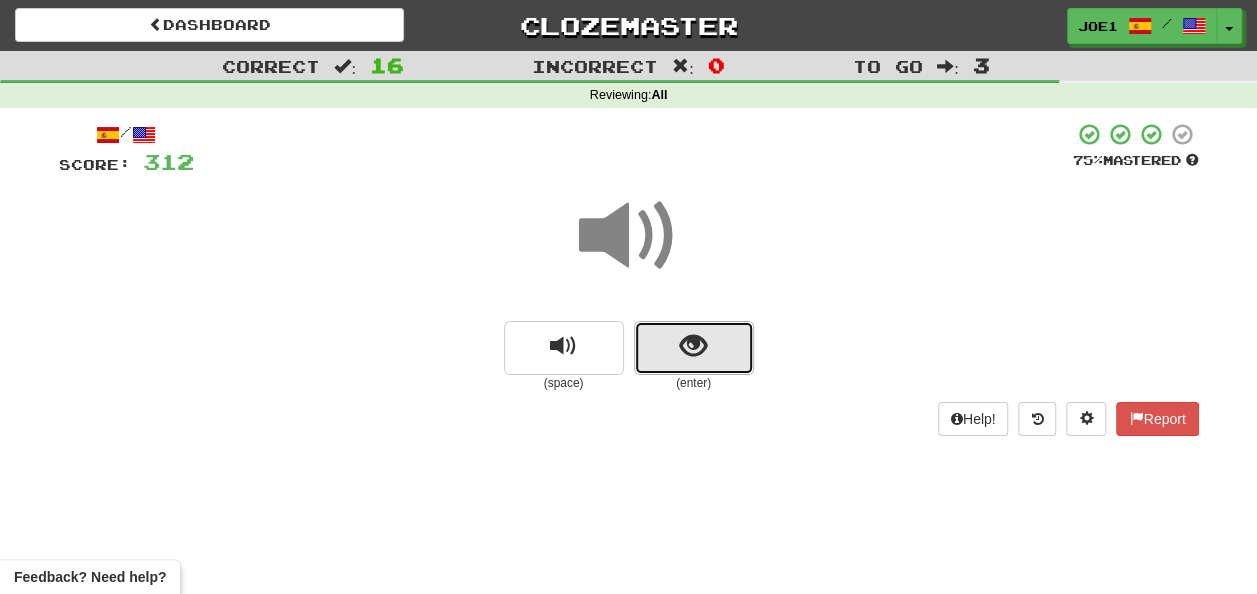 click at bounding box center [694, 348] 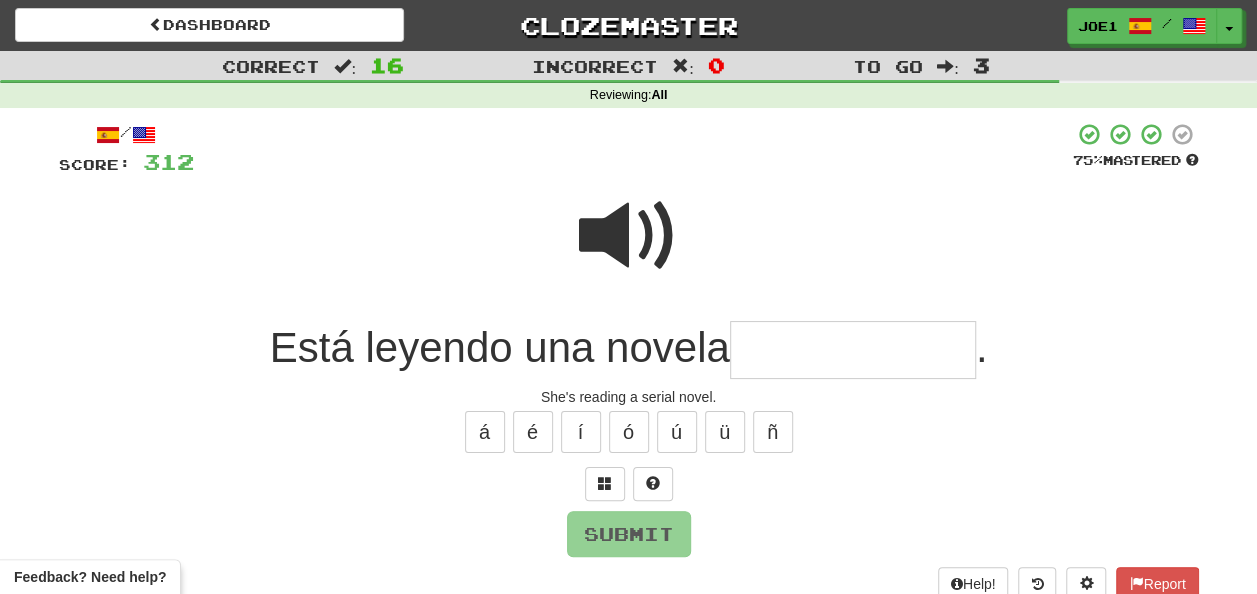 click at bounding box center (629, 236) 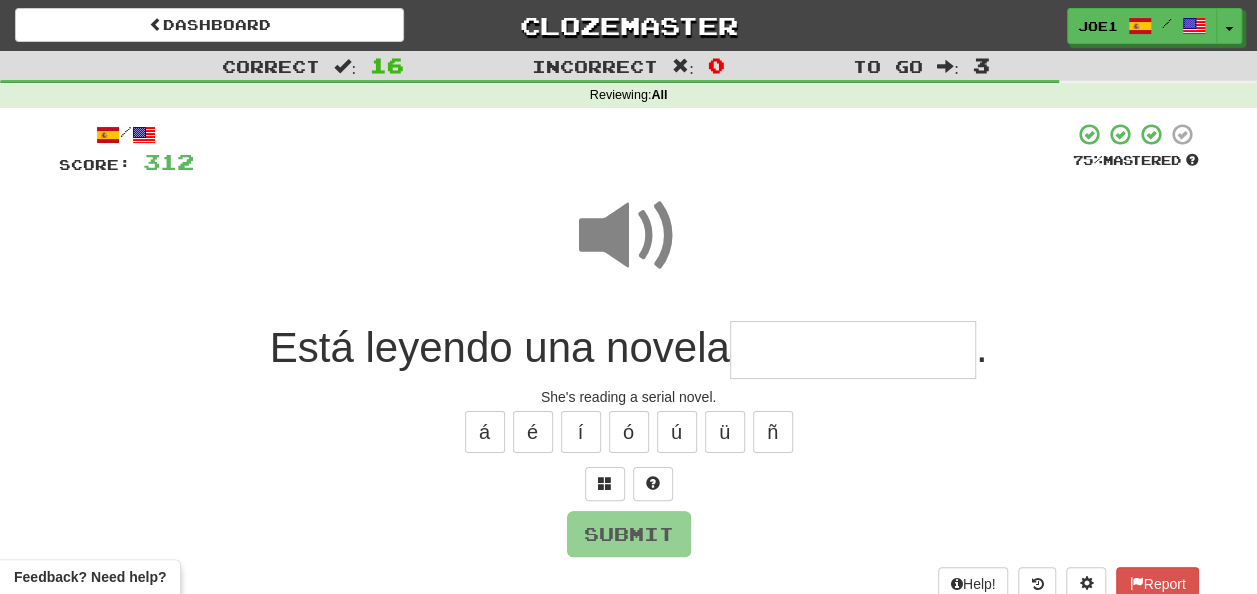 click at bounding box center (853, 350) 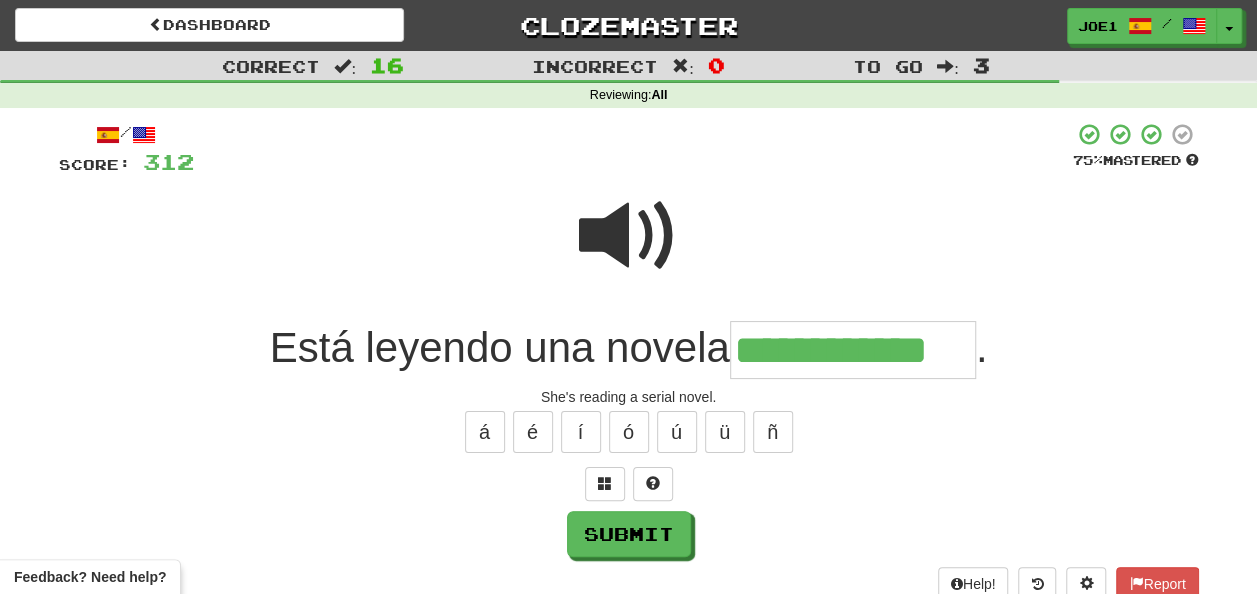 type on "**********" 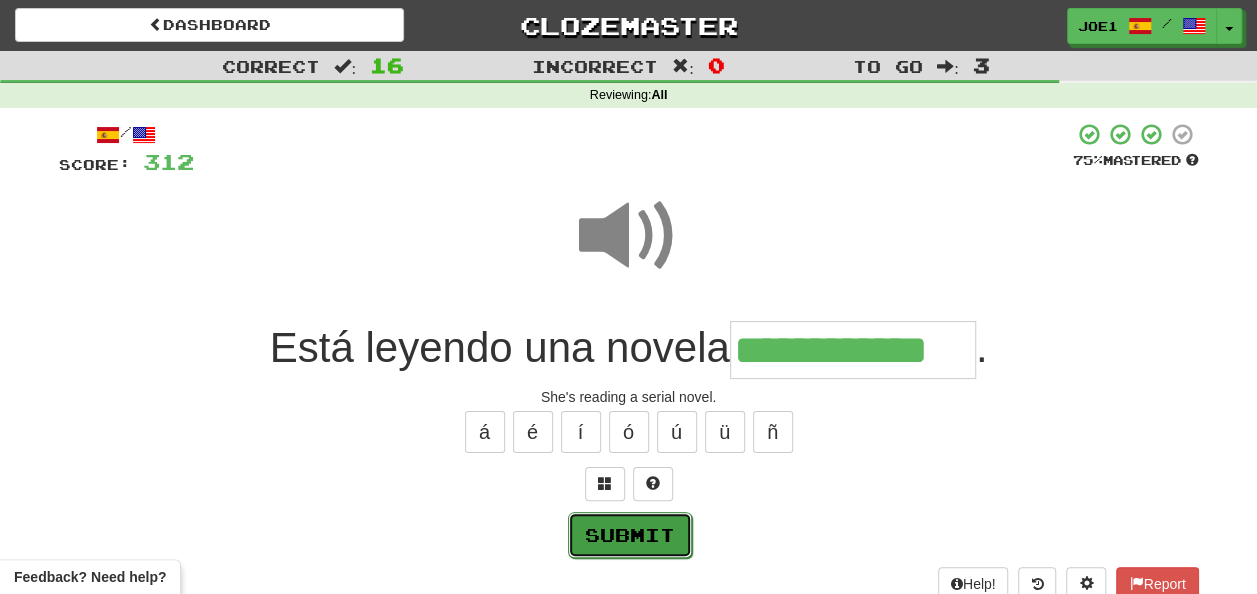 click on "Submit" at bounding box center (630, 535) 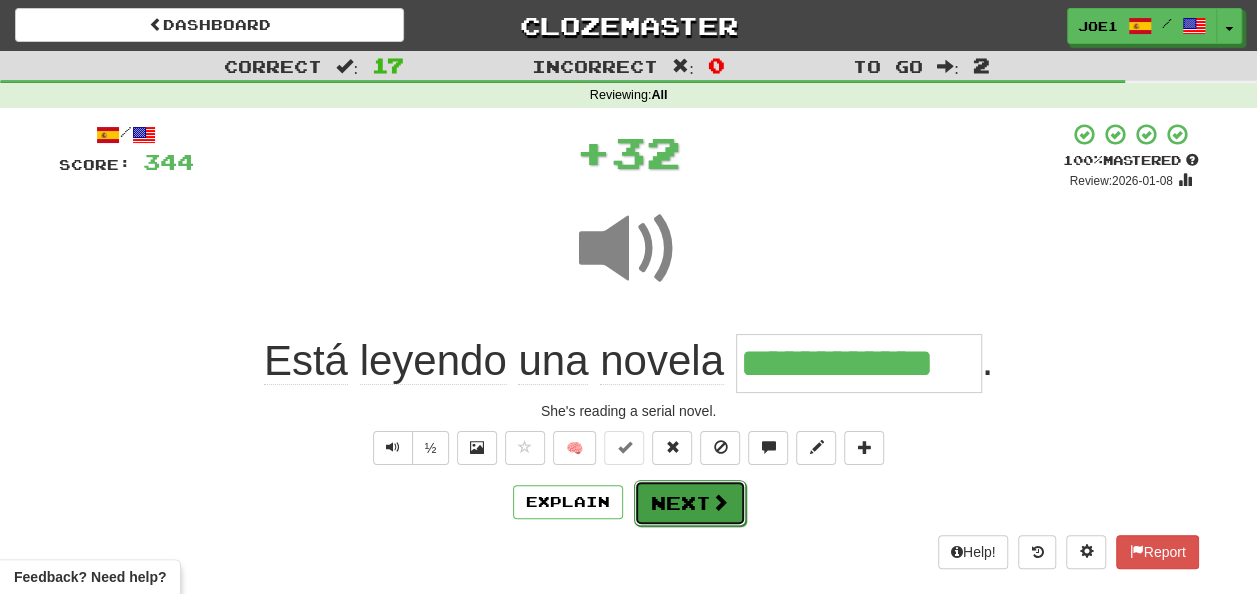 click on "Next" at bounding box center (690, 503) 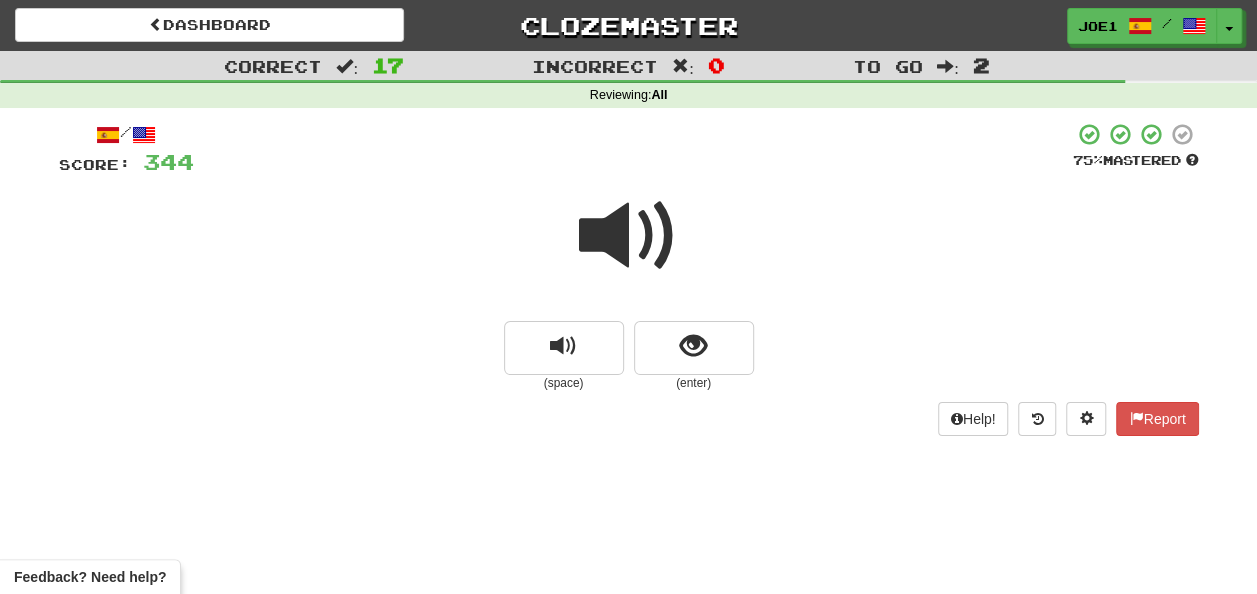 click at bounding box center (629, 236) 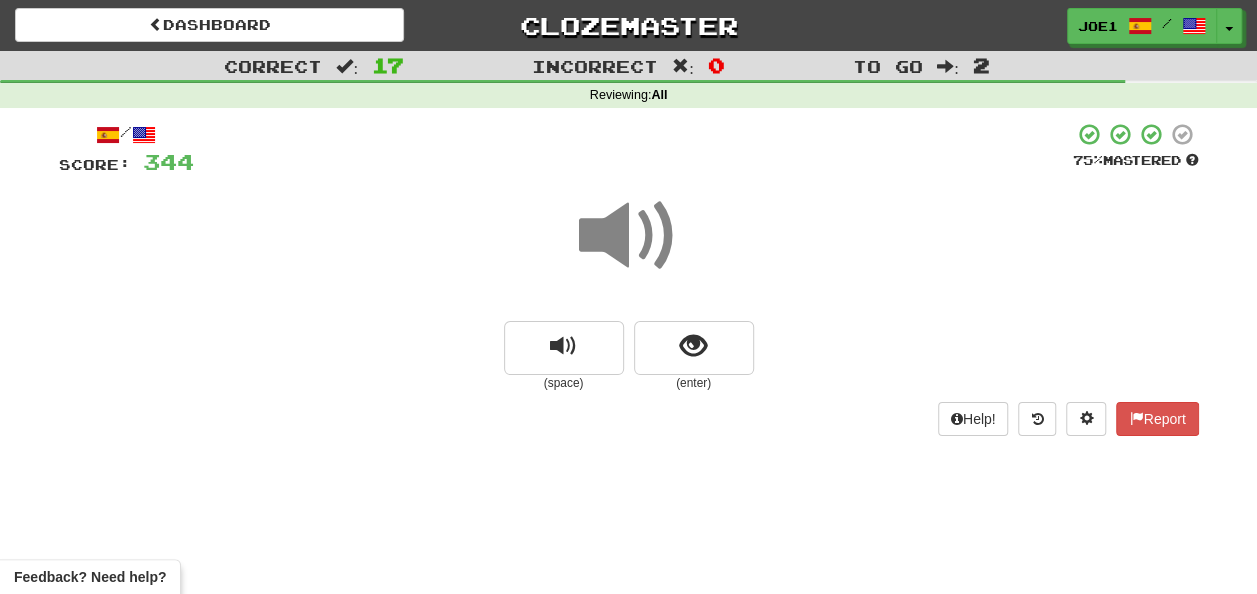 click at bounding box center (629, 236) 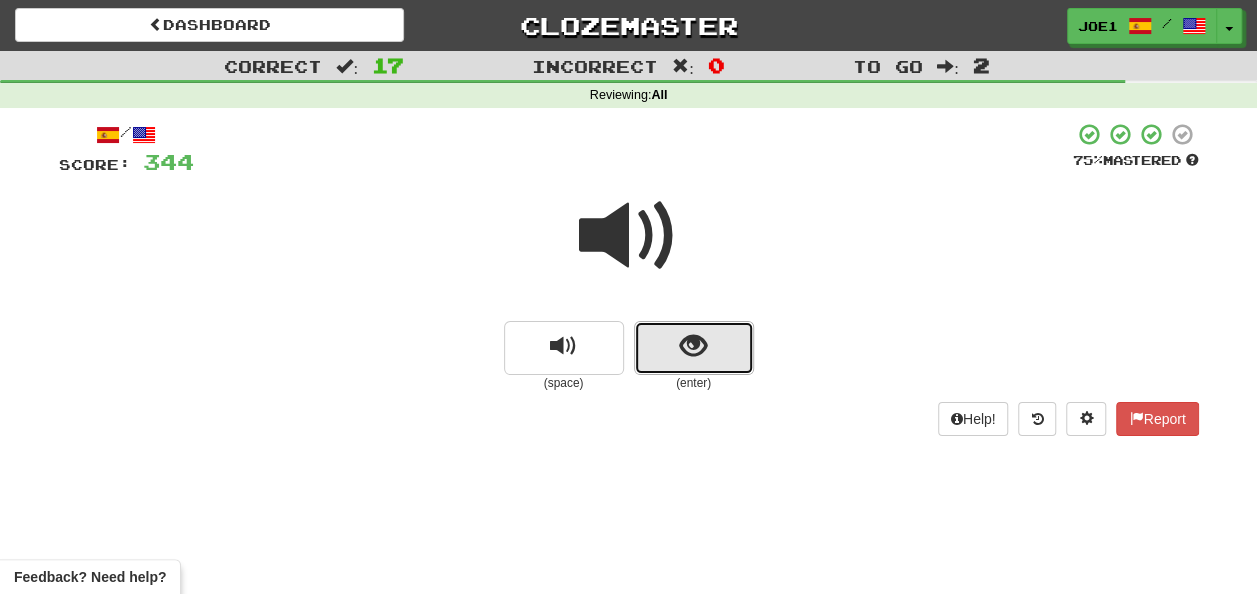 click at bounding box center [693, 346] 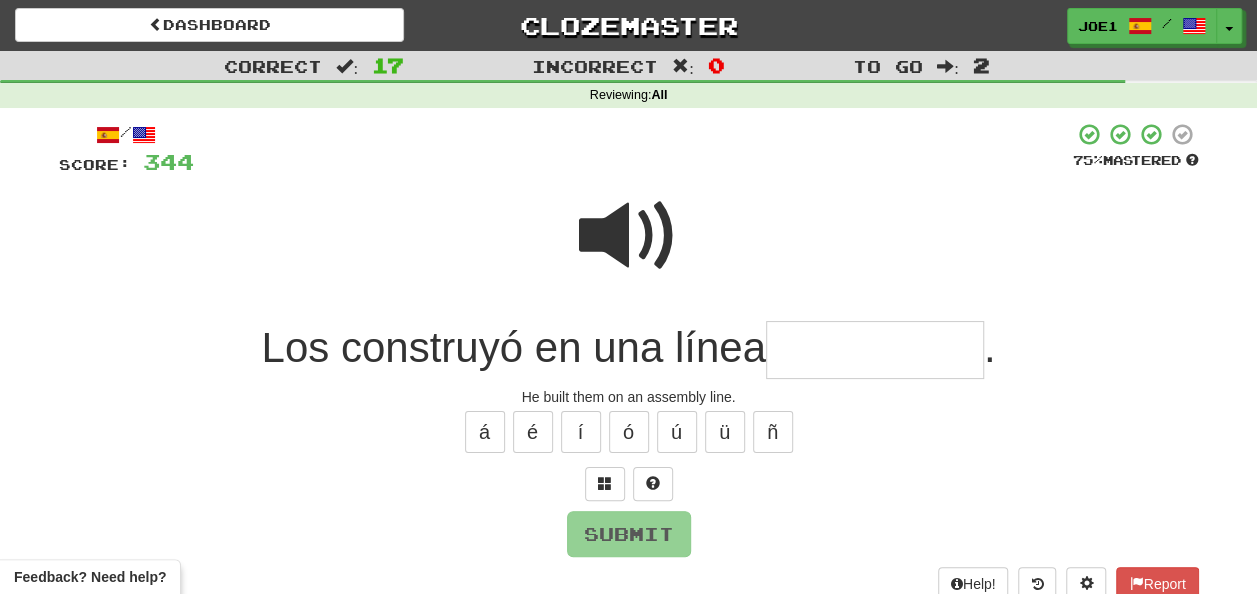 click at bounding box center (875, 350) 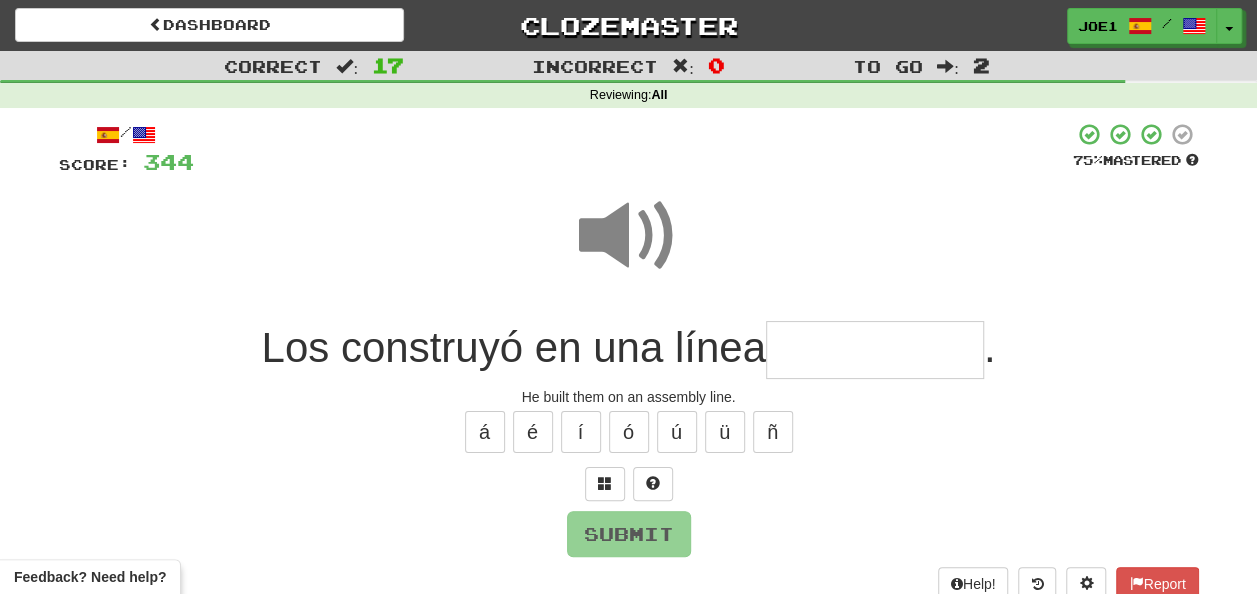 click at bounding box center (875, 350) 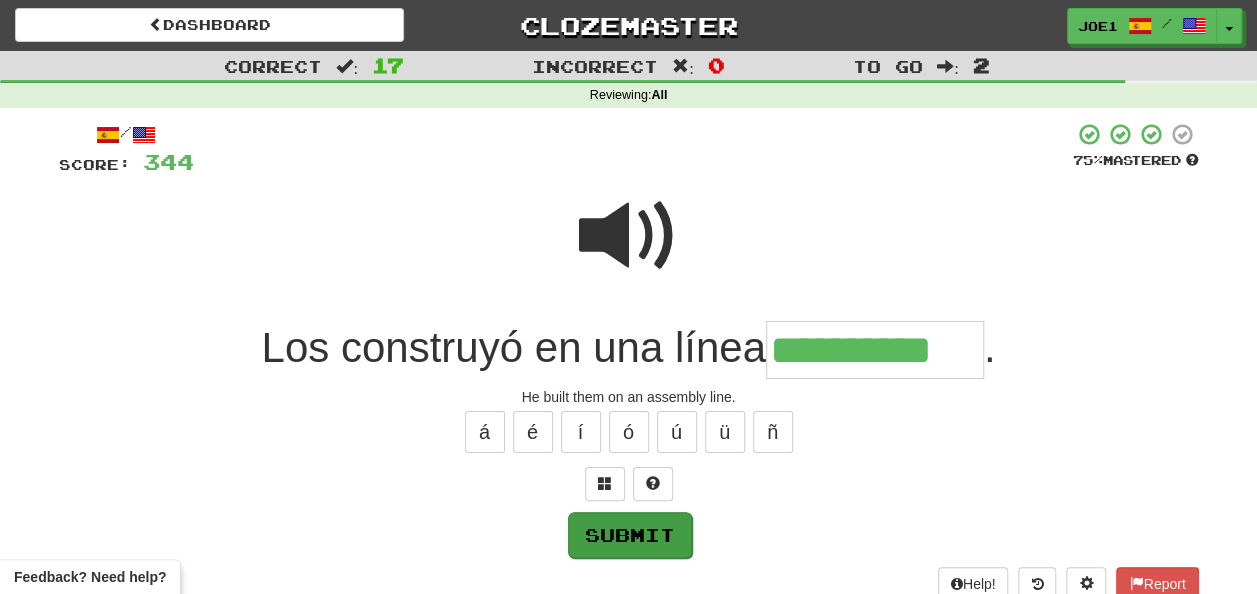 type on "**********" 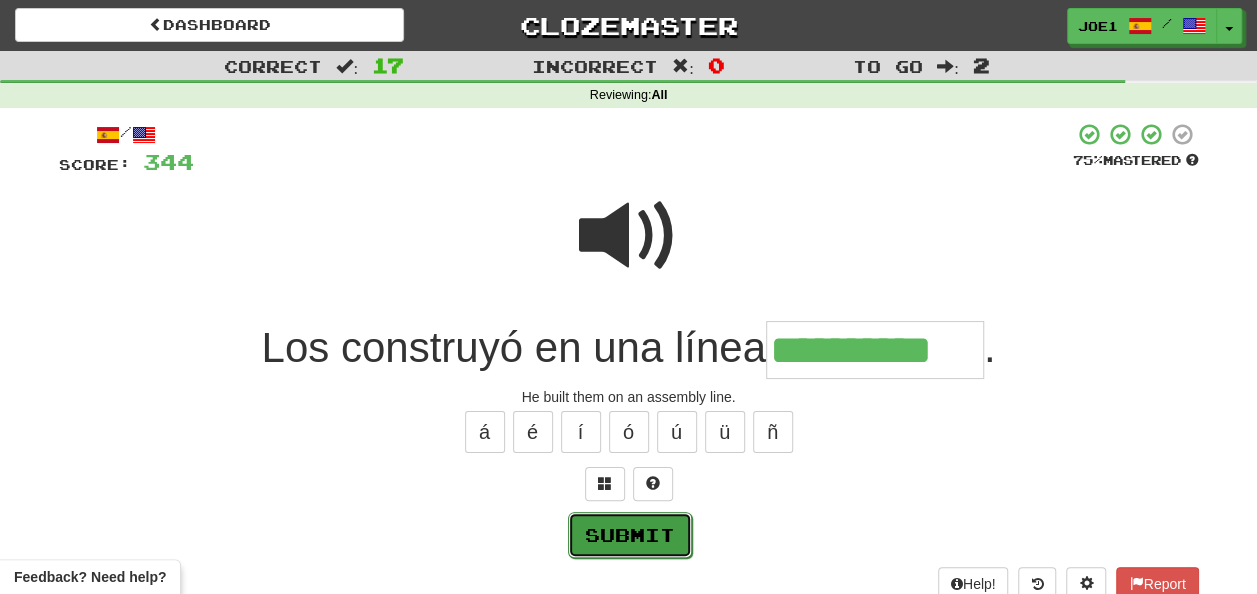 click on "Submit" at bounding box center (630, 535) 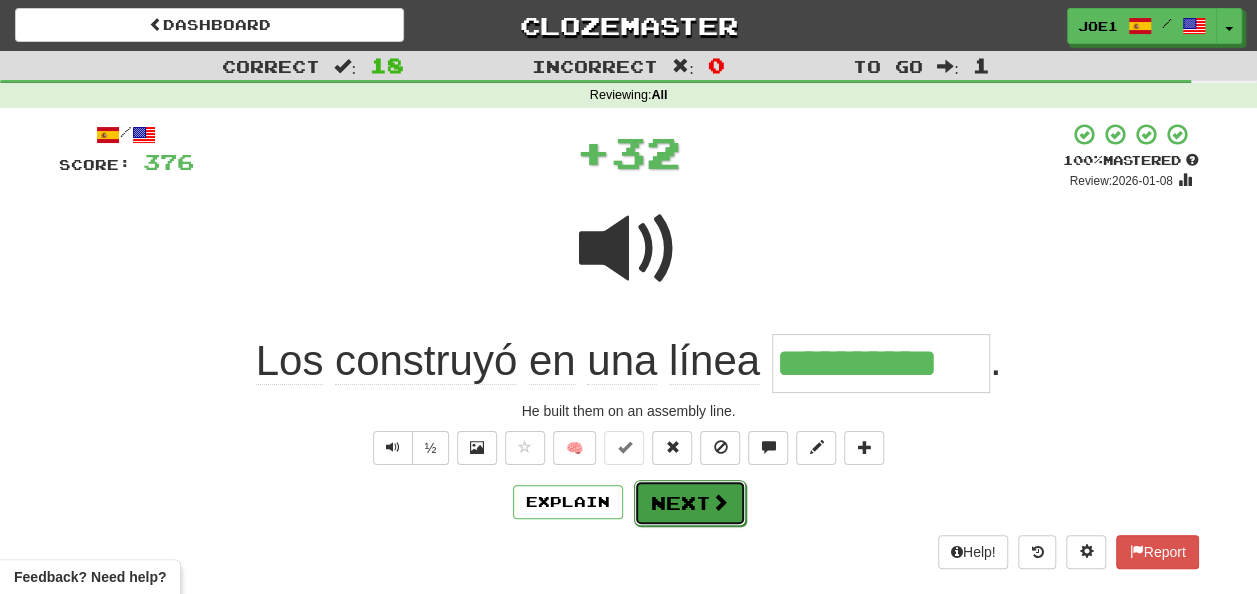click on "Next" at bounding box center (690, 503) 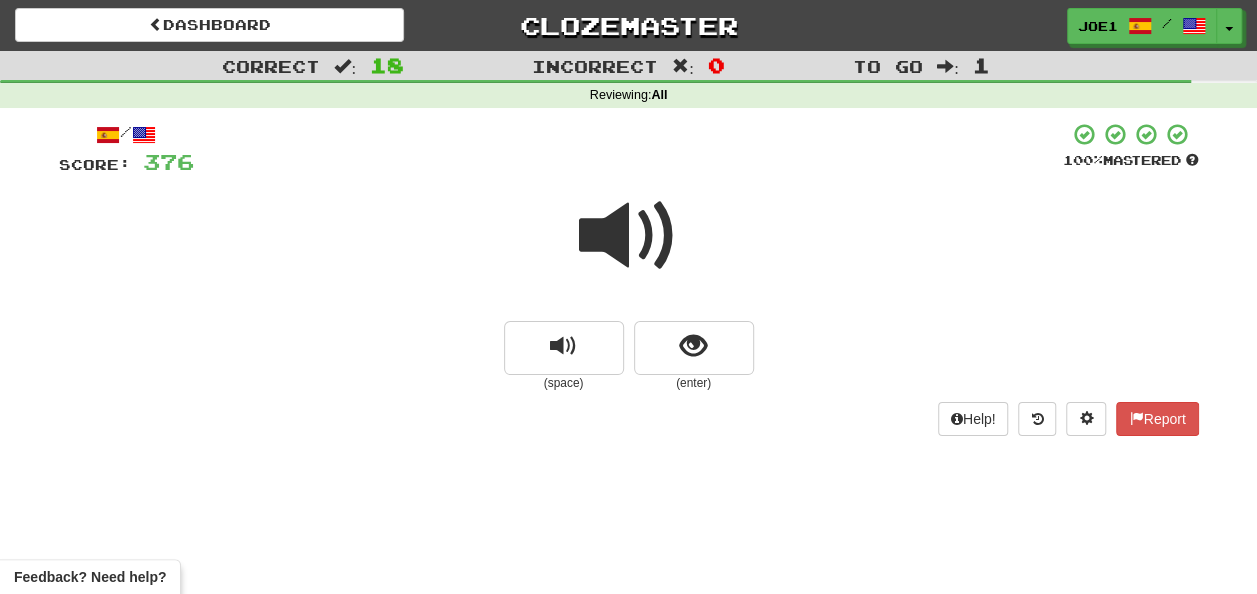 click at bounding box center [629, 236] 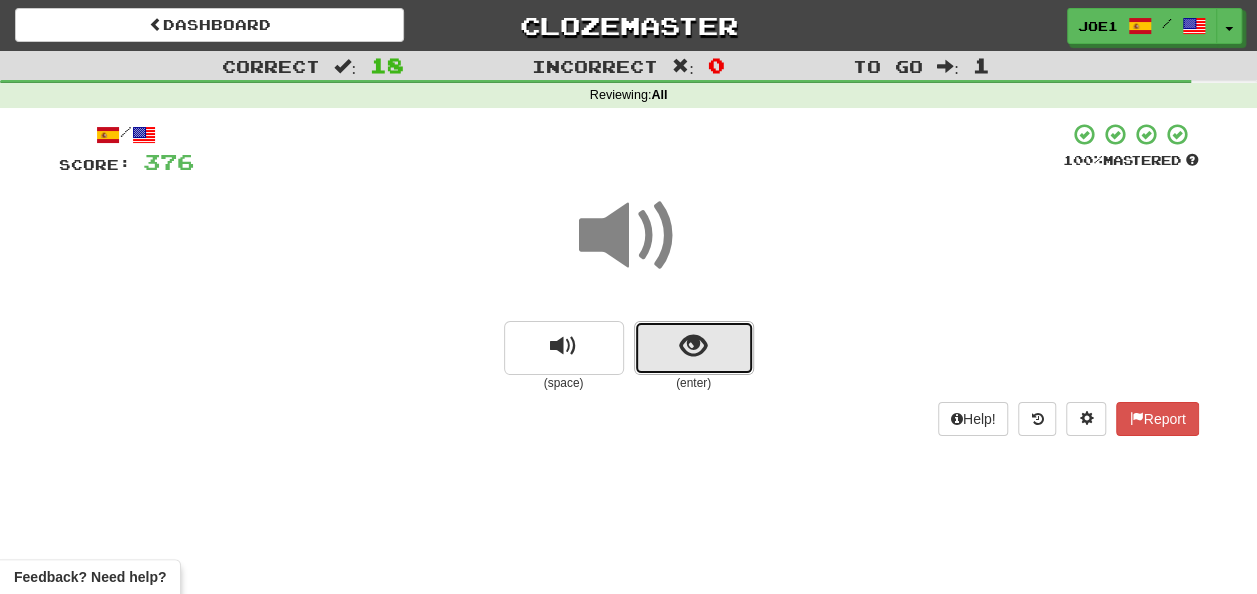 click at bounding box center (693, 346) 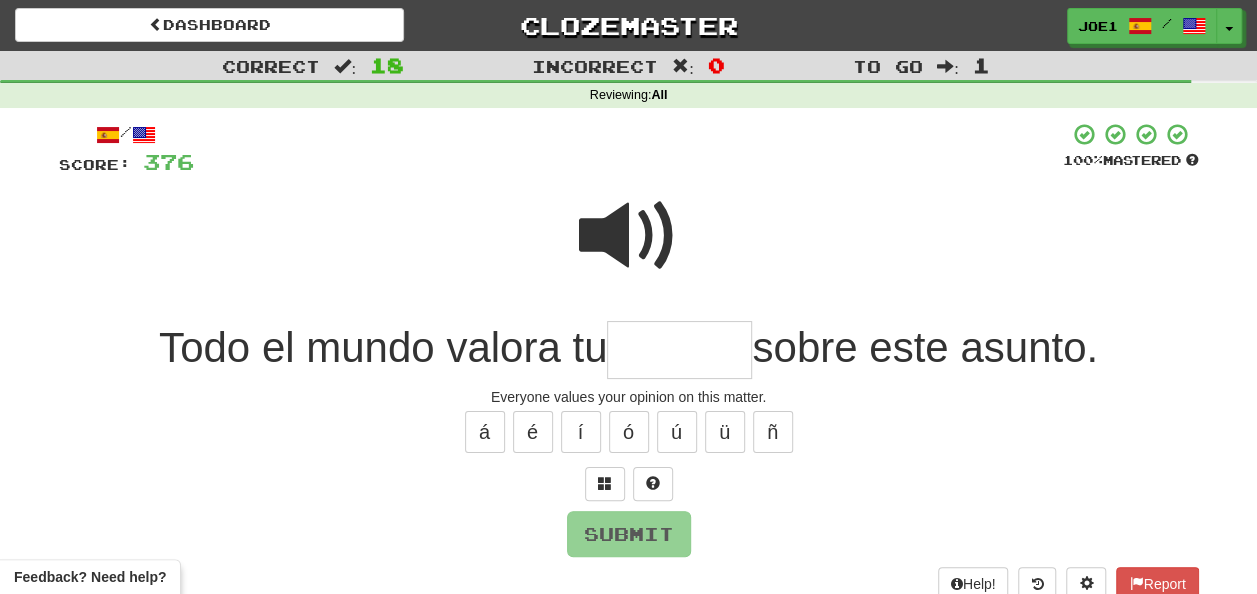 click at bounding box center [679, 350] 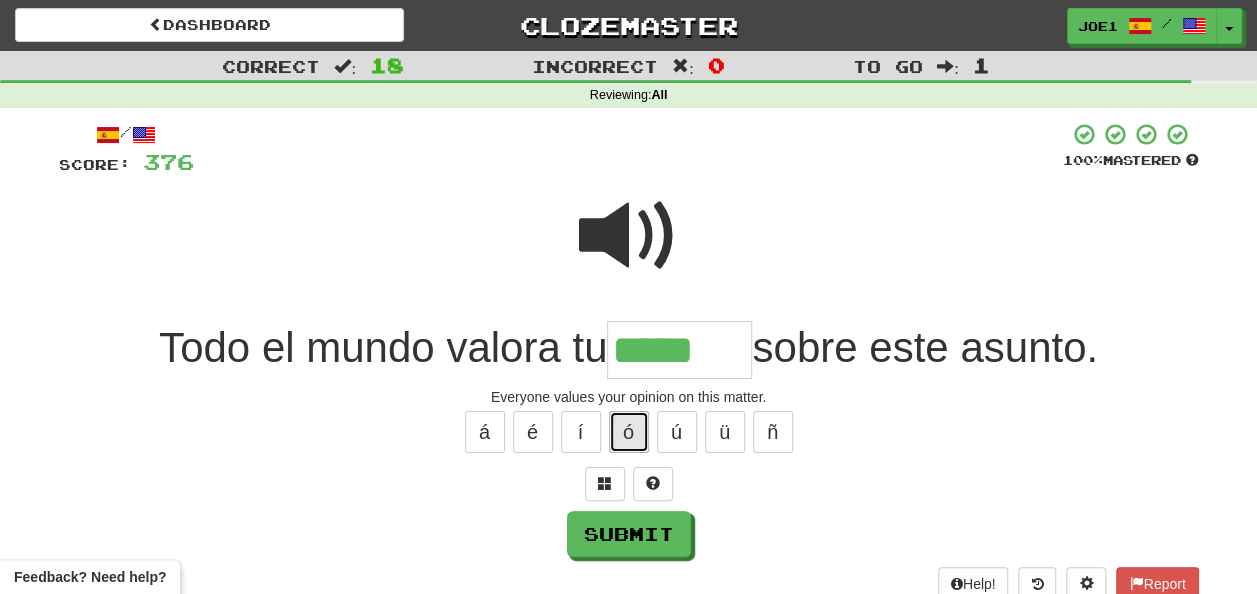 click on "ó" at bounding box center [629, 432] 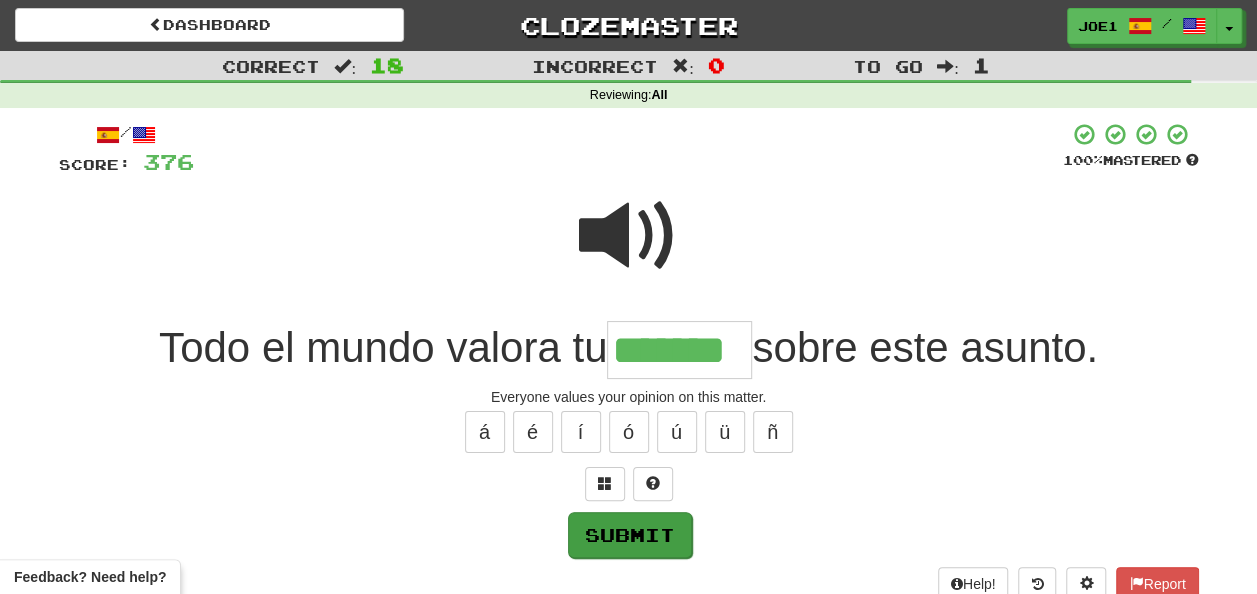 type on "*******" 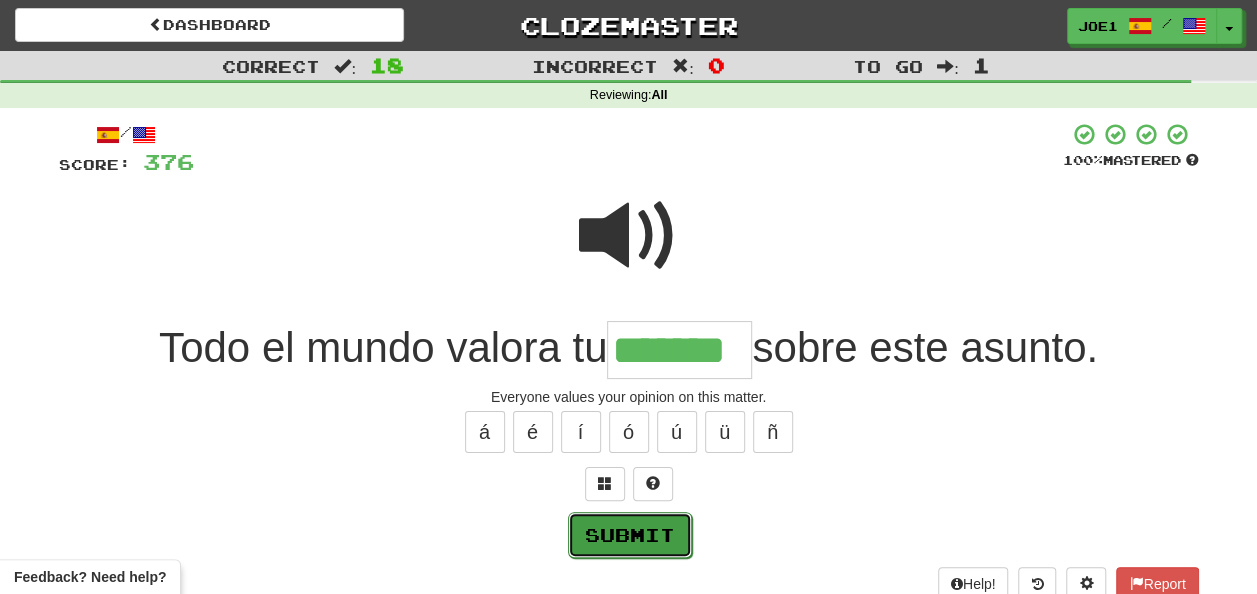 click on "Submit" at bounding box center (630, 535) 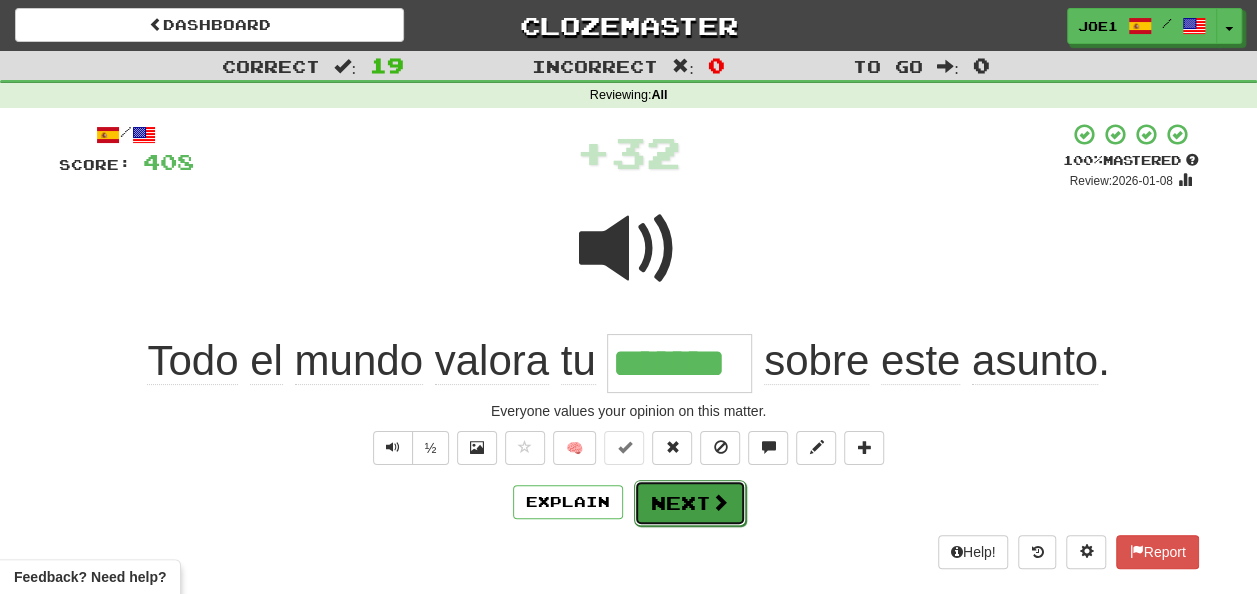 click on "Next" at bounding box center [690, 503] 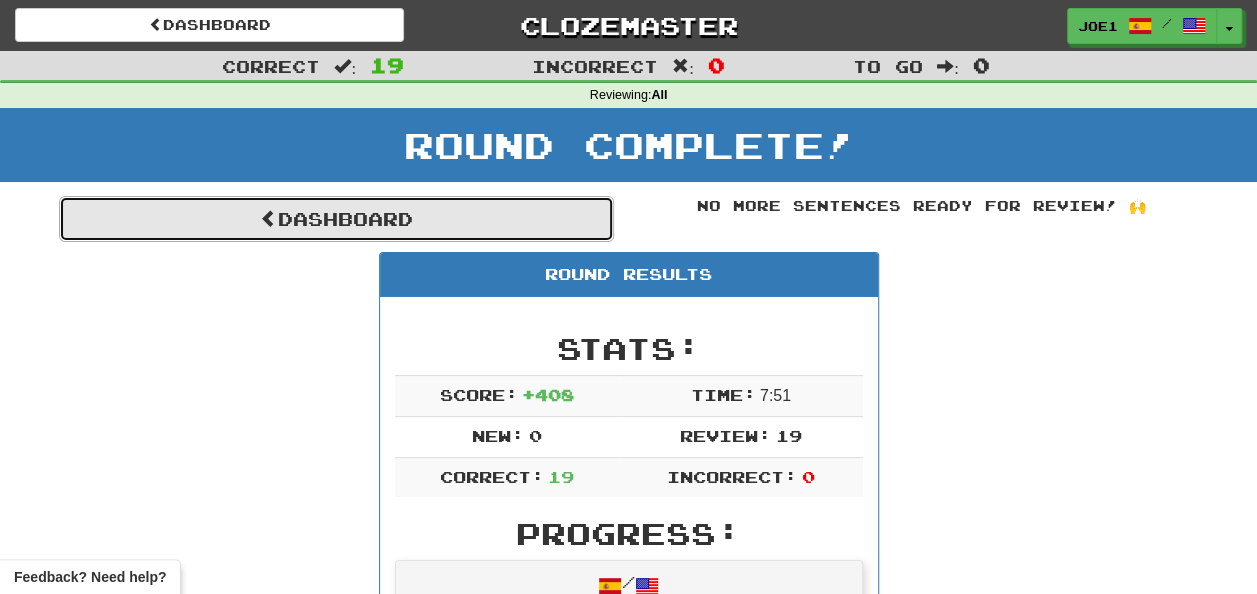 click on "Dashboard" at bounding box center [336, 219] 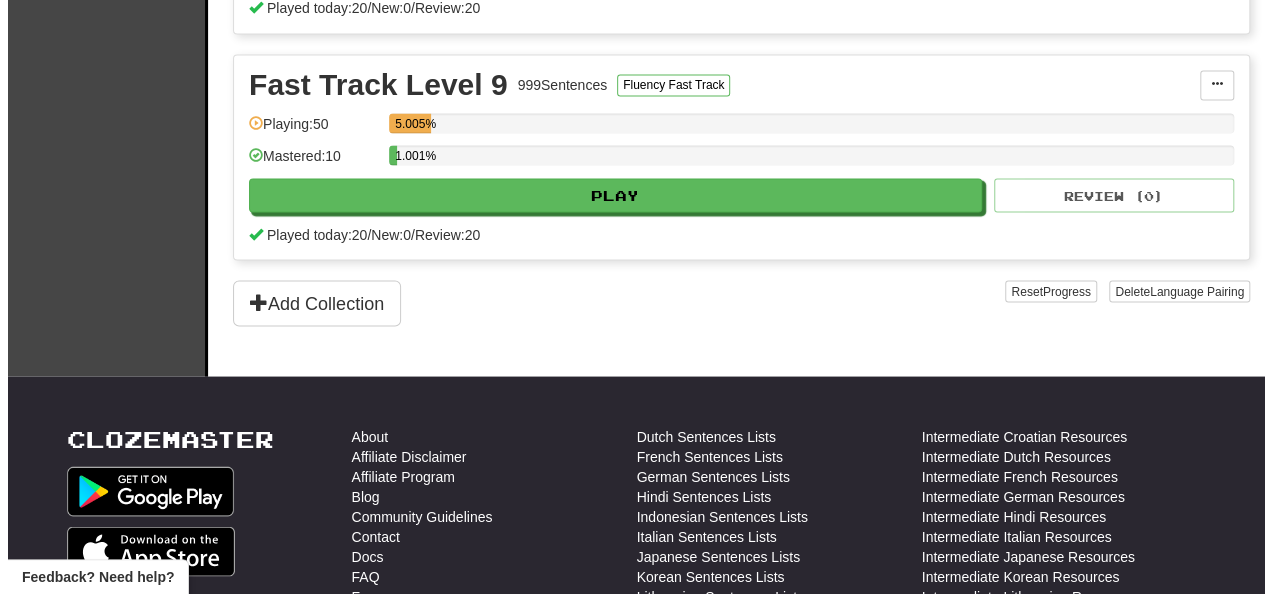 scroll, scrollTop: 1700, scrollLeft: 0, axis: vertical 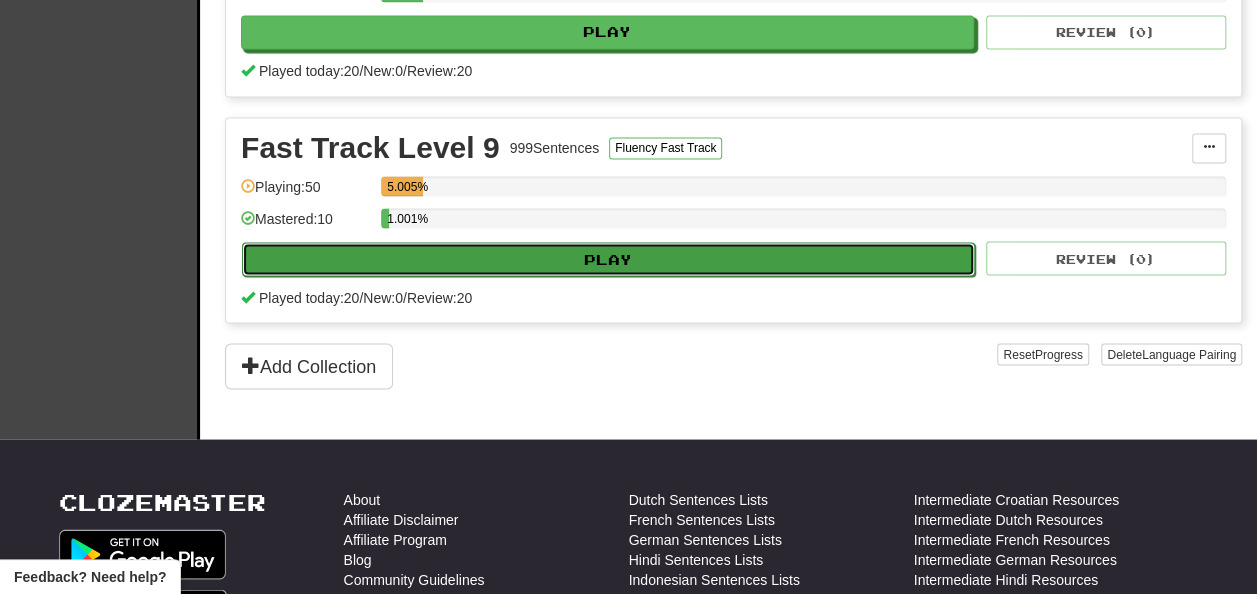 click on "Play" at bounding box center (608, 259) 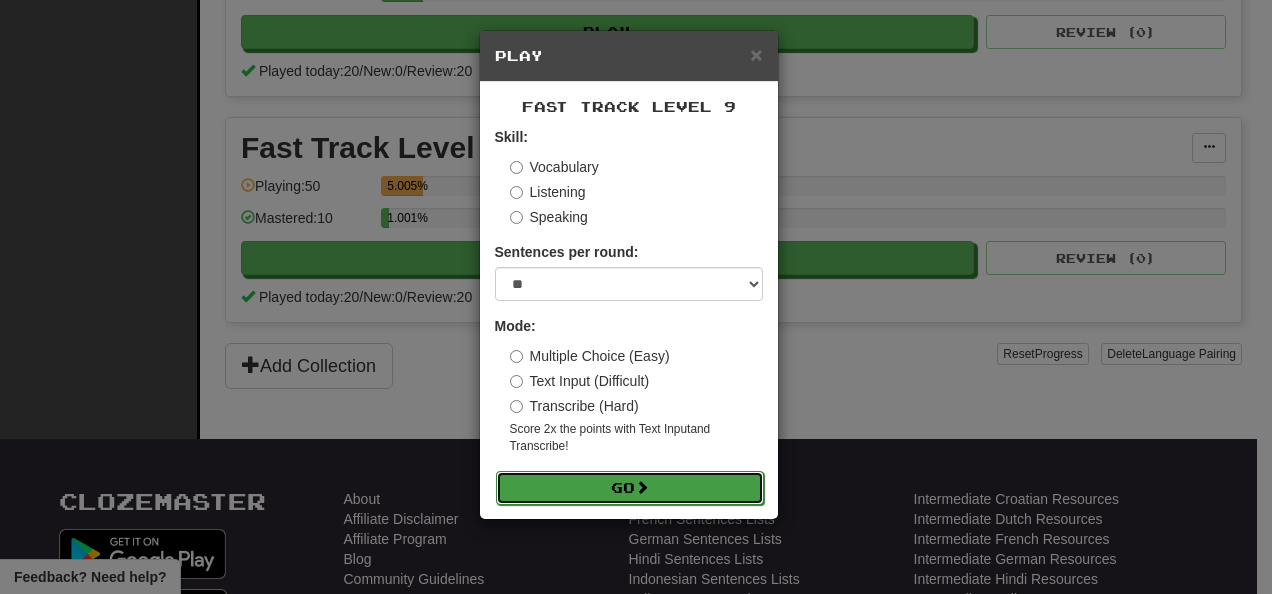 click on "Go" at bounding box center [630, 488] 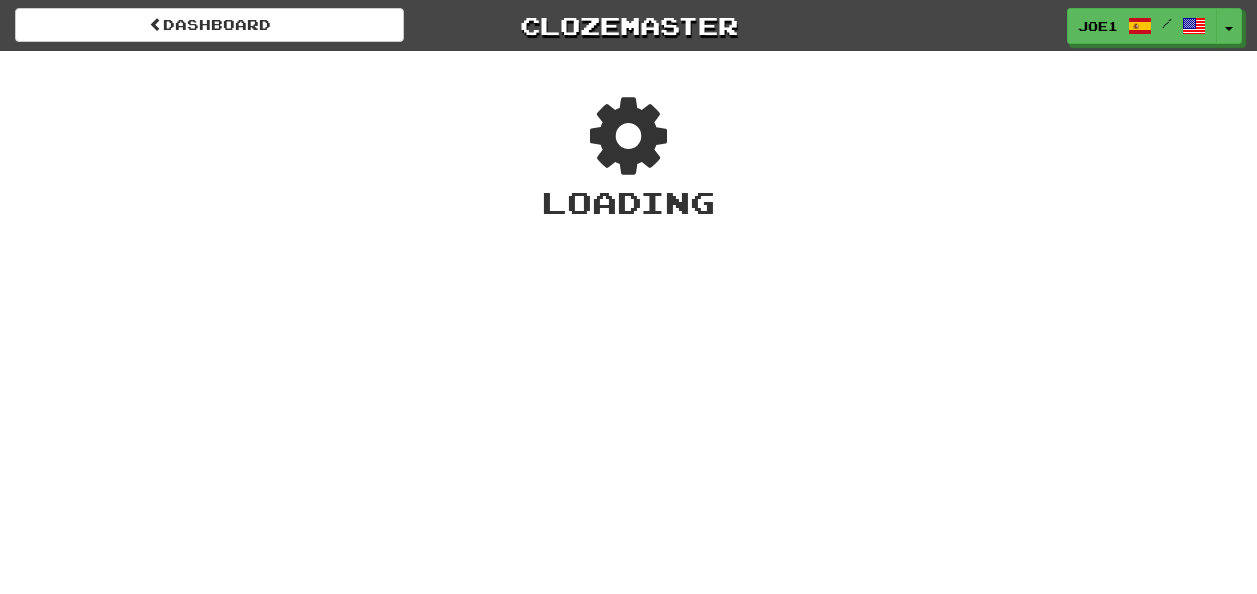 scroll, scrollTop: 0, scrollLeft: 0, axis: both 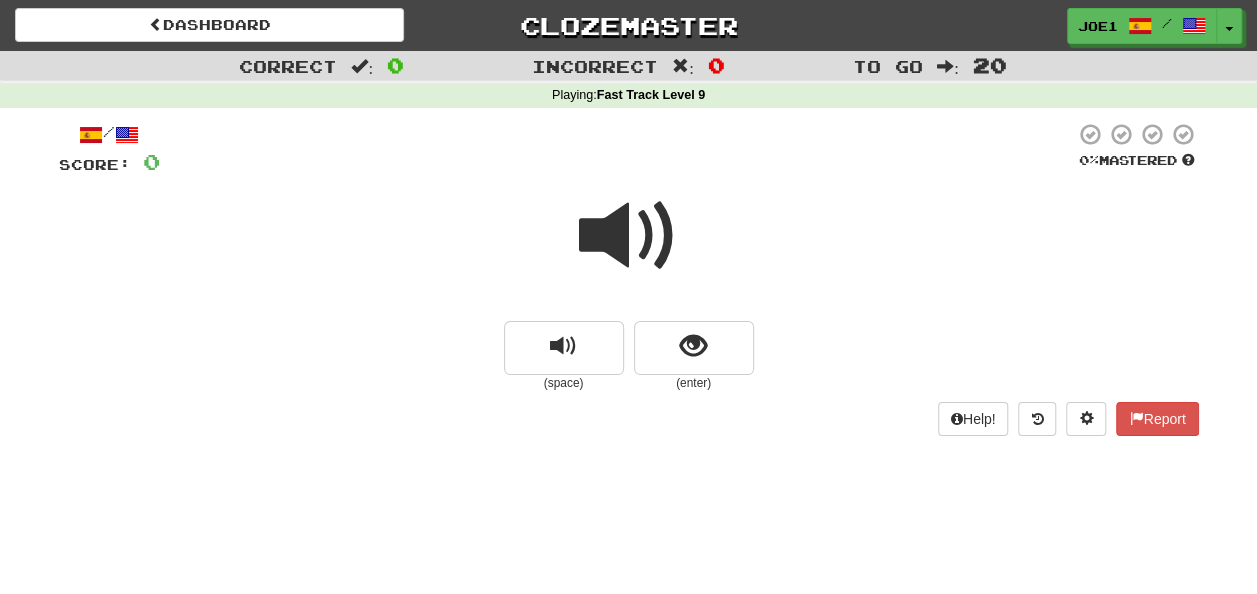 click at bounding box center [629, 236] 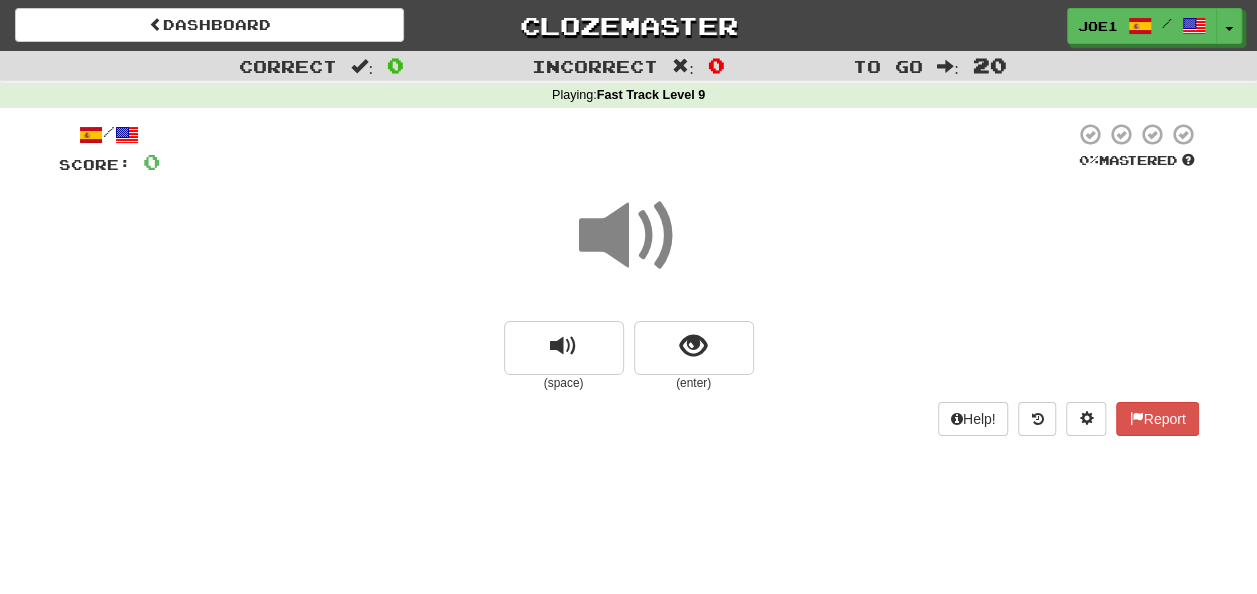 click at bounding box center [629, 236] 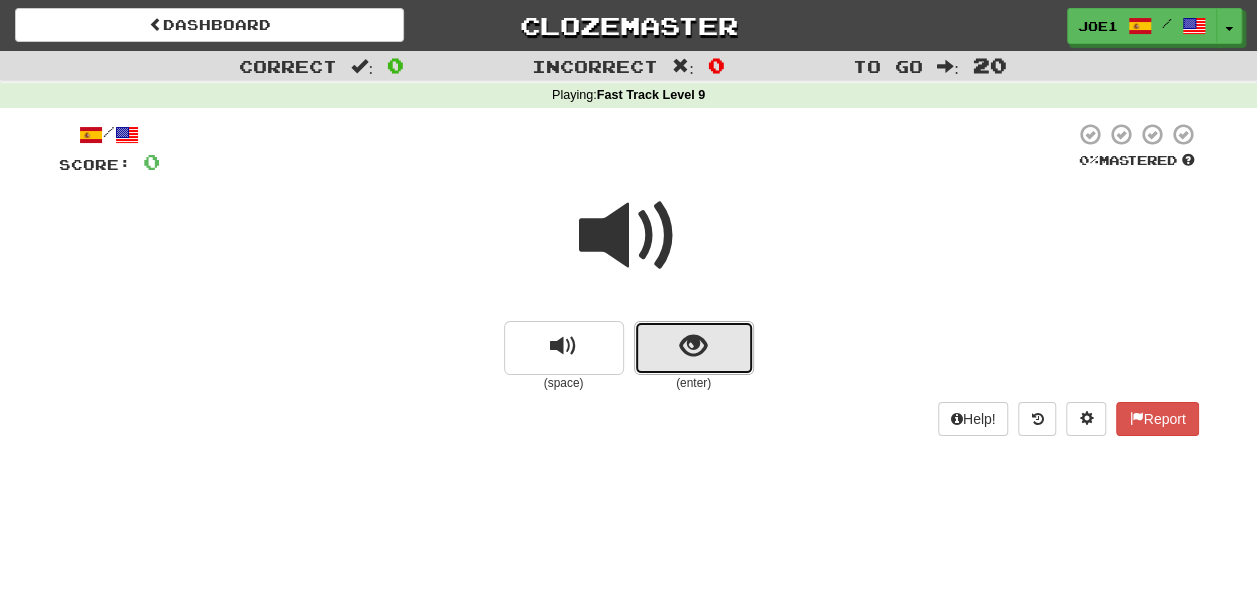 click at bounding box center (693, 346) 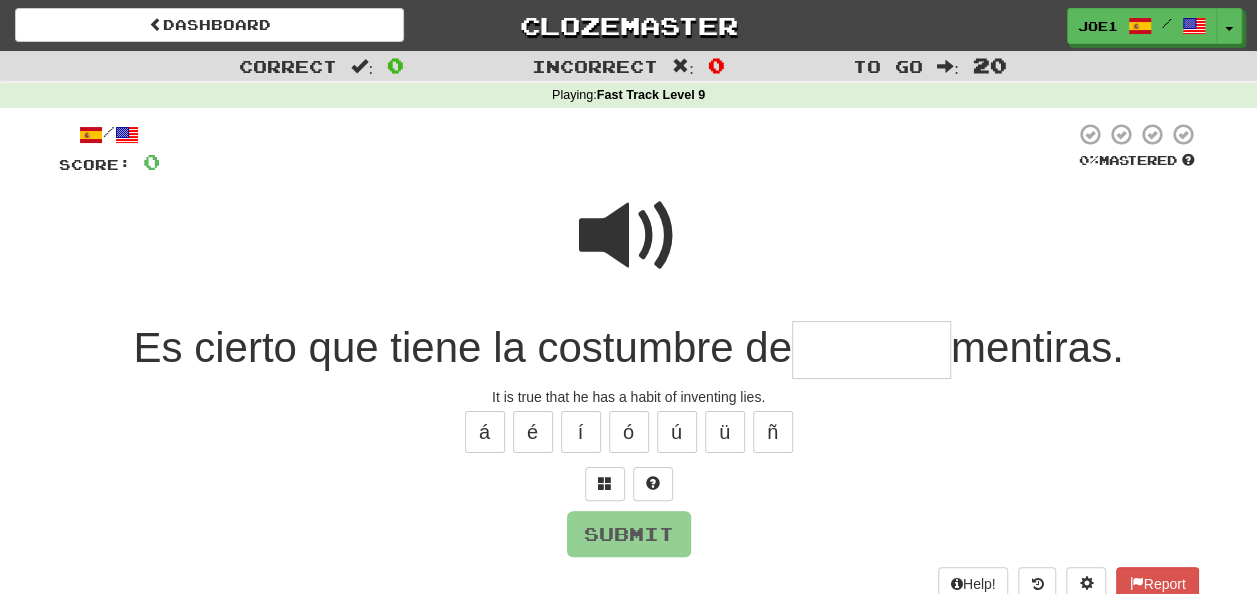 click at bounding box center (871, 350) 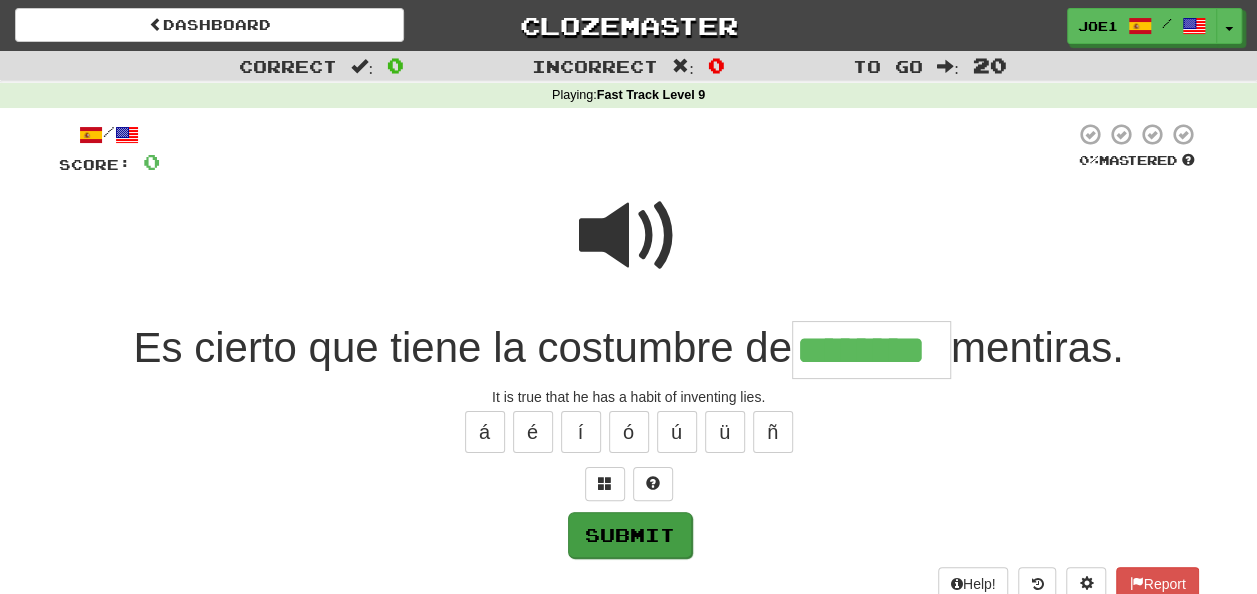 type on "********" 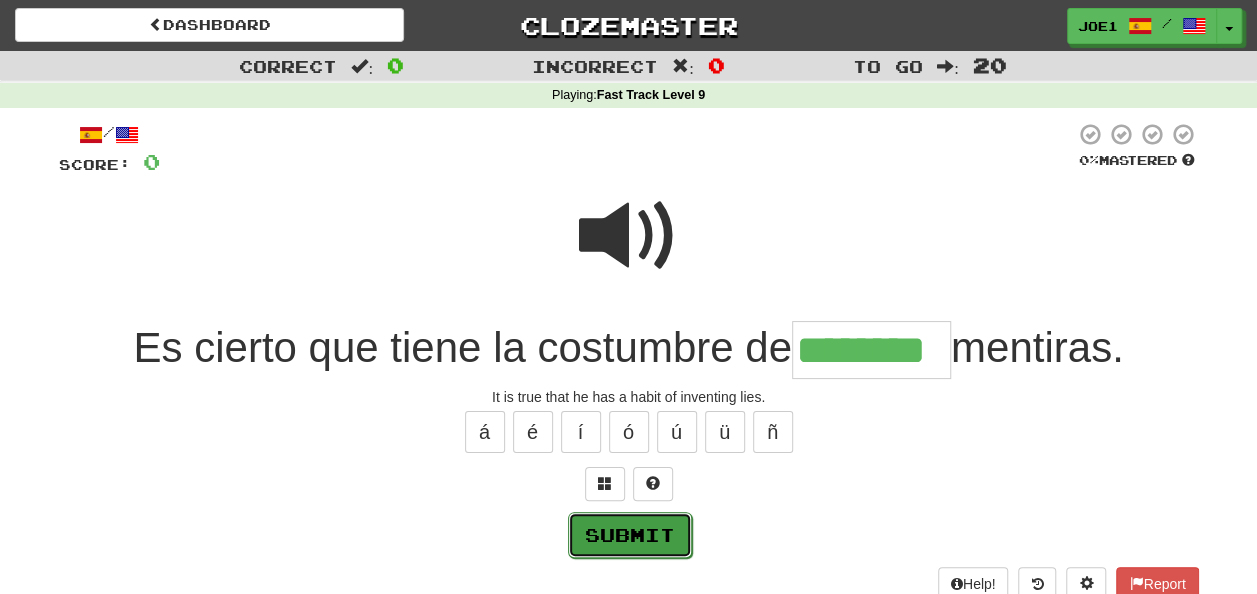 click on "Submit" at bounding box center [630, 535] 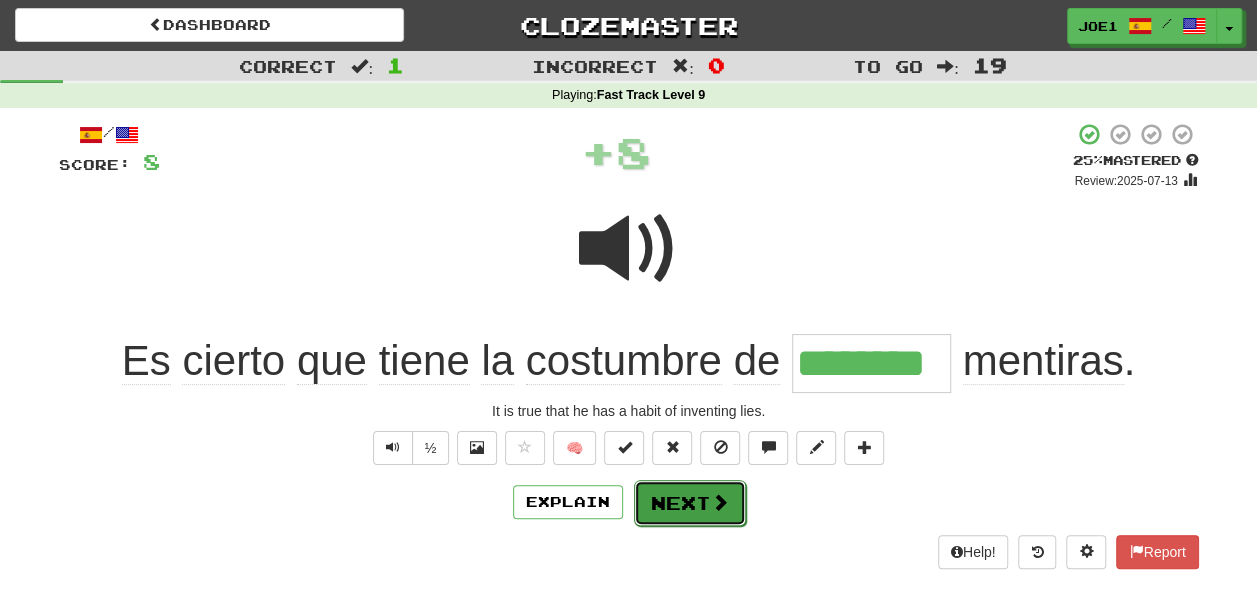click on "Next" at bounding box center (690, 503) 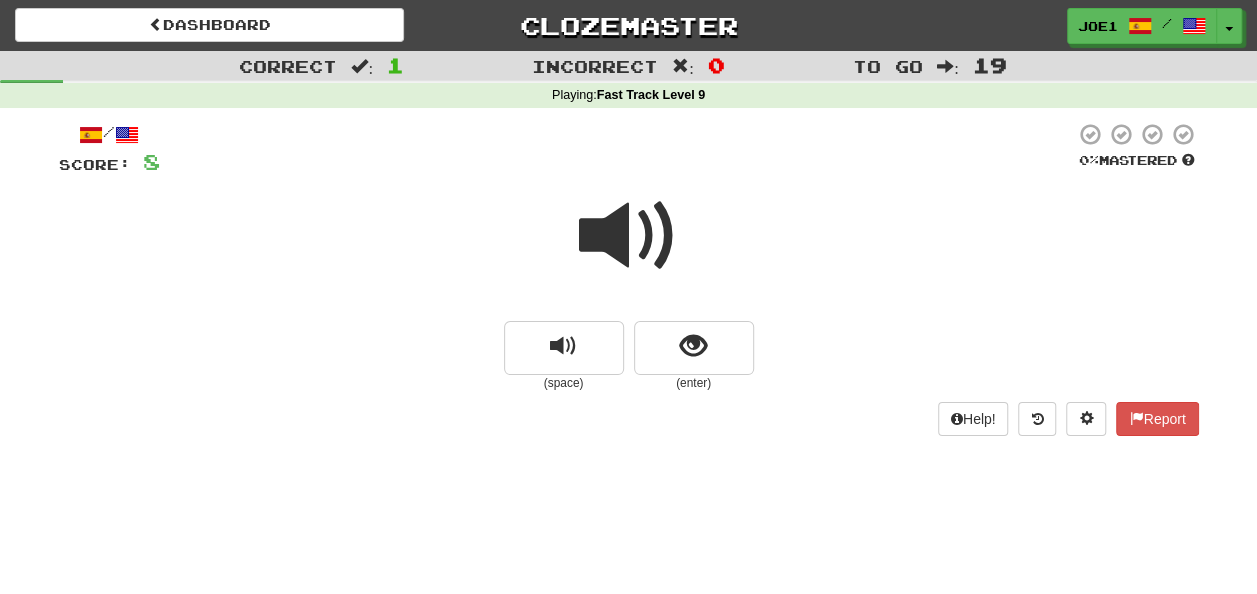 click at bounding box center (629, 236) 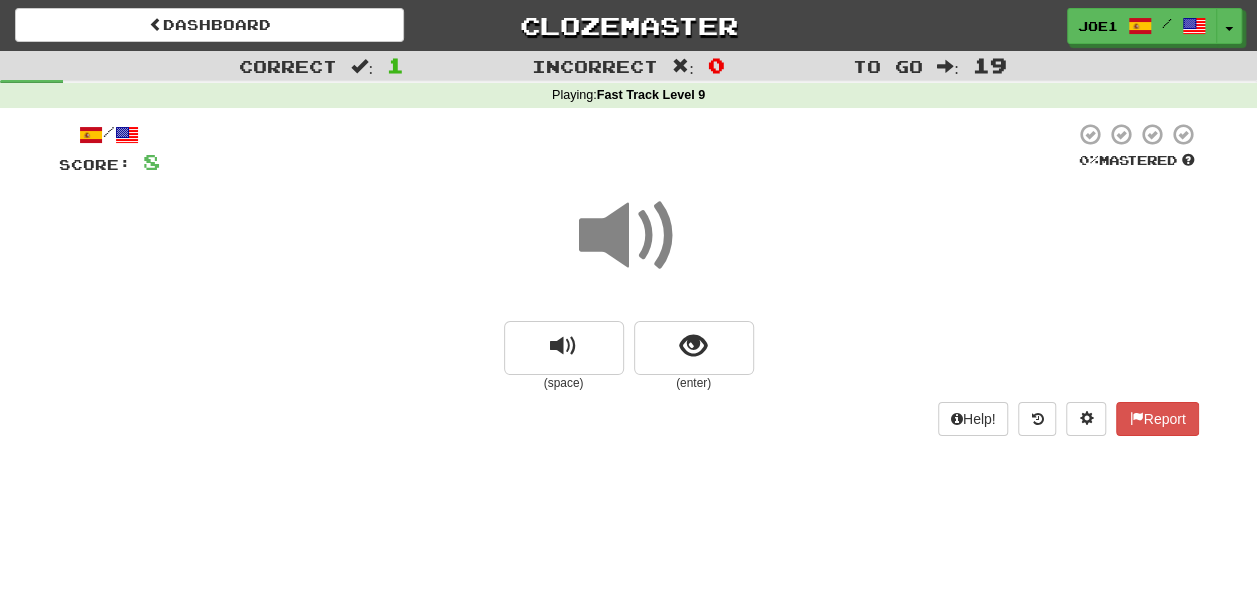 click at bounding box center (629, 236) 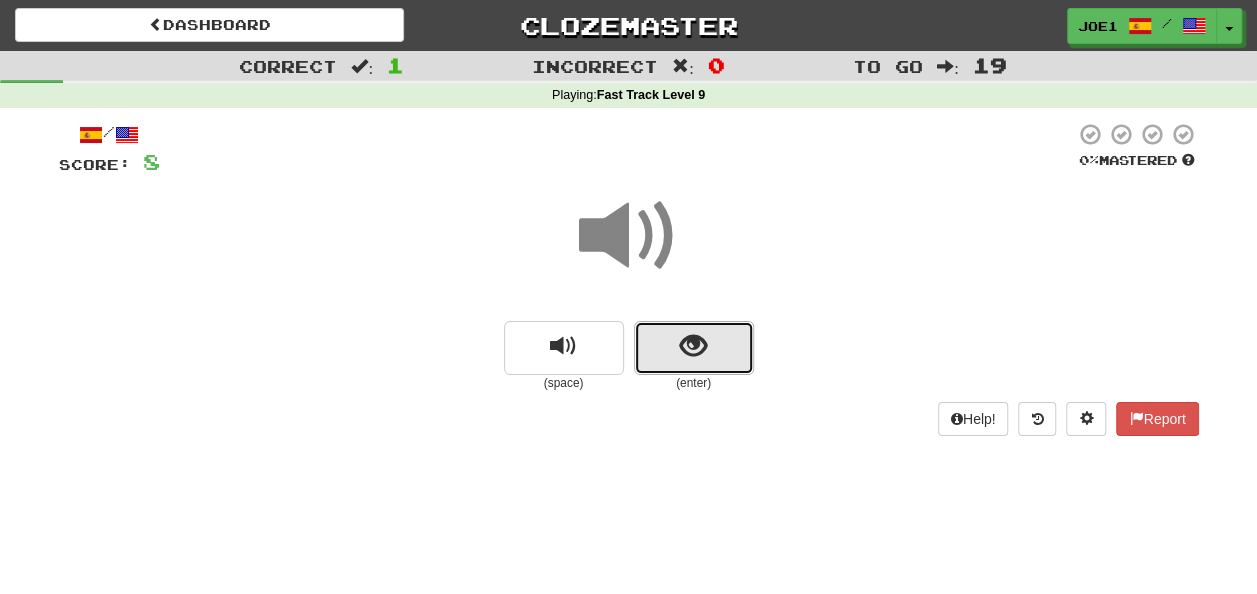 click at bounding box center [694, 348] 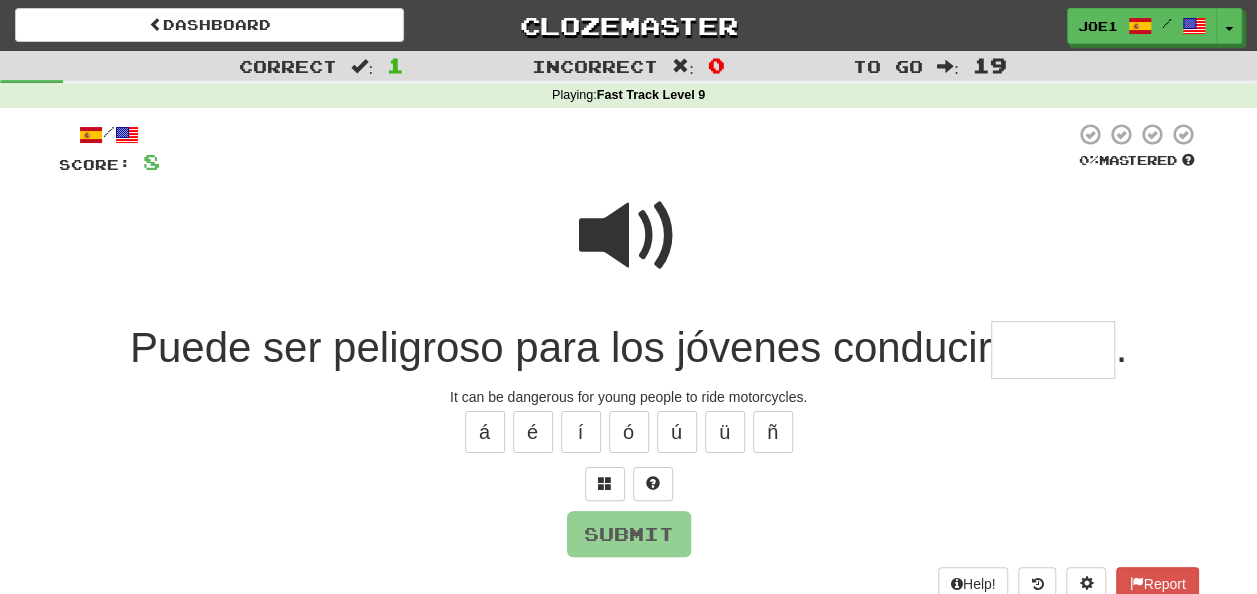 click at bounding box center (629, 236) 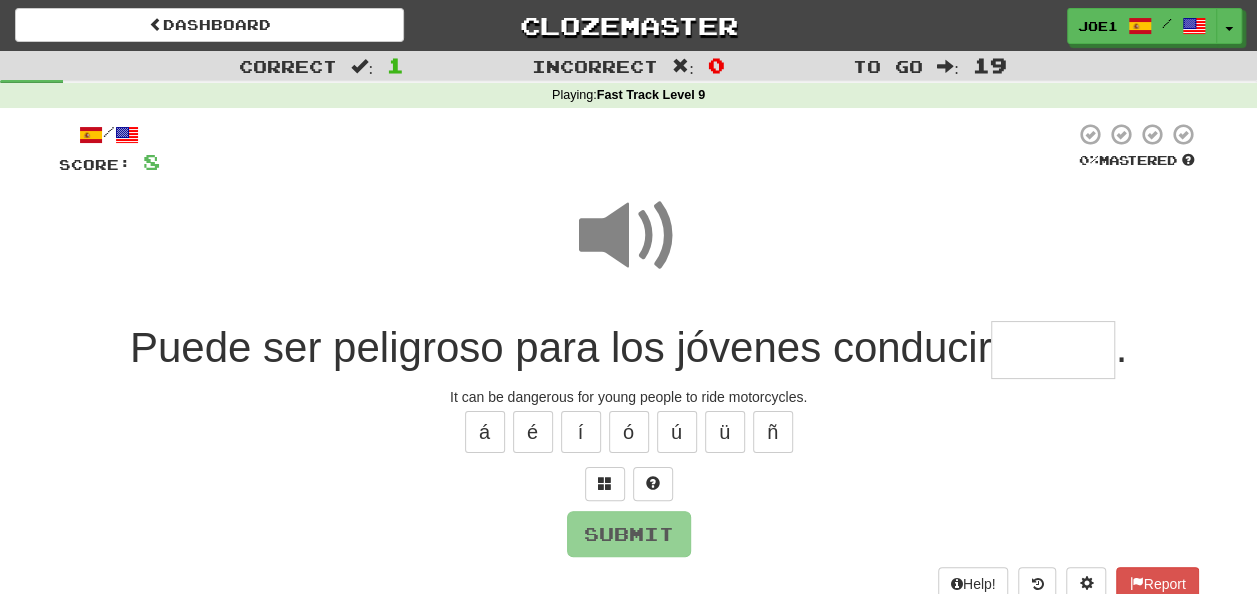 click at bounding box center (629, 236) 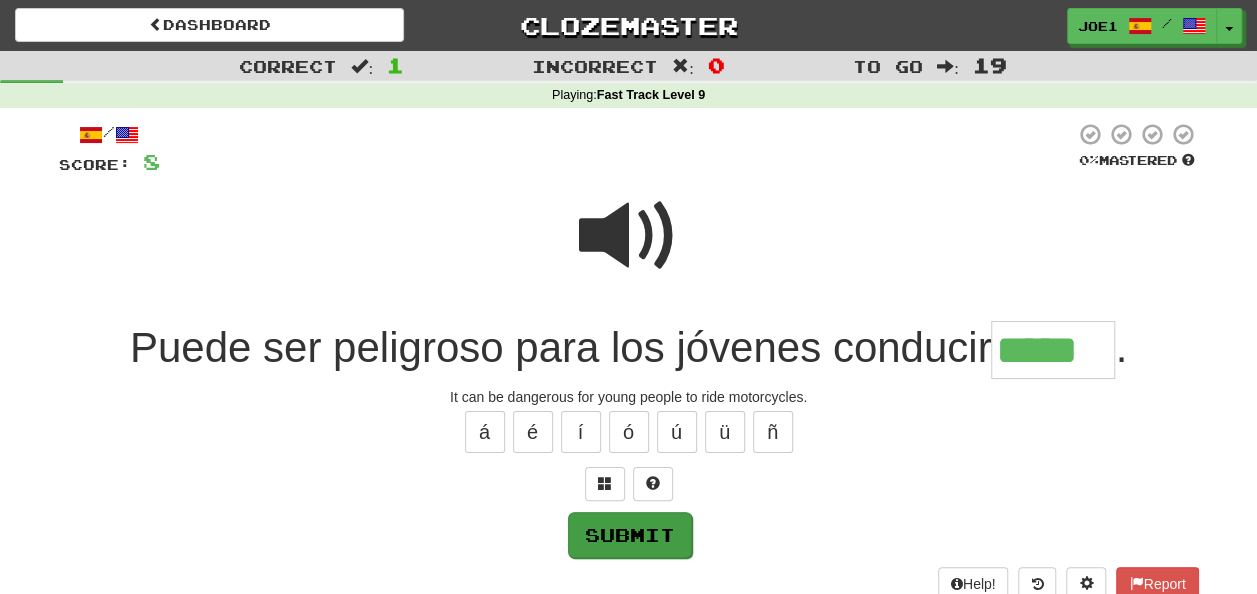 type on "*****" 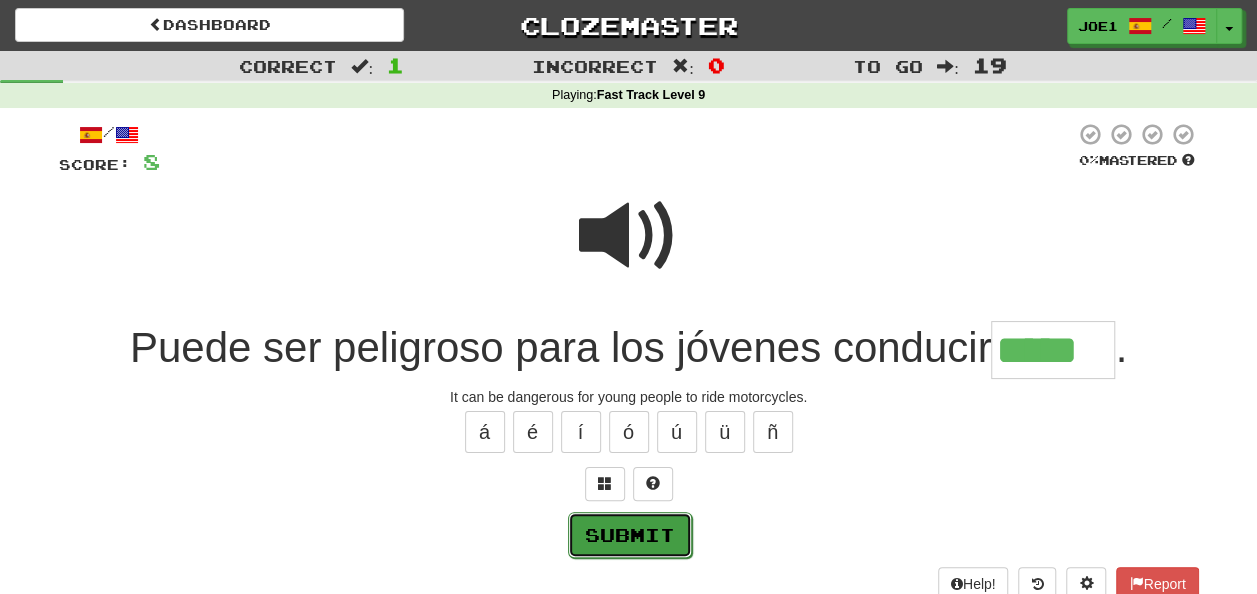 click on "Submit" at bounding box center (630, 535) 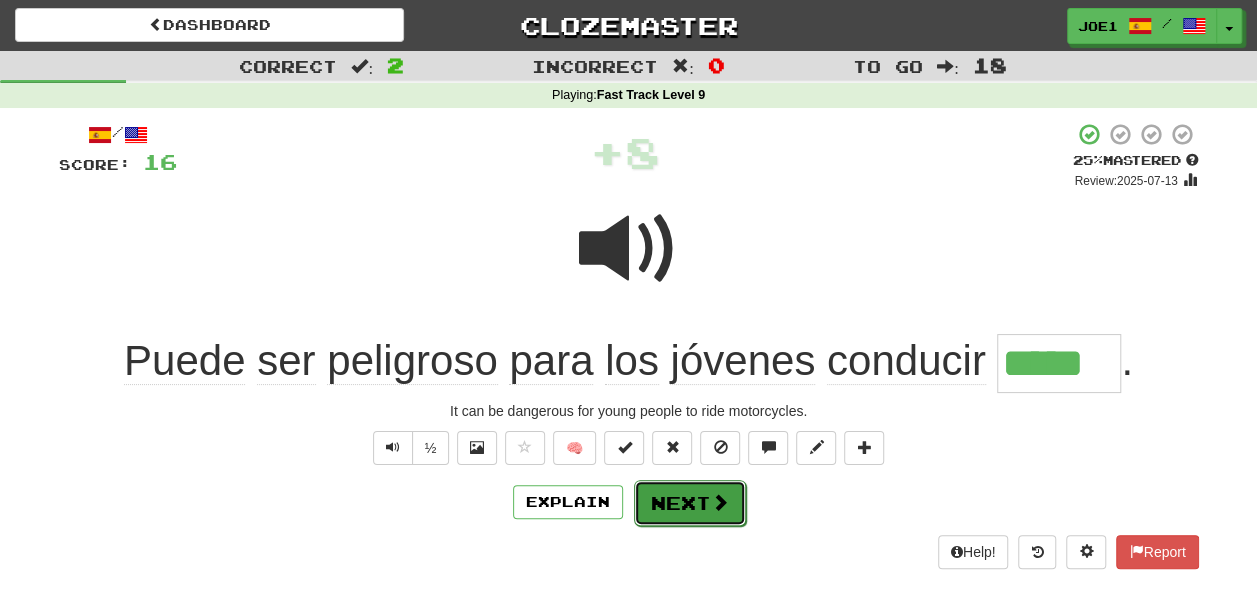click on "Next" at bounding box center (690, 503) 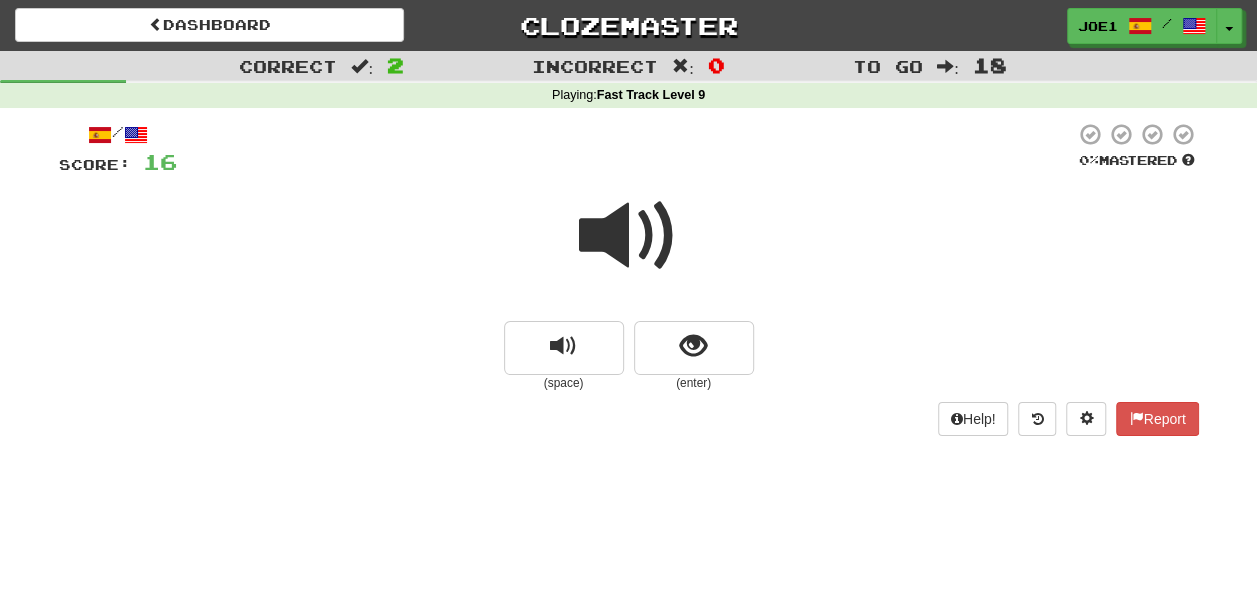 click at bounding box center (629, 236) 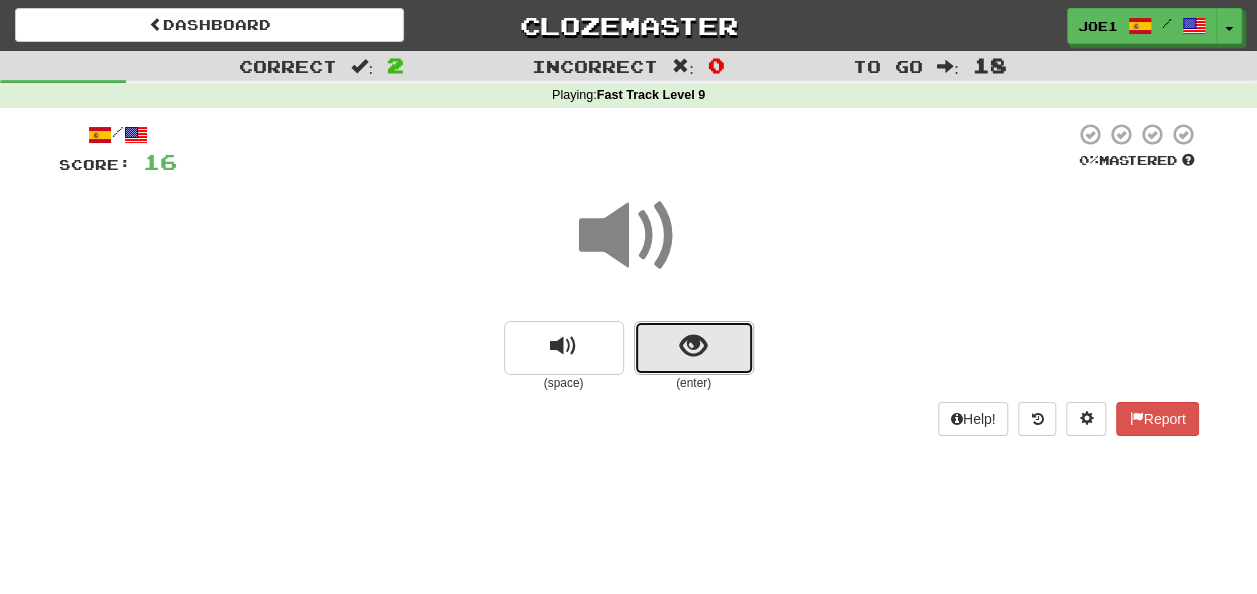 click at bounding box center [694, 348] 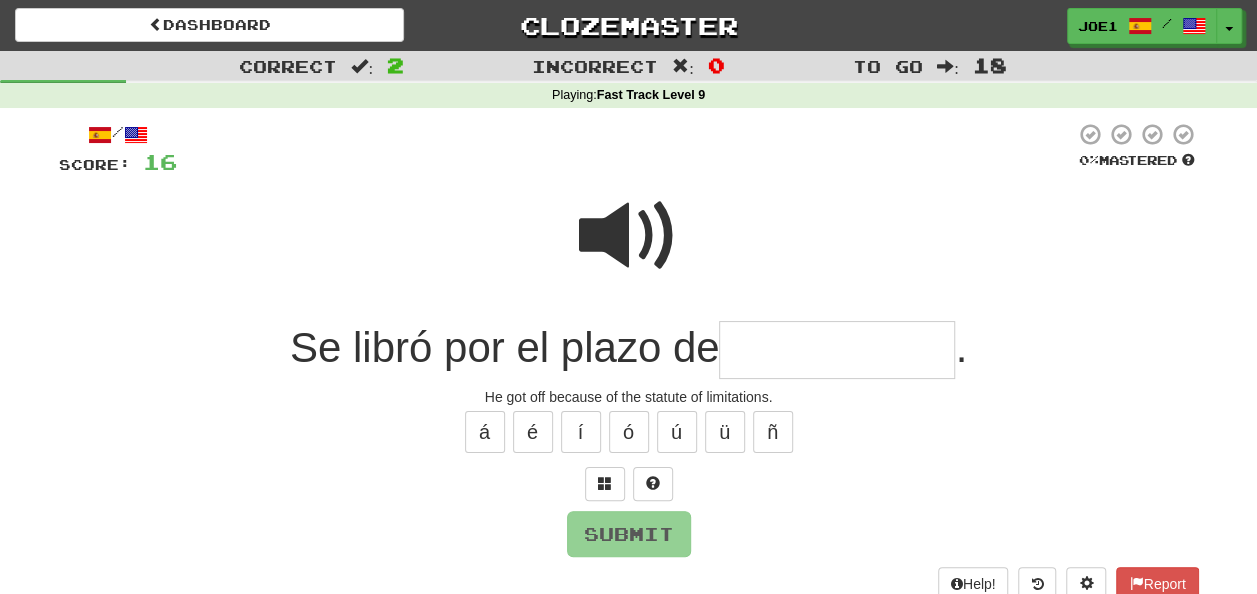 click at bounding box center [629, 236] 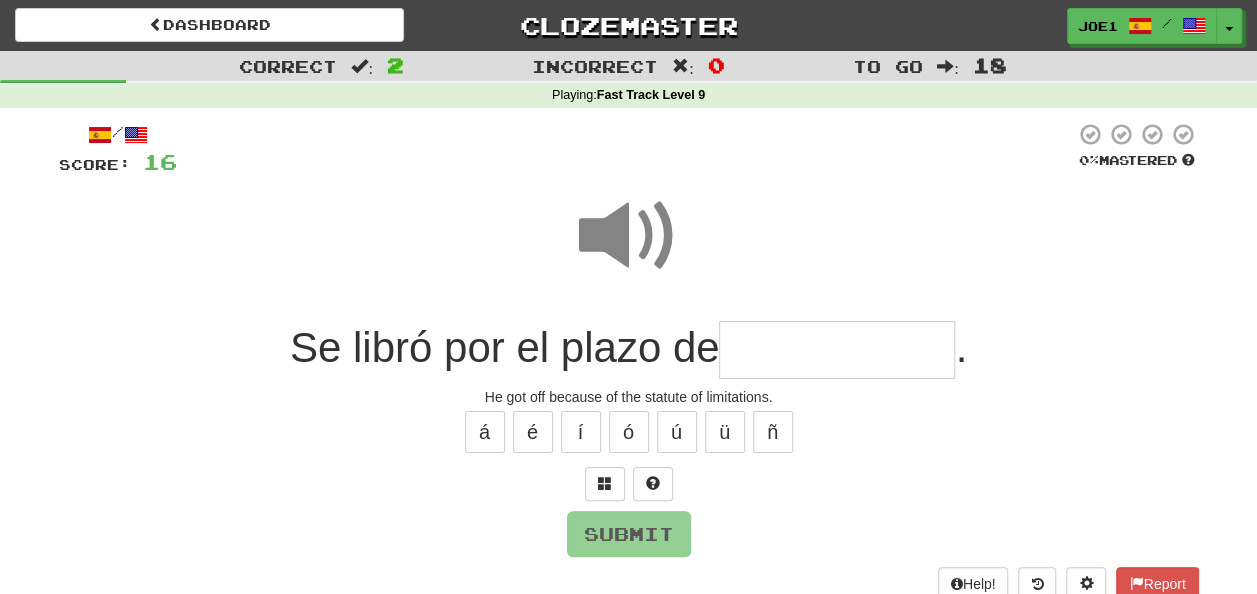 click at bounding box center (837, 350) 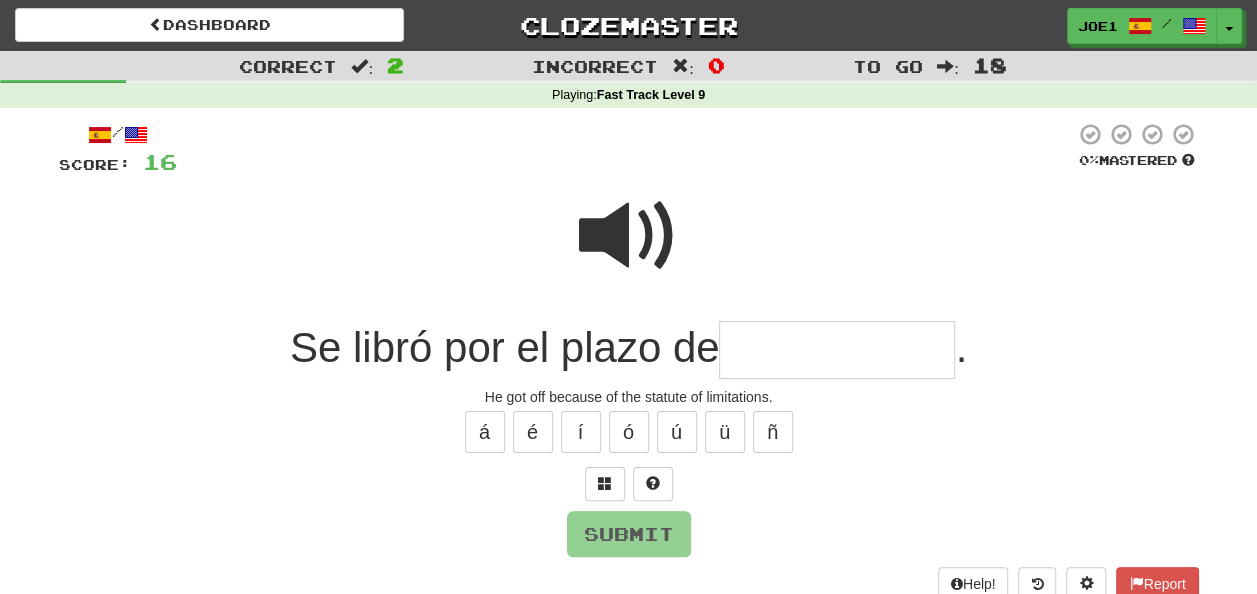 click at bounding box center [837, 350] 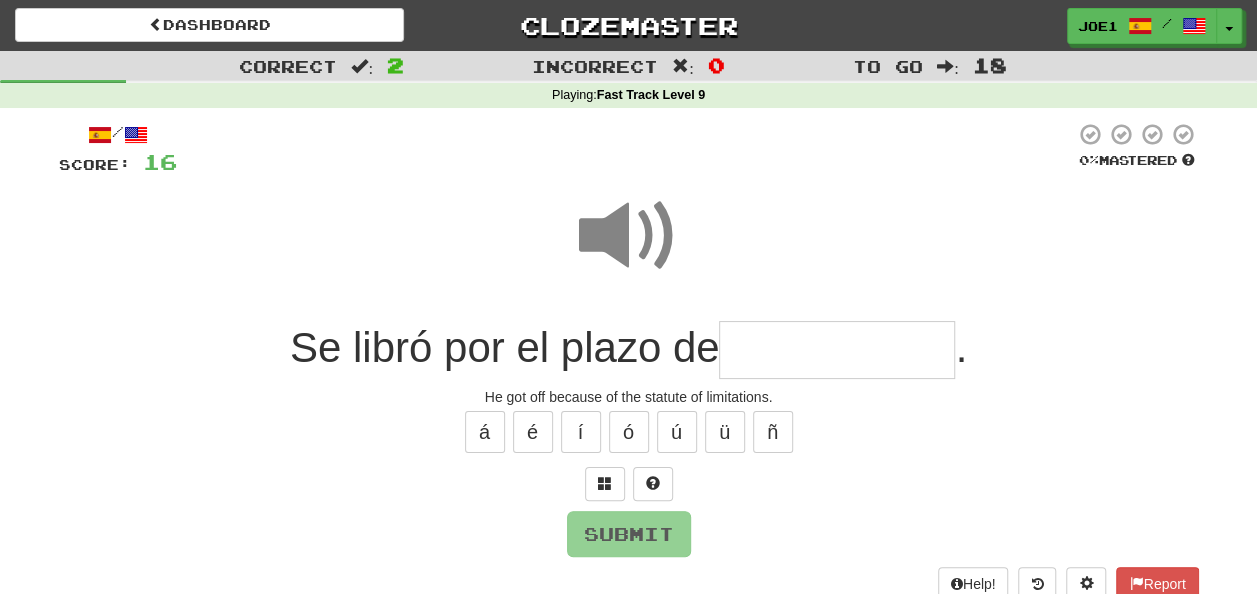 click at bounding box center (837, 350) 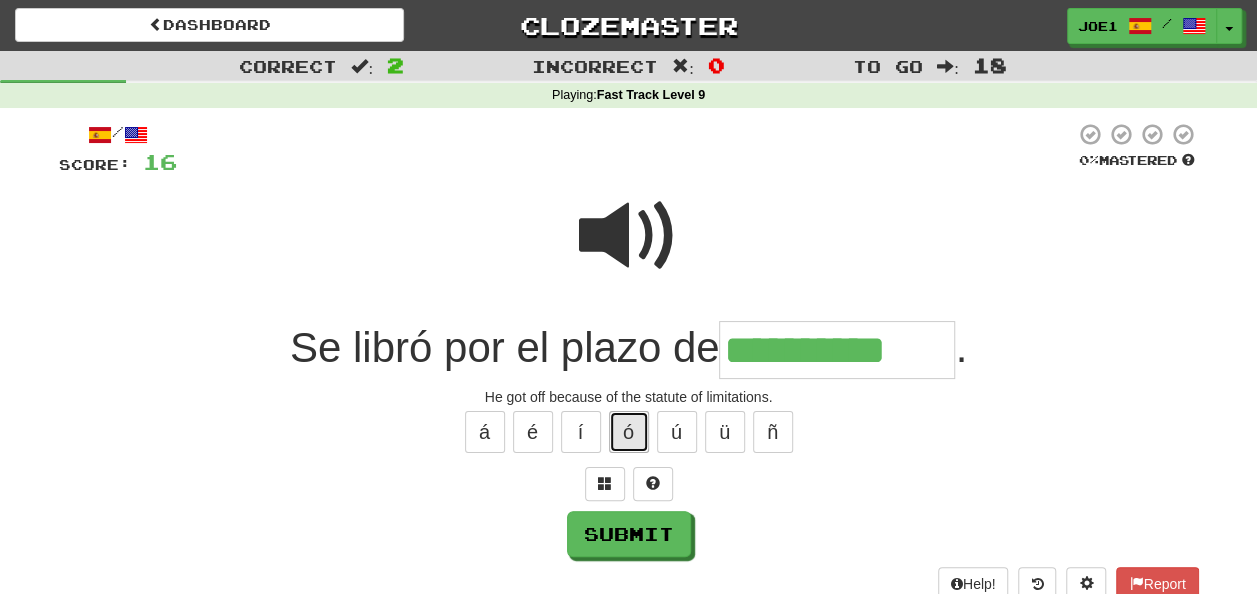 click on "ó" at bounding box center (629, 432) 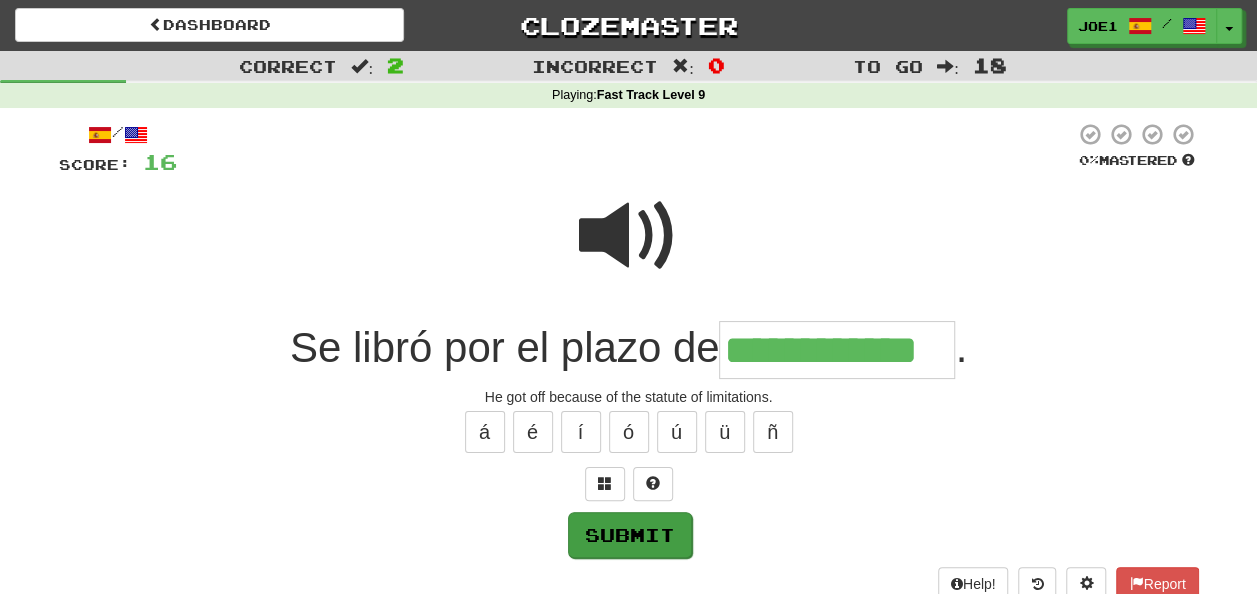 type on "**********" 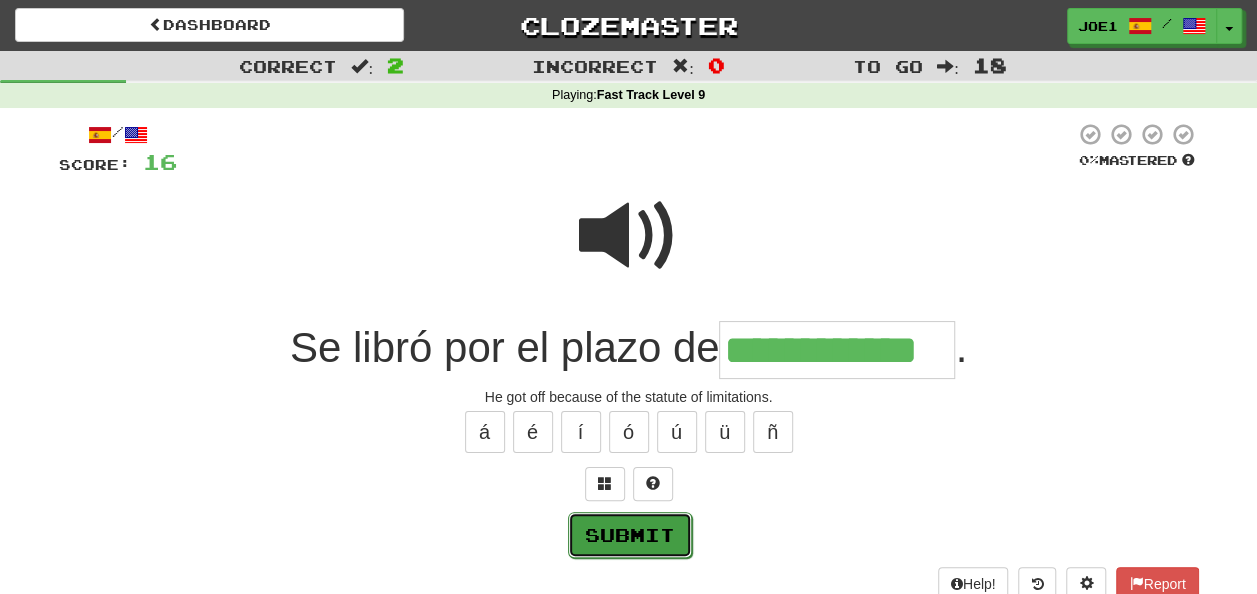 click on "Submit" at bounding box center [630, 535] 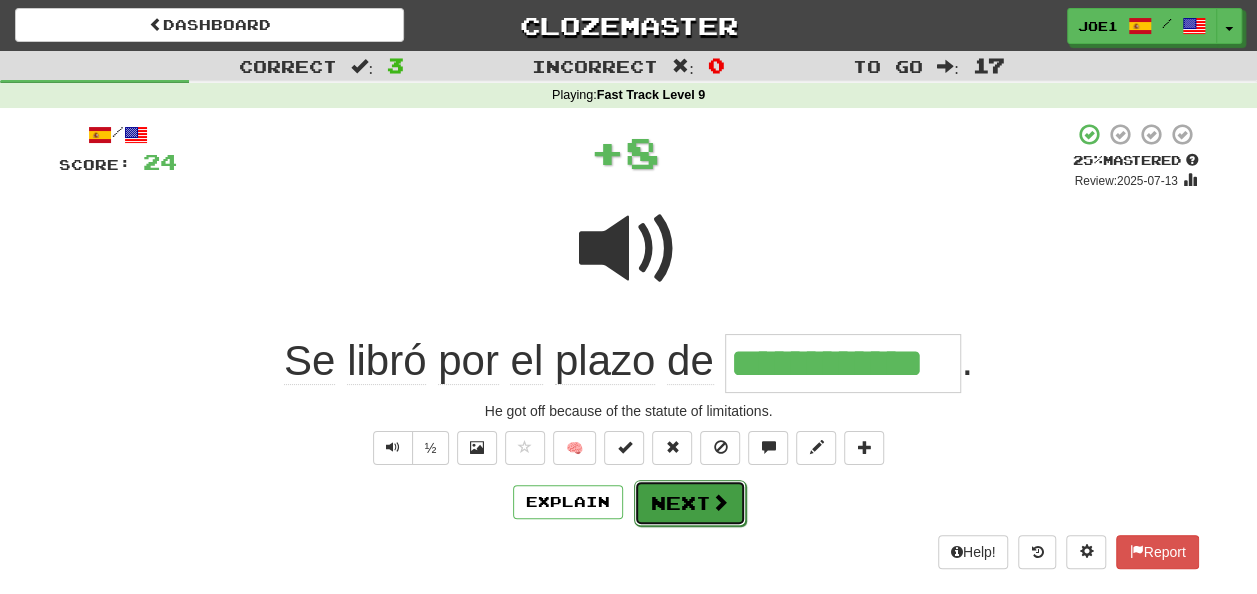 click on "Next" at bounding box center [690, 503] 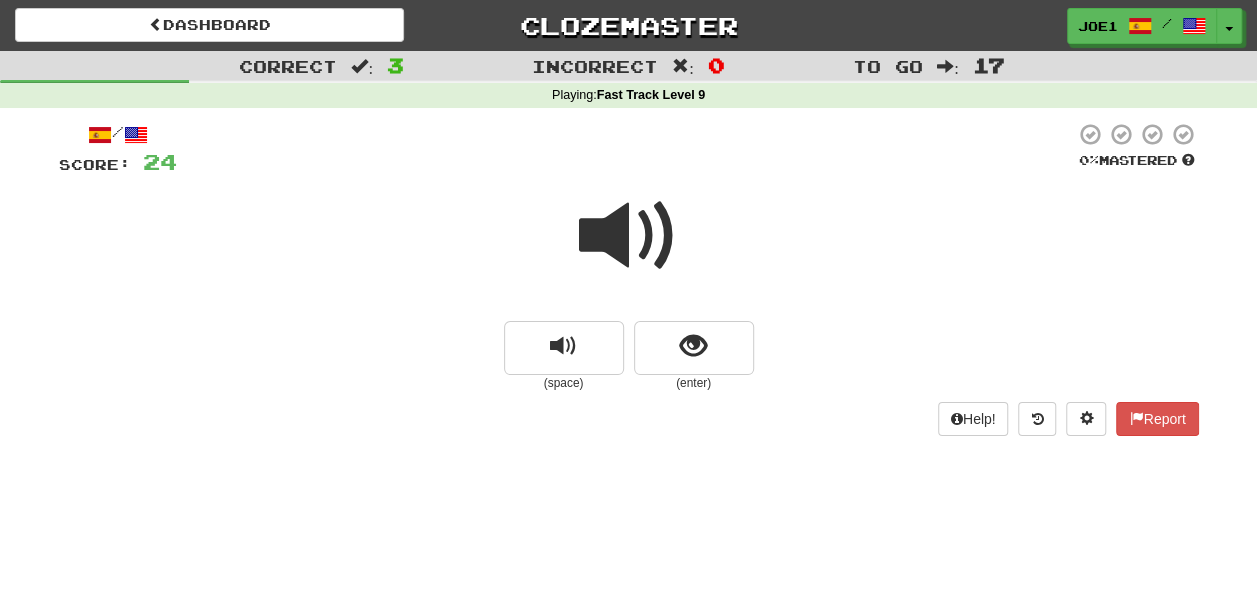 click at bounding box center [629, 236] 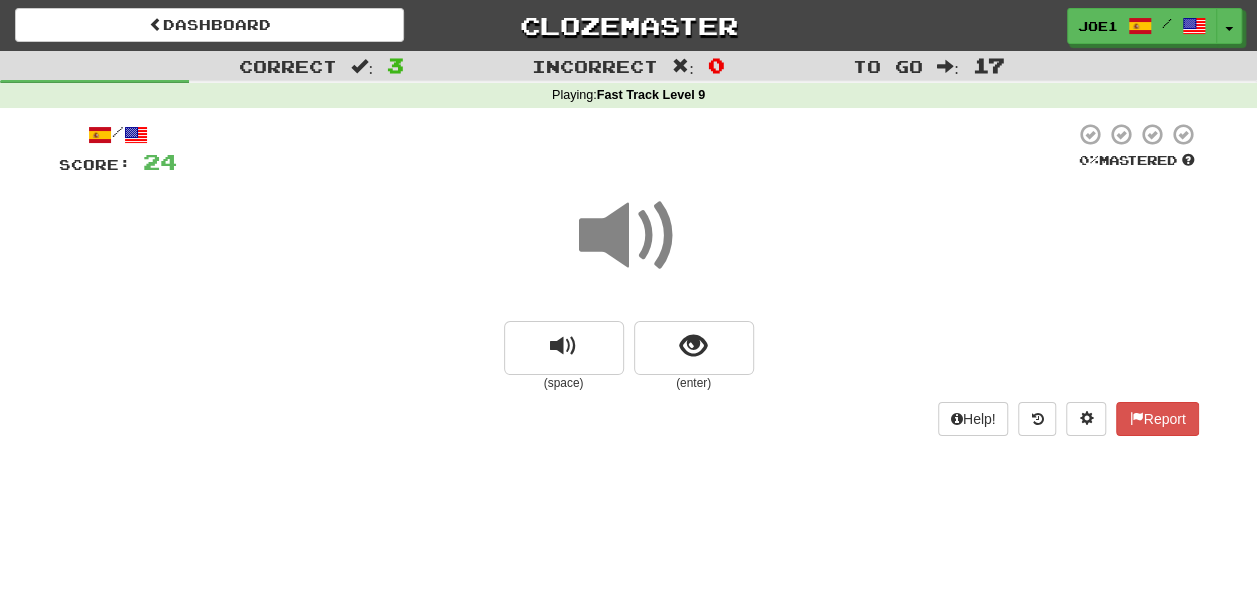 click at bounding box center [629, 236] 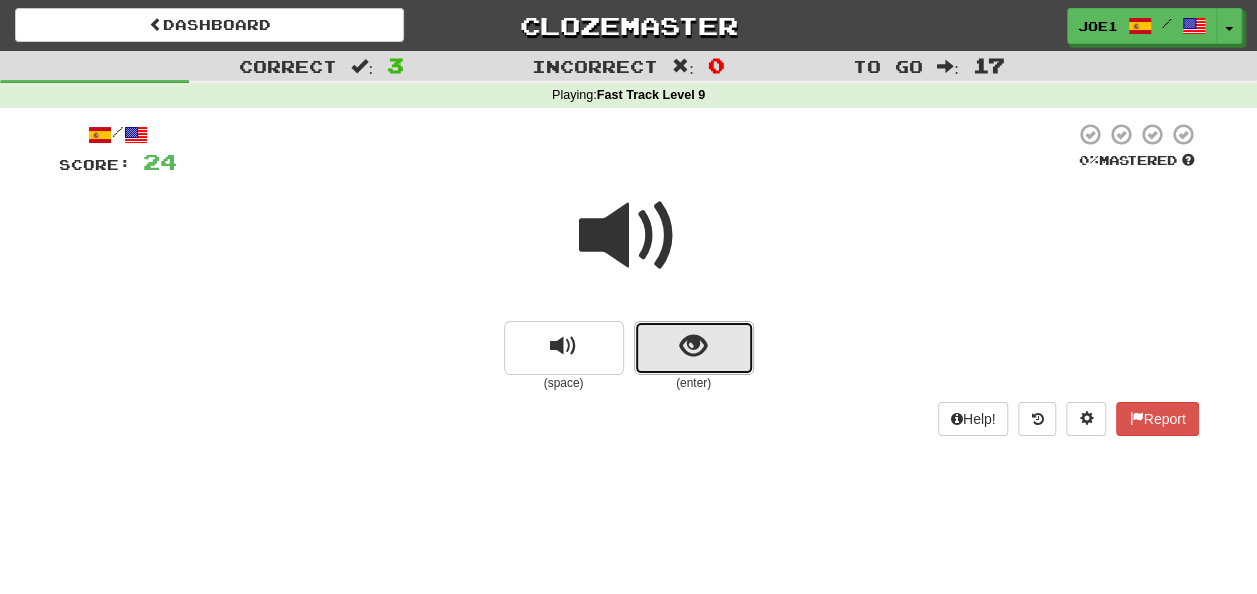 click at bounding box center [693, 346] 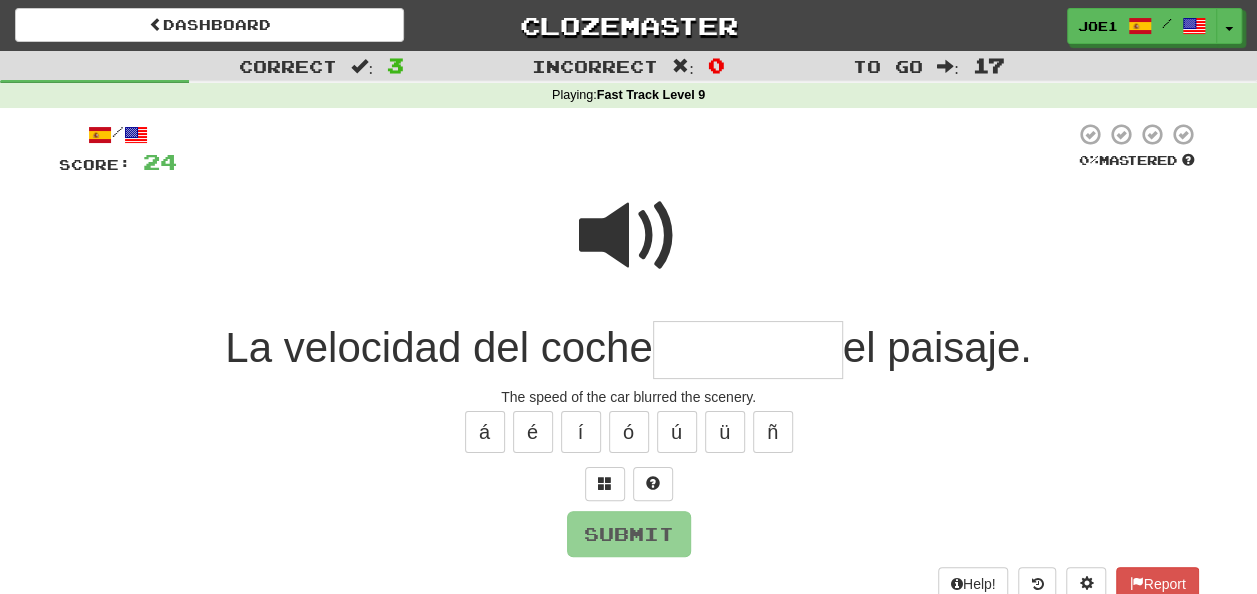 click at bounding box center (629, 236) 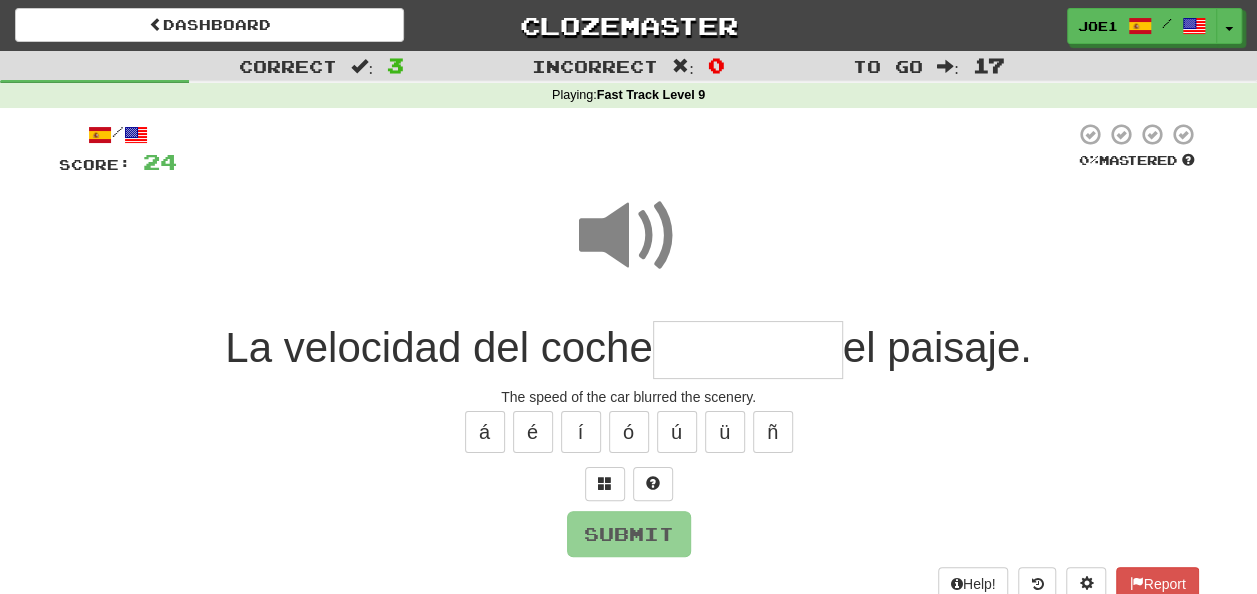 click at bounding box center (748, 350) 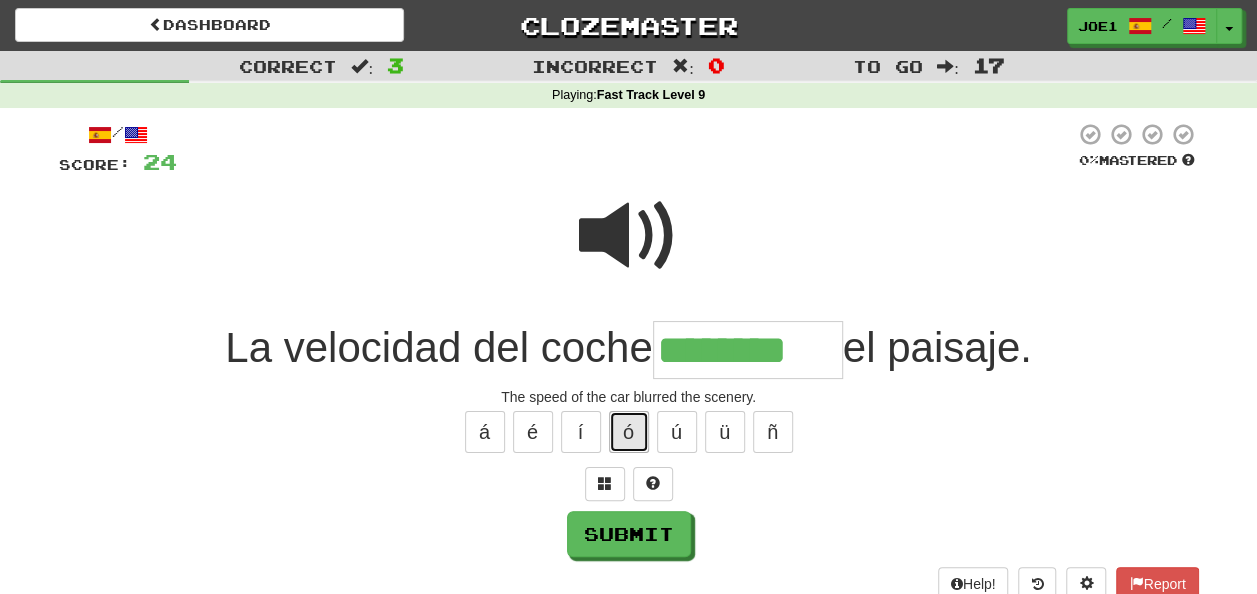 click on "ó" at bounding box center (629, 432) 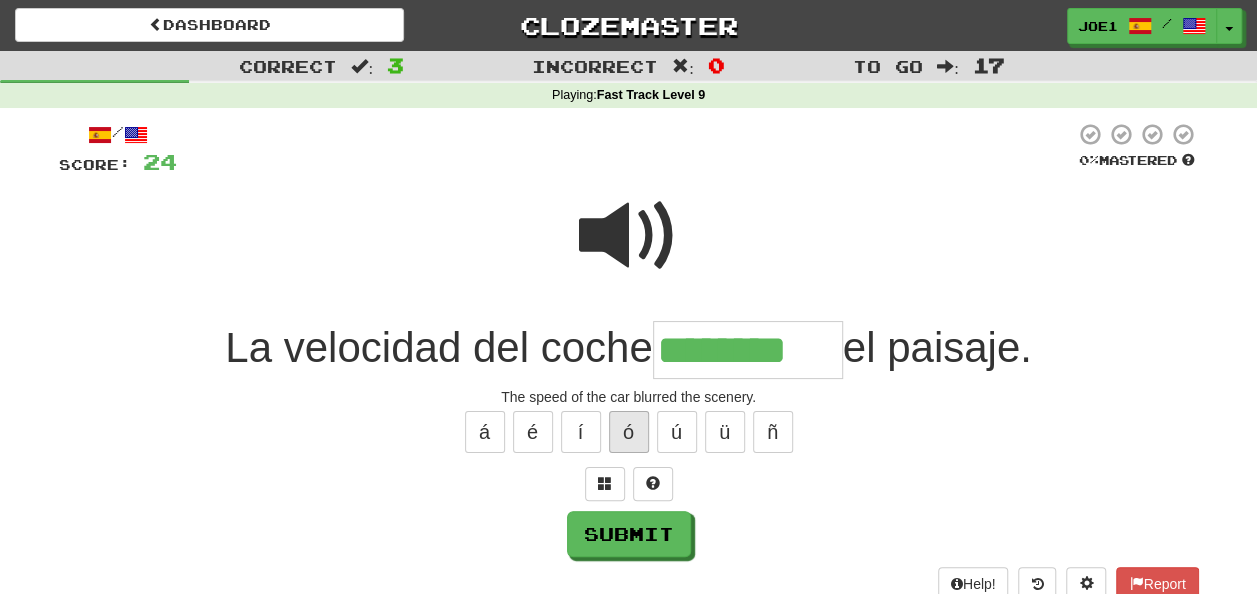 type on "*********" 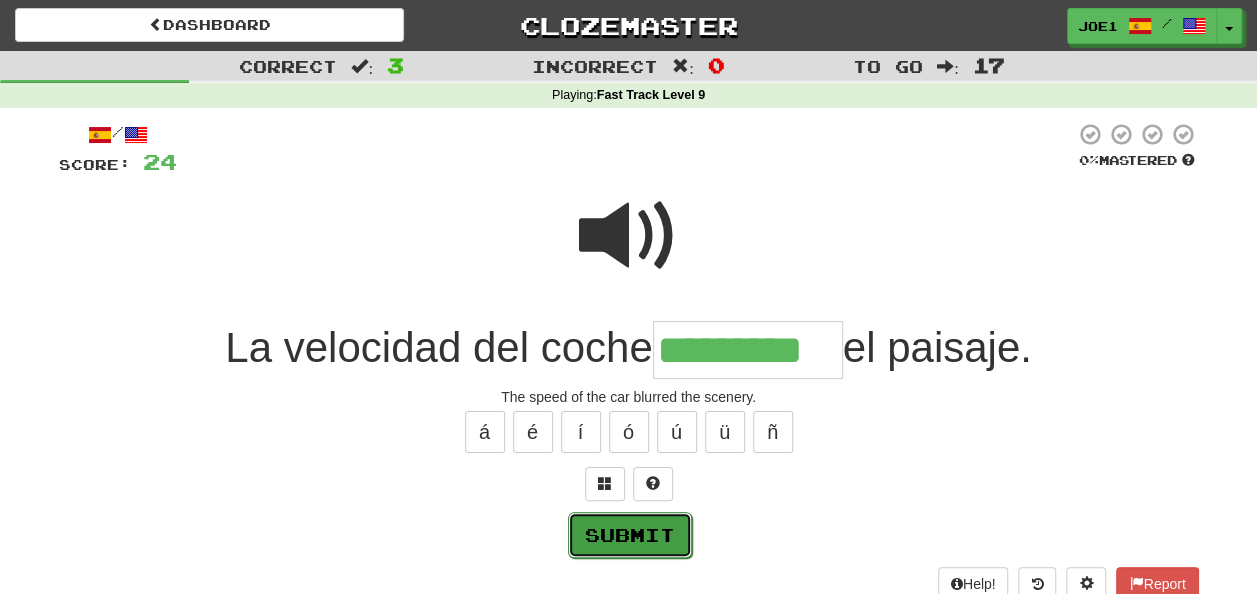 click on "Submit" at bounding box center (630, 535) 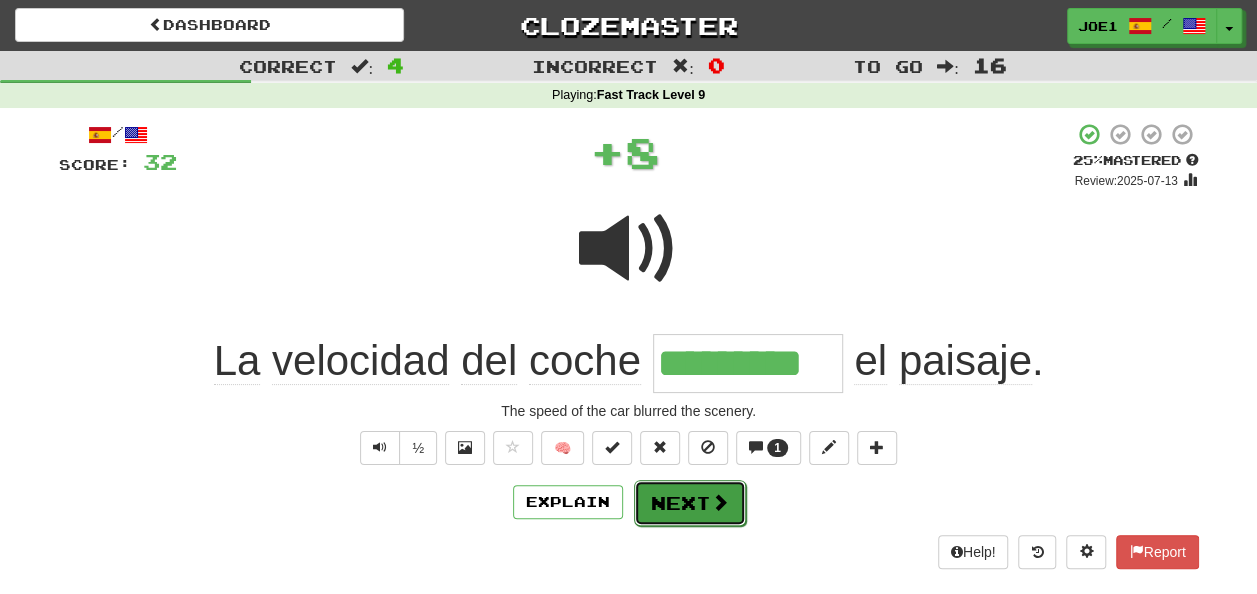 click on "Next" at bounding box center [690, 503] 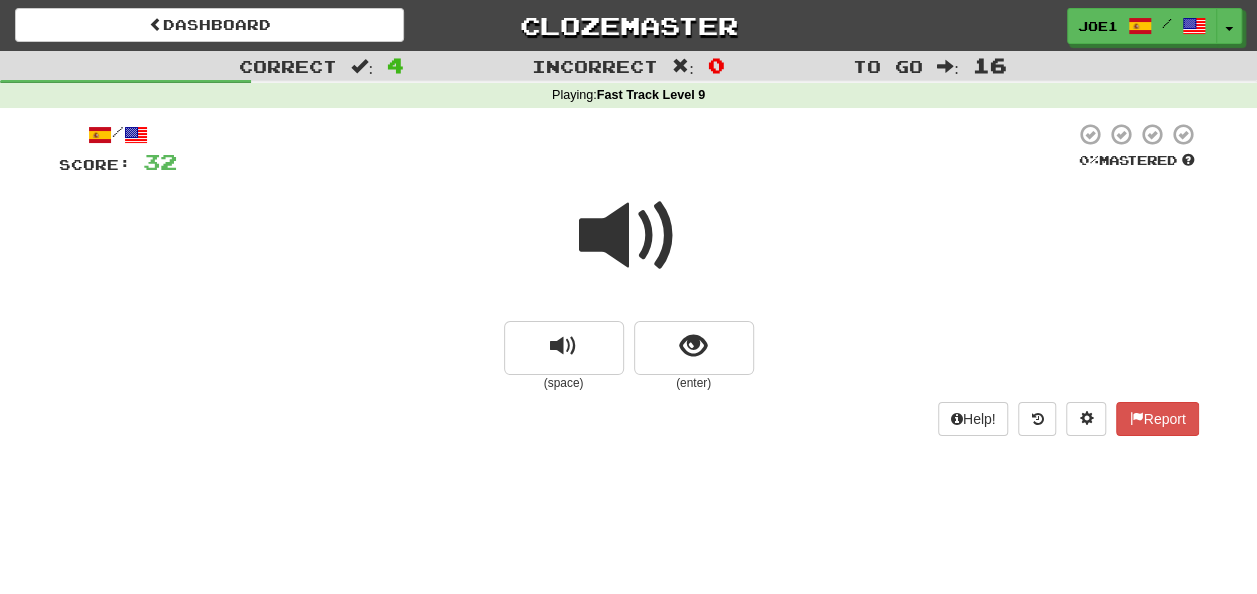 click at bounding box center (629, 236) 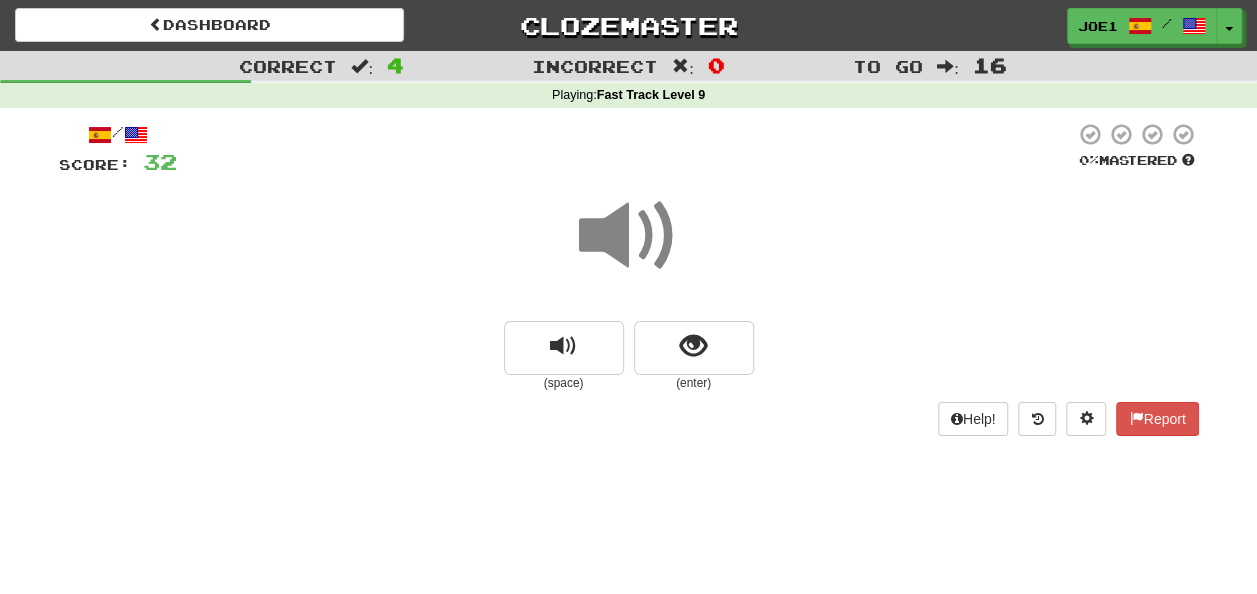 click at bounding box center (629, 236) 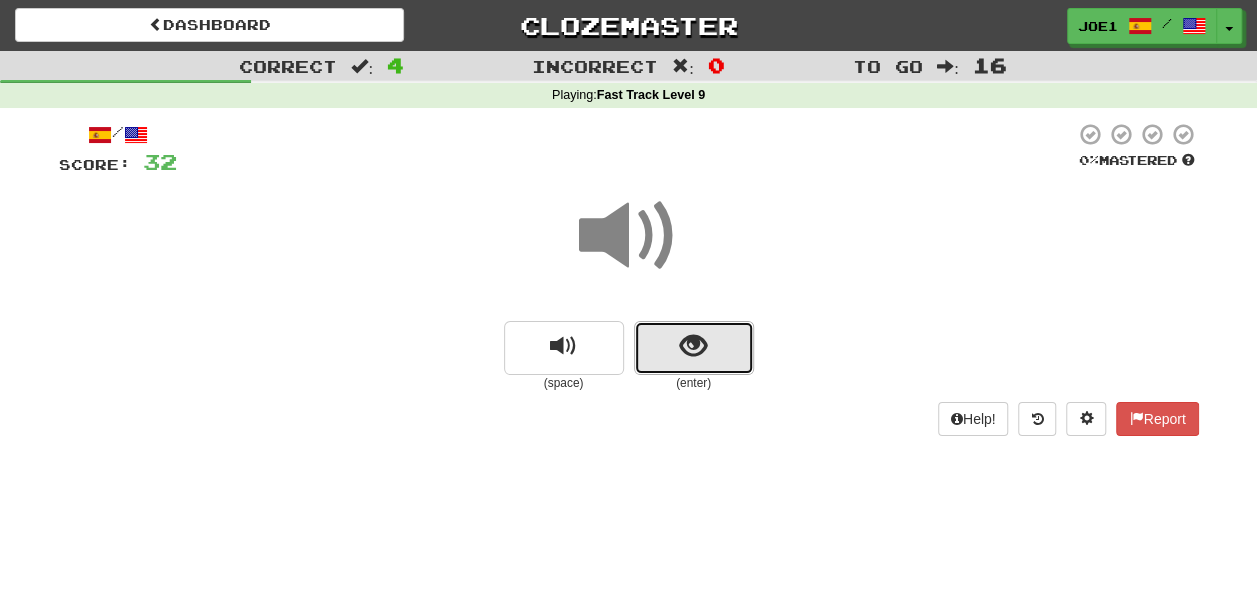 click at bounding box center [693, 346] 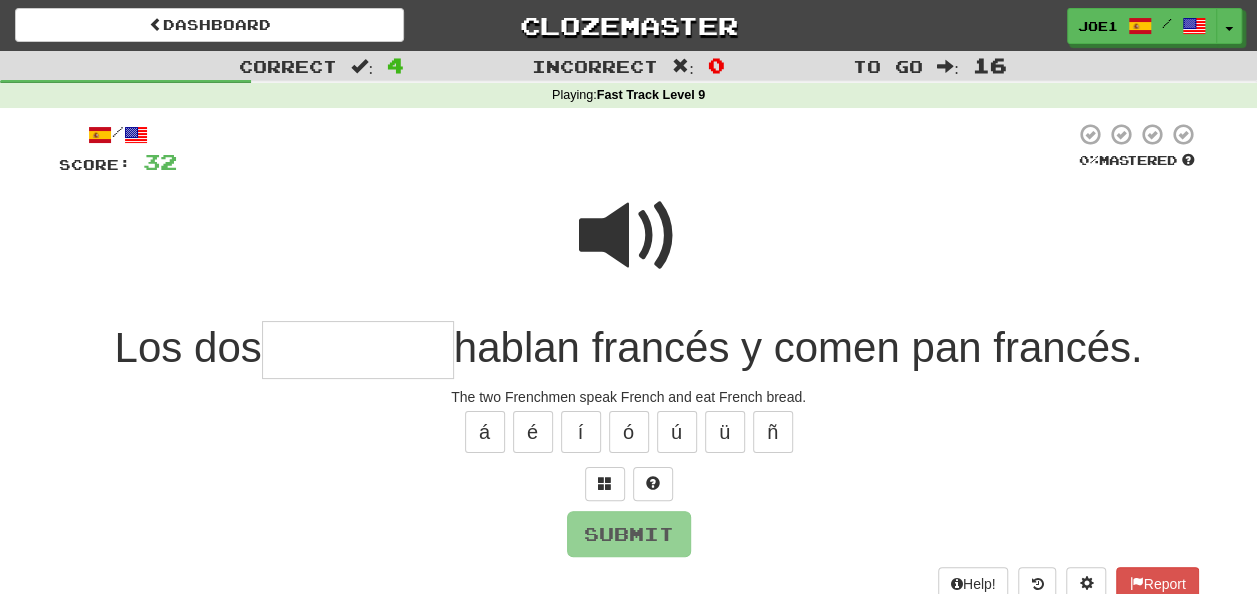 click at bounding box center [629, 236] 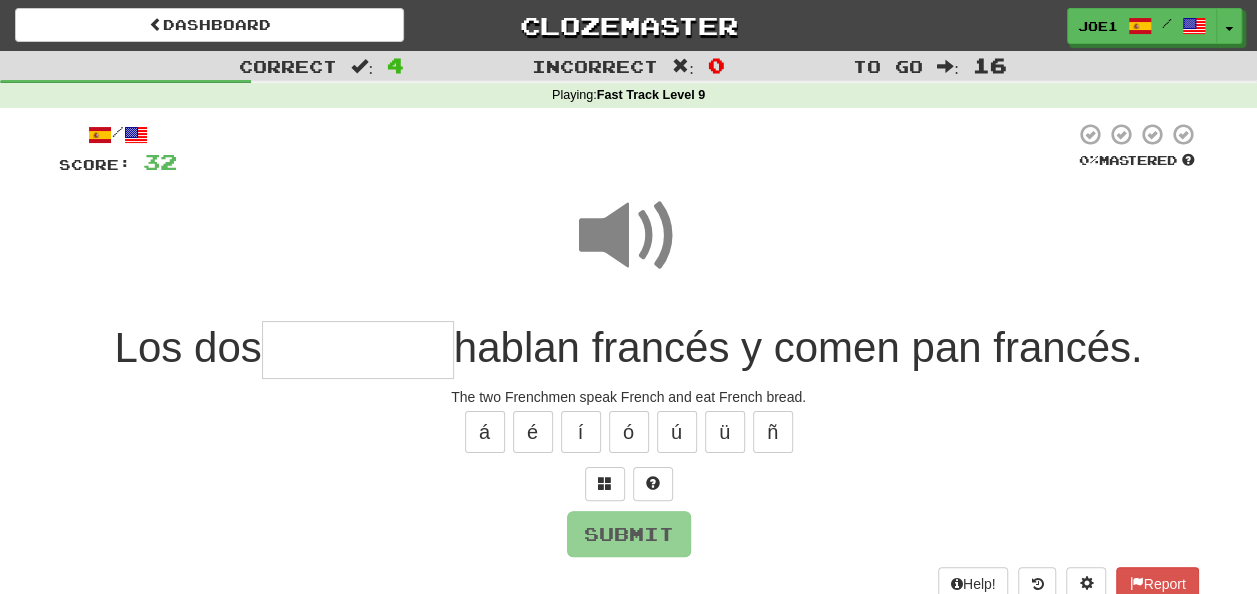 click at bounding box center (358, 350) 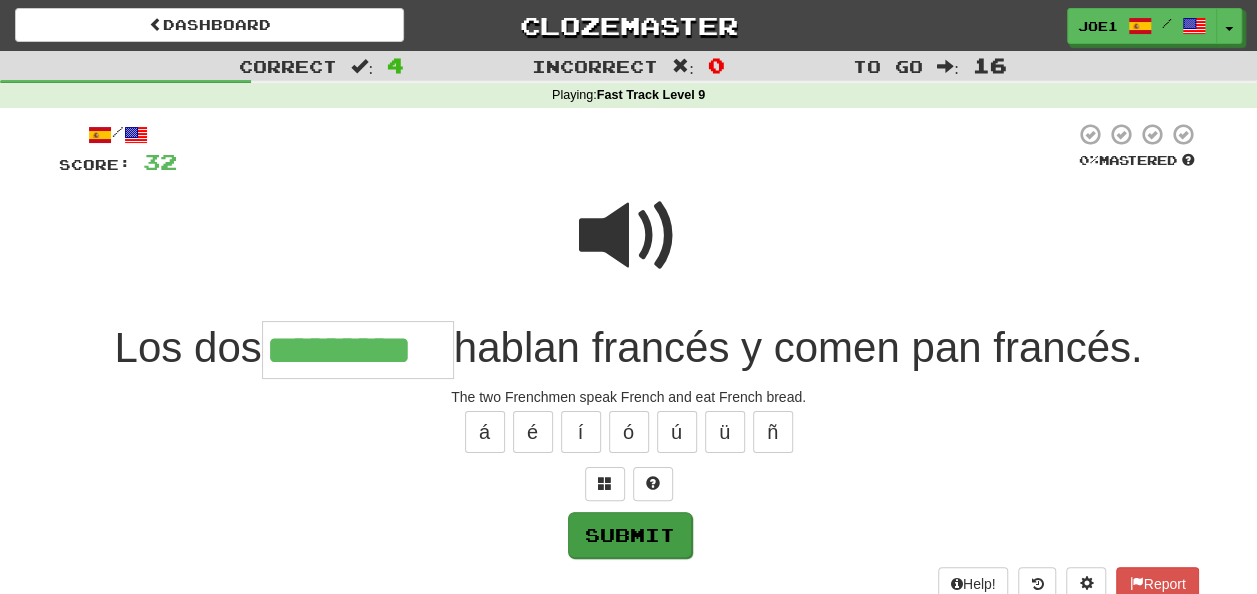 type on "*********" 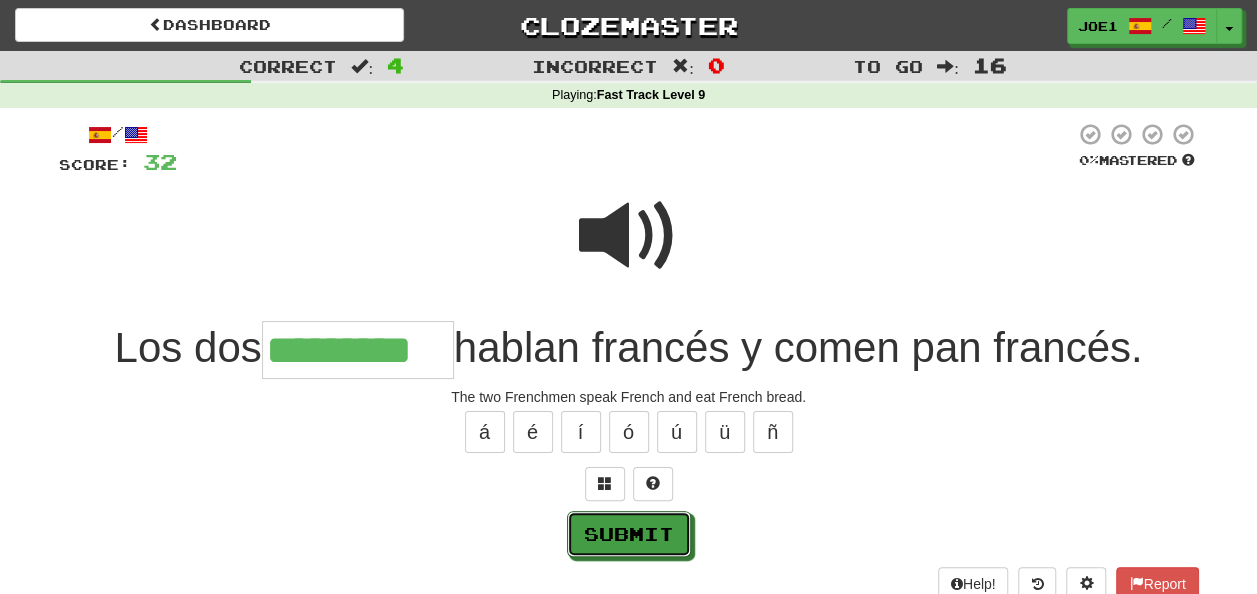 click on "Submit" at bounding box center [629, 534] 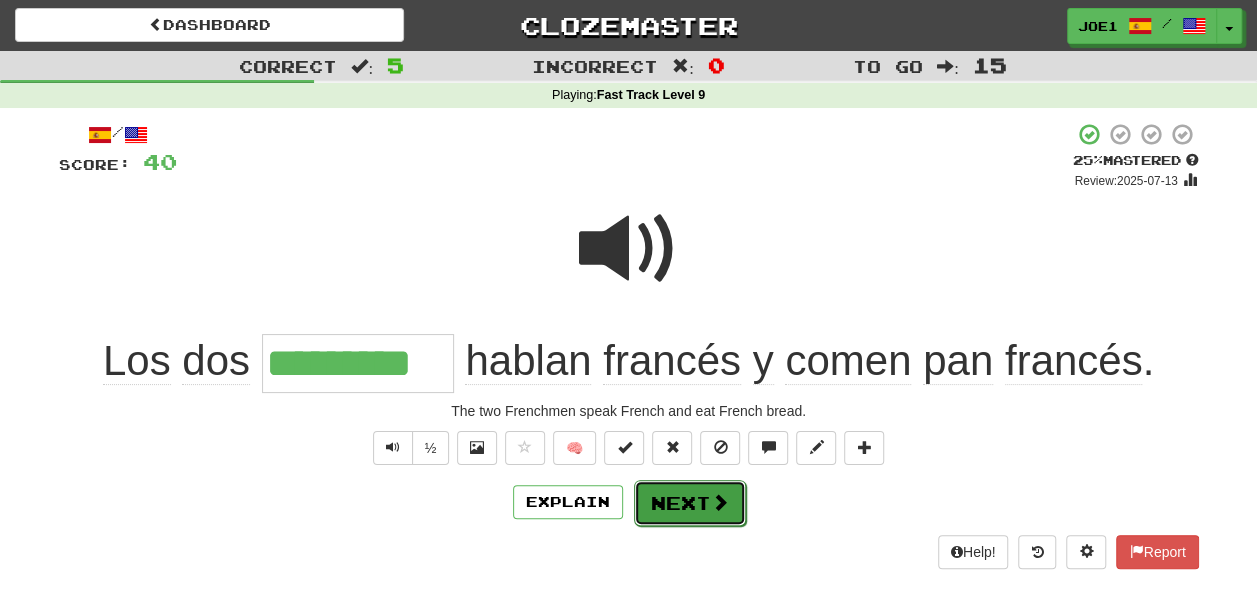 click on "Next" at bounding box center (690, 503) 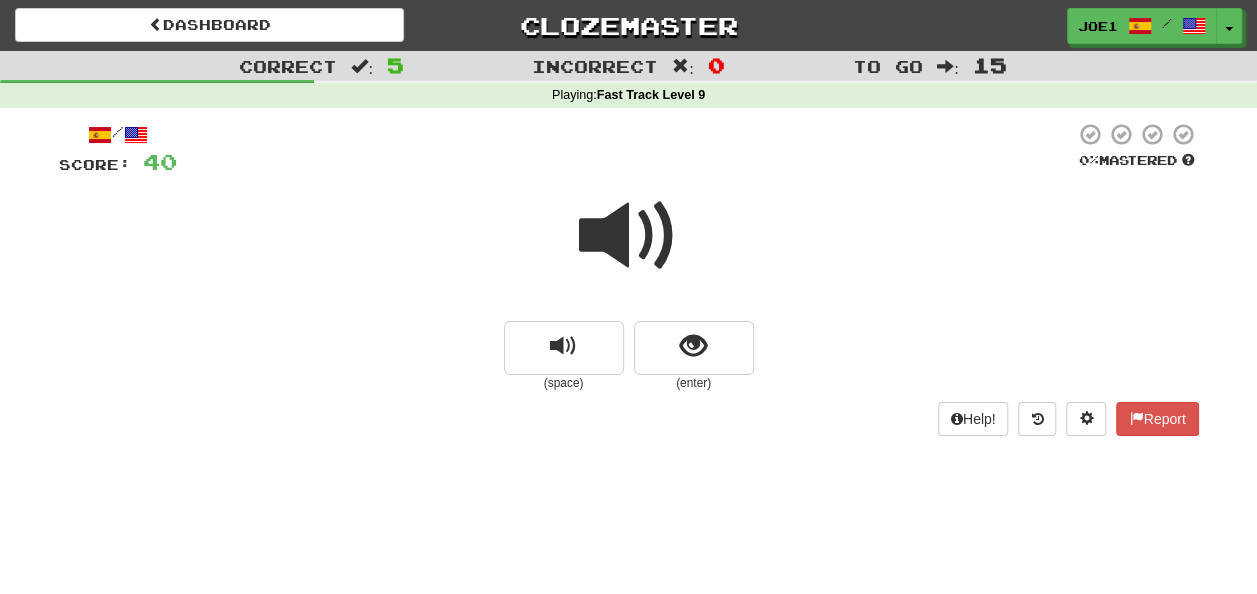 click at bounding box center [629, 236] 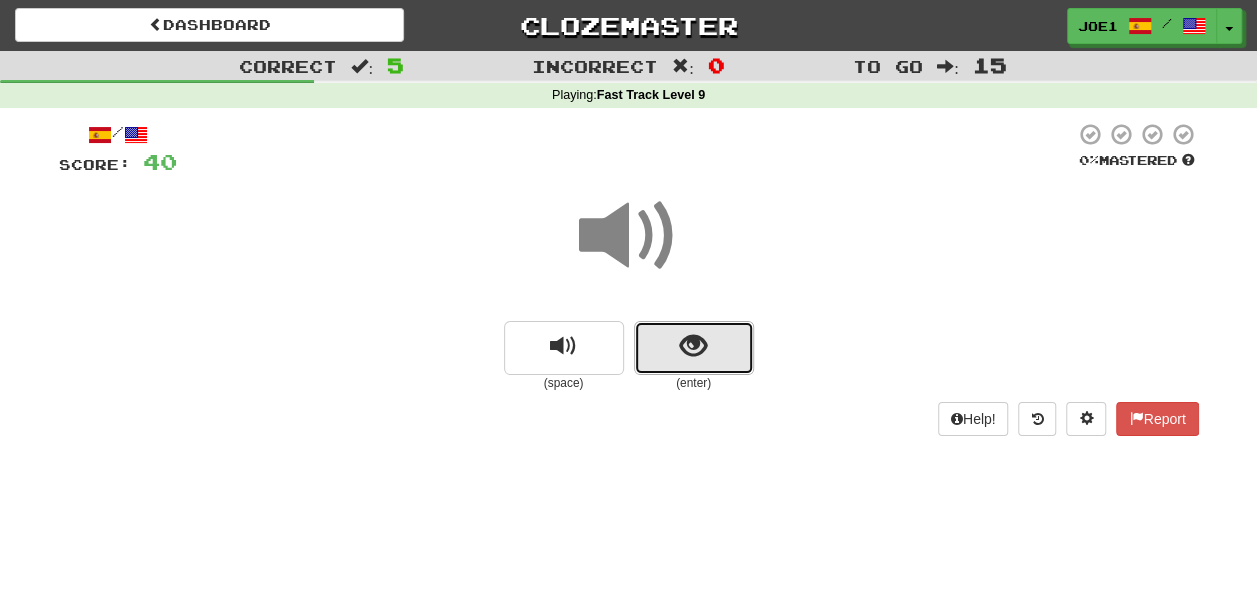 click at bounding box center (693, 346) 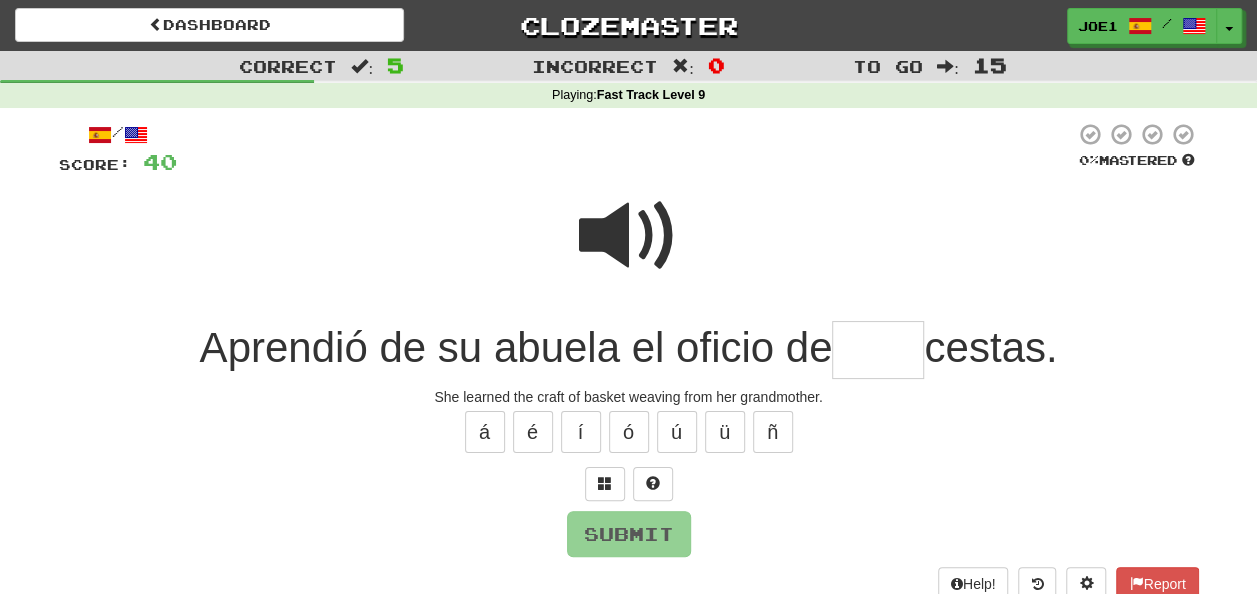 click at bounding box center (878, 350) 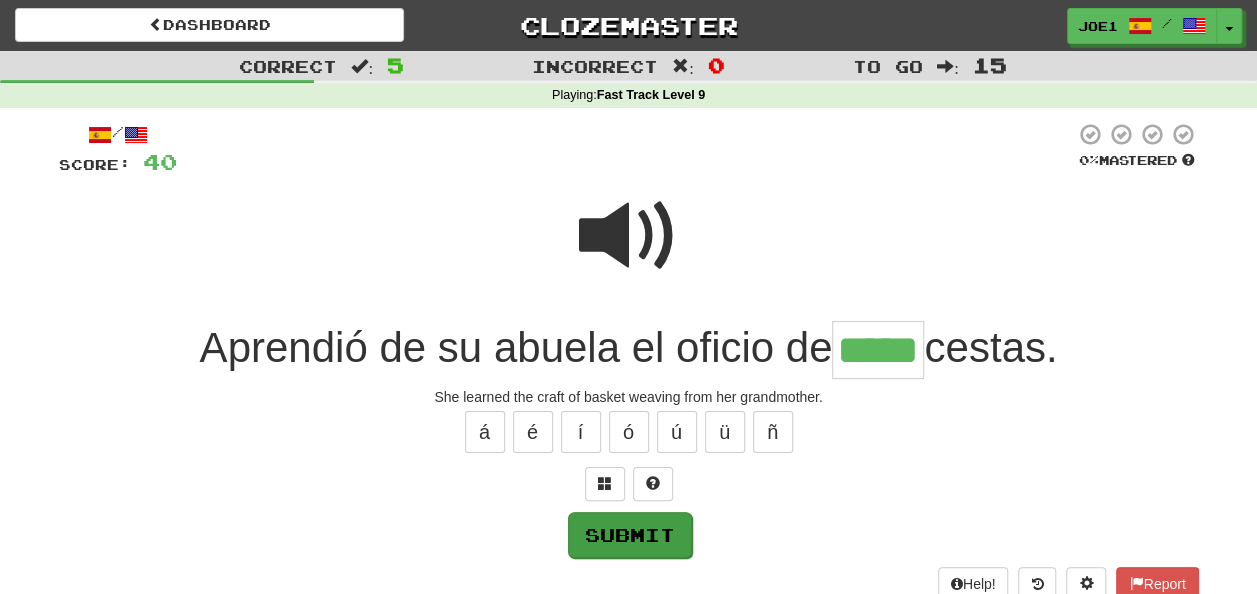 type on "*****" 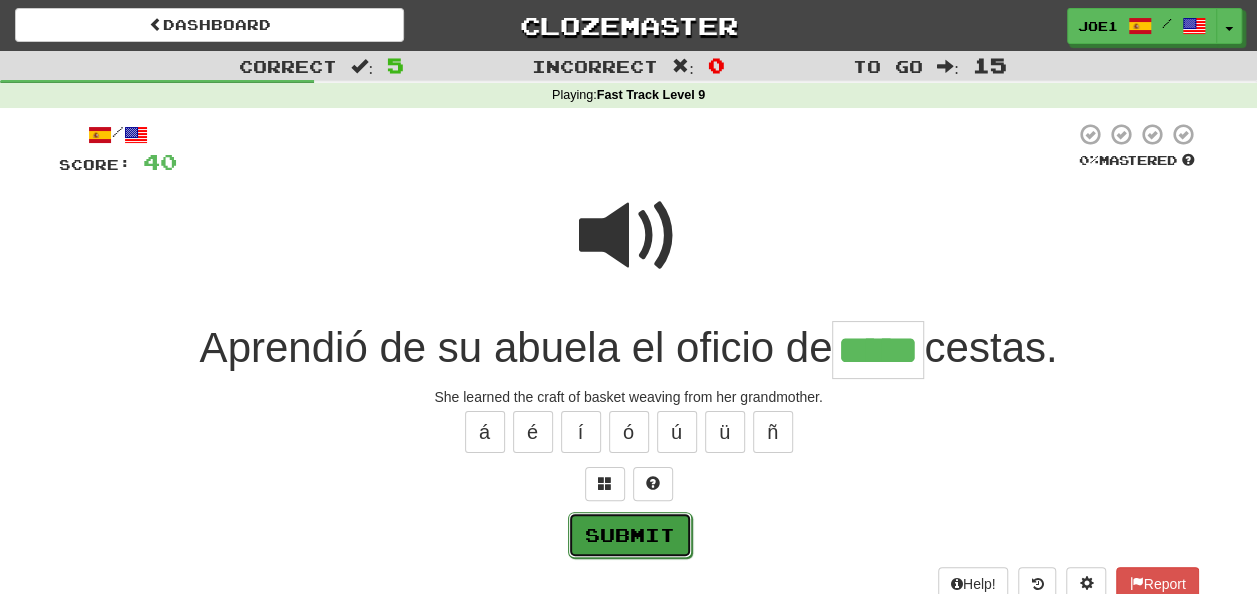 click on "Submit" at bounding box center (630, 535) 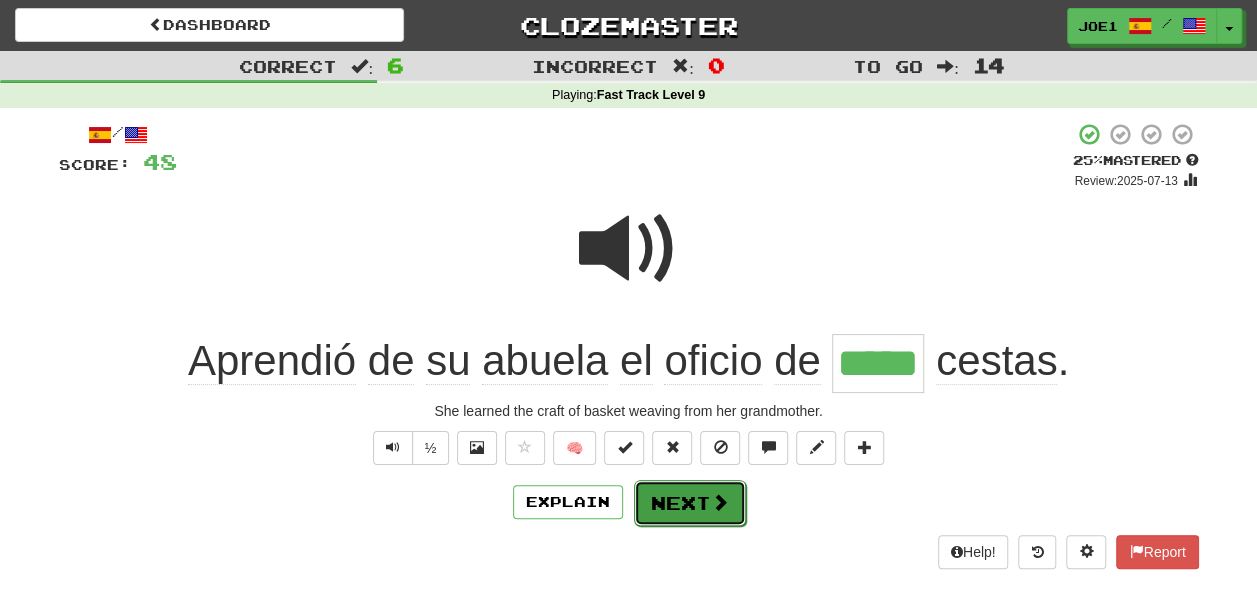 click on "Next" at bounding box center [690, 503] 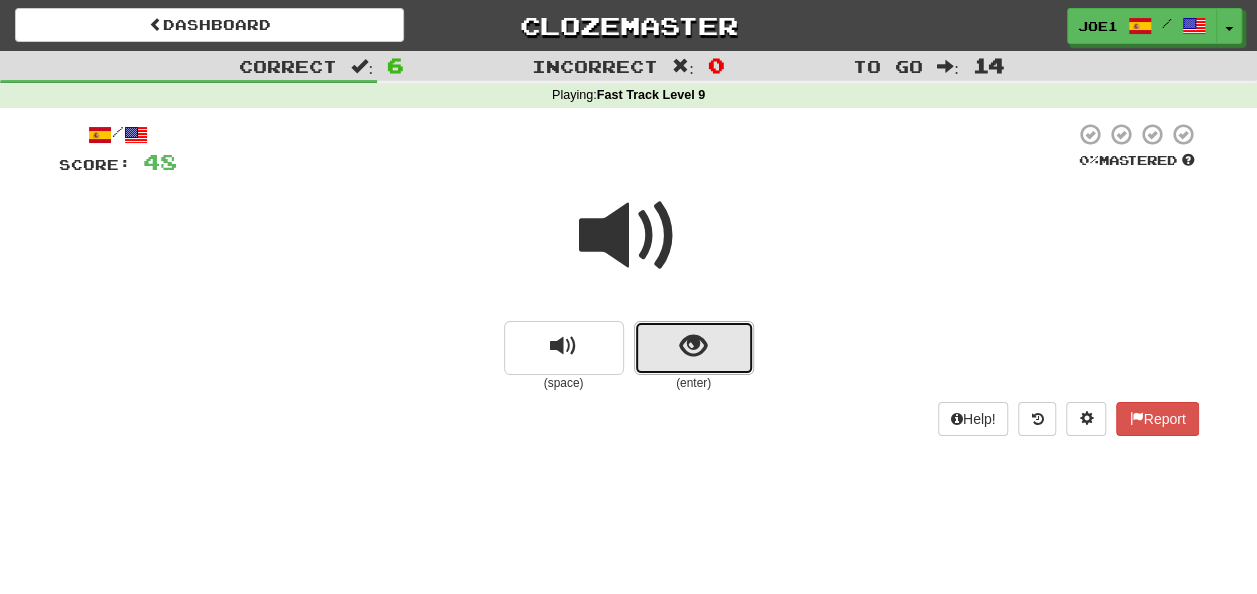 click at bounding box center [693, 346] 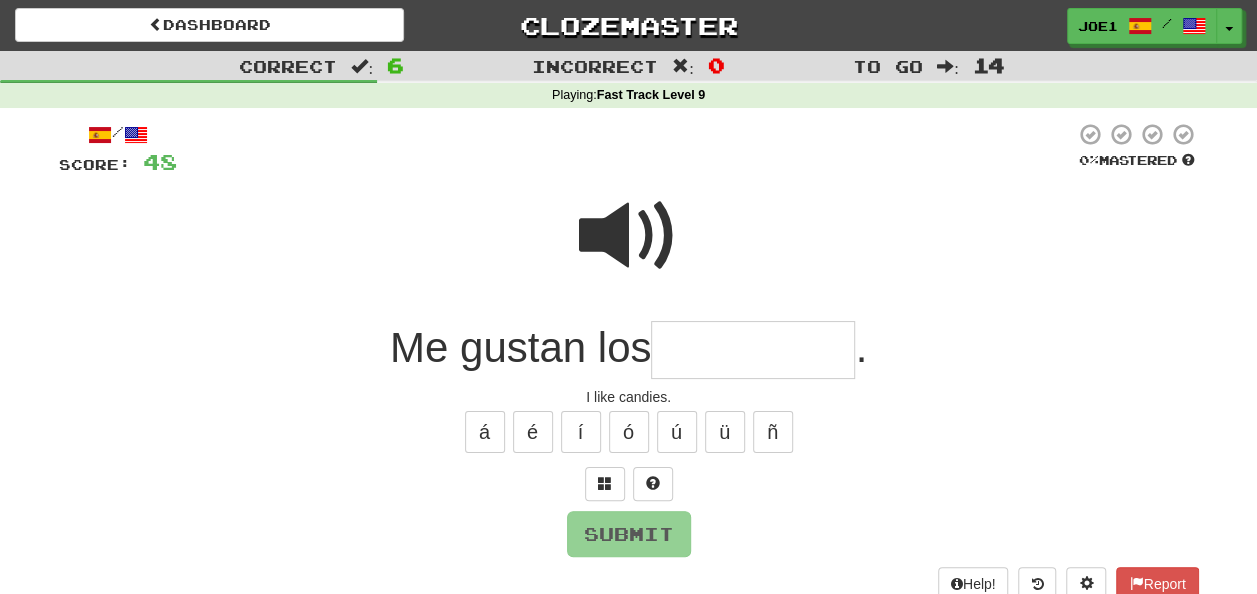 click at bounding box center (753, 350) 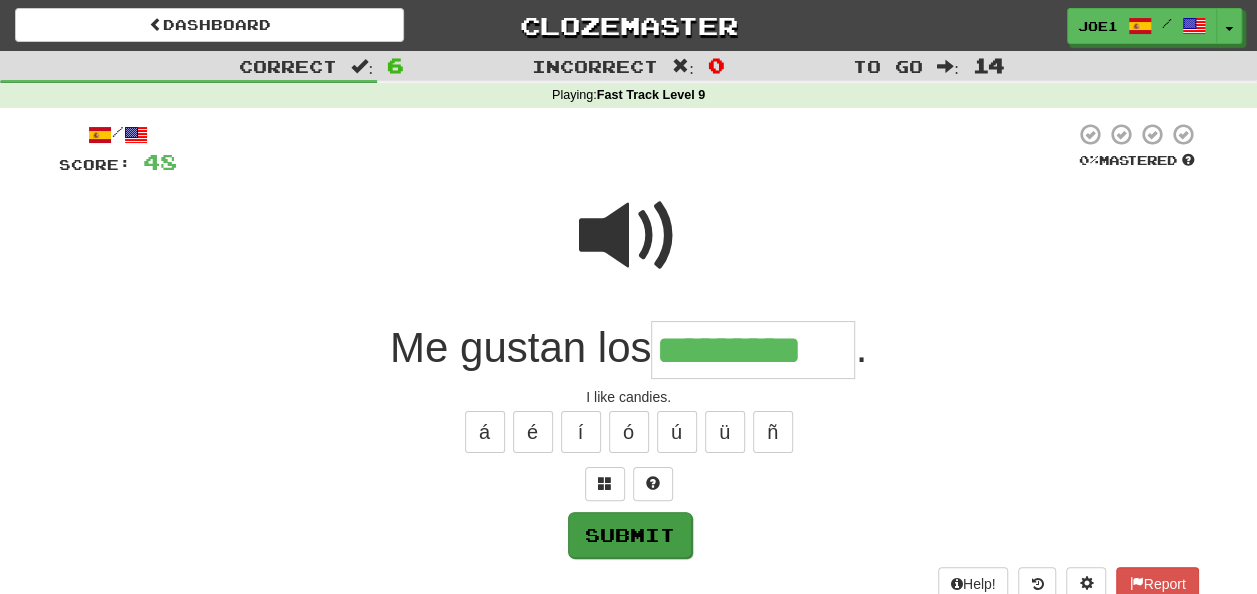 type on "*********" 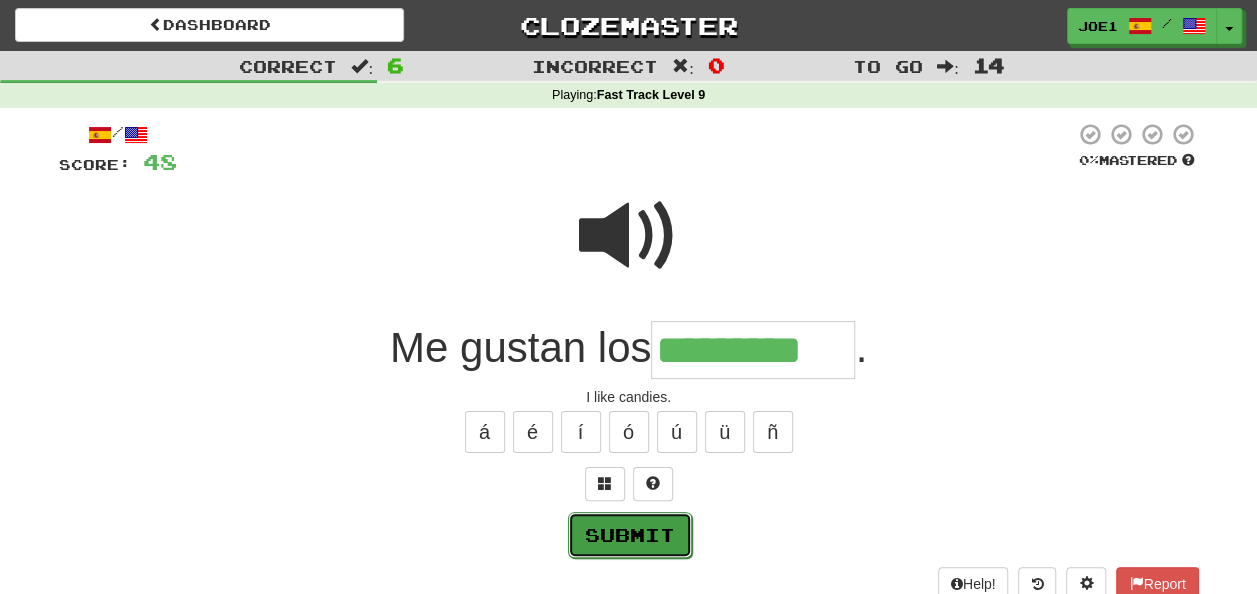 click on "Submit" at bounding box center (630, 535) 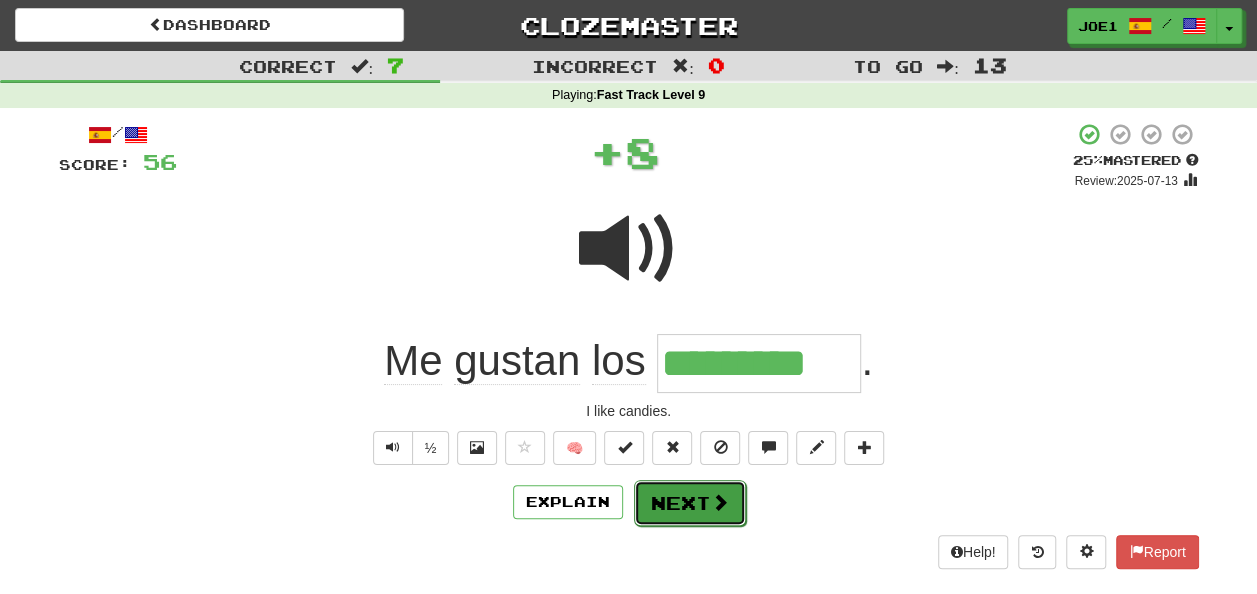 click on "Next" at bounding box center (690, 503) 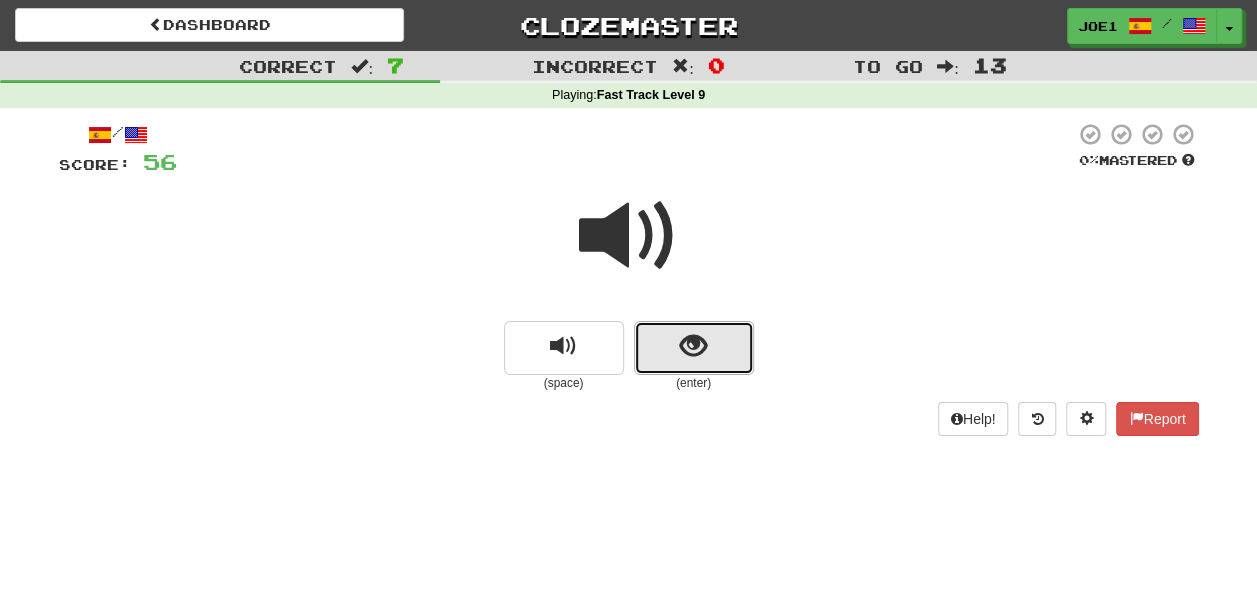 click at bounding box center [693, 346] 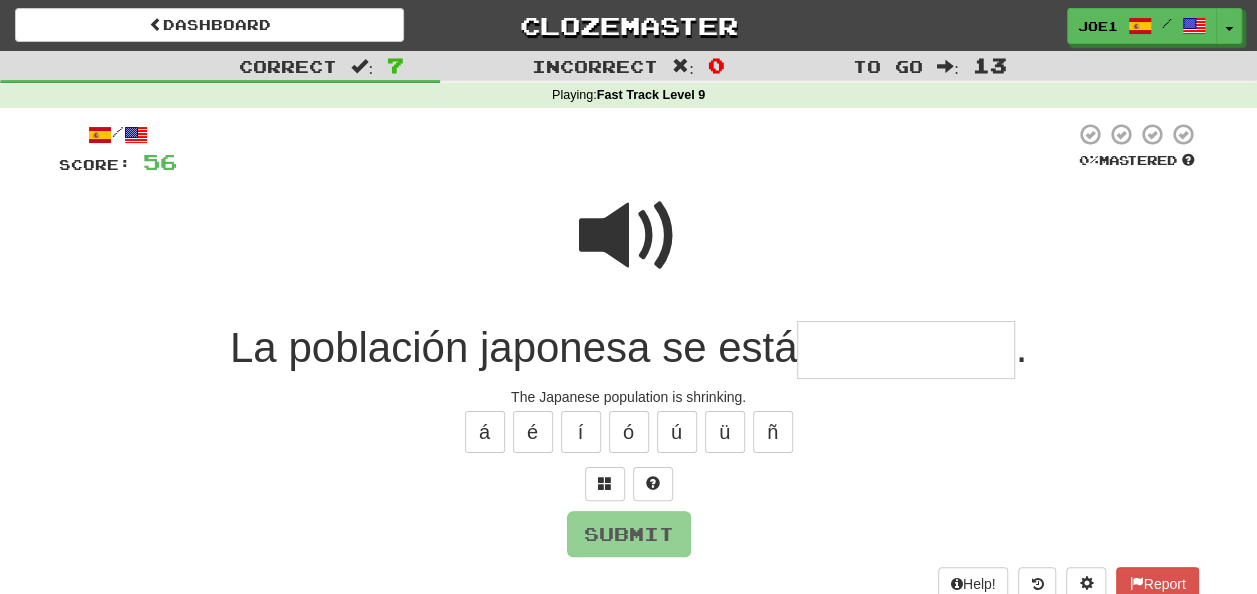 click at bounding box center (906, 350) 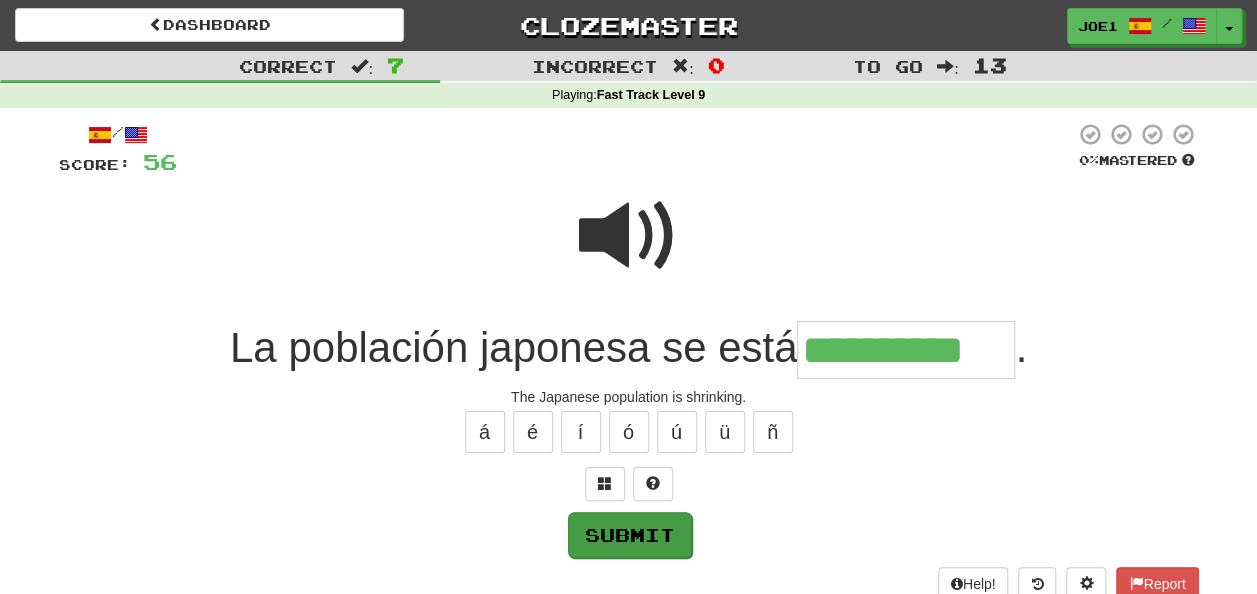 type on "**********" 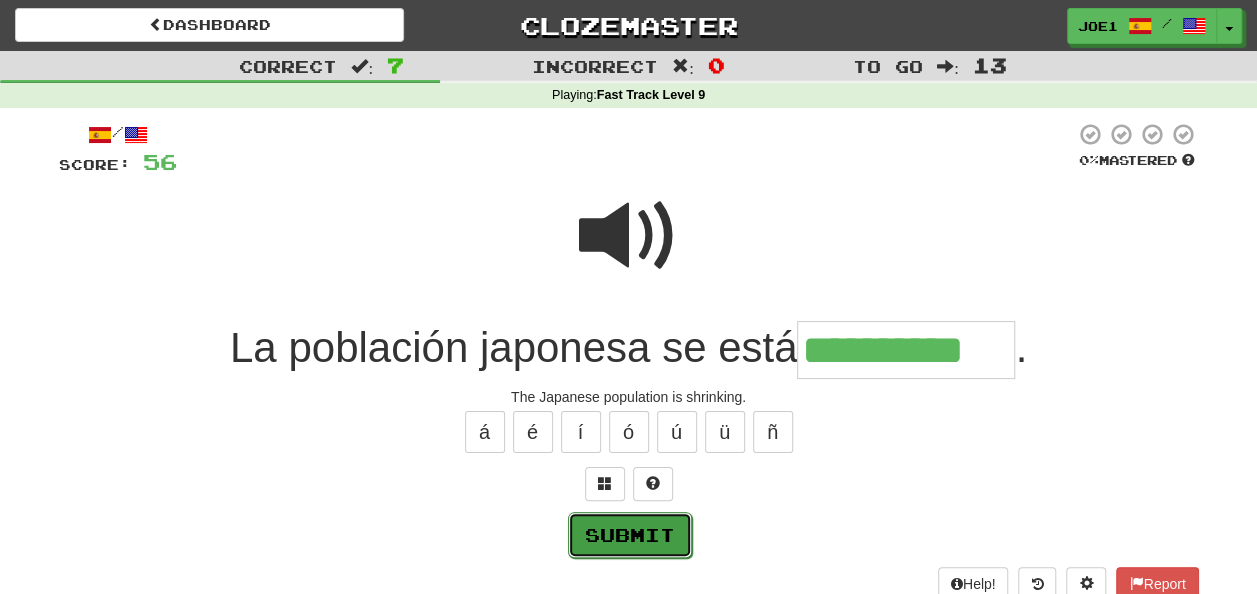 click on "Submit" at bounding box center [630, 535] 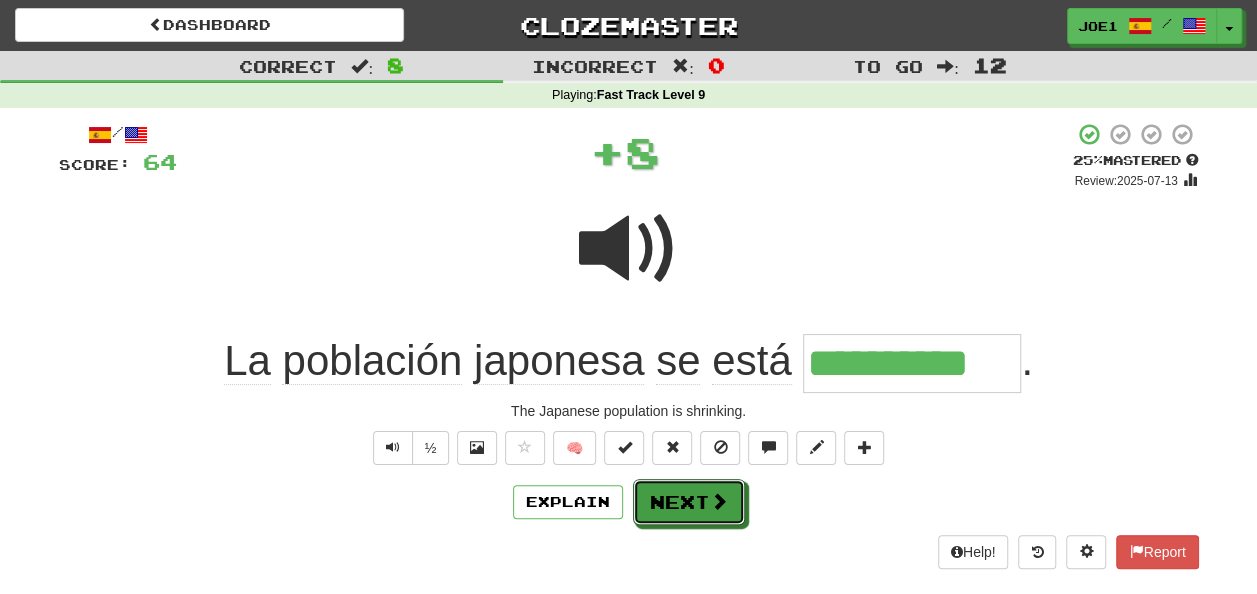 click on "Next" at bounding box center (689, 502) 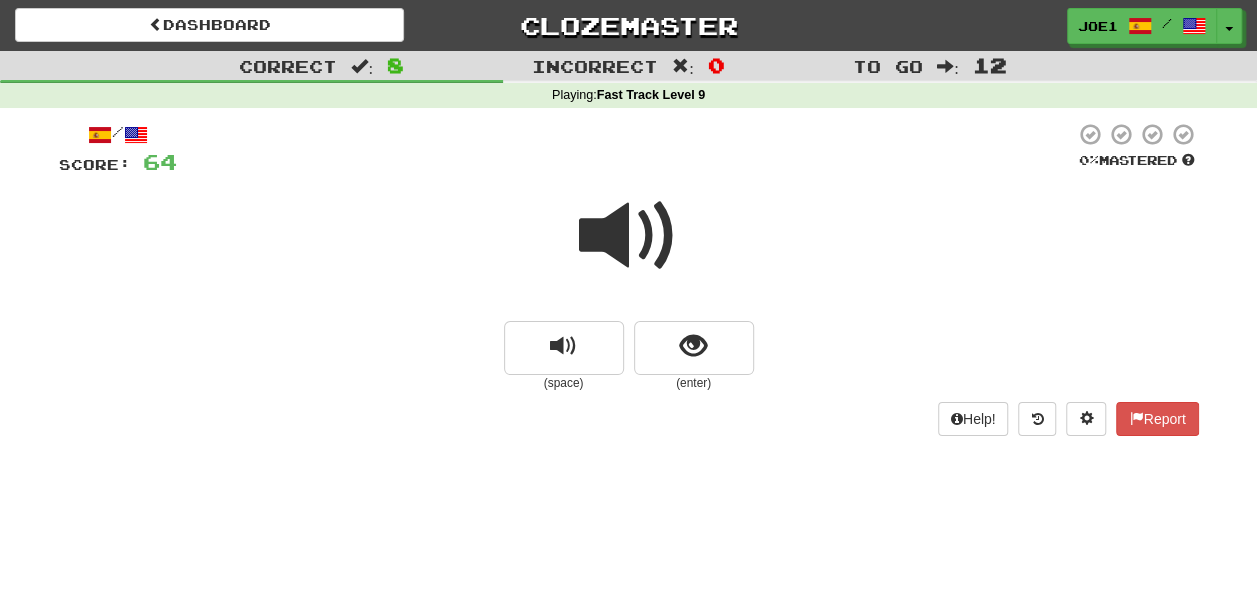 click at bounding box center [629, 236] 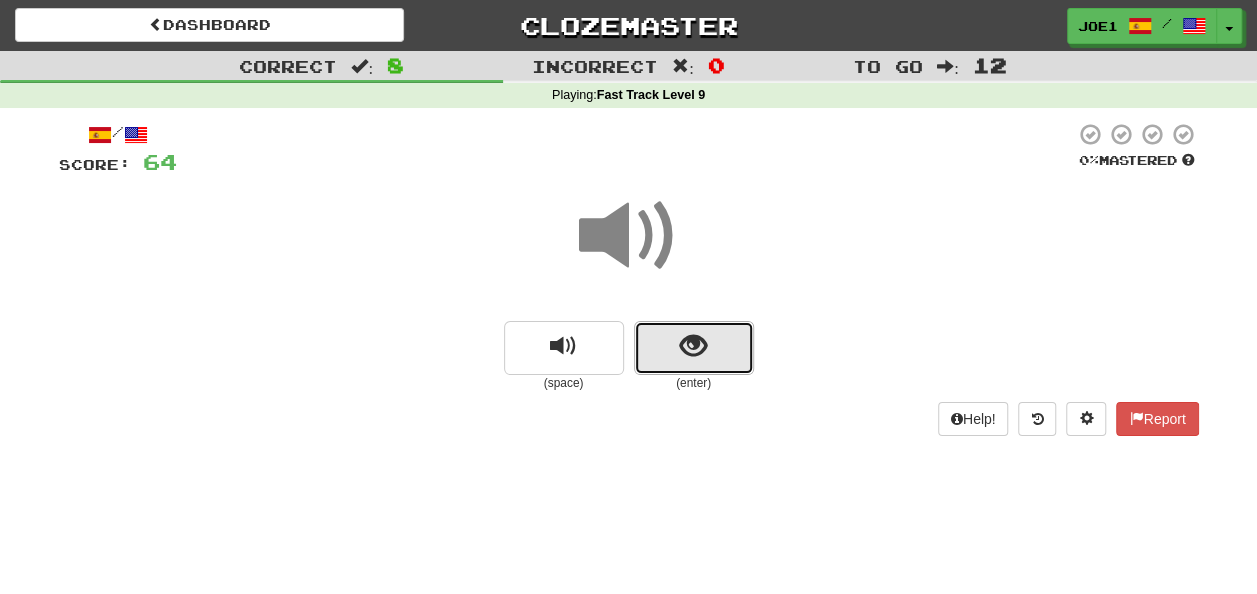 click at bounding box center [694, 348] 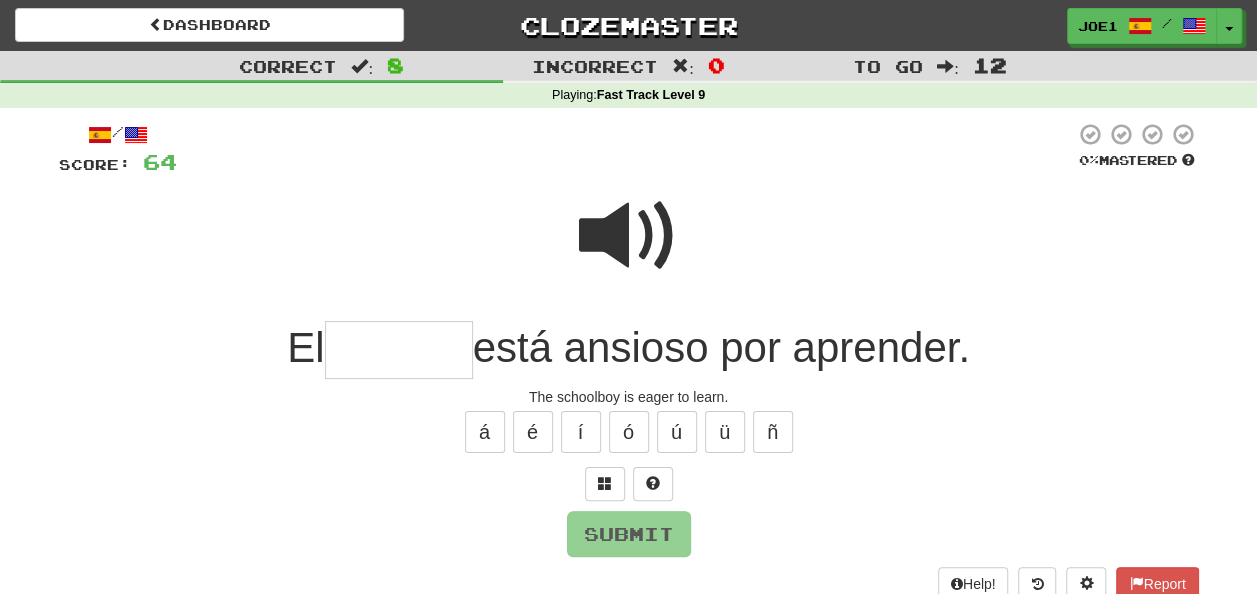click at bounding box center [629, 236] 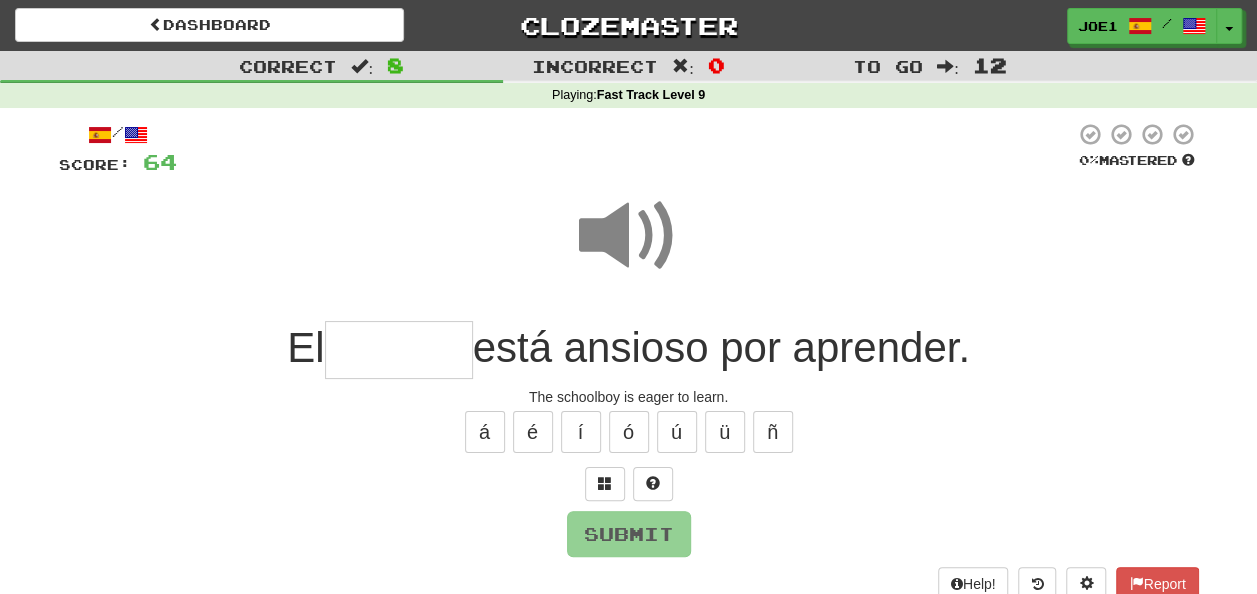click at bounding box center [399, 350] 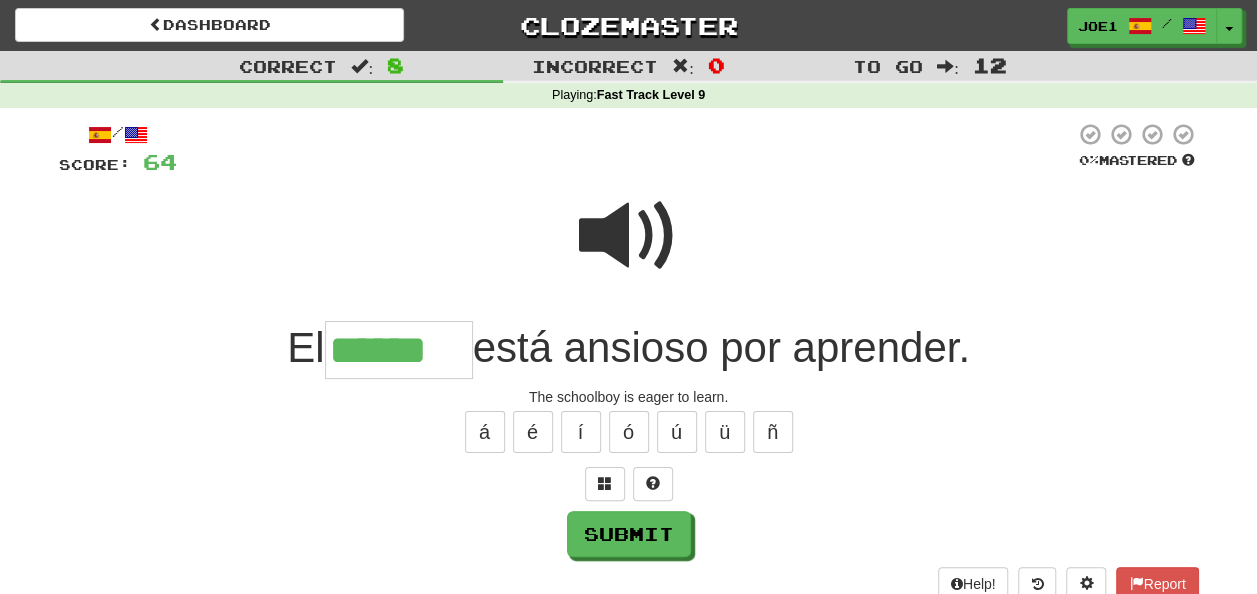 type on "******" 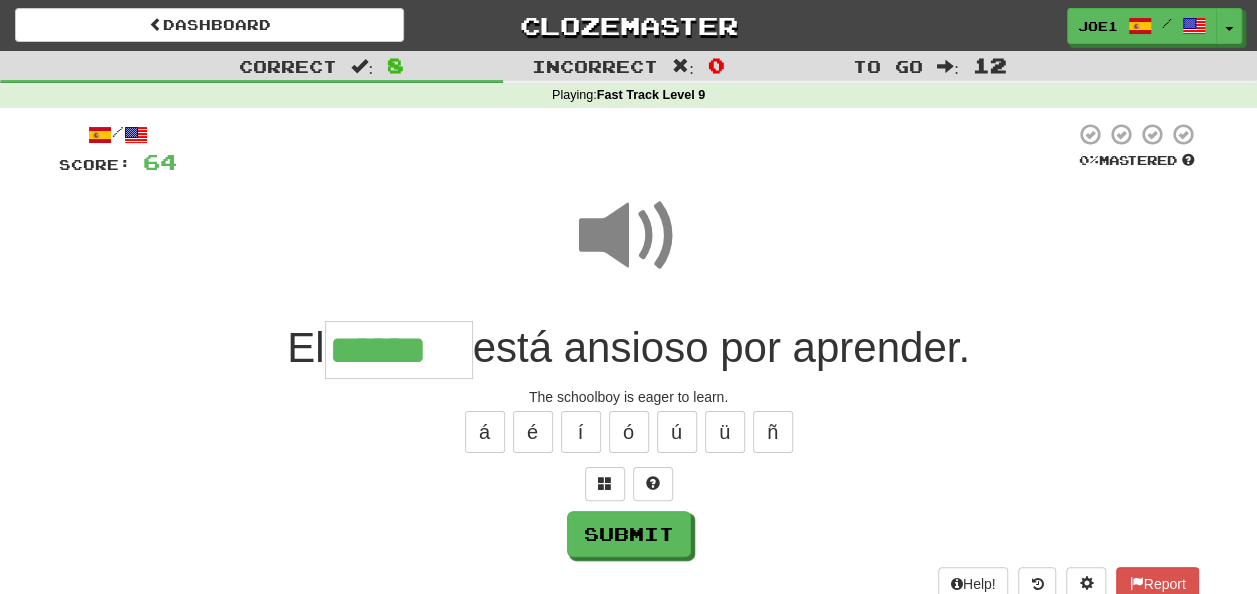 click at bounding box center (629, 236) 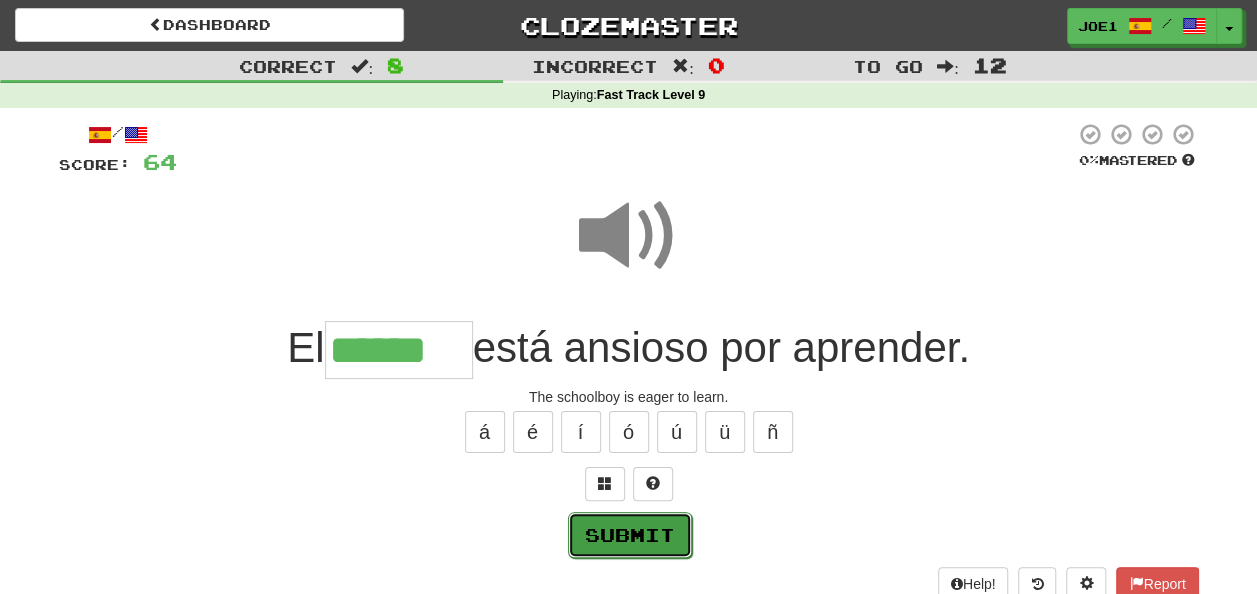 click on "Submit" at bounding box center (630, 535) 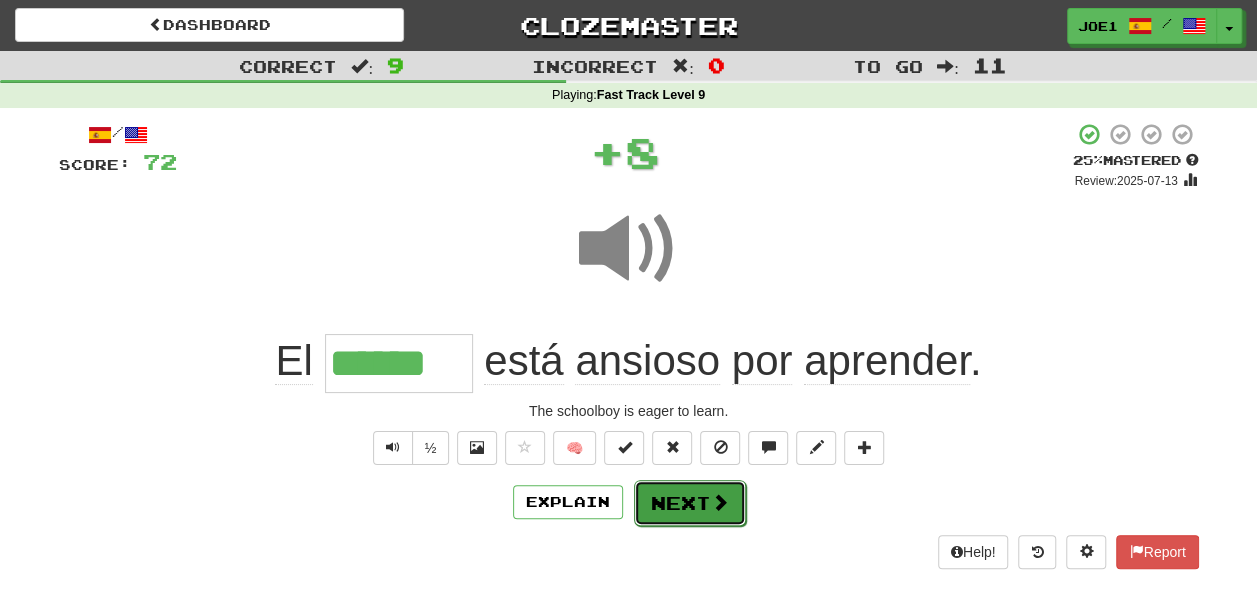 click on "Next" at bounding box center [690, 503] 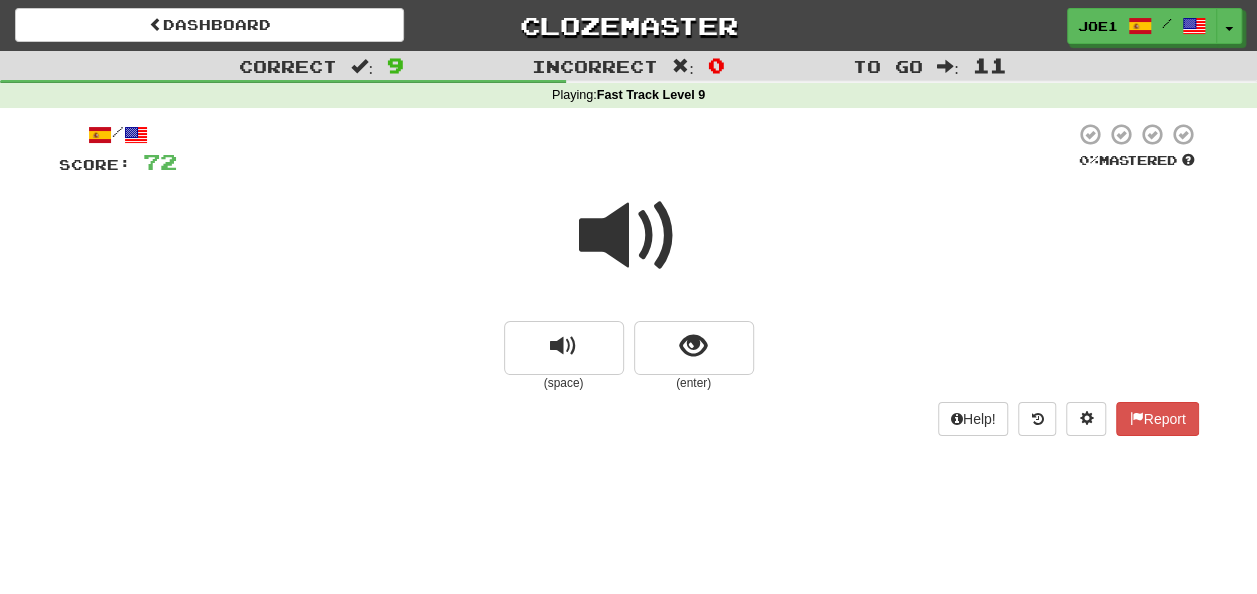 click at bounding box center (629, 236) 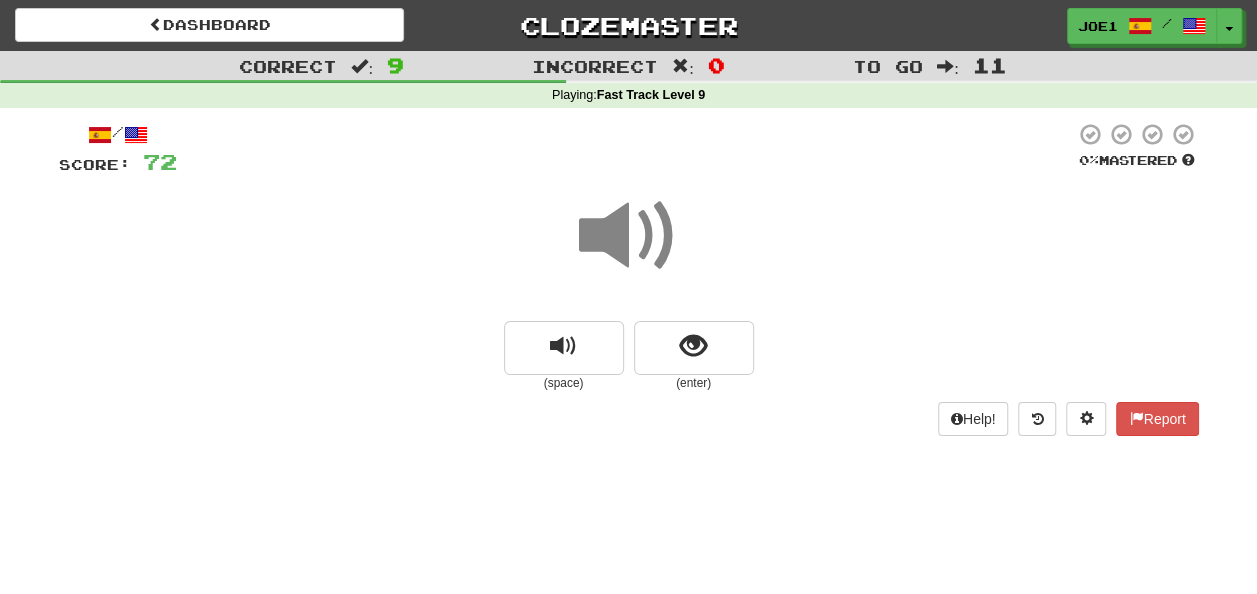 click at bounding box center [629, 236] 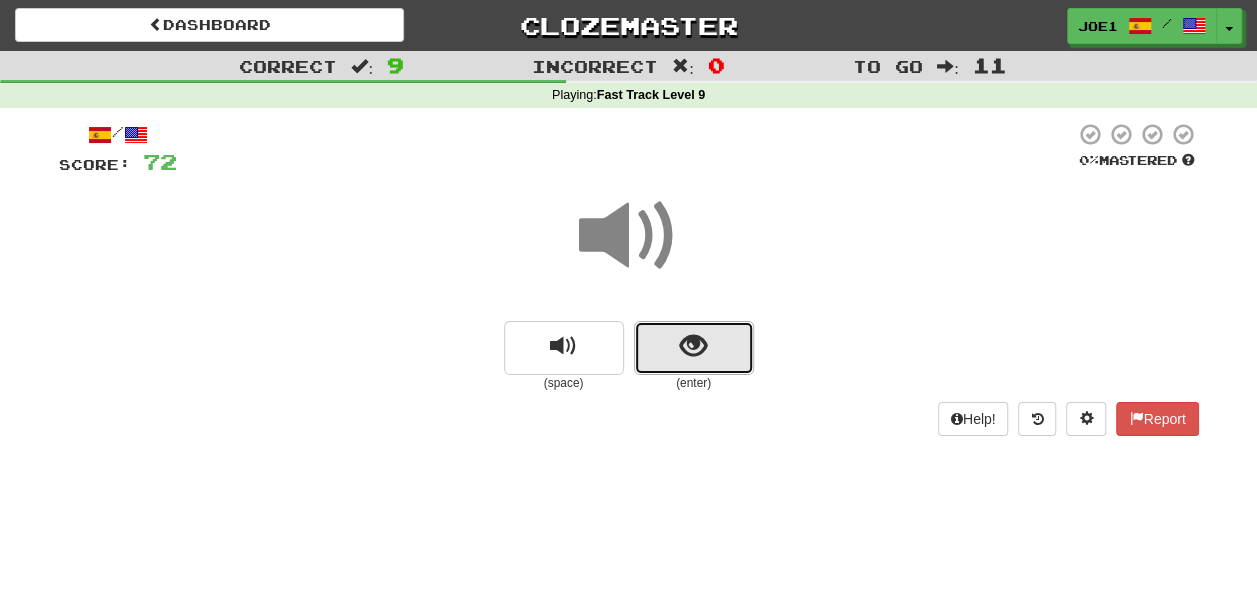 click at bounding box center [693, 346] 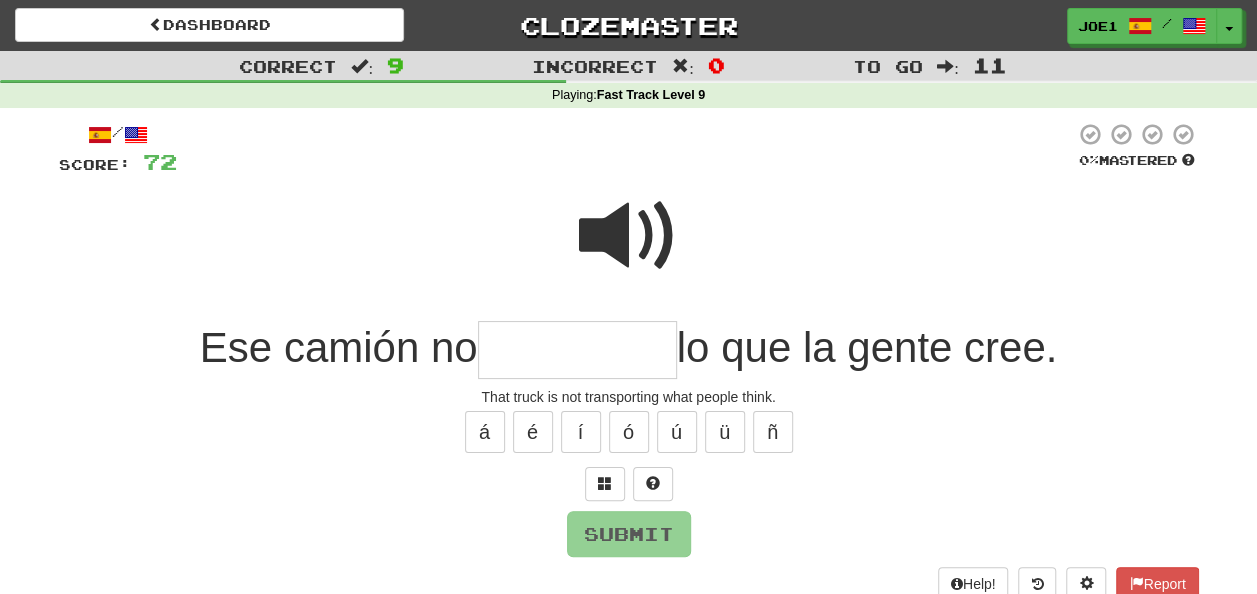click at bounding box center [577, 350] 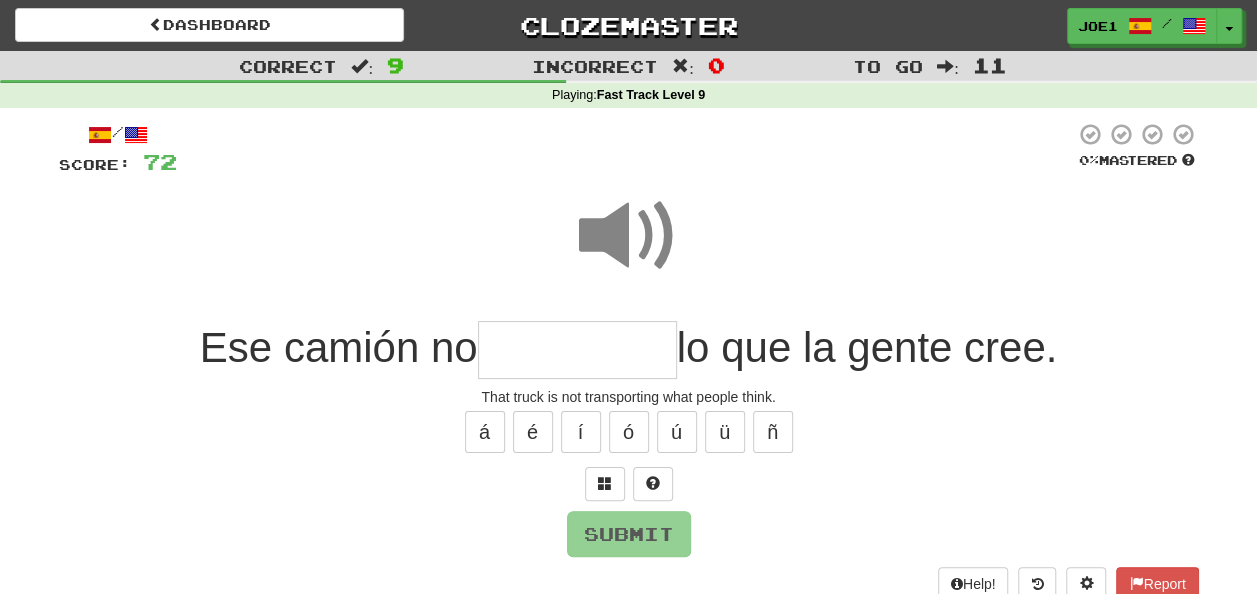 click at bounding box center [577, 350] 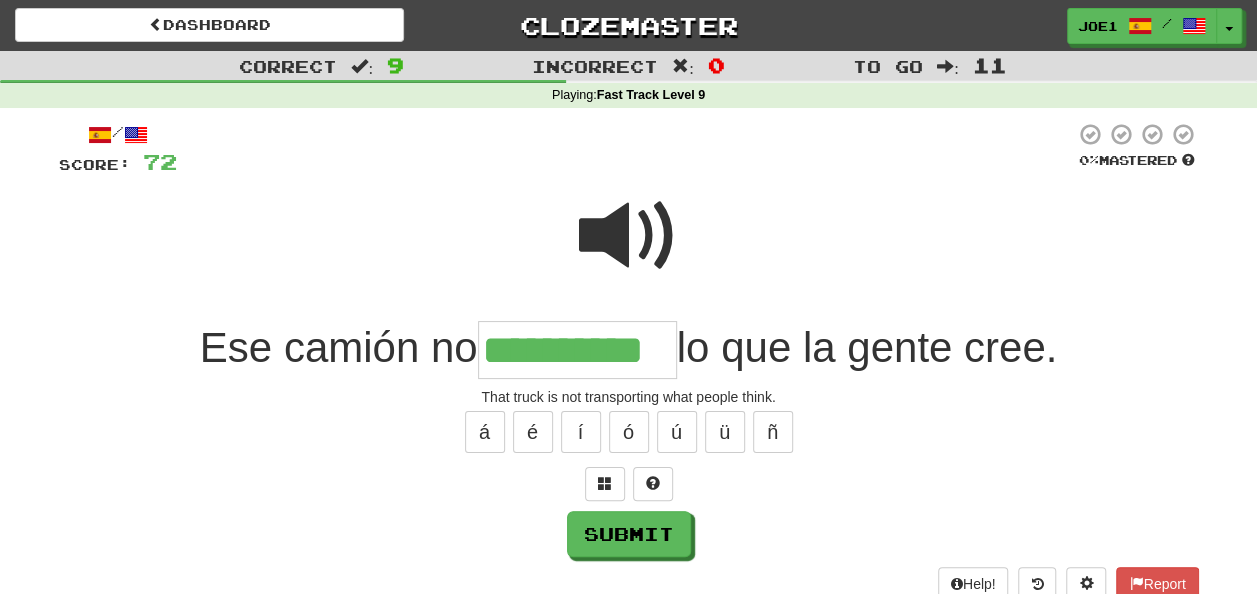 type on "**********" 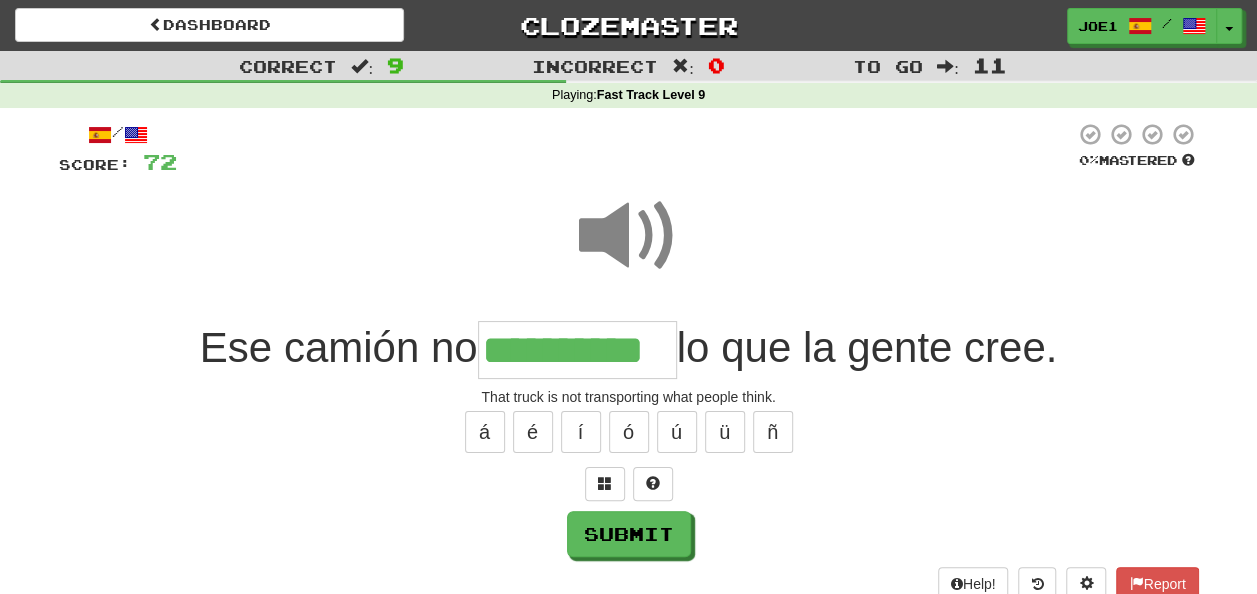click at bounding box center [629, 236] 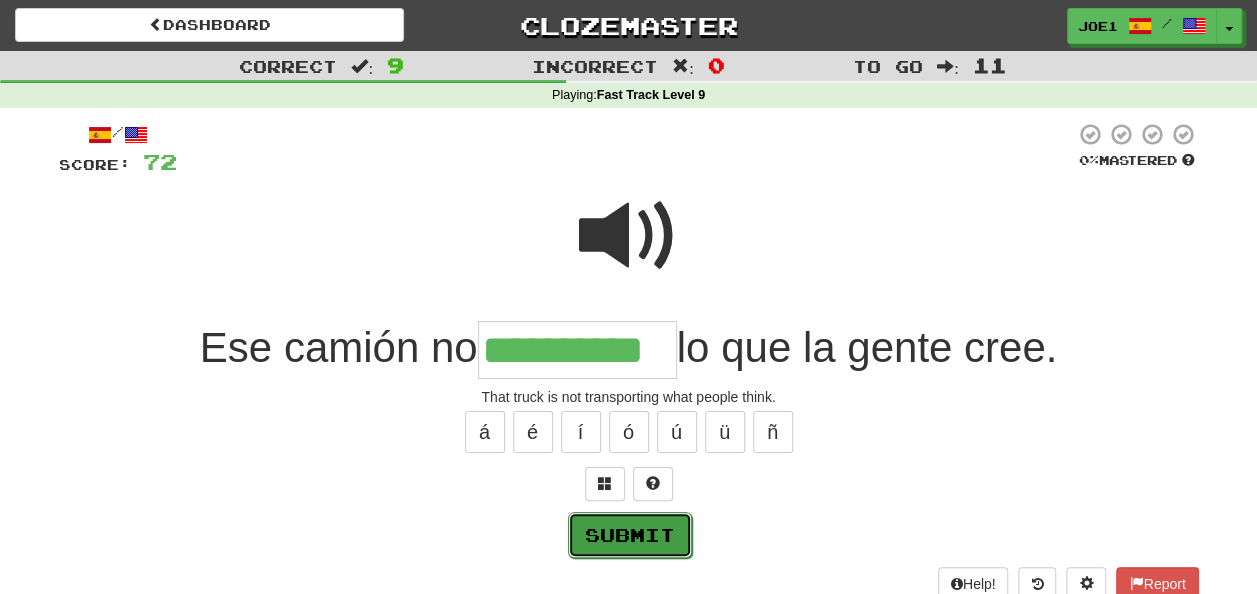 click on "Submit" at bounding box center [630, 535] 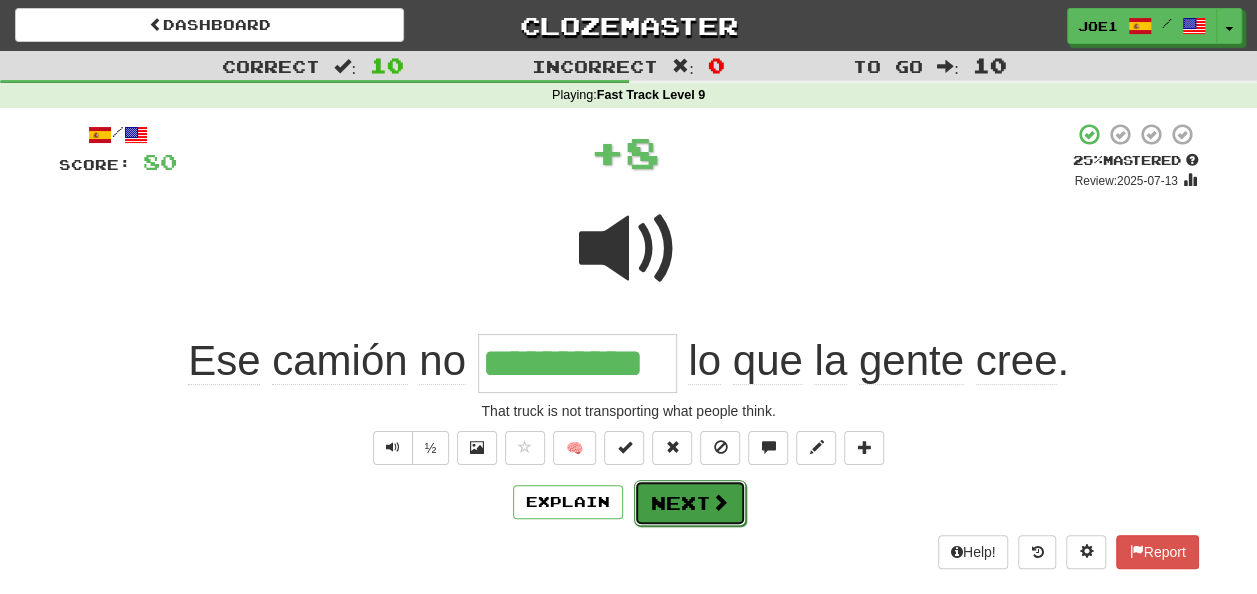 click on "Next" at bounding box center [690, 503] 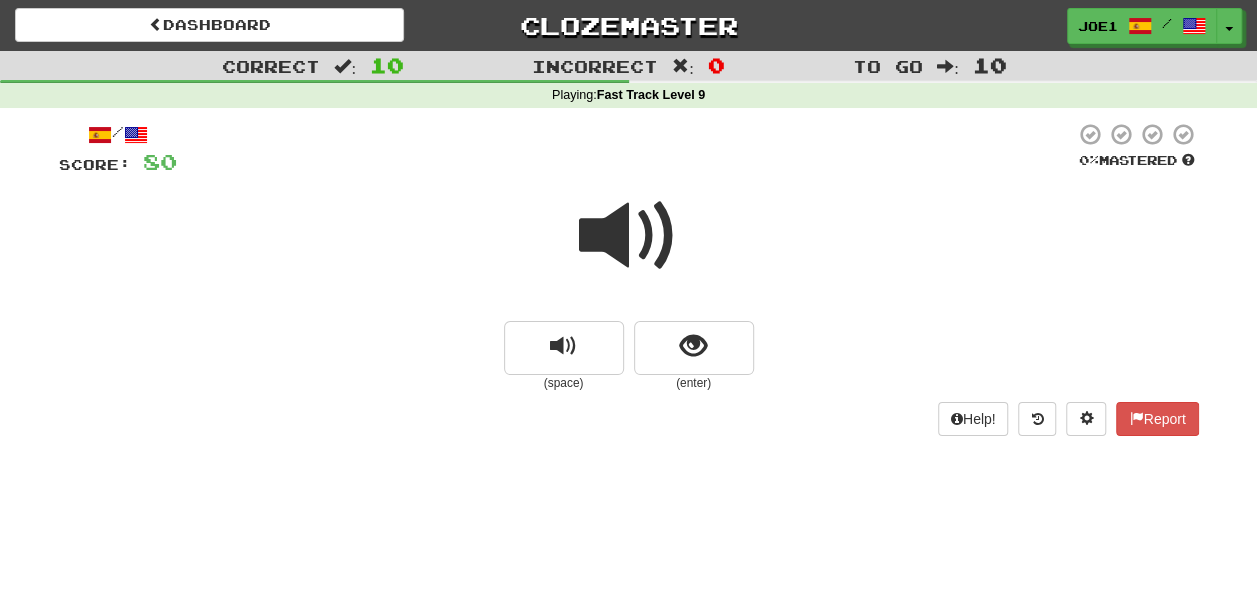 click at bounding box center [629, 236] 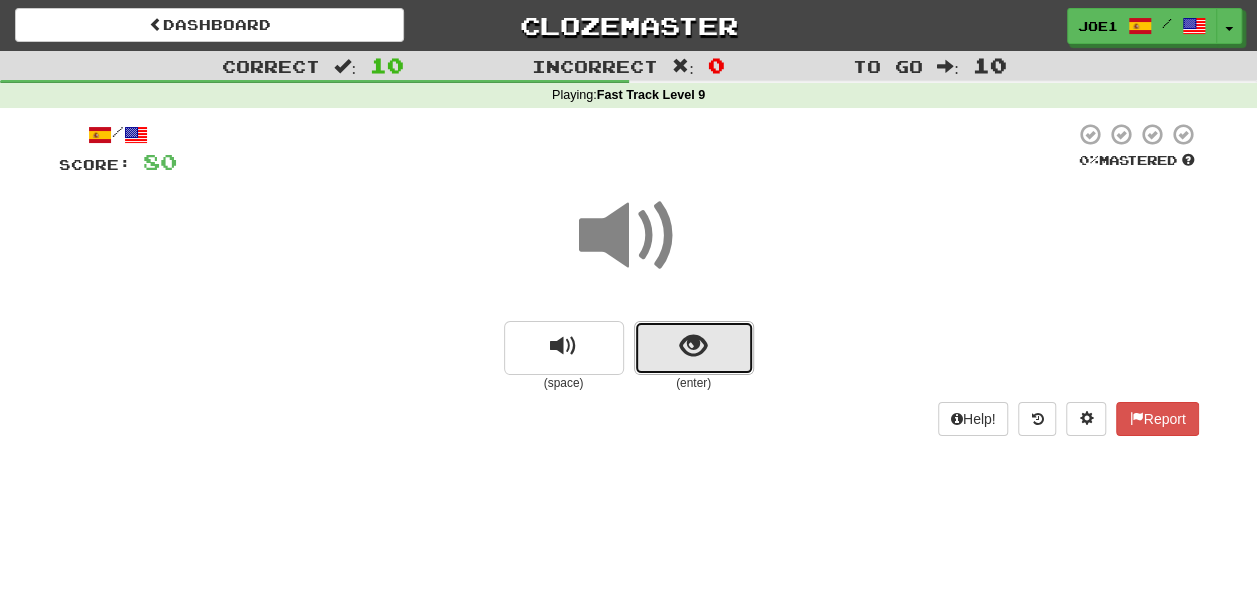 click at bounding box center [694, 348] 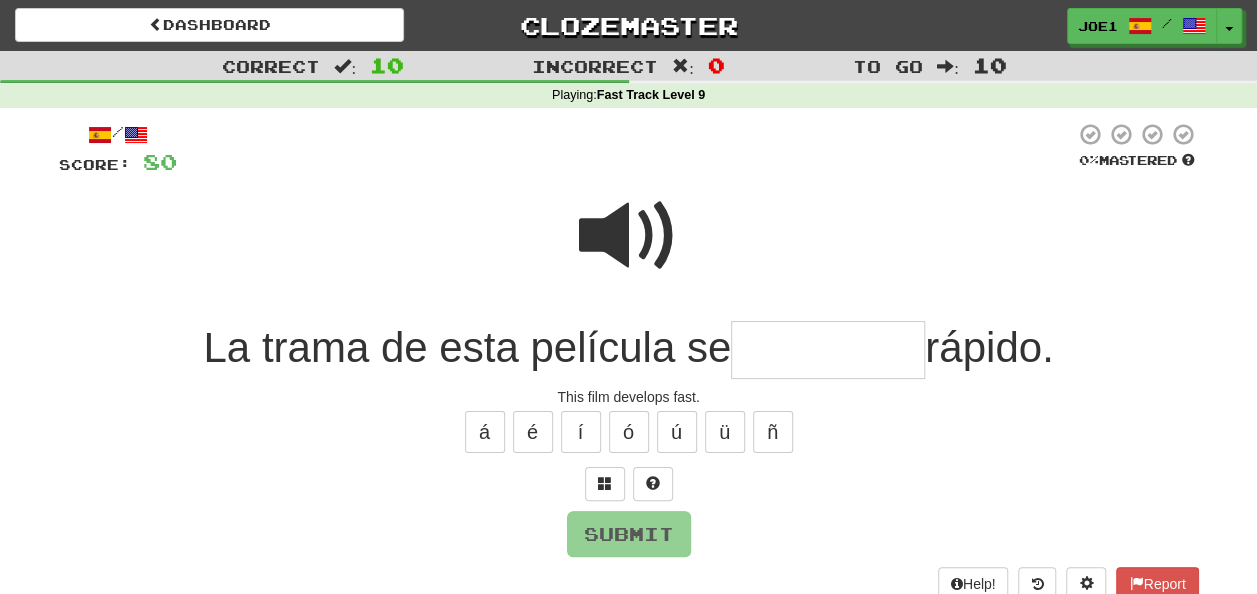click at bounding box center (629, 236) 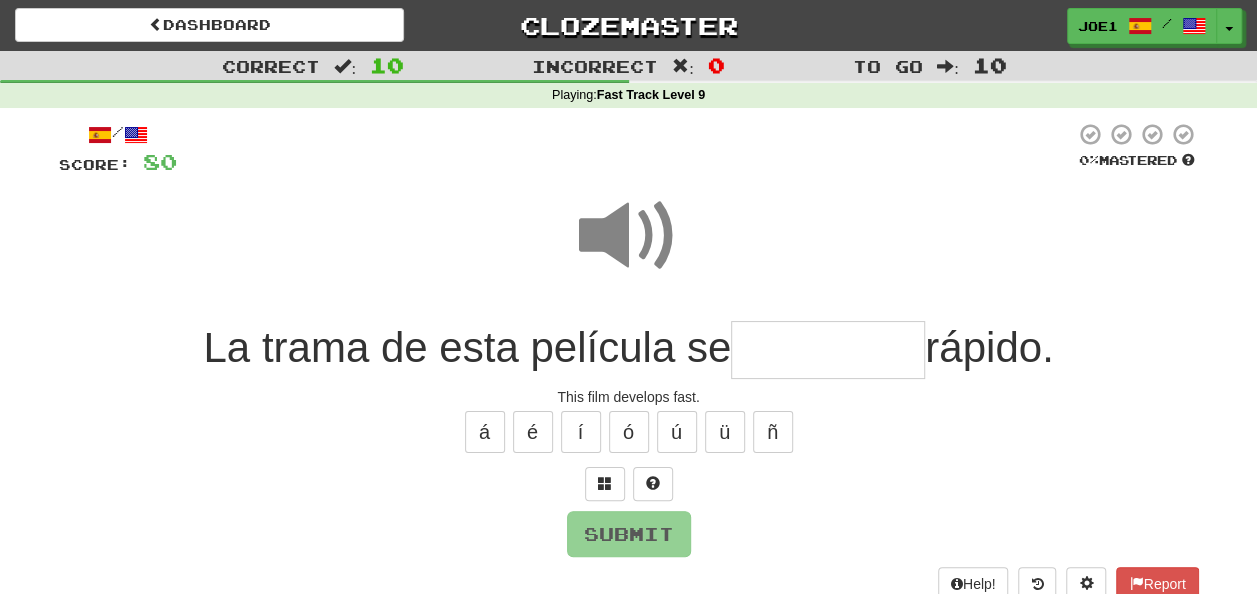 click at bounding box center (828, 350) 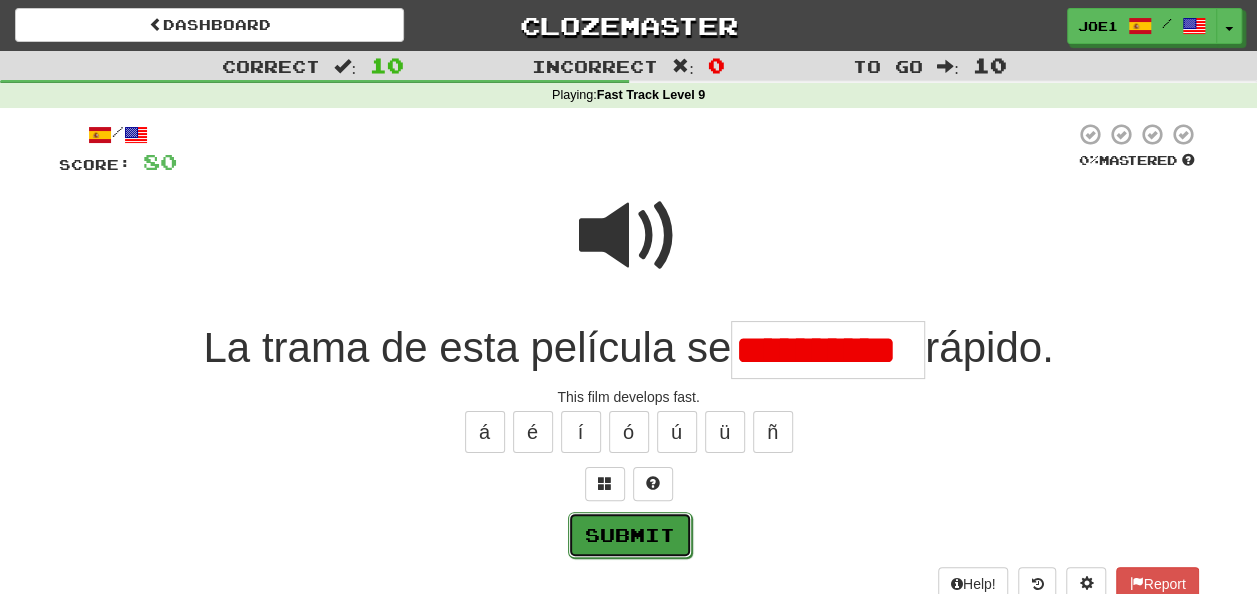 click on "Submit" at bounding box center (630, 535) 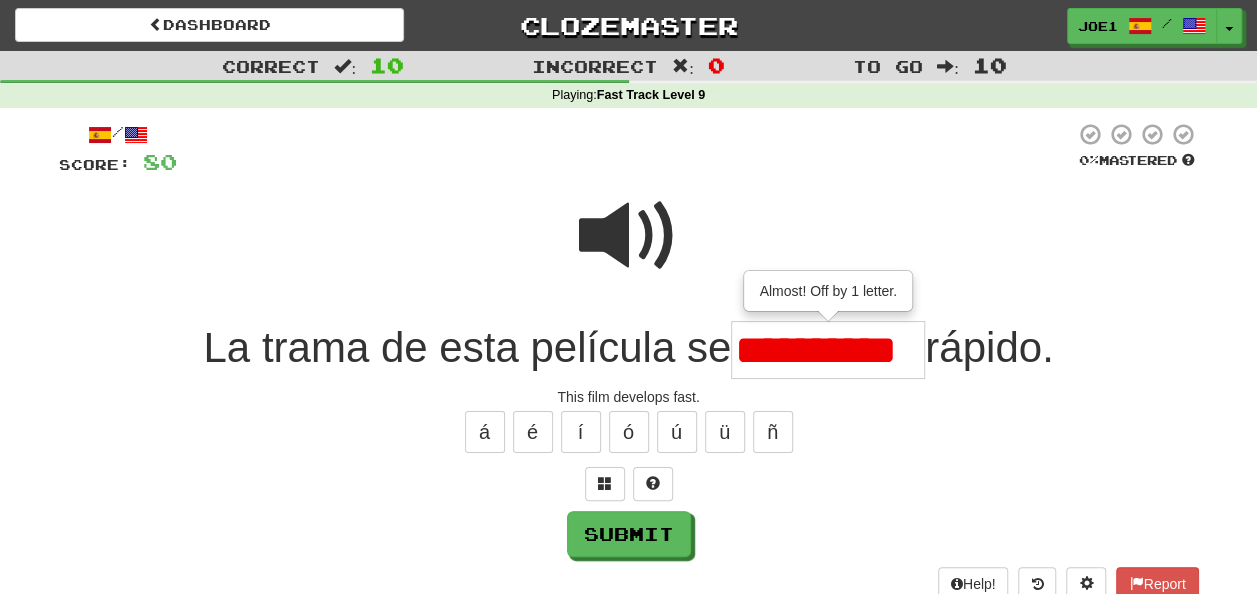 click on "**********" at bounding box center [828, 350] 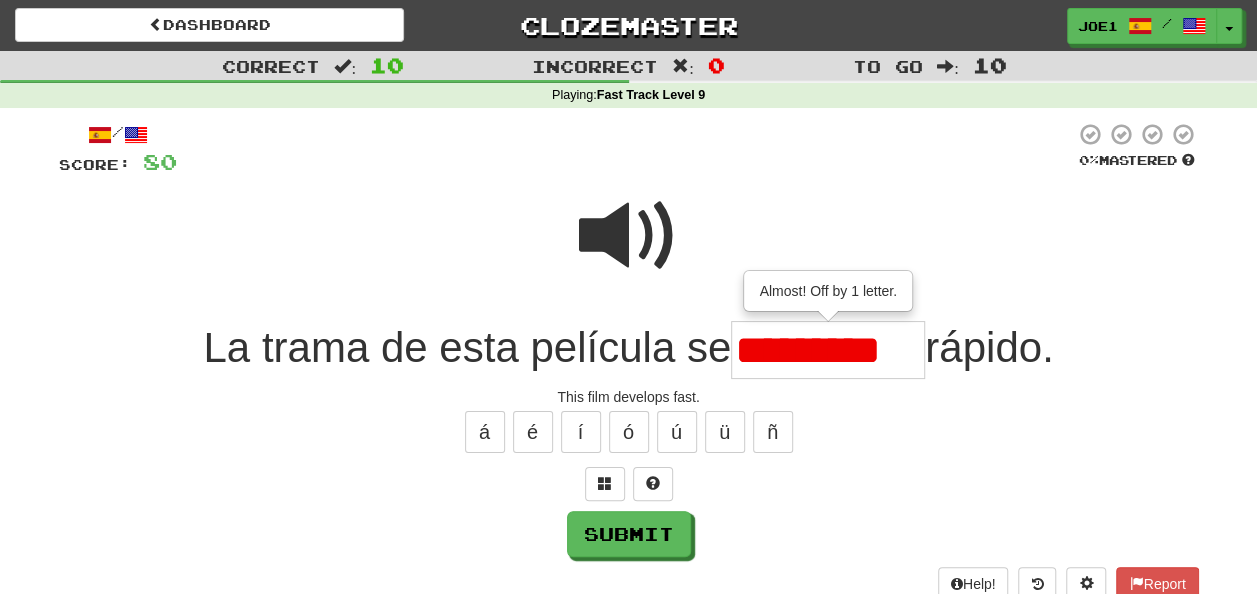 click on "*********" at bounding box center [828, 350] 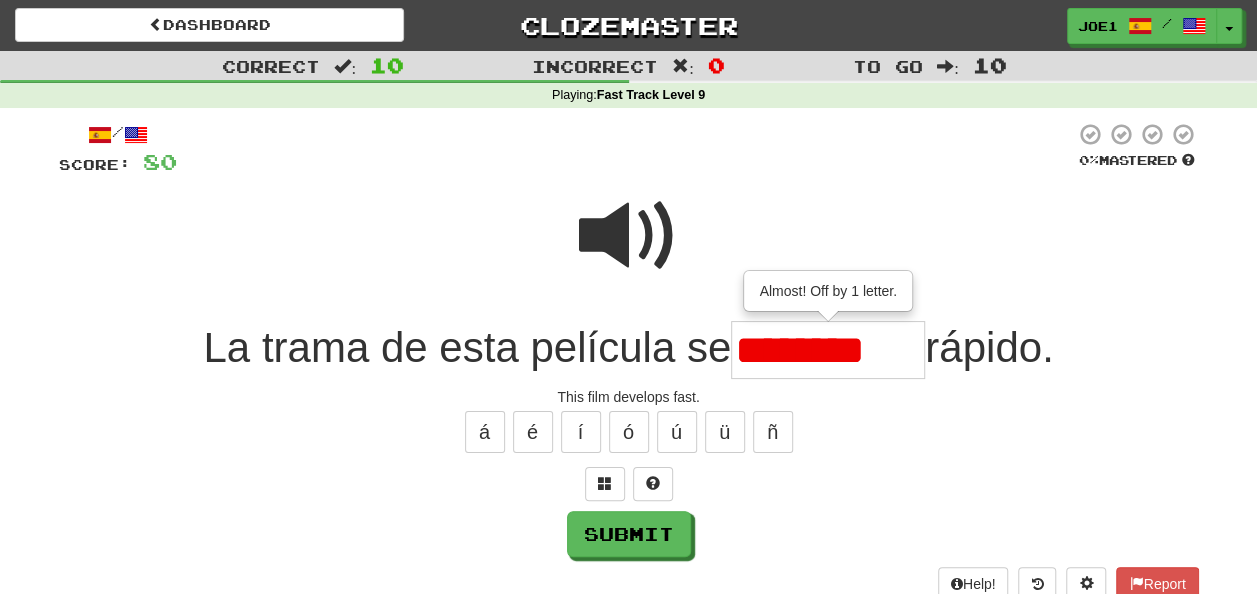 click on "********" at bounding box center (828, 350) 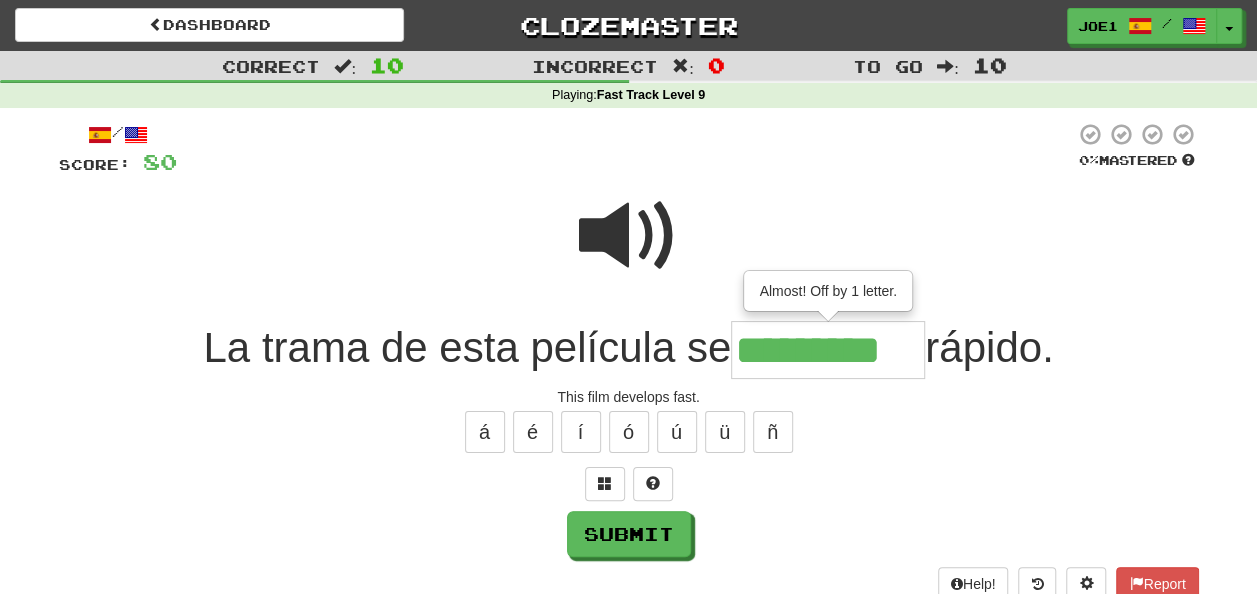 click at bounding box center [629, 236] 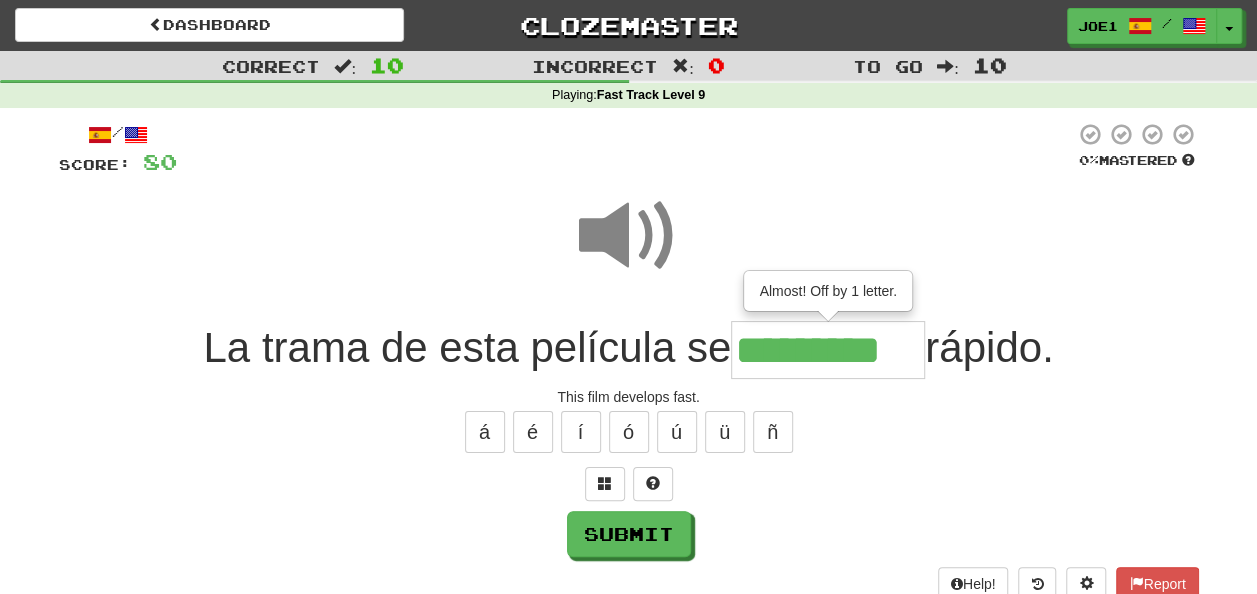 click on "*********" at bounding box center (828, 350) 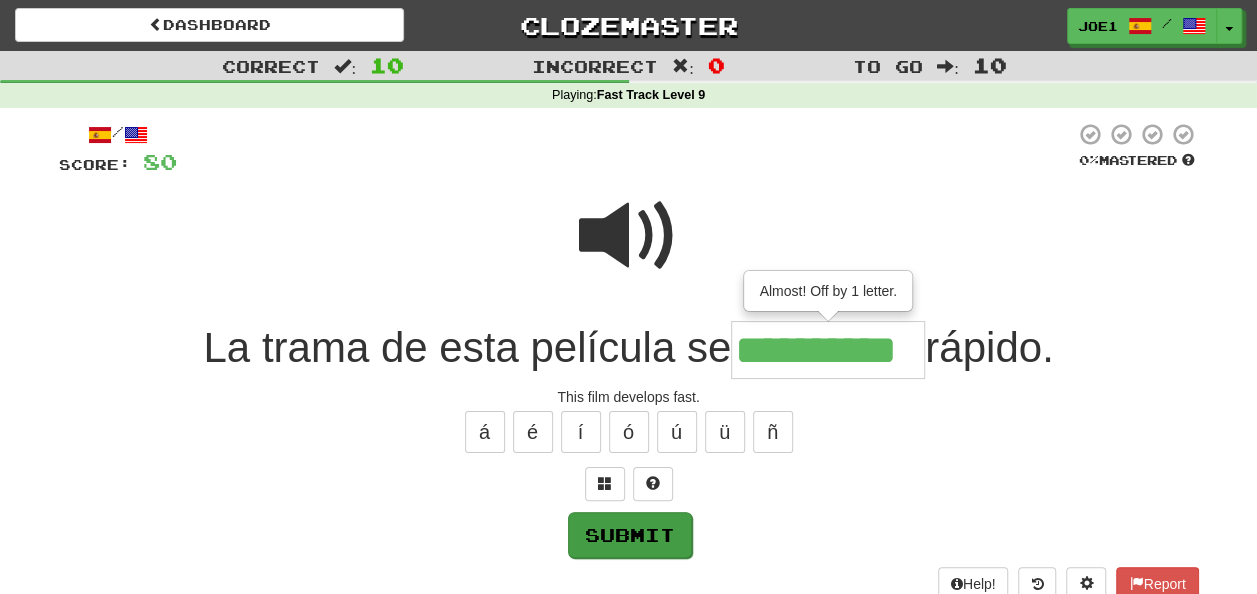 type on "**********" 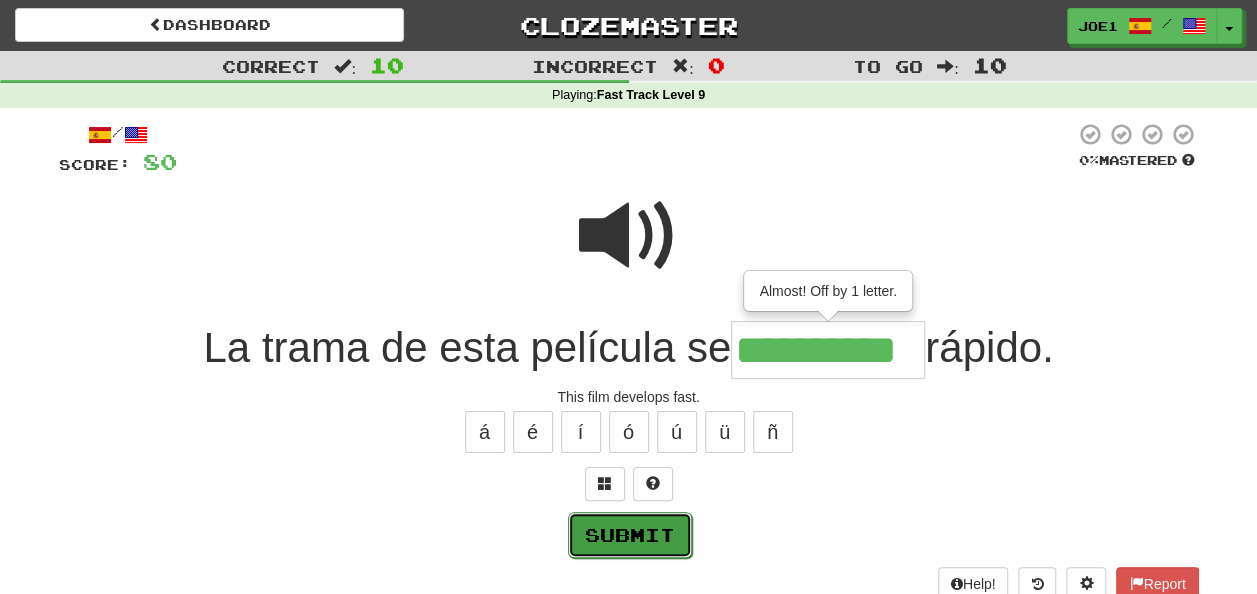 click on "Submit" at bounding box center (630, 535) 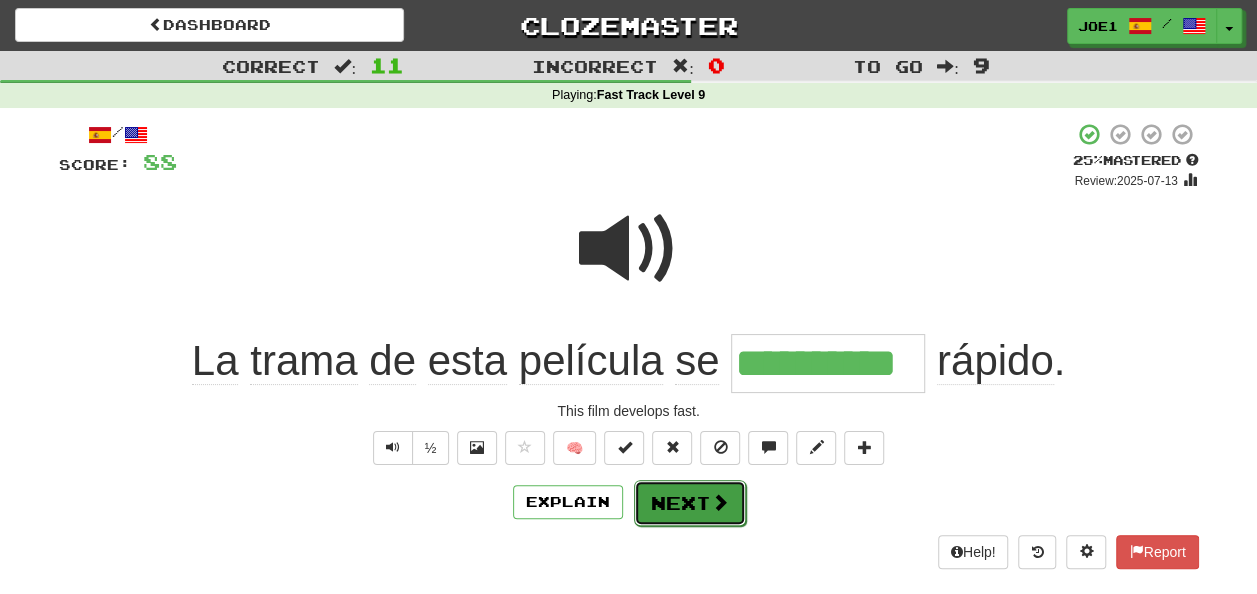 click on "Next" at bounding box center (690, 503) 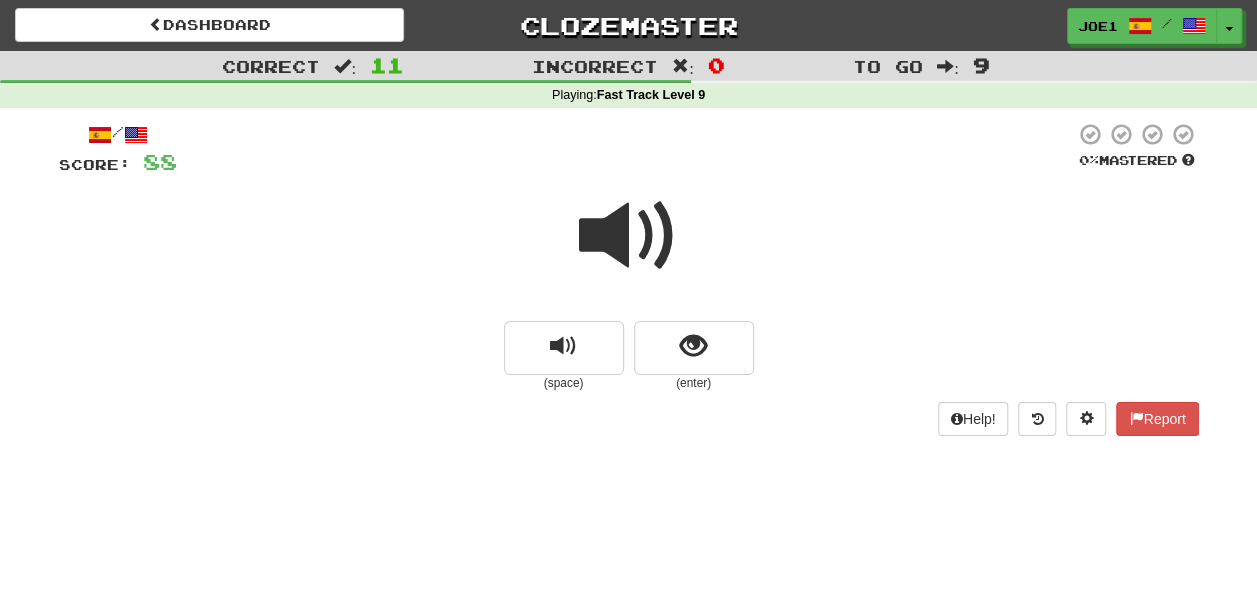 click at bounding box center (629, 236) 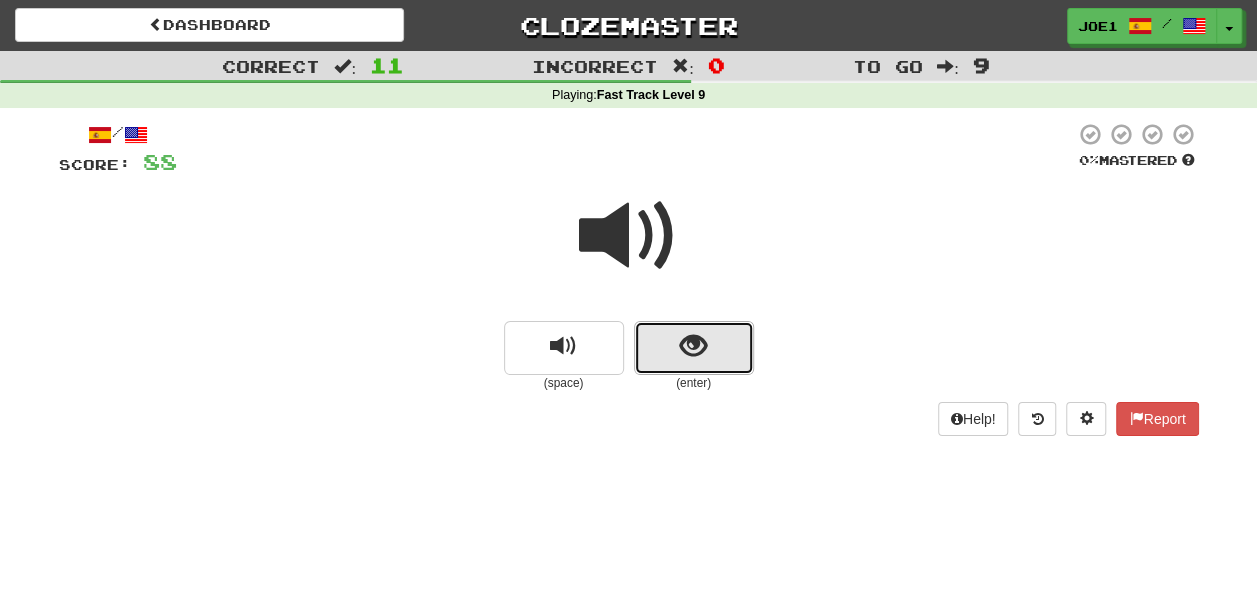 click at bounding box center (694, 348) 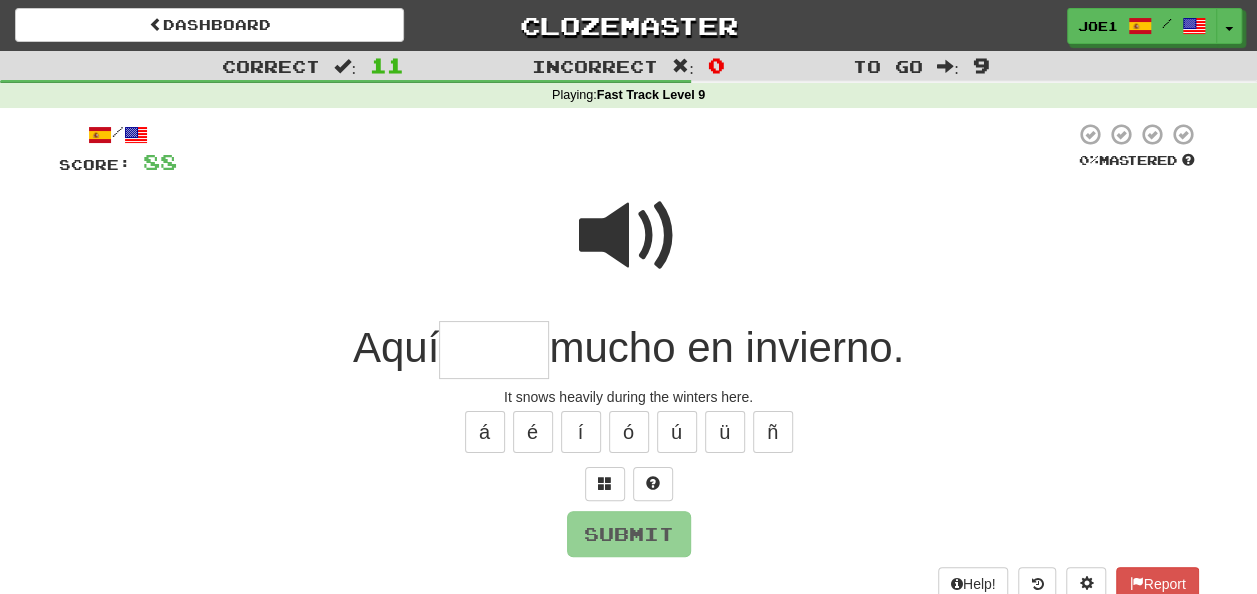 click at bounding box center (494, 350) 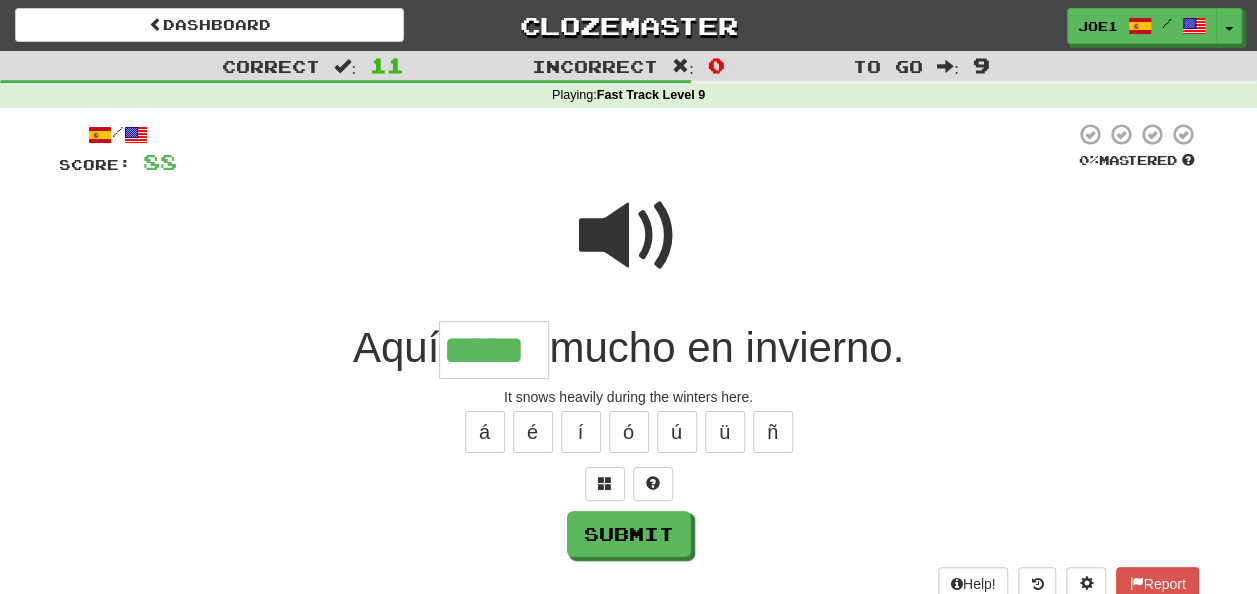 type on "*****" 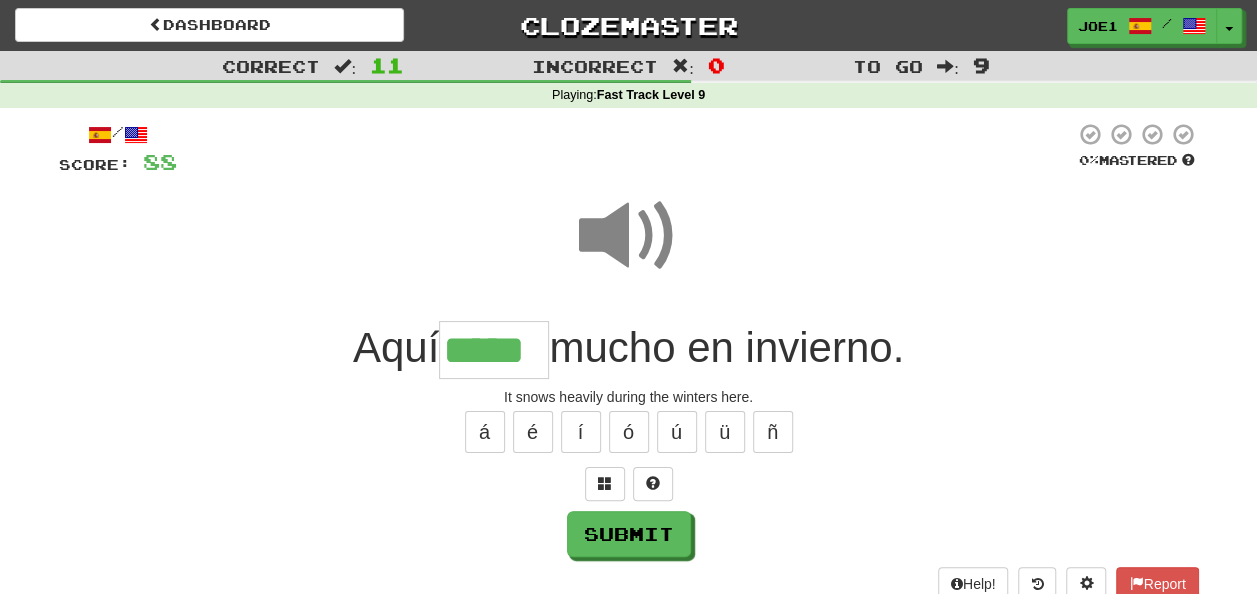 click at bounding box center [629, 236] 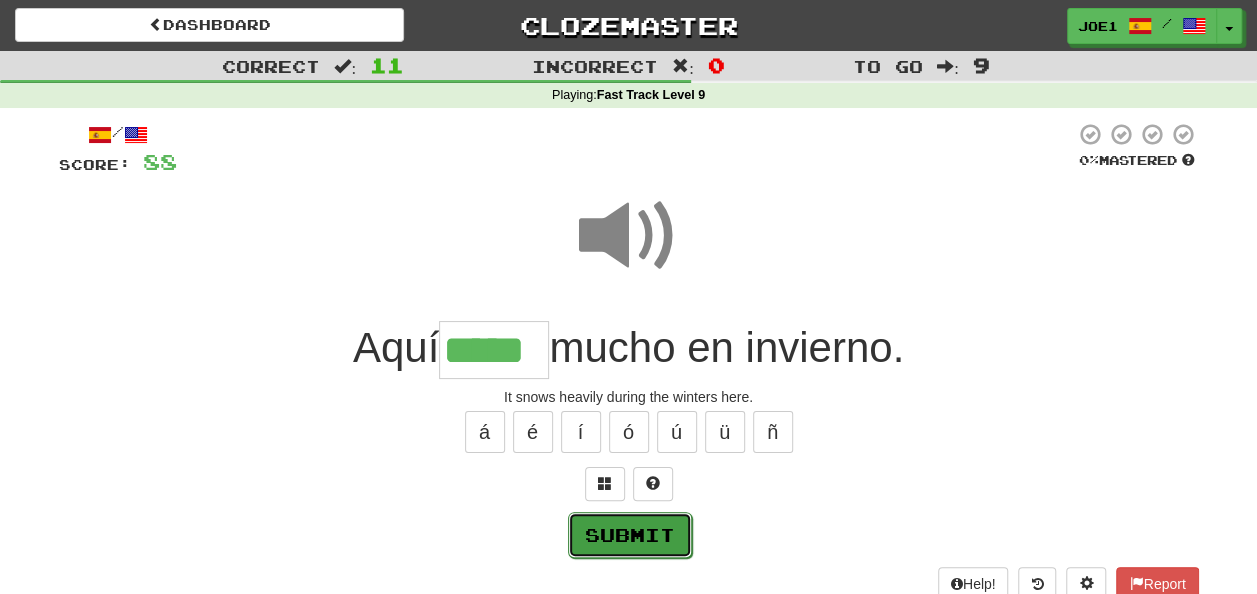 click on "Submit" at bounding box center (630, 535) 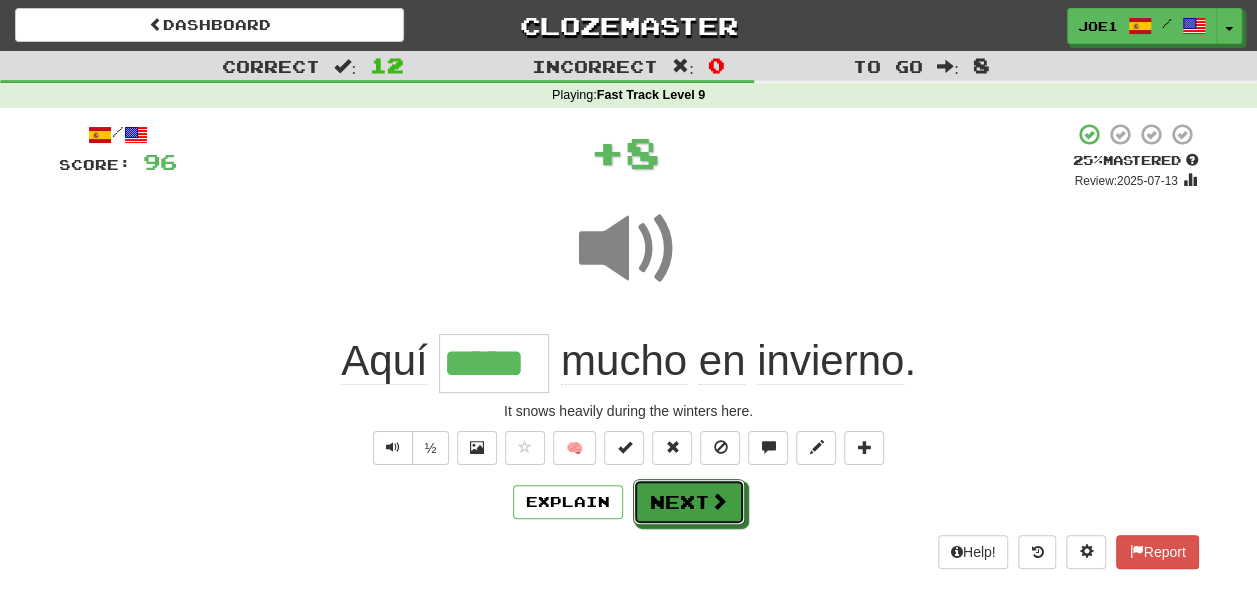 click on "Next" at bounding box center [689, 502] 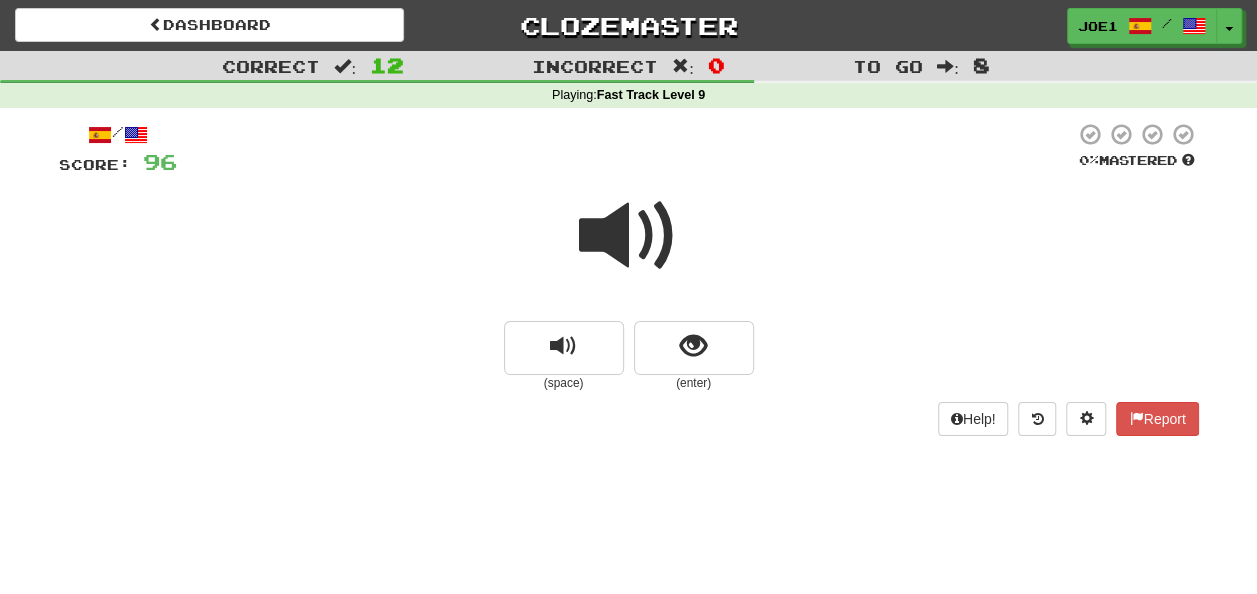 click at bounding box center (629, 236) 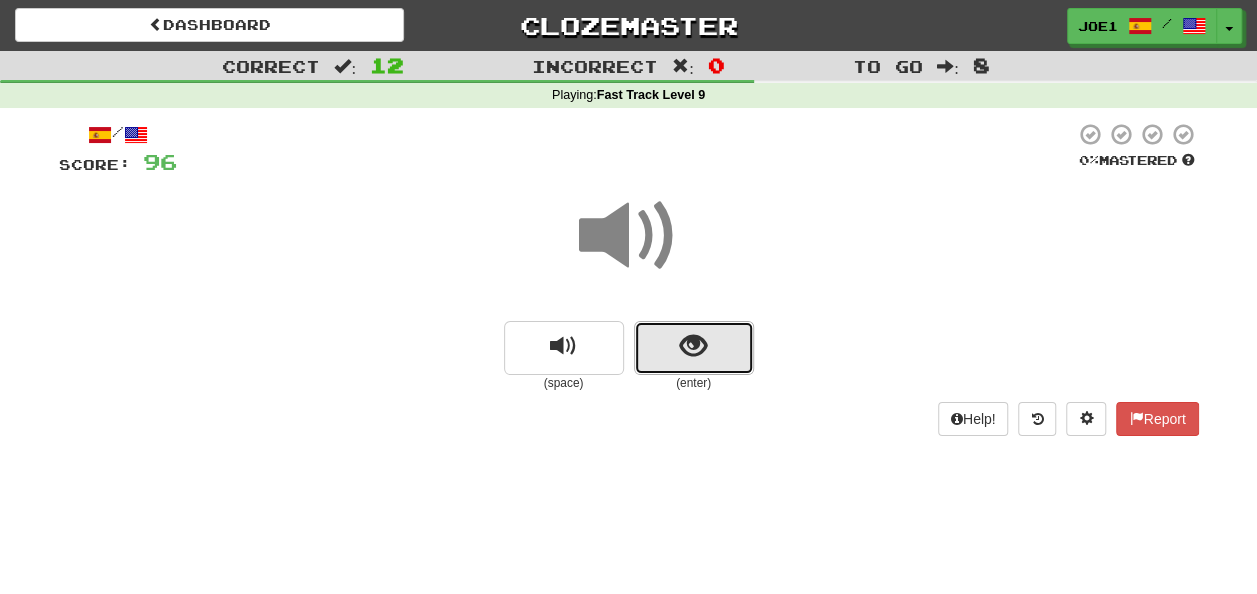 click at bounding box center [694, 348] 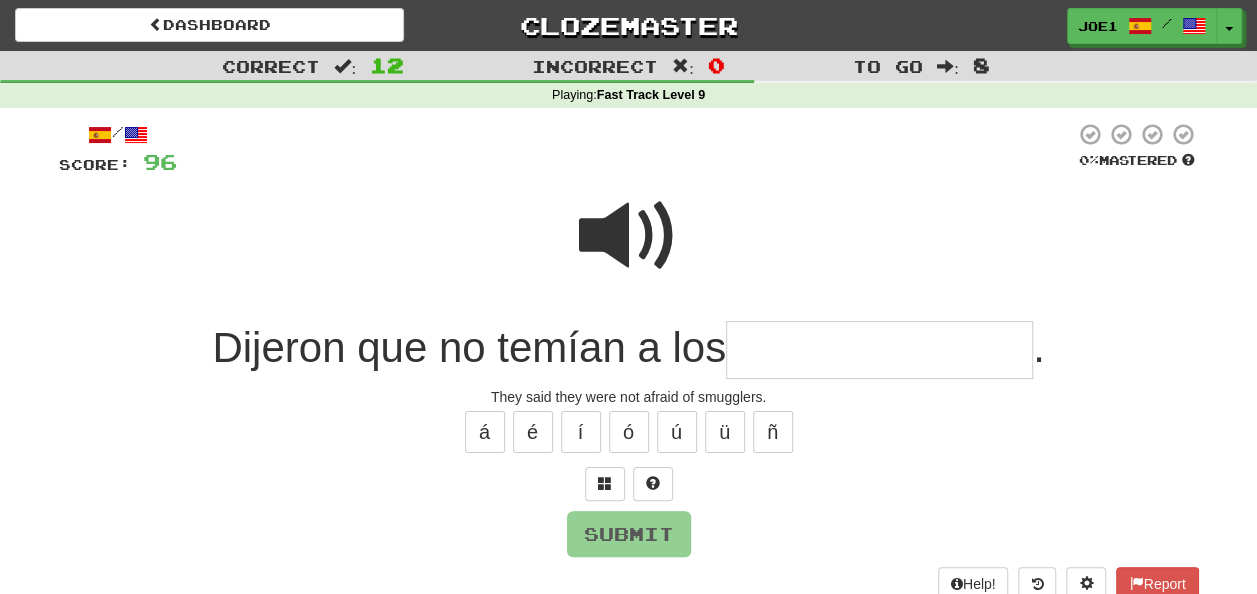 click at bounding box center (629, 236) 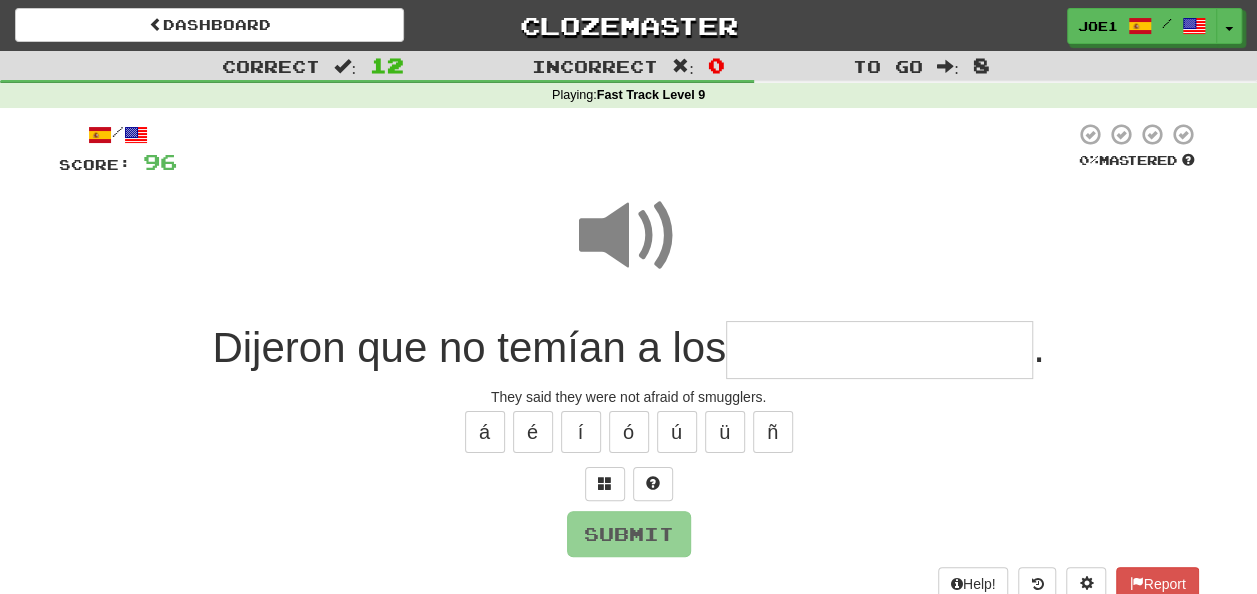 click at bounding box center [879, 350] 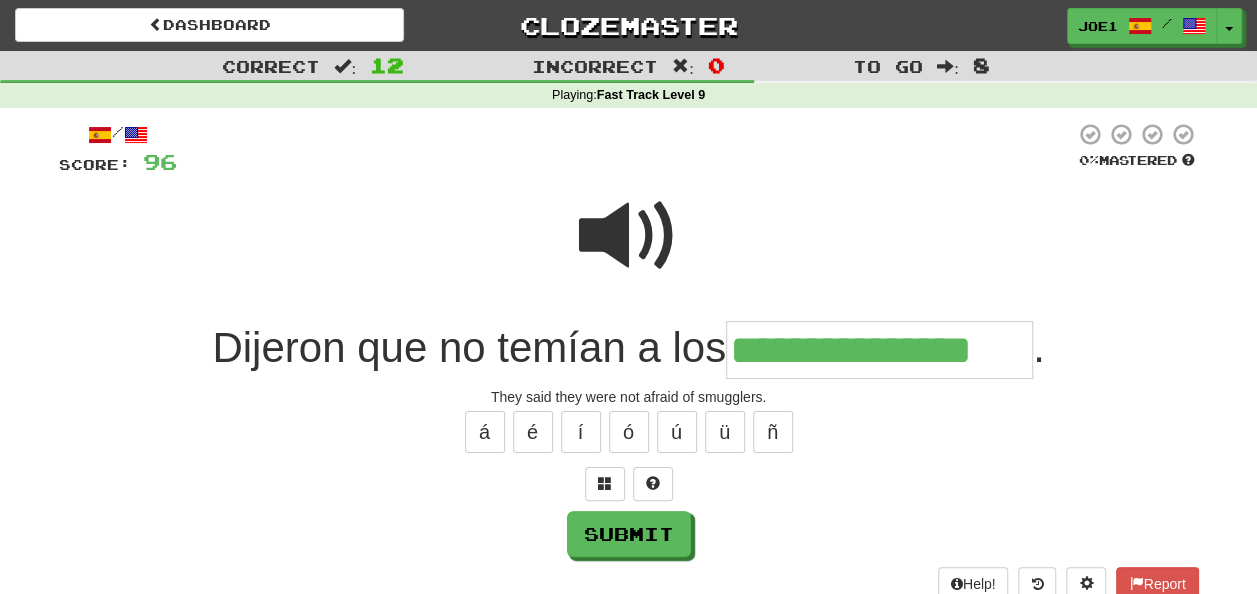 type on "**********" 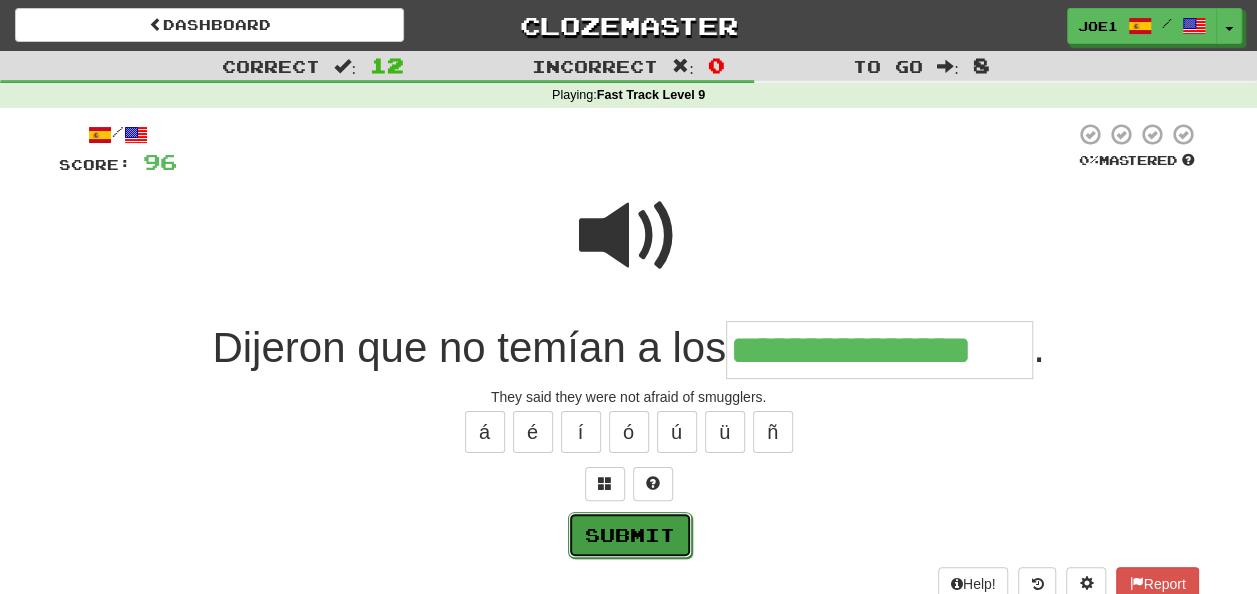click on "Submit" at bounding box center (630, 535) 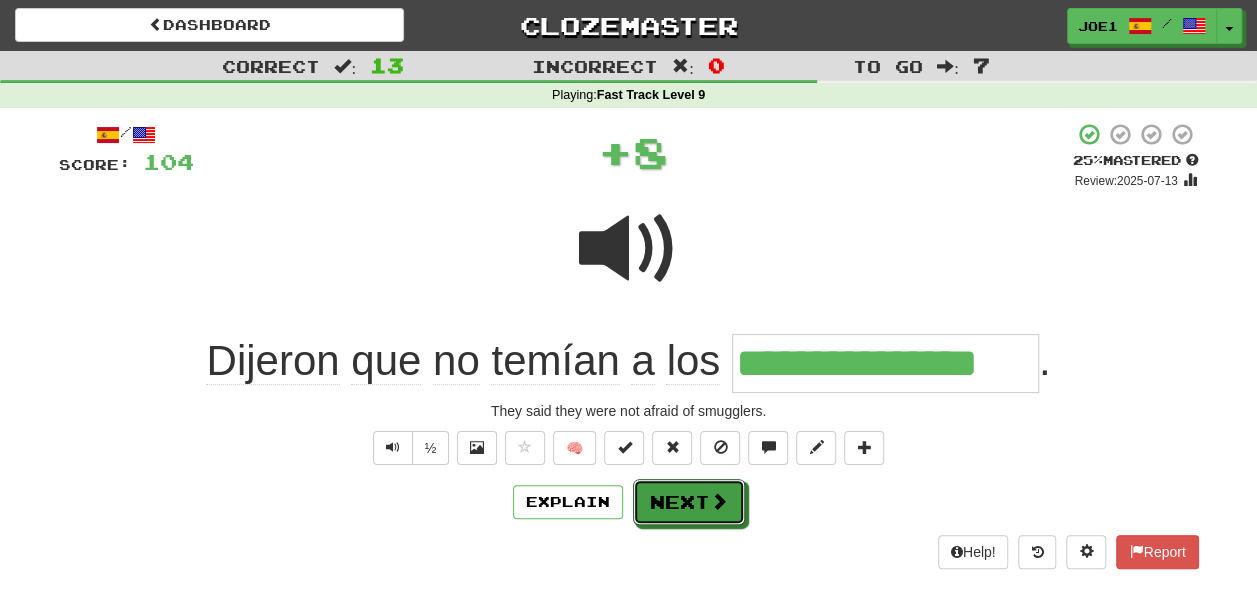 click on "Next" at bounding box center [689, 502] 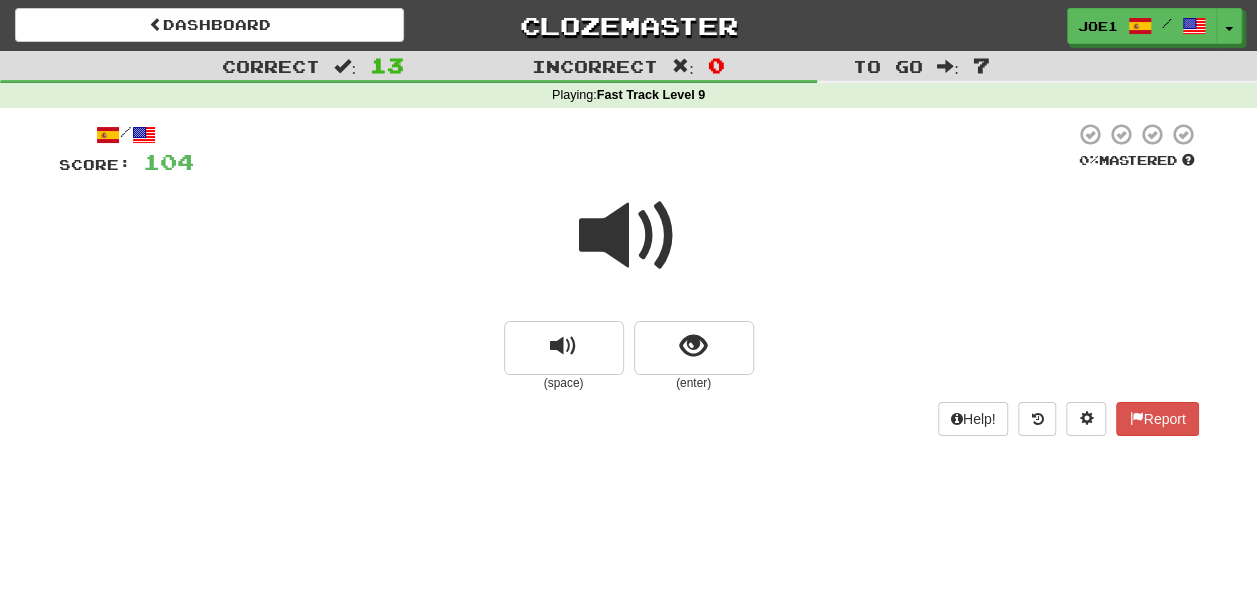 click at bounding box center (629, 236) 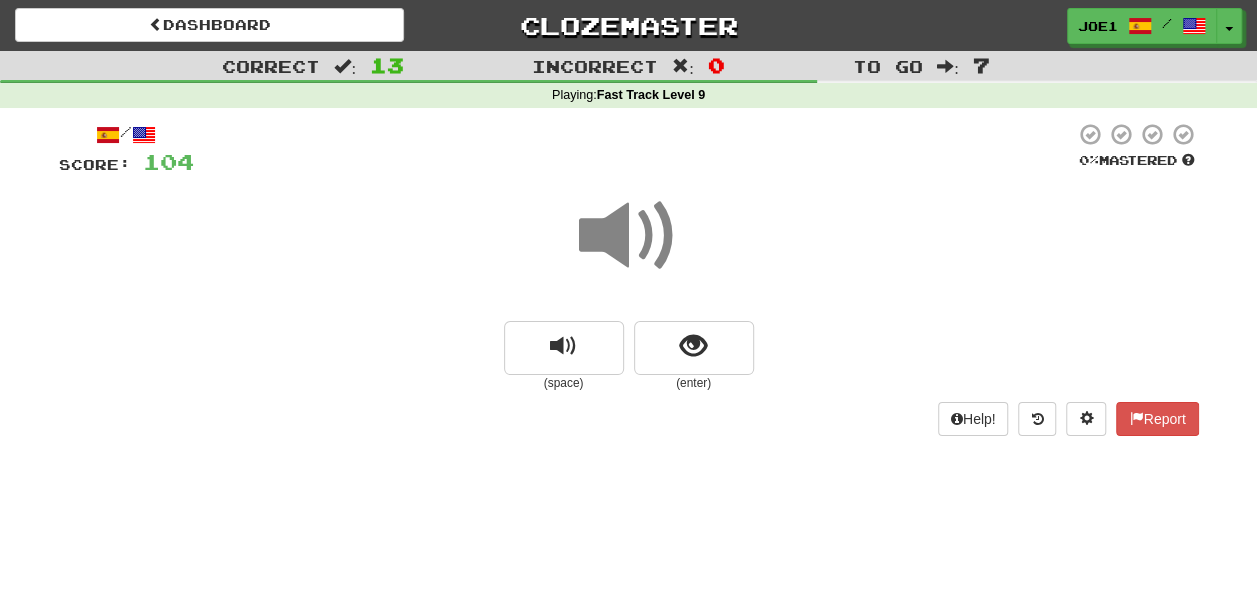 click at bounding box center (629, 236) 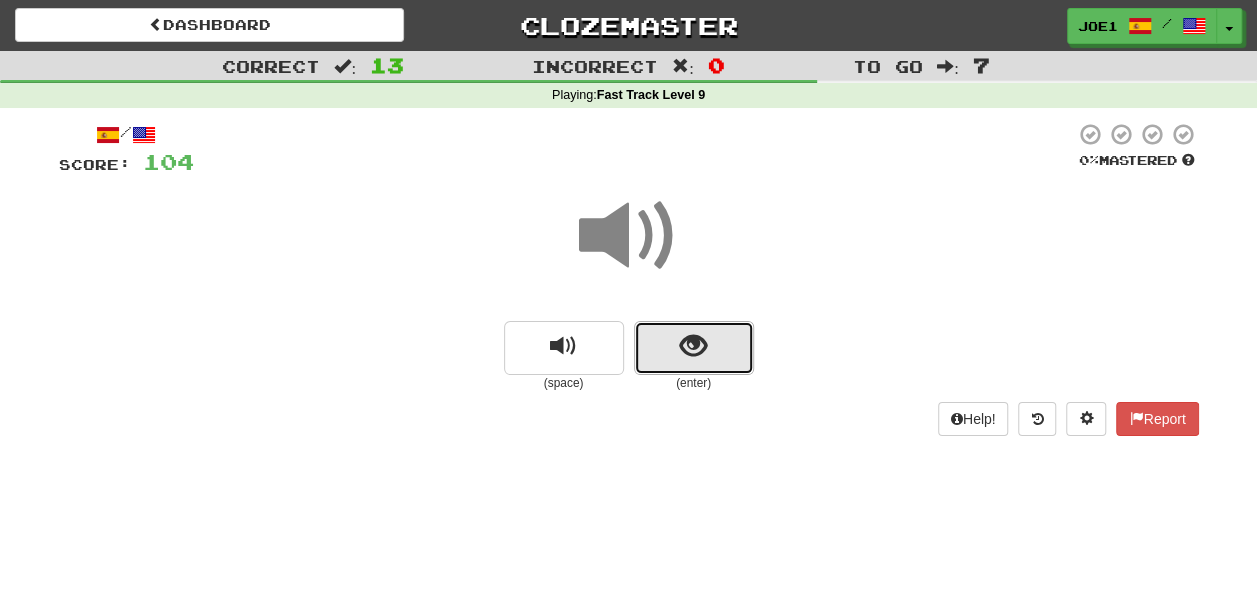 click at bounding box center [694, 348] 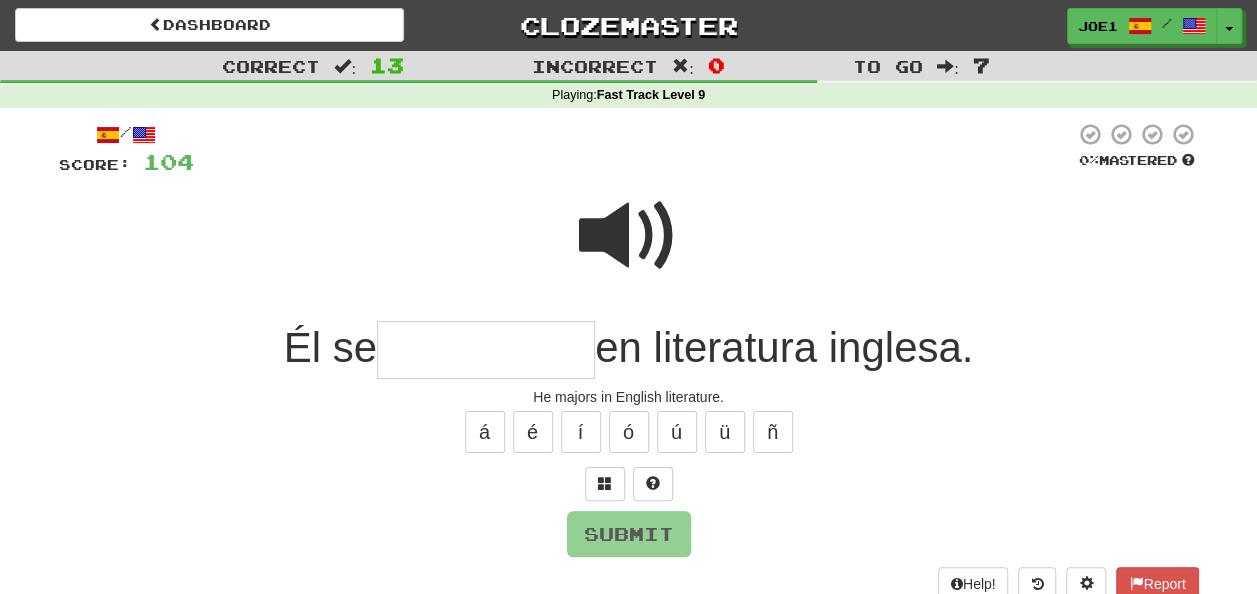 click at bounding box center [486, 350] 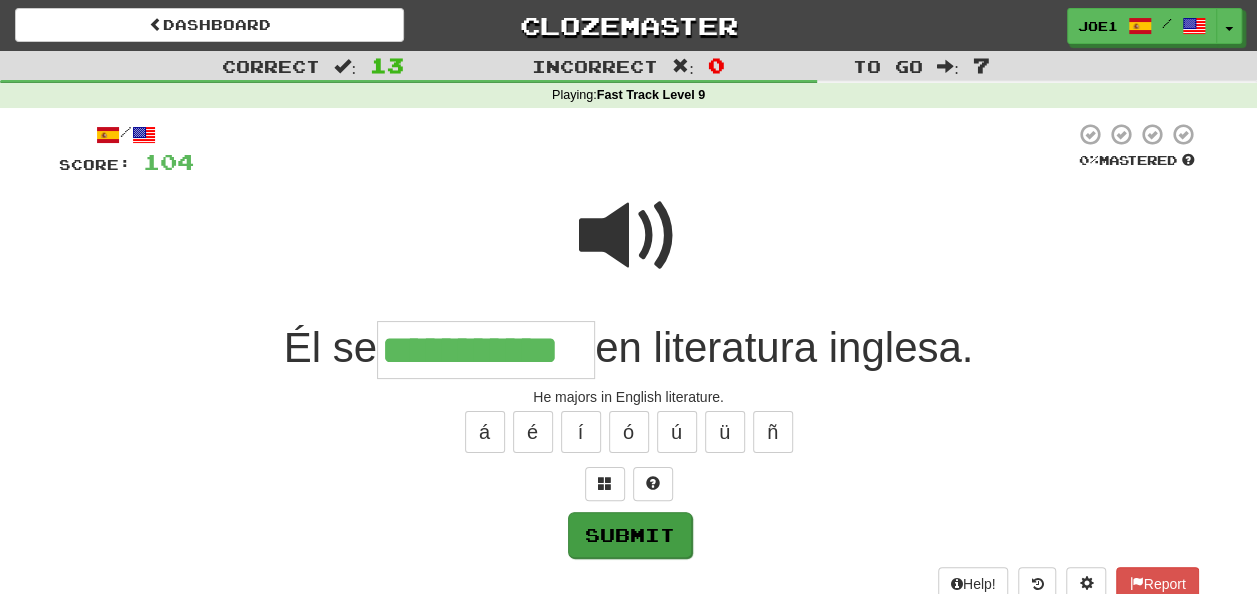 type on "**********" 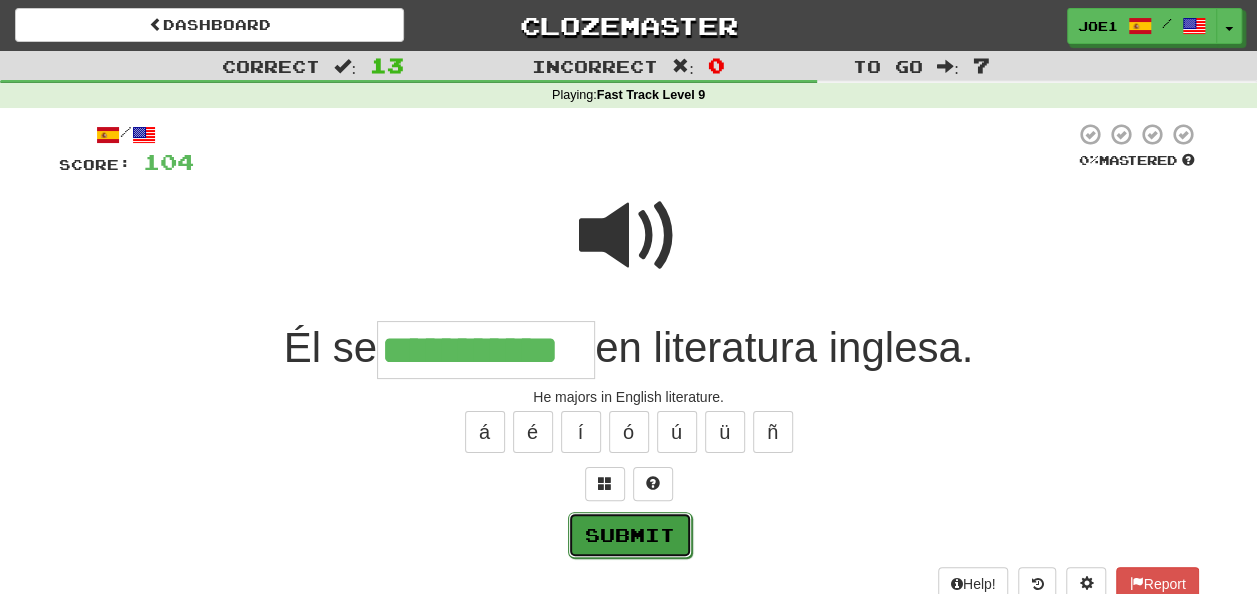 click on "Submit" at bounding box center [630, 535] 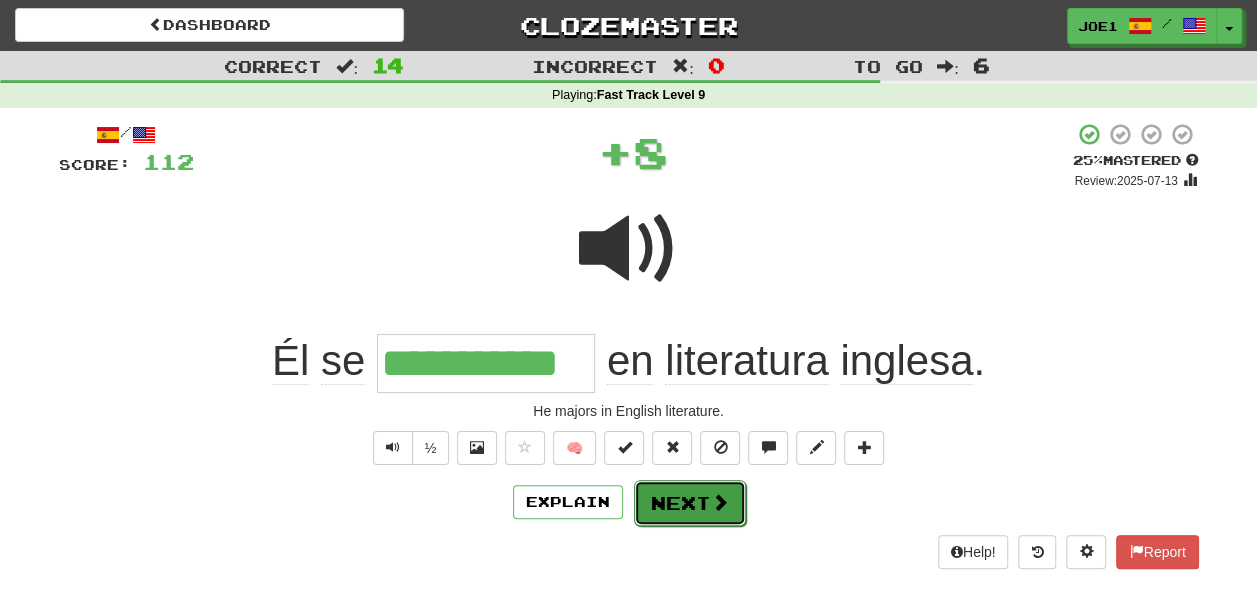 click on "Next" at bounding box center [690, 503] 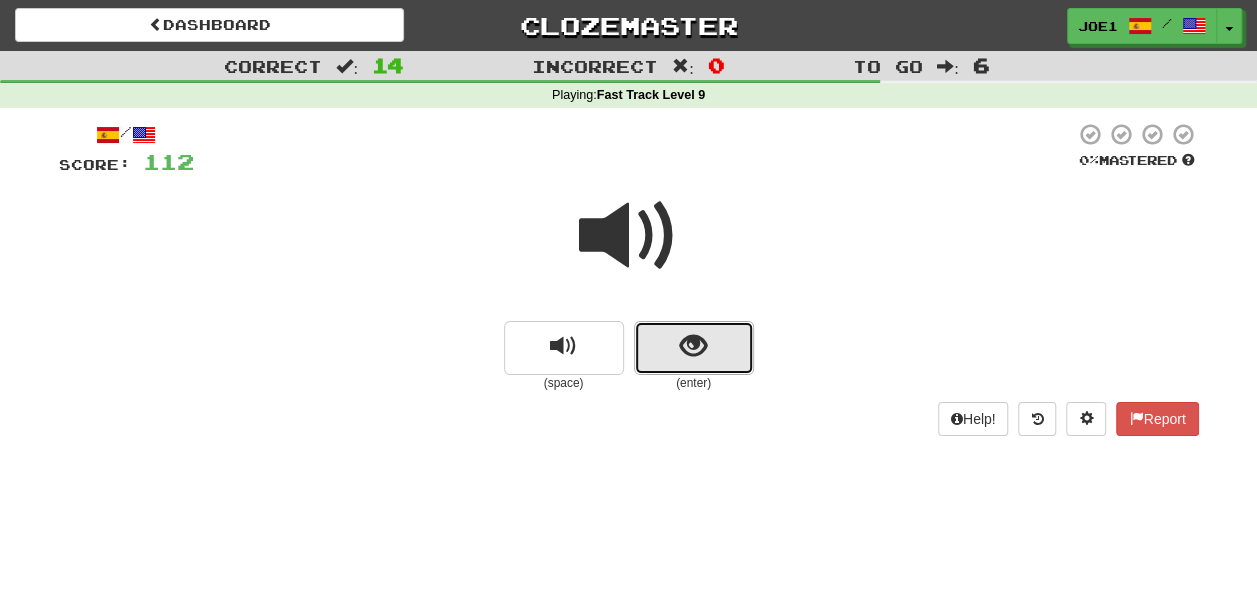 click at bounding box center (694, 348) 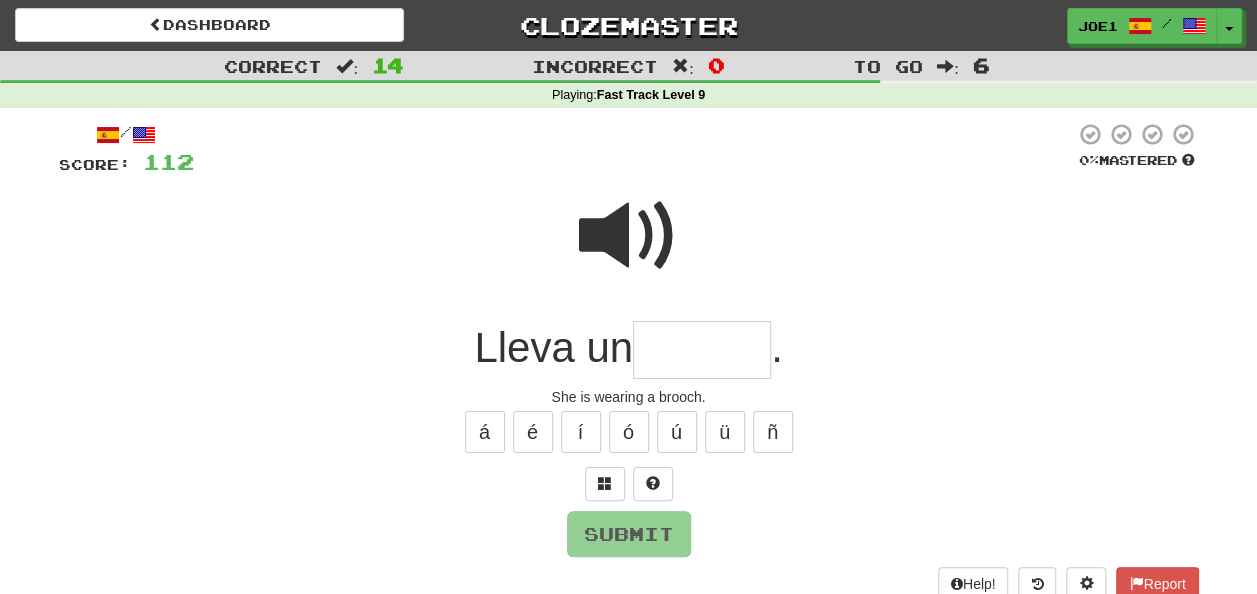 click at bounding box center [702, 350] 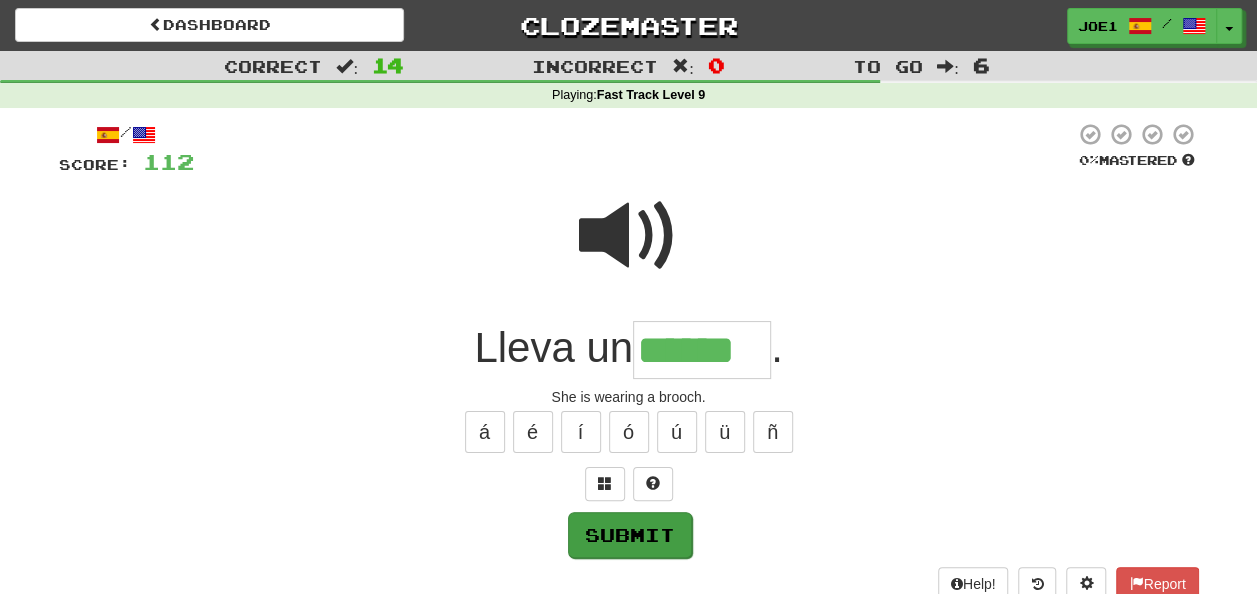 type on "******" 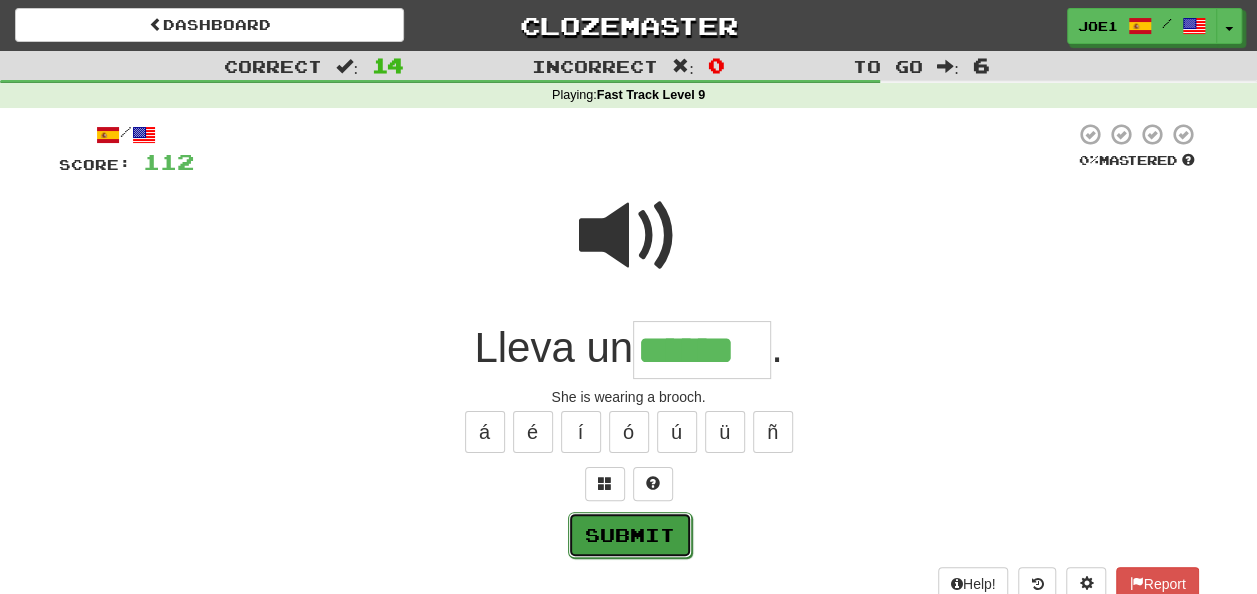 click on "Submit" at bounding box center (630, 535) 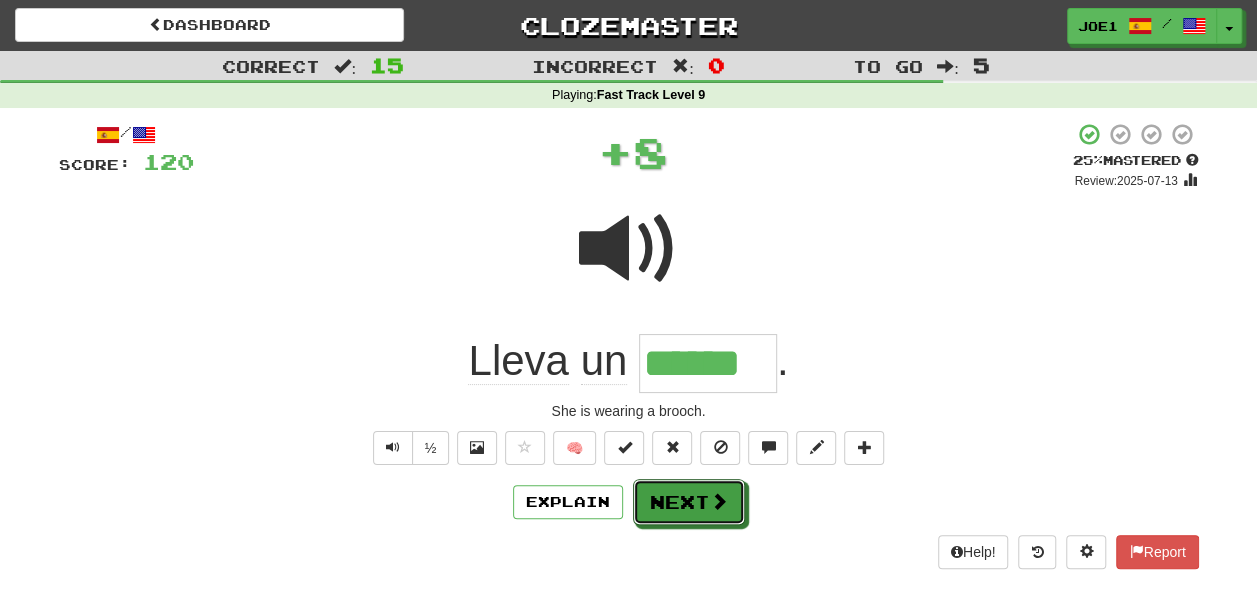 click on "Next" at bounding box center [689, 502] 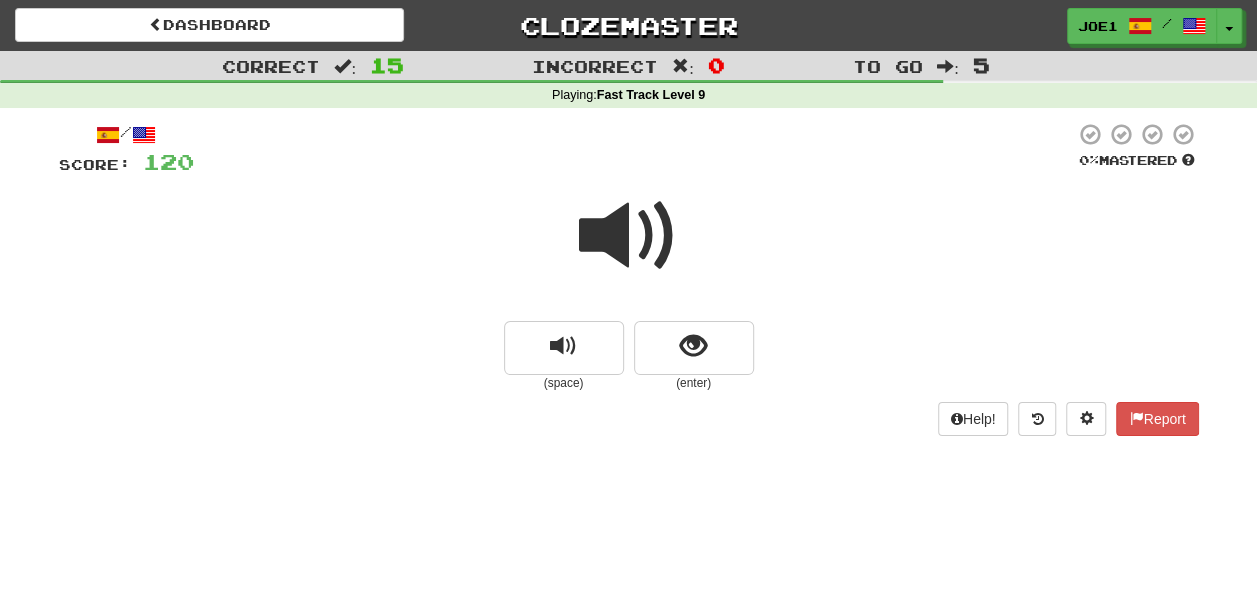 click at bounding box center (629, 236) 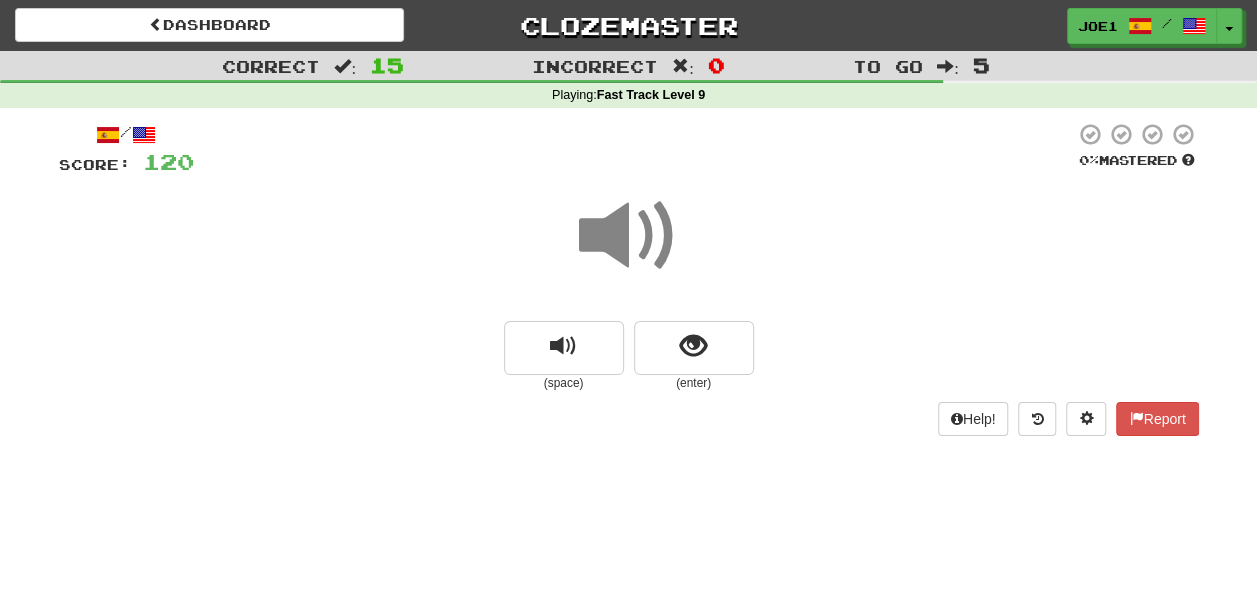 click at bounding box center (629, 236) 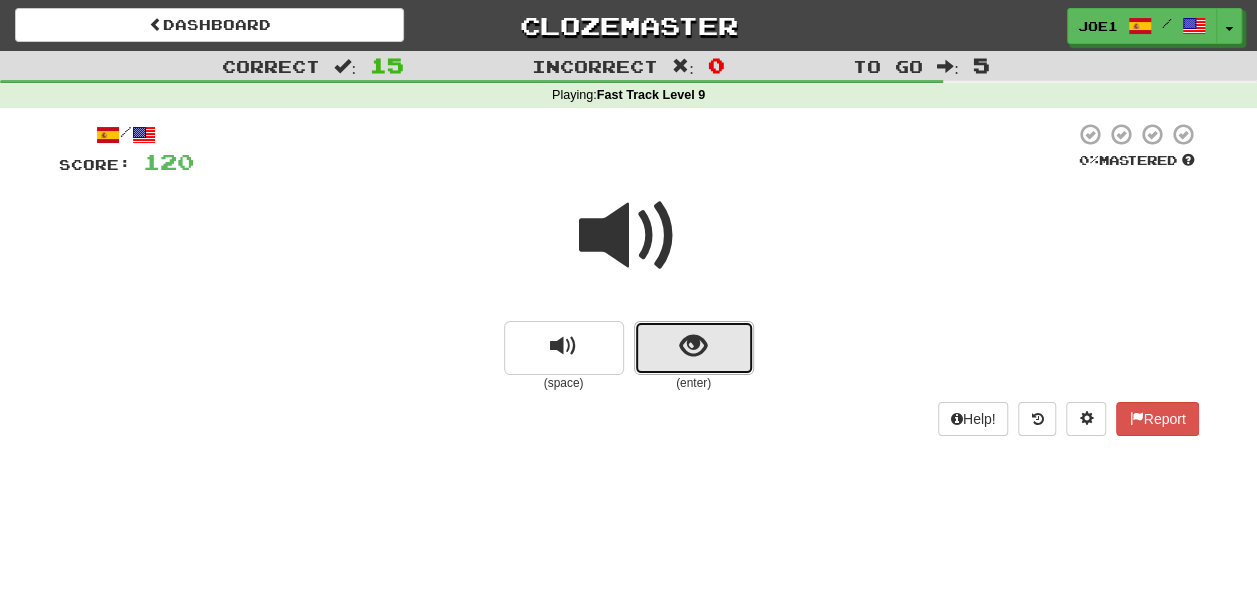click at bounding box center [694, 348] 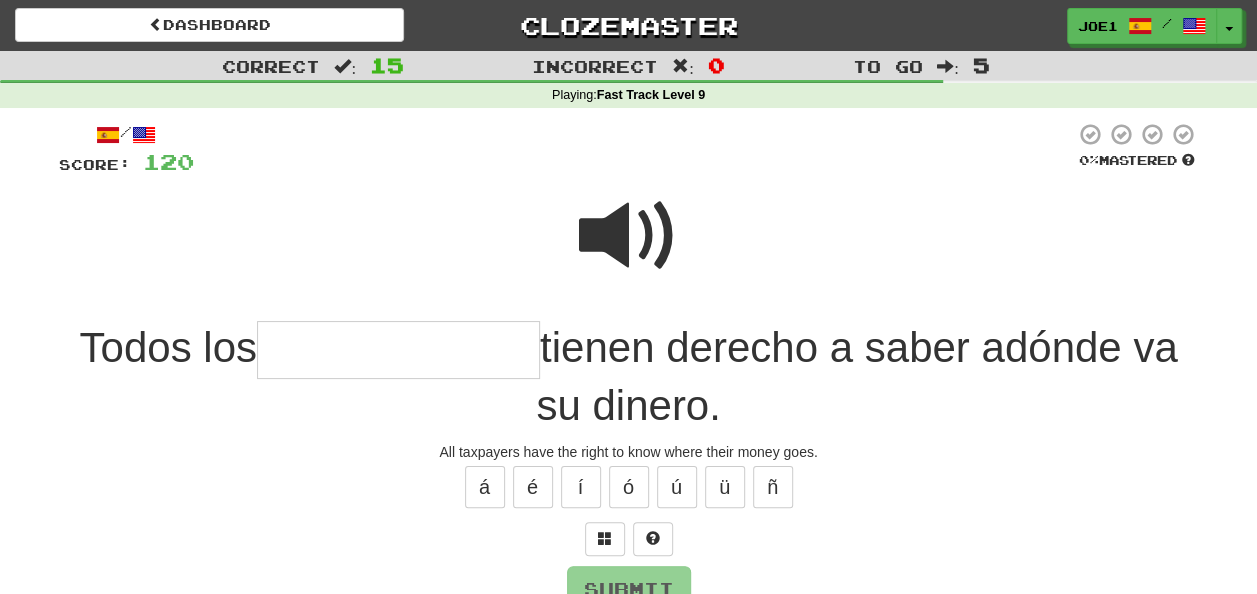 click at bounding box center [398, 350] 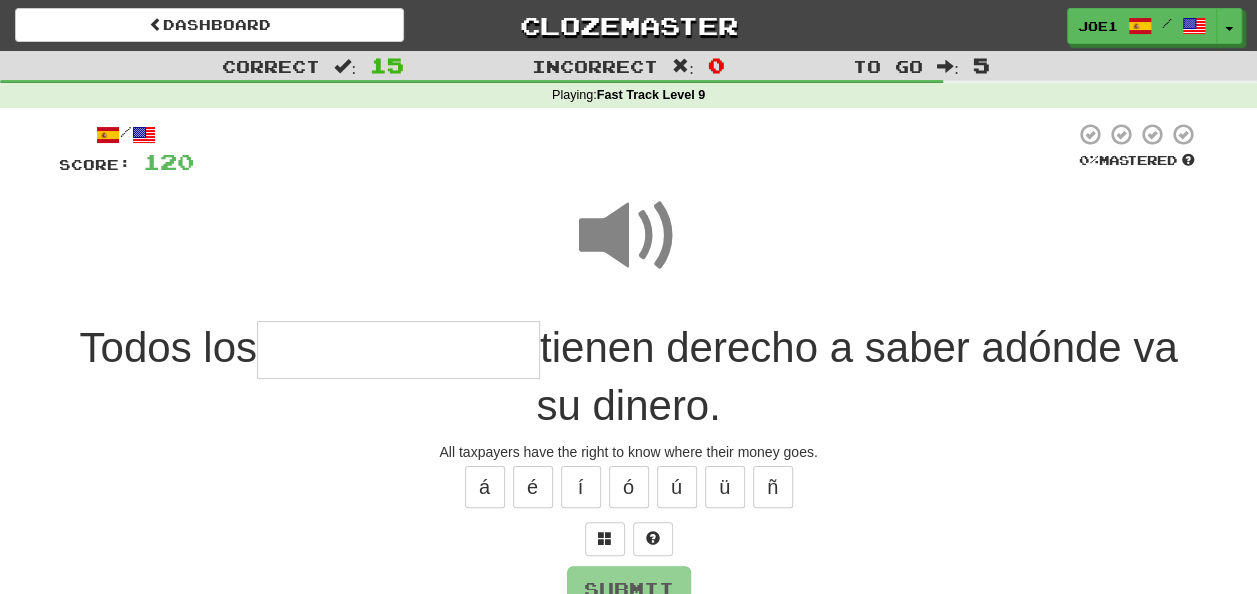 click at bounding box center [398, 350] 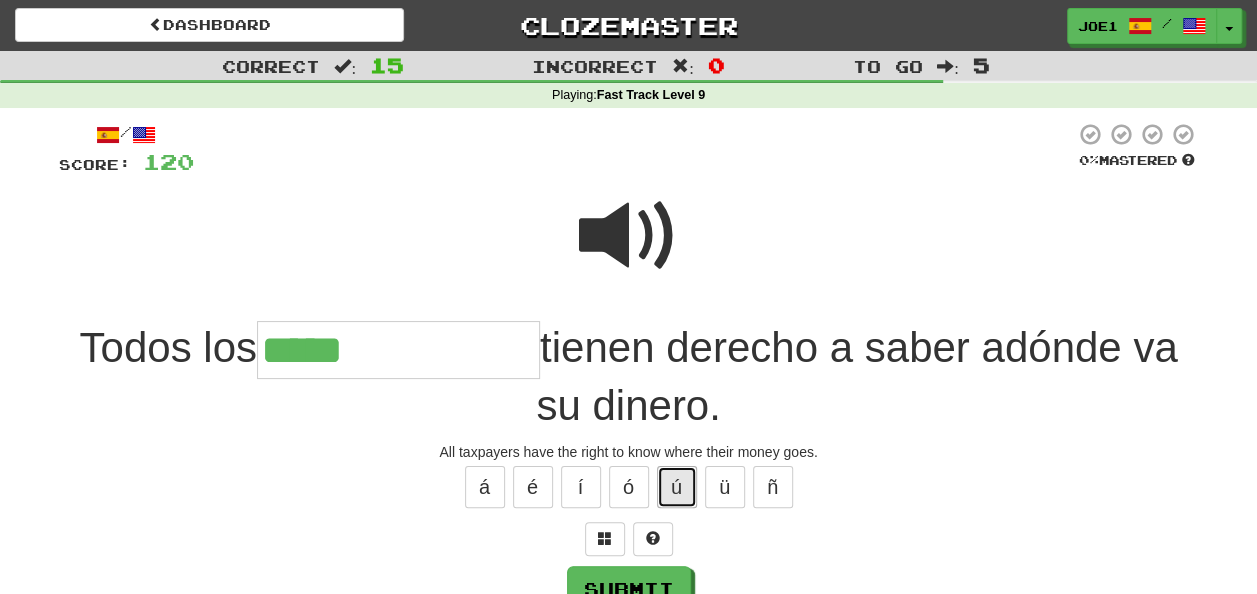 click on "ú" at bounding box center [677, 487] 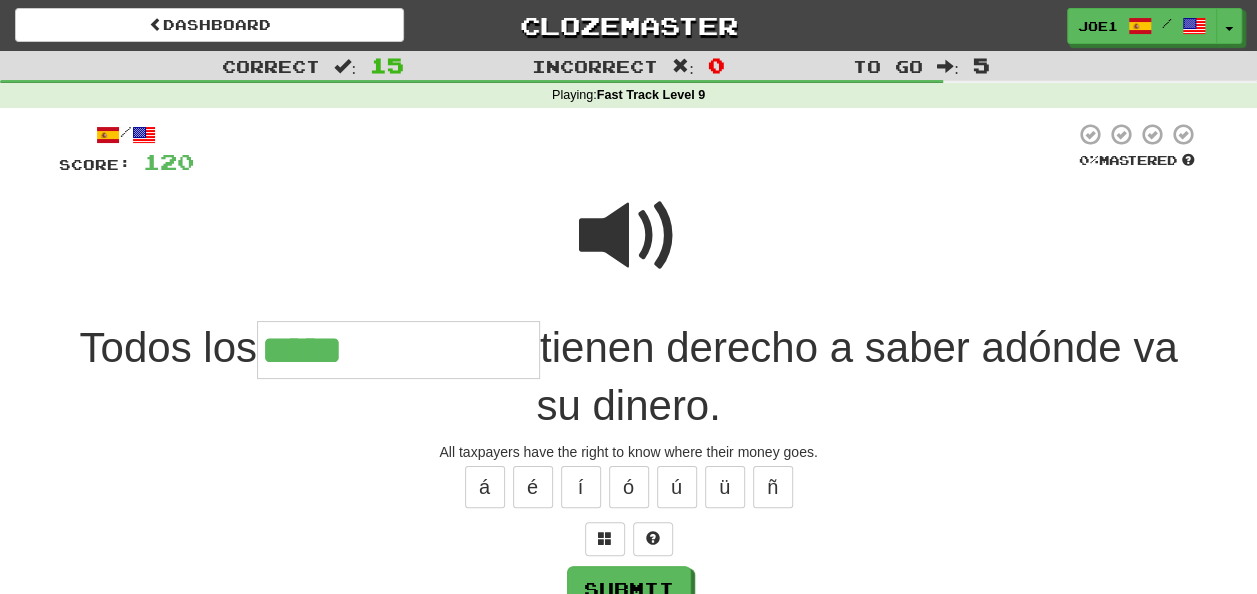 click at bounding box center [629, 236] 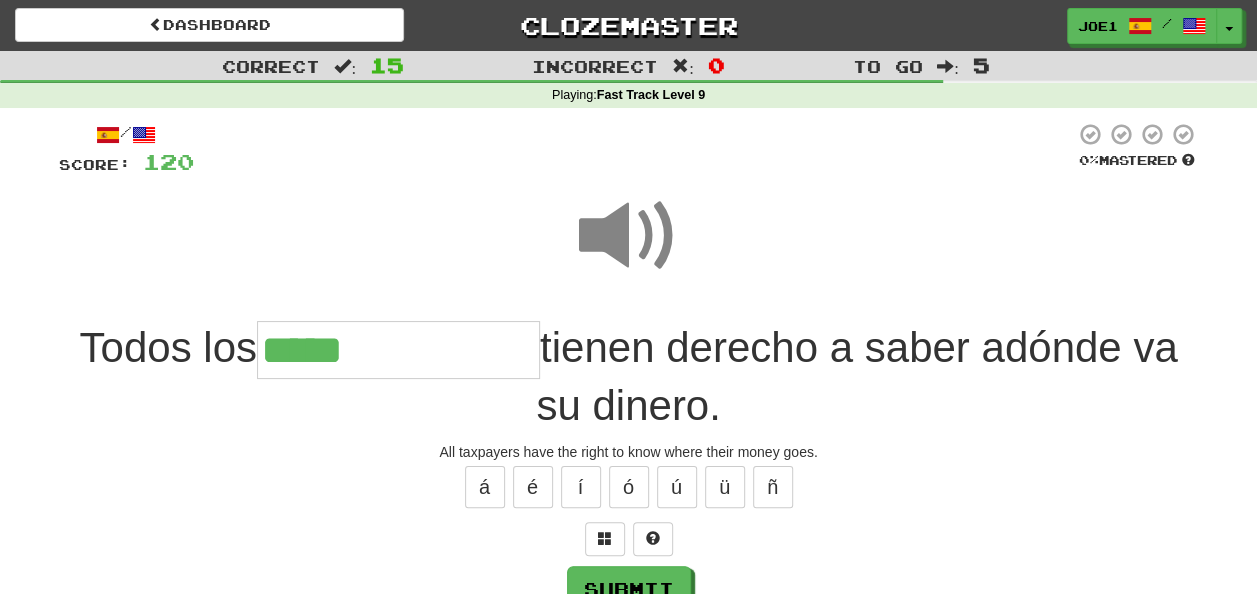 click on "*****" at bounding box center (398, 350) 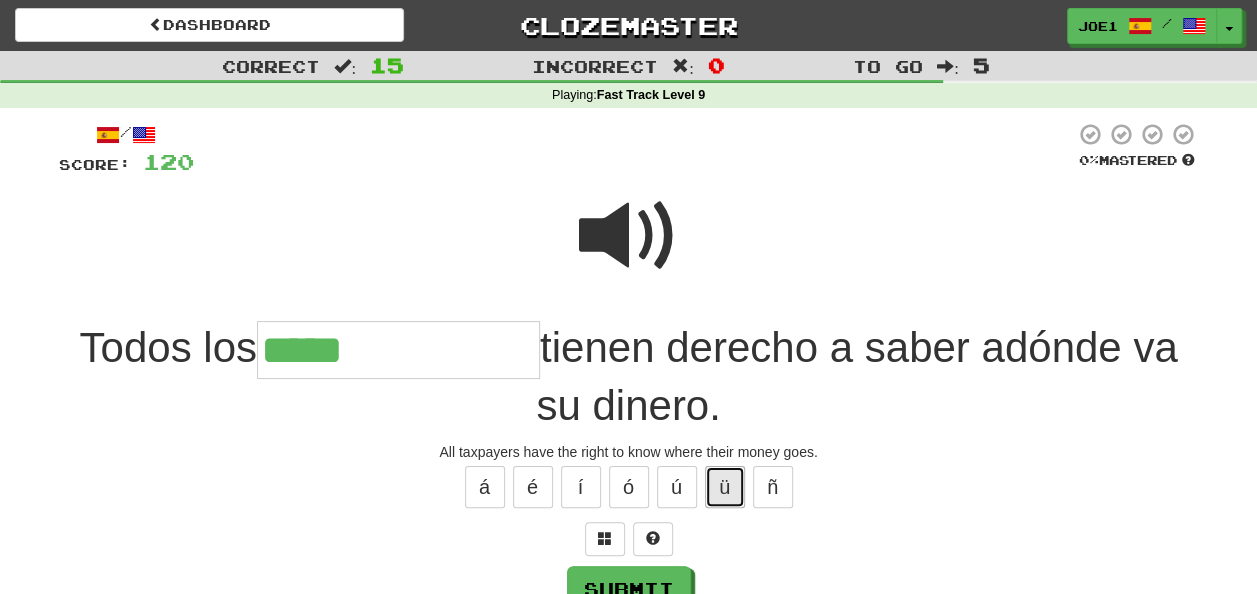 click on "ü" at bounding box center [725, 487] 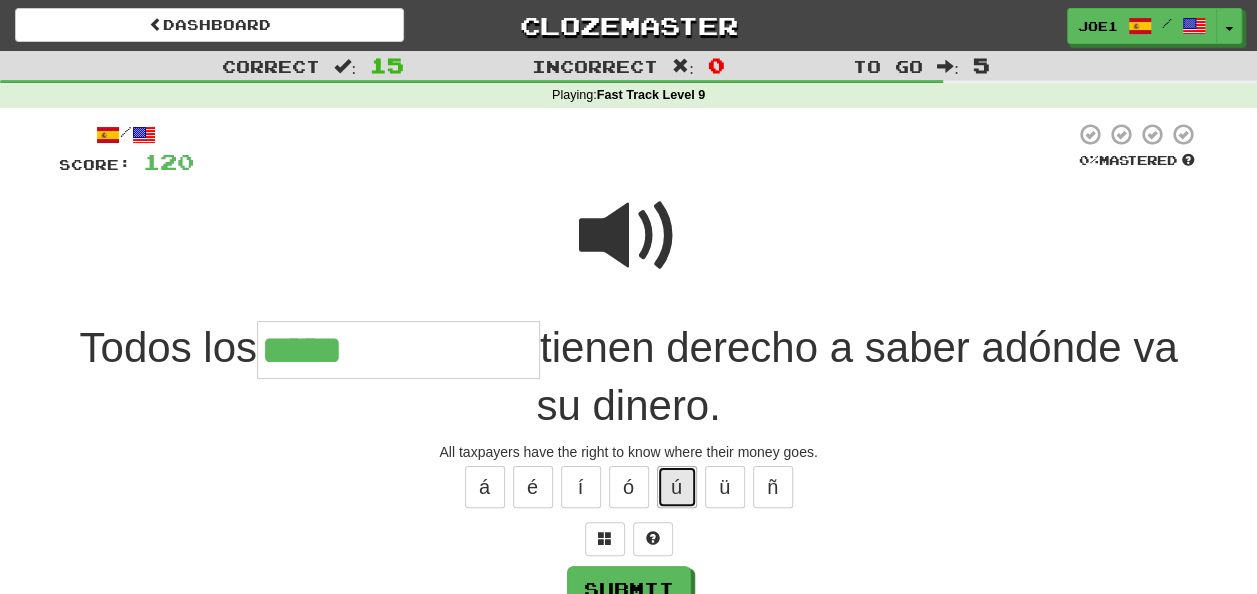 click on "ú" at bounding box center [677, 487] 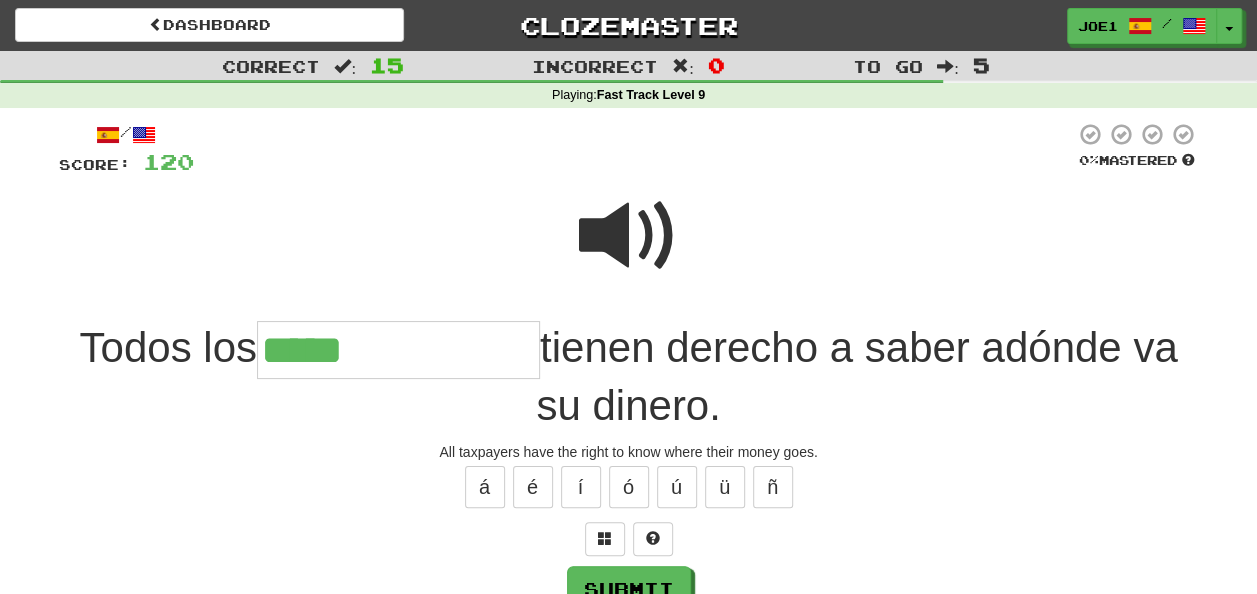 click at bounding box center [629, 236] 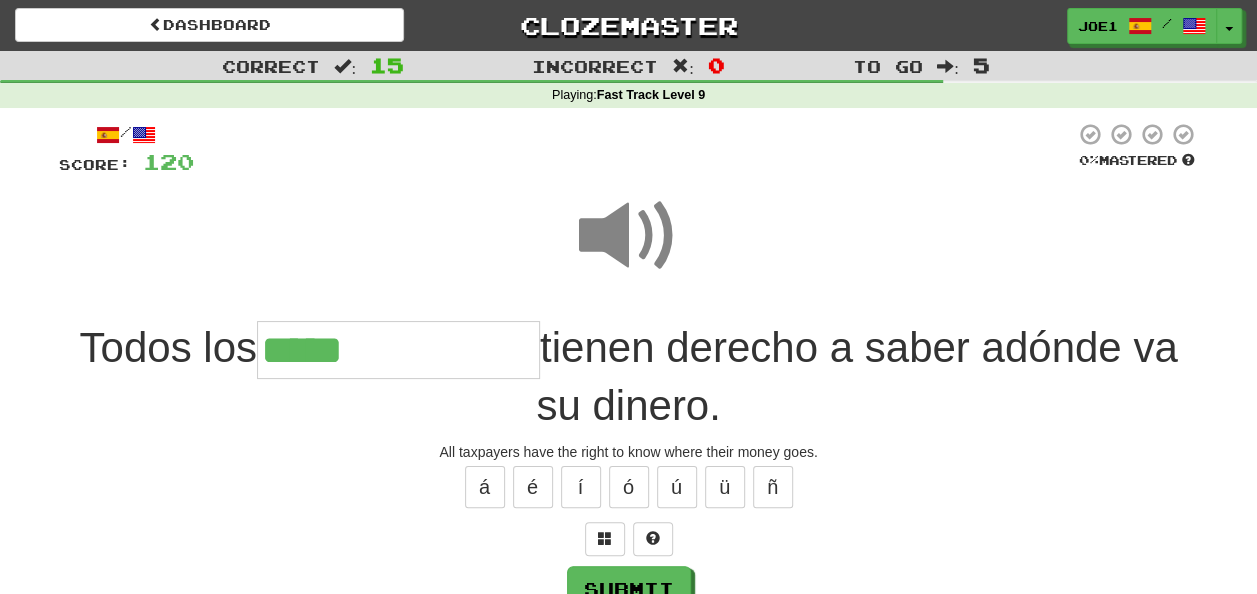 click on "*****" at bounding box center (398, 350) 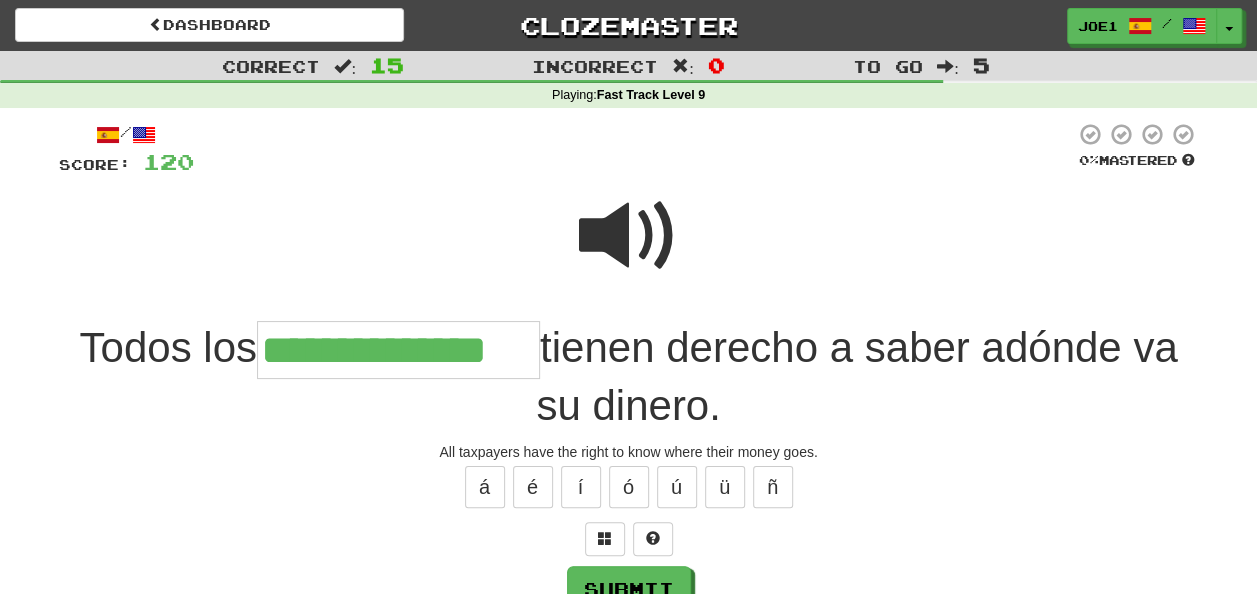 type on "**********" 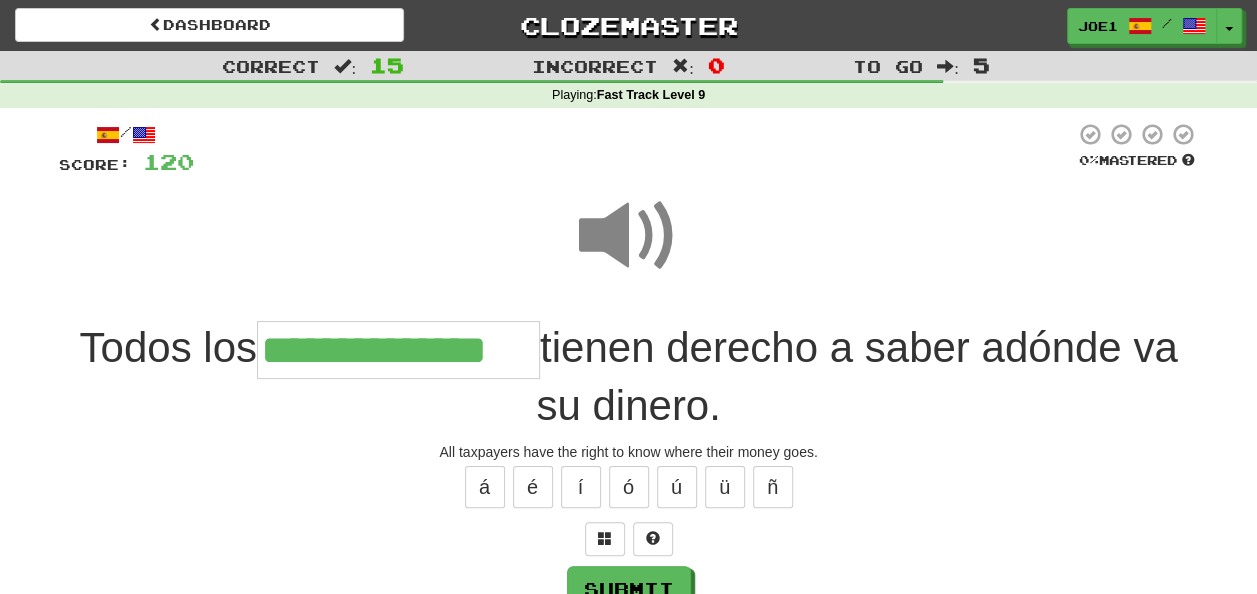click at bounding box center (629, 236) 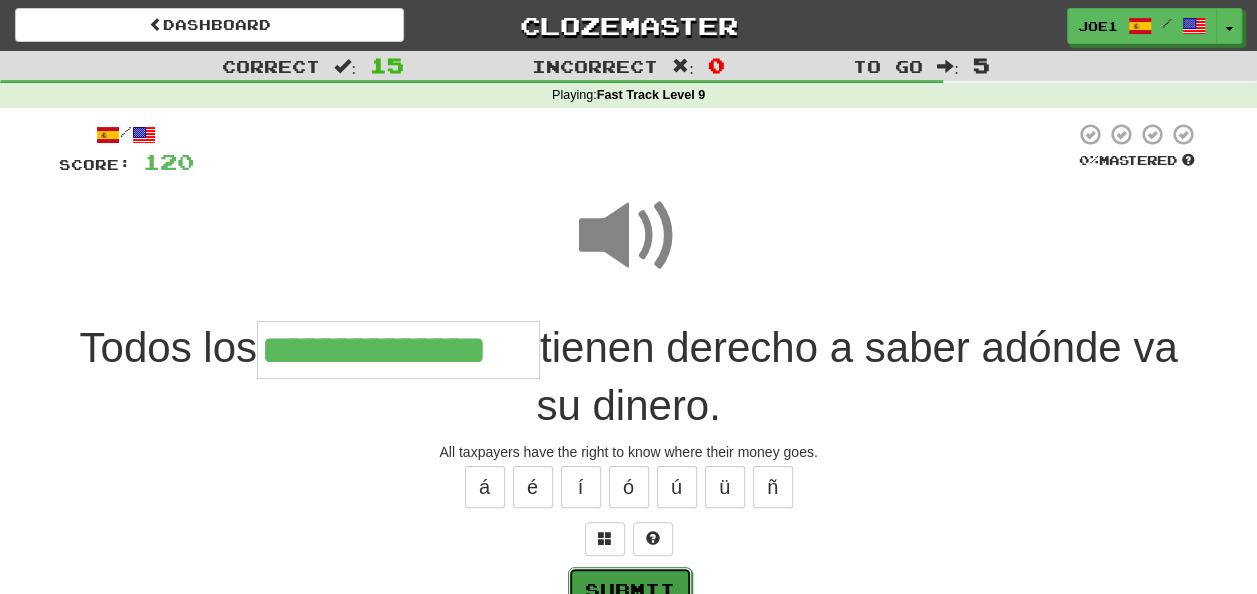 click on "Submit" at bounding box center [630, 590] 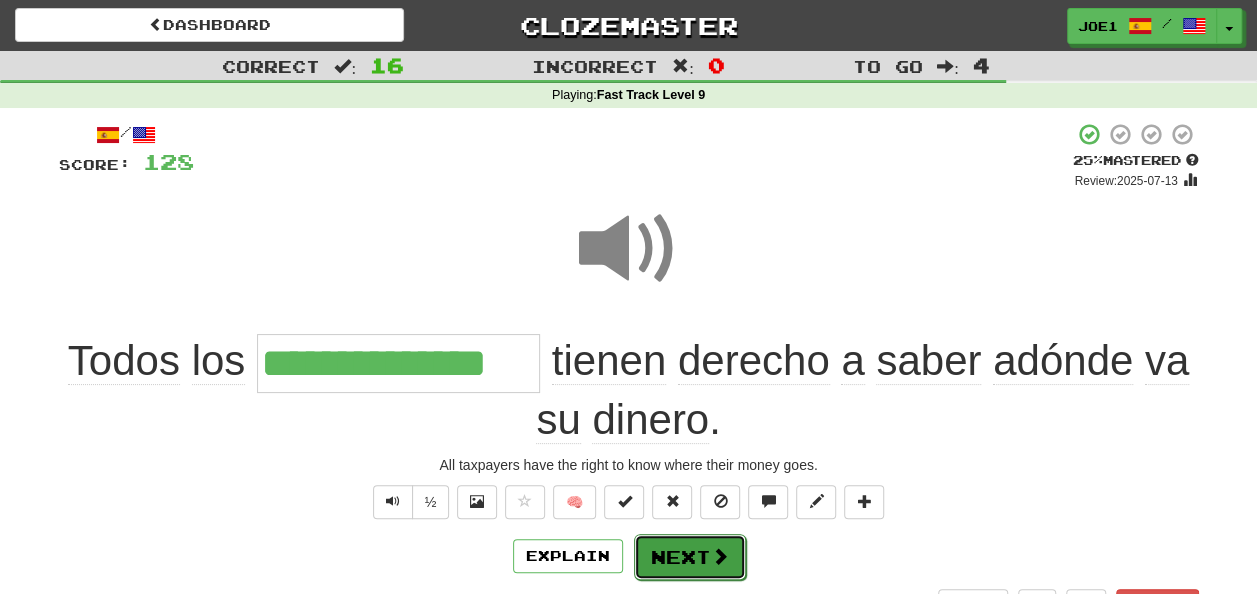 click on "Next" at bounding box center [690, 557] 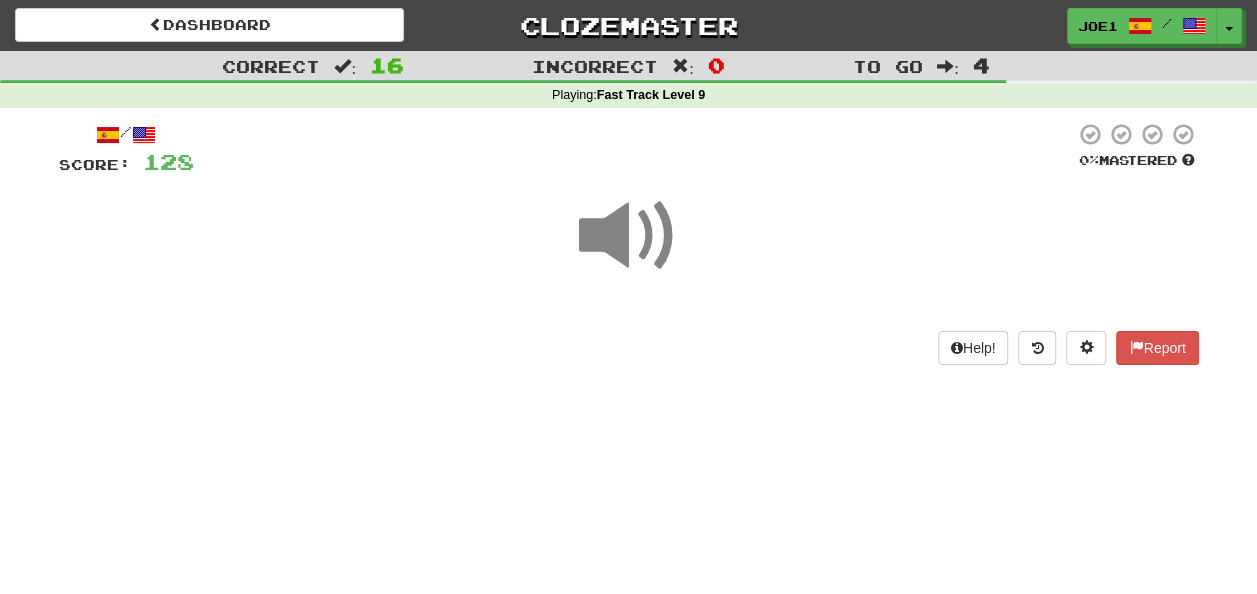 click at bounding box center (629, 236) 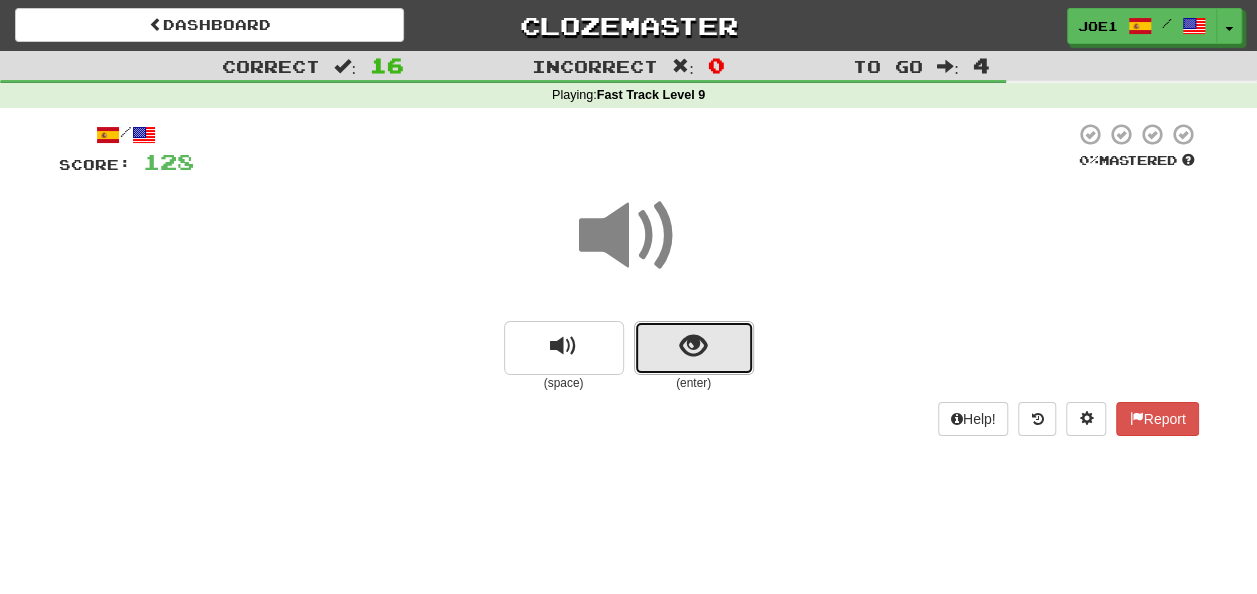 click at bounding box center [693, 346] 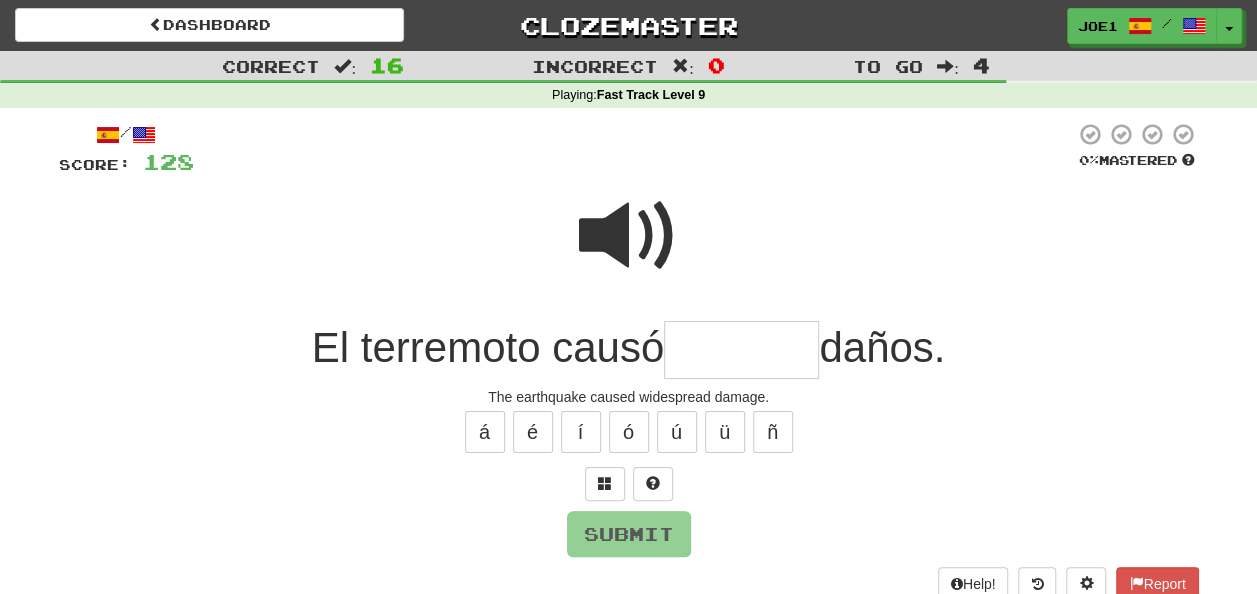 click at bounding box center [741, 350] 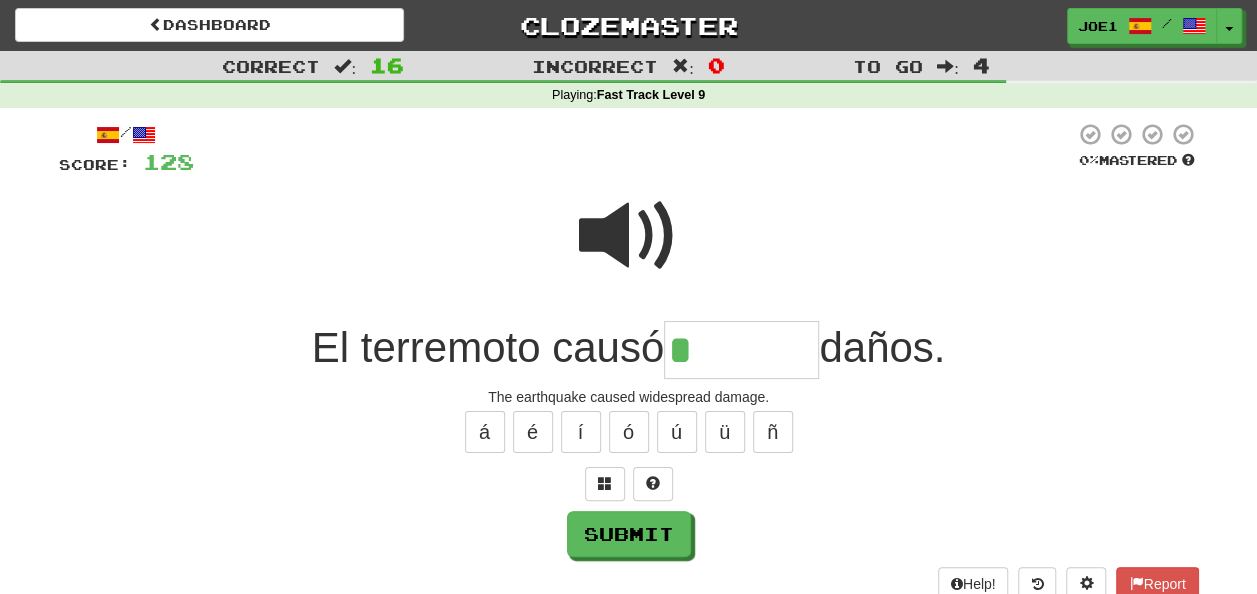 click at bounding box center (629, 236) 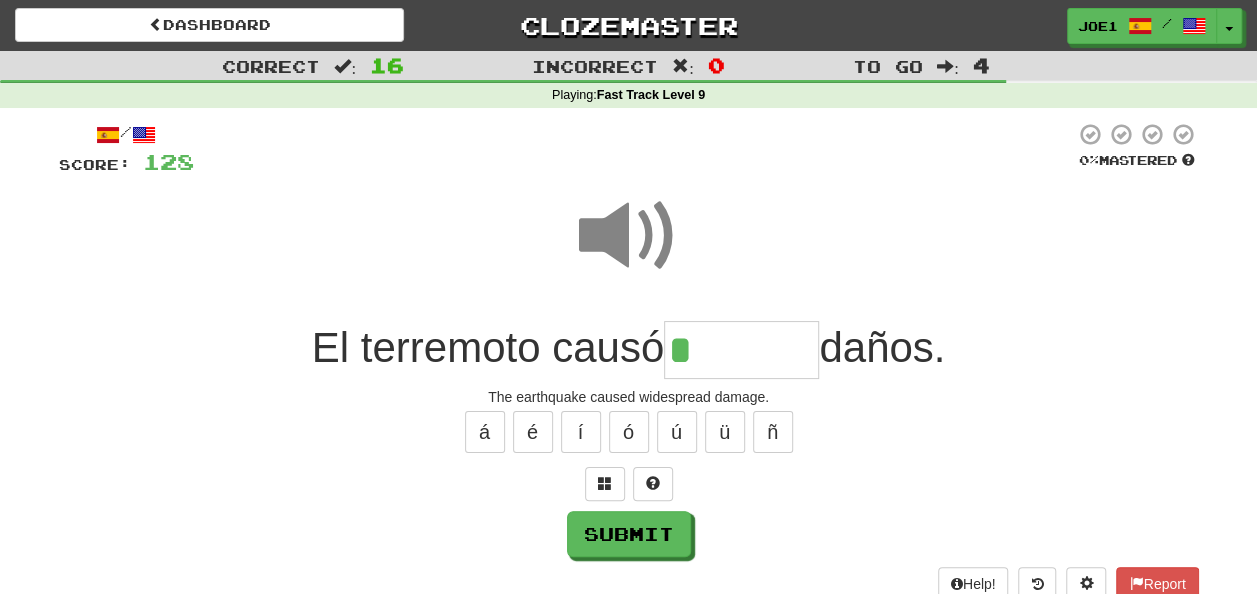 click on "*" at bounding box center [741, 350] 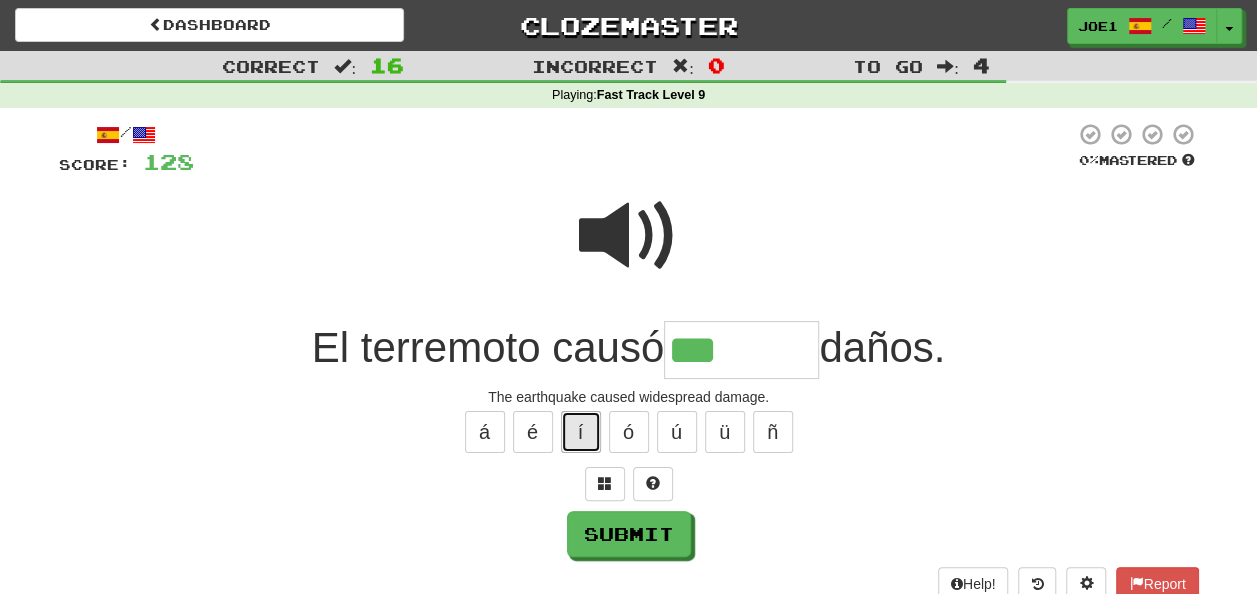 click on "í" at bounding box center (581, 432) 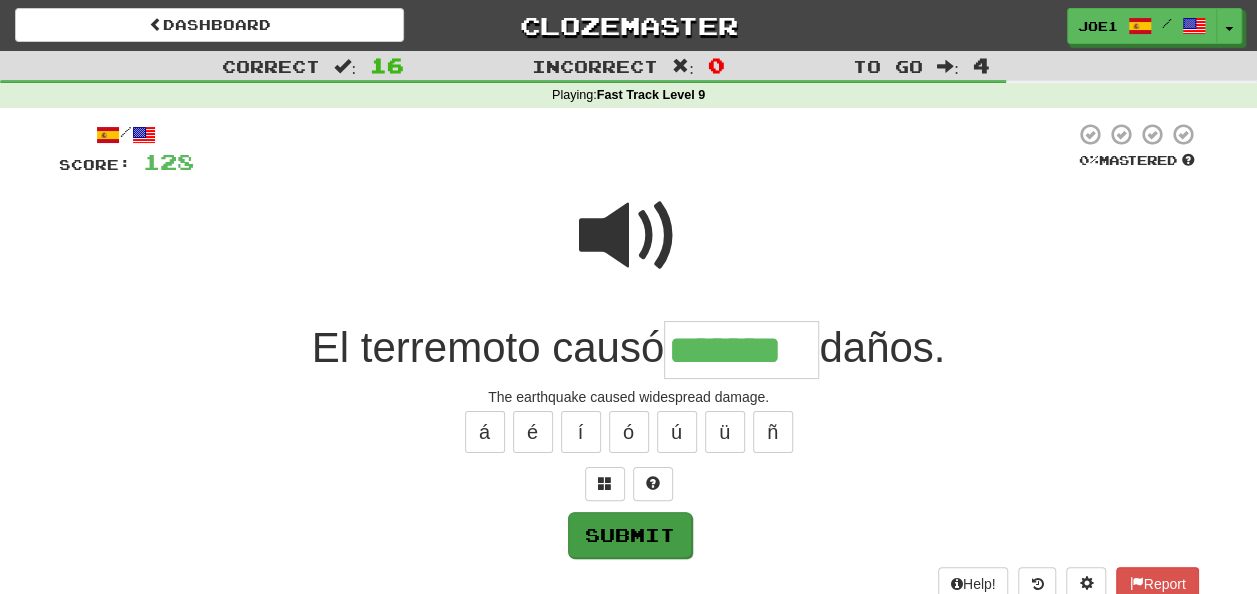 type on "*******" 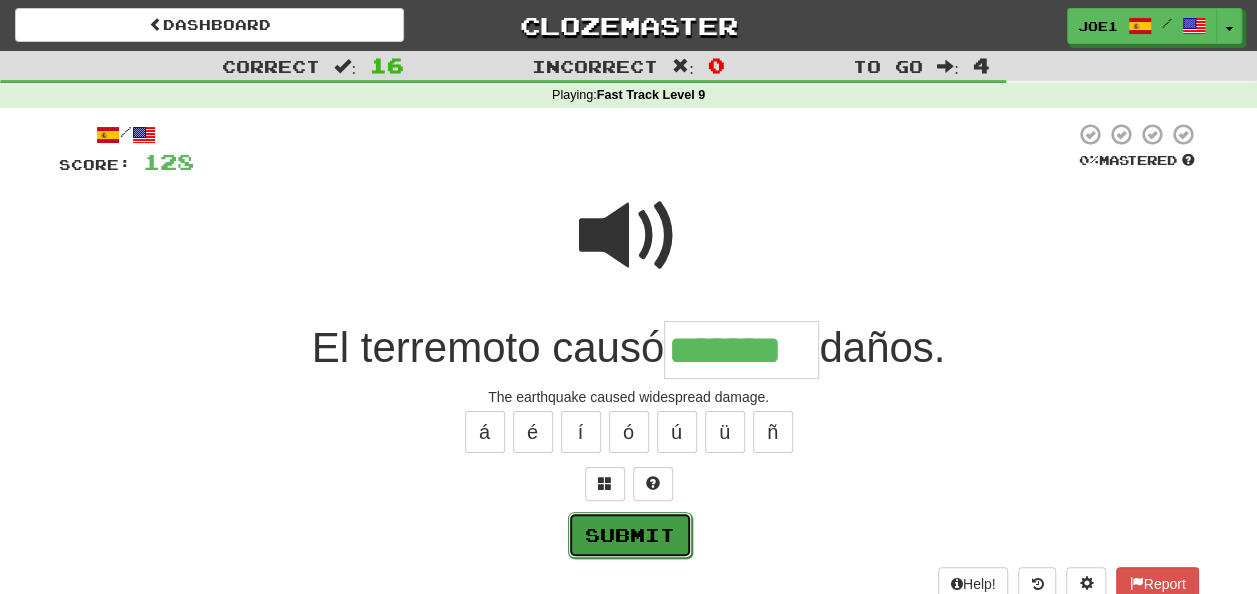 click on "Submit" at bounding box center (630, 535) 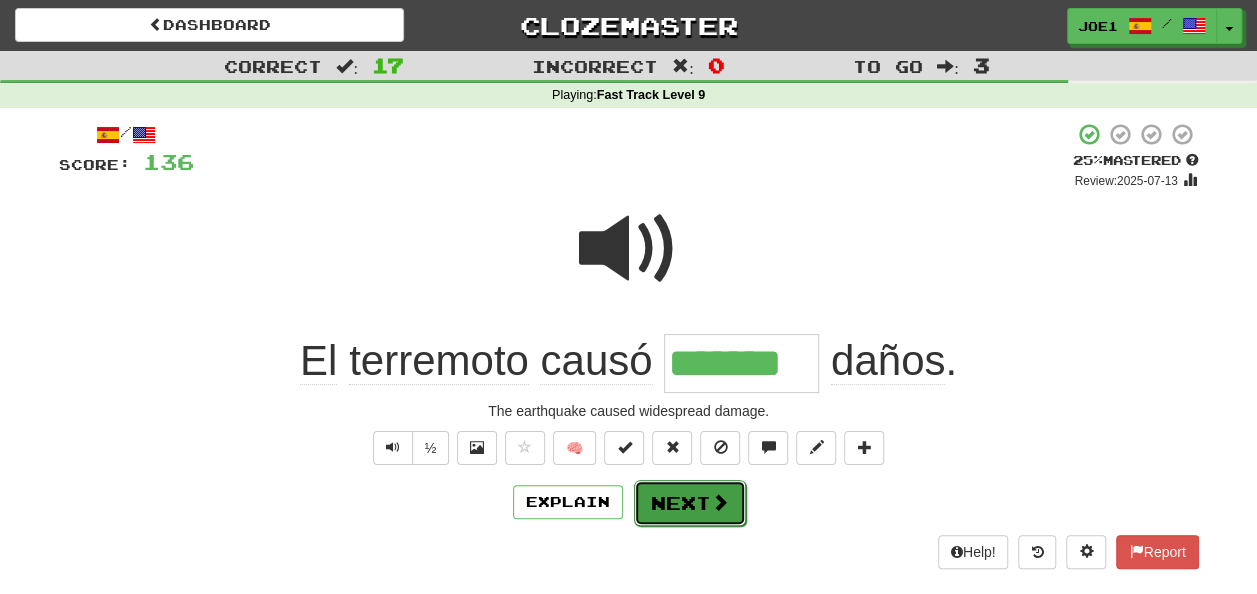 click on "Next" at bounding box center (690, 503) 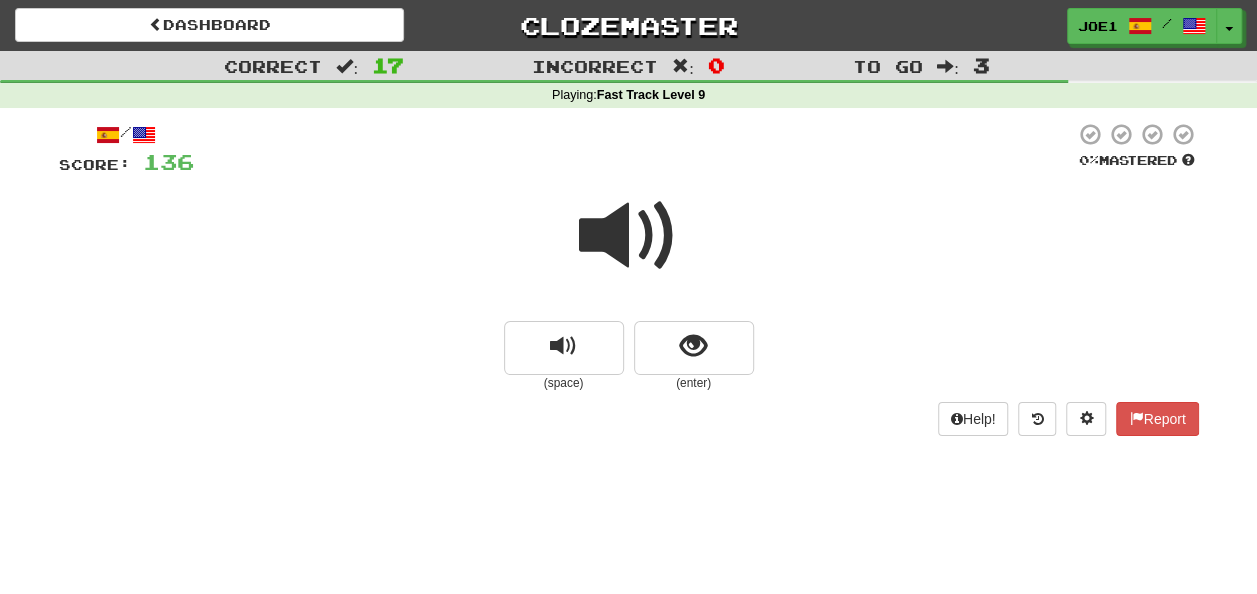 click at bounding box center (629, 236) 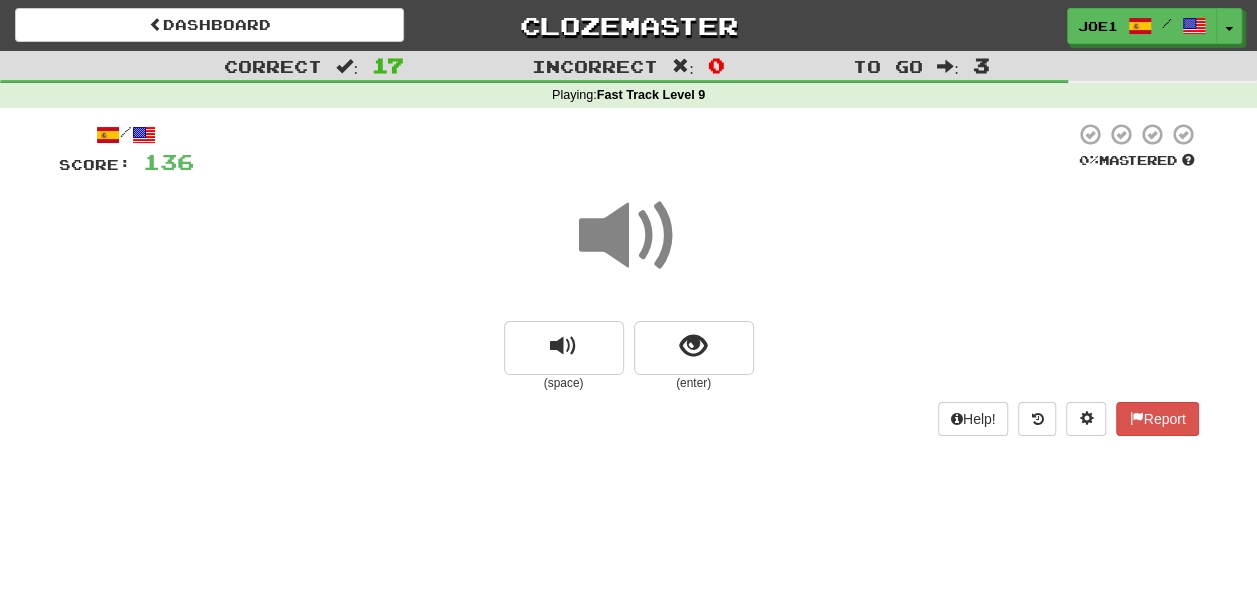 click at bounding box center (629, 236) 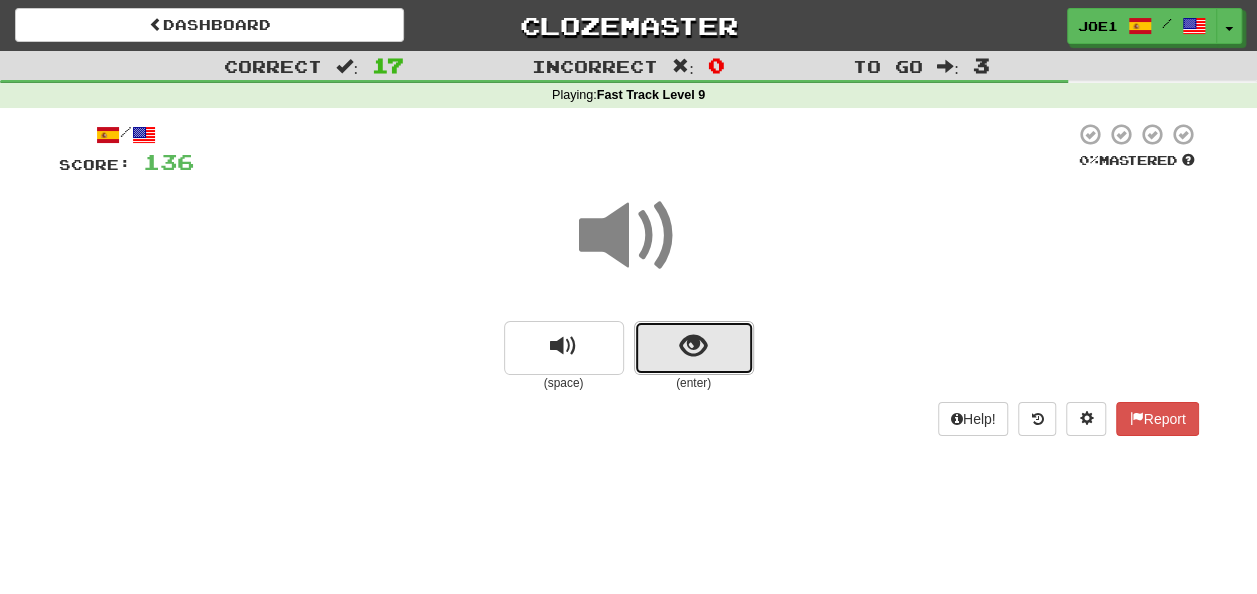 click at bounding box center [694, 348] 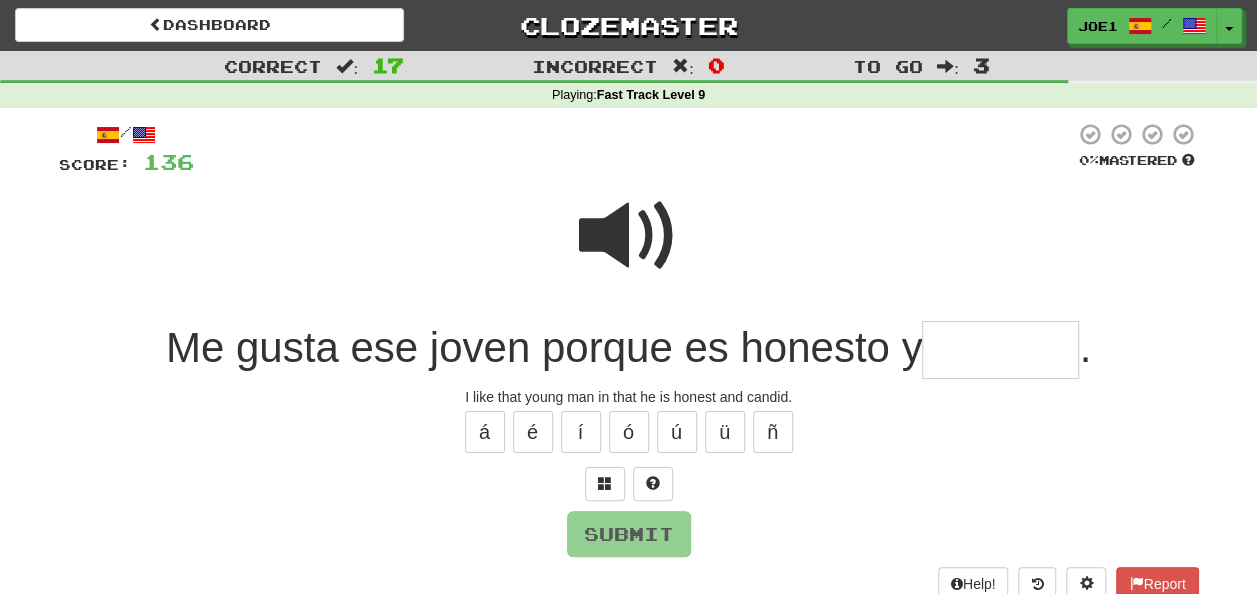 click at bounding box center [629, 236] 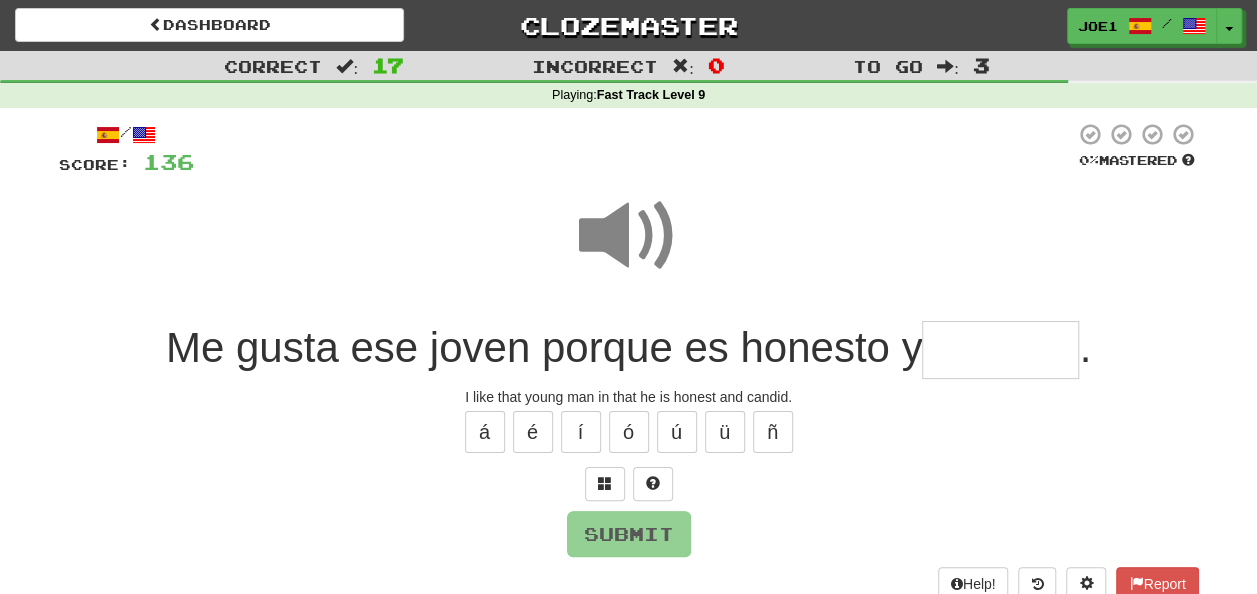 click at bounding box center (1000, 350) 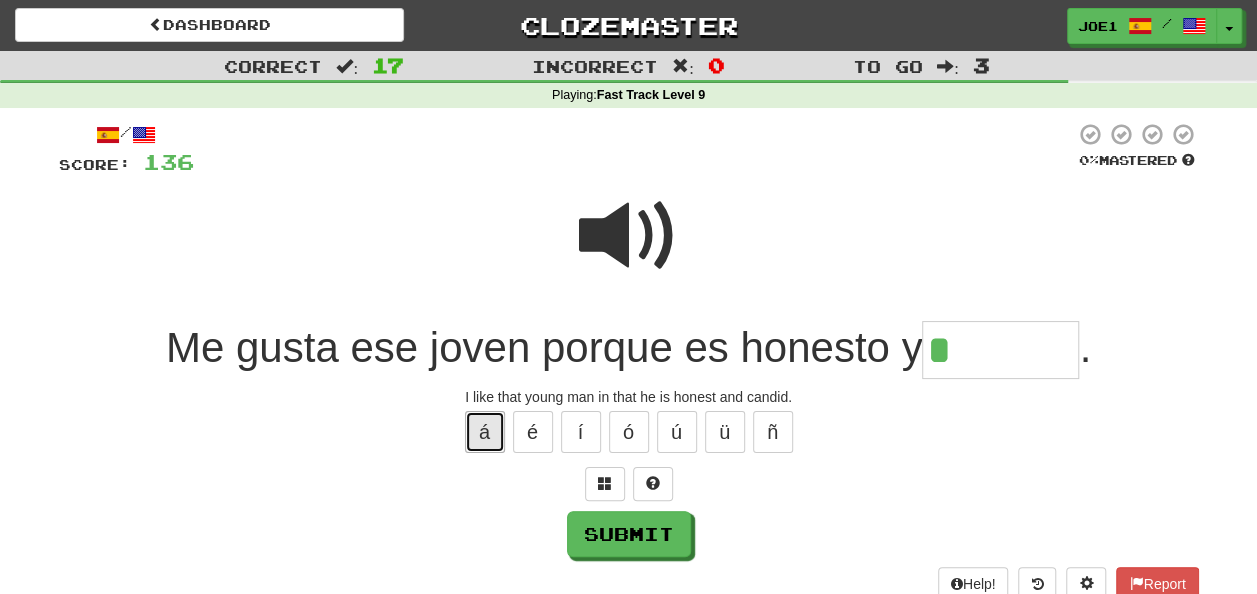 click on "á" at bounding box center [485, 432] 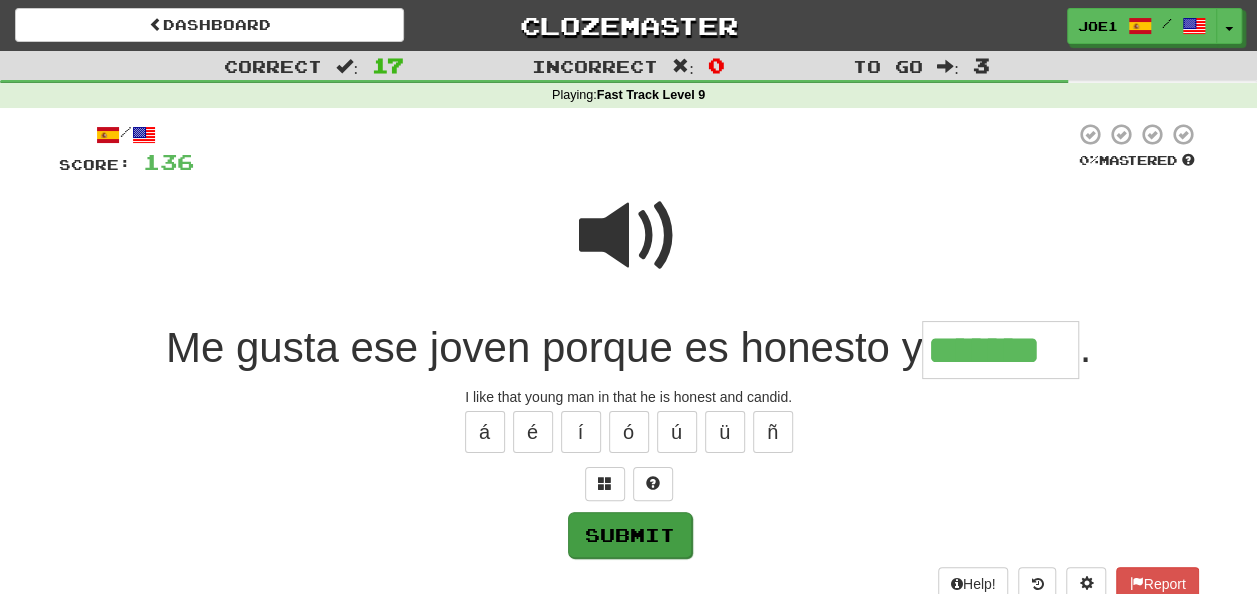 type on "*******" 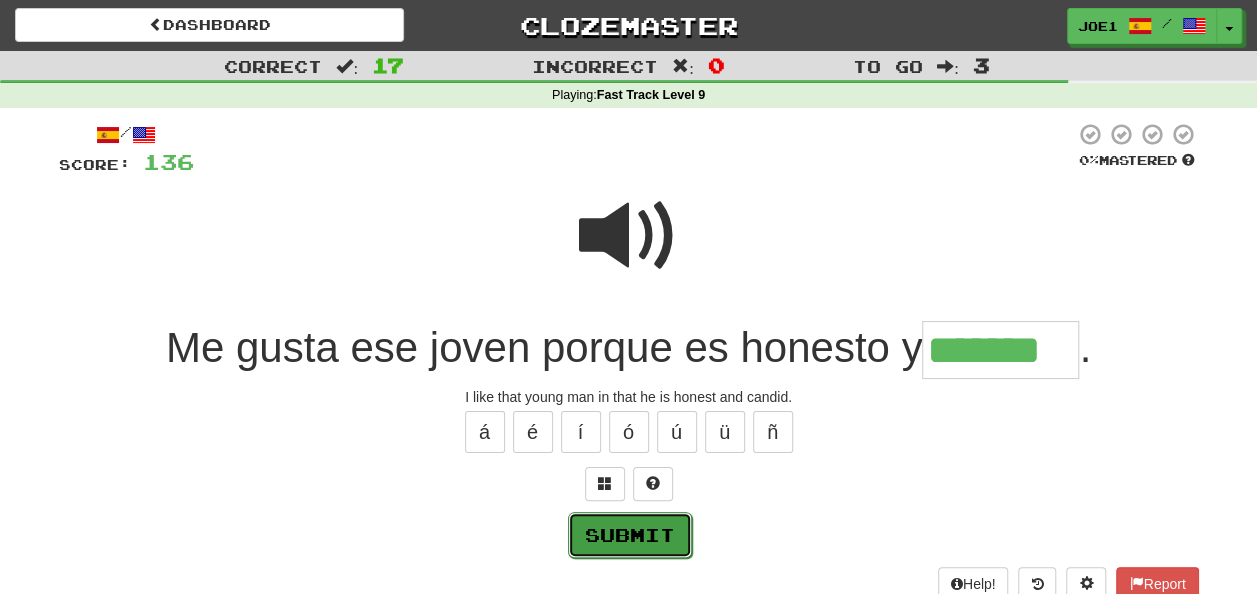 click on "Submit" at bounding box center [630, 535] 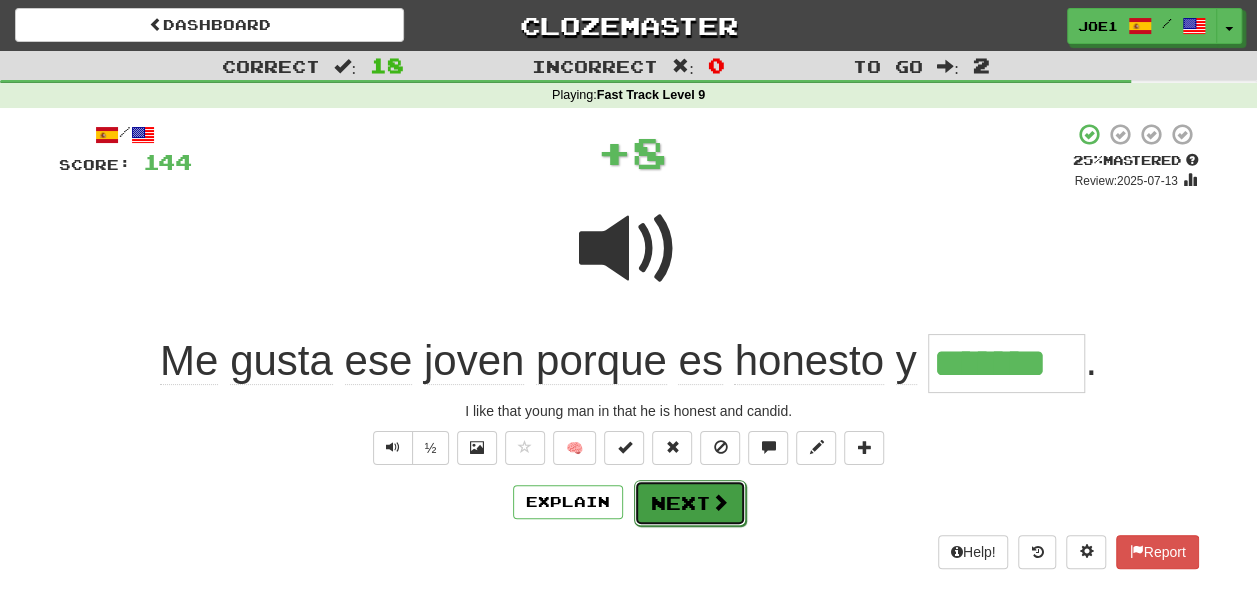 click on "Next" at bounding box center (690, 503) 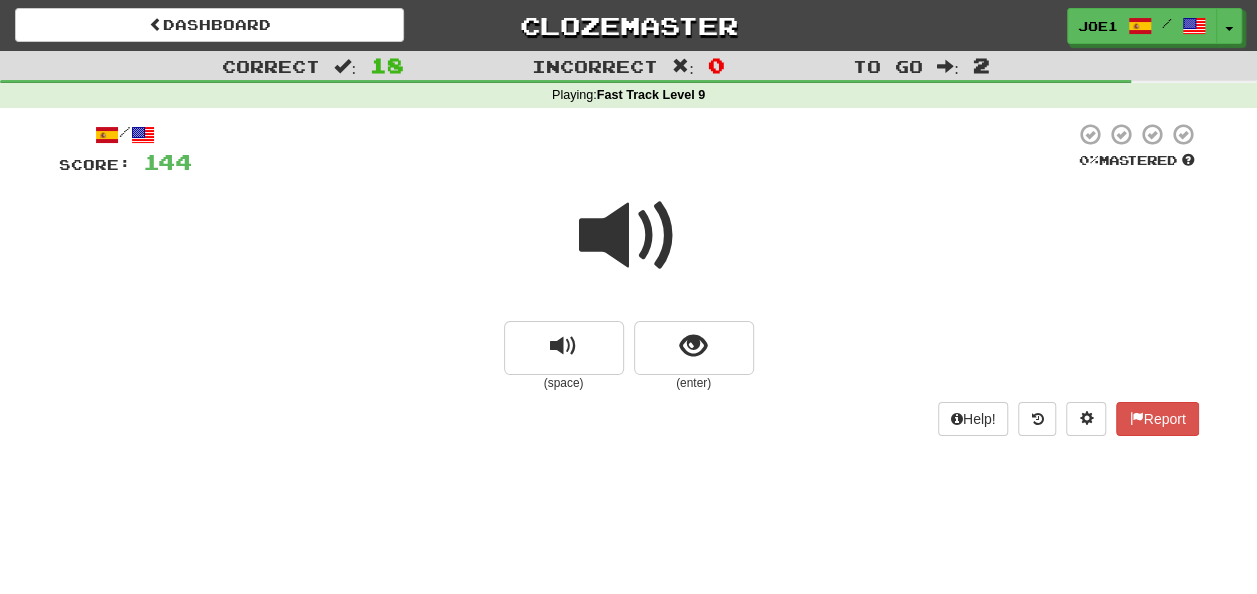 click at bounding box center [629, 236] 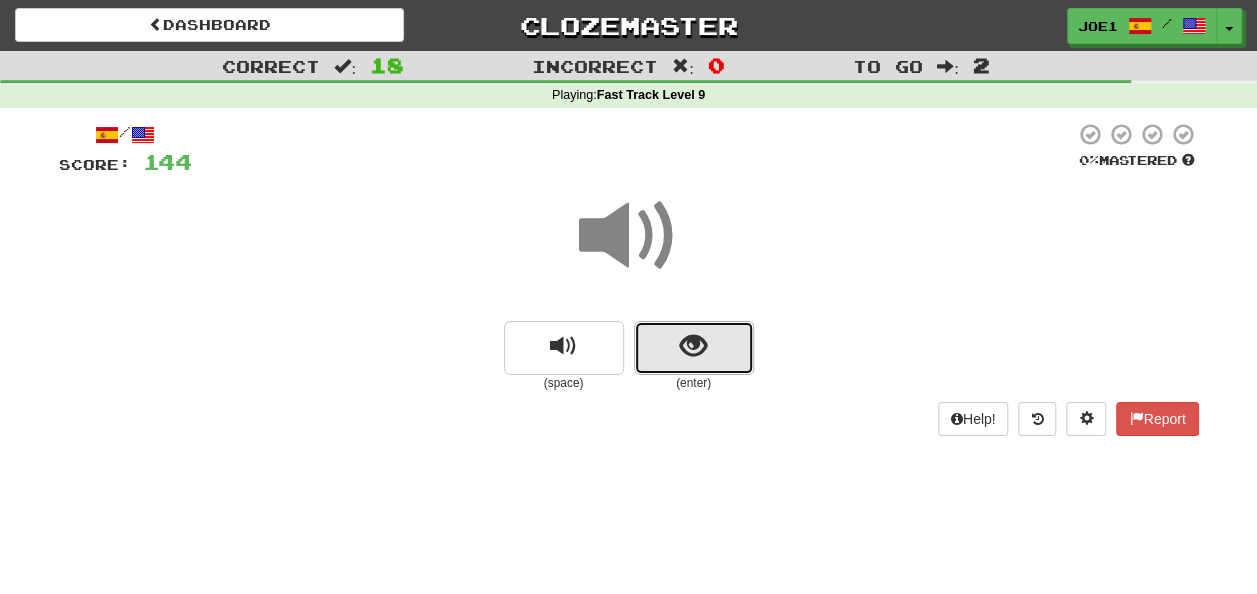 click at bounding box center (693, 346) 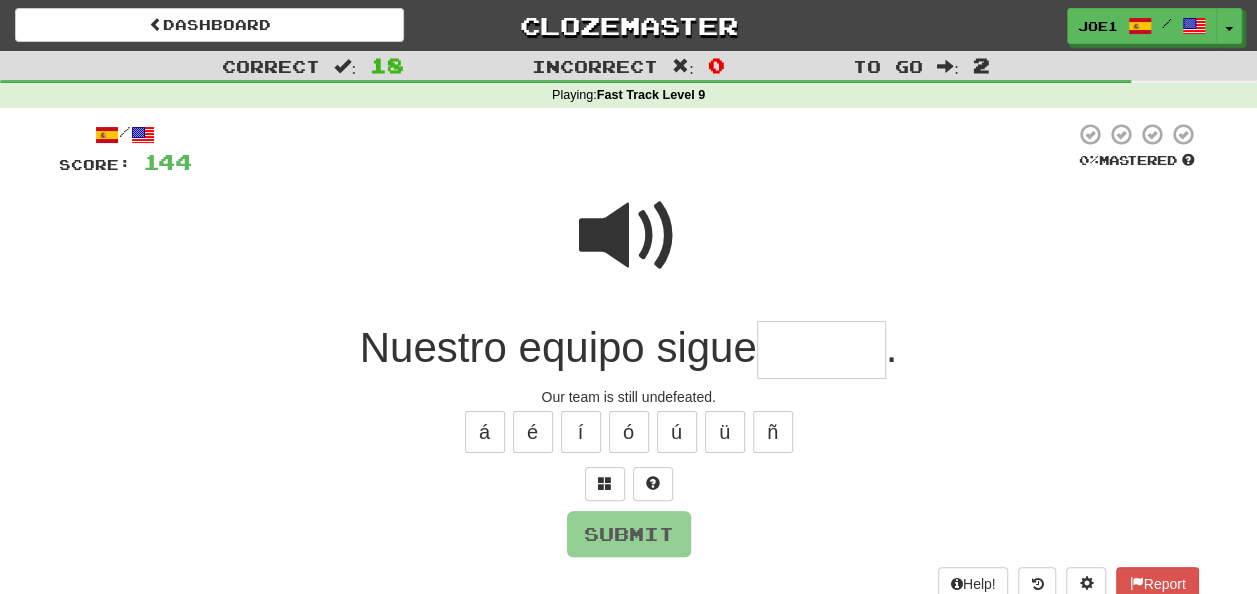 click at bounding box center (821, 350) 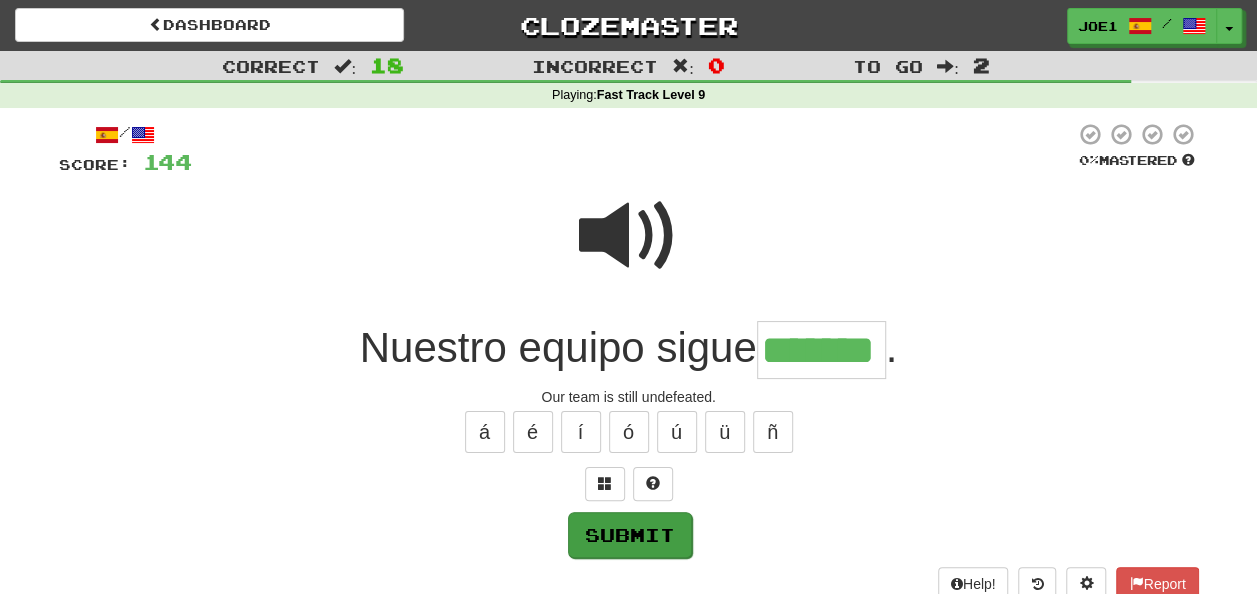 type on "*******" 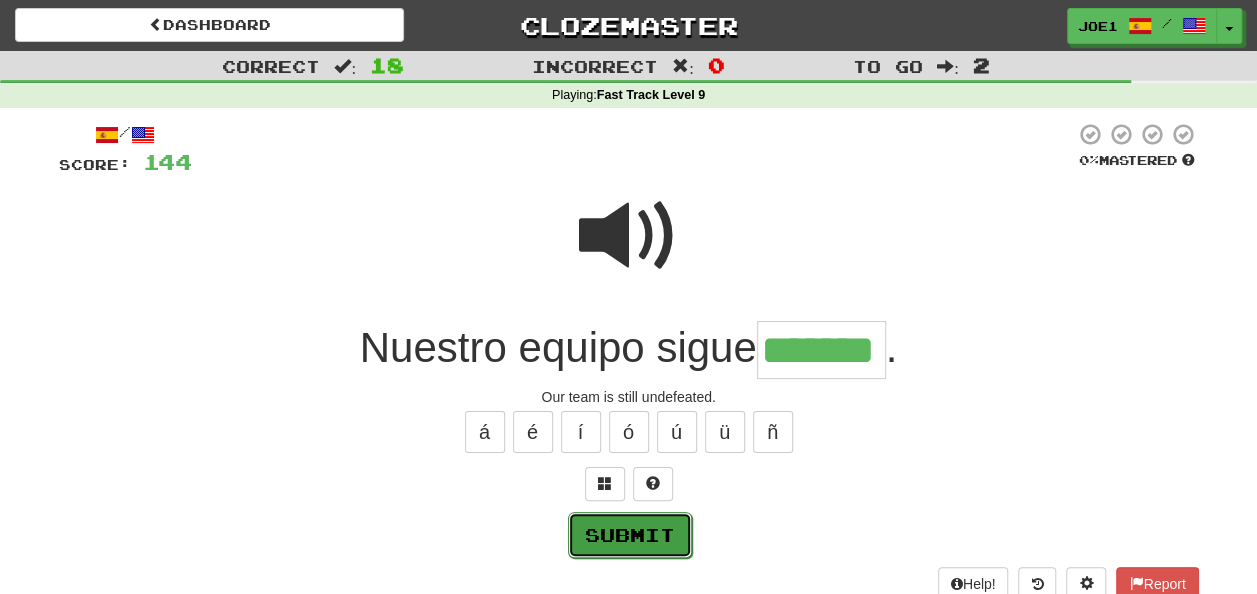 click on "Submit" at bounding box center (630, 535) 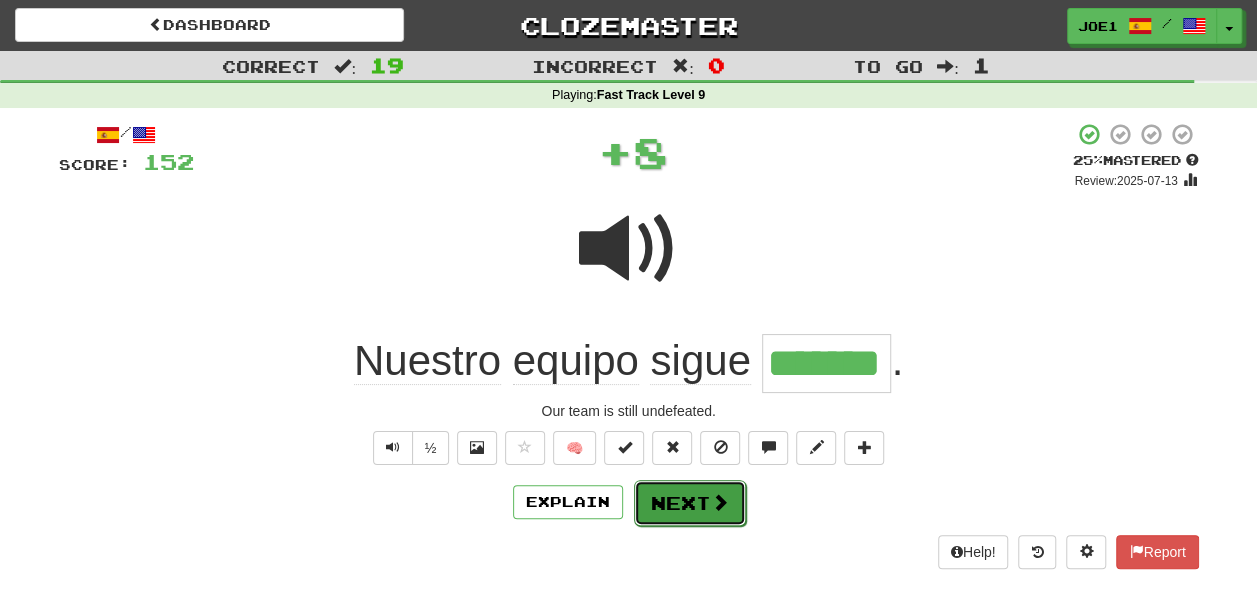 click on "Next" at bounding box center [690, 503] 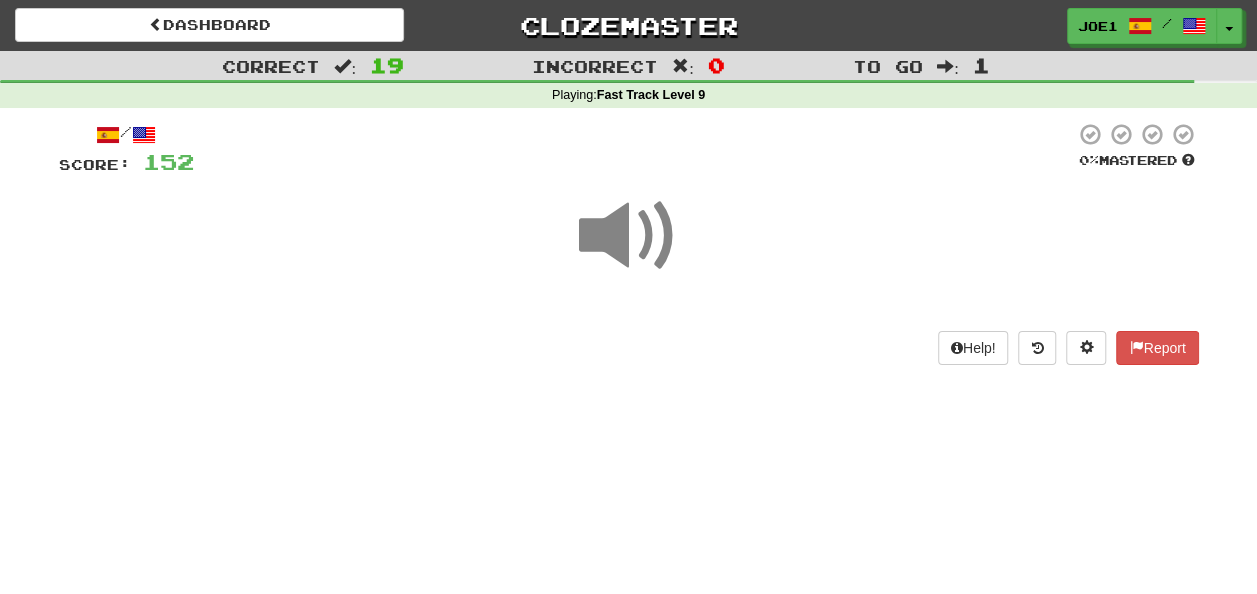 click at bounding box center [629, 236] 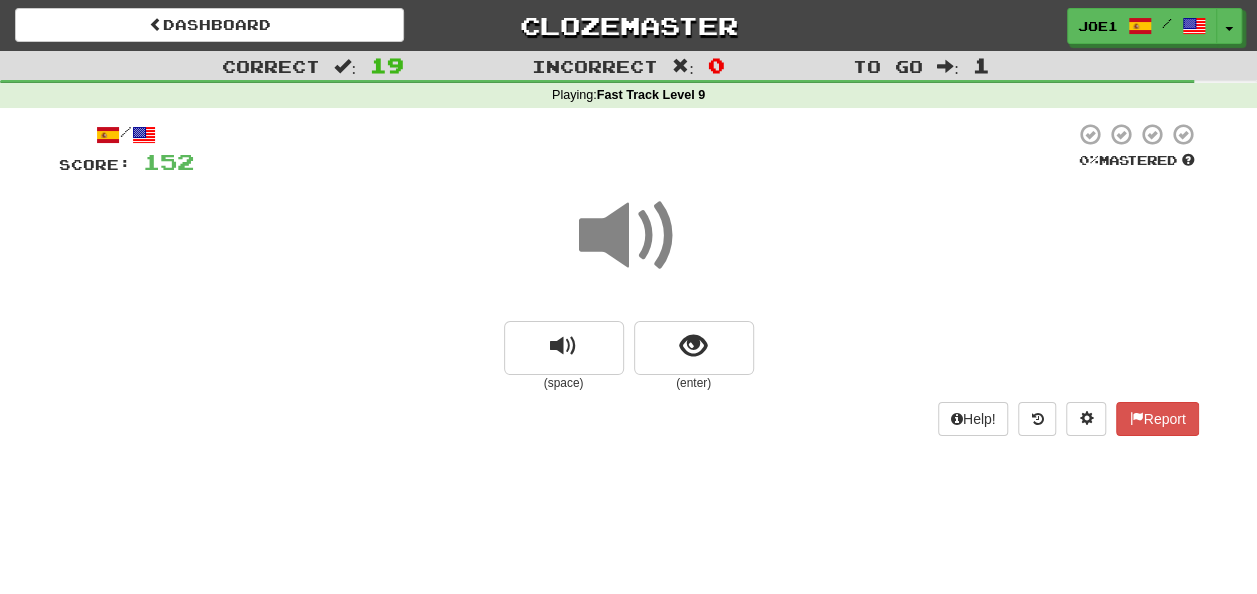 click at bounding box center (629, 236) 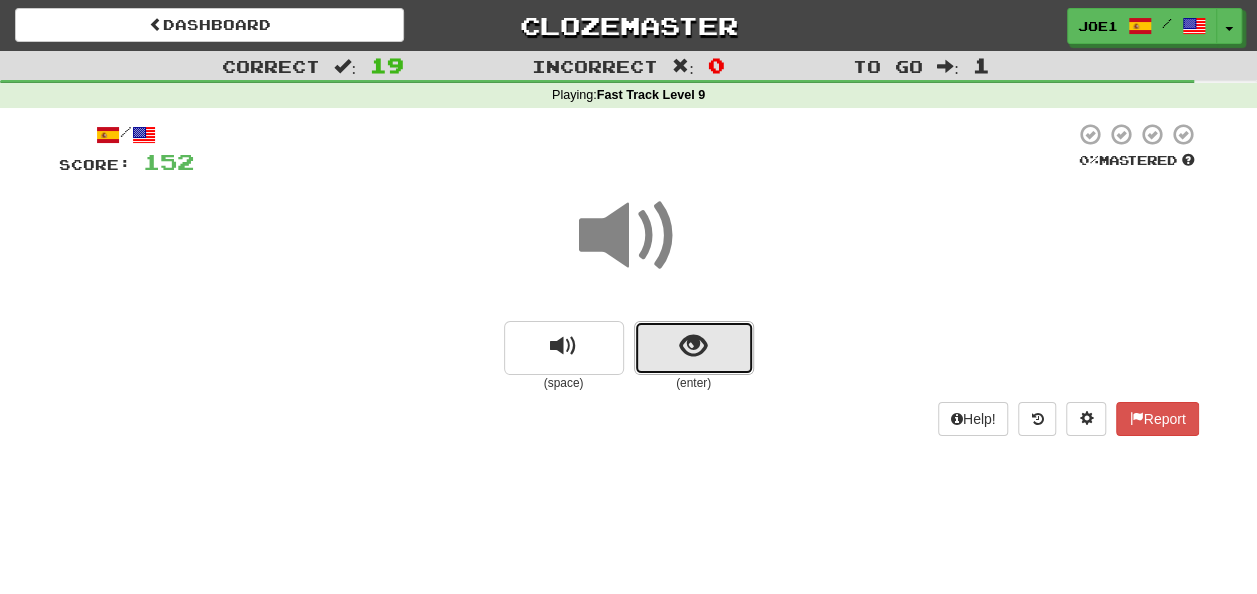 click at bounding box center (693, 346) 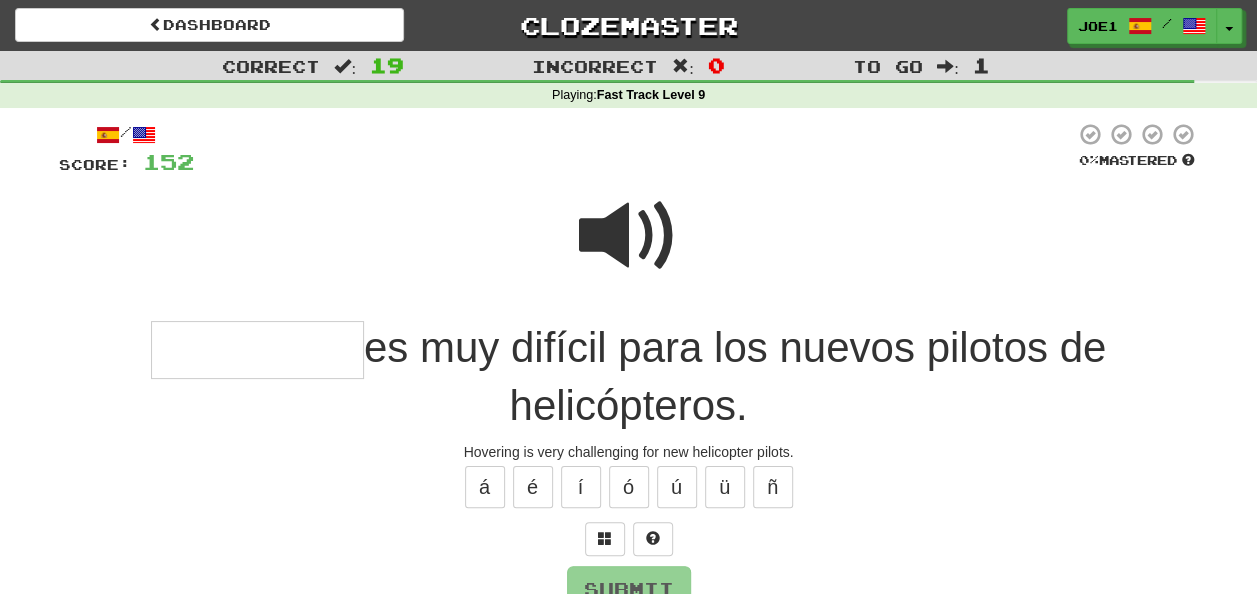 click at bounding box center (257, 350) 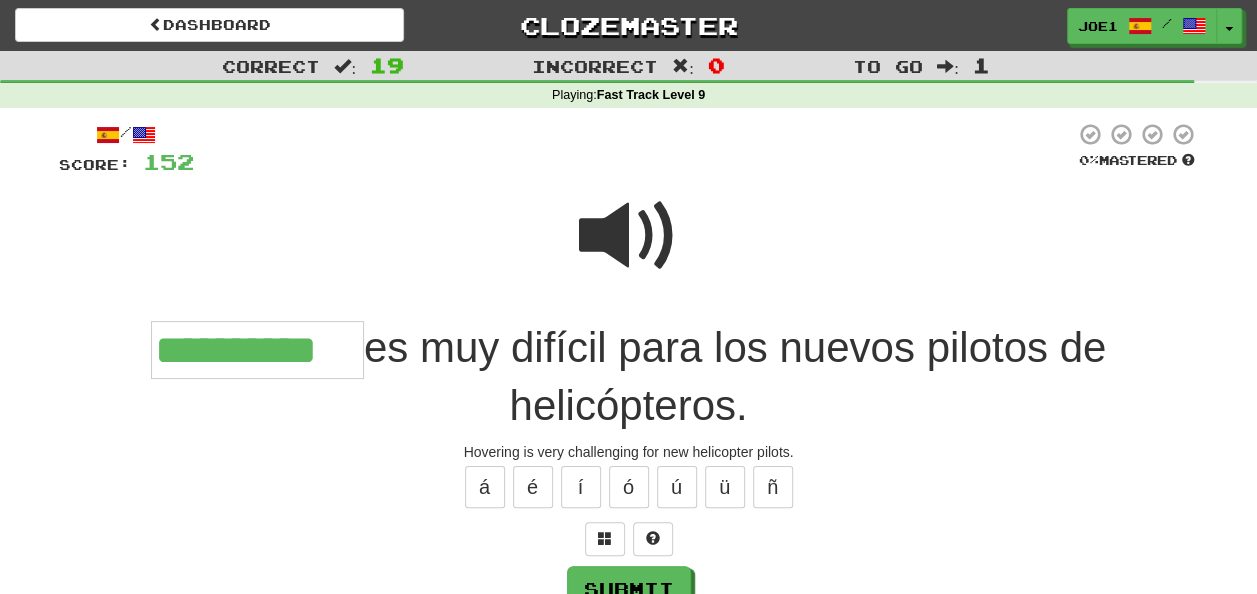 type on "**********" 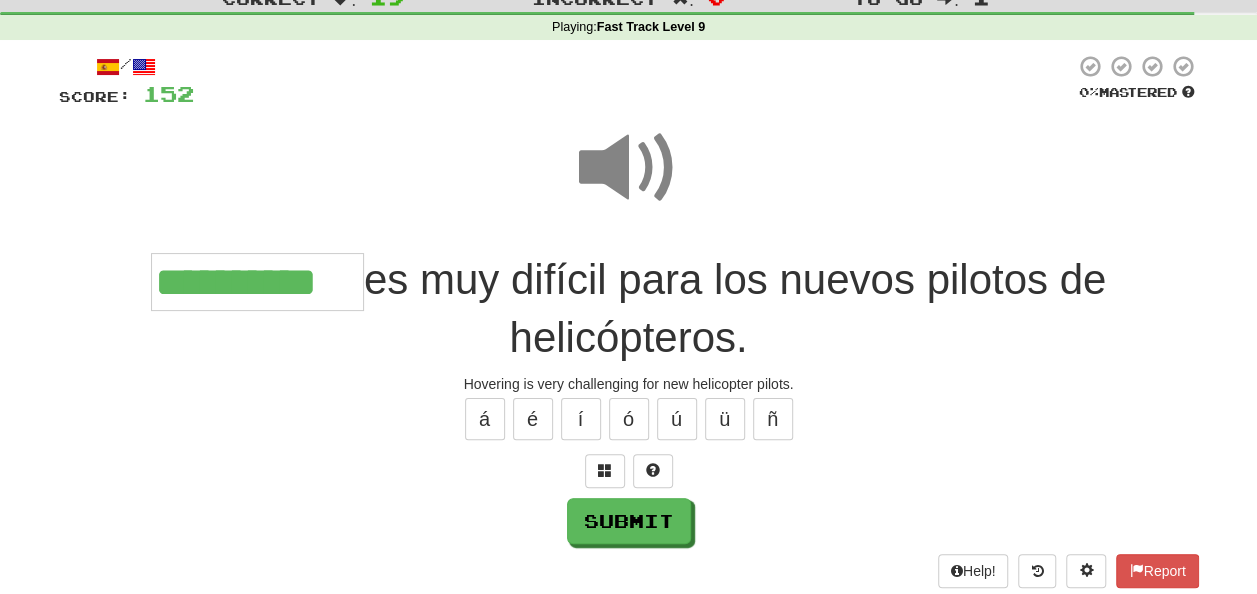 scroll, scrollTop: 100, scrollLeft: 0, axis: vertical 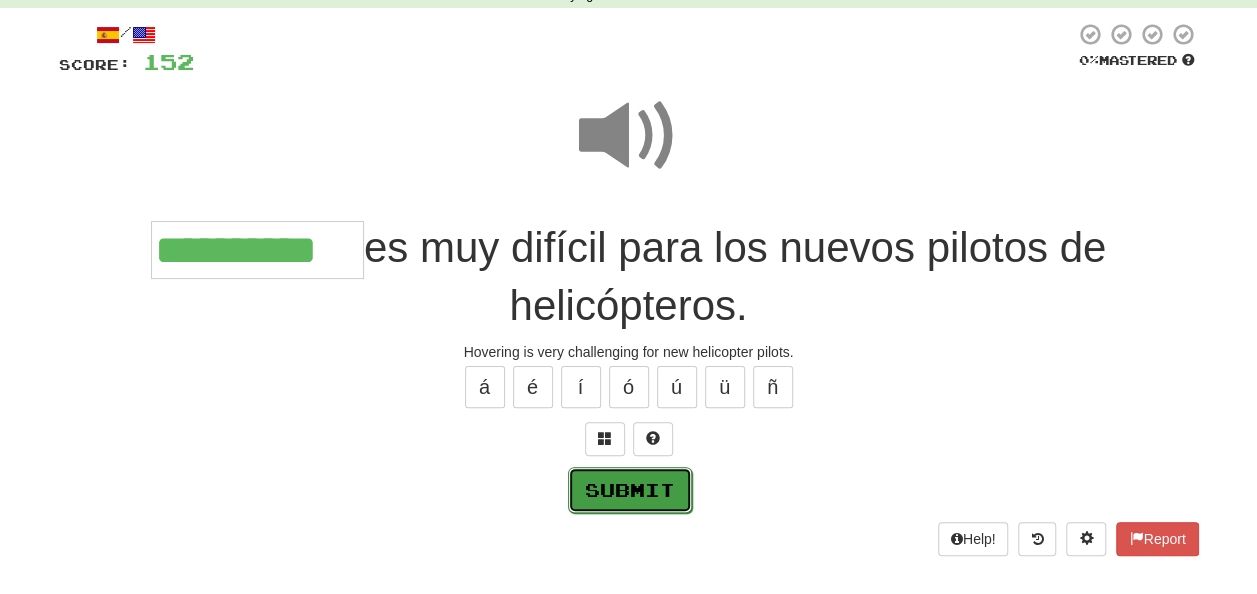 click on "Submit" at bounding box center [630, 490] 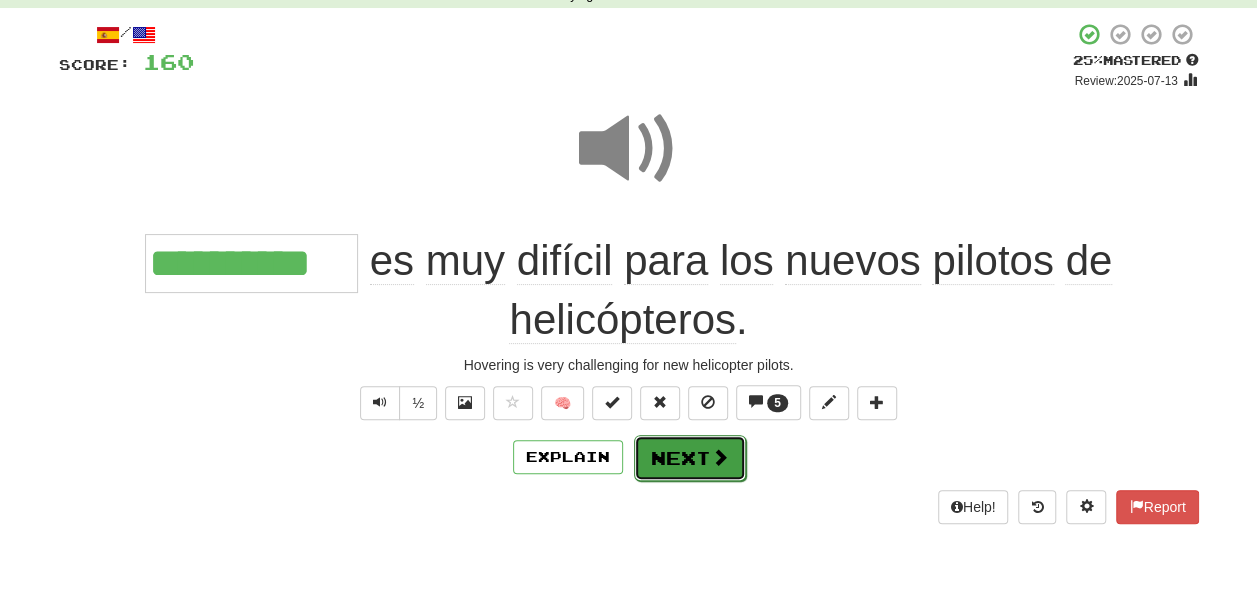 click on "Next" at bounding box center (690, 458) 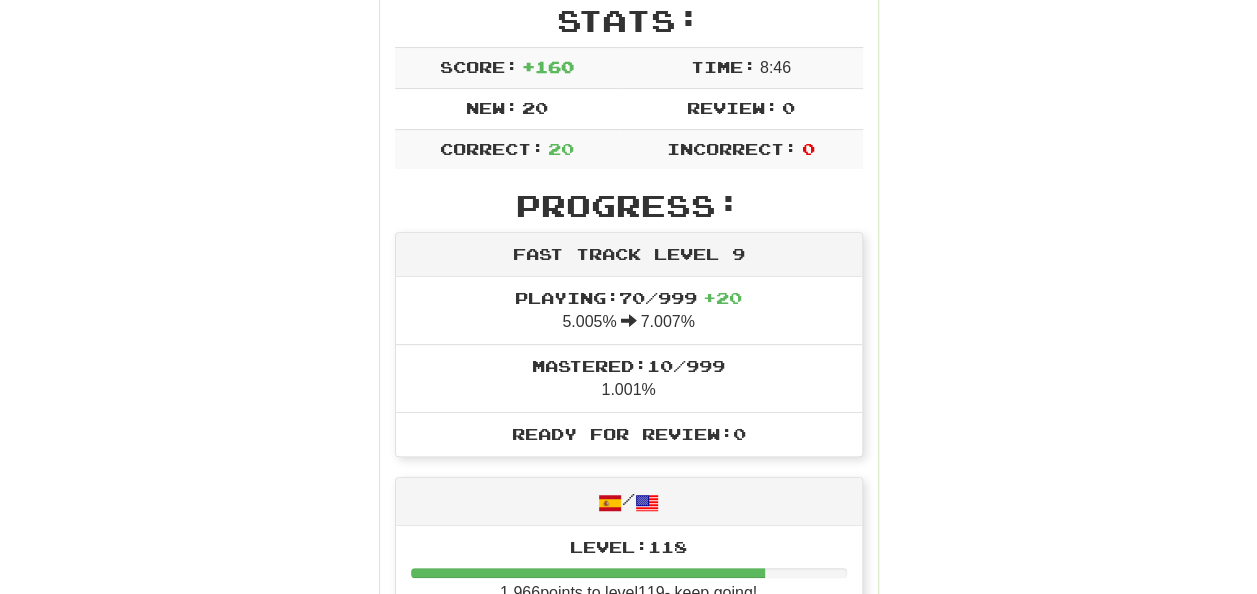 scroll, scrollTop: 200, scrollLeft: 0, axis: vertical 